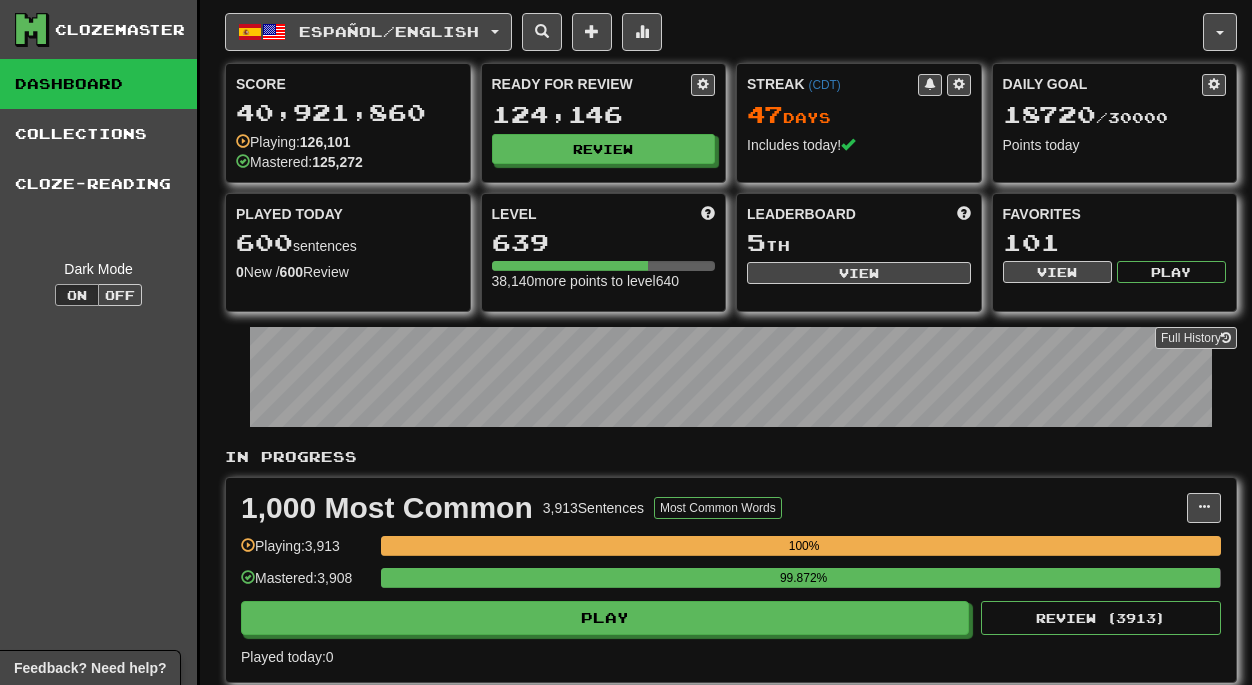 scroll, scrollTop: 0, scrollLeft: 0, axis: both 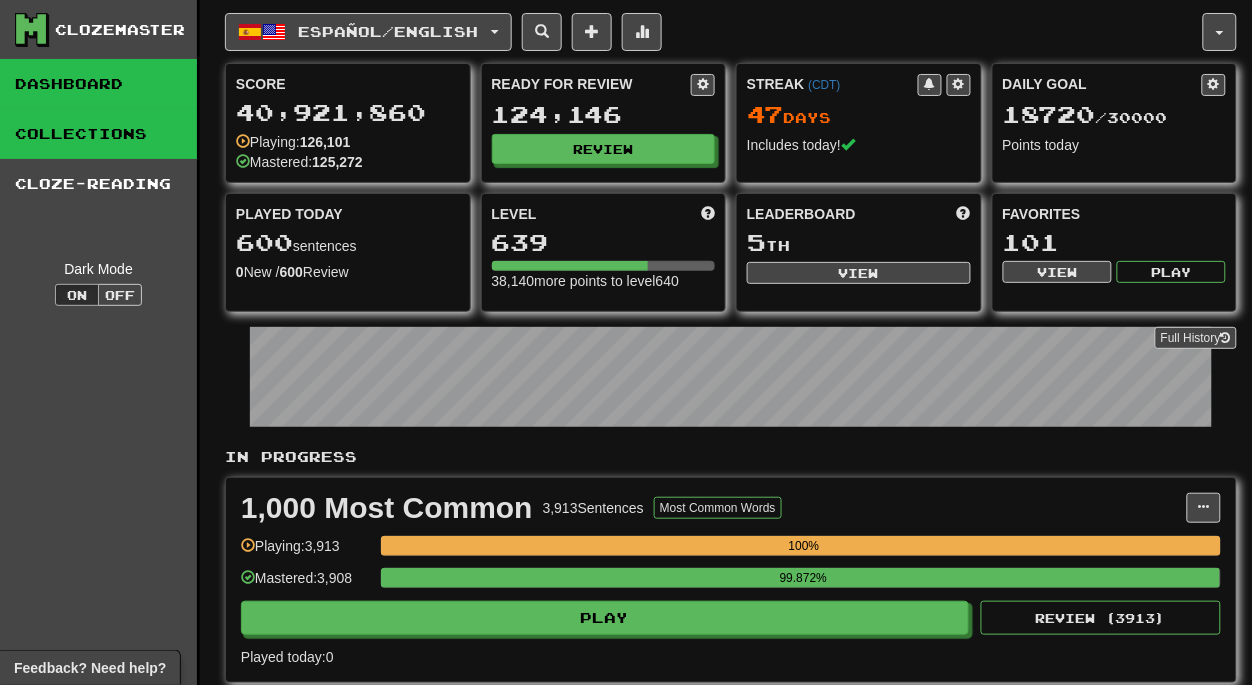 click on "Collections" at bounding box center [98, 134] 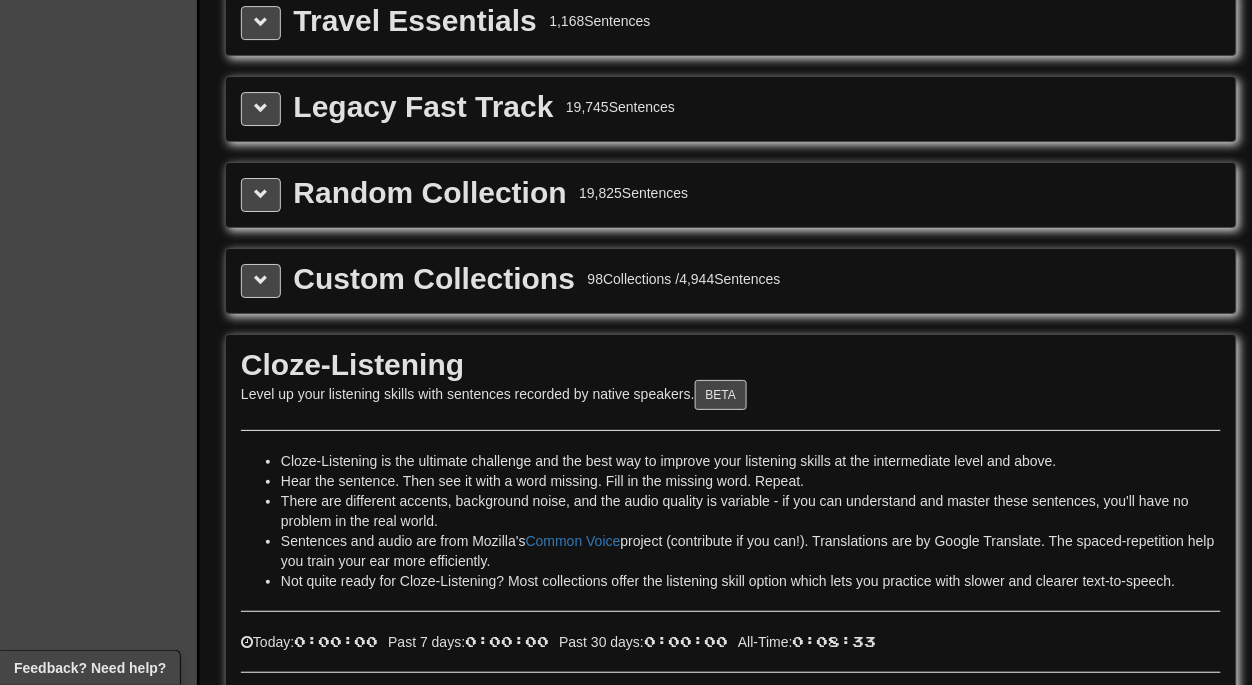 scroll, scrollTop: 3240, scrollLeft: 0, axis: vertical 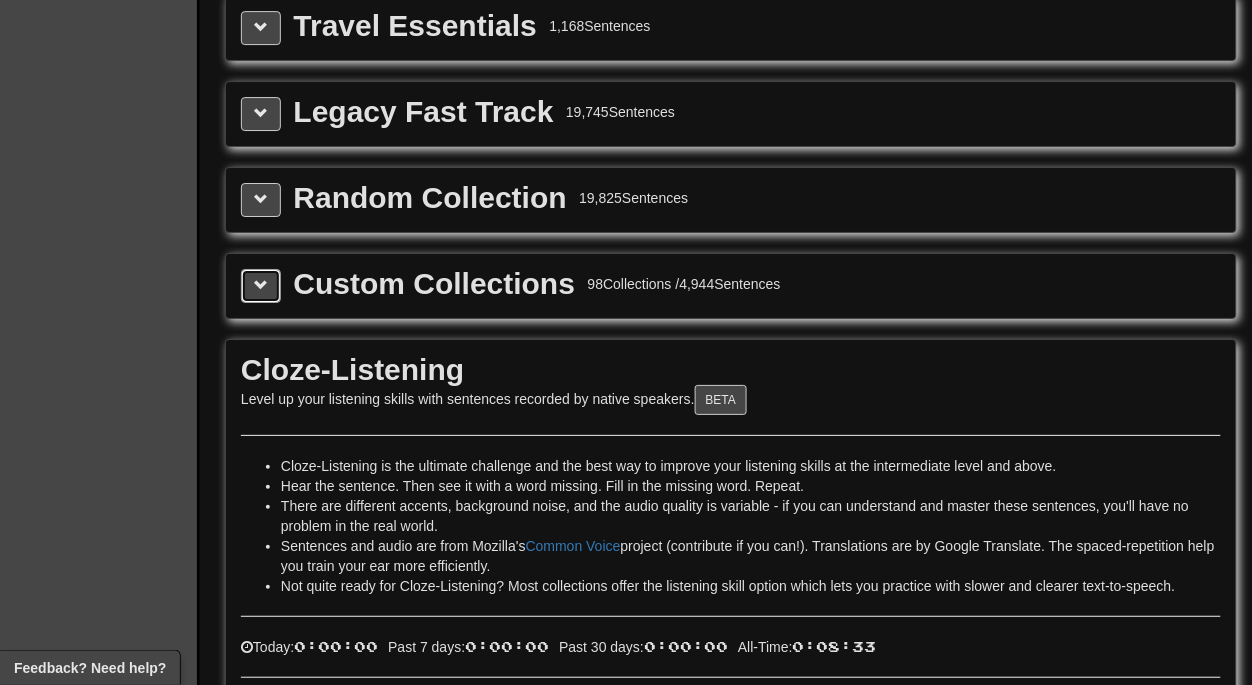 click at bounding box center (261, 285) 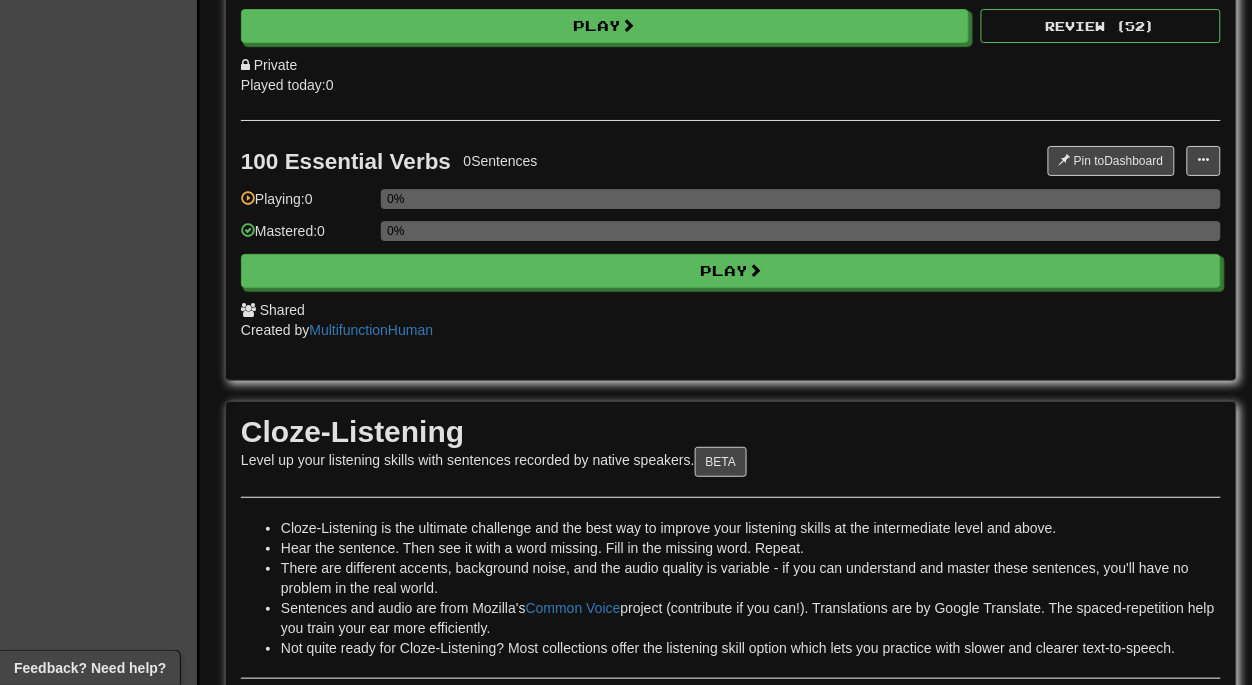 scroll, scrollTop: 27205, scrollLeft: 0, axis: vertical 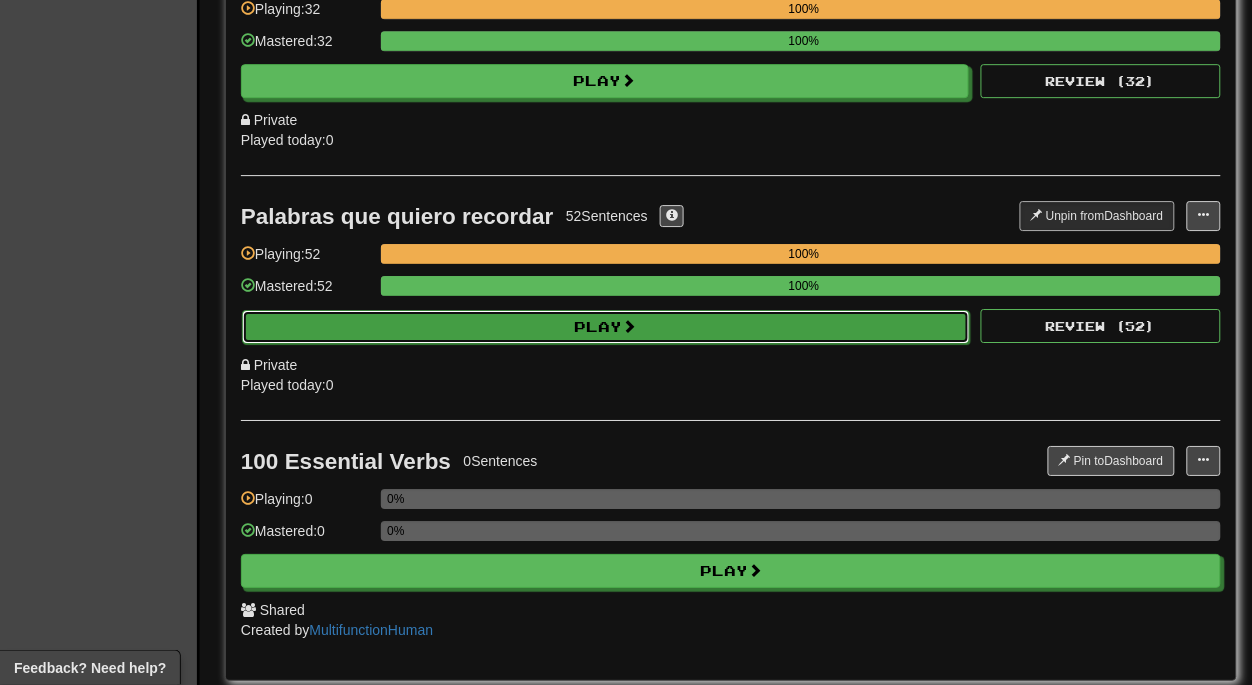 click on "Play" at bounding box center (606, 327) 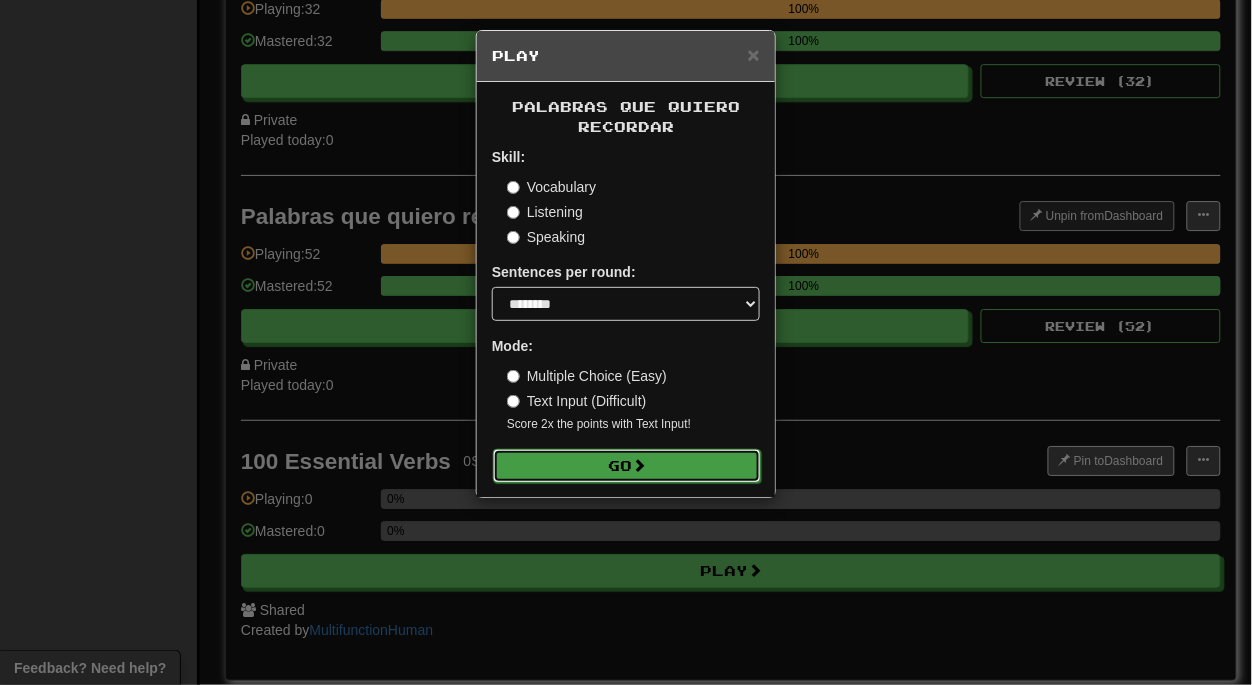 click on "Go" at bounding box center [627, 466] 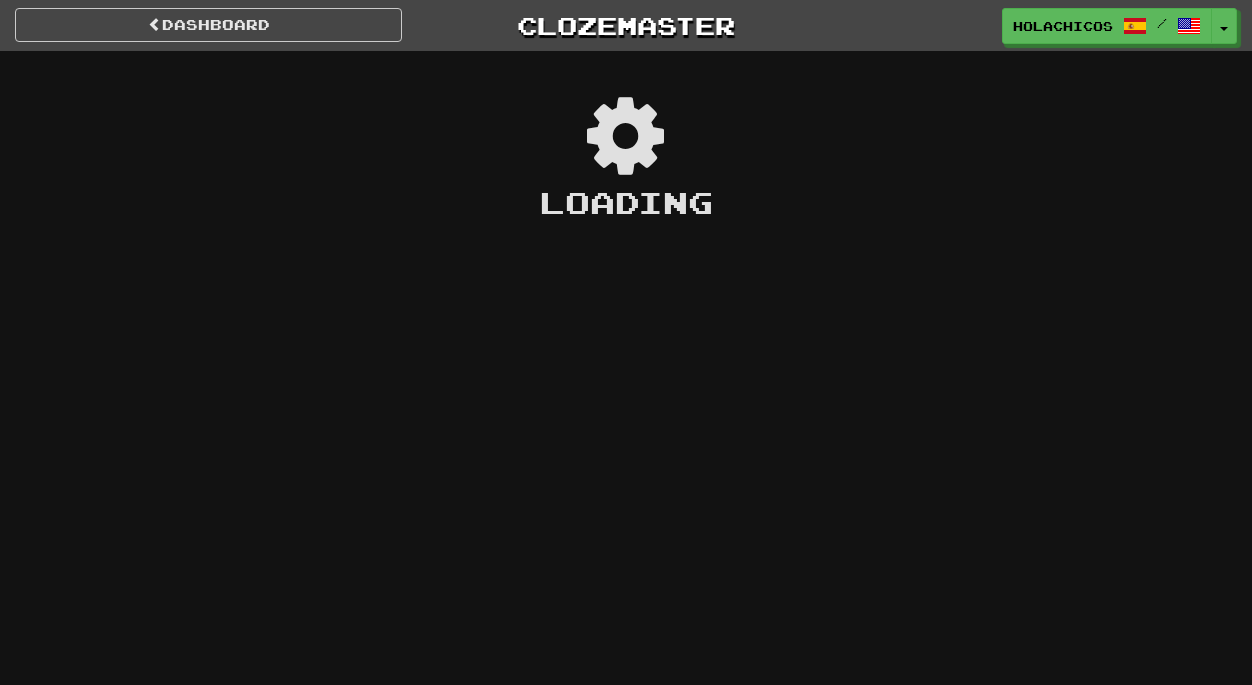 scroll, scrollTop: 0, scrollLeft: 0, axis: both 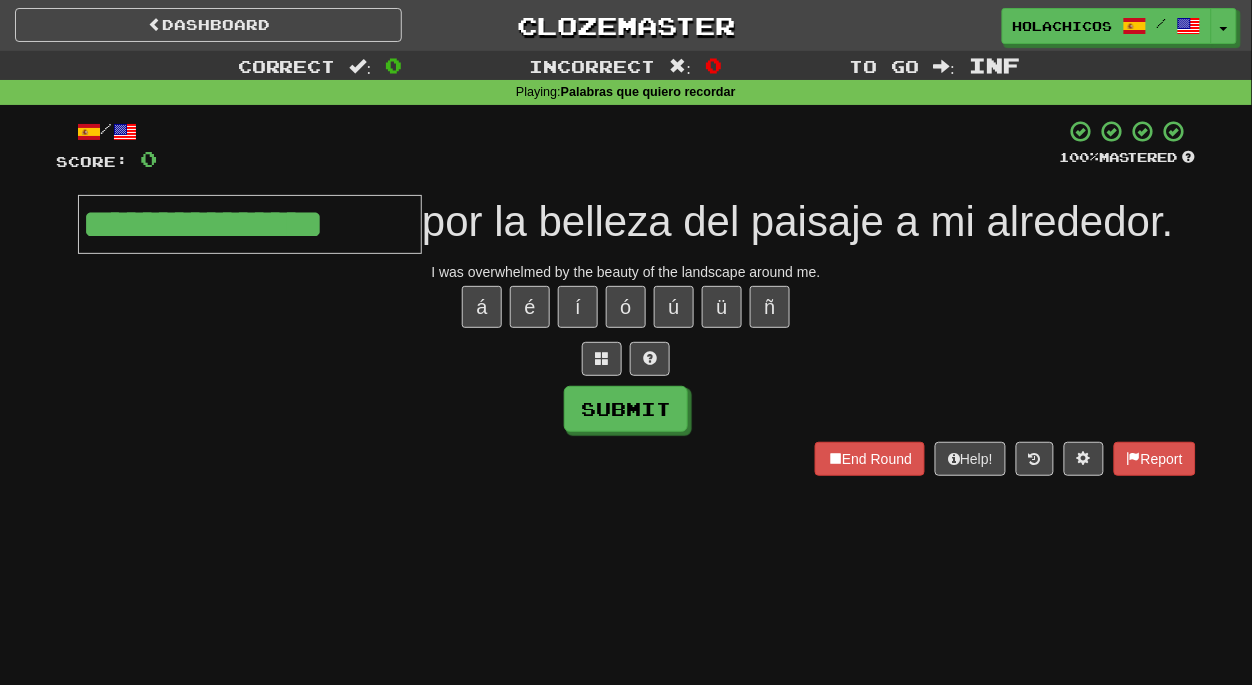 type on "**********" 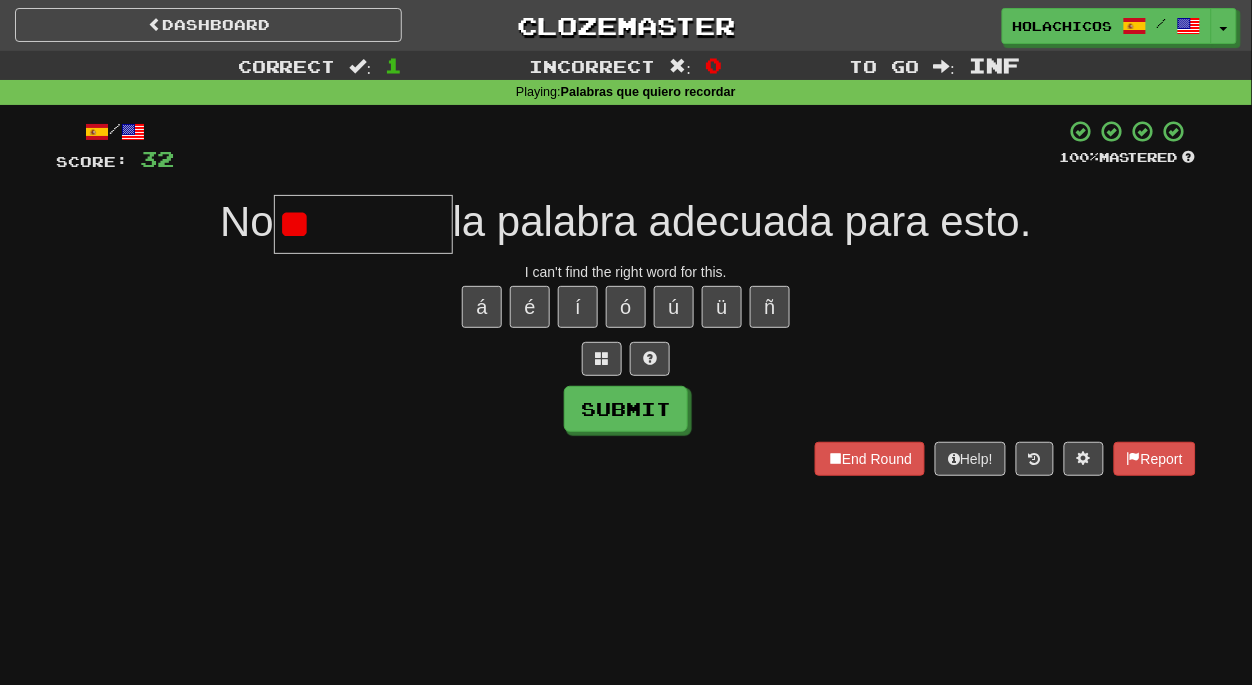 type on "*" 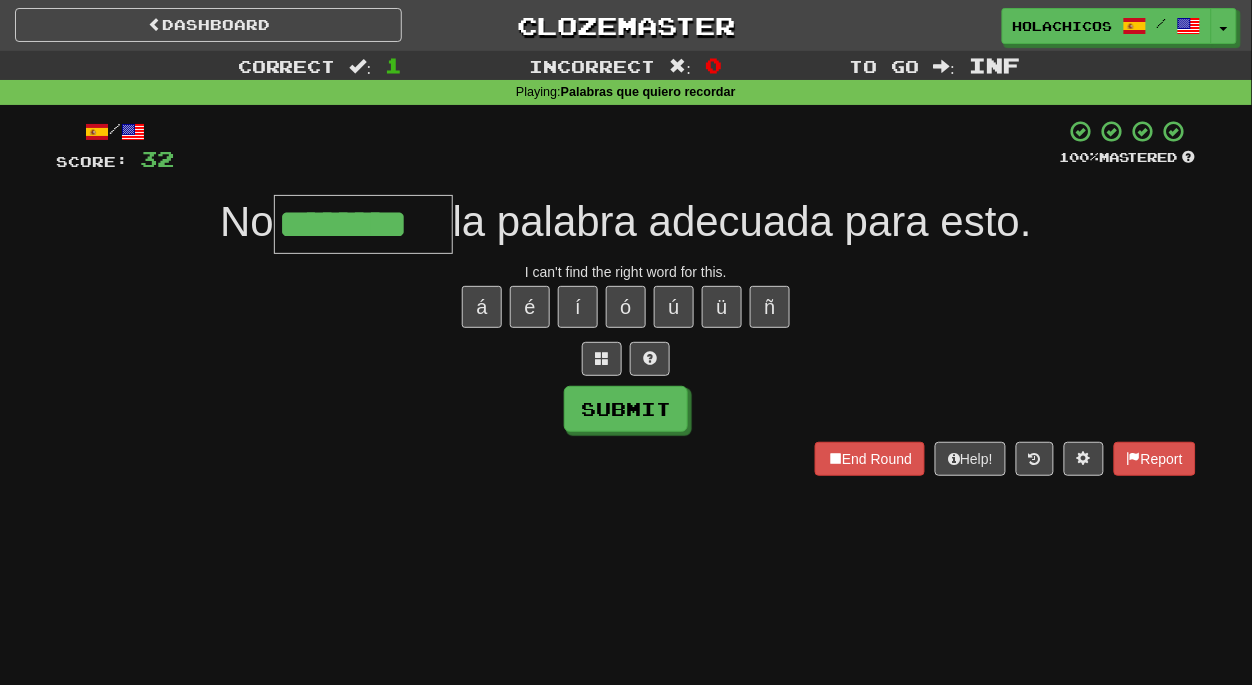 type on "********" 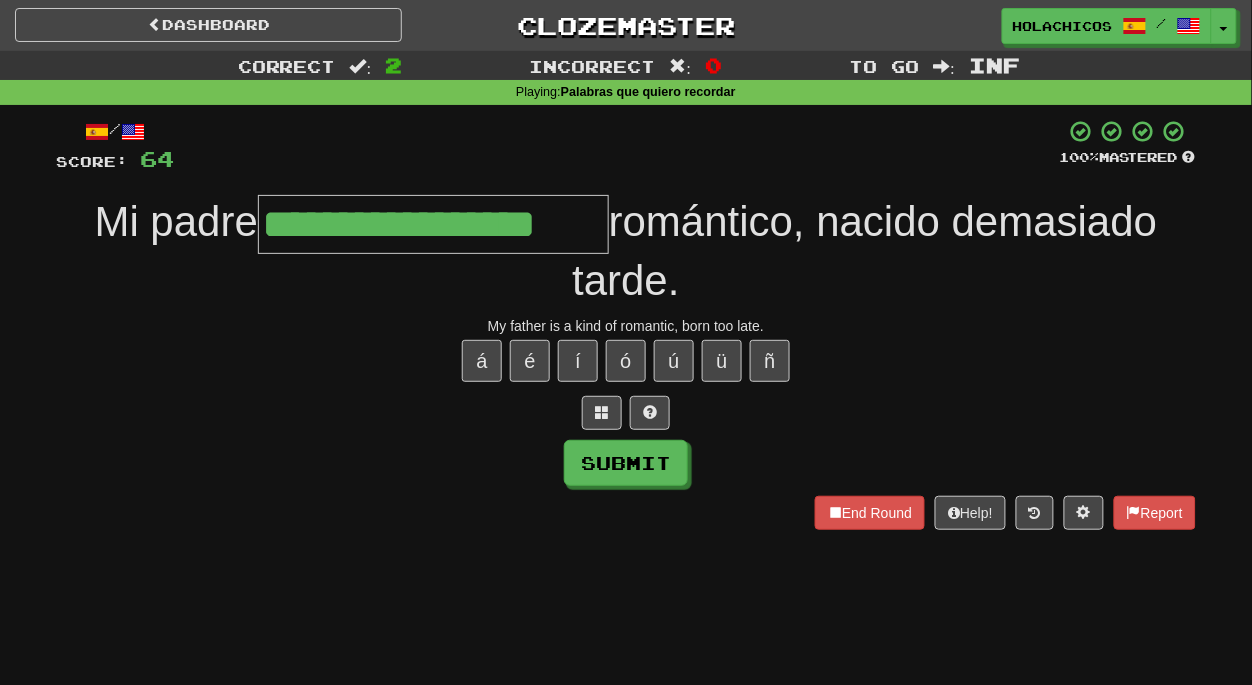 type on "**********" 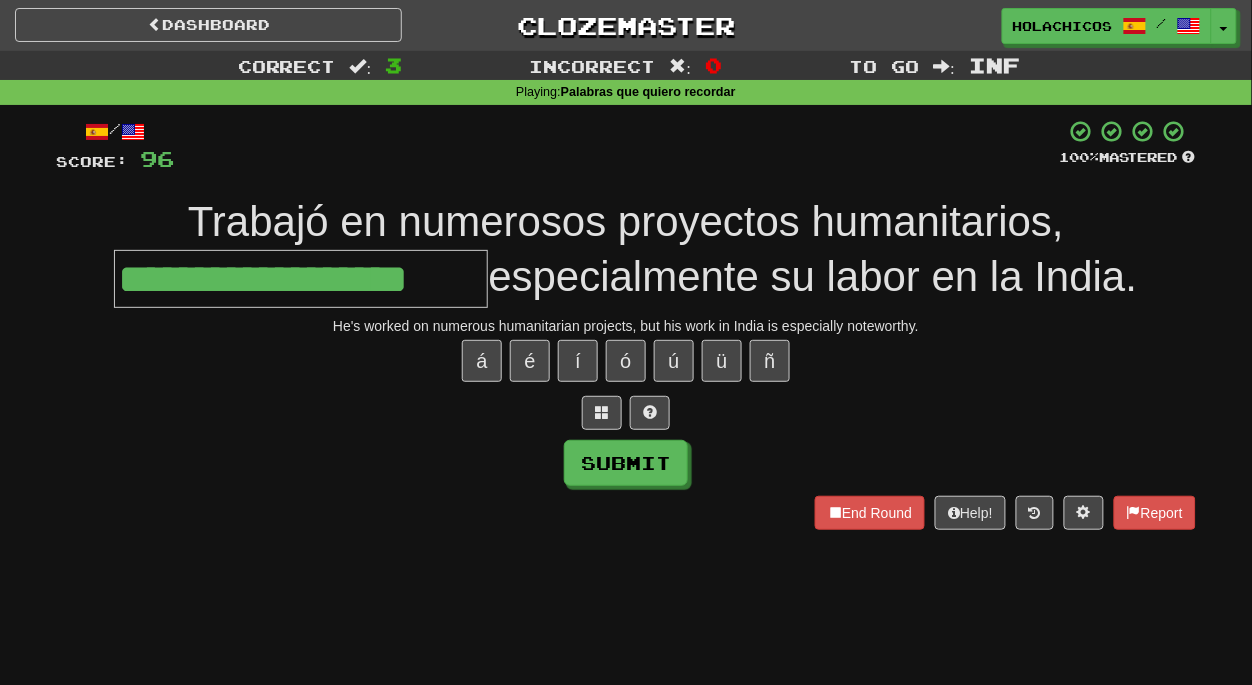 type on "**********" 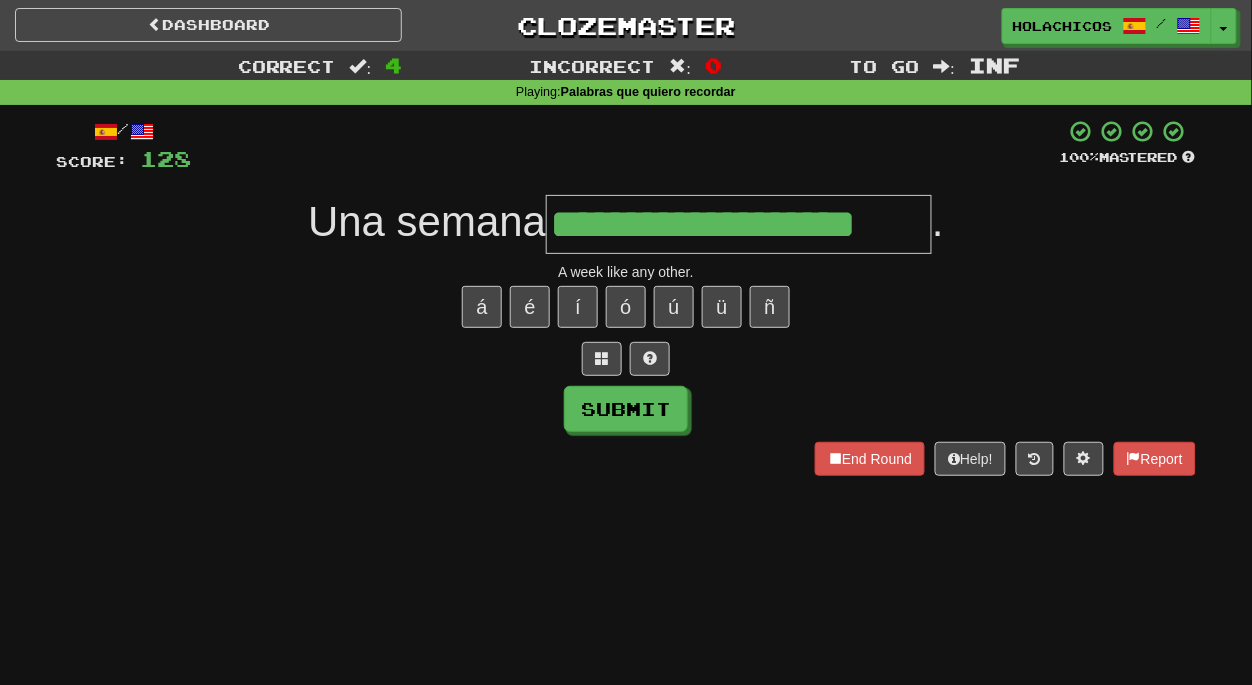 type on "**********" 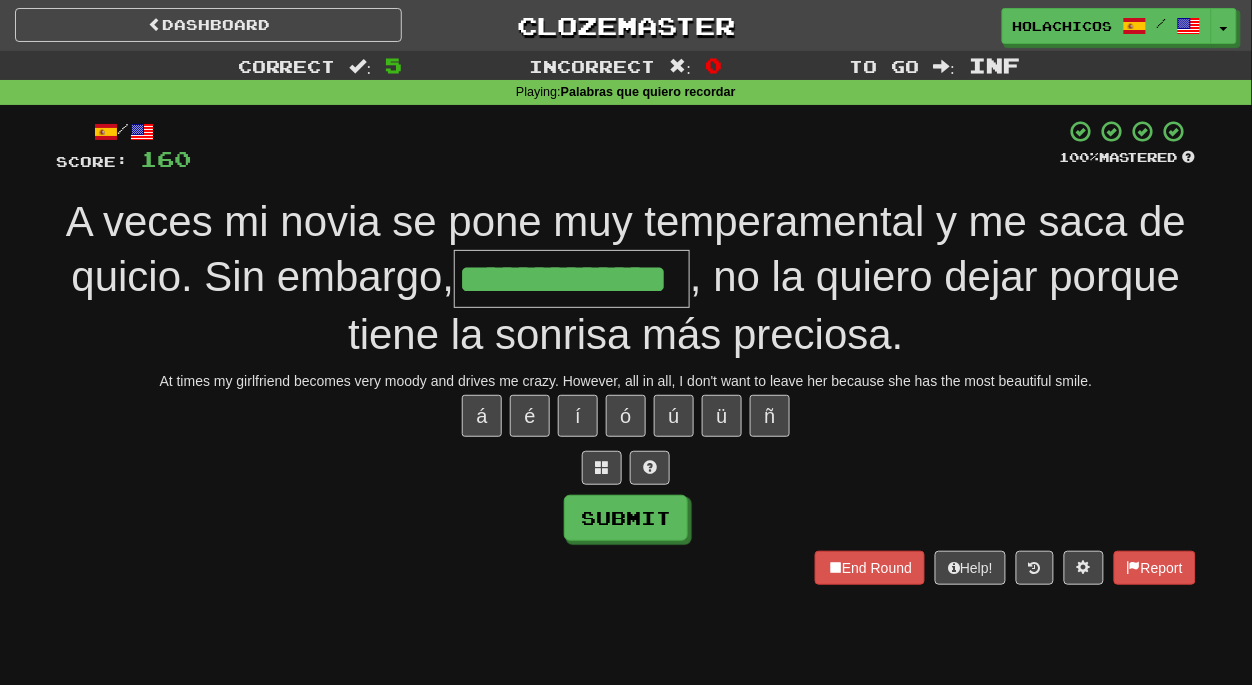type on "**********" 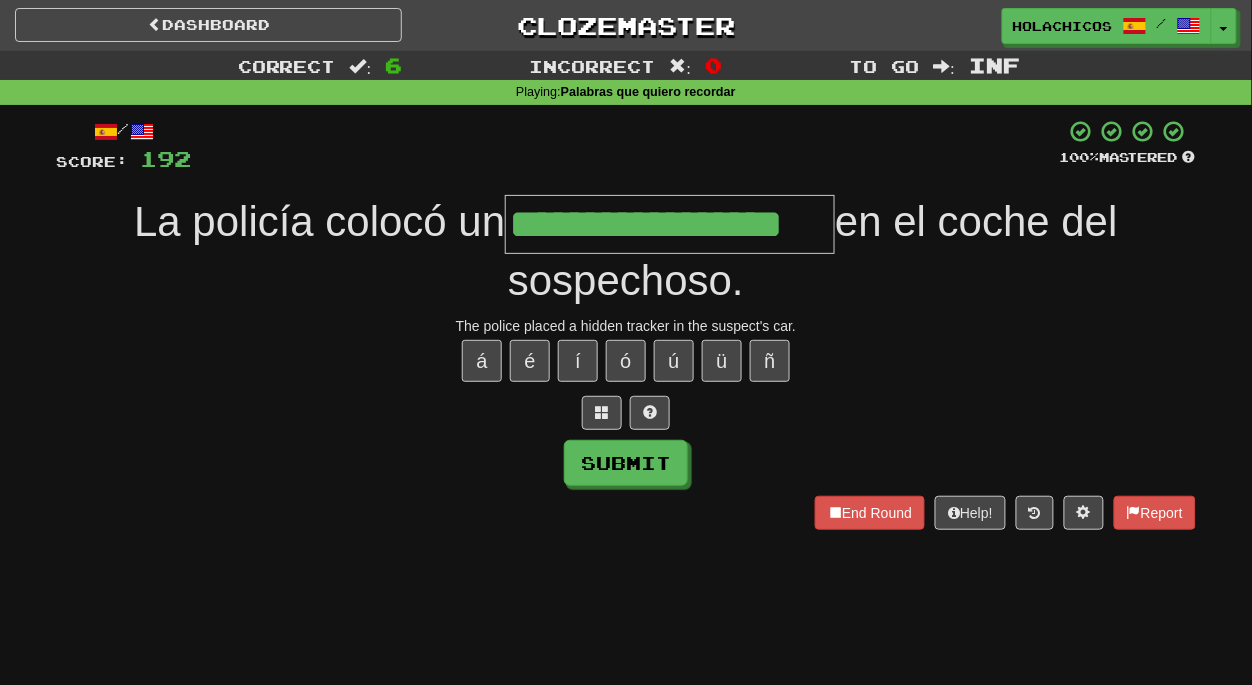 type on "**********" 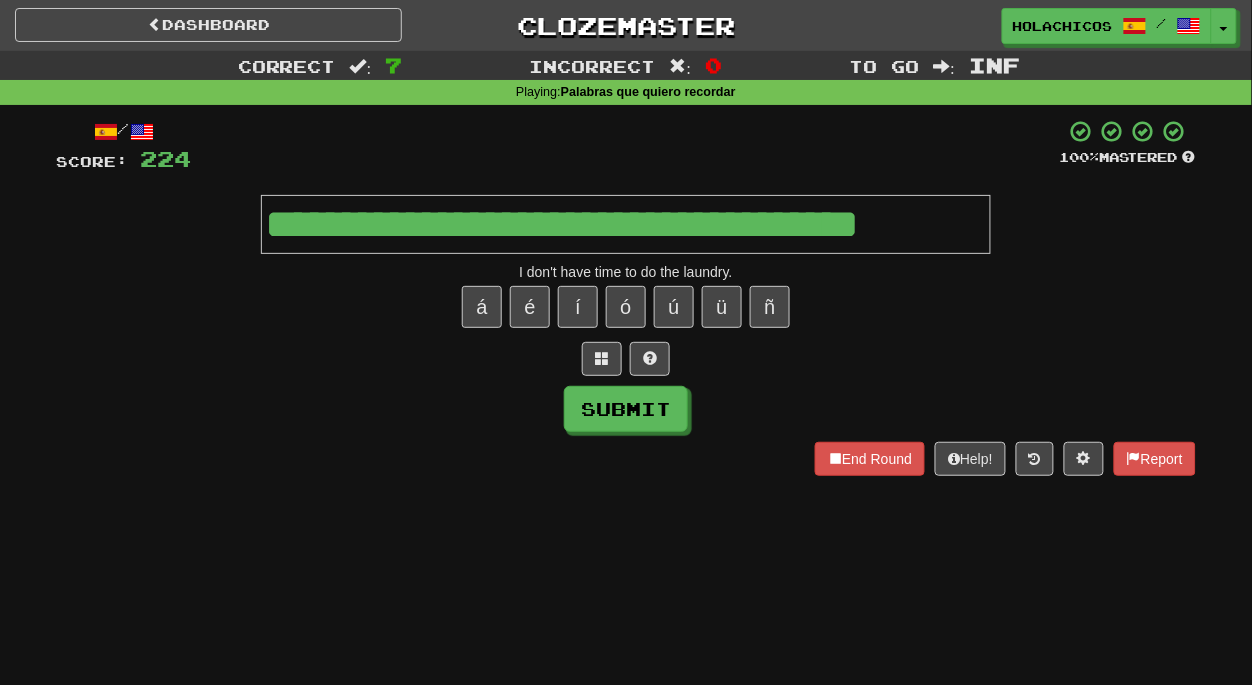 type on "**********" 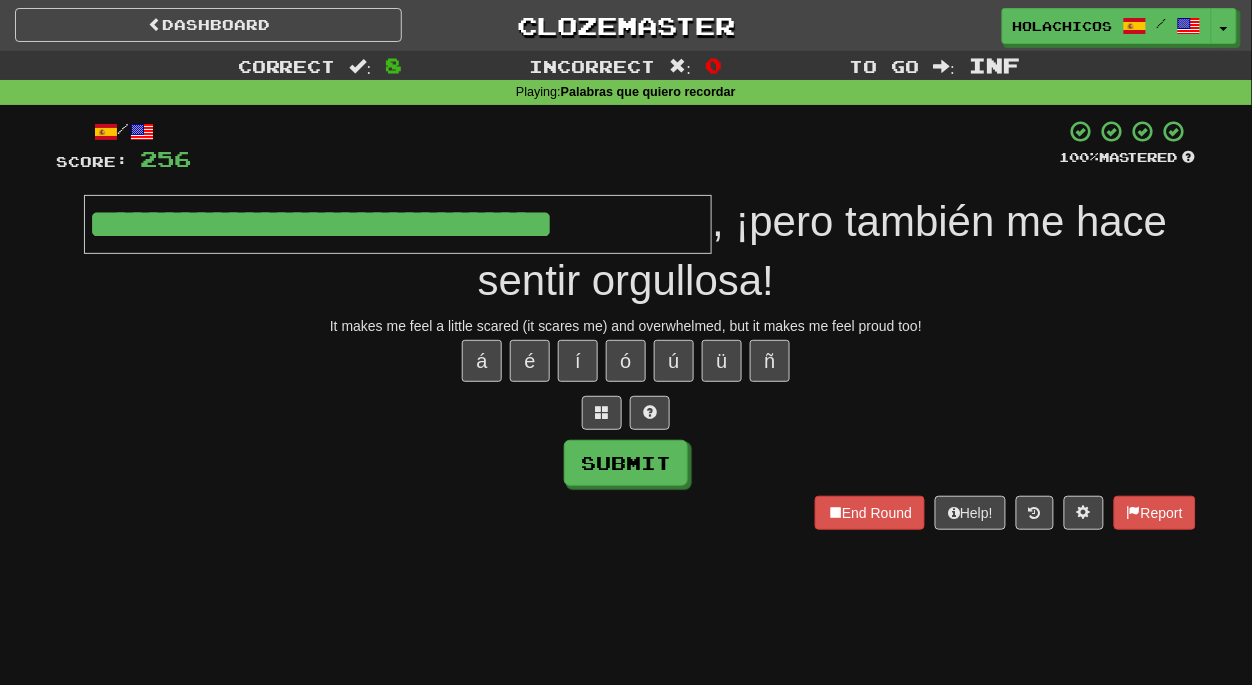 type on "**********" 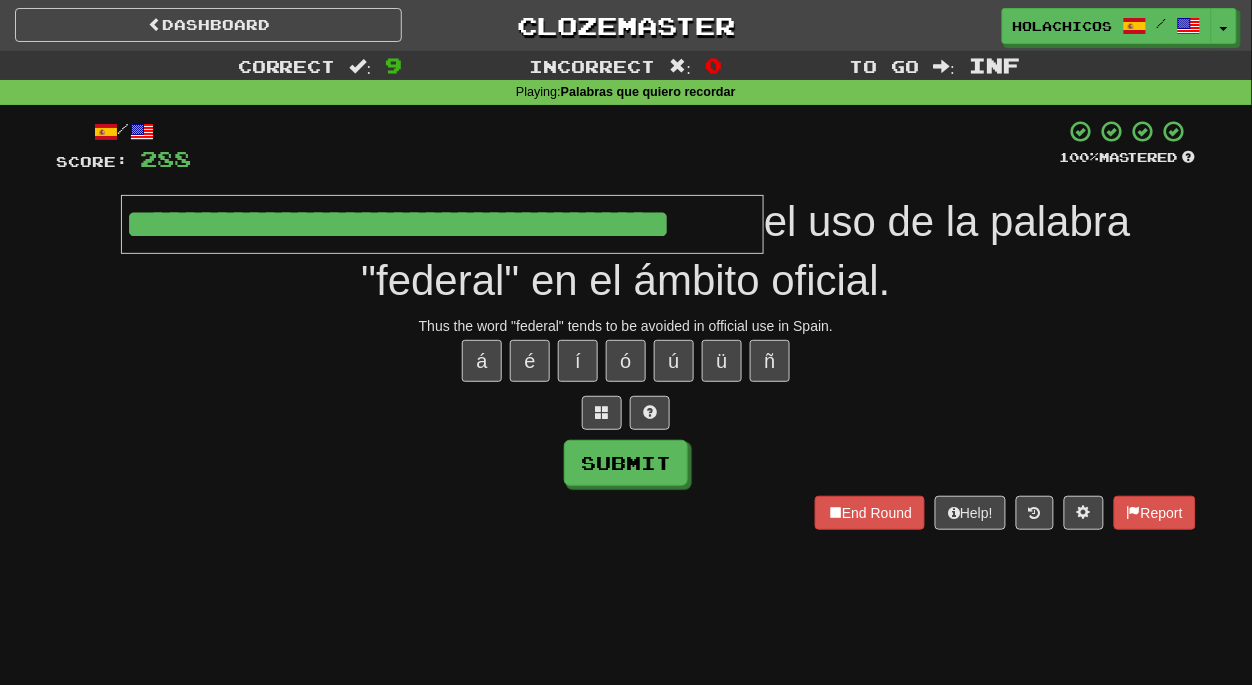 type on "**********" 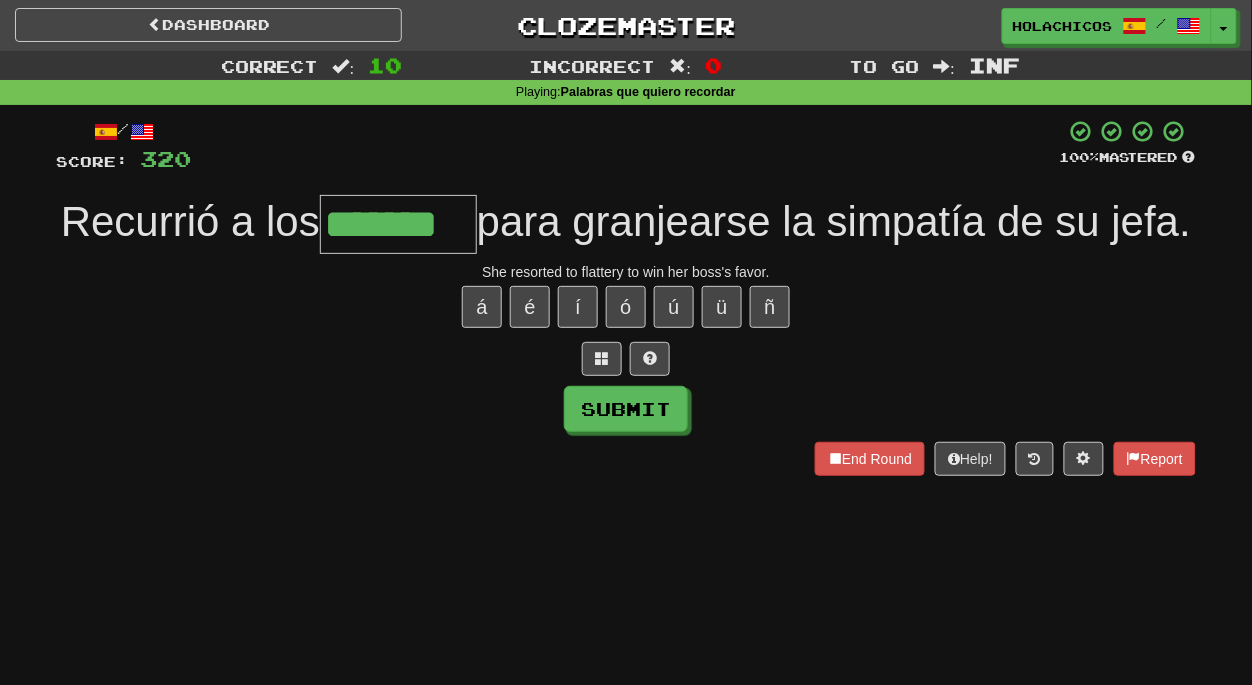 type on "*******" 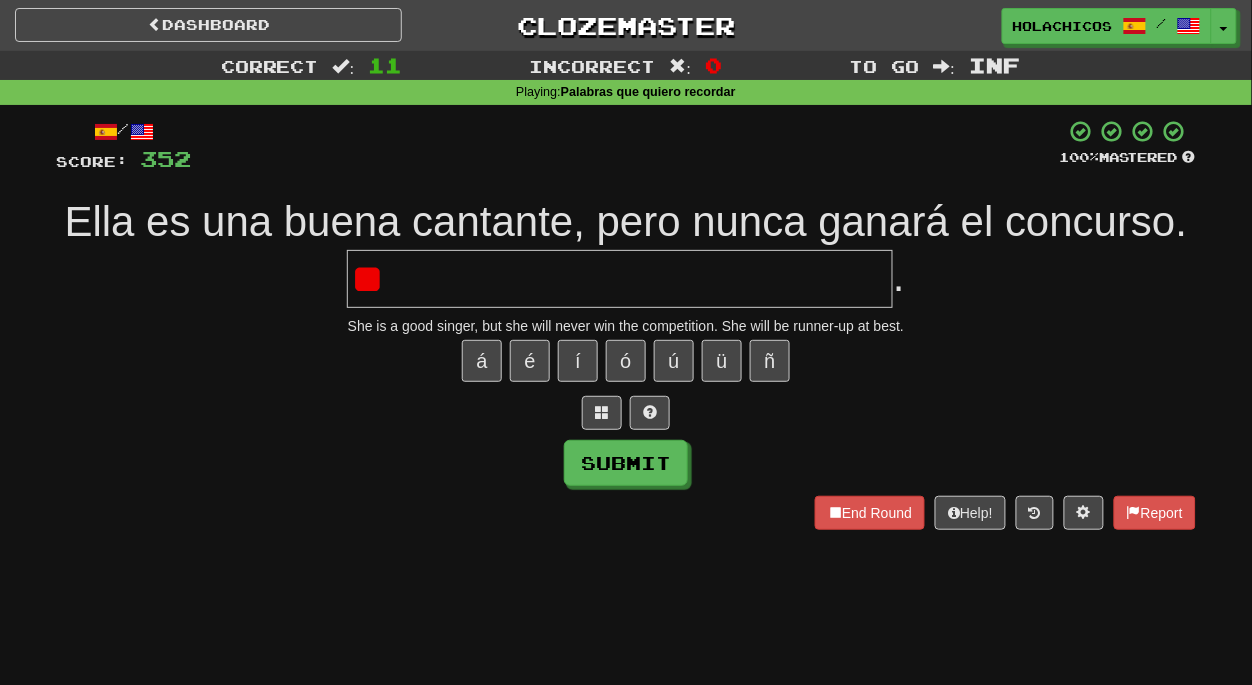 type on "*" 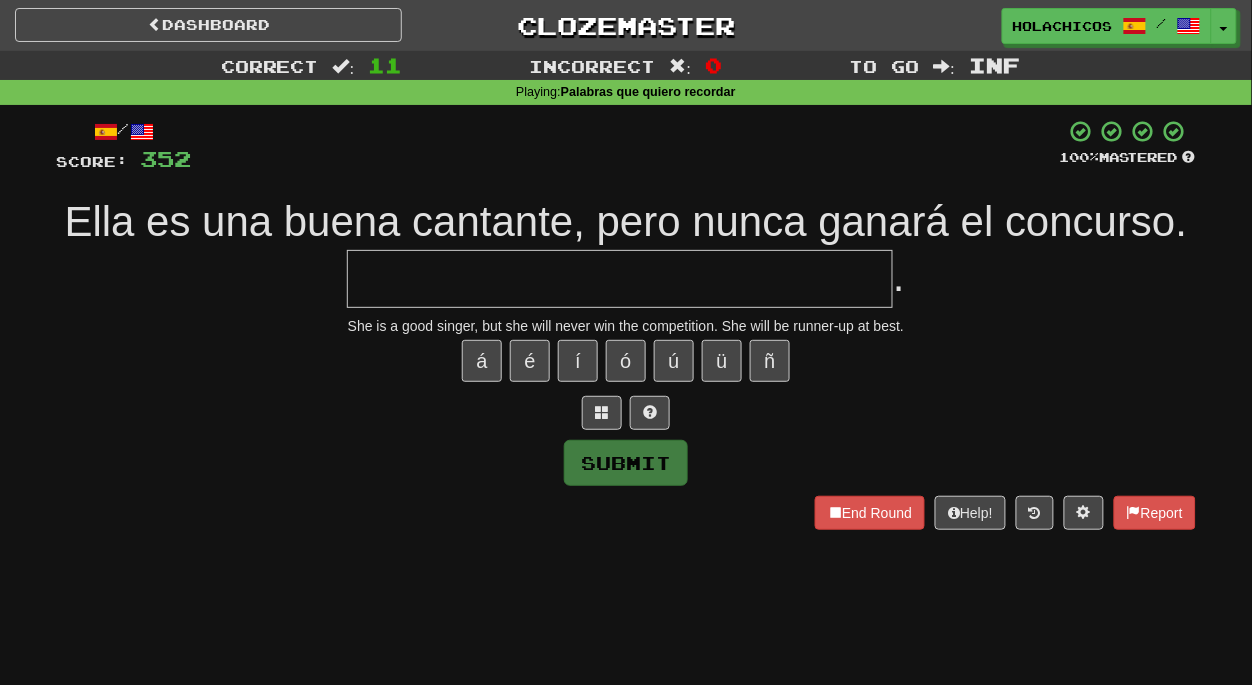 type on "*" 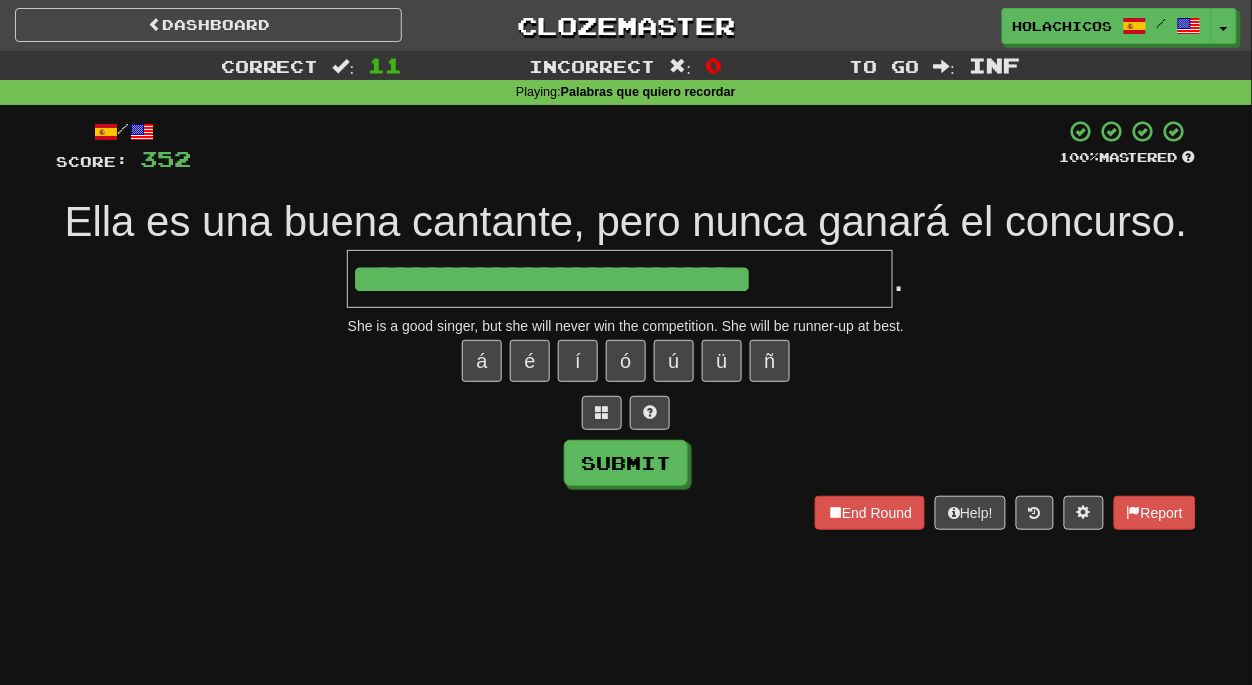 type on "**********" 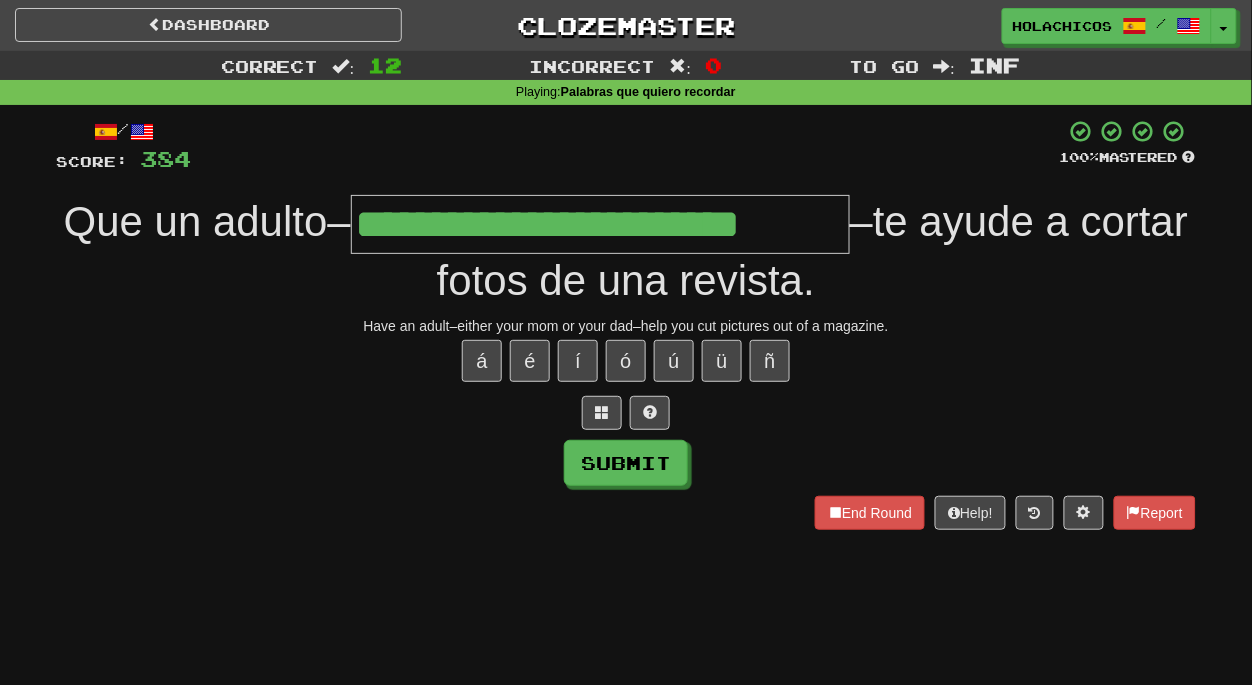 type on "**********" 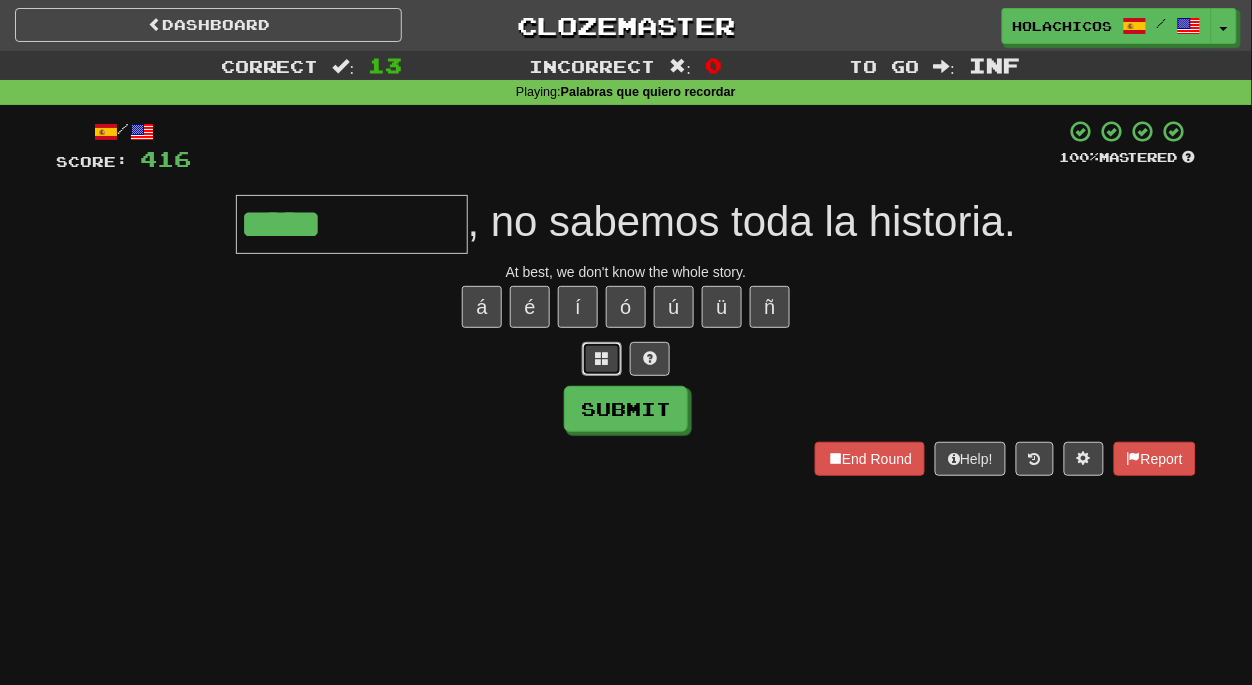 click at bounding box center [602, 358] 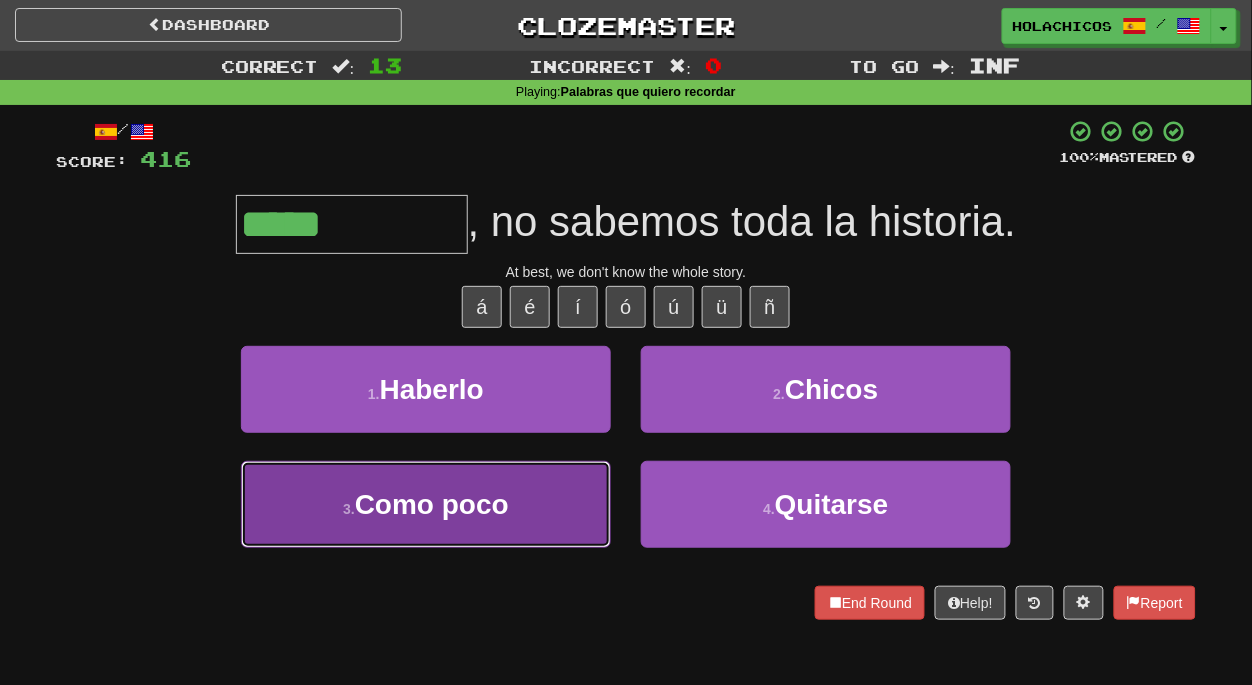 click on "Como poco" at bounding box center (432, 504) 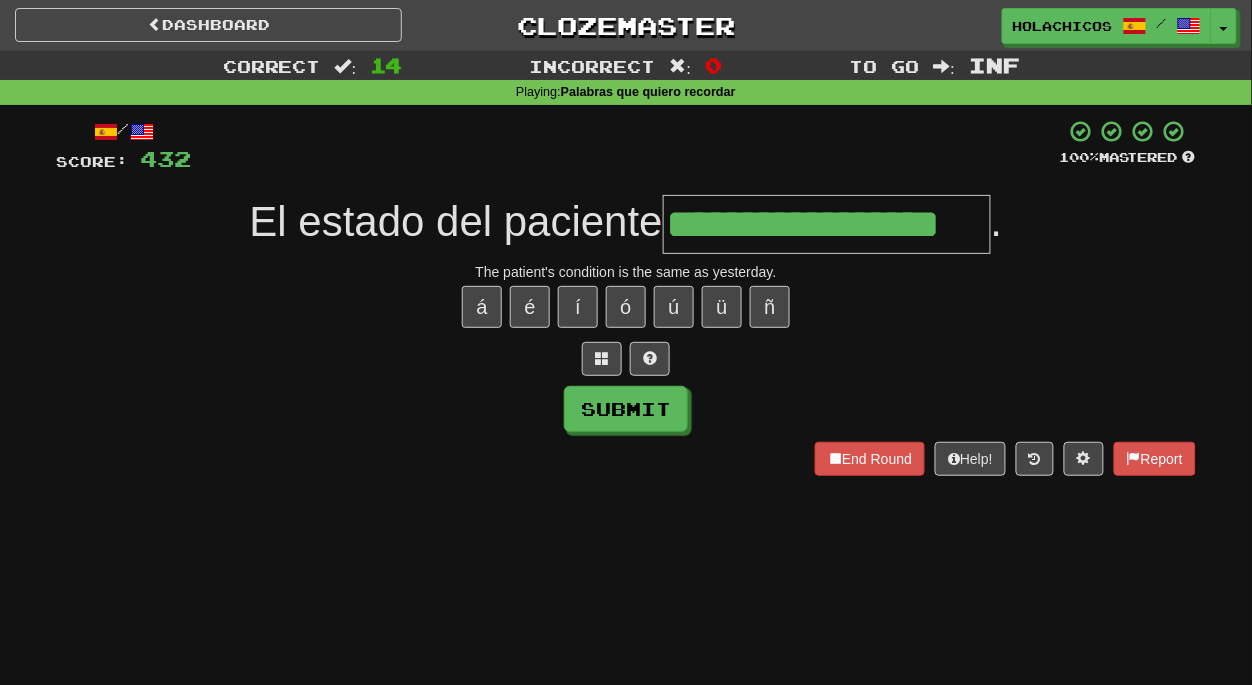 type on "**********" 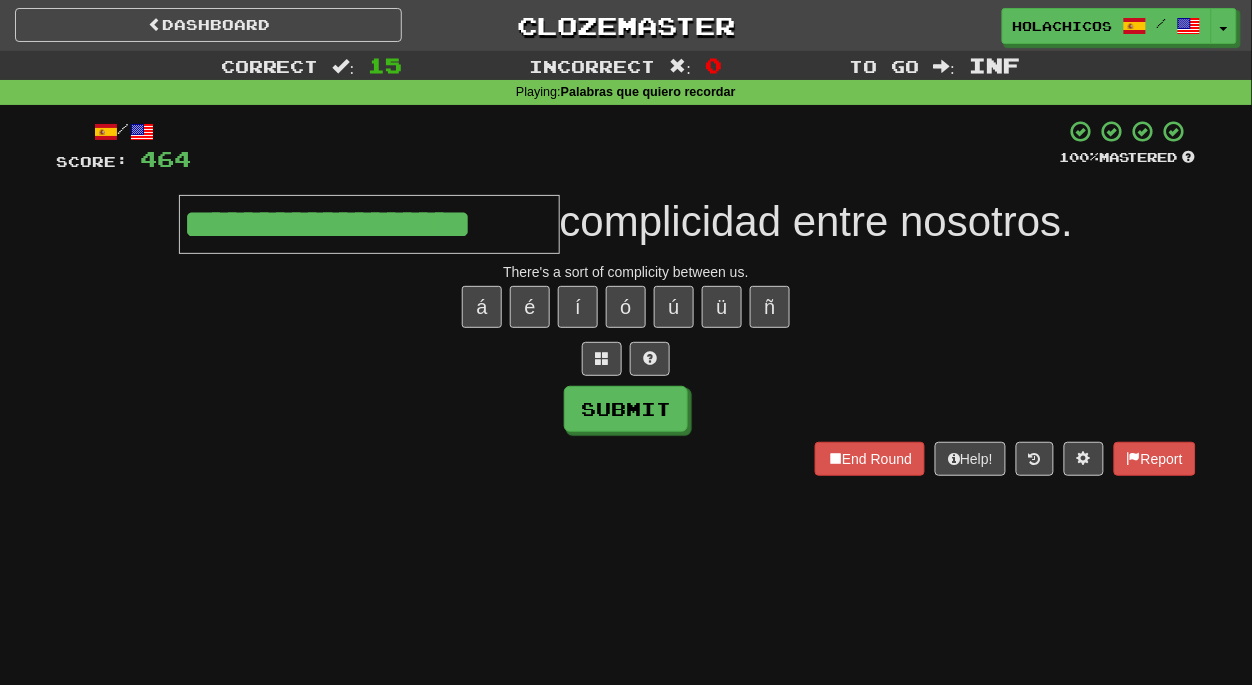 type on "**********" 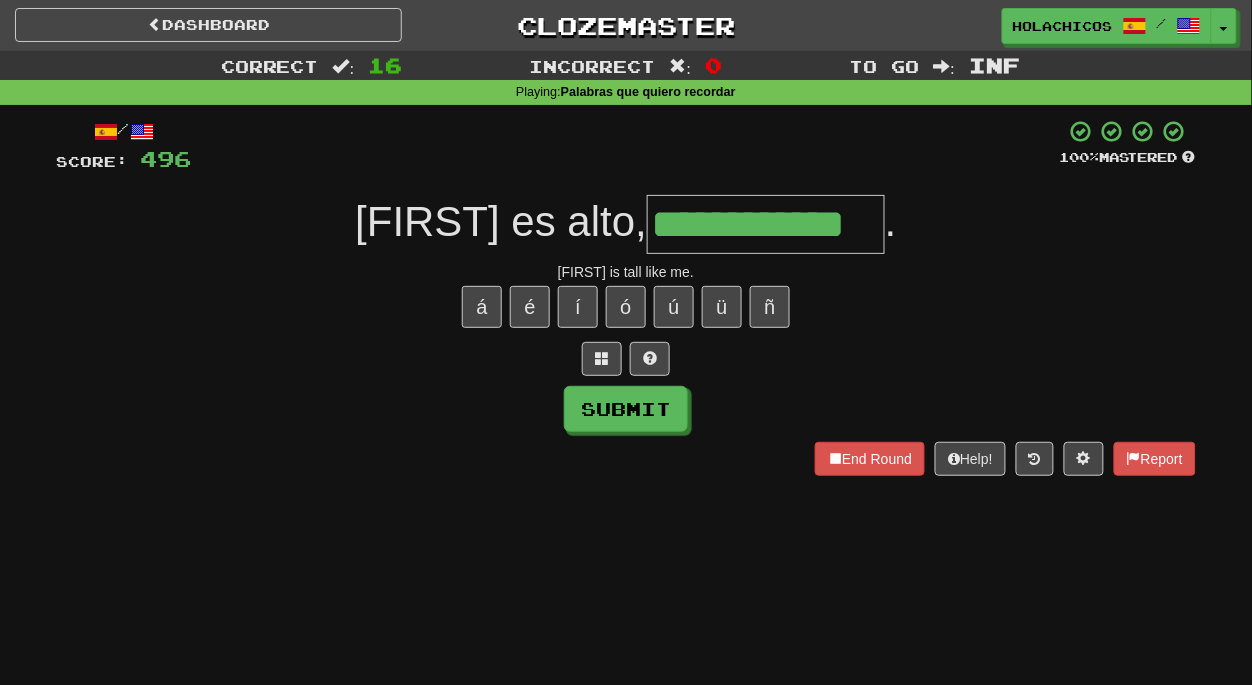 type on "**********" 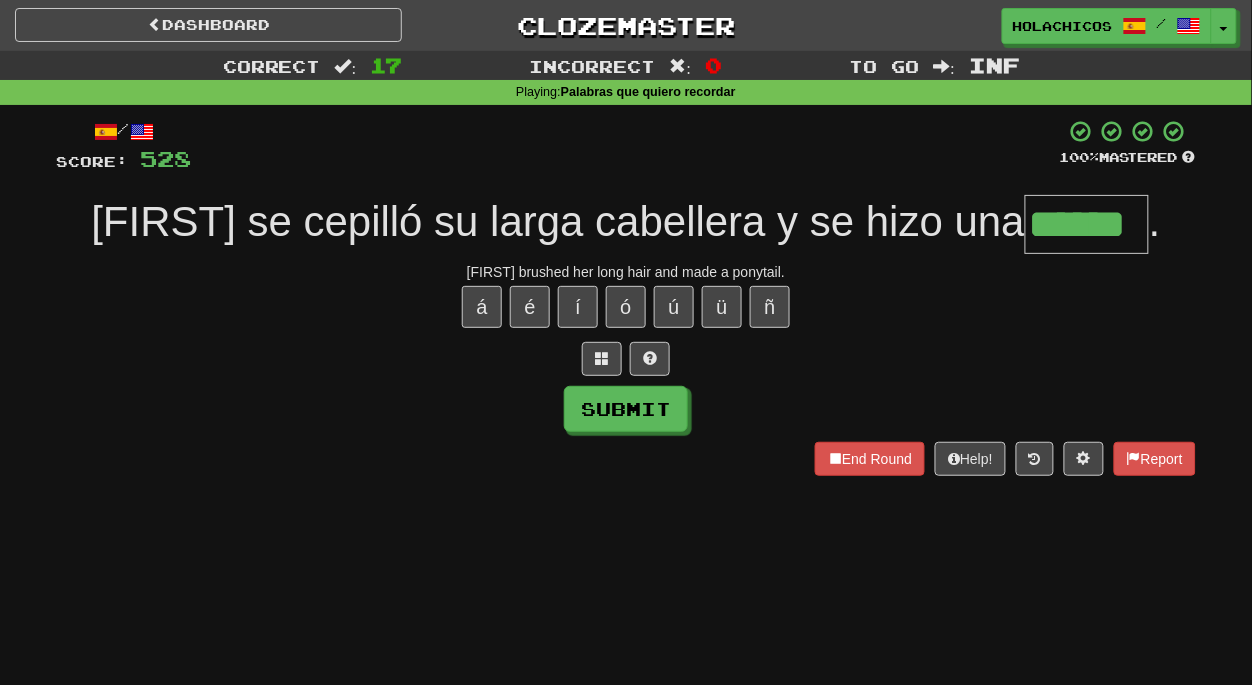 type on "******" 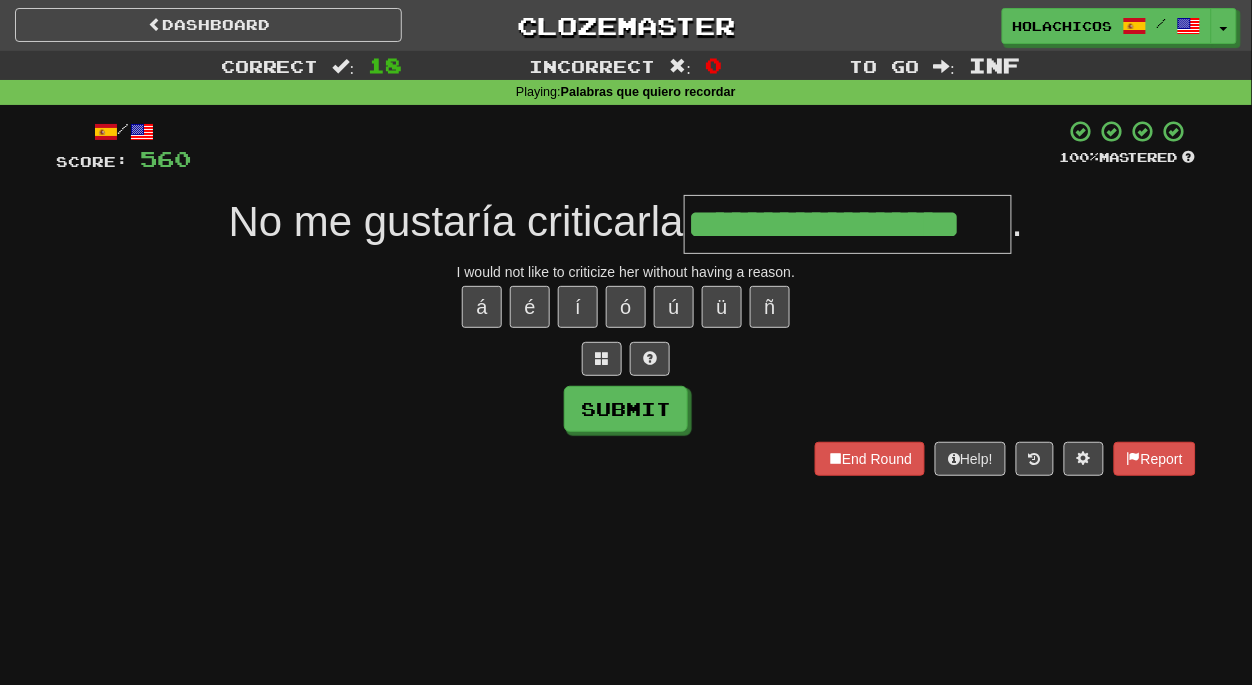 type on "**********" 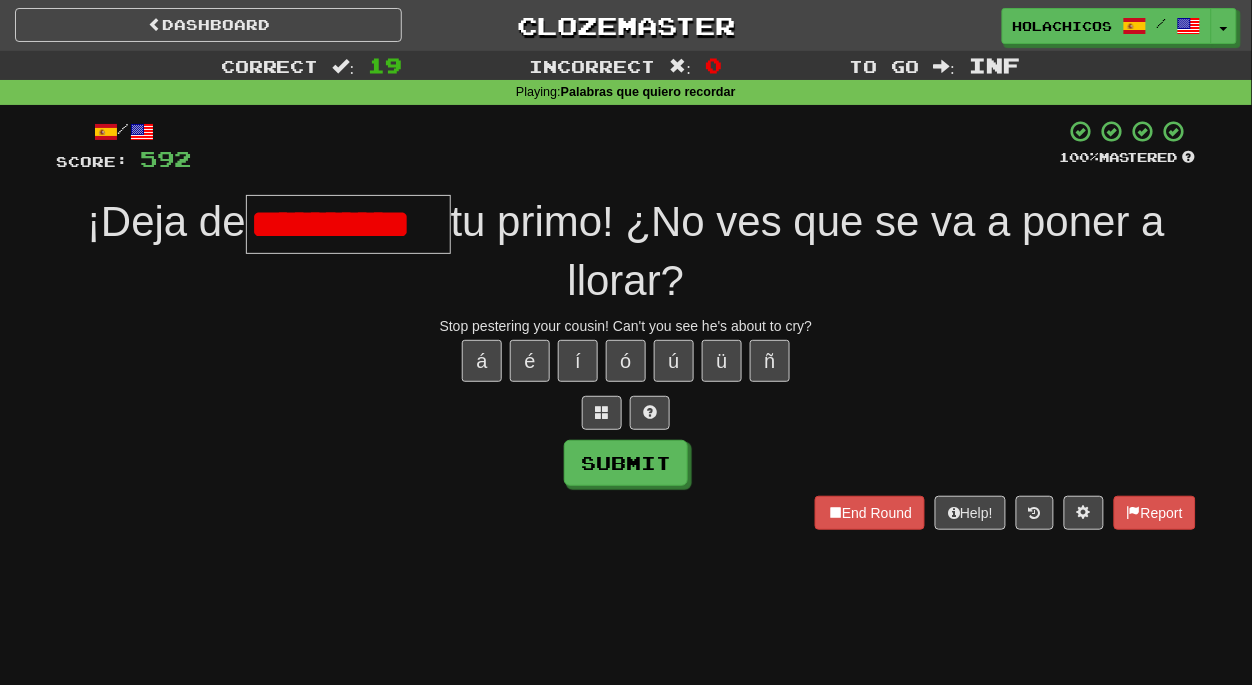 scroll, scrollTop: 0, scrollLeft: 0, axis: both 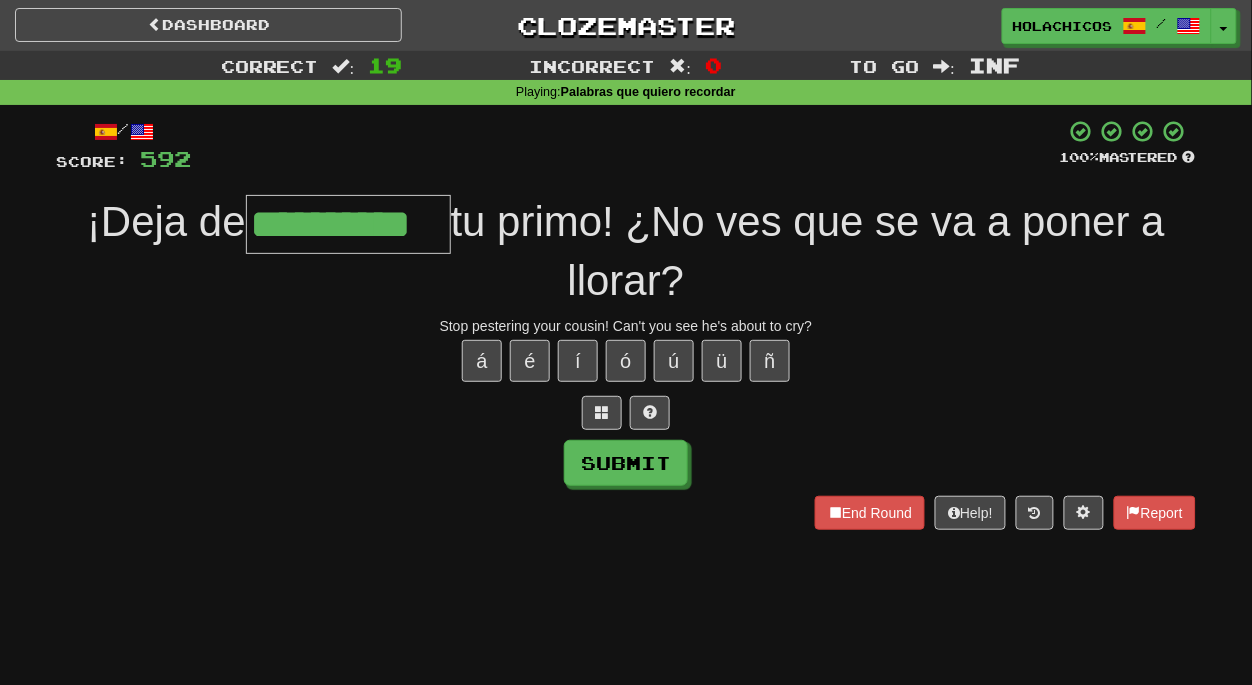 type on "**********" 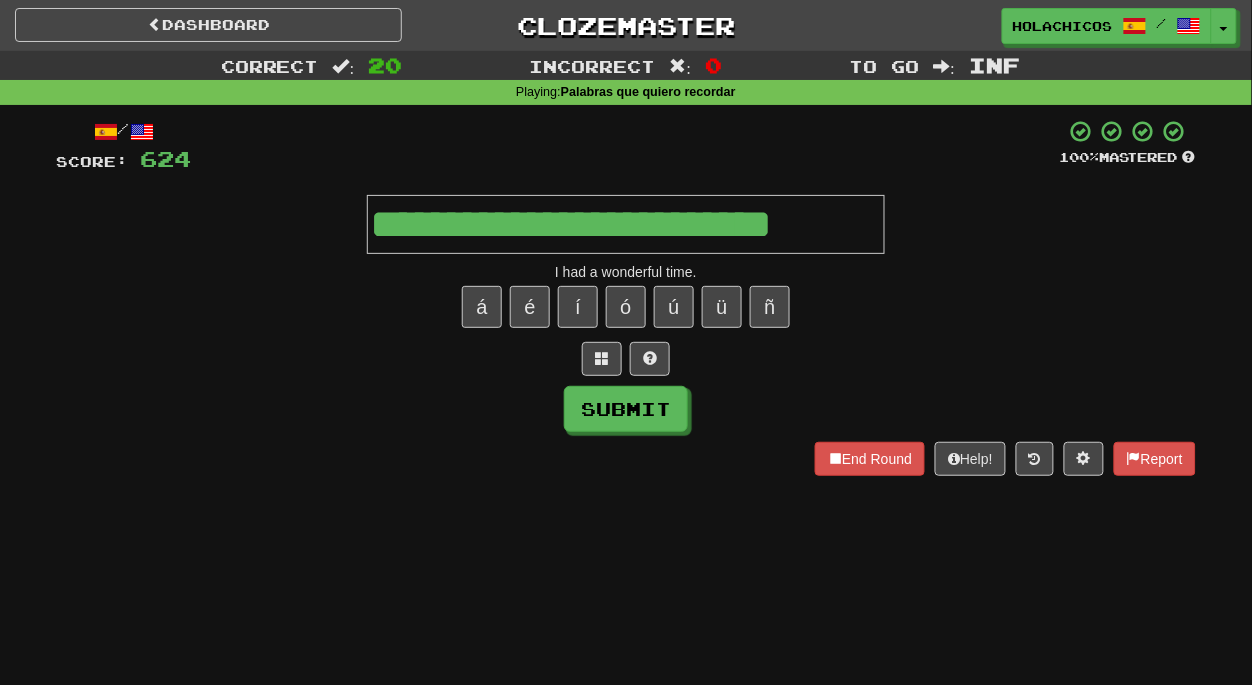 type on "**********" 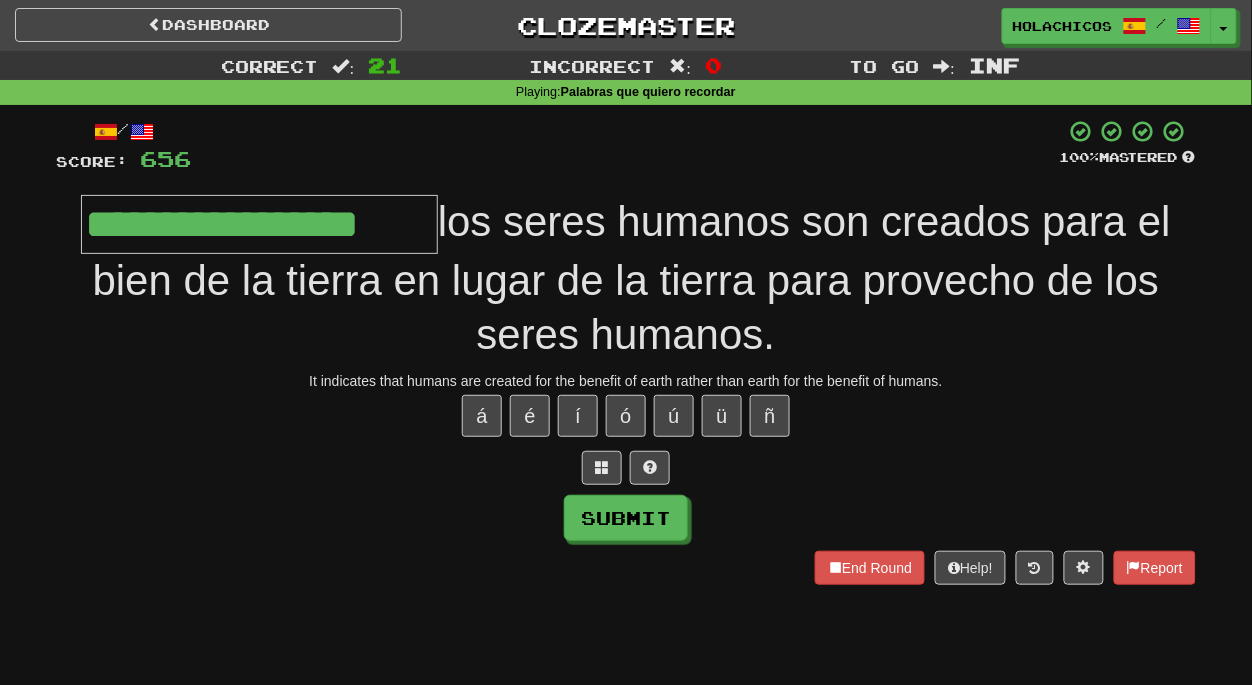 type on "**********" 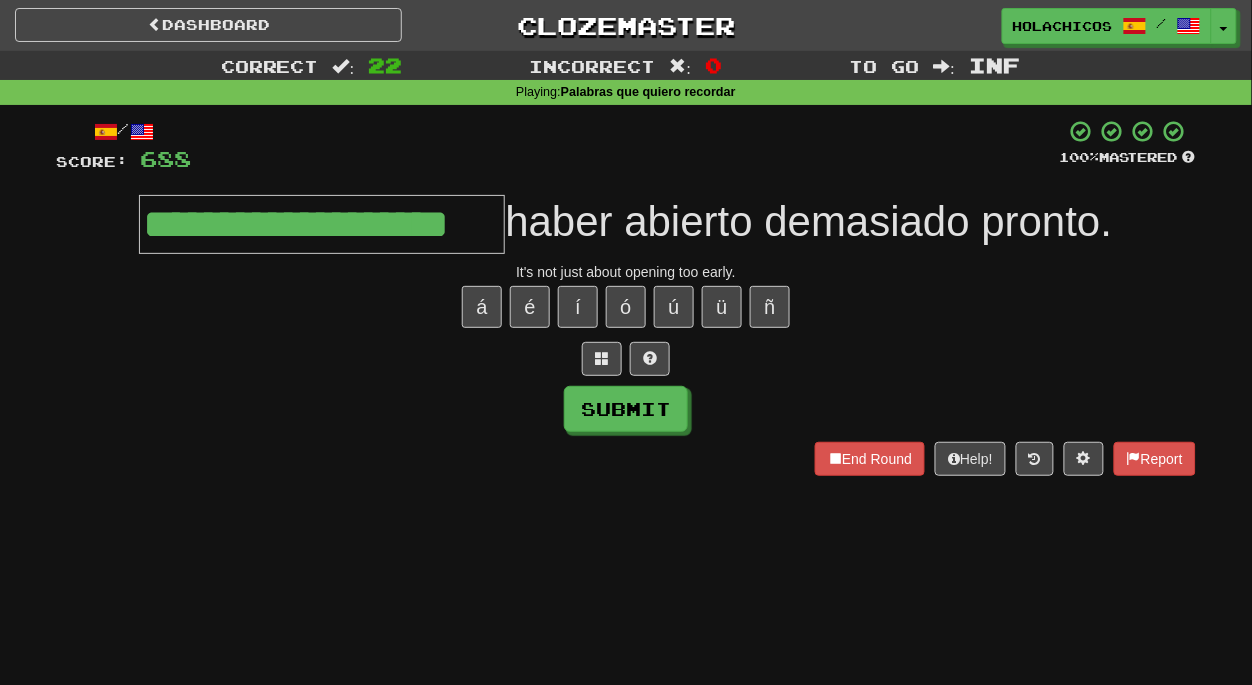 type on "**********" 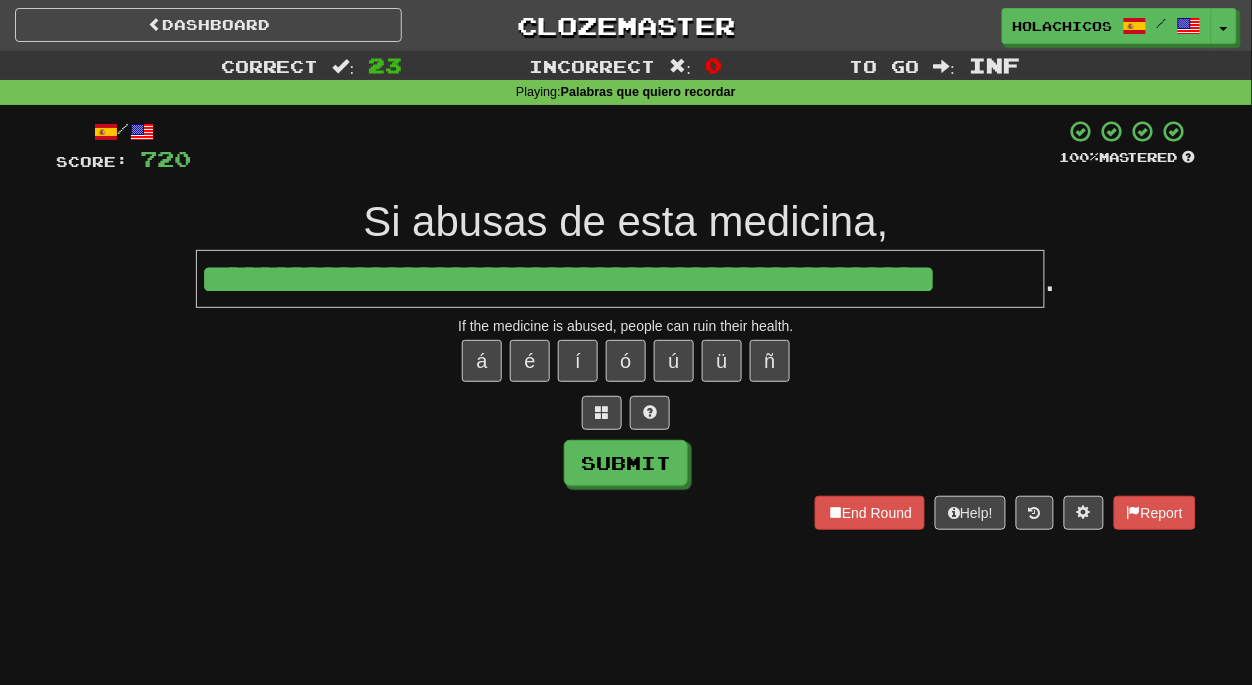type on "**********" 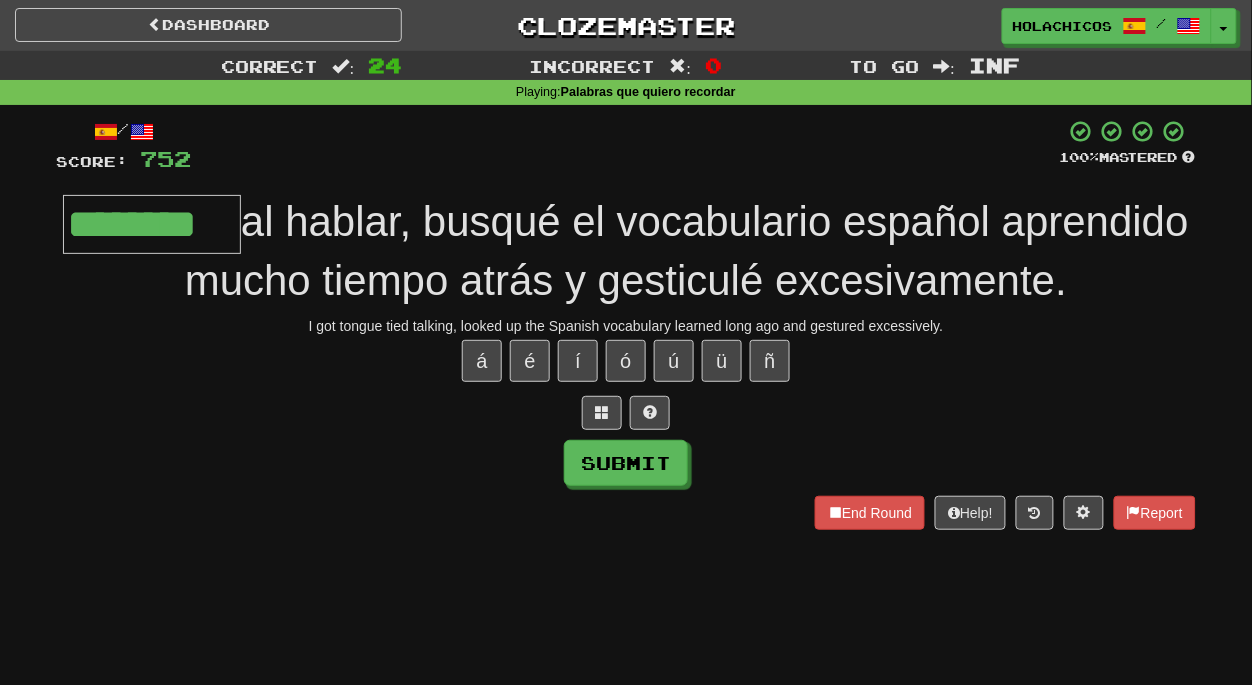 type on "********" 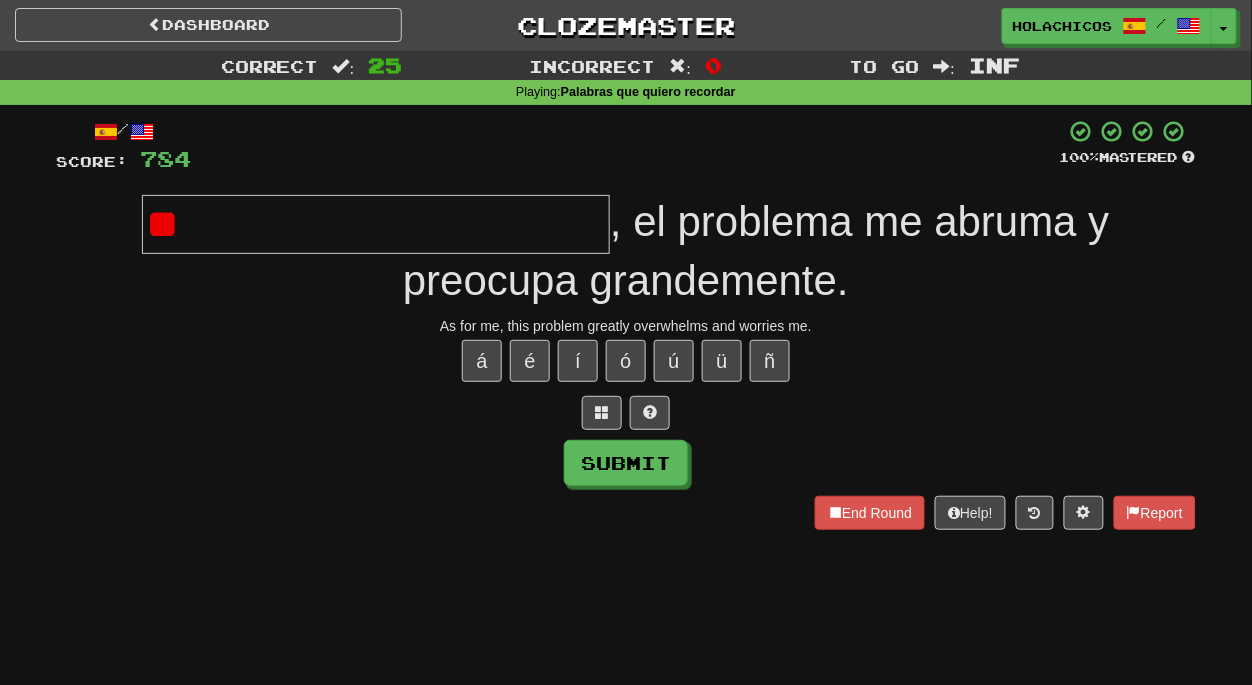 type on "*" 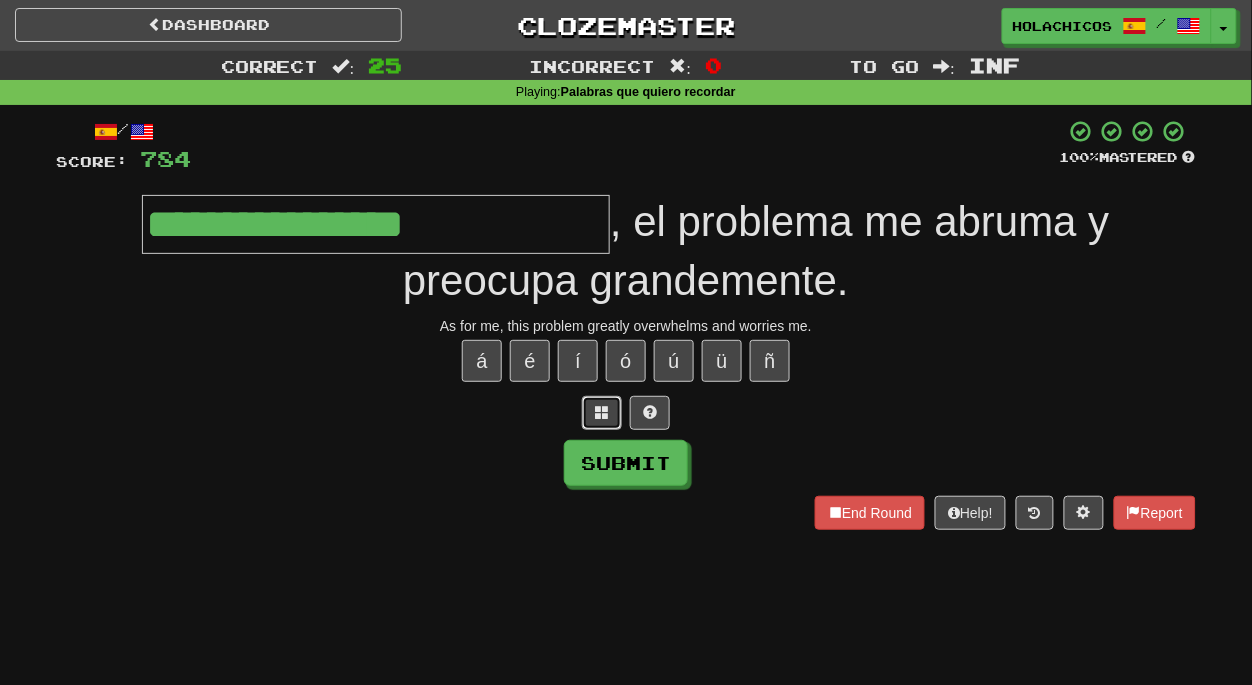 click at bounding box center [602, 412] 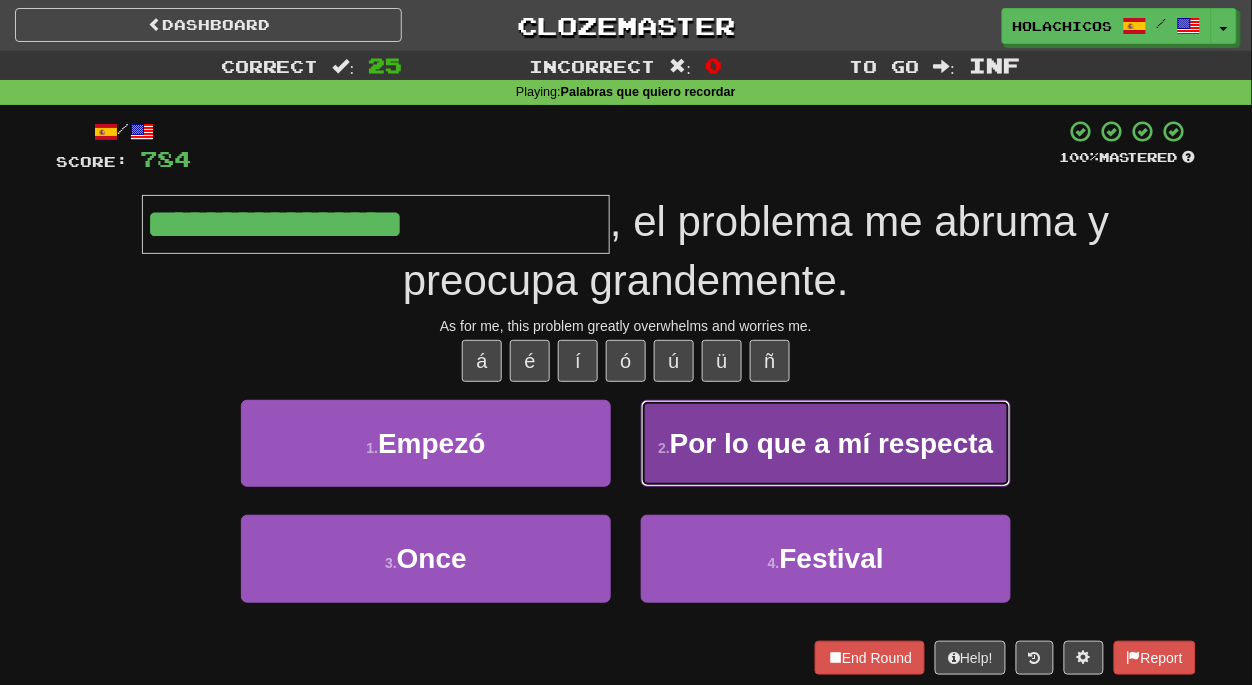 click on "Por lo que a mí respecta" at bounding box center [832, 443] 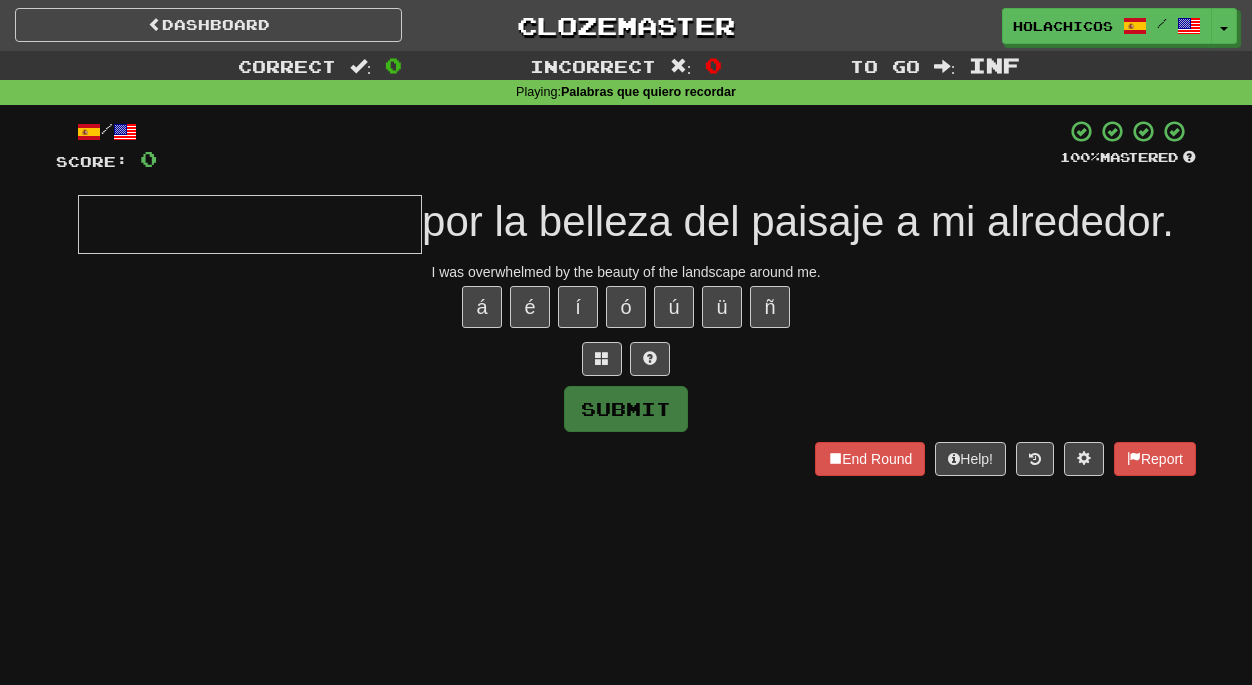 scroll, scrollTop: 0, scrollLeft: 0, axis: both 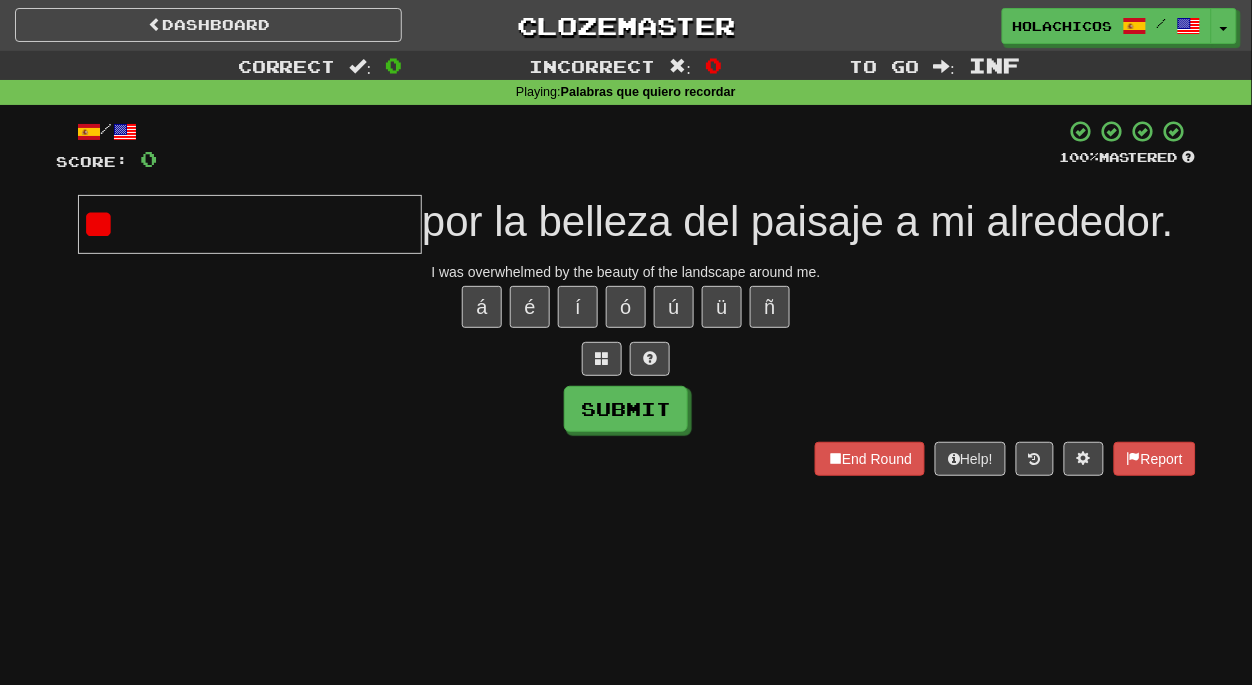 type on "*" 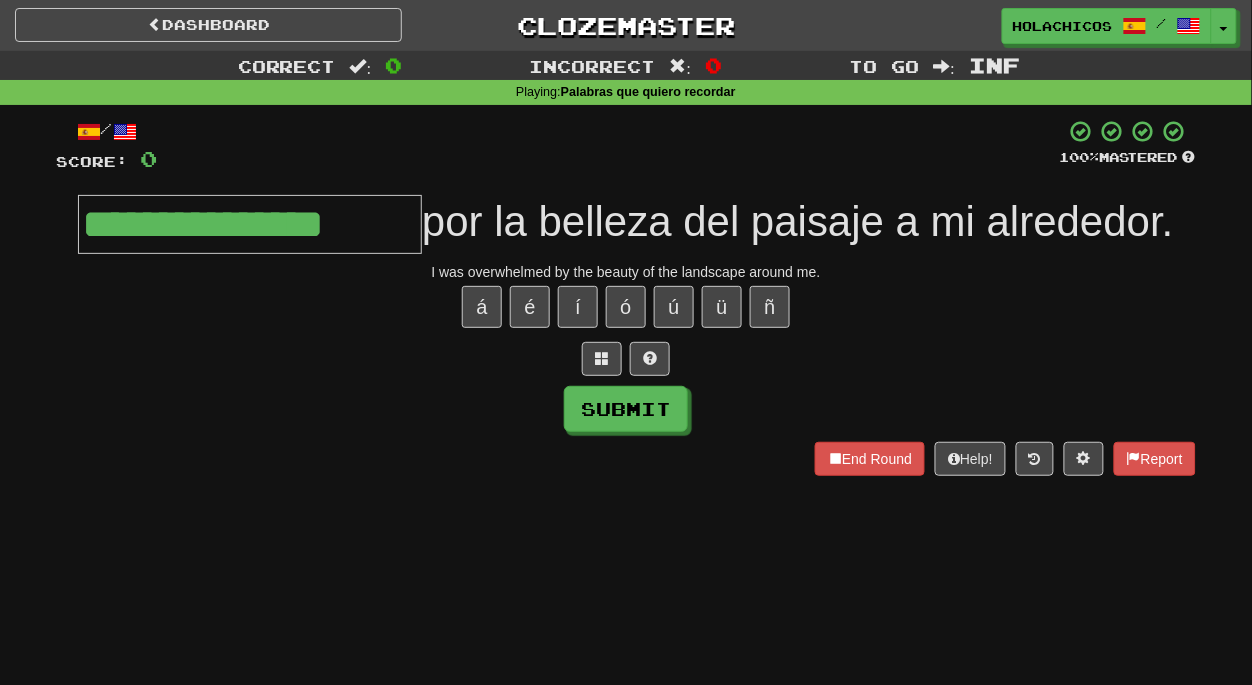 type on "**********" 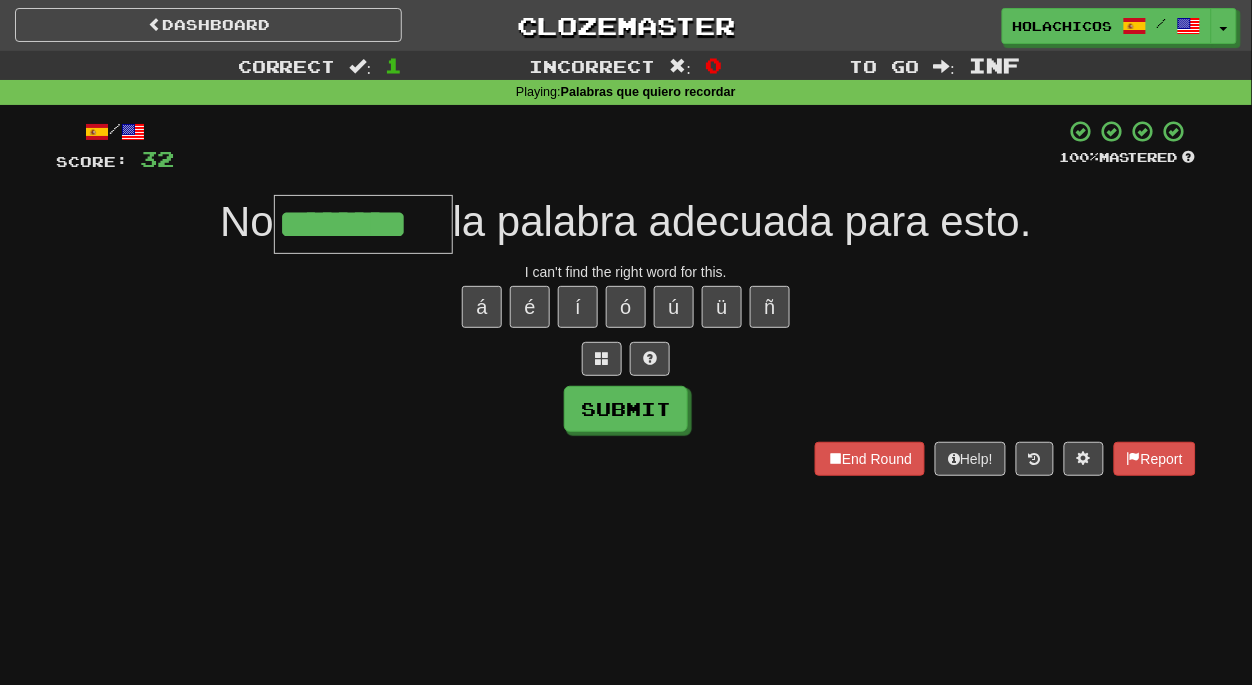 type on "********" 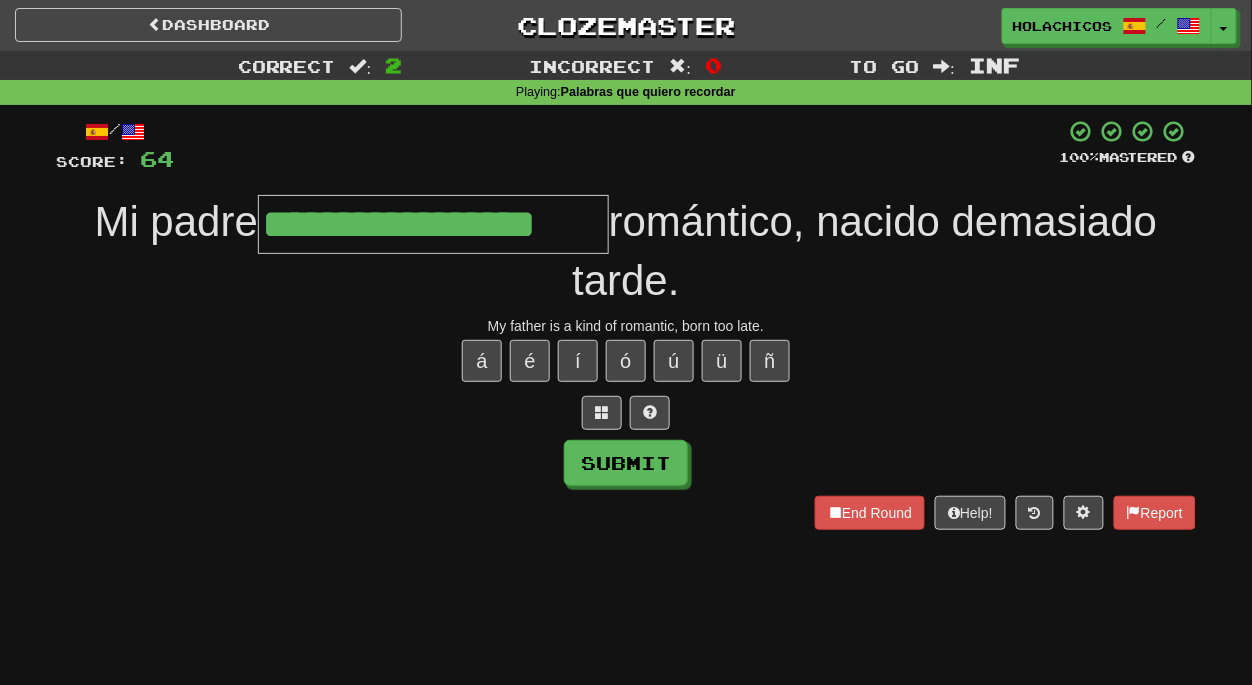 type on "**********" 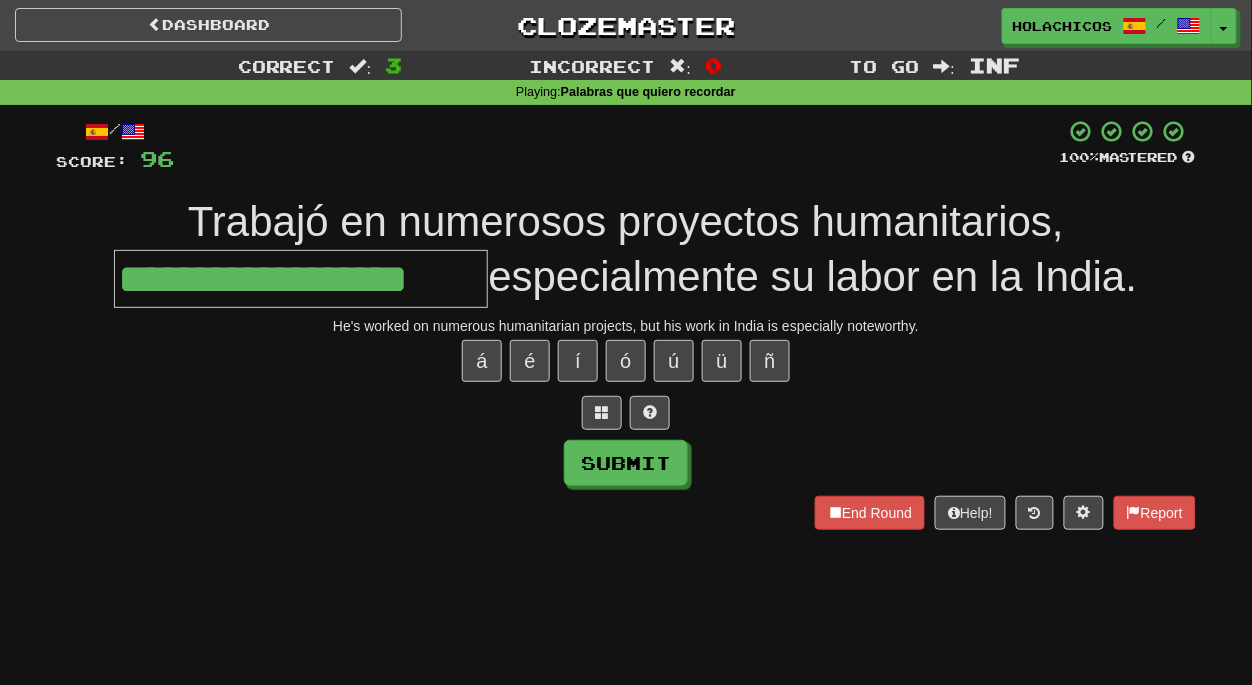 type on "**********" 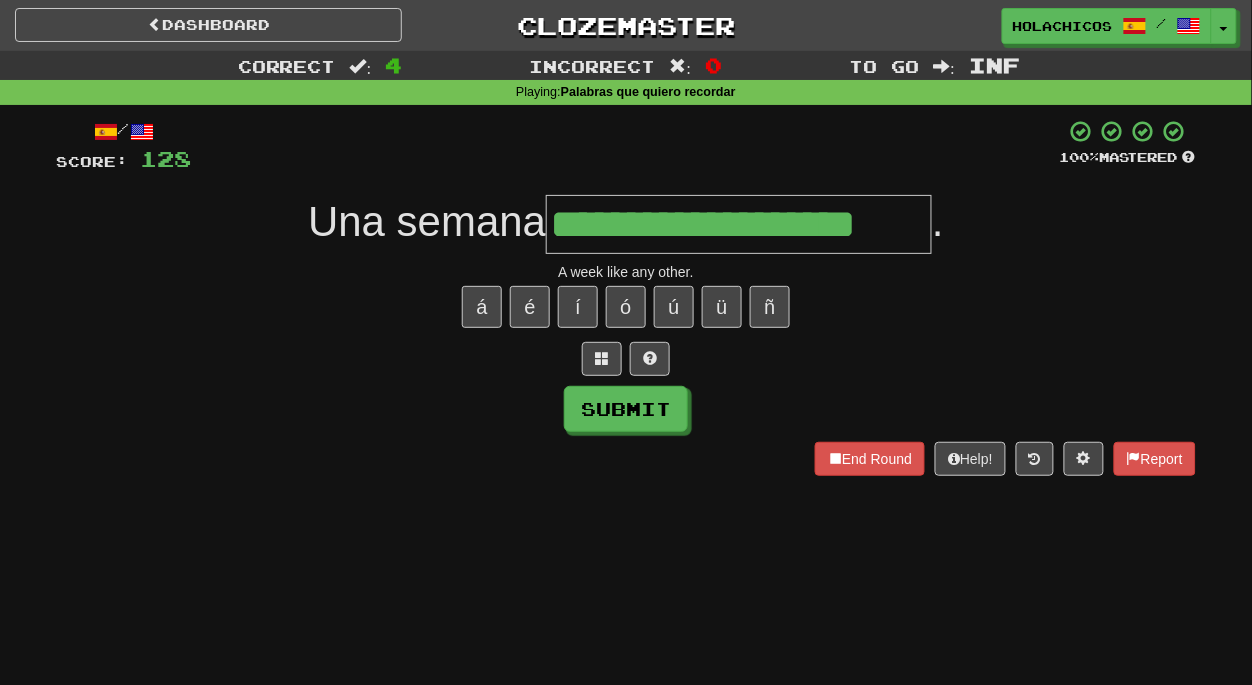 type on "**********" 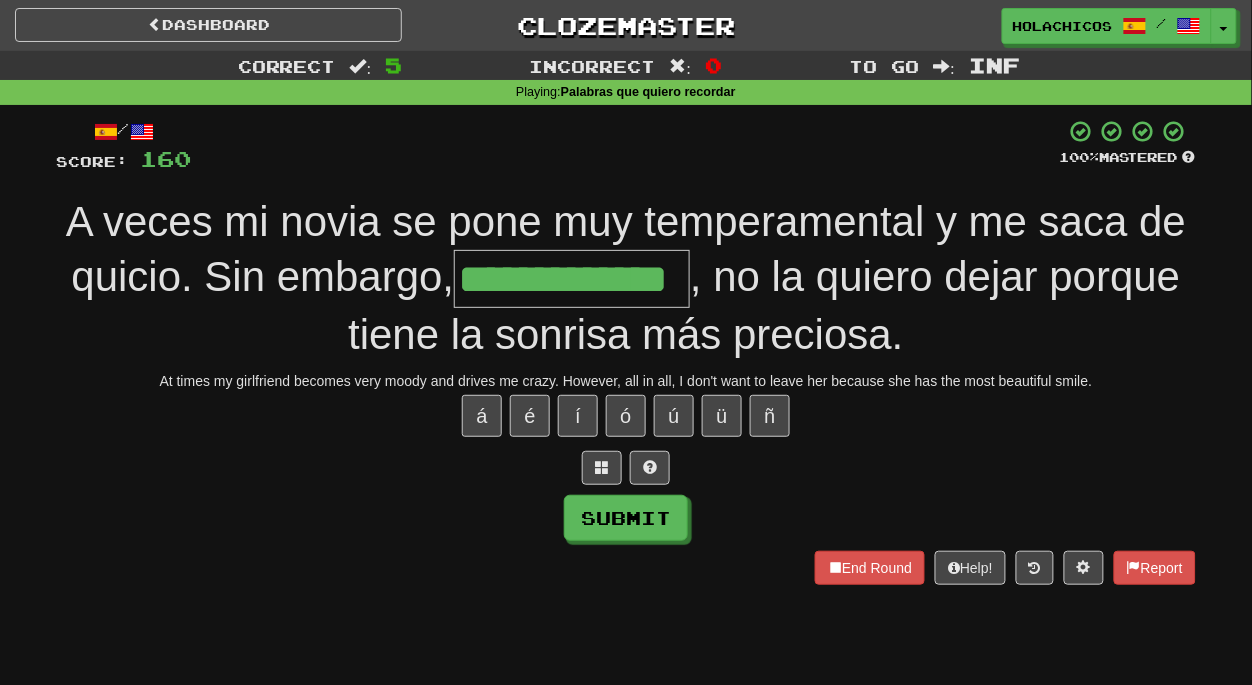 type on "**********" 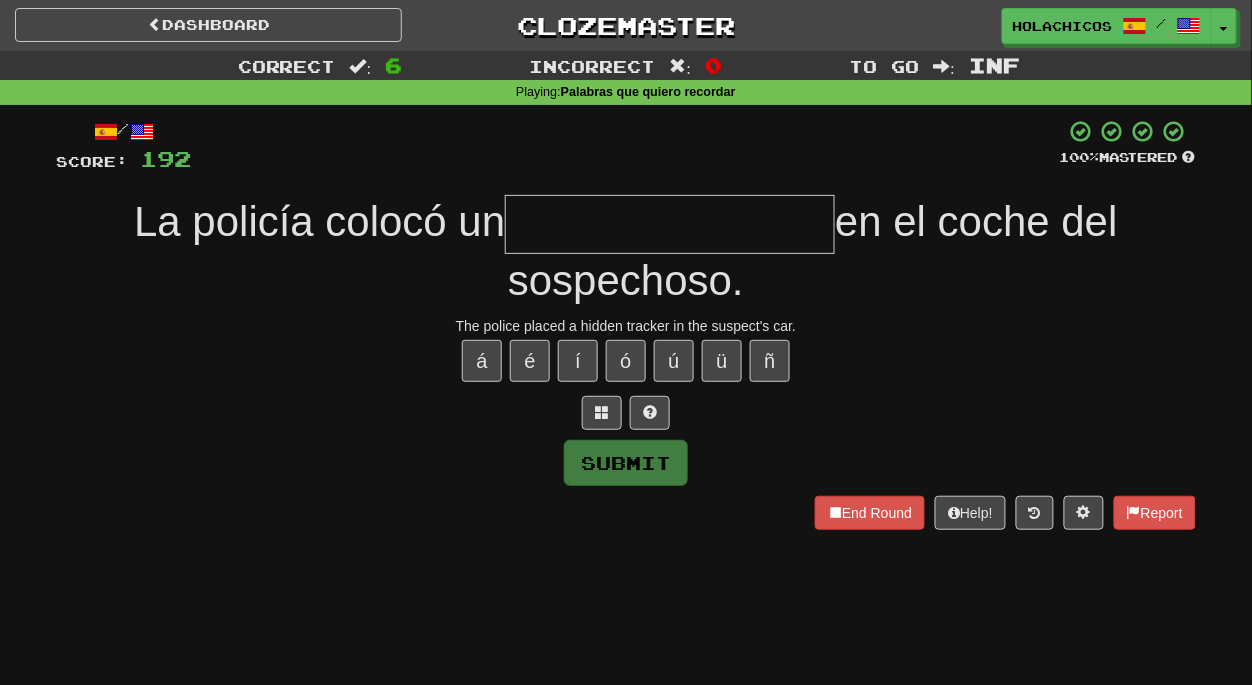 type on "*" 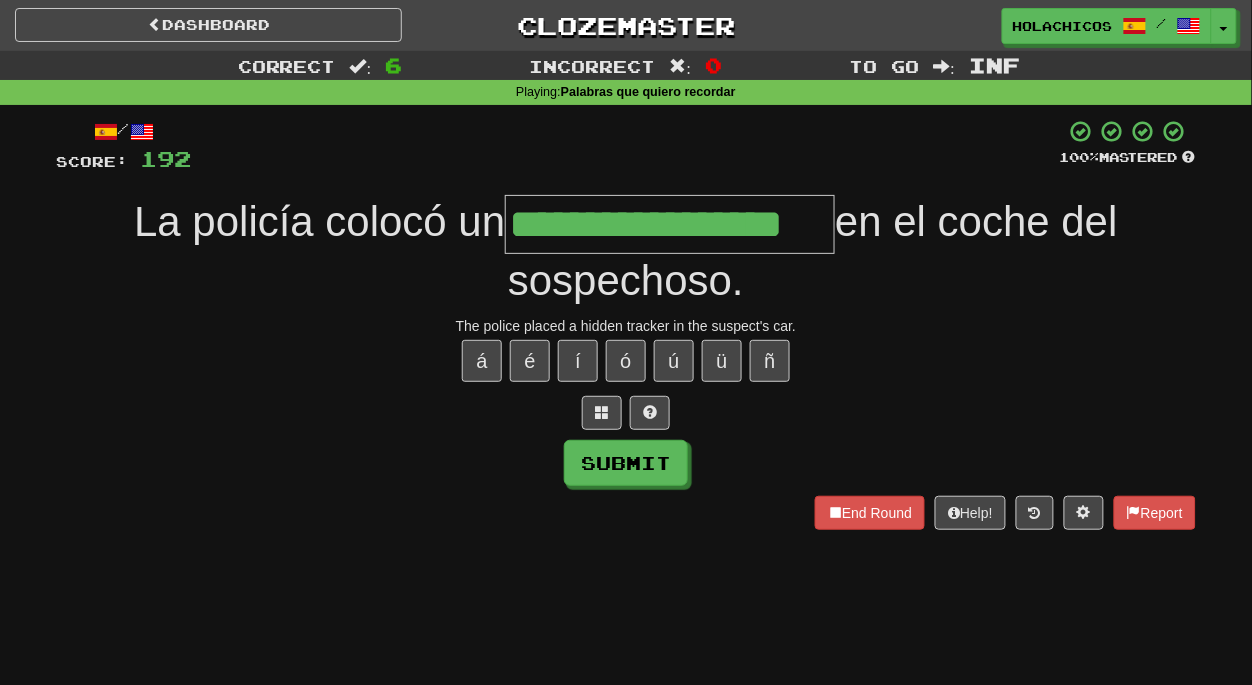 type on "**********" 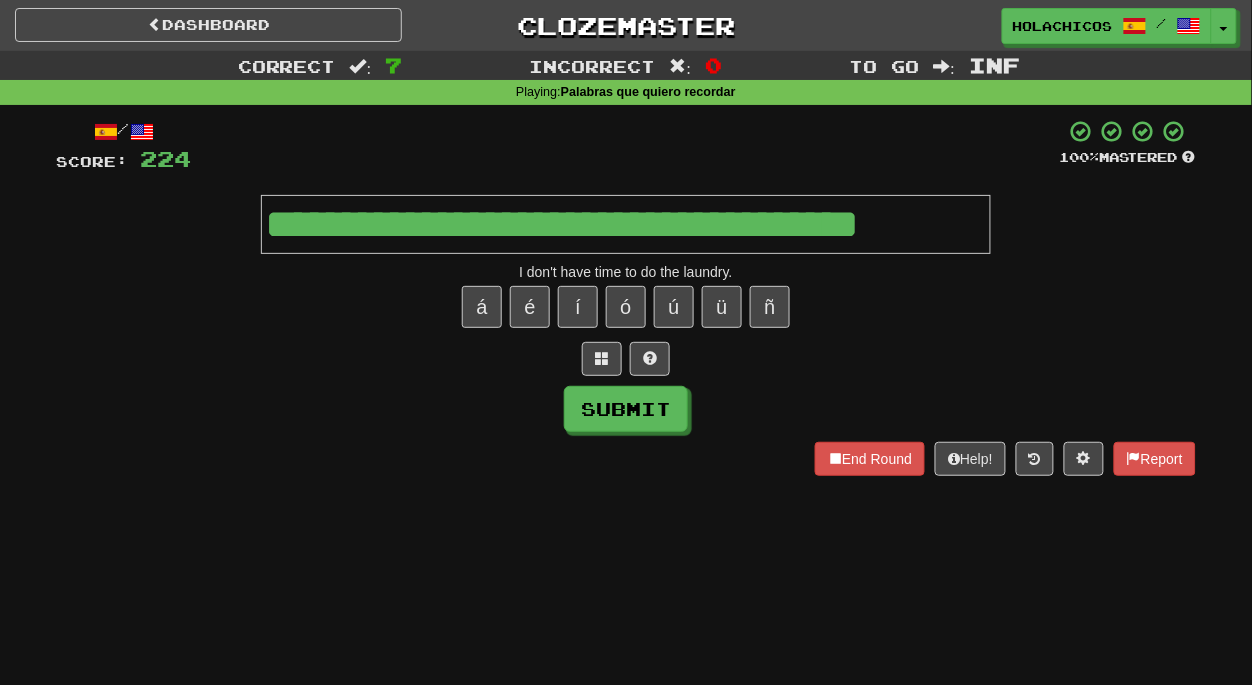 type on "**********" 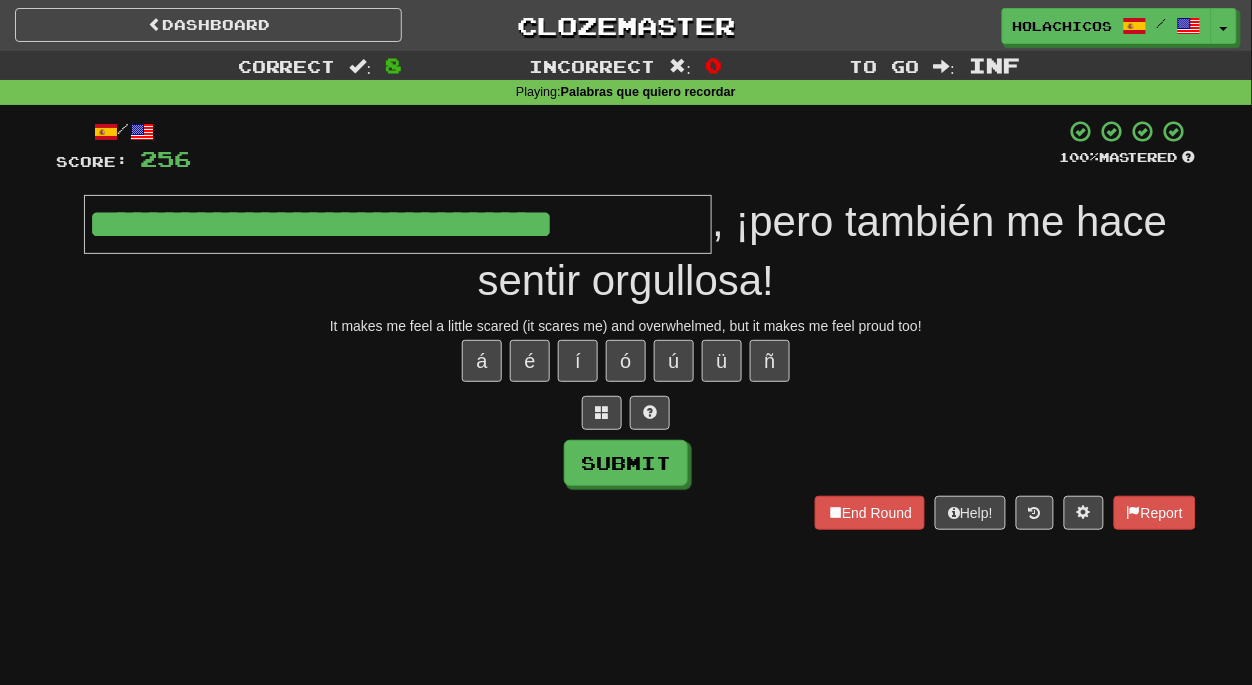 type on "**********" 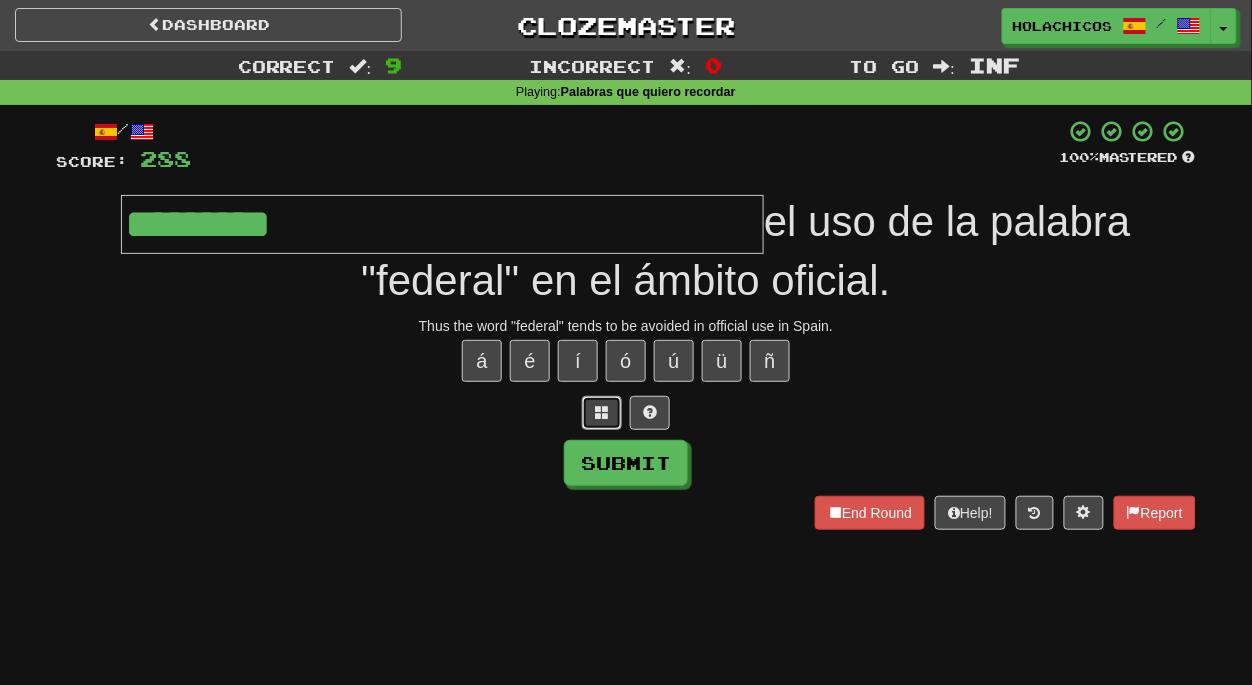 click at bounding box center [602, 412] 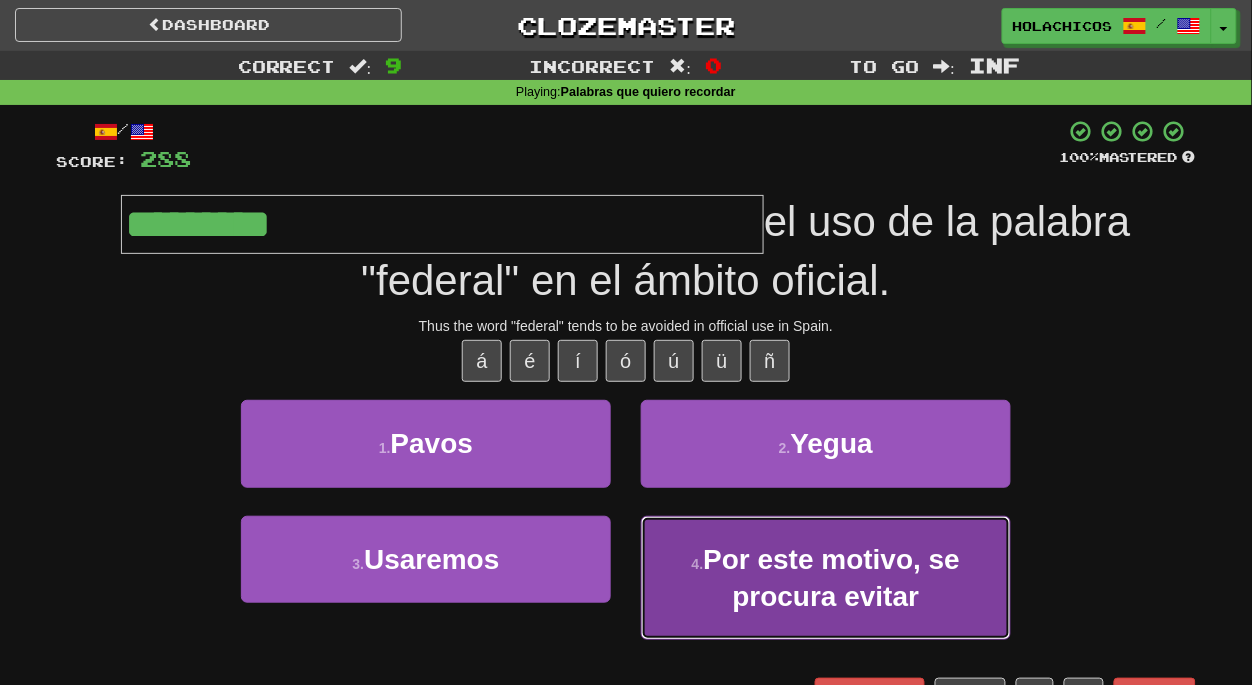 click on "Por este motivo, se procura evitar" at bounding box center (831, 578) 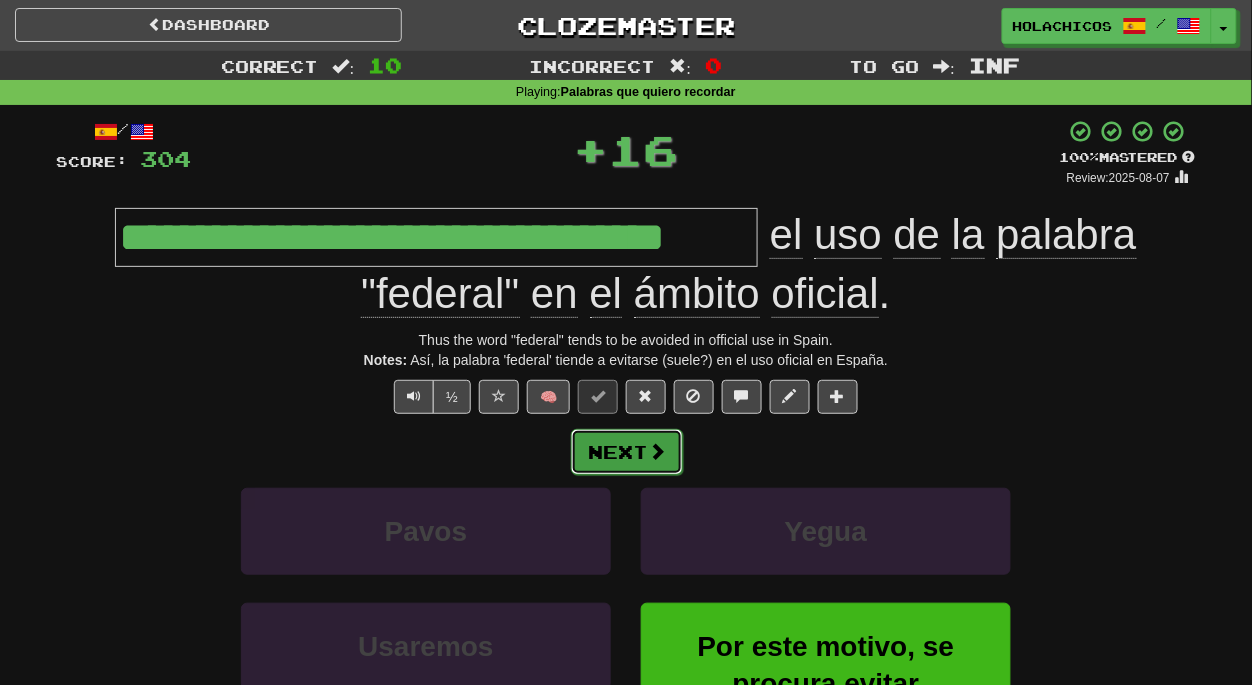 click at bounding box center [657, 451] 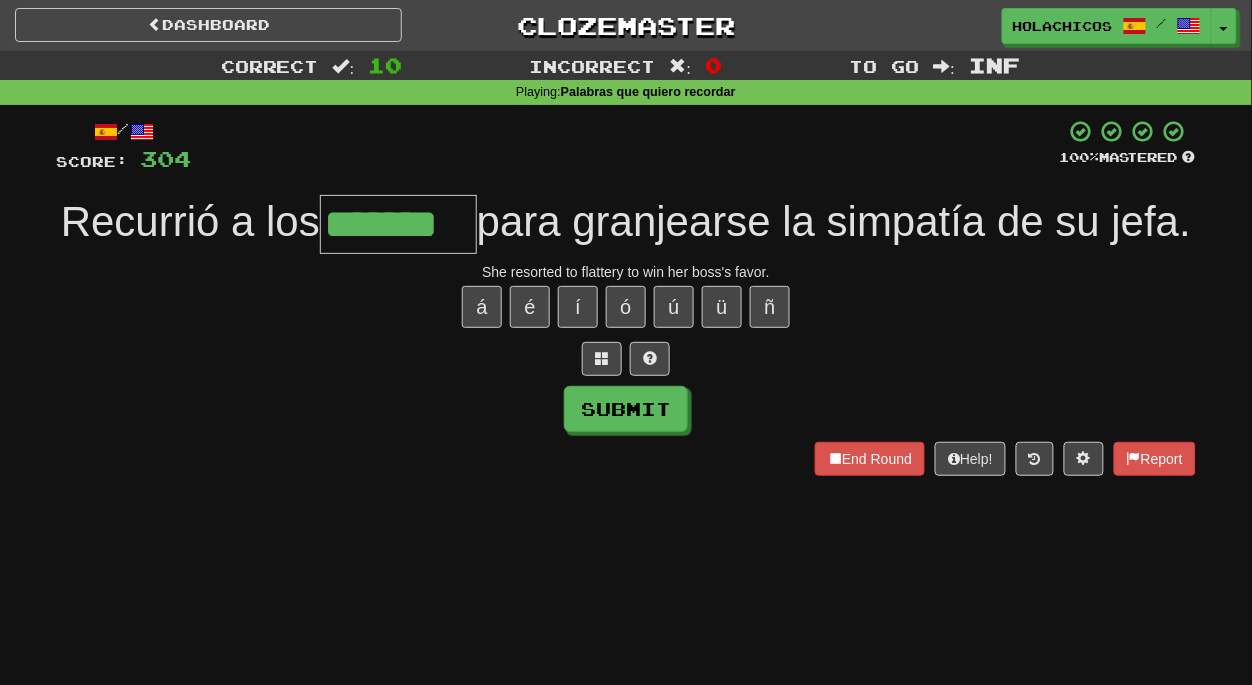 type on "*******" 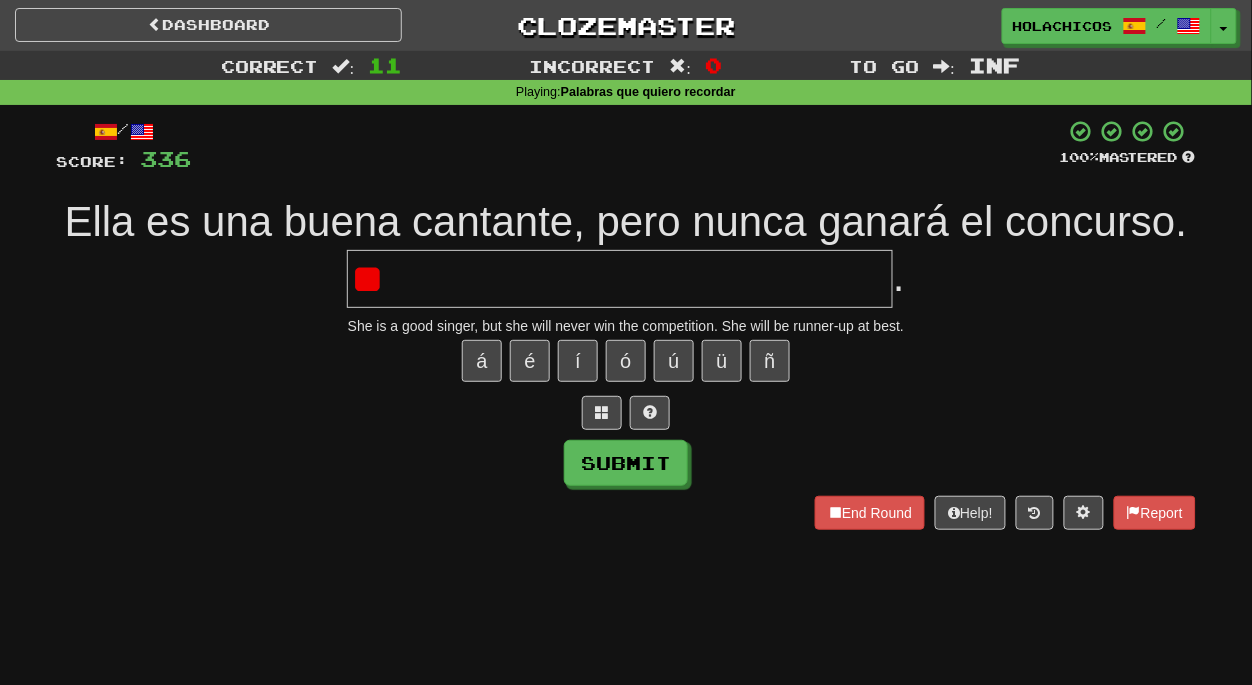 type on "*" 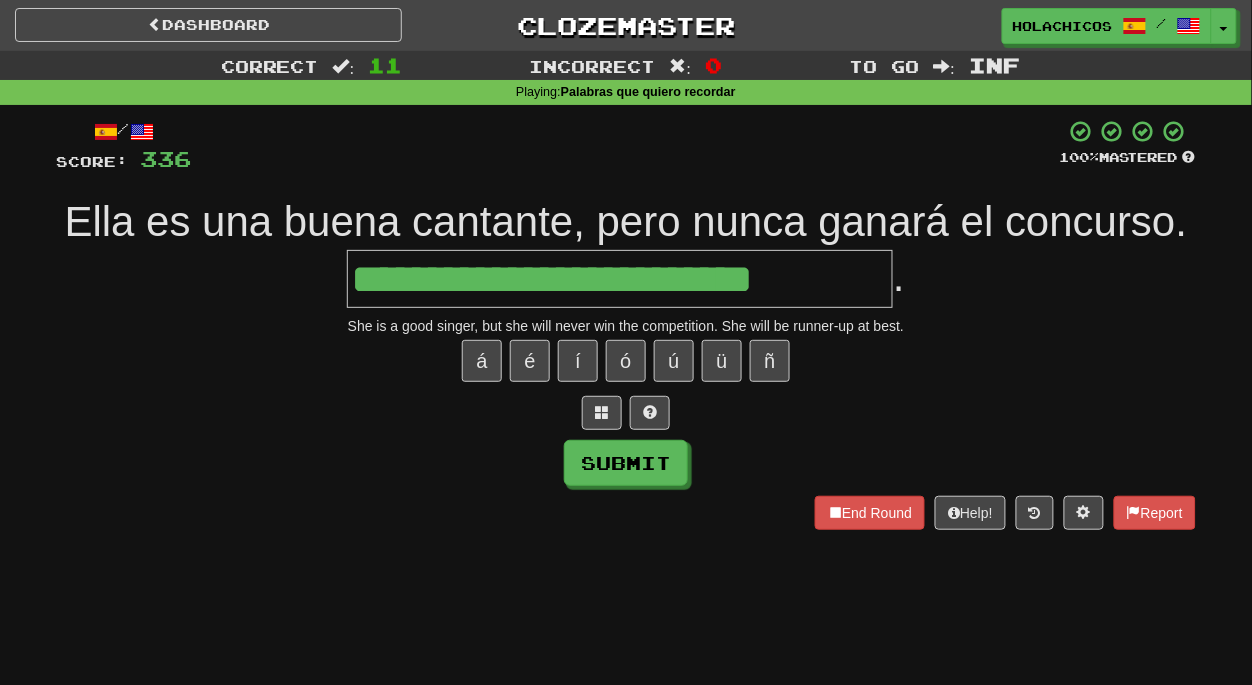 type on "**********" 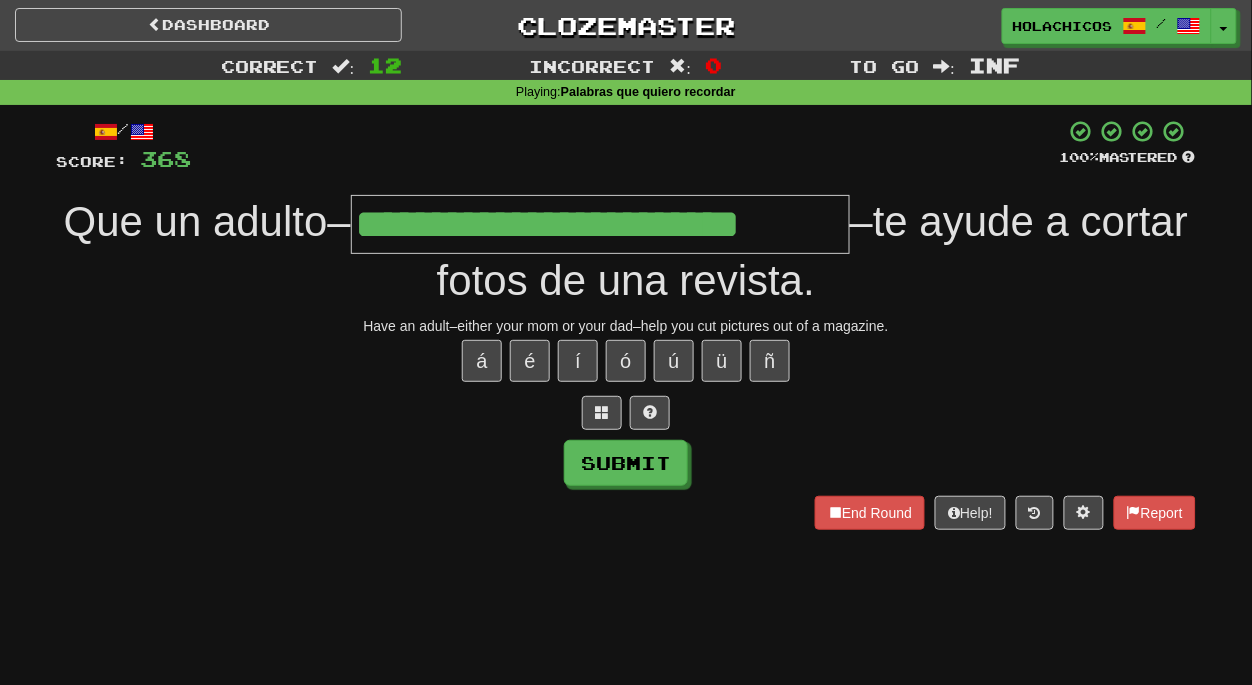 type on "**********" 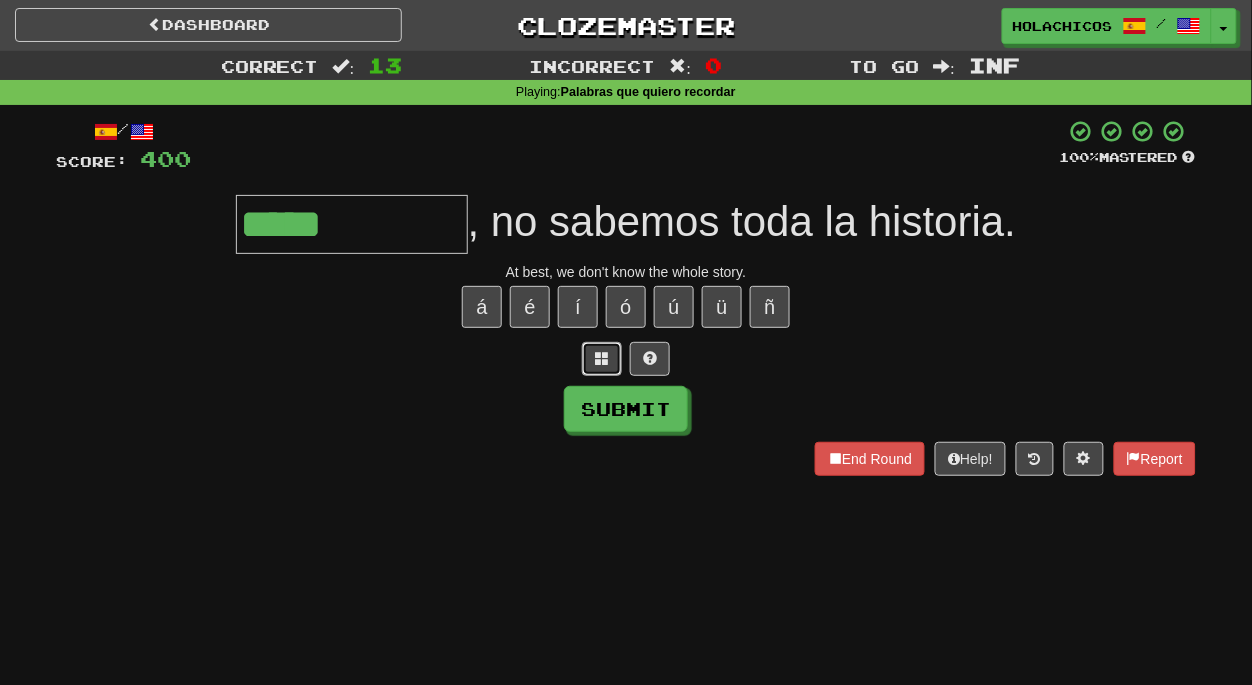 click at bounding box center [602, 358] 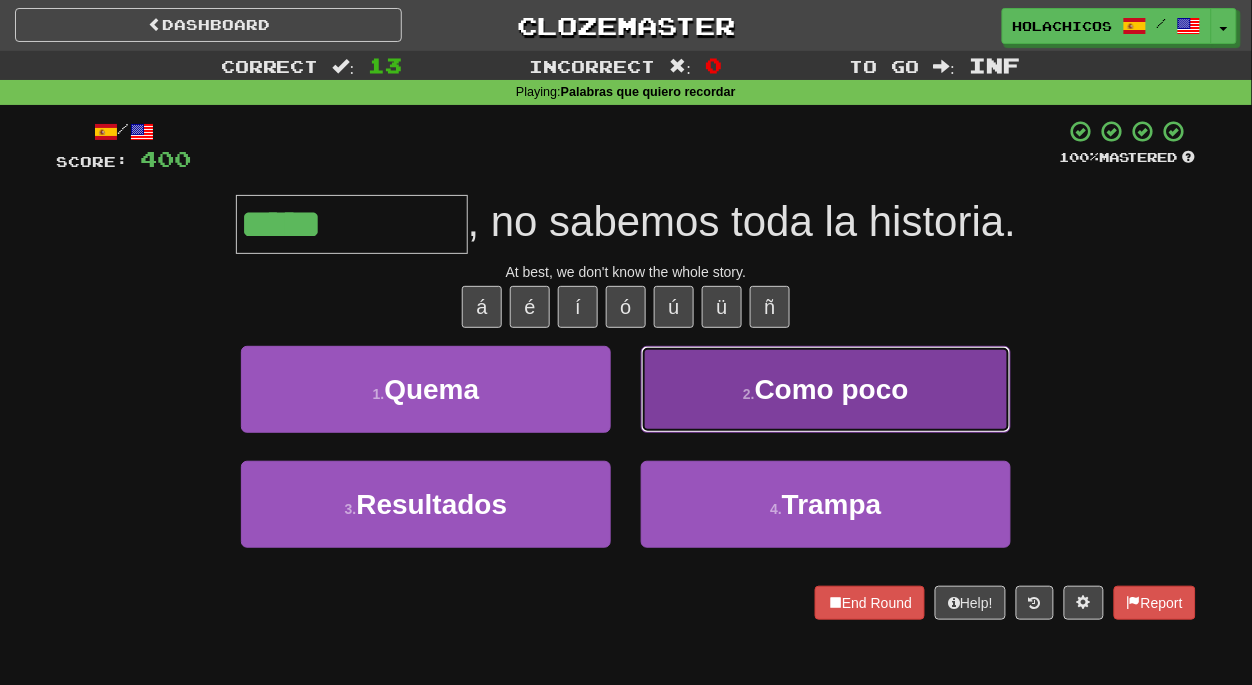 click on "2 .  Como poco" at bounding box center (826, 389) 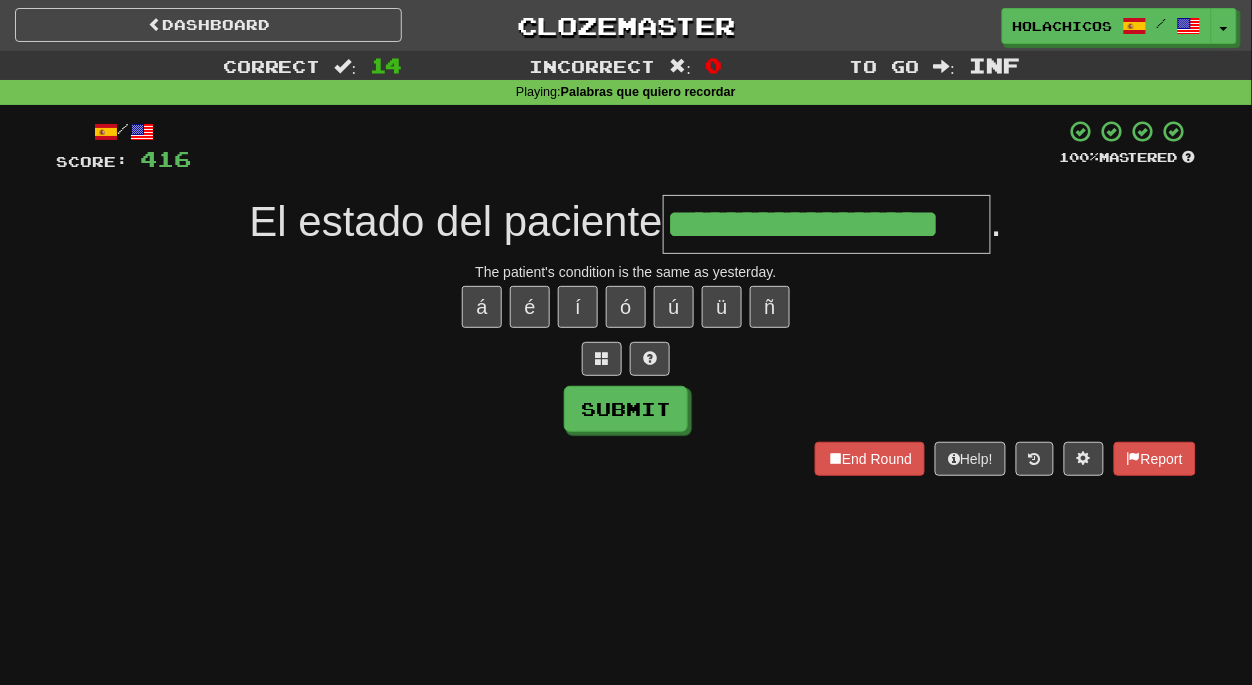 type on "**********" 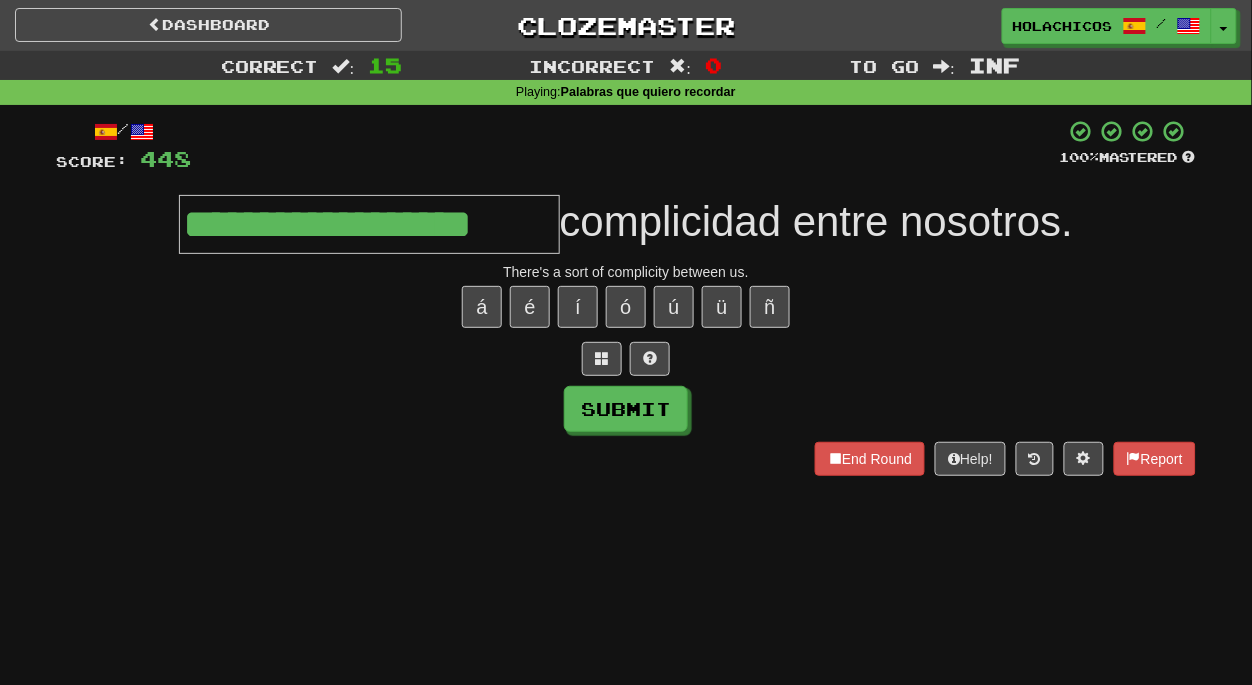 type on "**********" 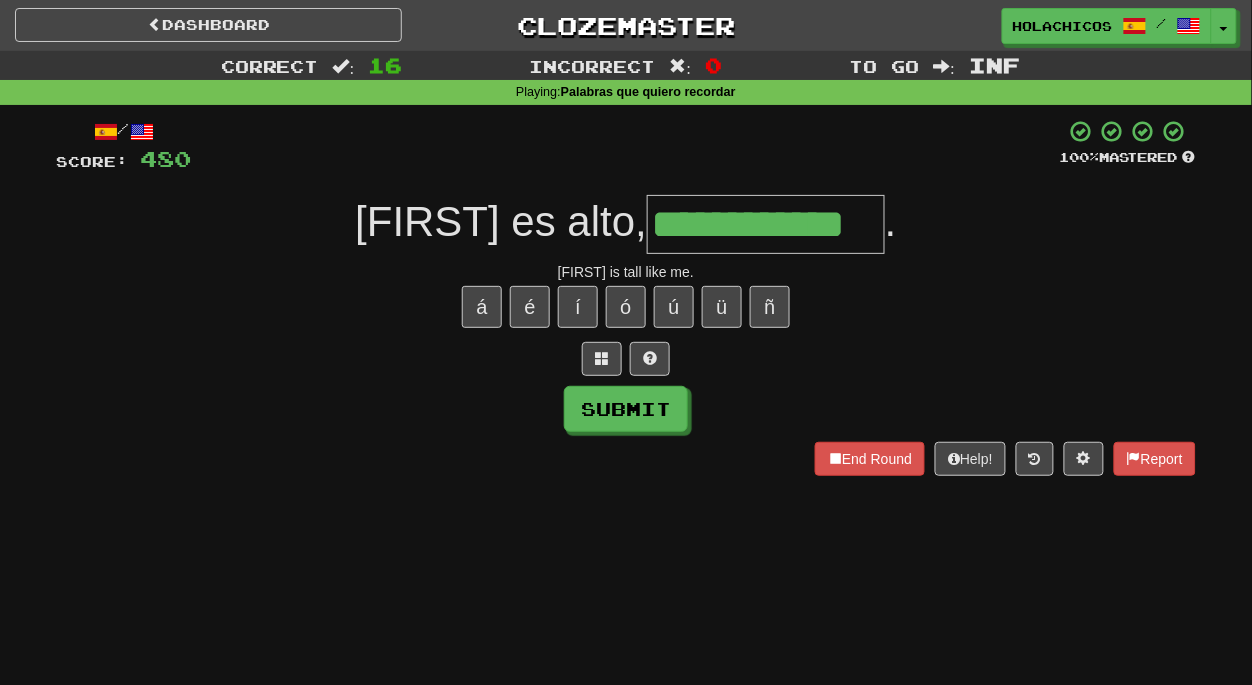 type on "**********" 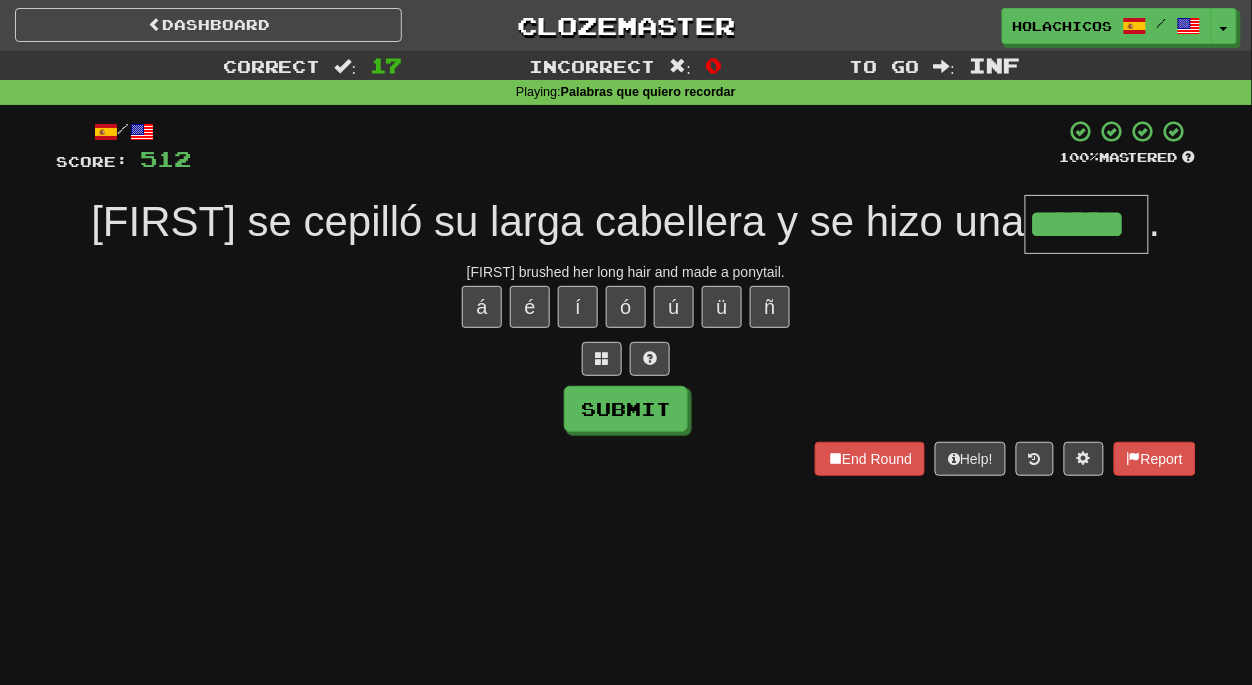 type on "******" 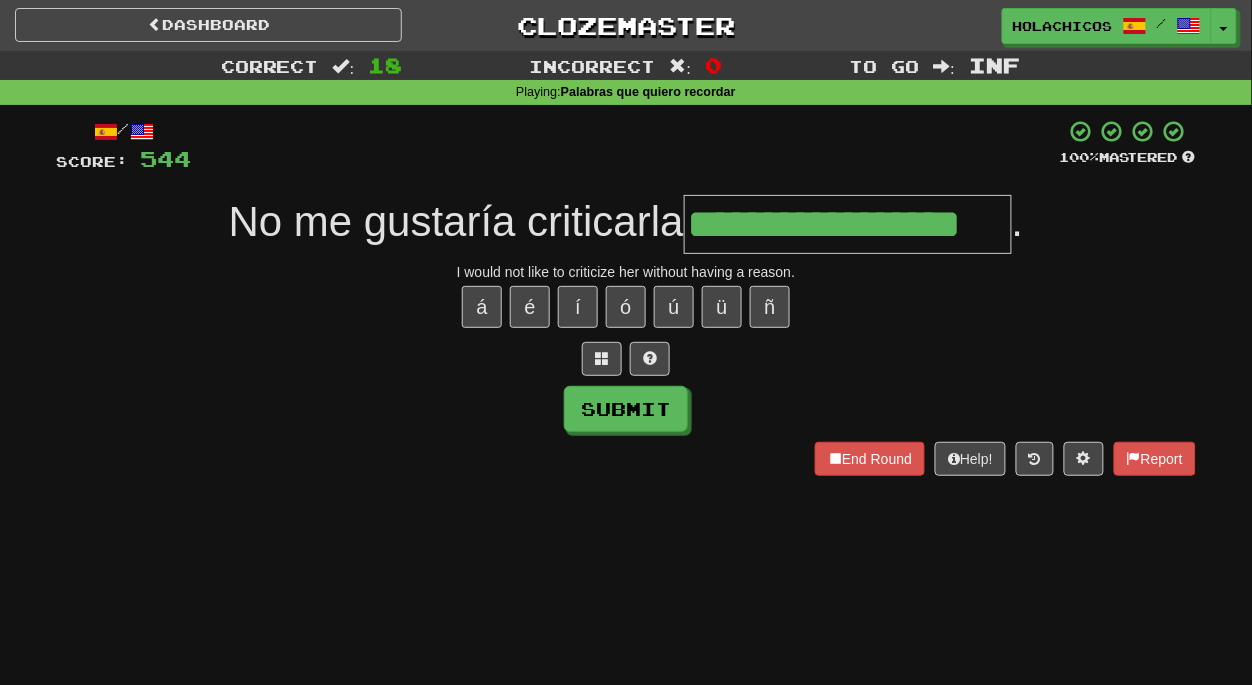 type on "**********" 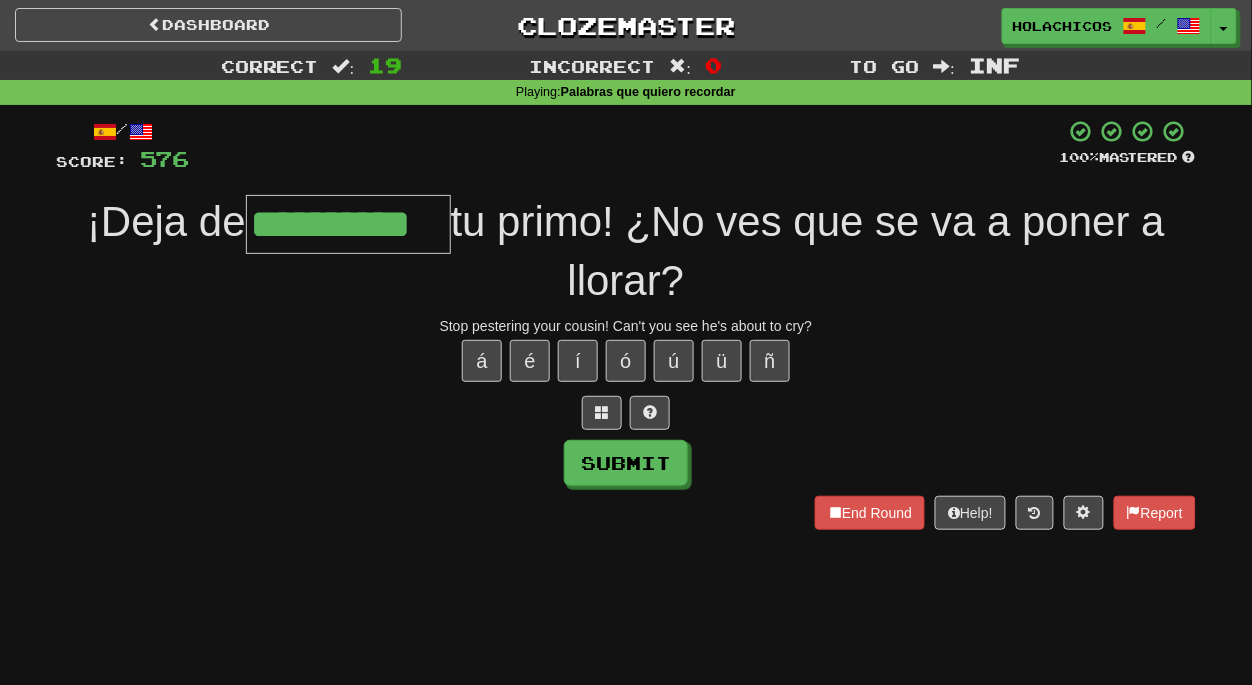 type on "**********" 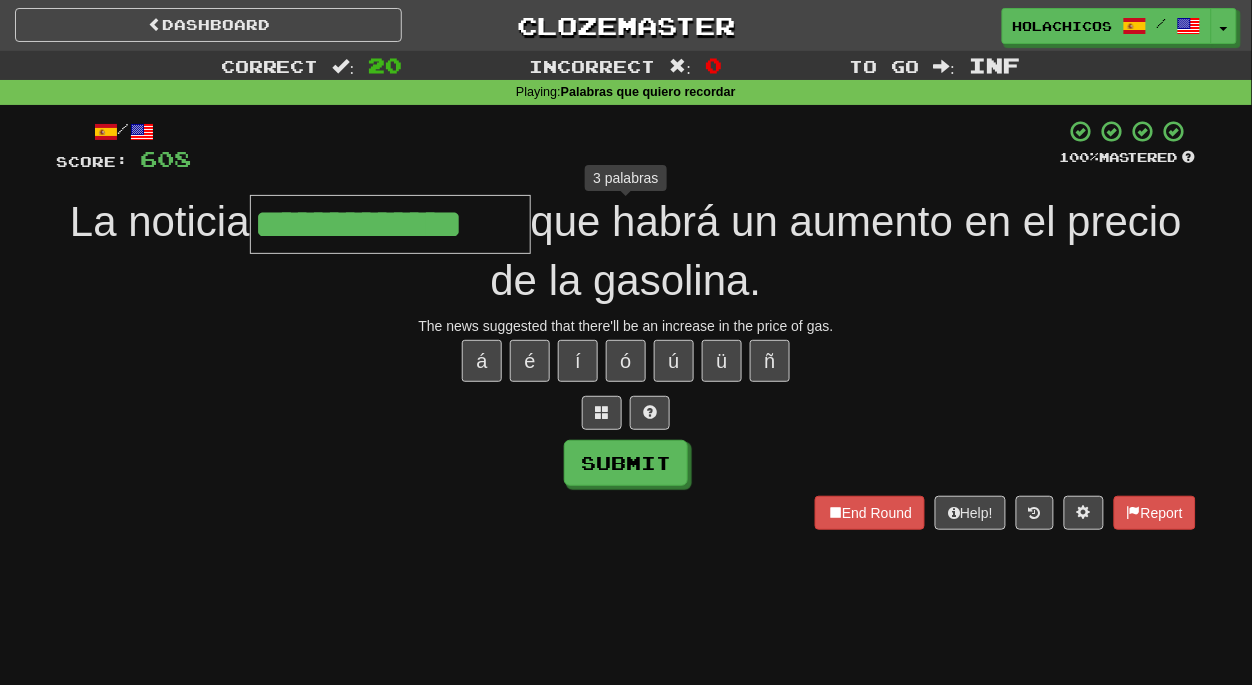 type on "**********" 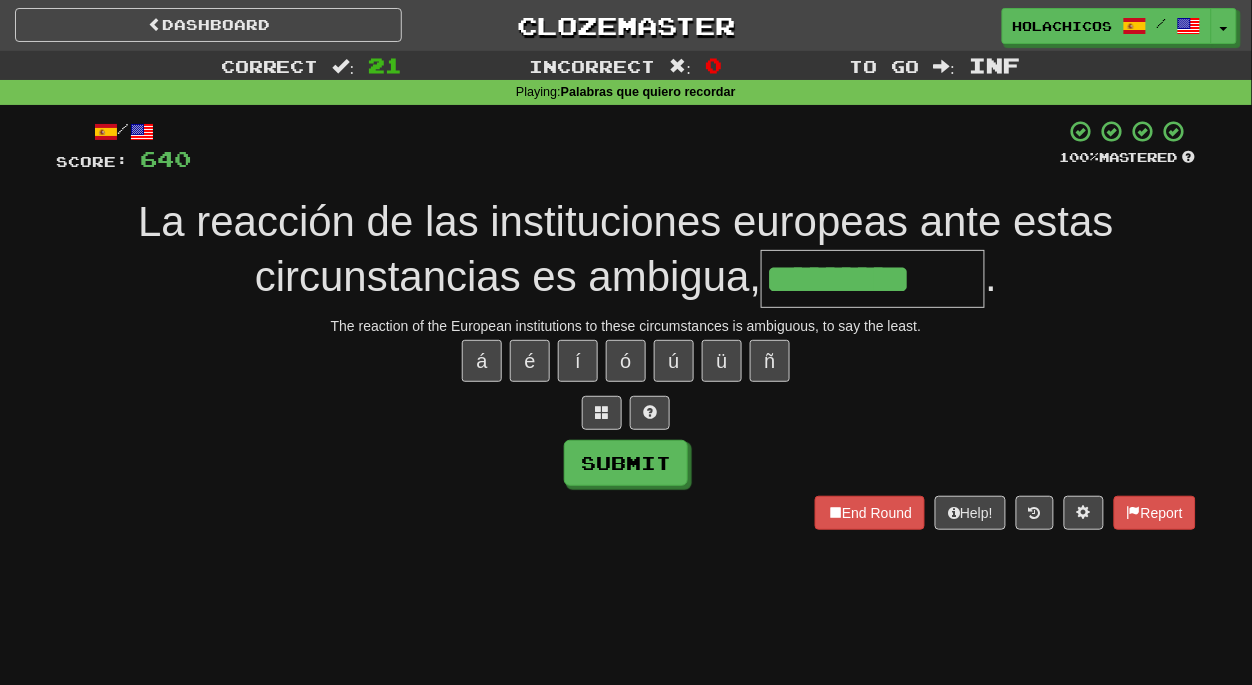 type on "*********" 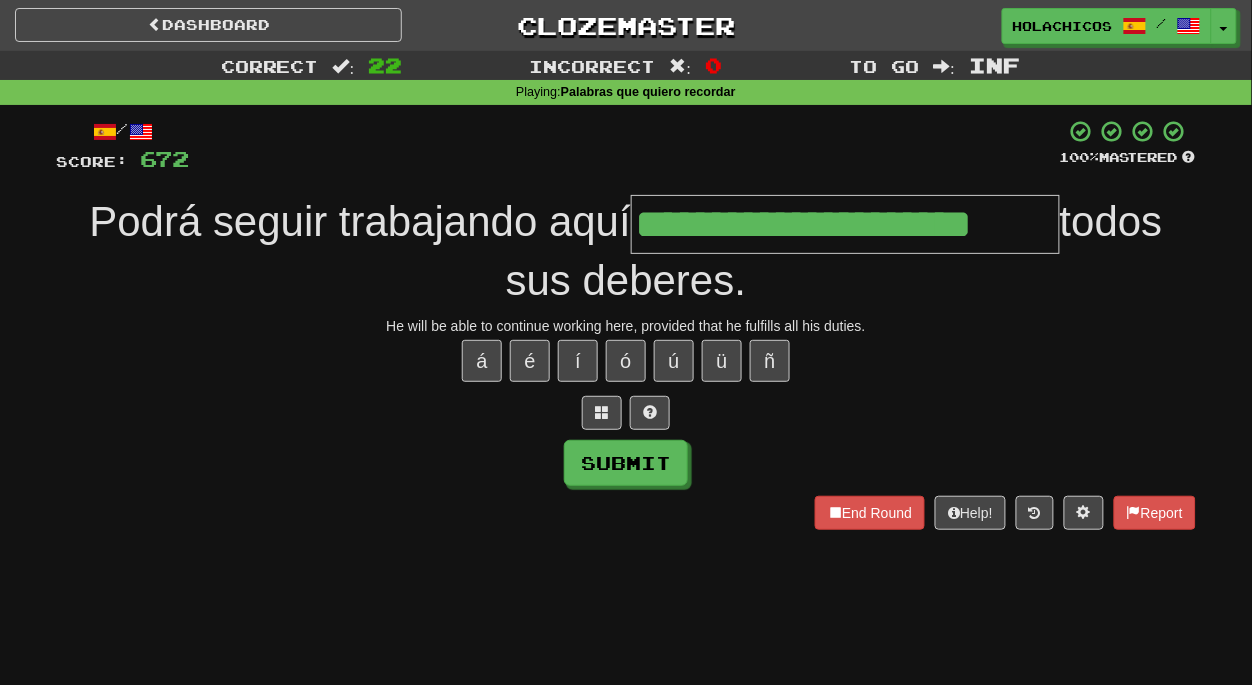 type on "**********" 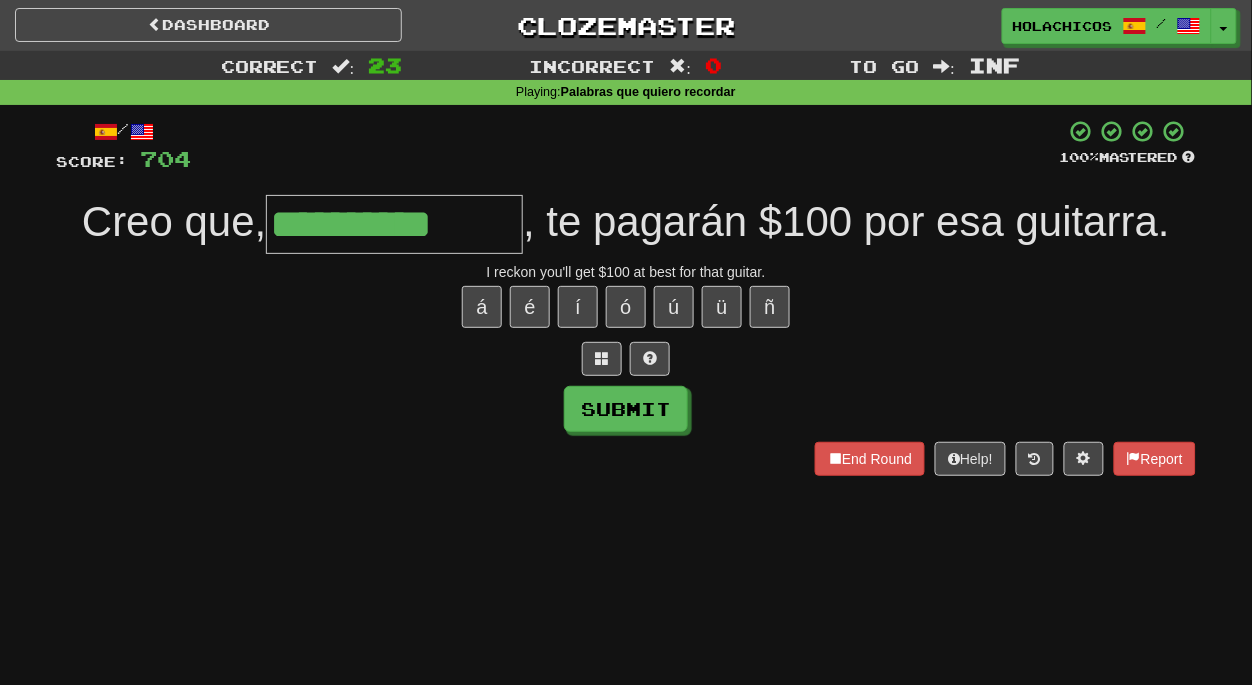 type on "**********" 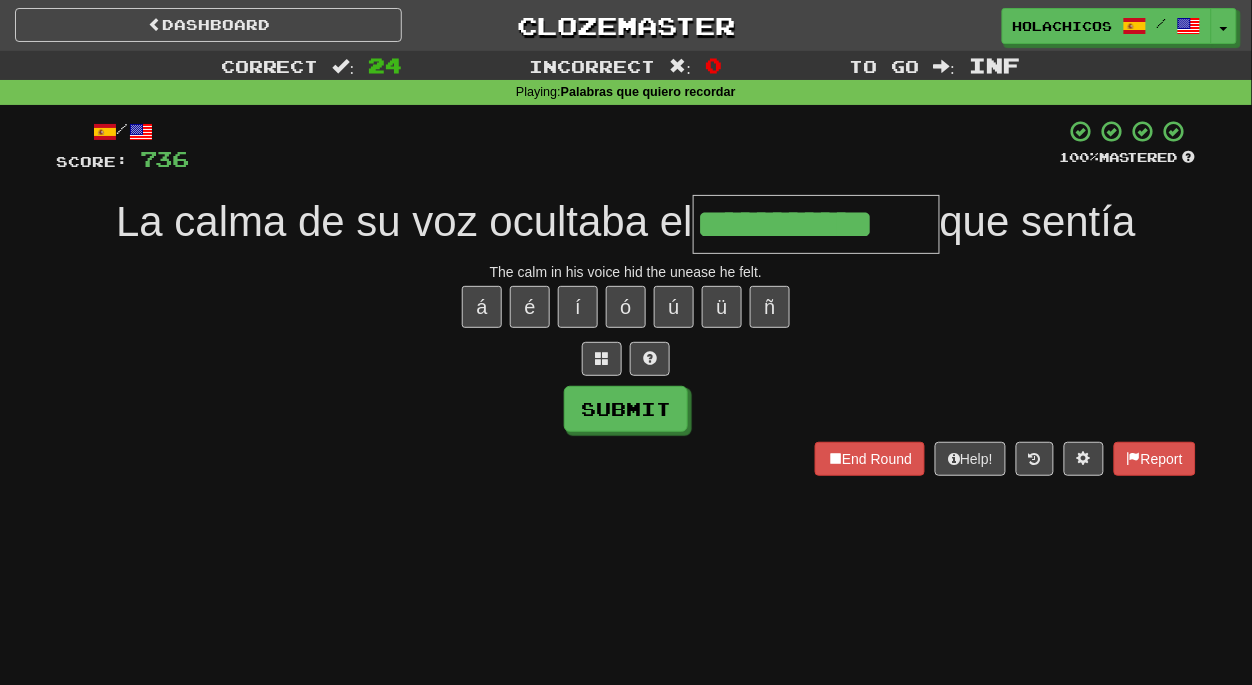 type on "**********" 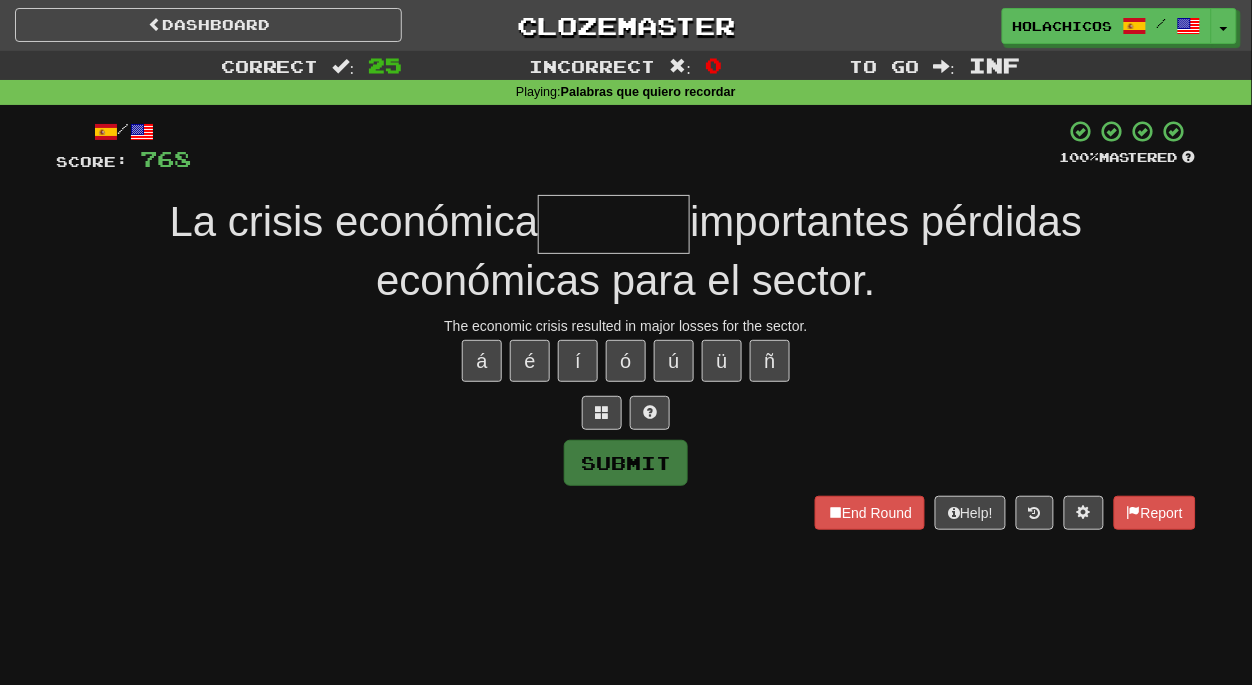 type on "*" 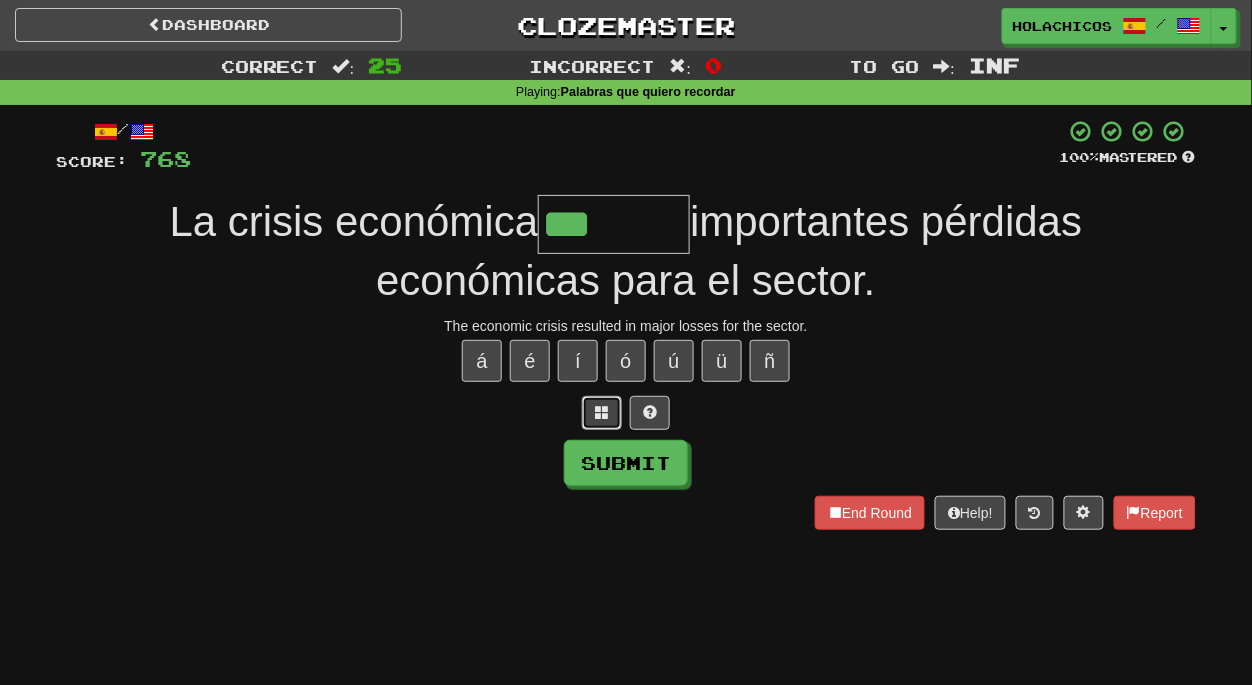 click at bounding box center [602, 412] 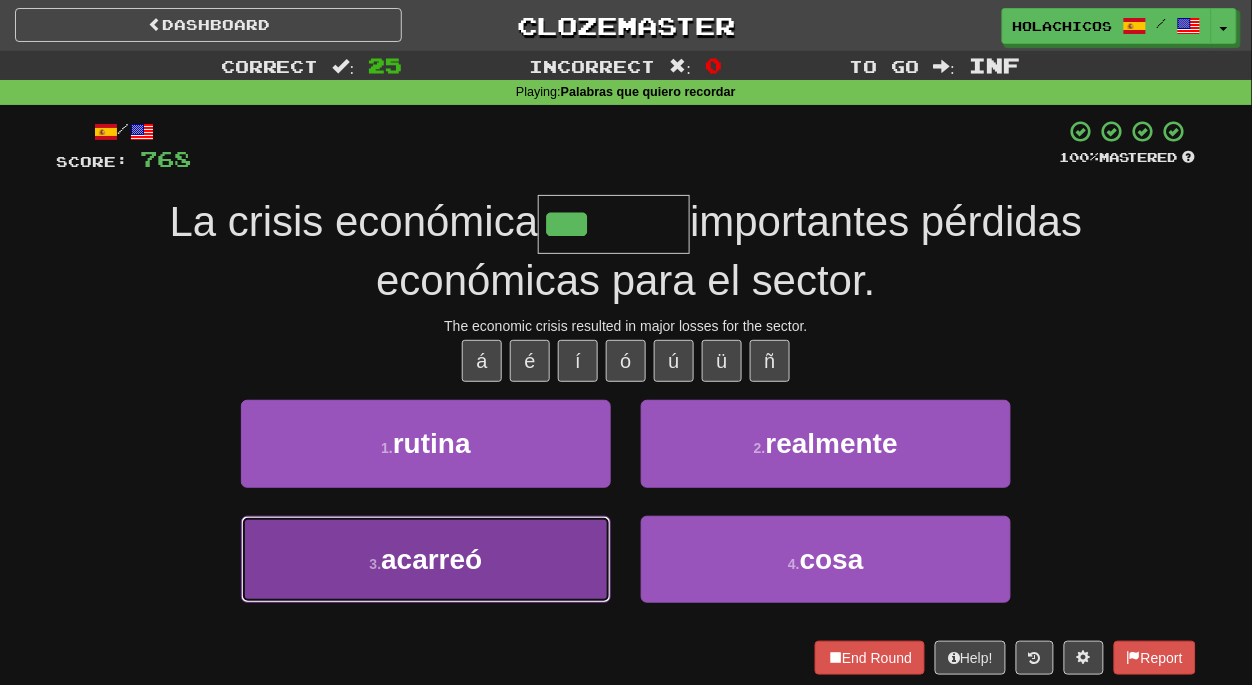 click on "3 .  acarreó" at bounding box center (426, 559) 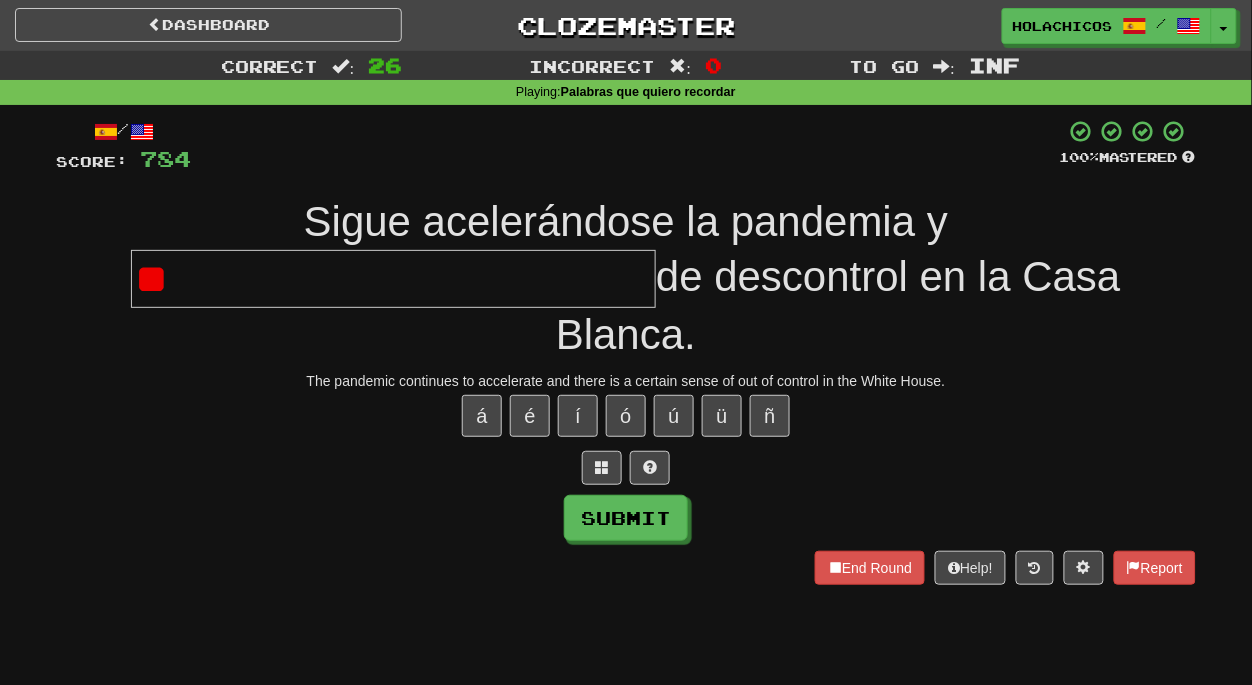 type on "*" 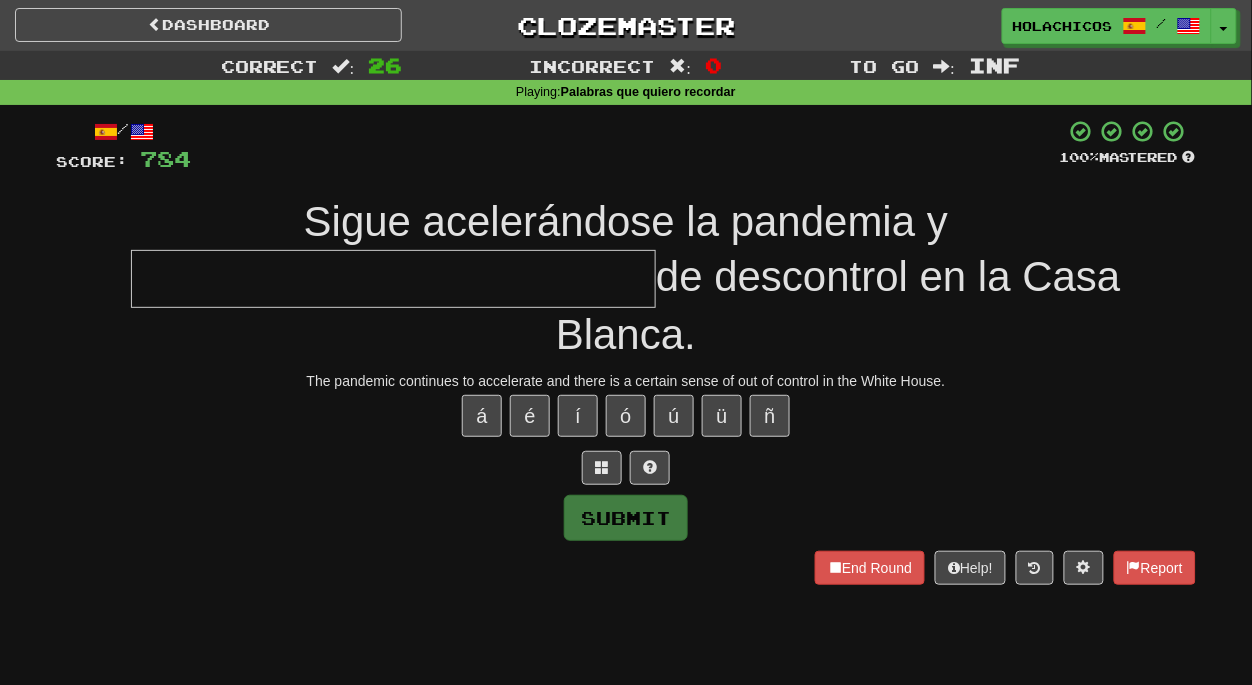 type on "*" 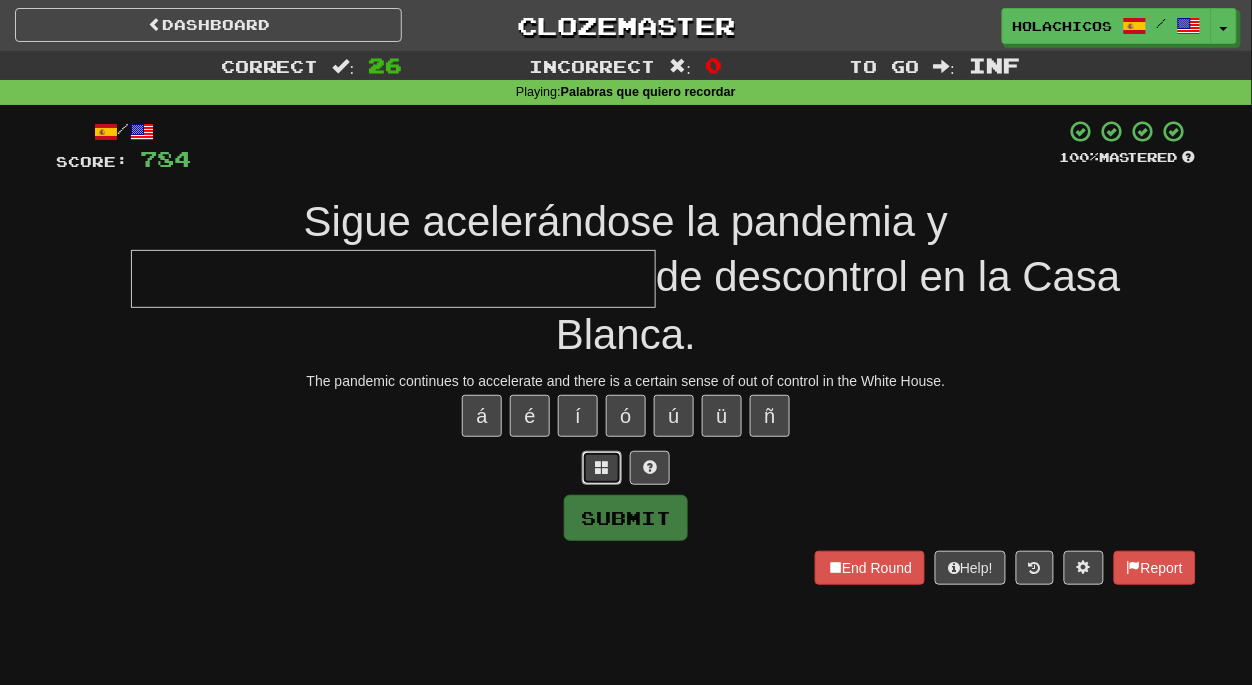 click at bounding box center (602, 467) 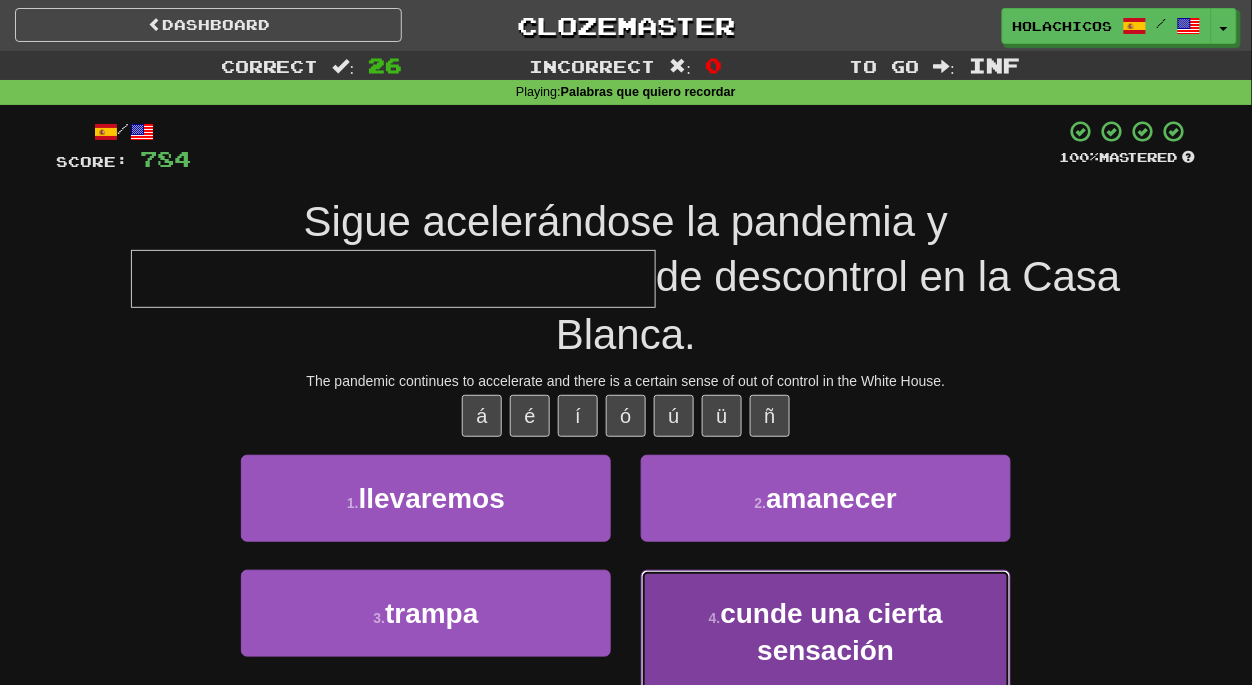 click on "cunde una cierta sensación" at bounding box center [832, 632] 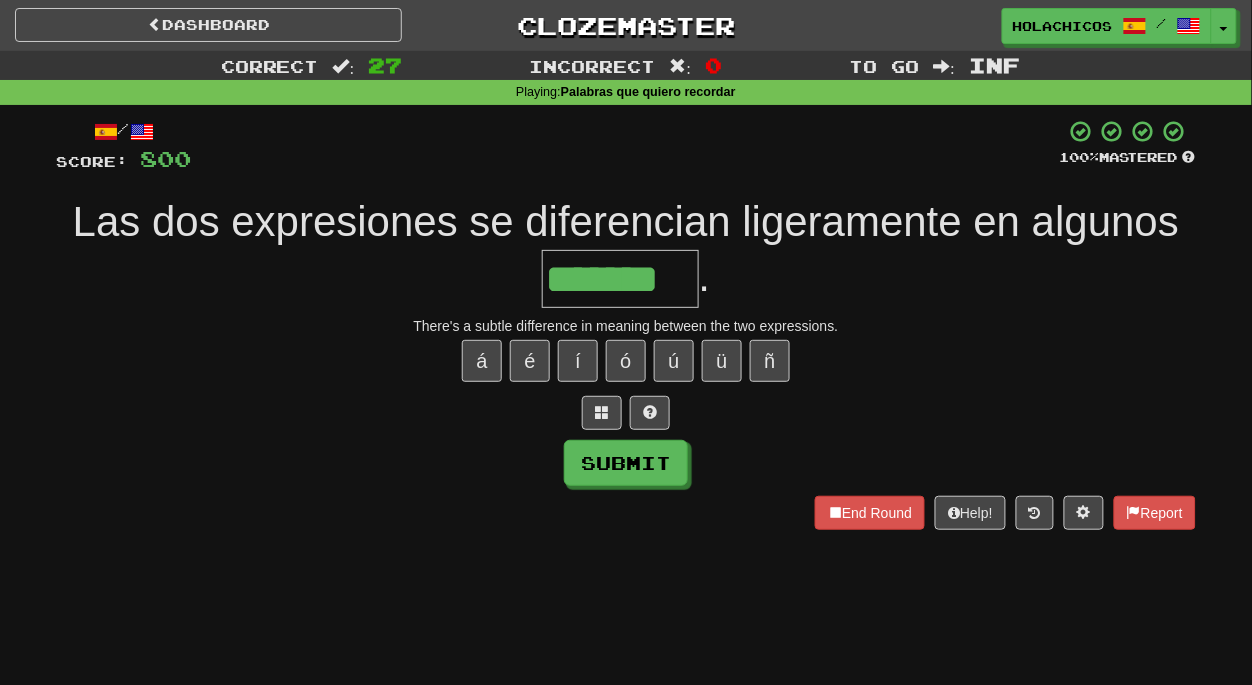 type on "*******" 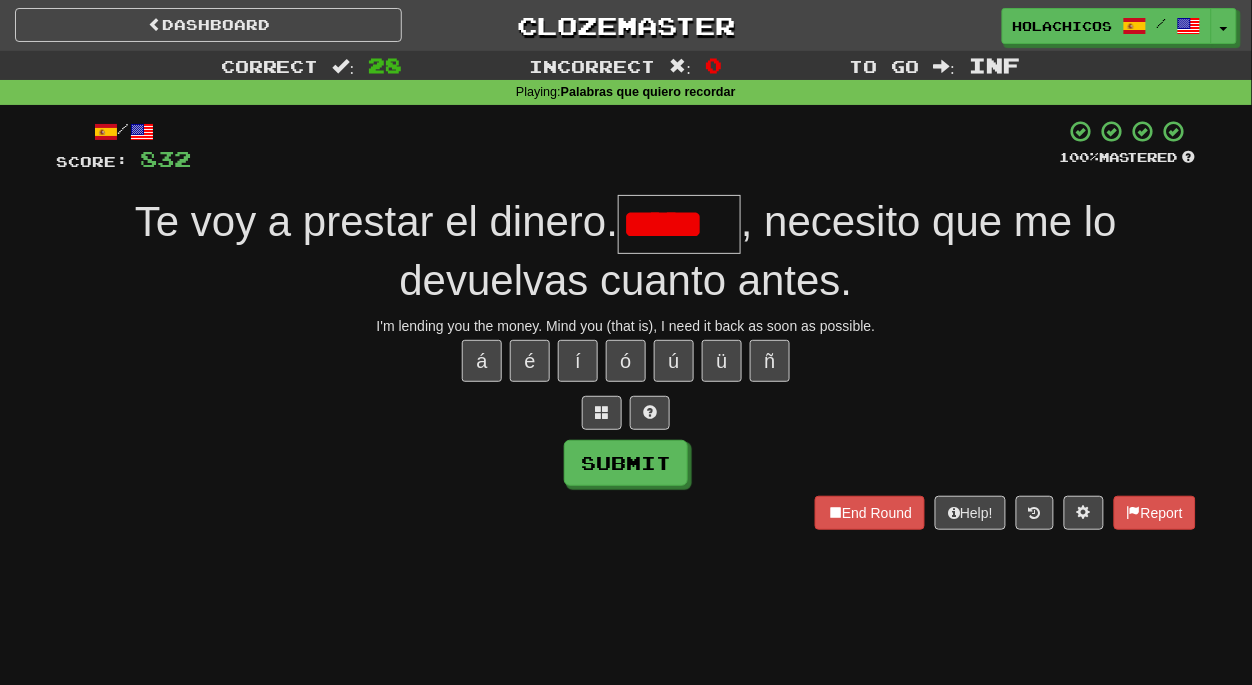 scroll, scrollTop: 0, scrollLeft: 0, axis: both 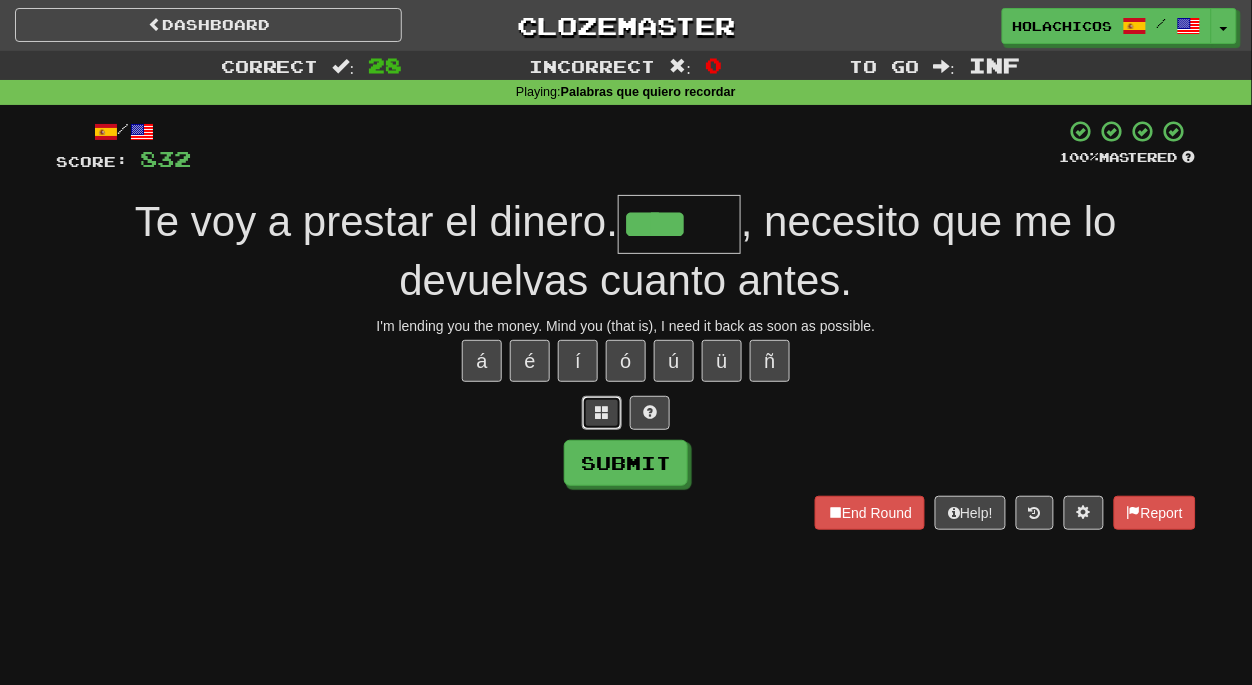 click at bounding box center (602, 412) 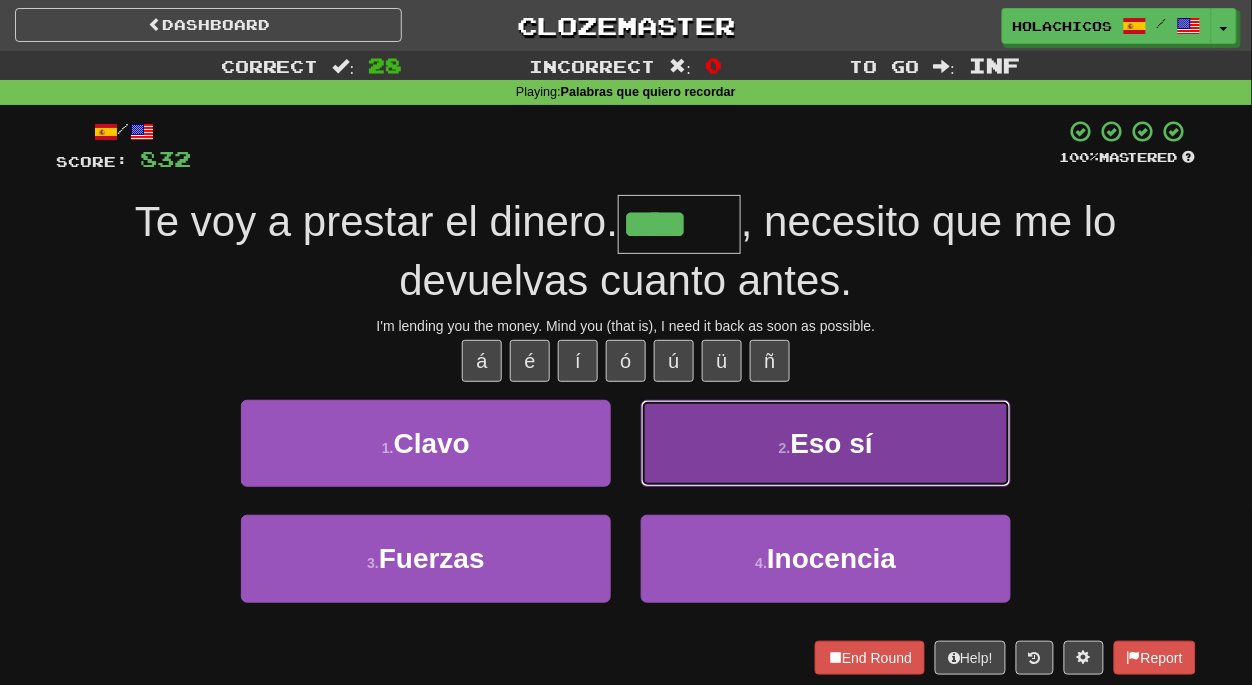 click on "2 .  Eso sí" at bounding box center [826, 443] 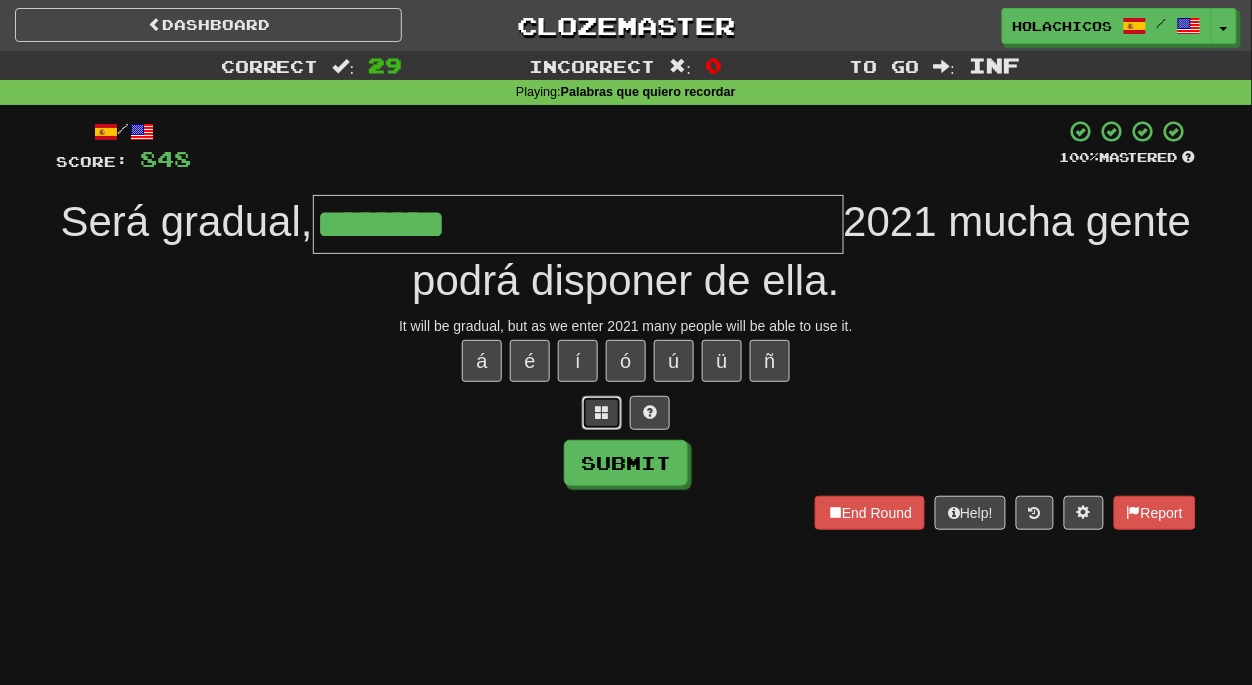 click at bounding box center [602, 413] 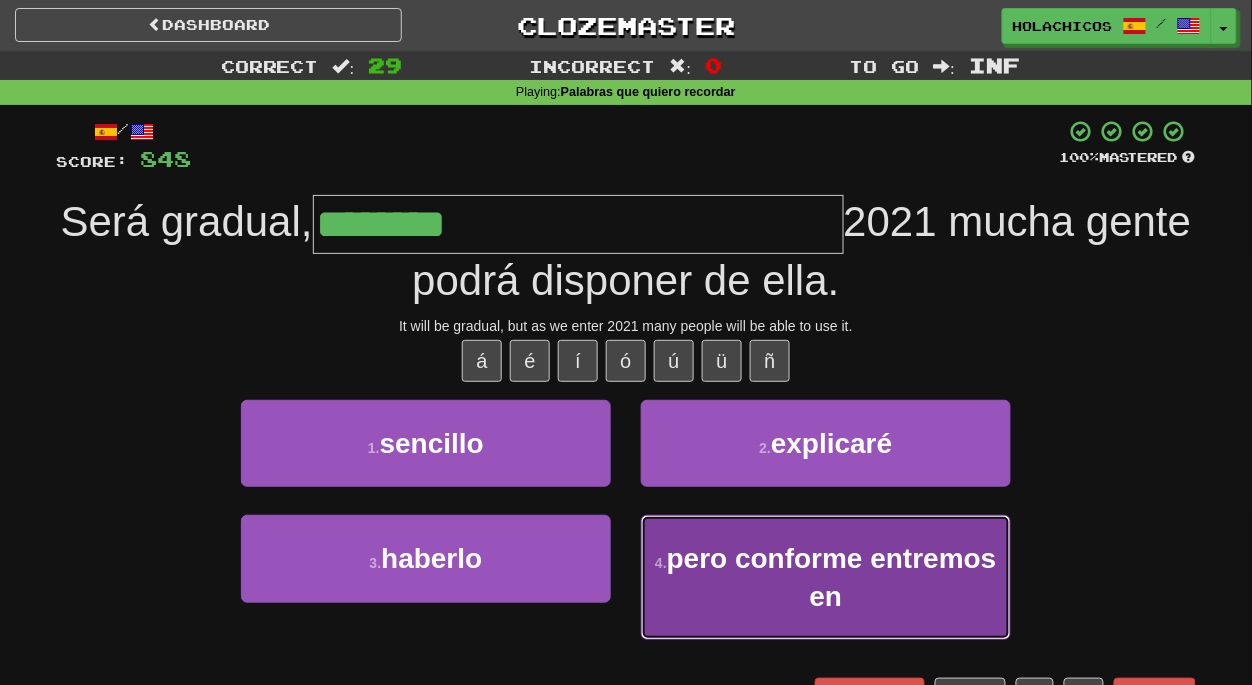 click on "pero conforme entremos en" at bounding box center (832, 577) 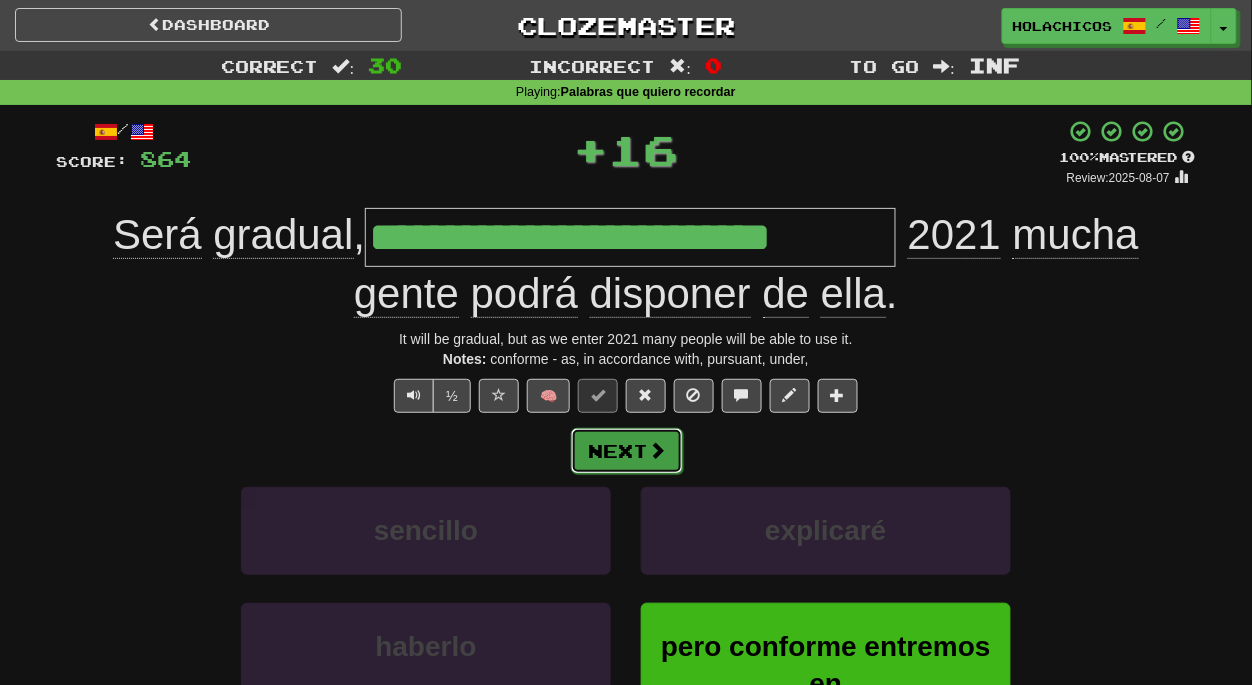 click on "Next" at bounding box center (627, 451) 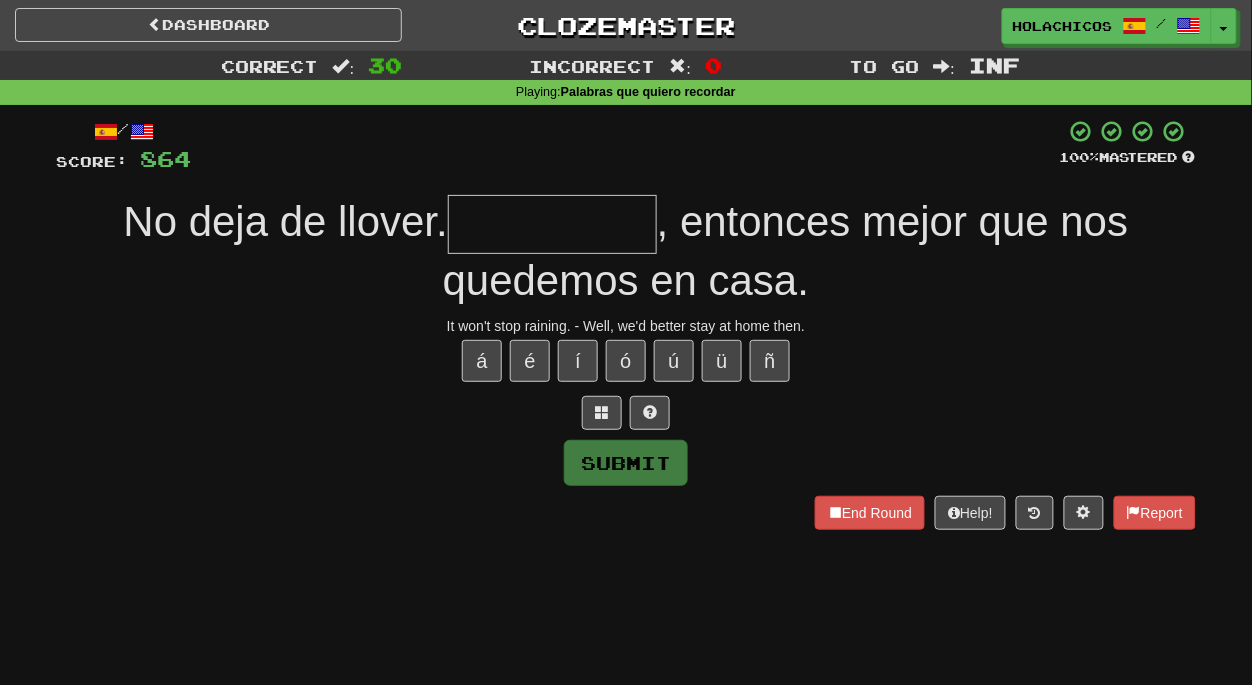 type on "*" 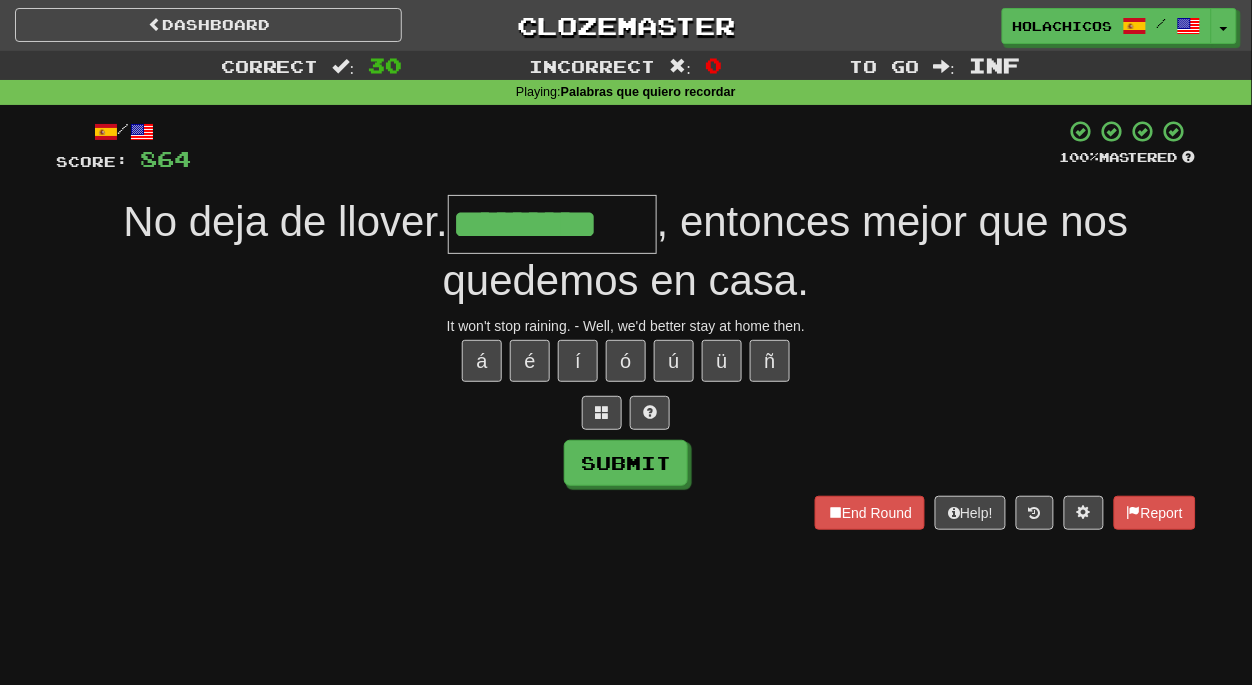 type on "*********" 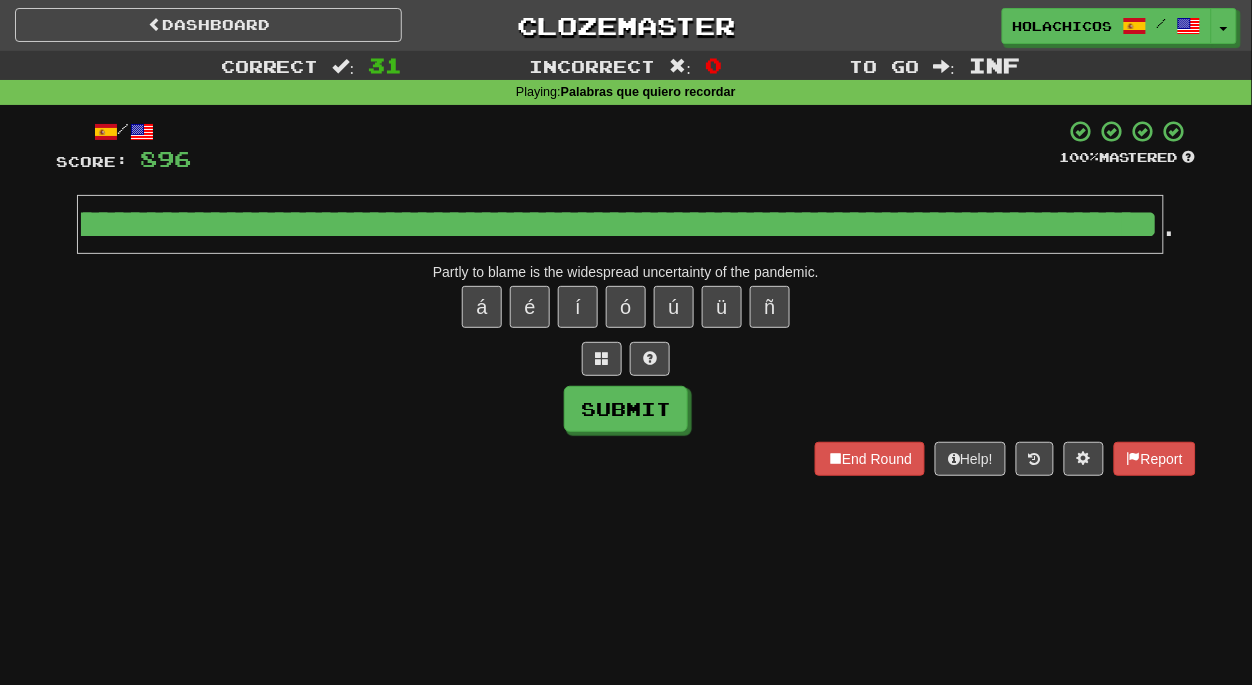 scroll, scrollTop: 0, scrollLeft: 387, axis: horizontal 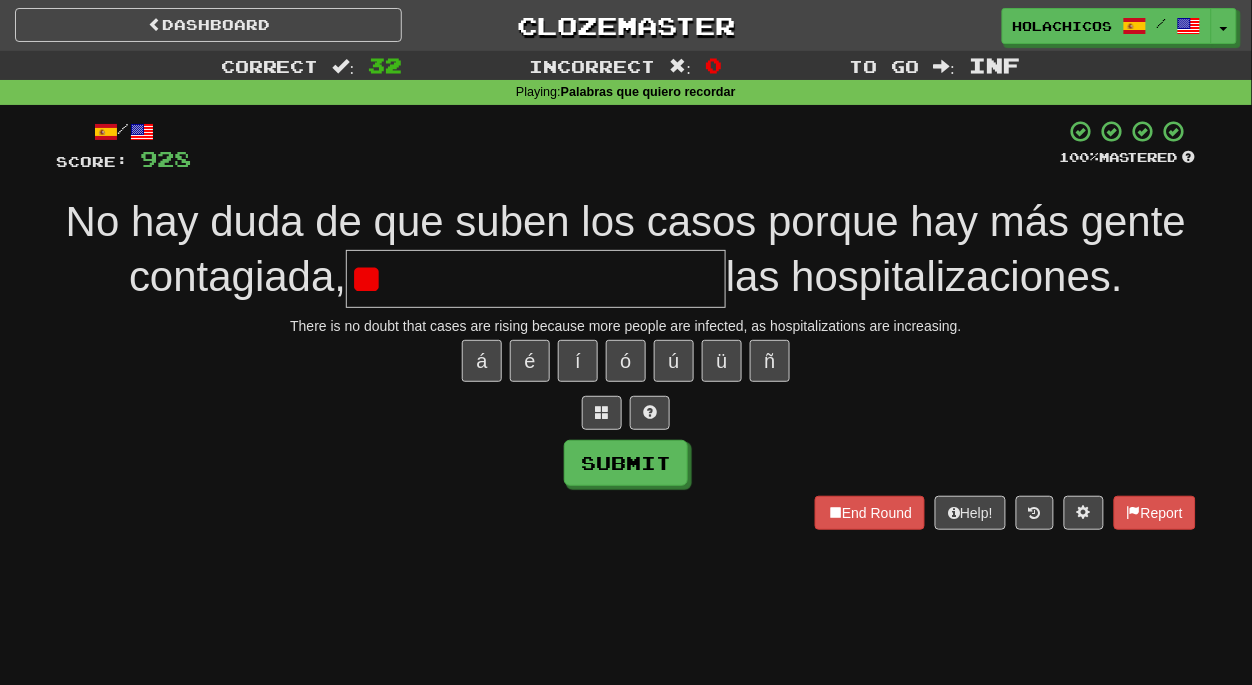 type on "*" 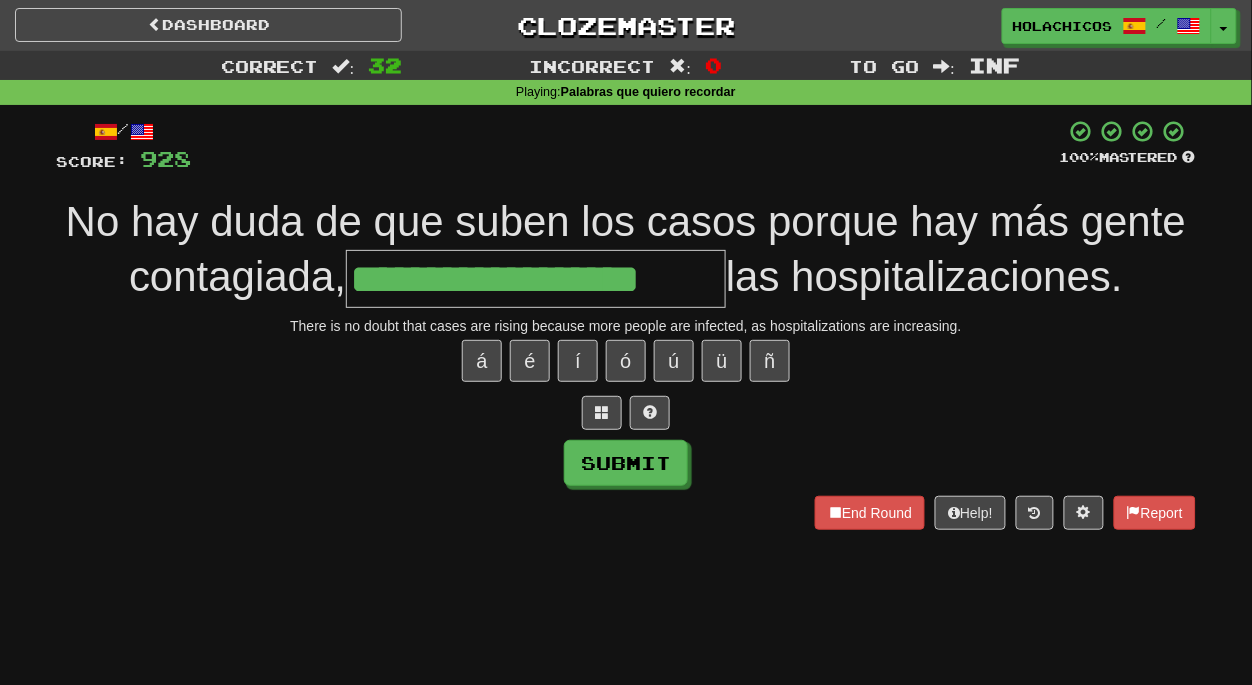 type on "**********" 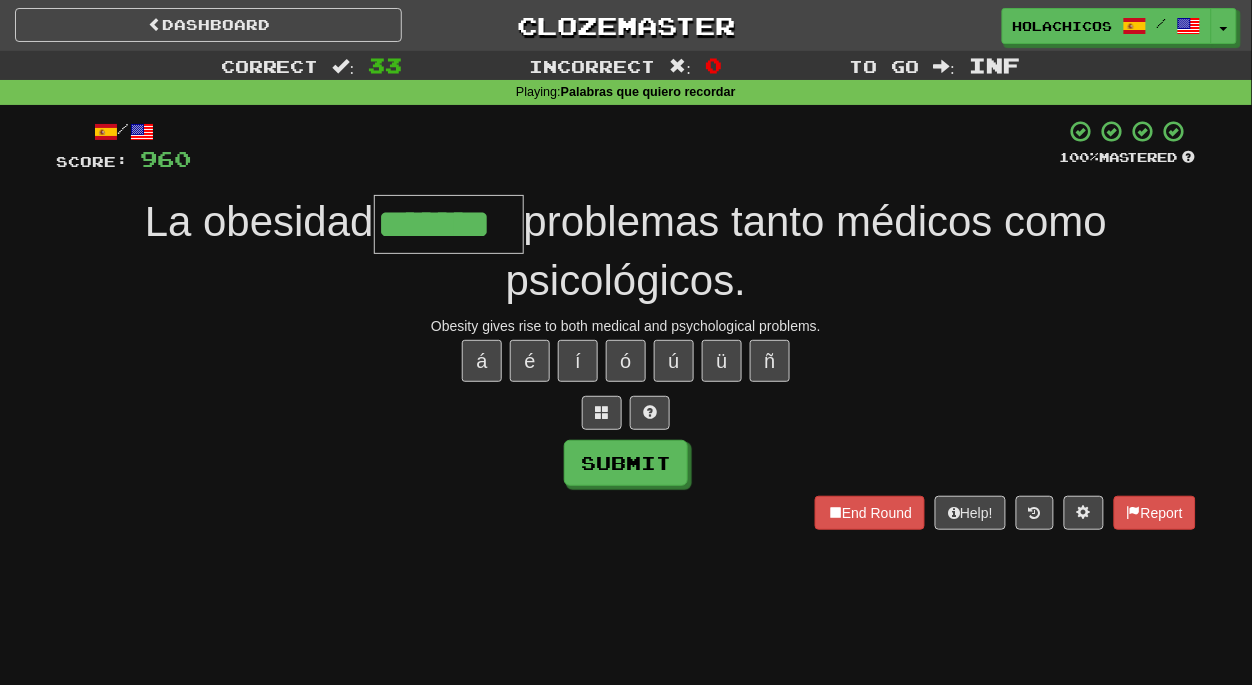 type on "*******" 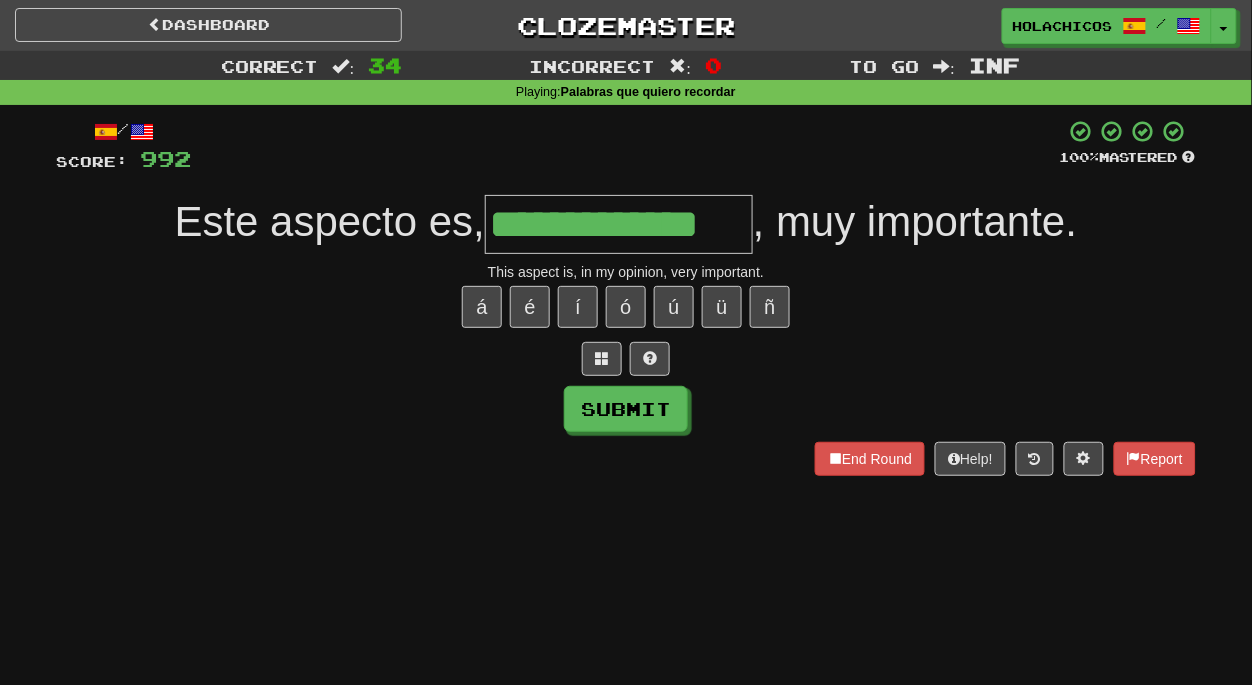 type on "**********" 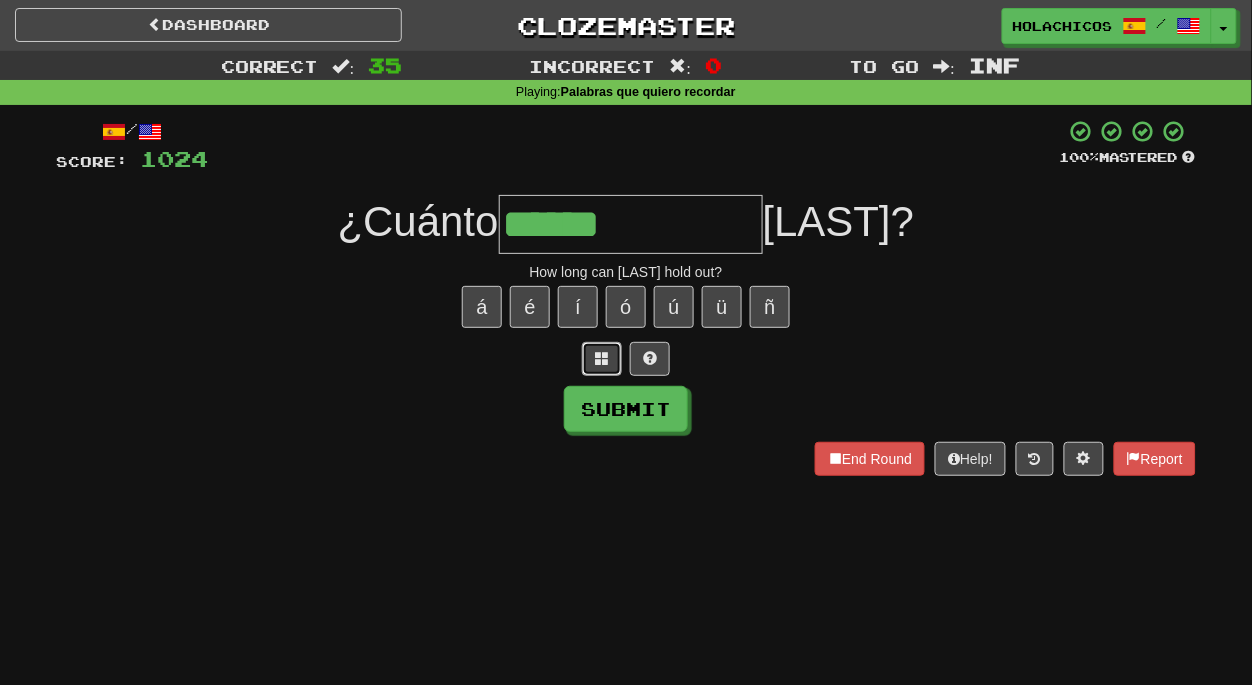 click at bounding box center [602, 358] 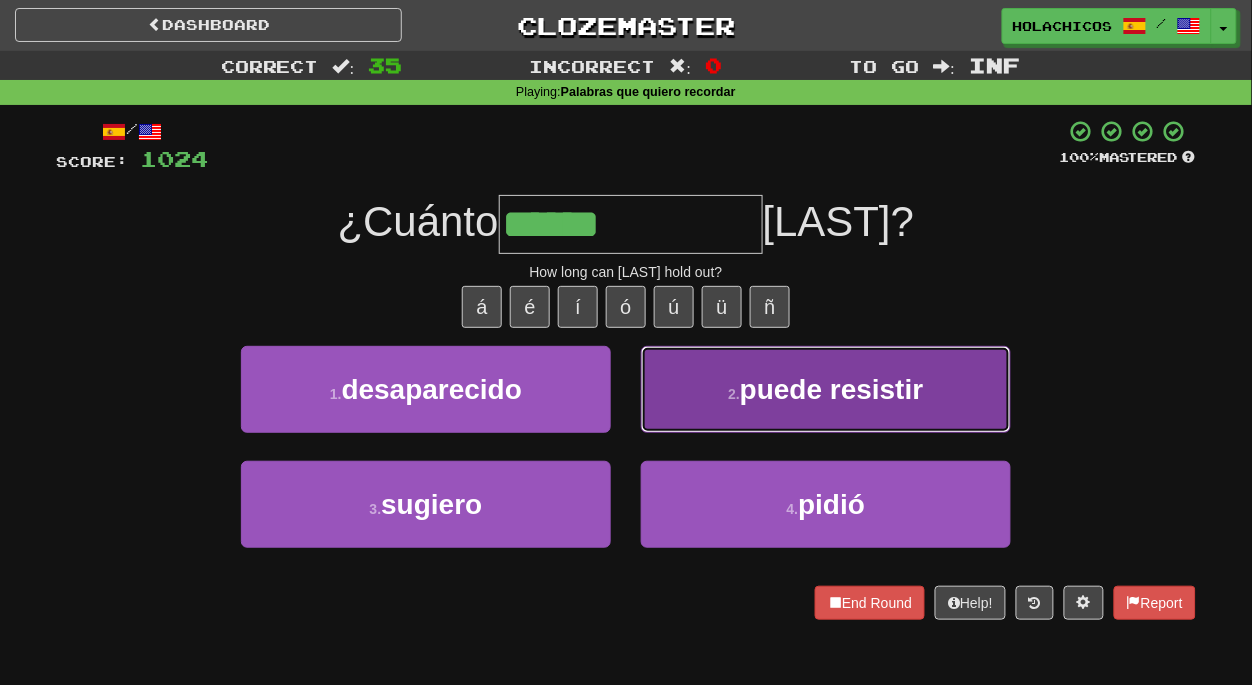 click on "puede resistir" at bounding box center [832, 389] 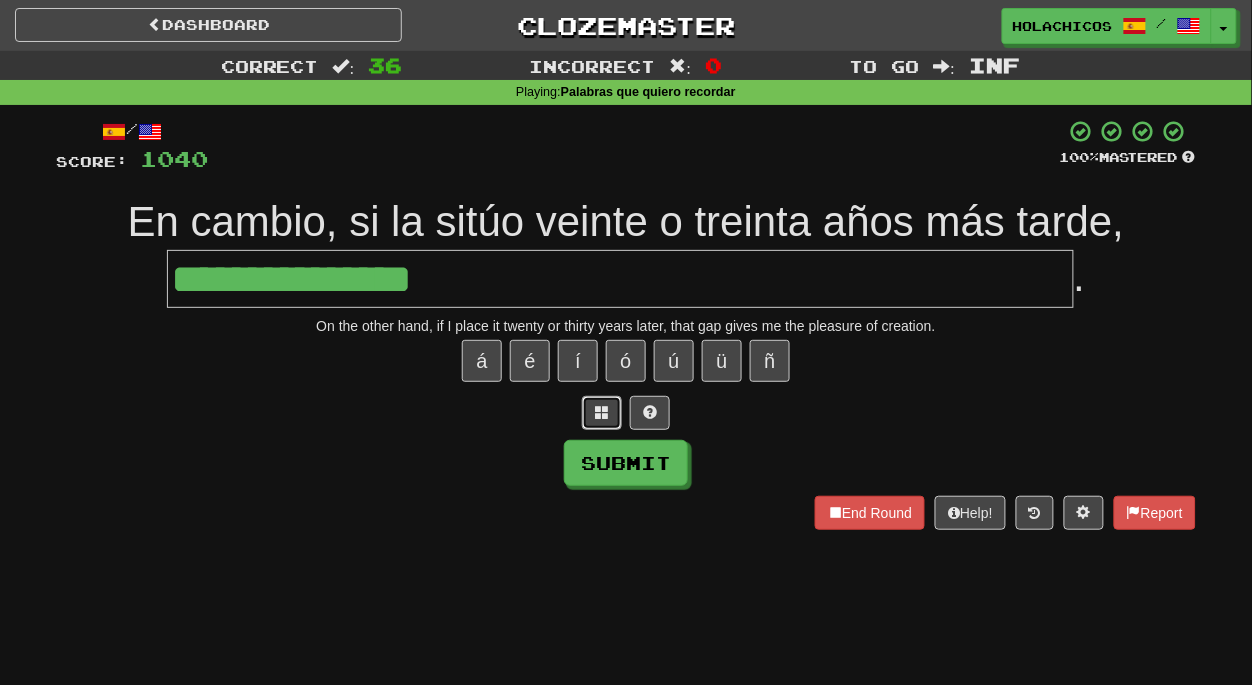 click at bounding box center [602, 412] 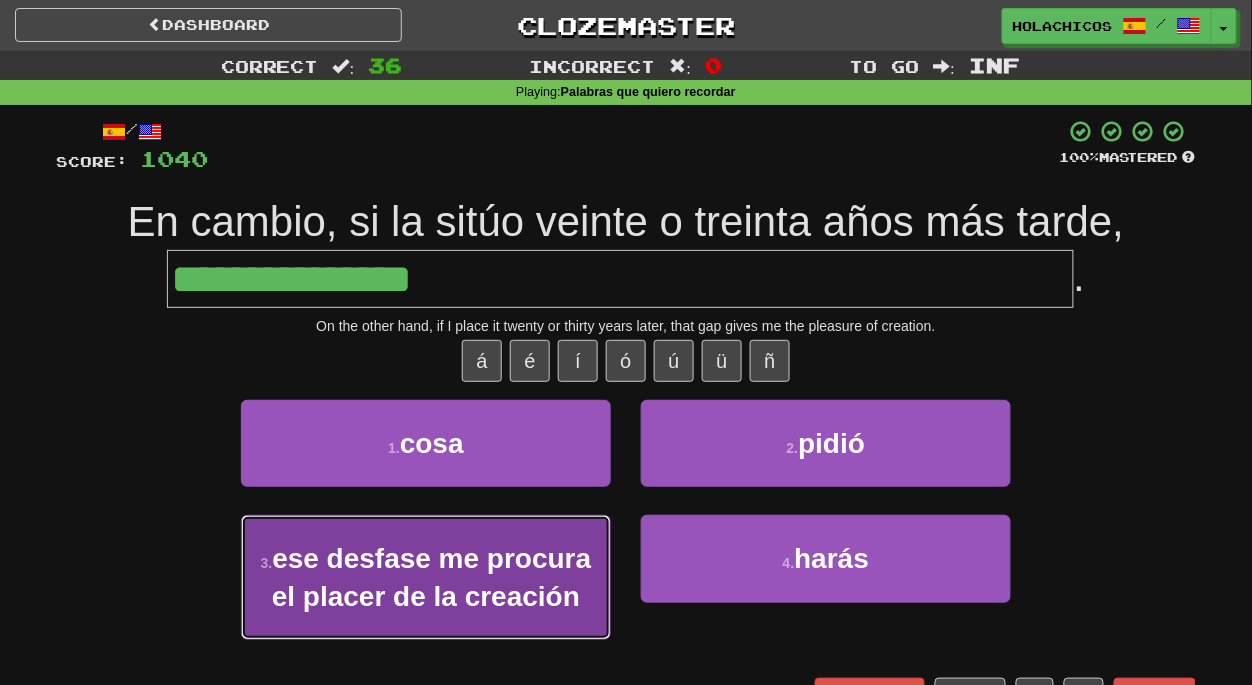 click on "ese desfase me procura el placer de la creación" at bounding box center [431, 577] 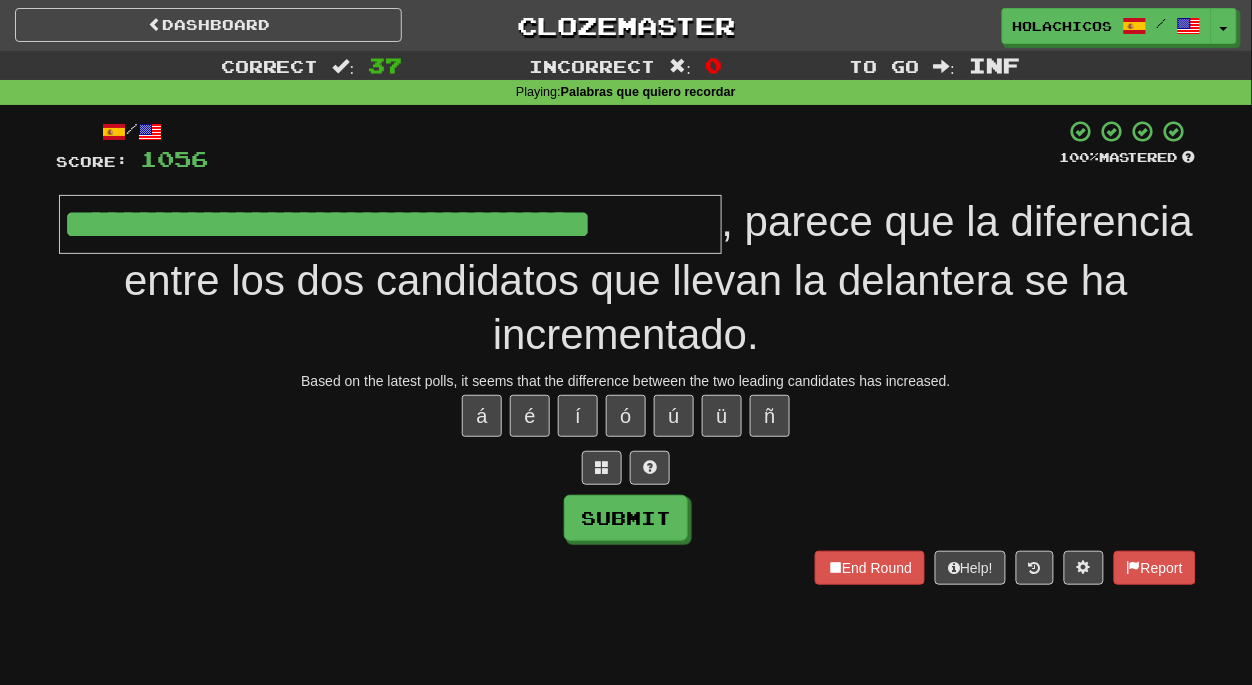 type on "**********" 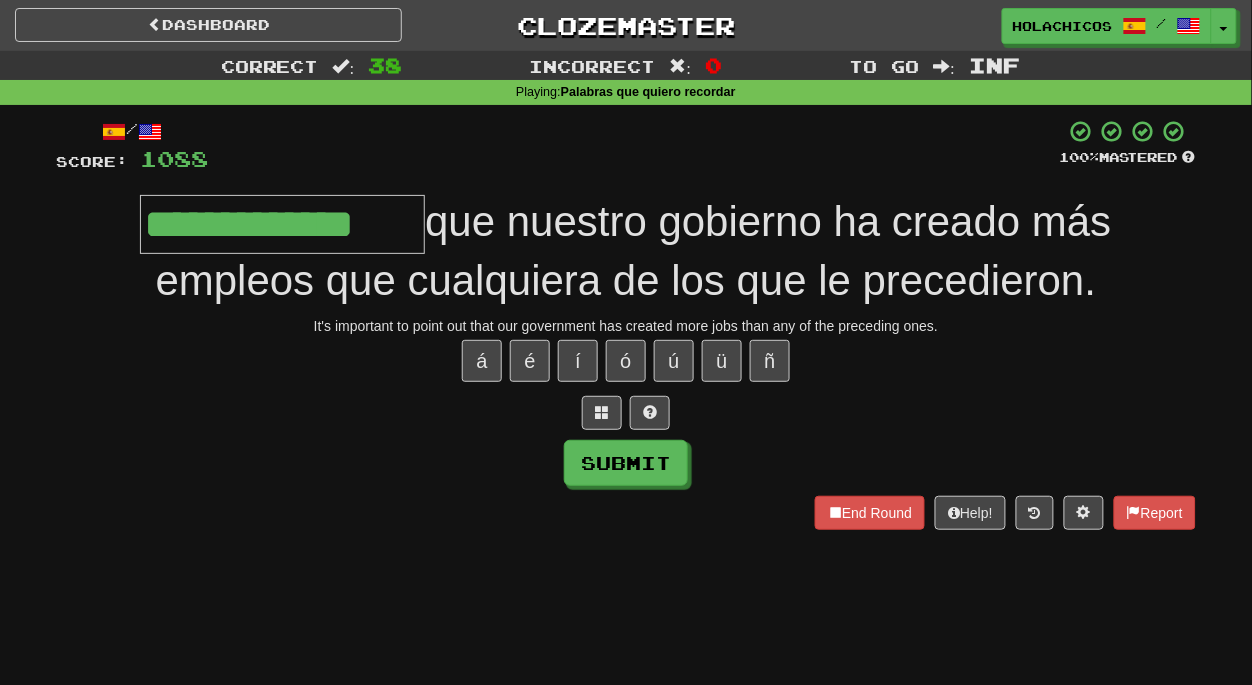 type on "**********" 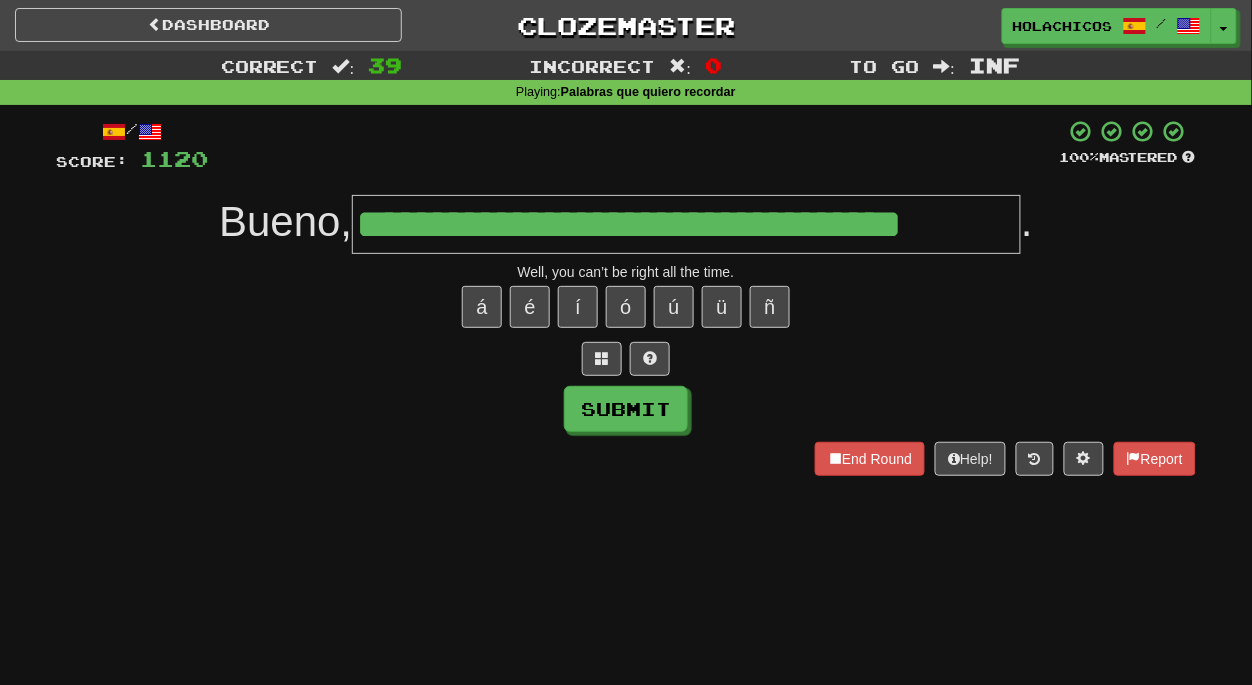 type on "**********" 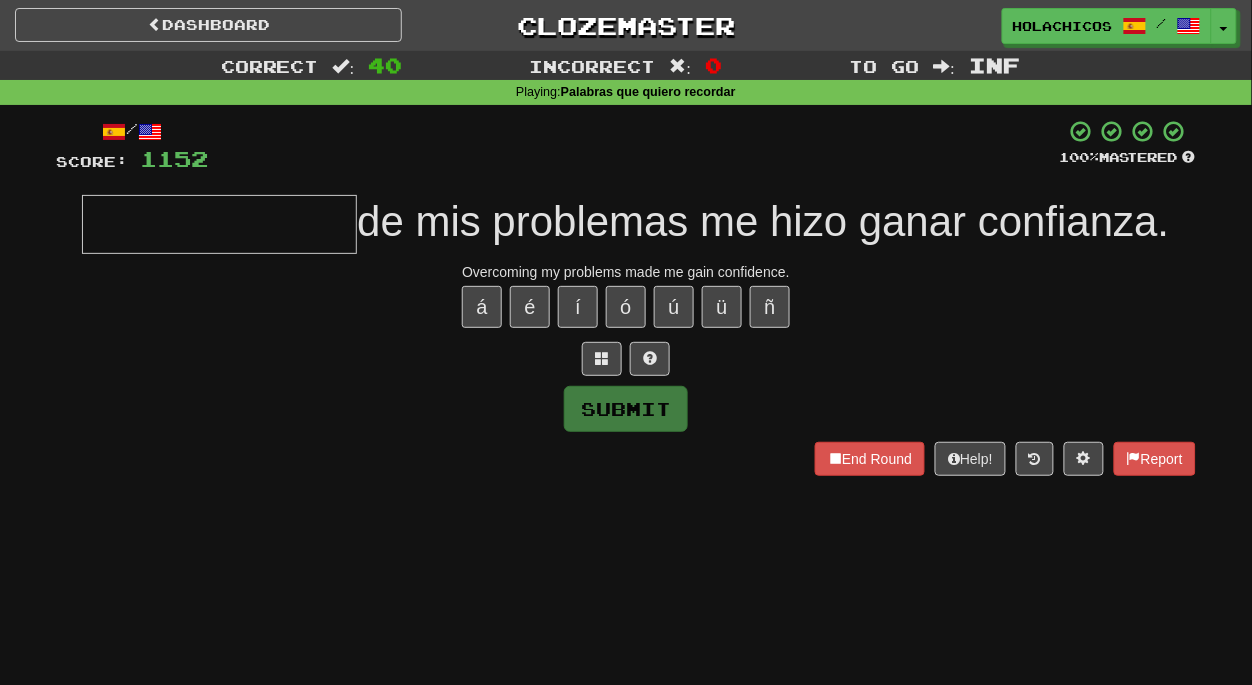 type on "*" 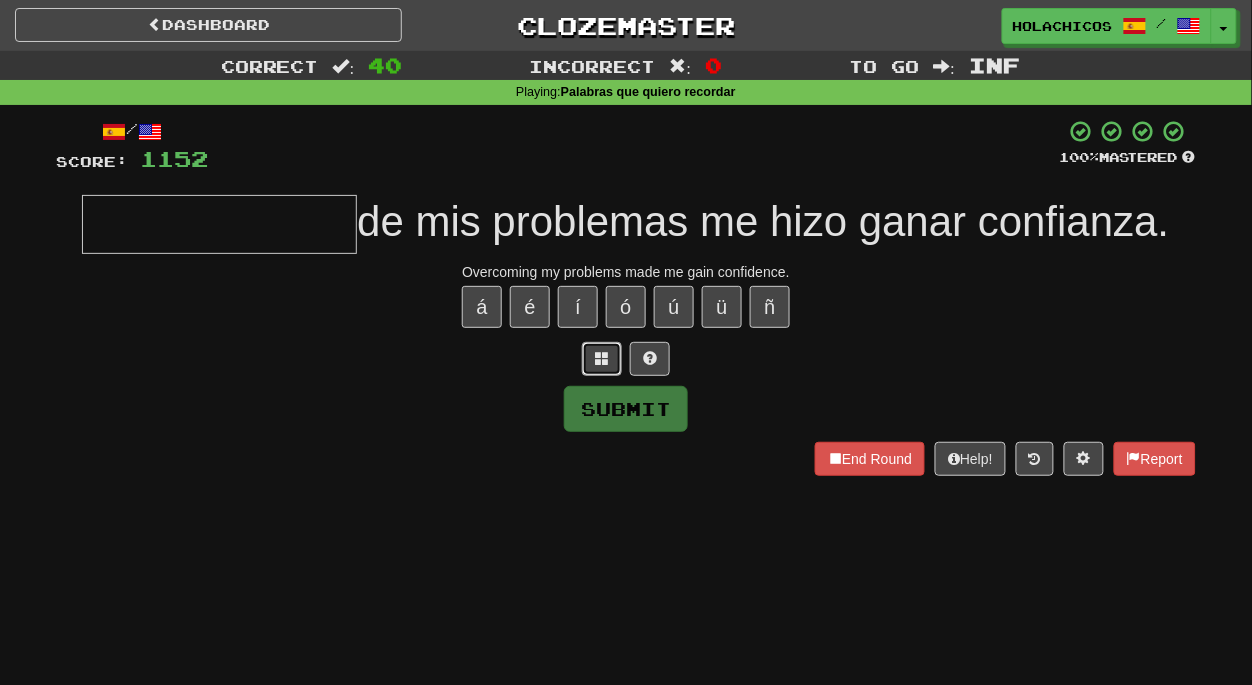 click at bounding box center [602, 359] 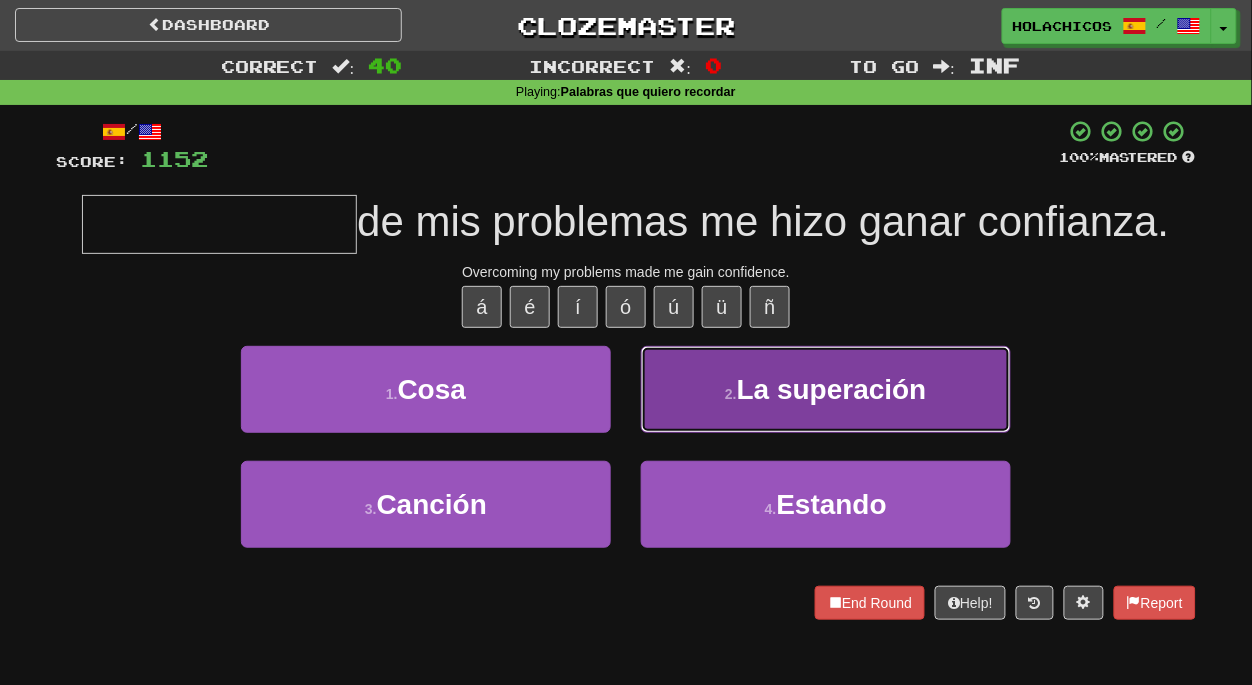 click on "2 .  La superación" at bounding box center [826, 389] 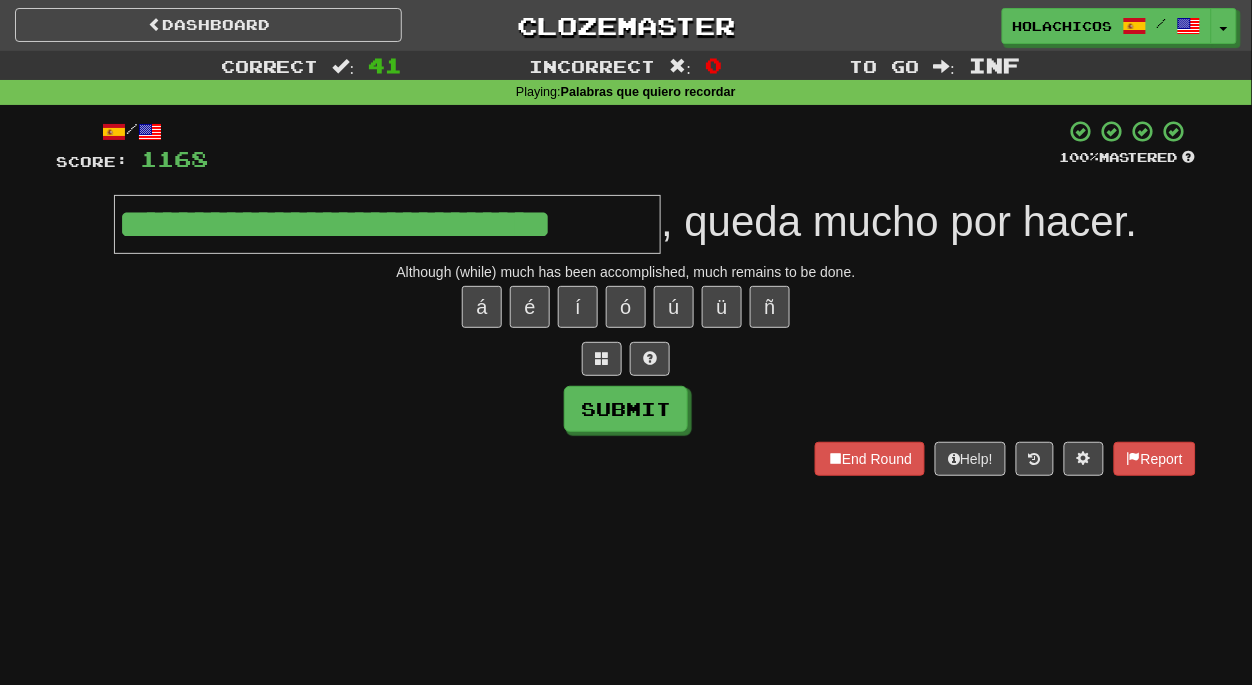 type on "**********" 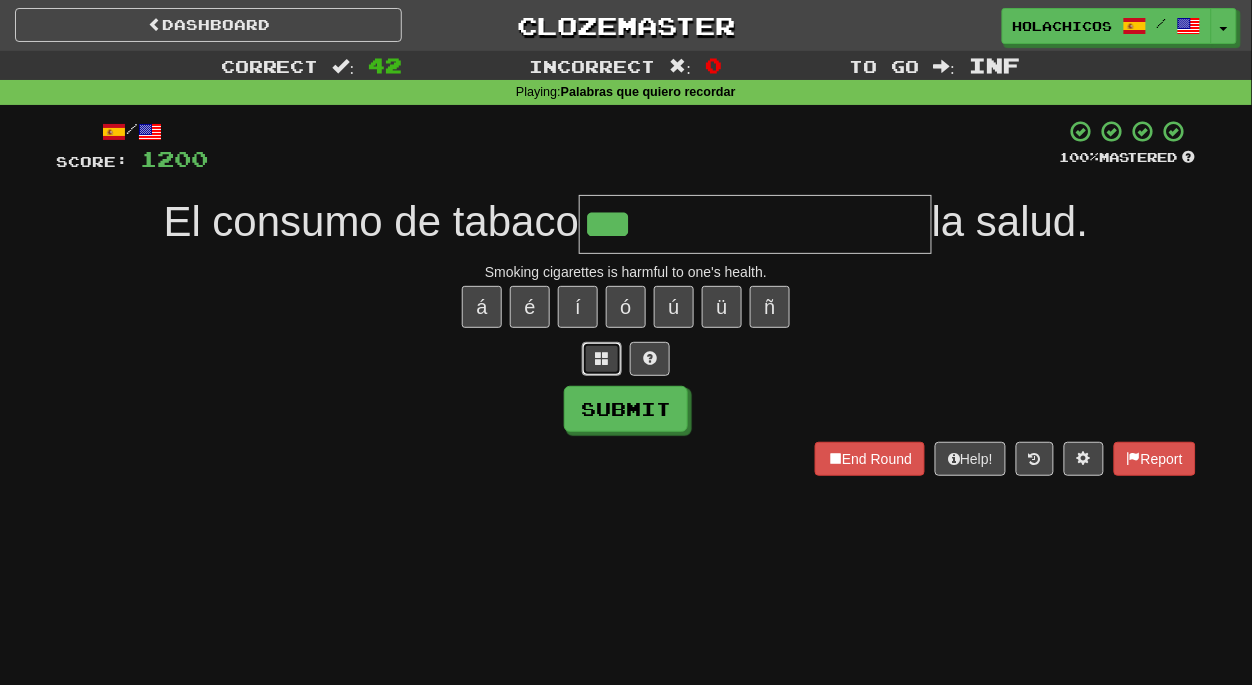 click at bounding box center [602, 359] 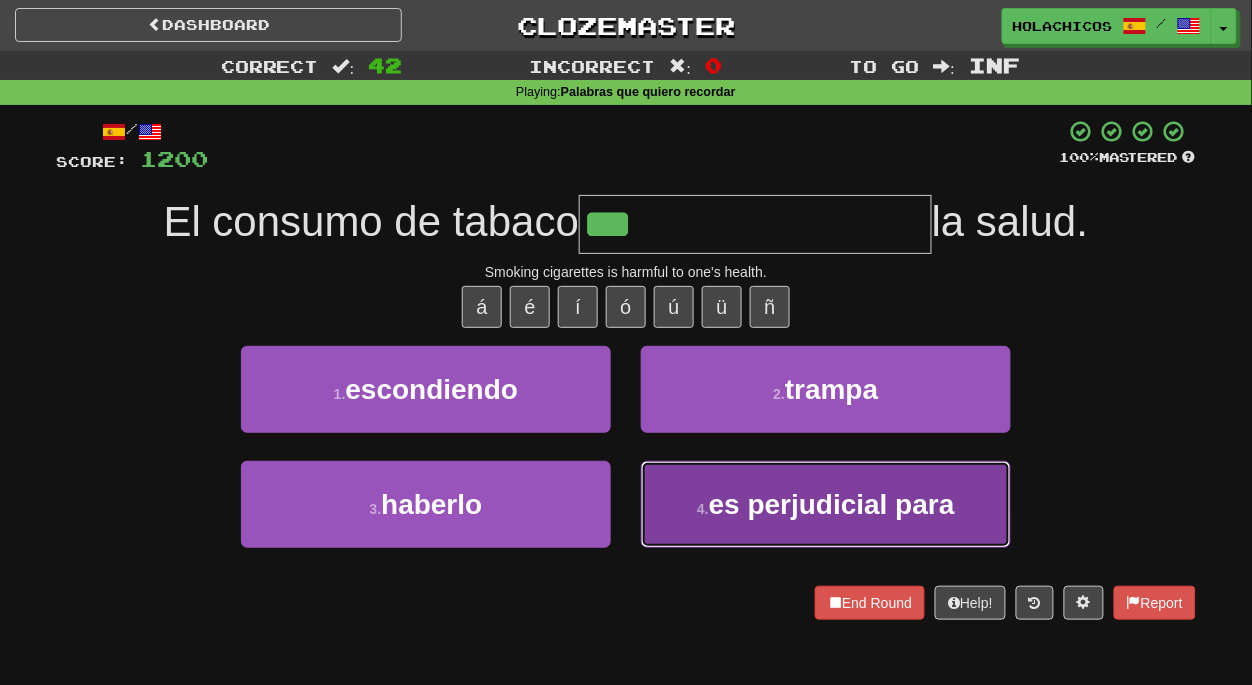 click on "es perjudicial para" at bounding box center (832, 504) 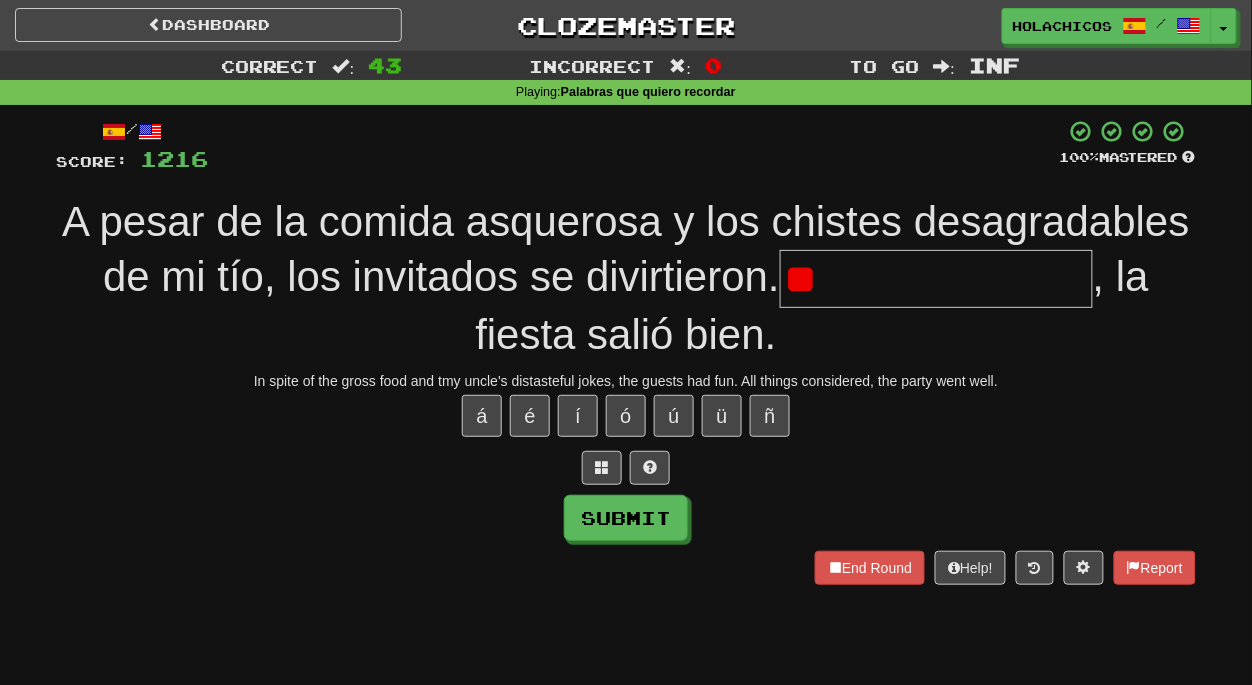 type on "*" 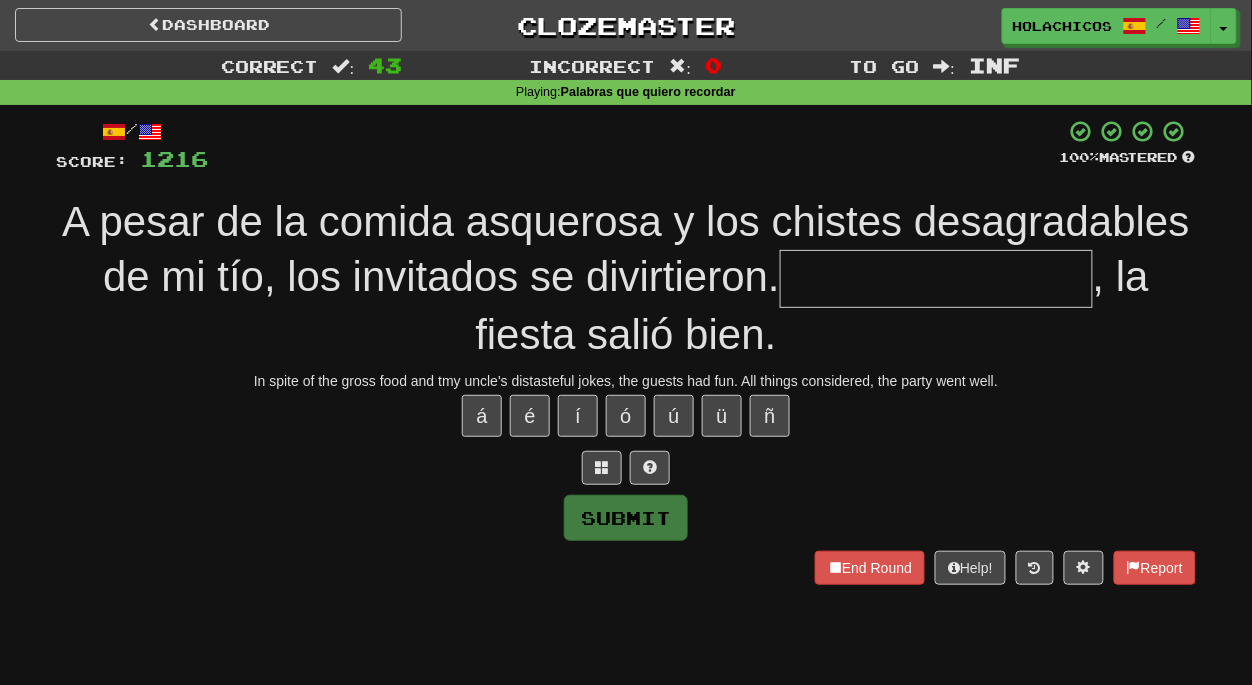 type on "*" 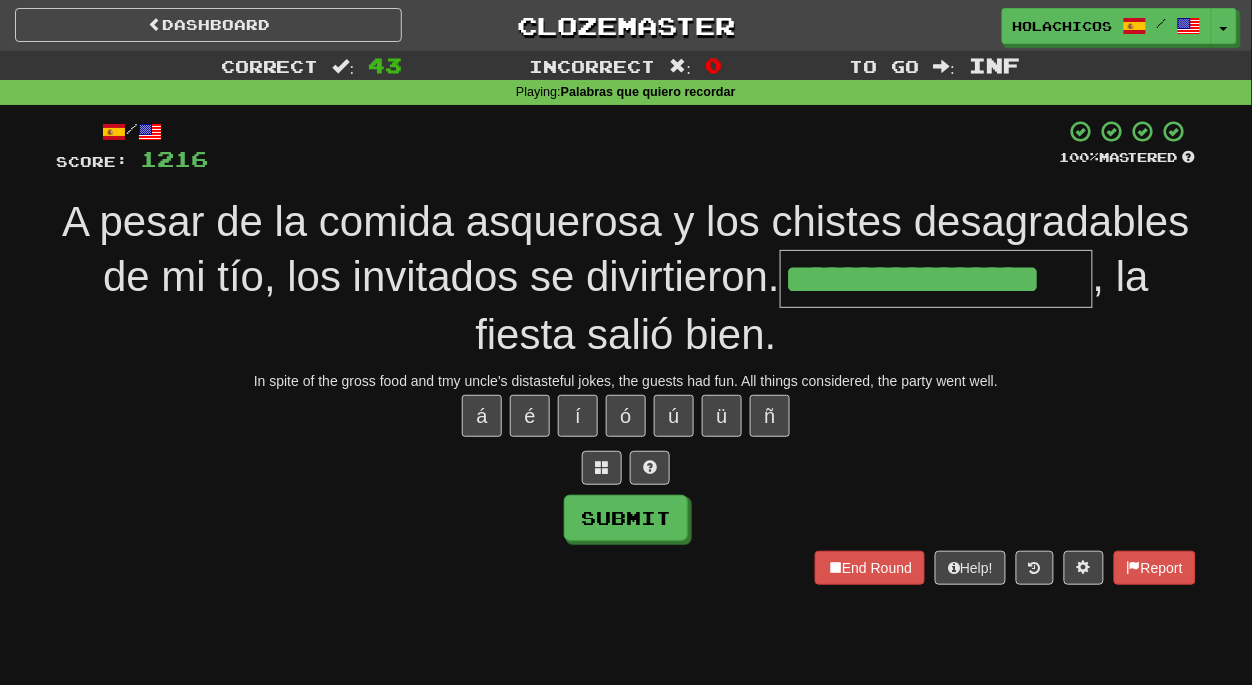 type on "**********" 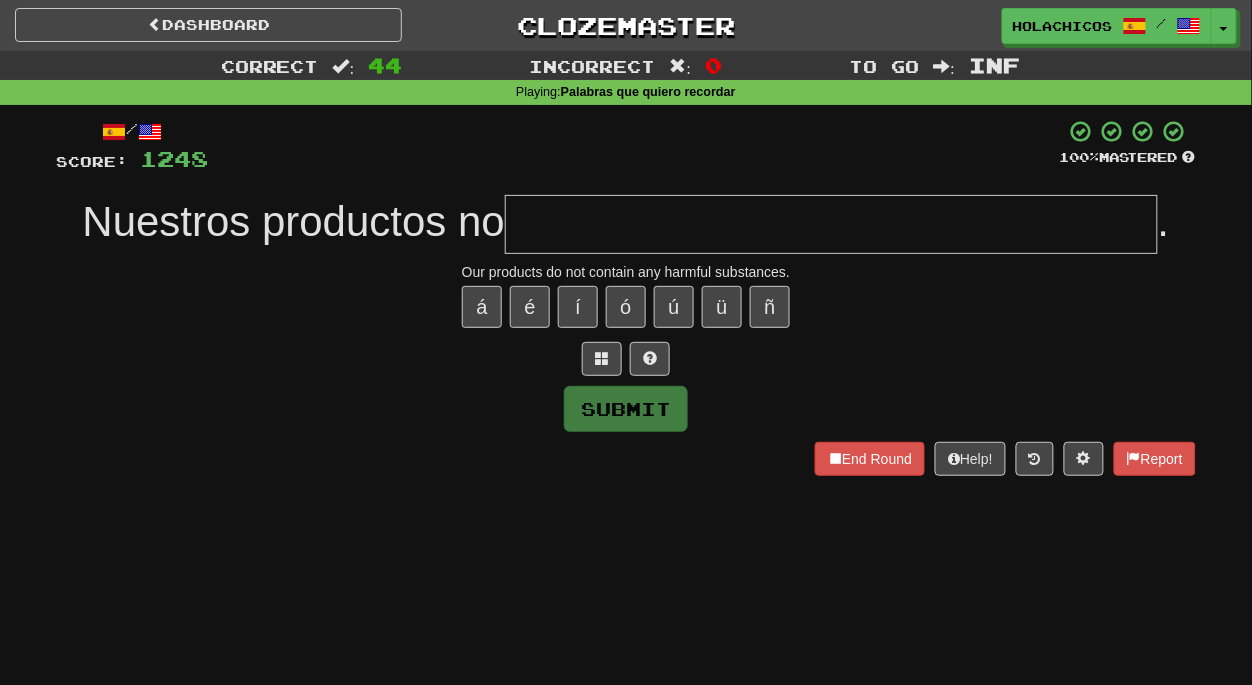 type on "*" 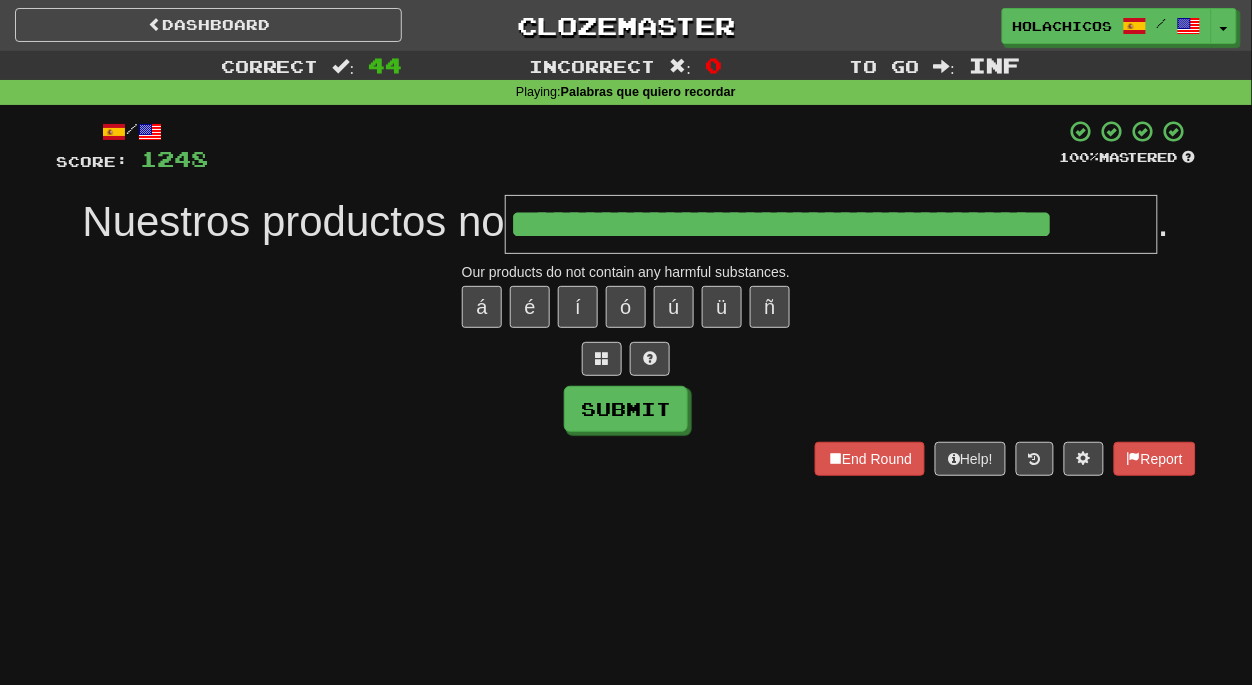 type on "**********" 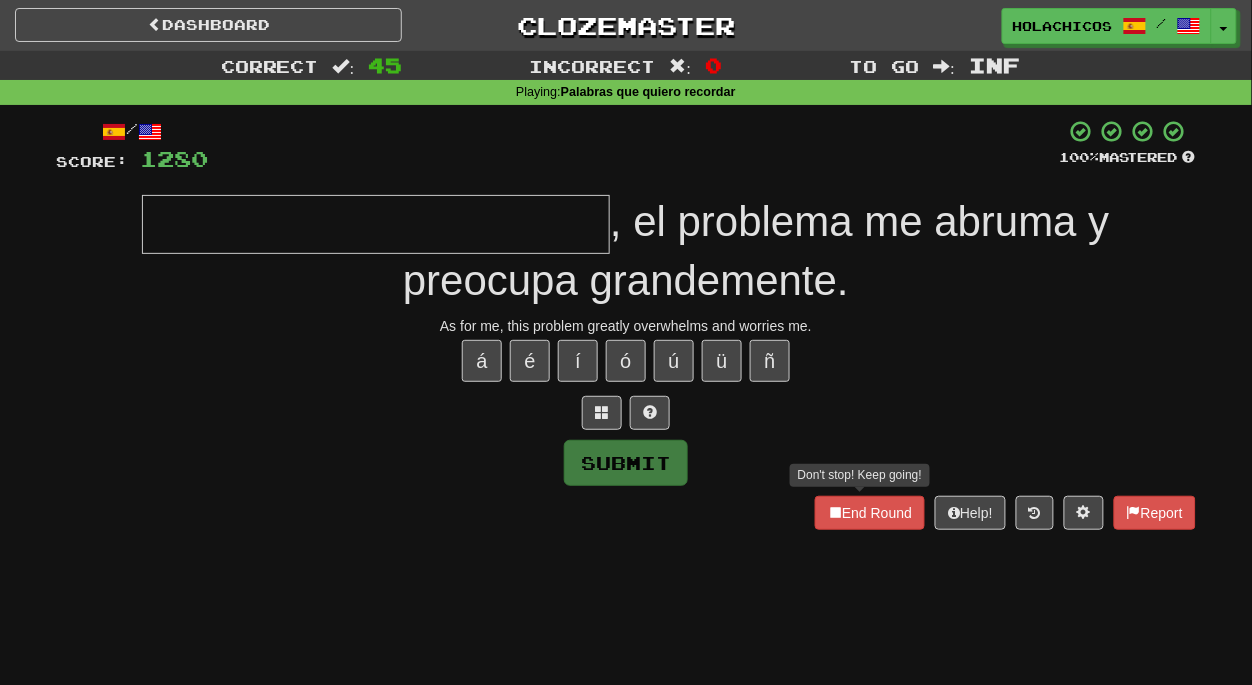 type on "*" 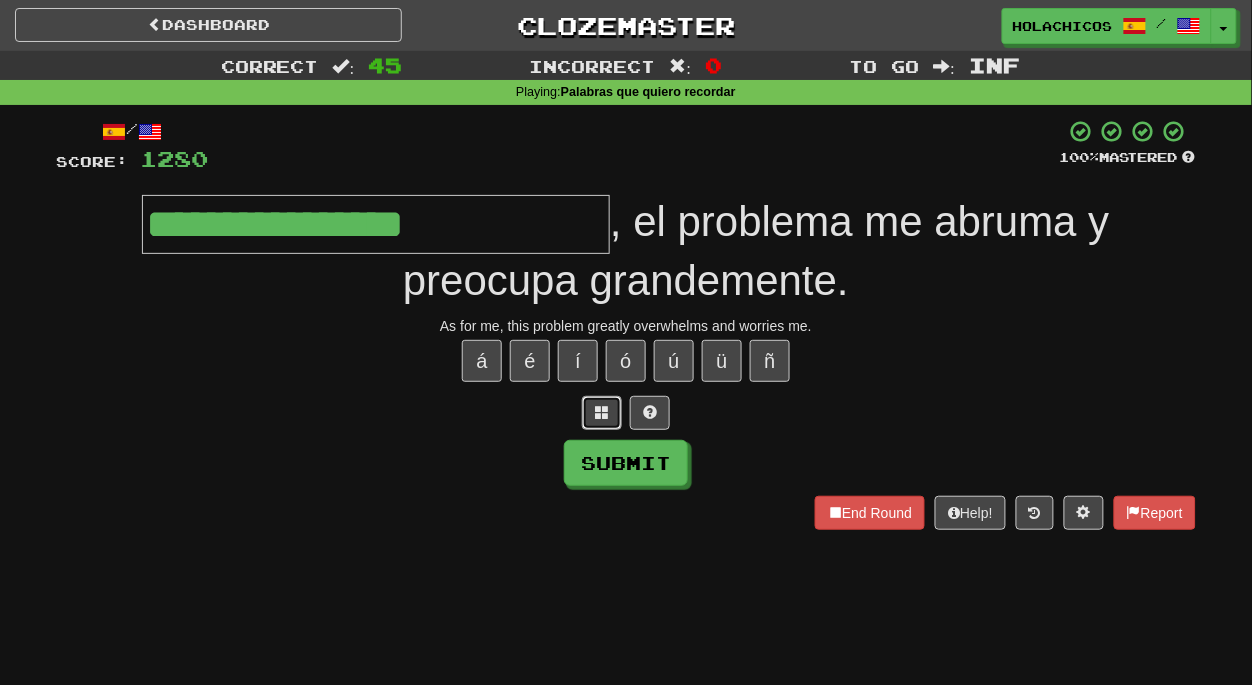 click at bounding box center [602, 412] 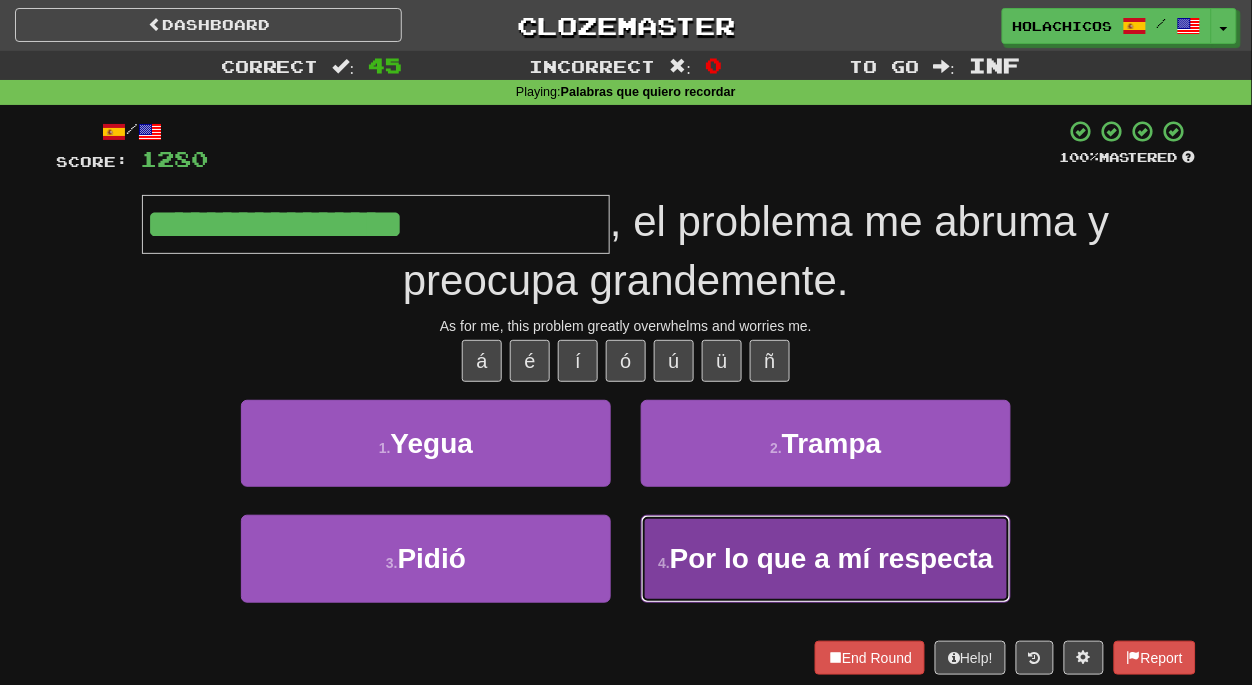 click on "4 .  Por lo que a mí respecta" at bounding box center [826, 558] 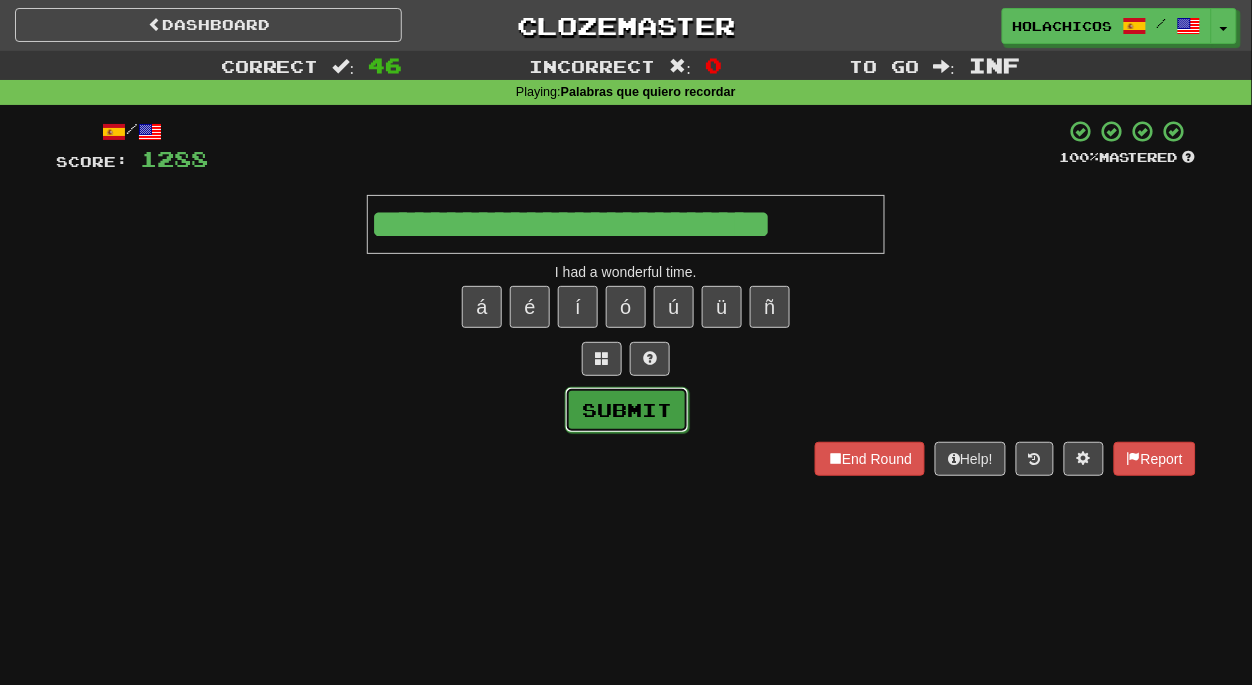 click on "Submit" at bounding box center [627, 410] 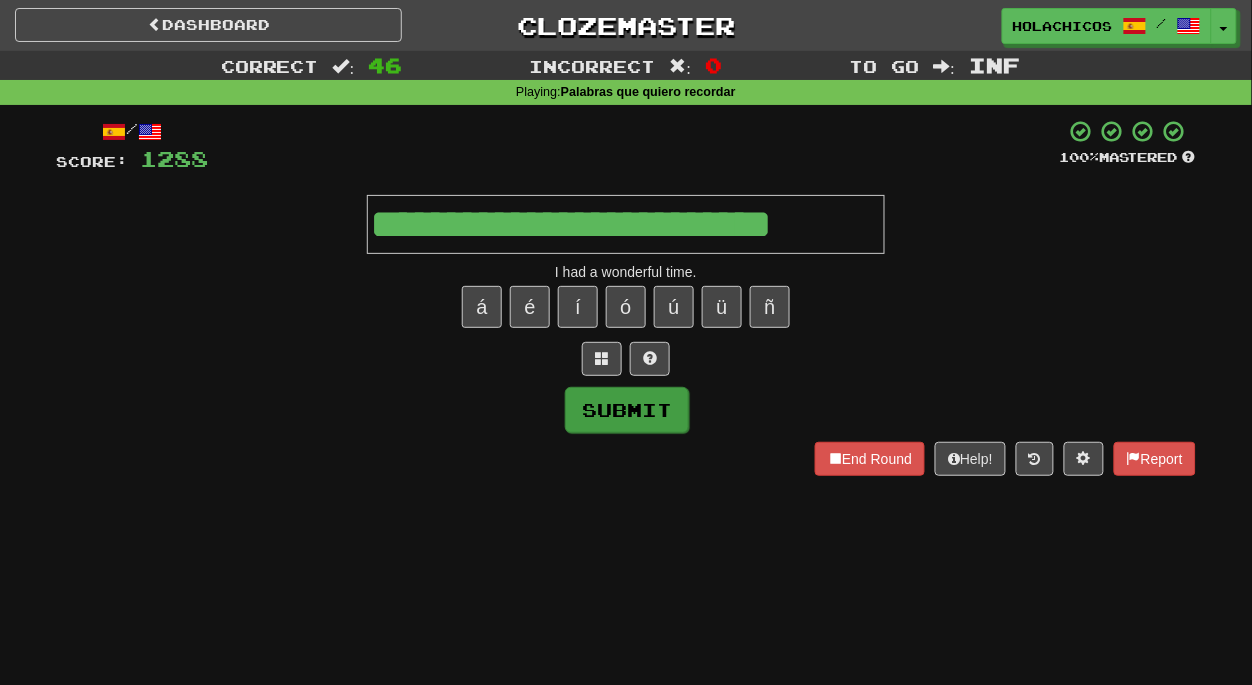 type on "**********" 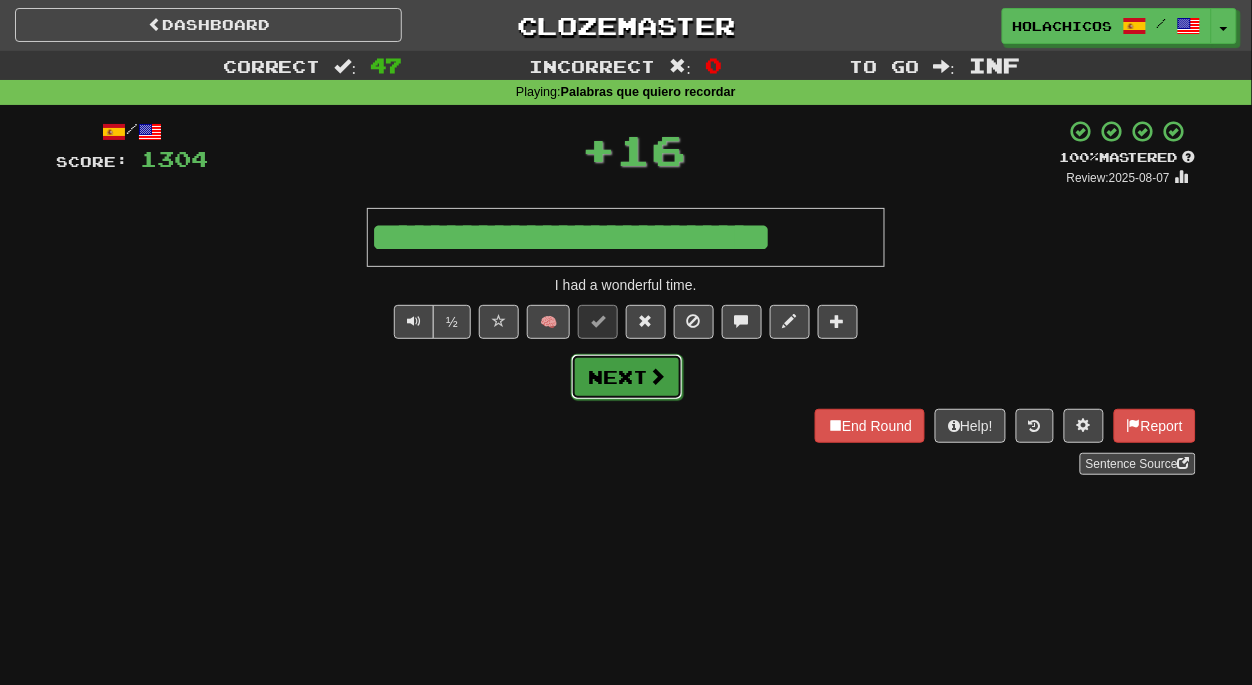 click on "Next" at bounding box center [627, 377] 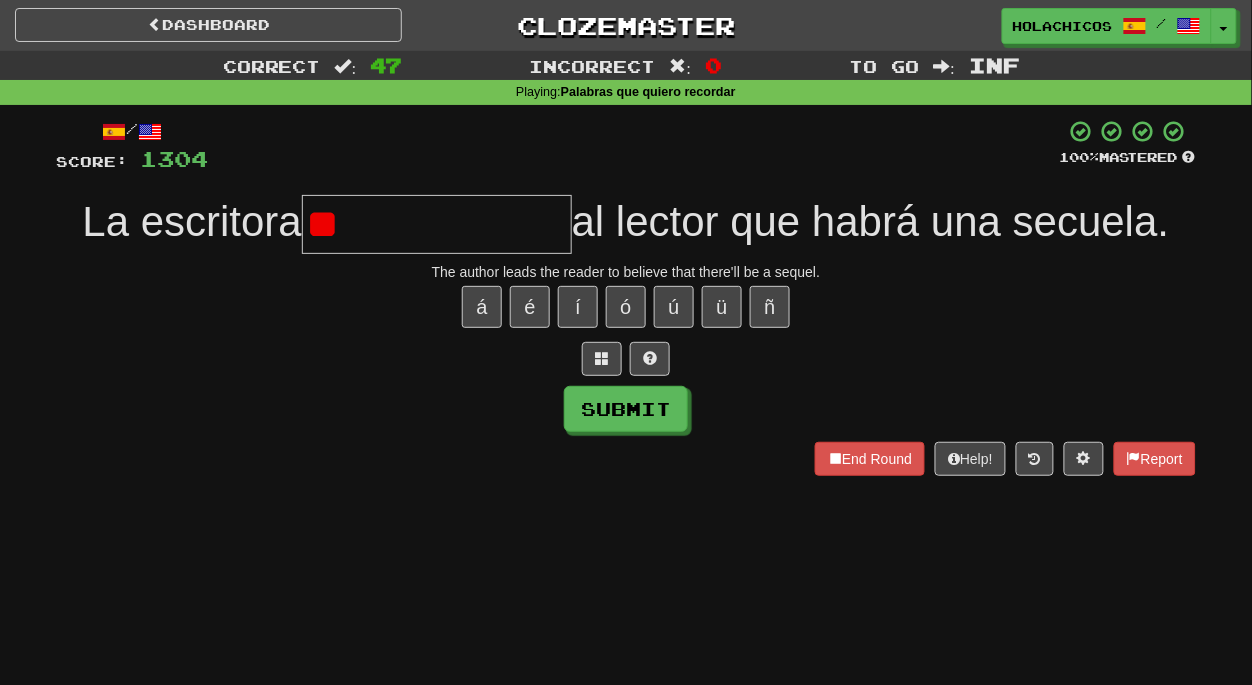 type on "*" 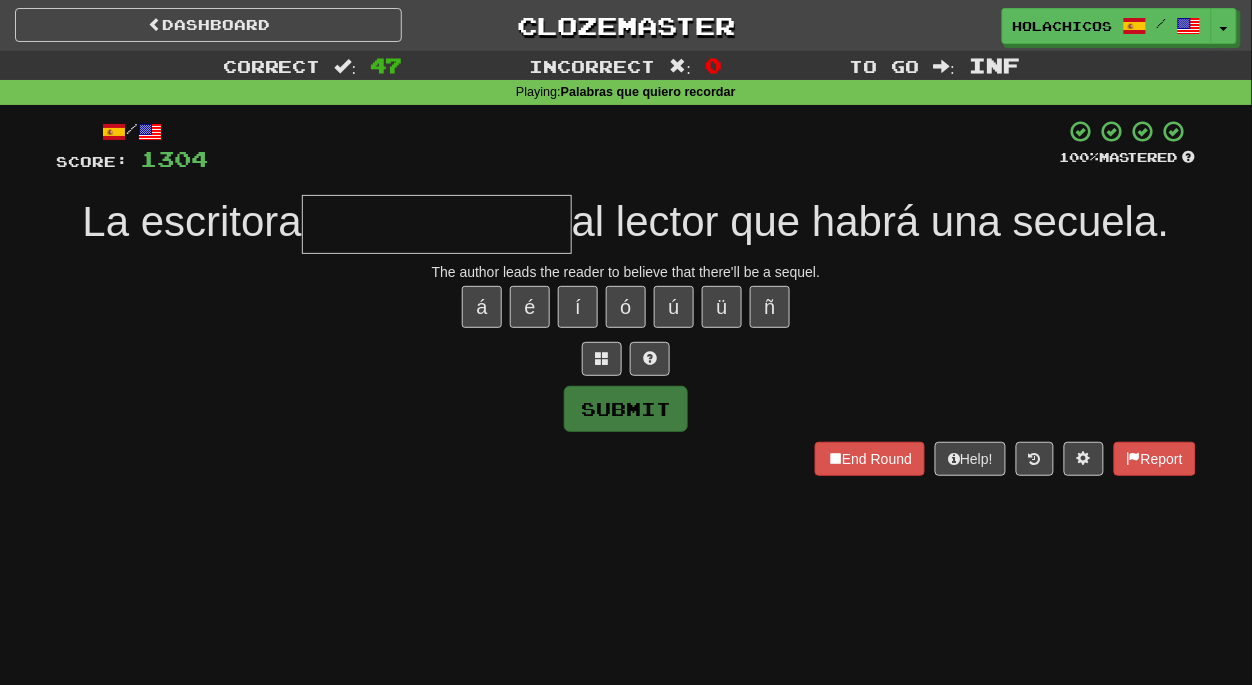 type on "*" 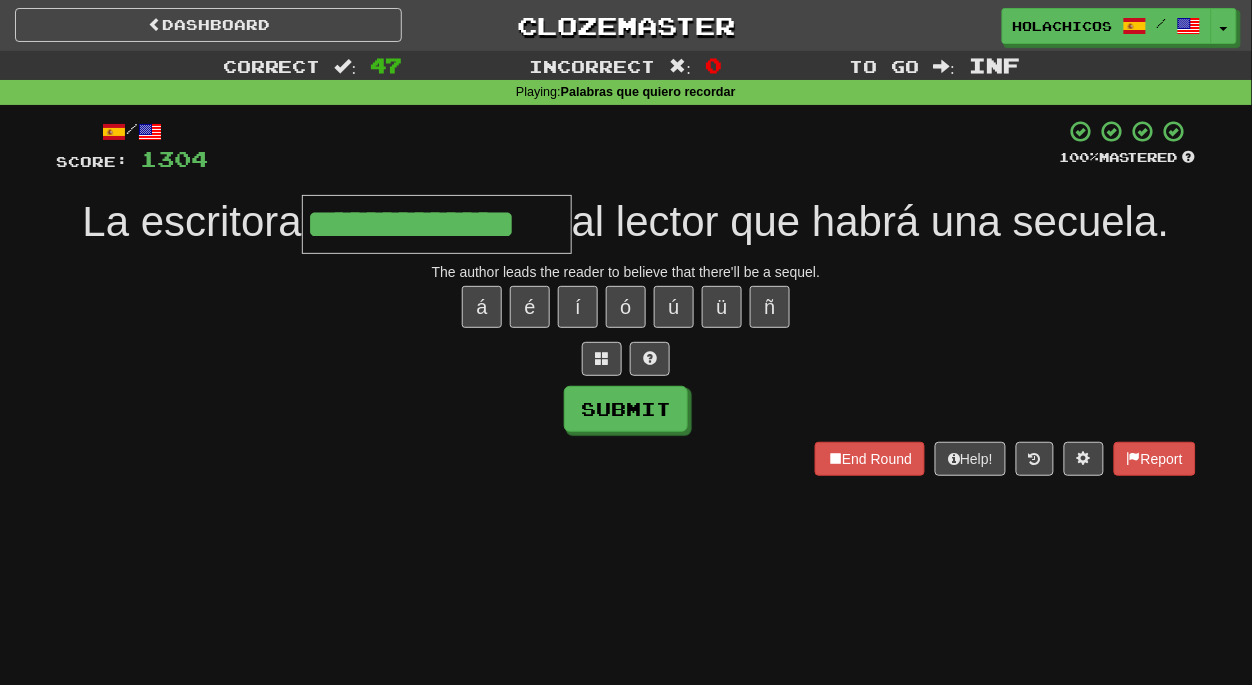 type on "**********" 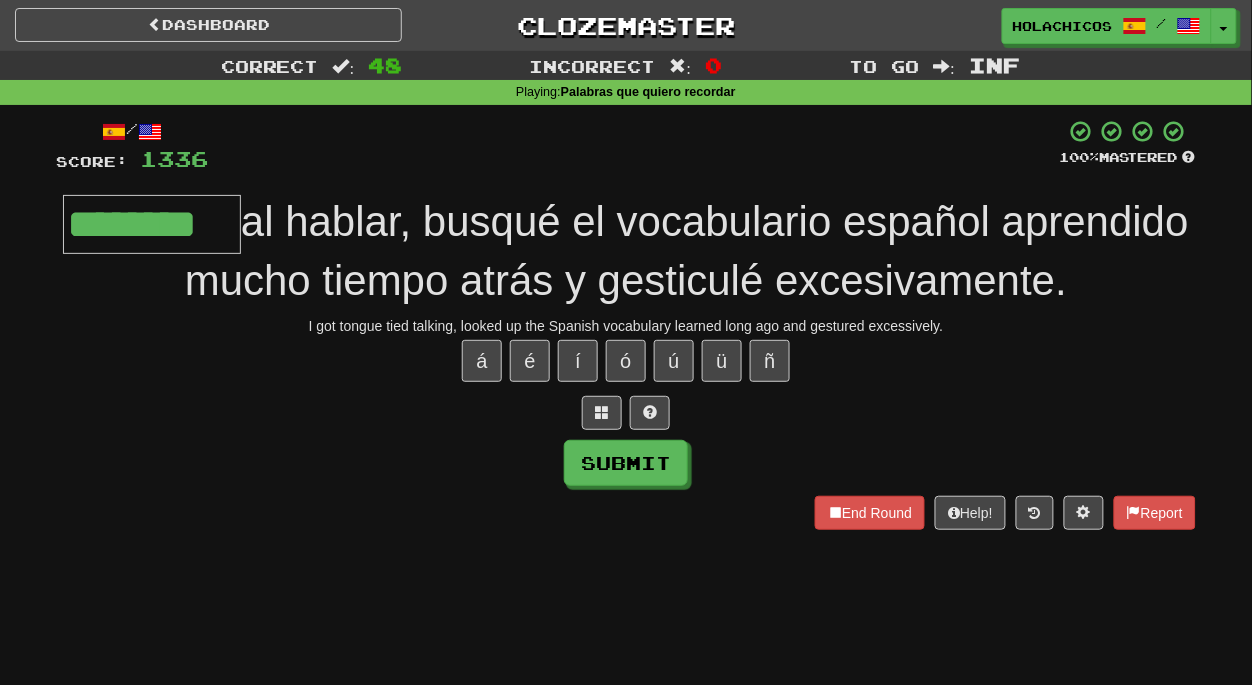 type on "********" 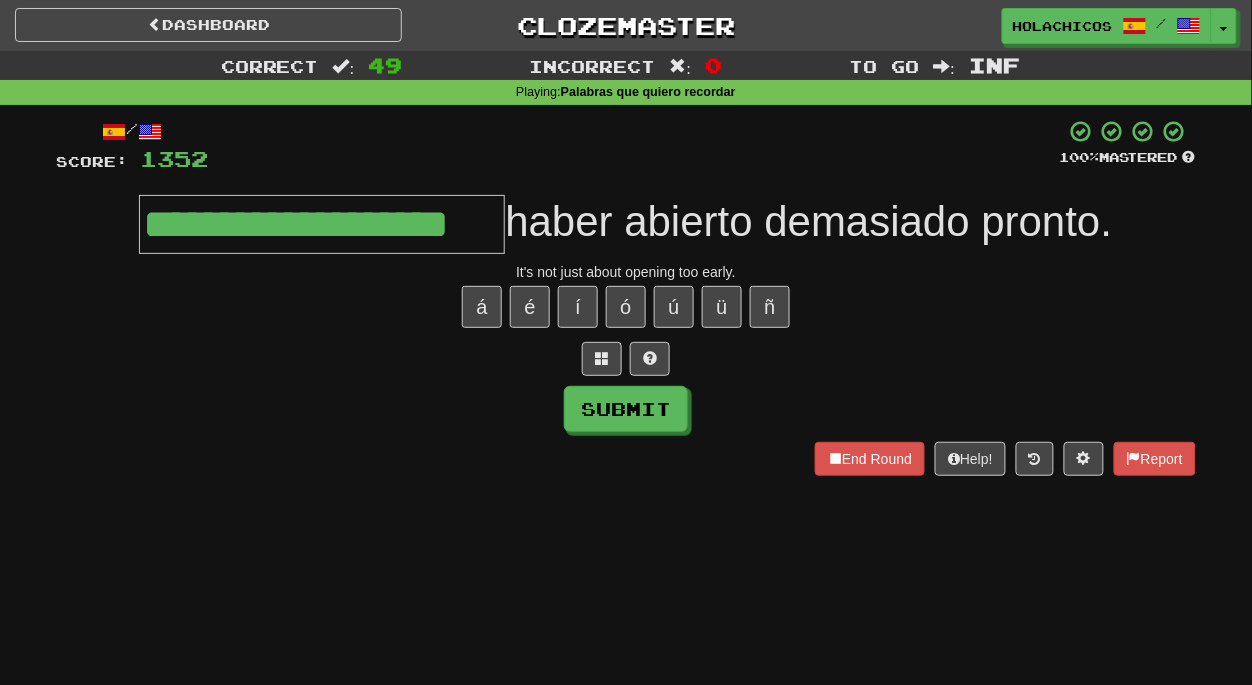 type on "**********" 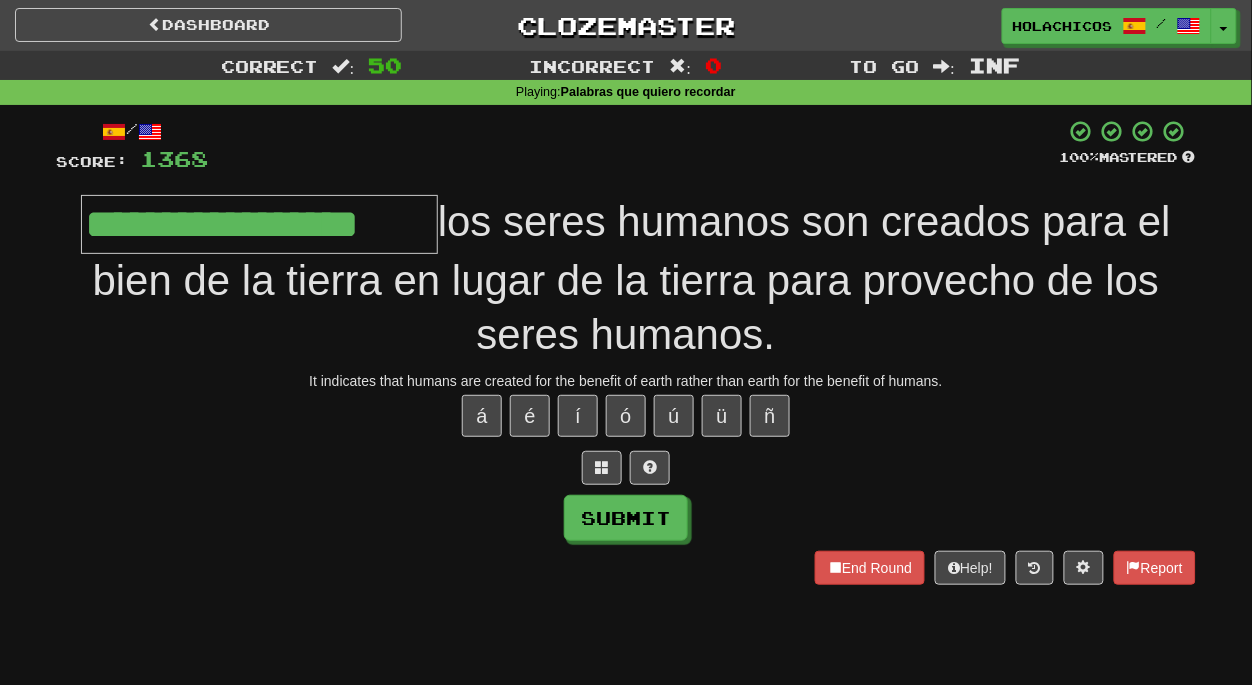 type on "**********" 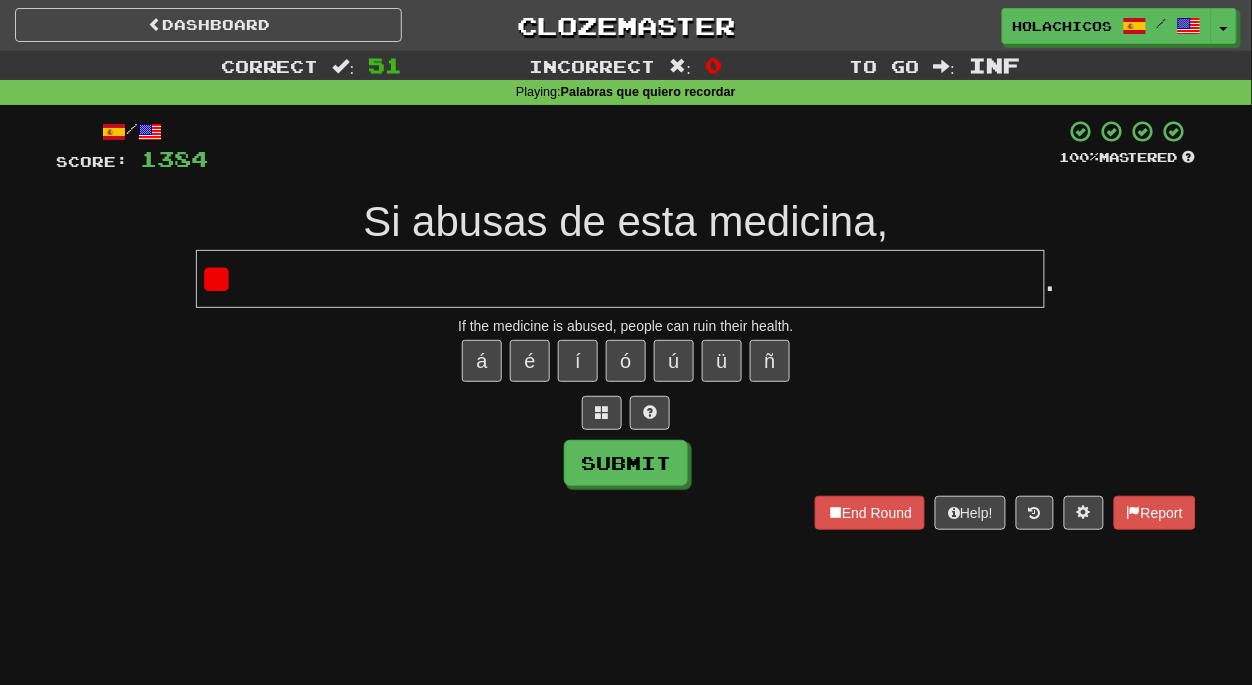 type on "*" 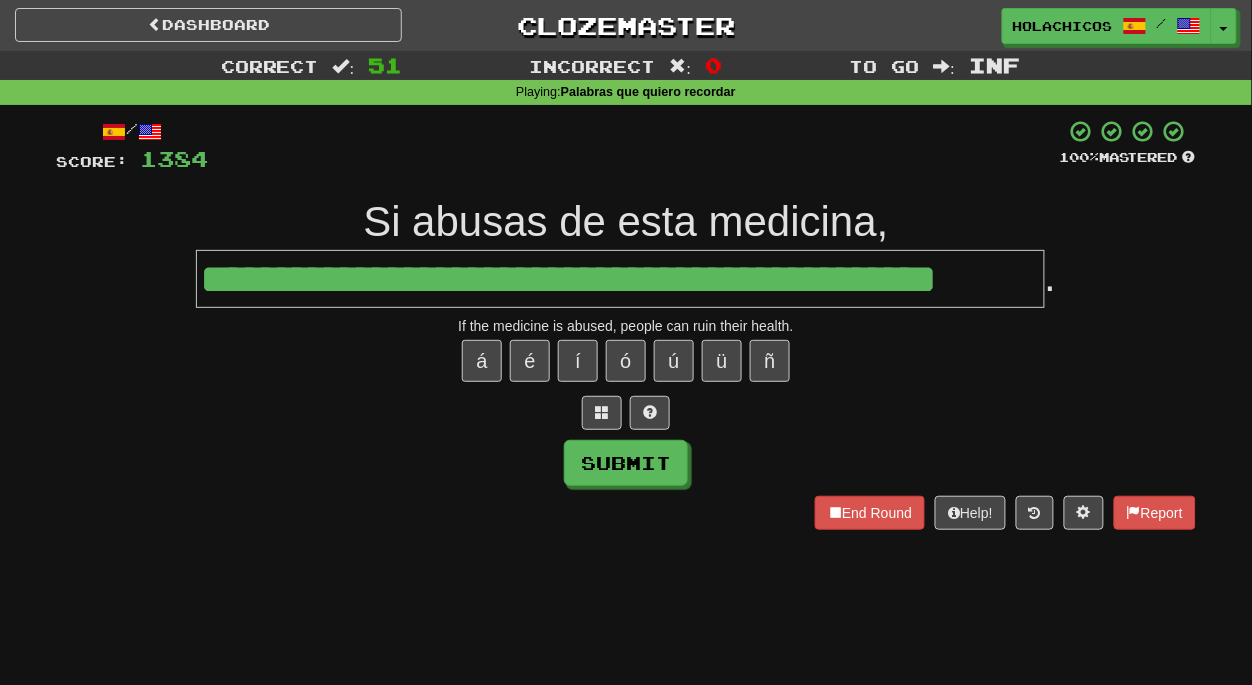type on "**********" 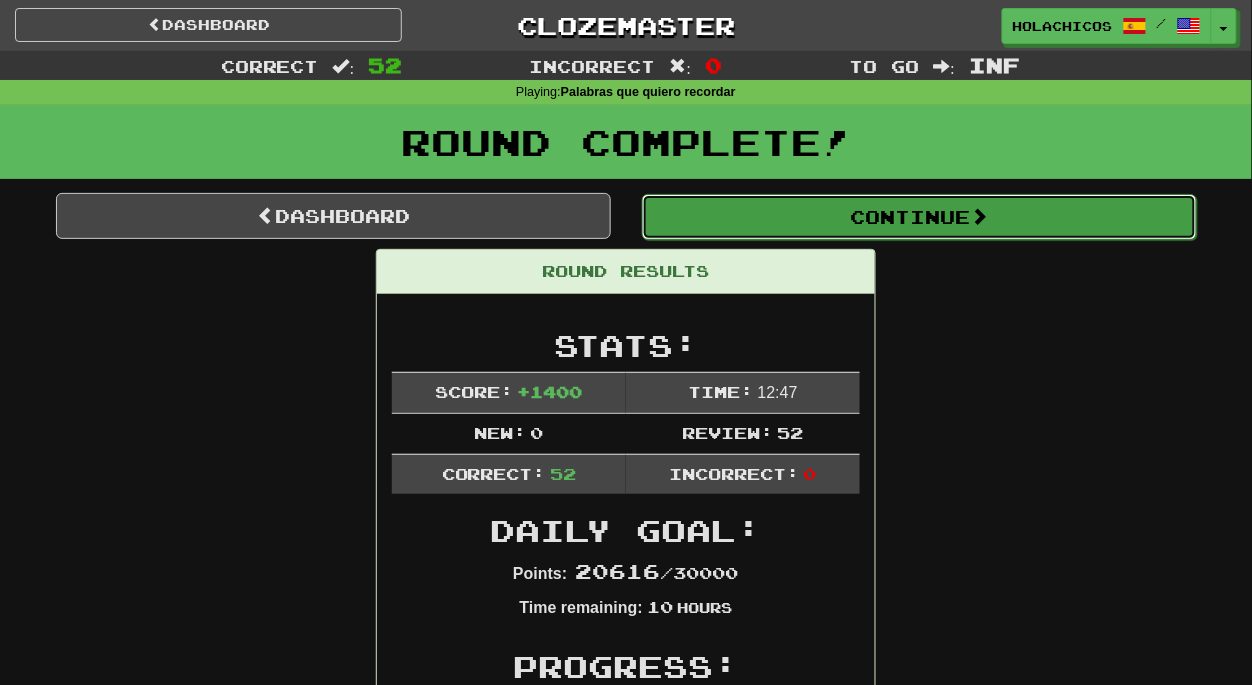 click on "Continue" at bounding box center (919, 217) 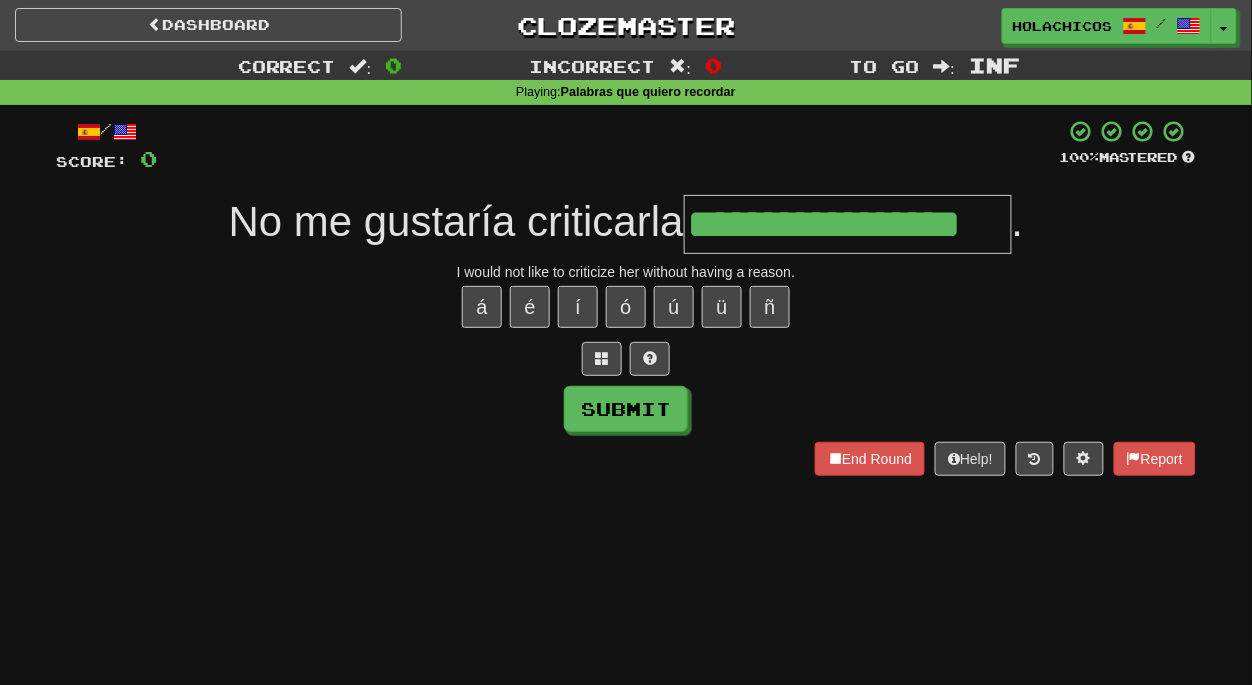 type on "**********" 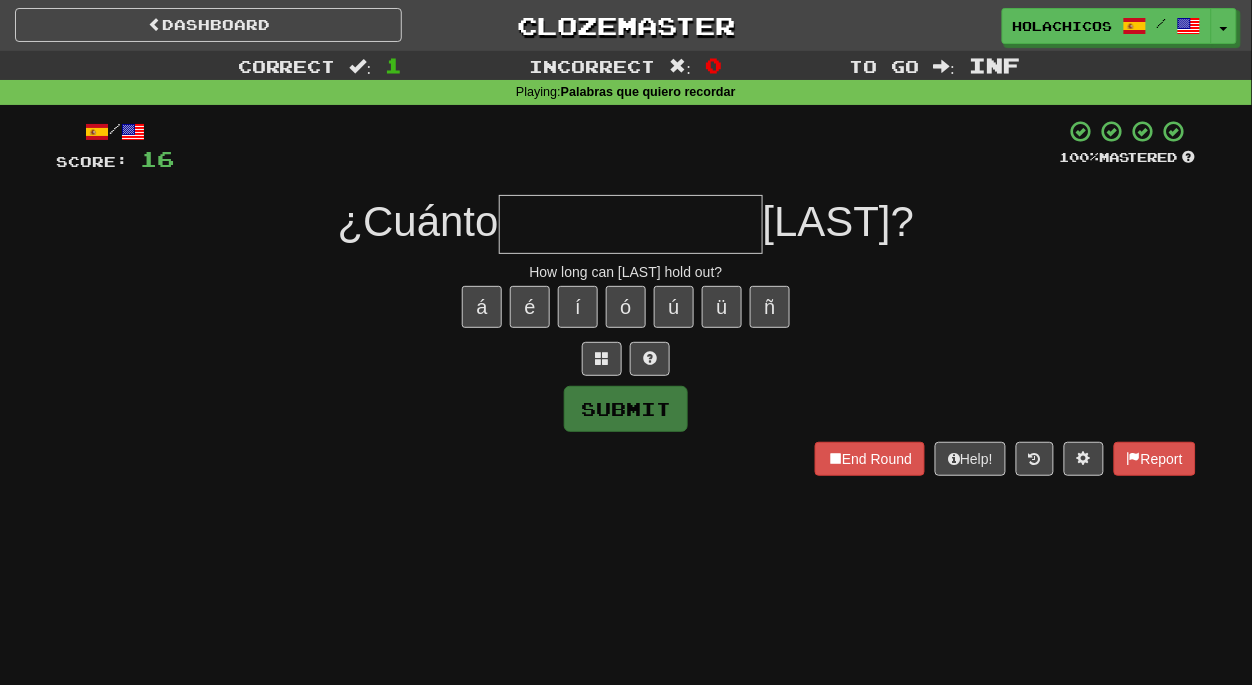 type on "*" 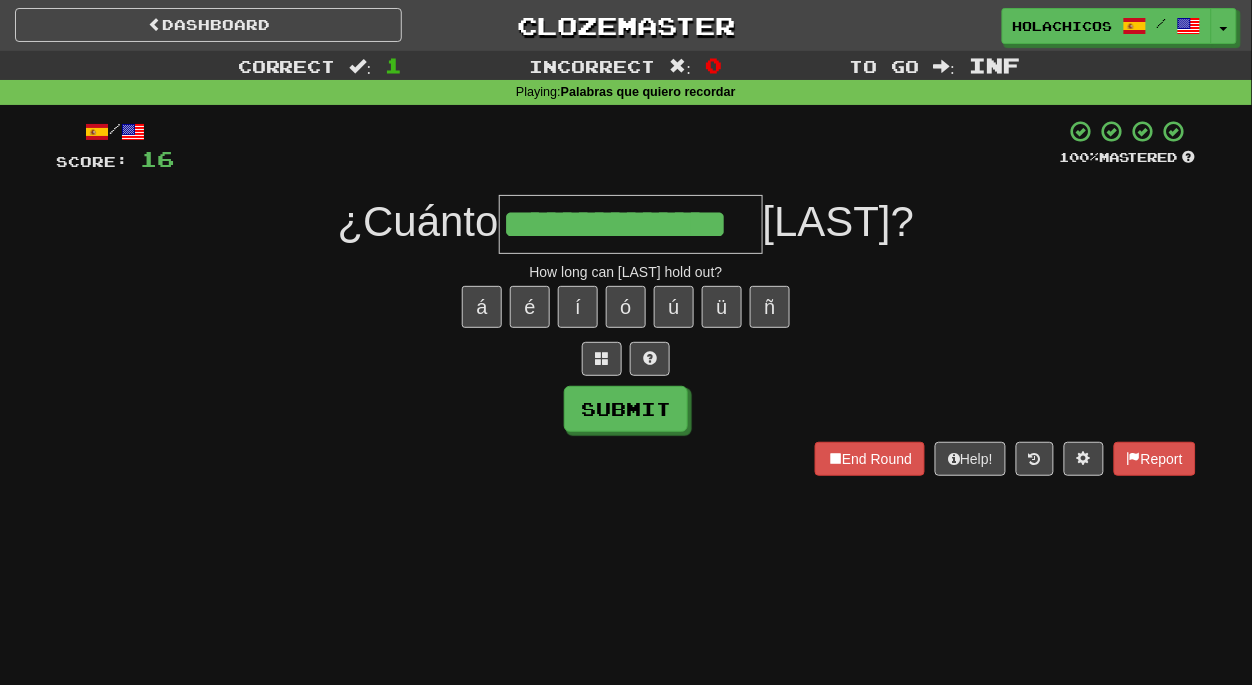 type on "**********" 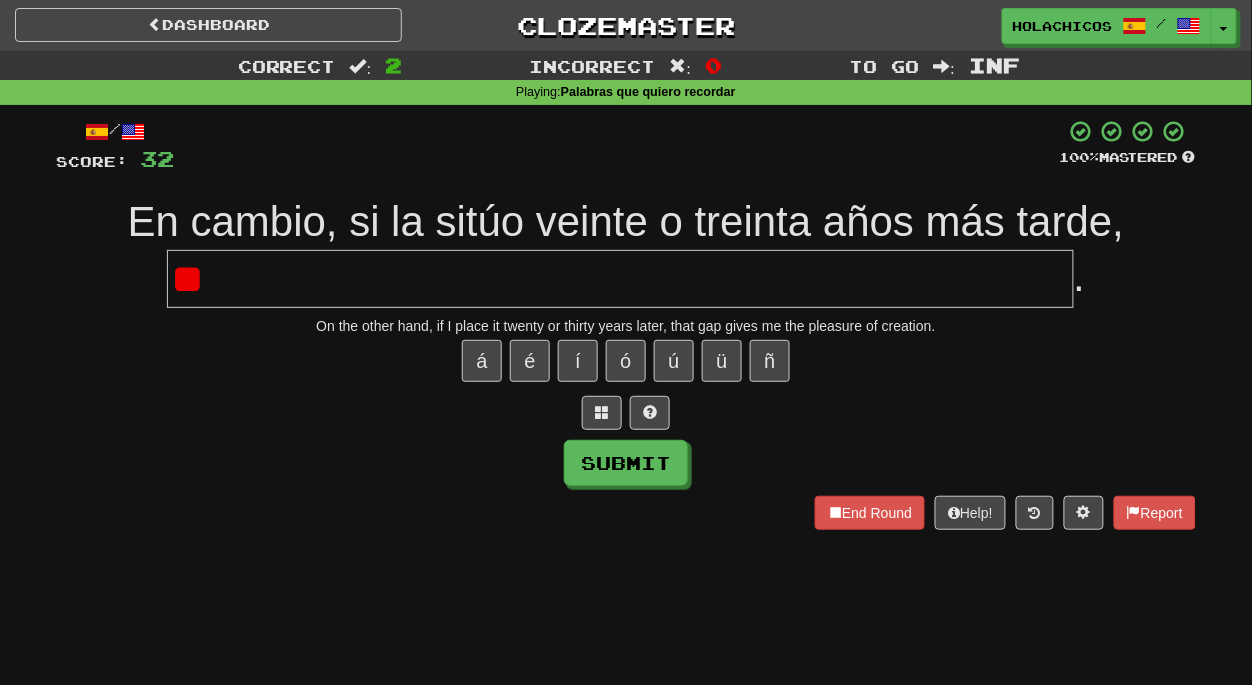 type on "*" 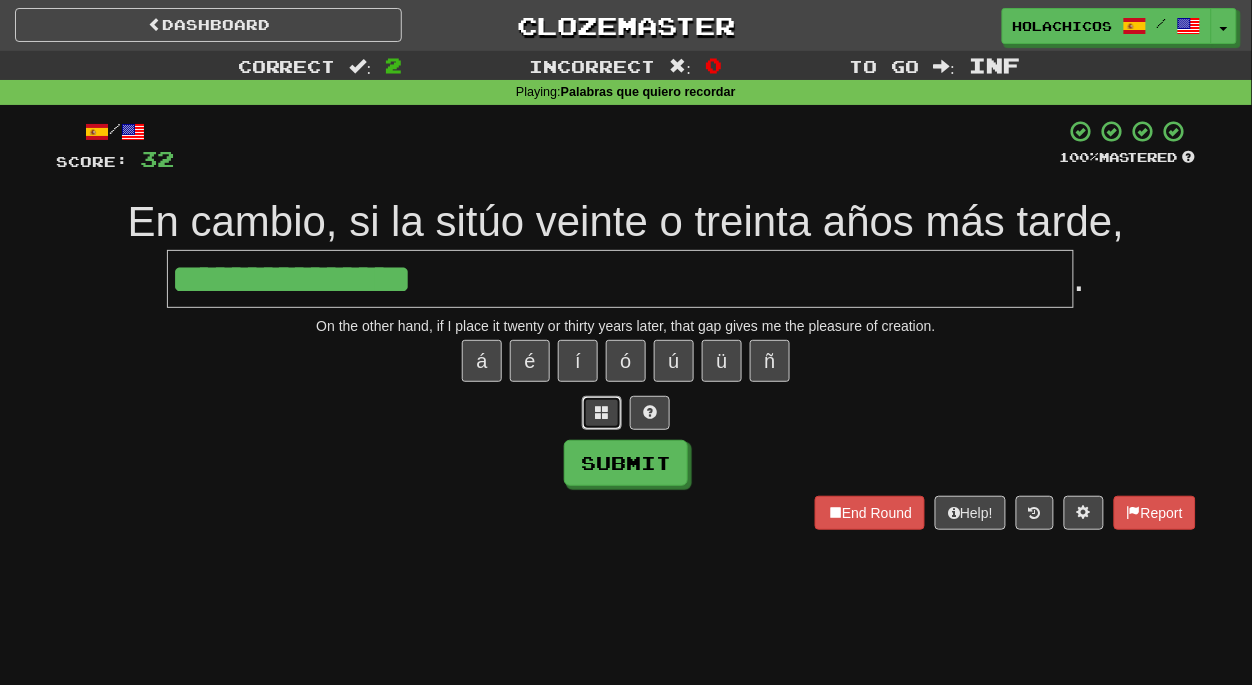 click at bounding box center (602, 413) 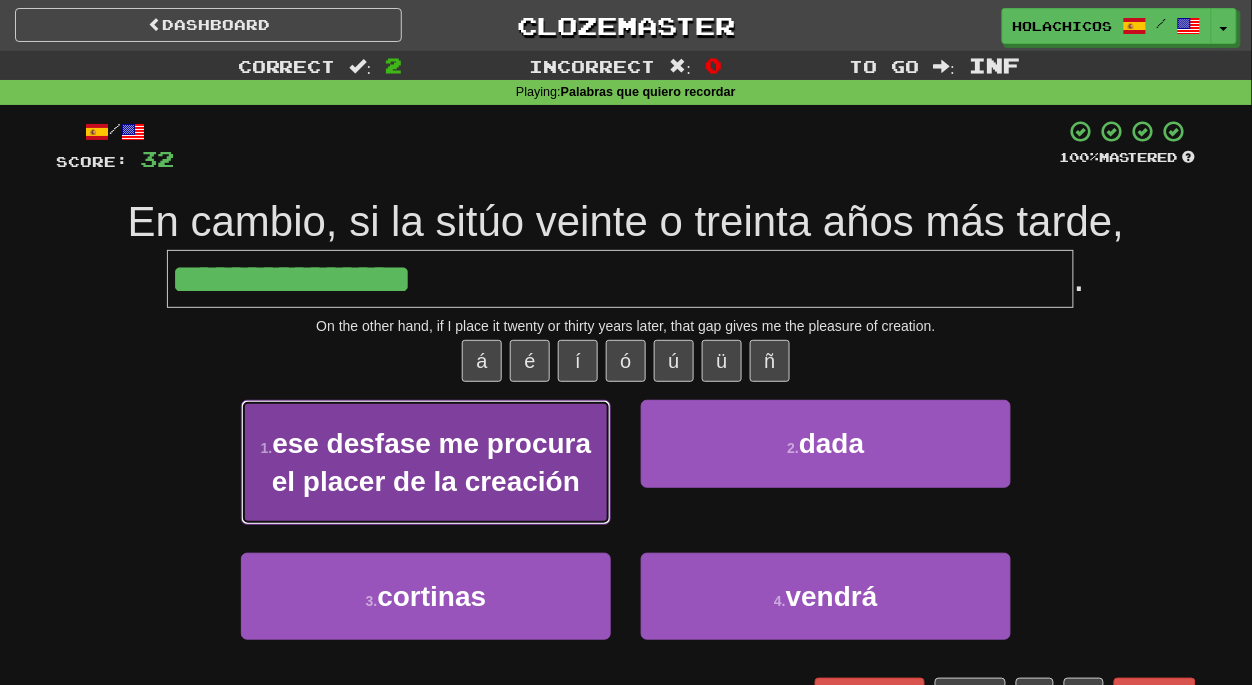 click on "ese desfase me procura el placer de la creación" at bounding box center (431, 462) 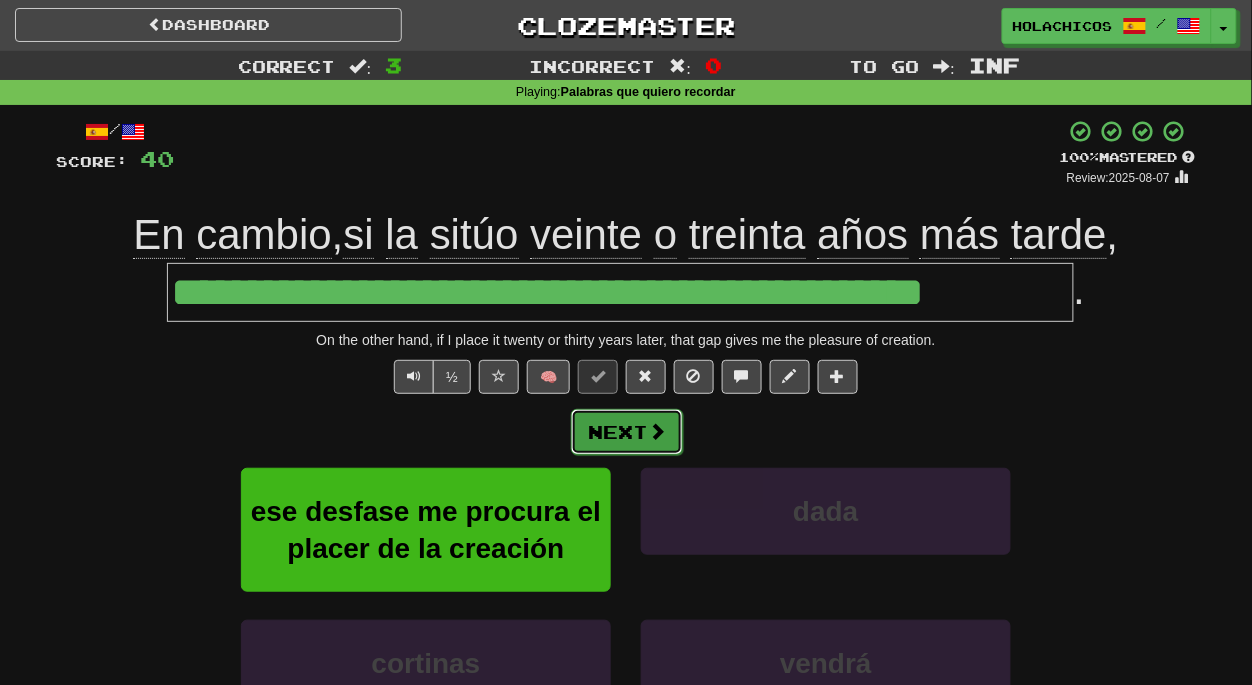 click on "Next" at bounding box center [627, 432] 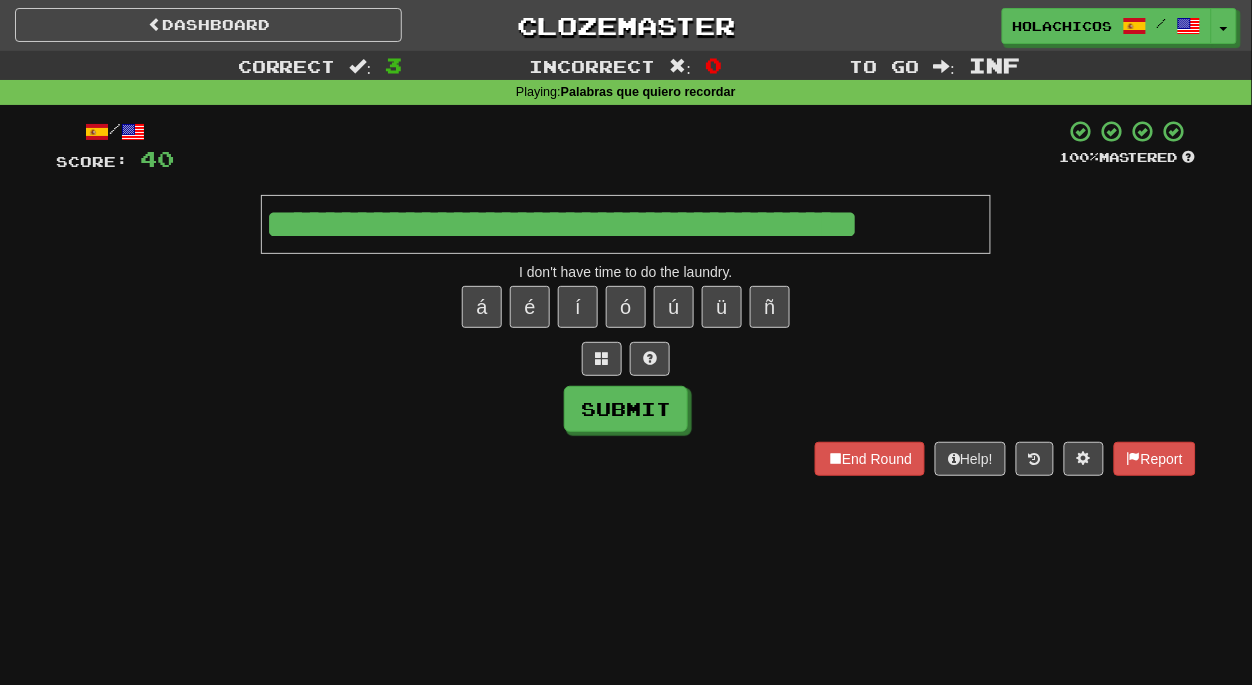 type on "**********" 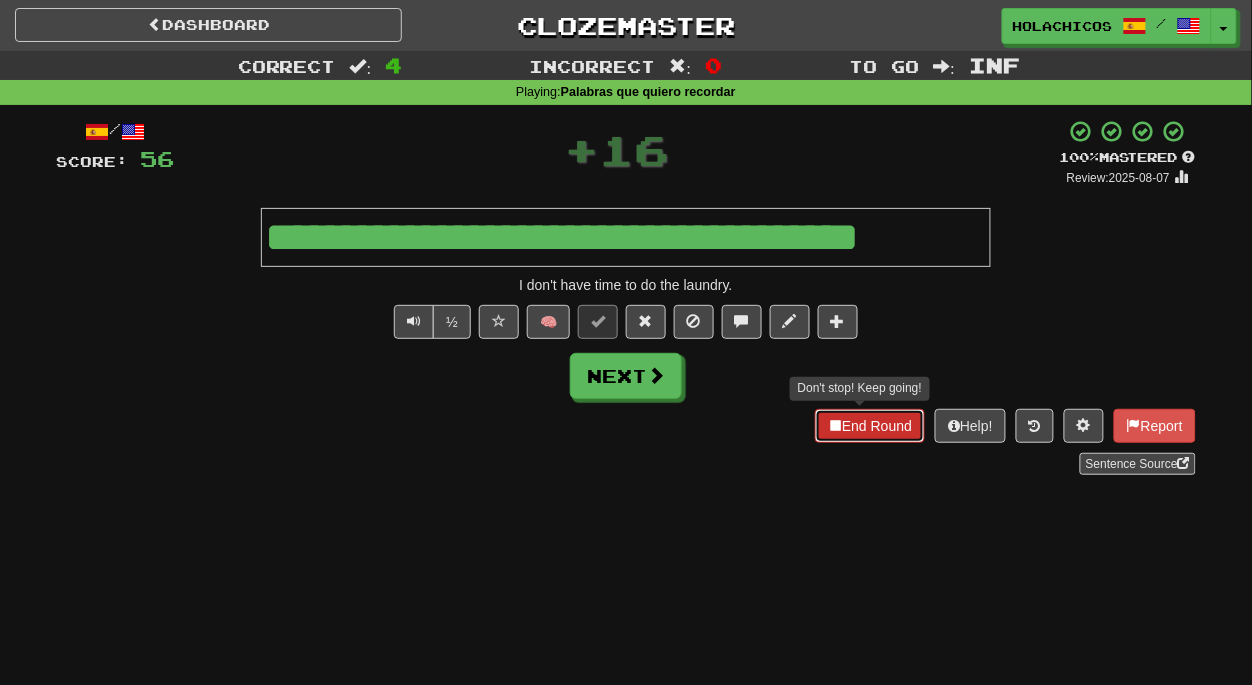 click on "End Round" at bounding box center (870, 426) 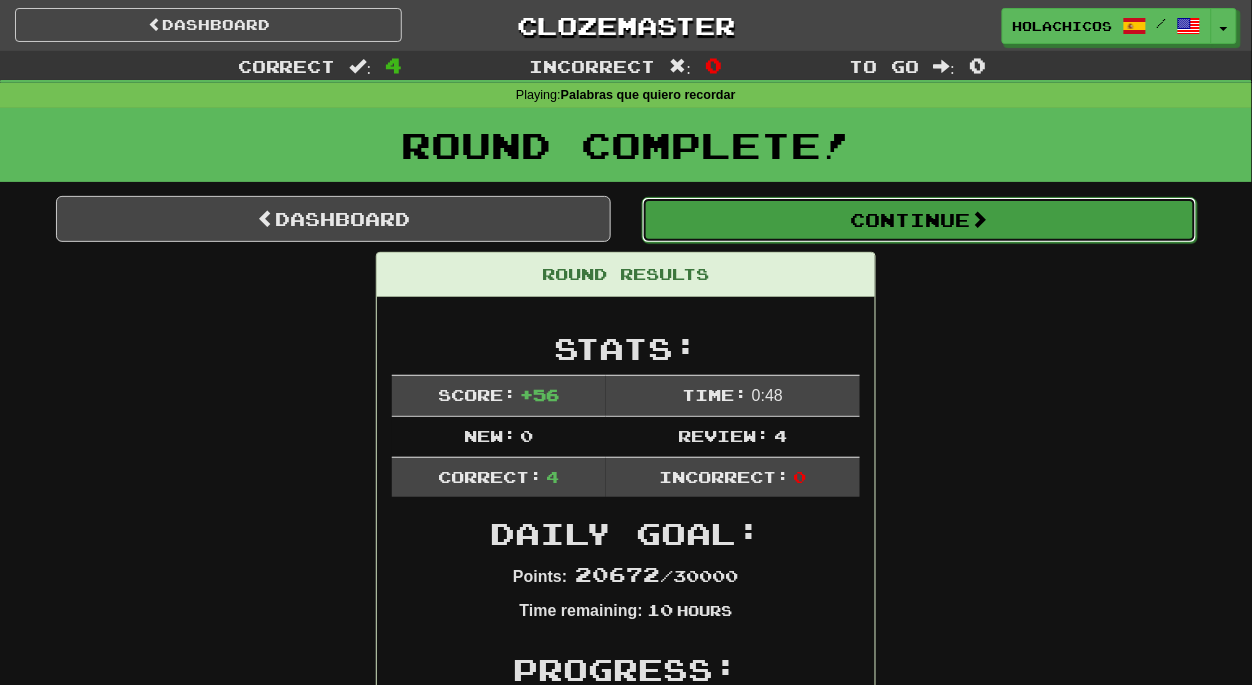 click on "Continue" at bounding box center (919, 220) 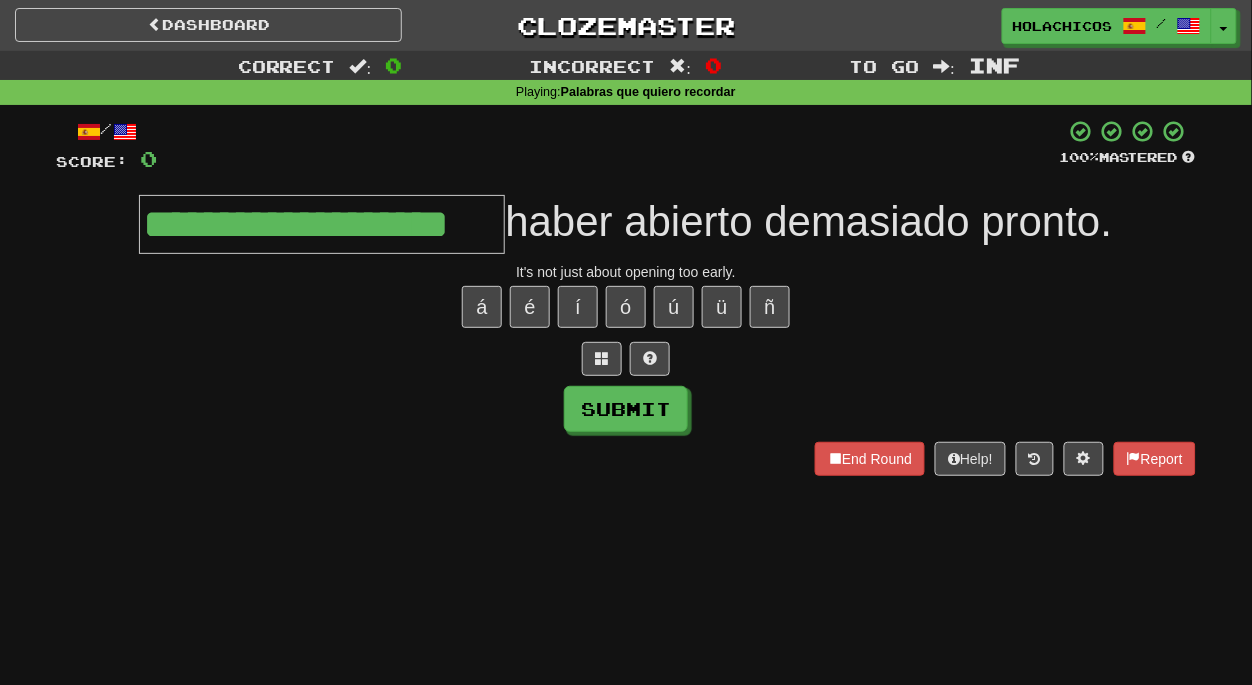 type on "**********" 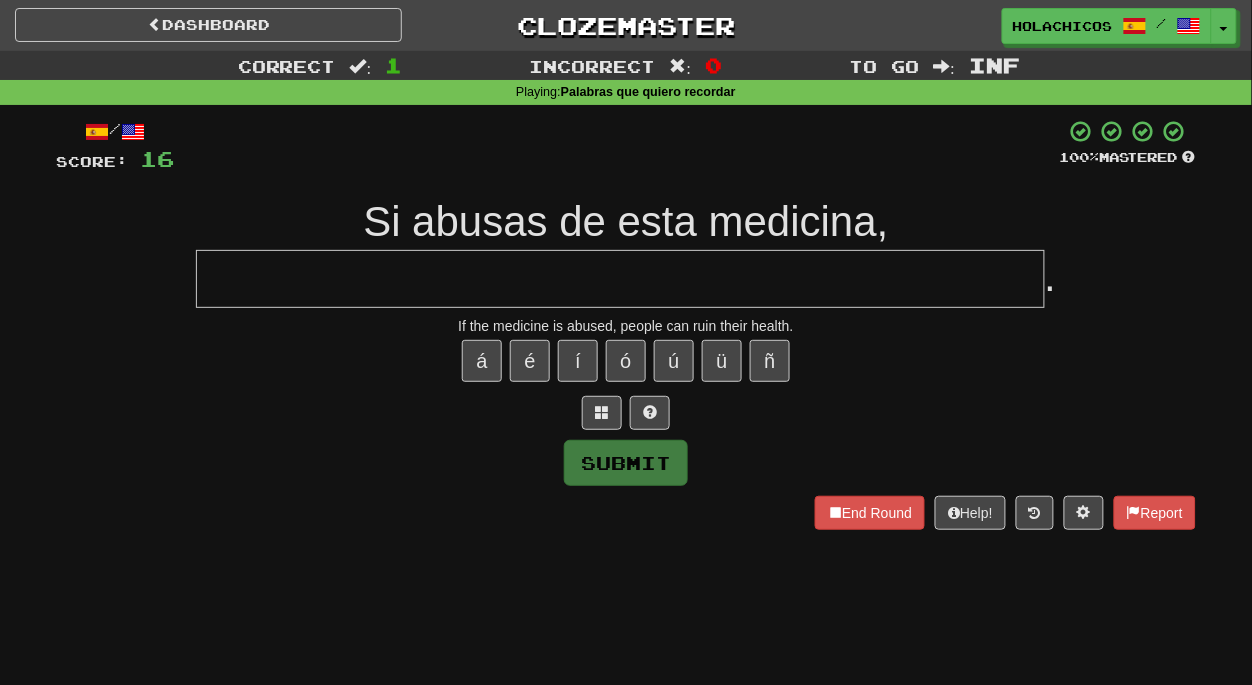 type on "*" 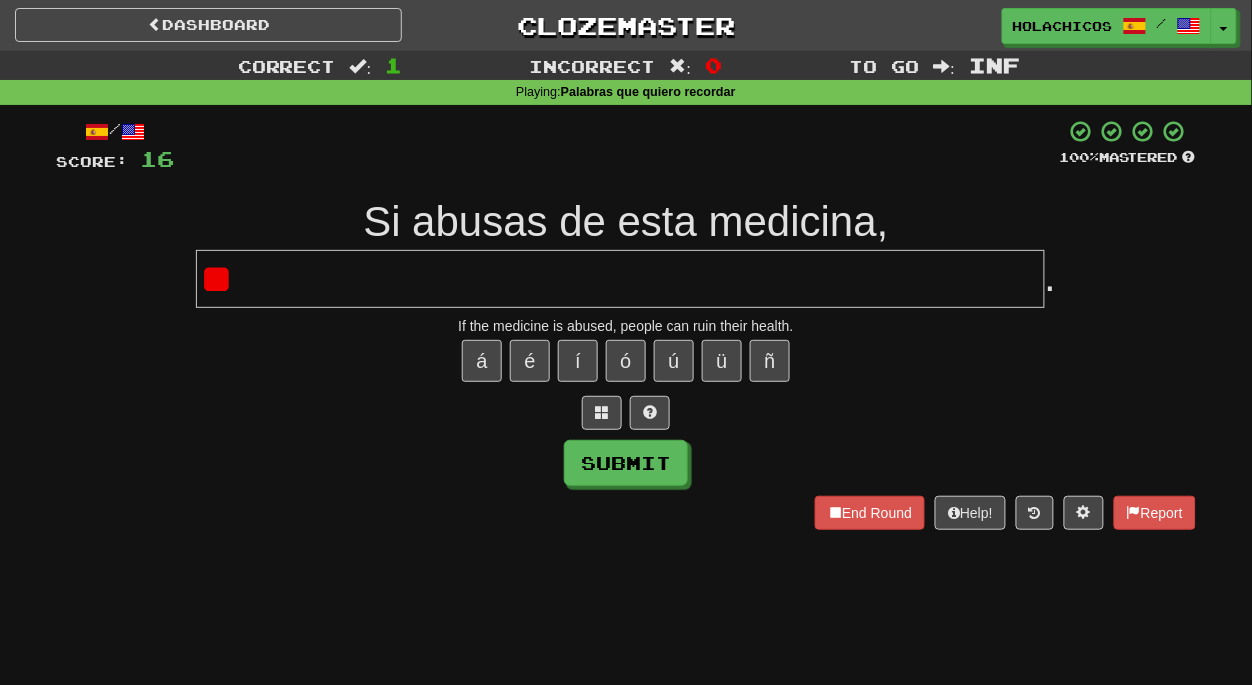 type on "*" 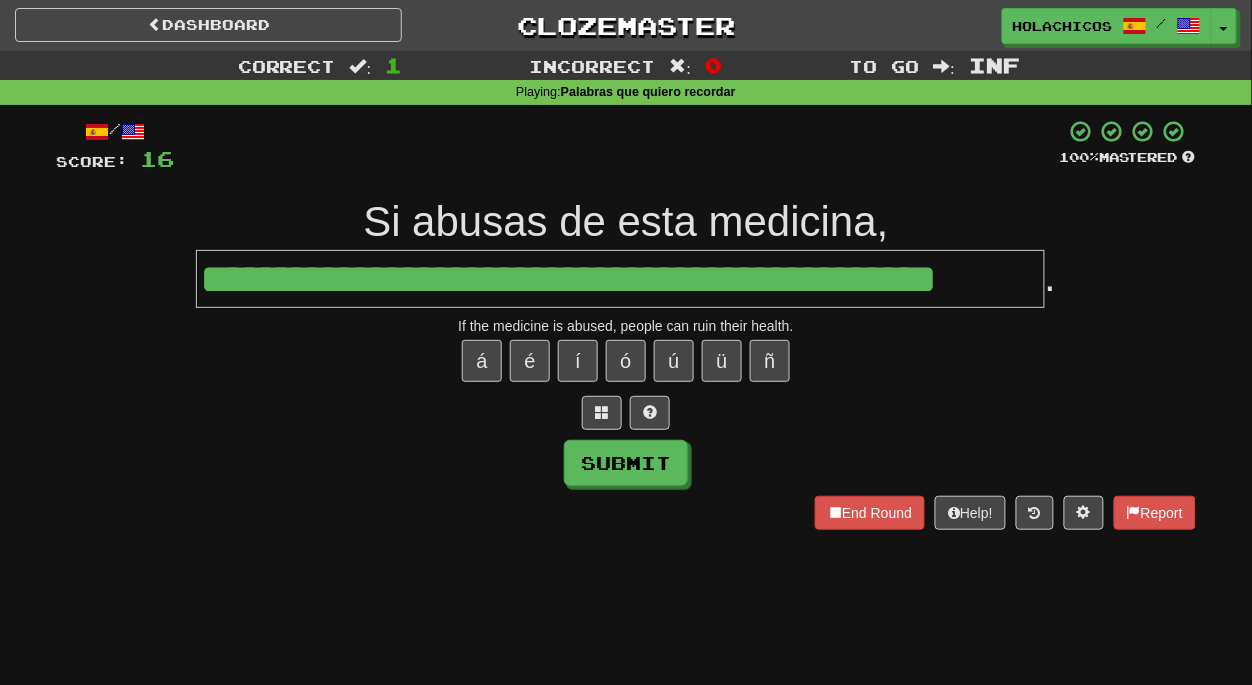 type on "**********" 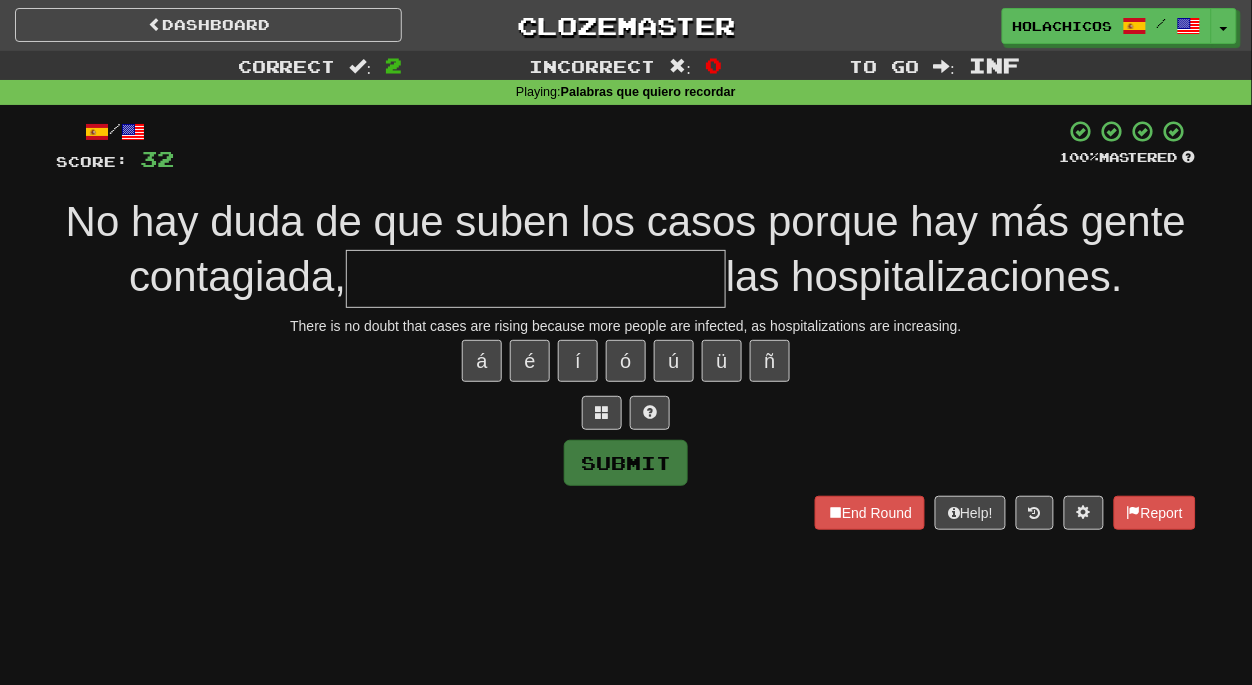 type on "*" 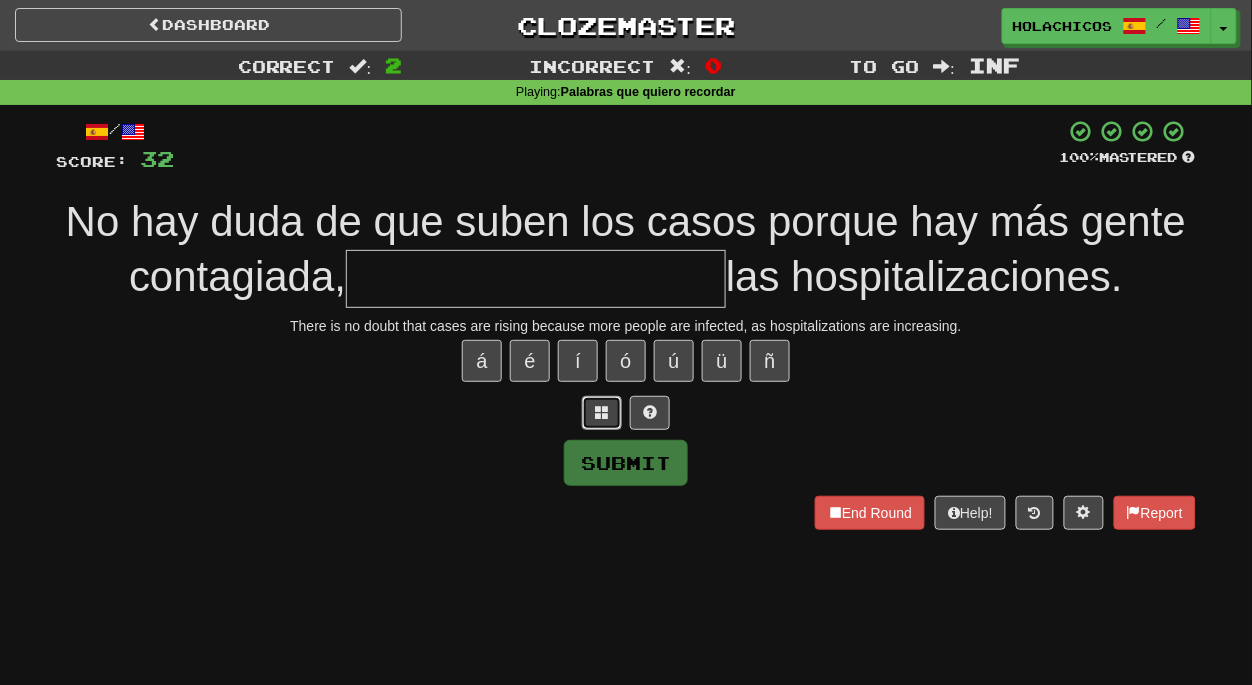 click at bounding box center [602, 412] 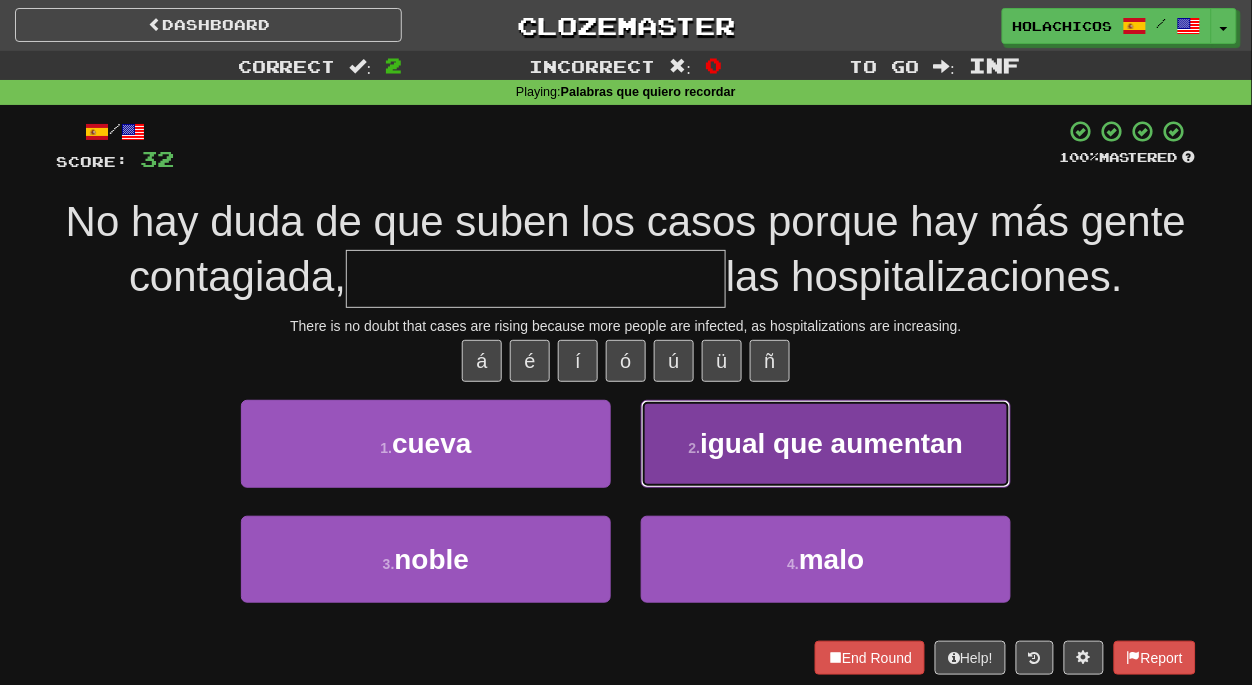 click on "igual que aumentan" at bounding box center [831, 443] 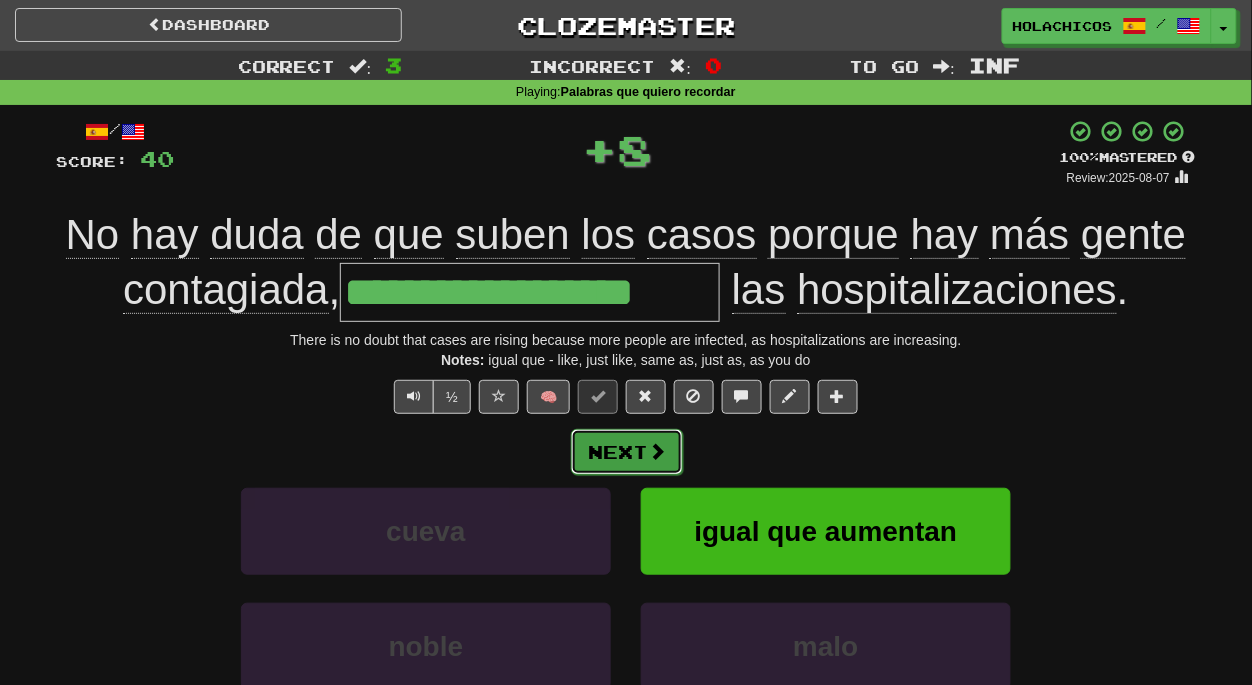click on "Next" at bounding box center [627, 452] 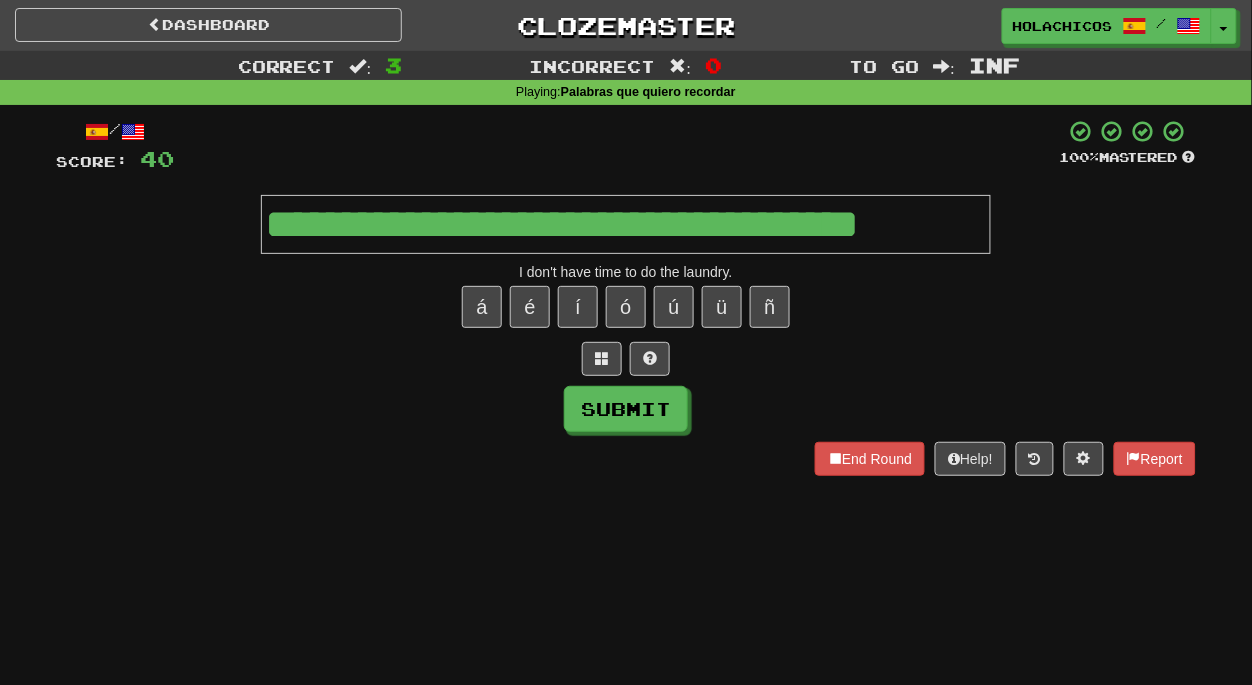 type on "**********" 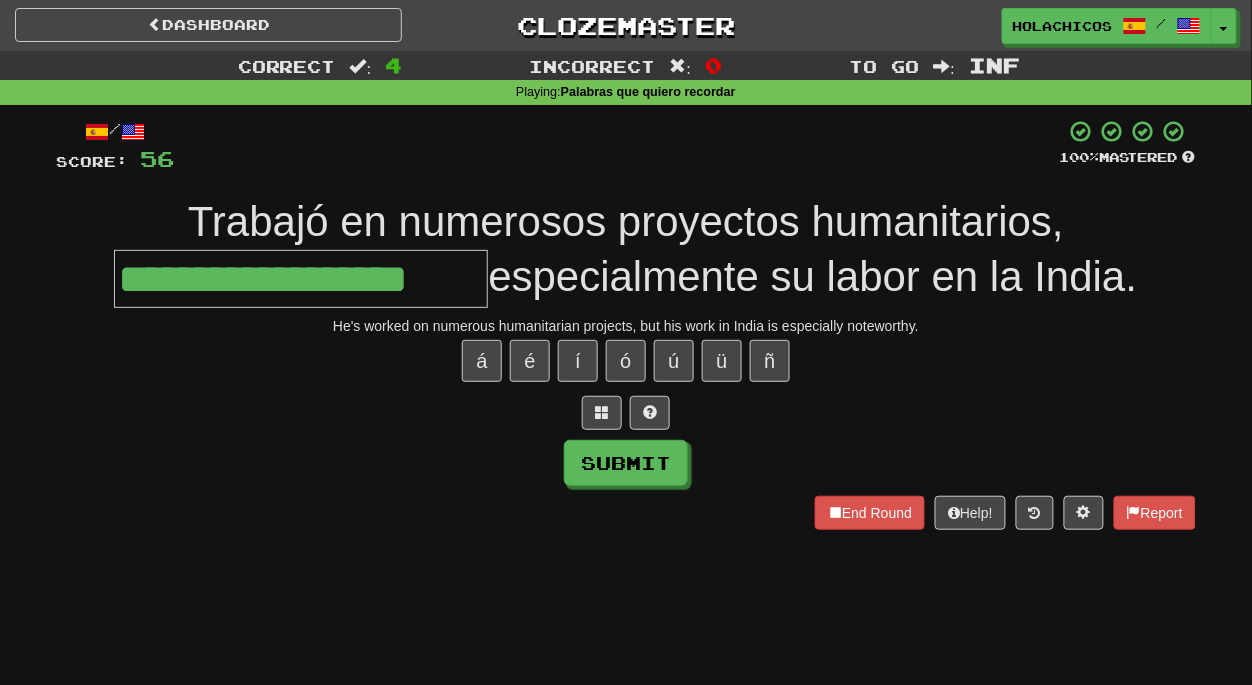 type on "**********" 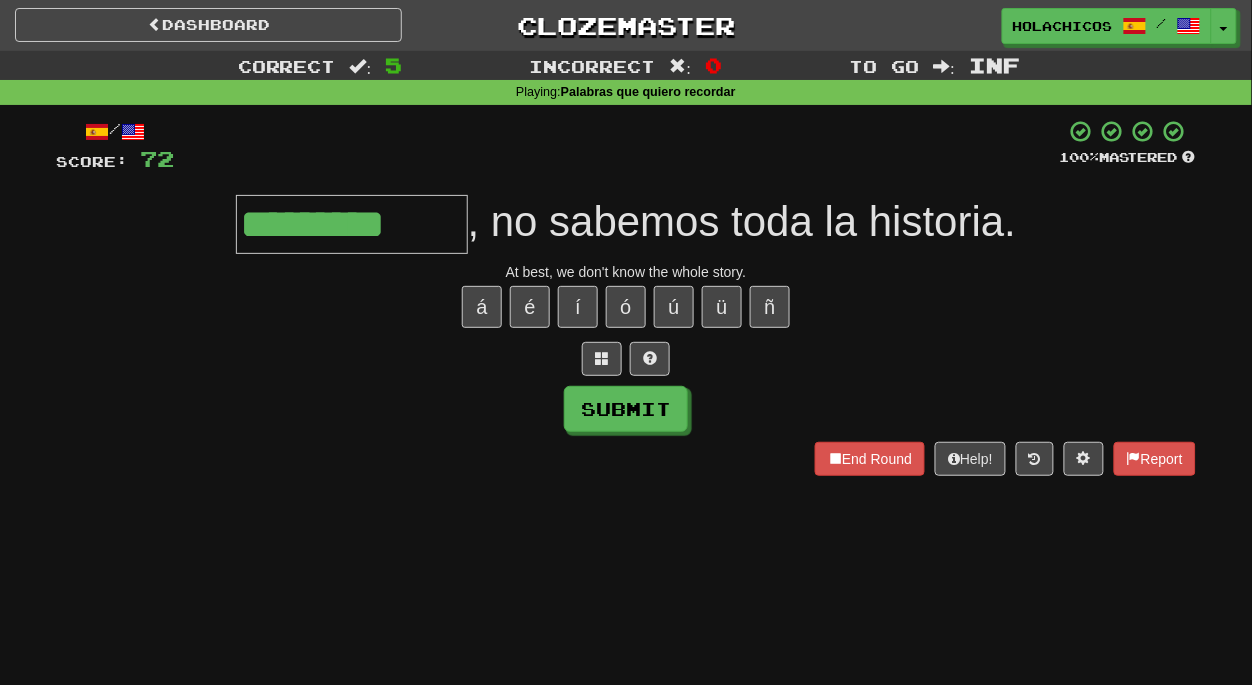 type on "*********" 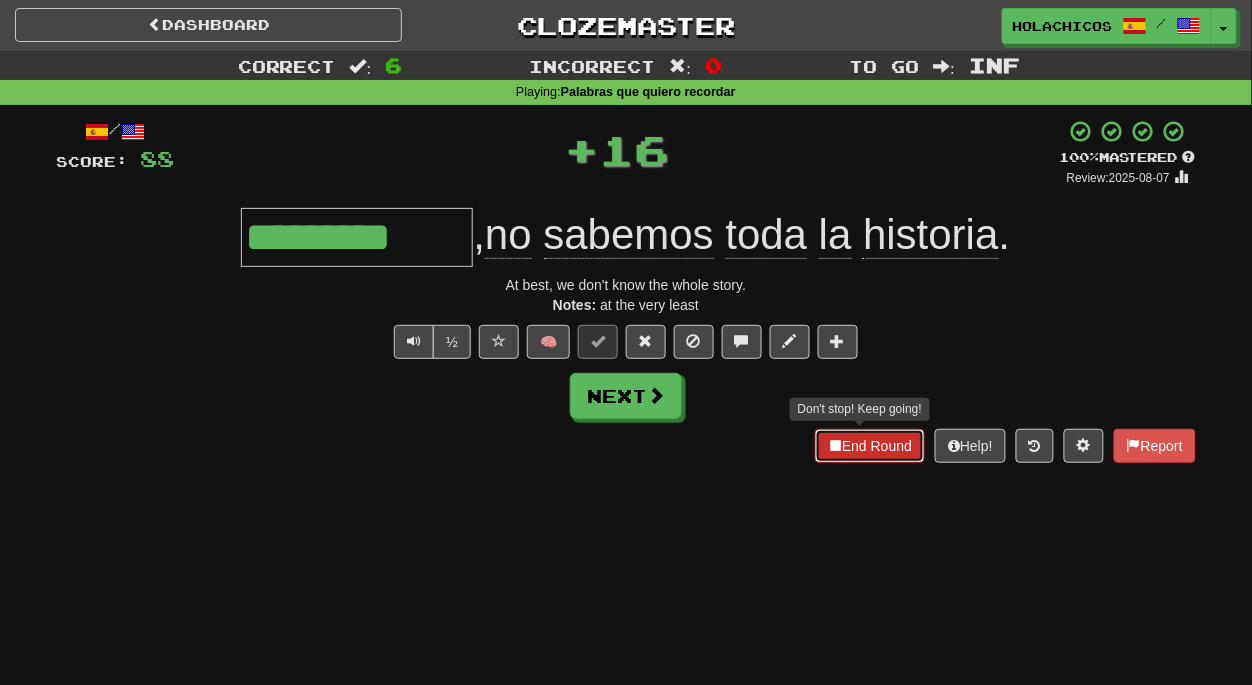 click on "End Round" at bounding box center [870, 446] 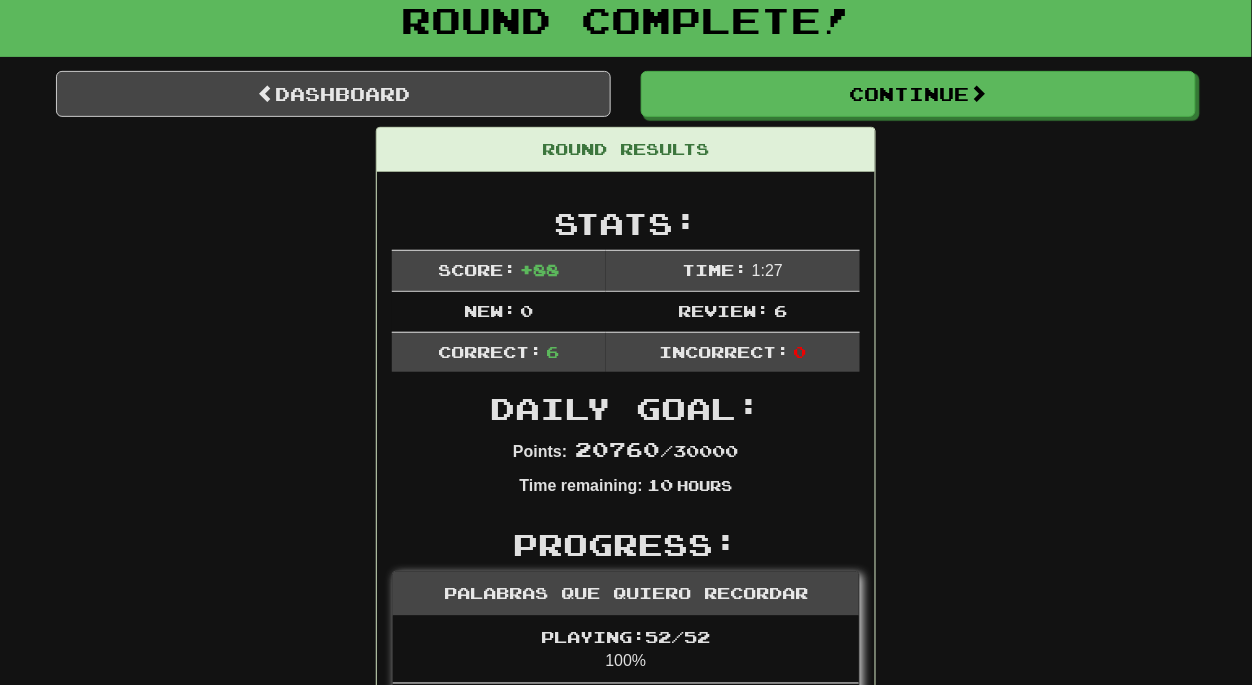 scroll, scrollTop: 0, scrollLeft: 0, axis: both 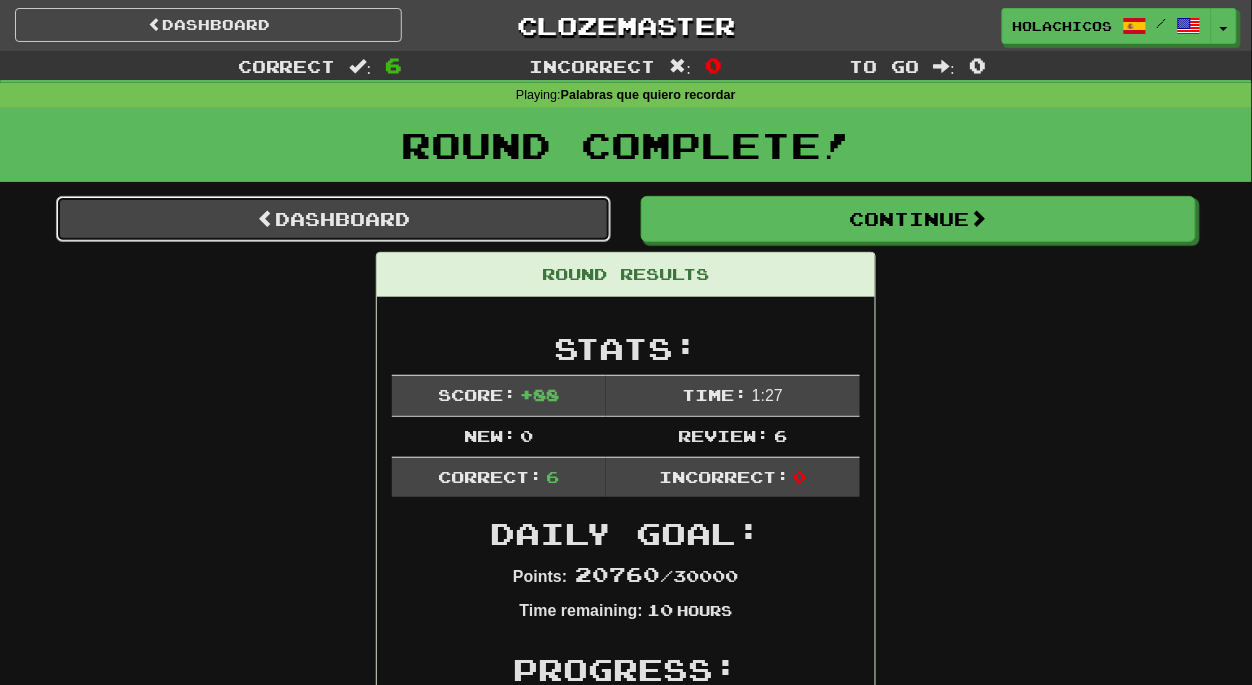 click on "Dashboard" at bounding box center [333, 219] 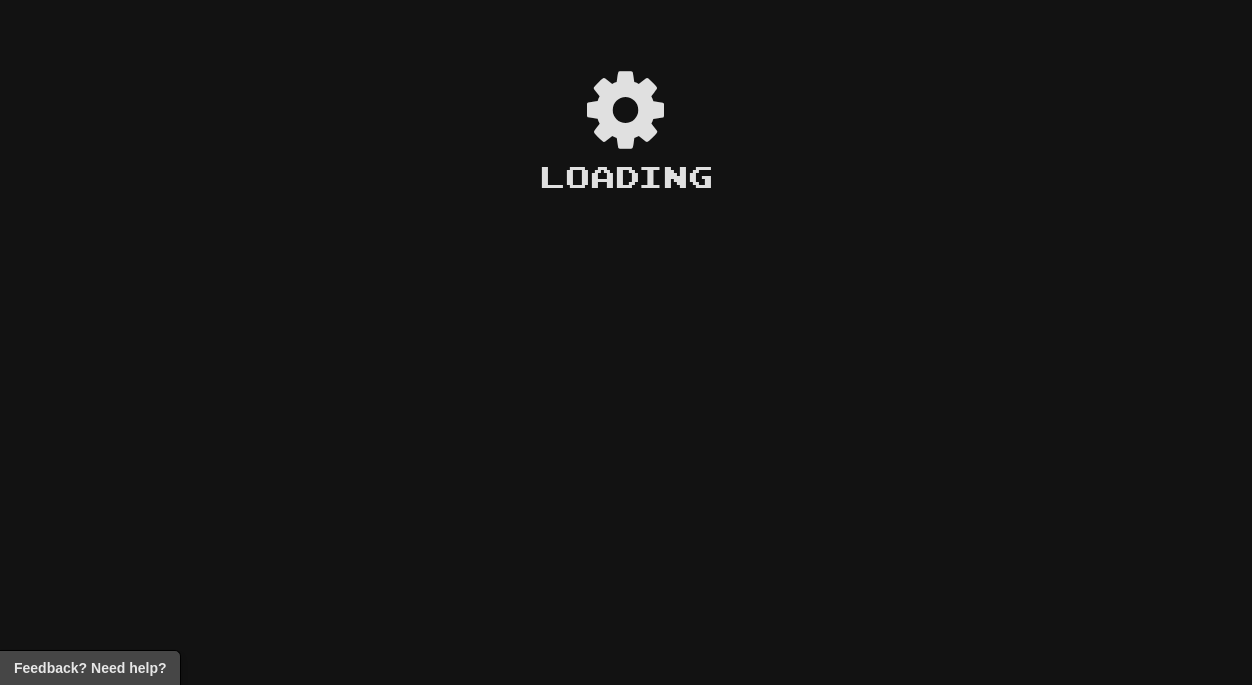 scroll, scrollTop: 0, scrollLeft: 0, axis: both 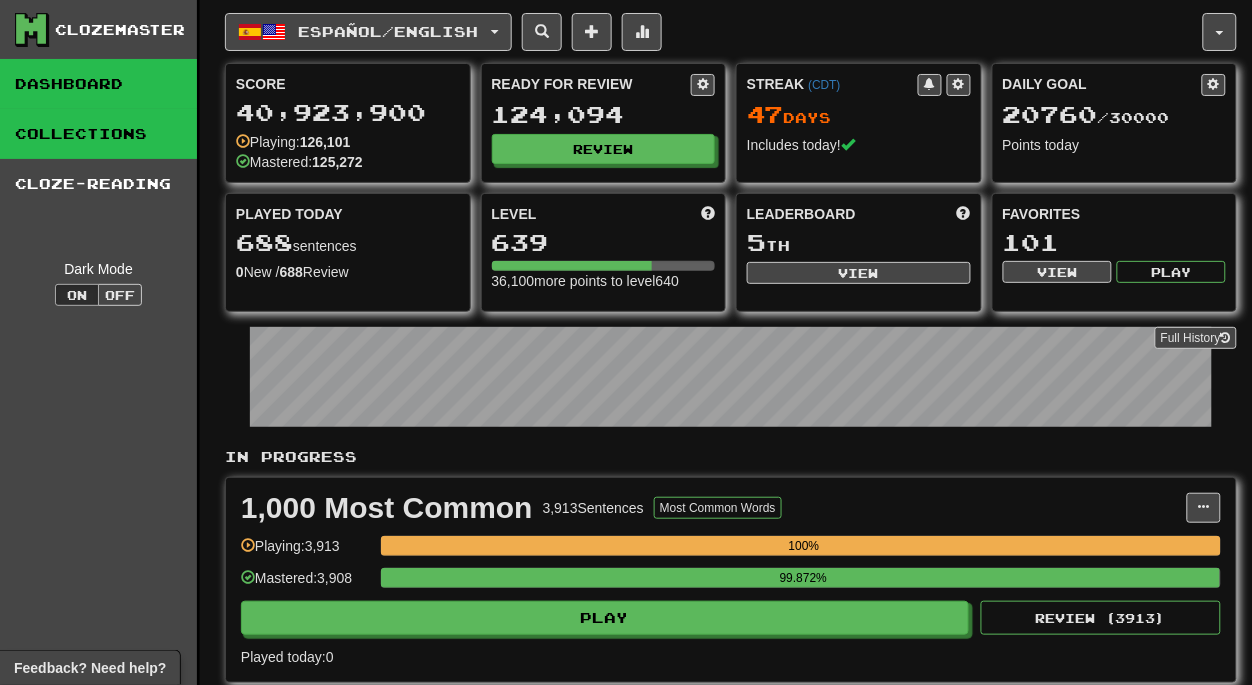 click on "Collections" at bounding box center [98, 134] 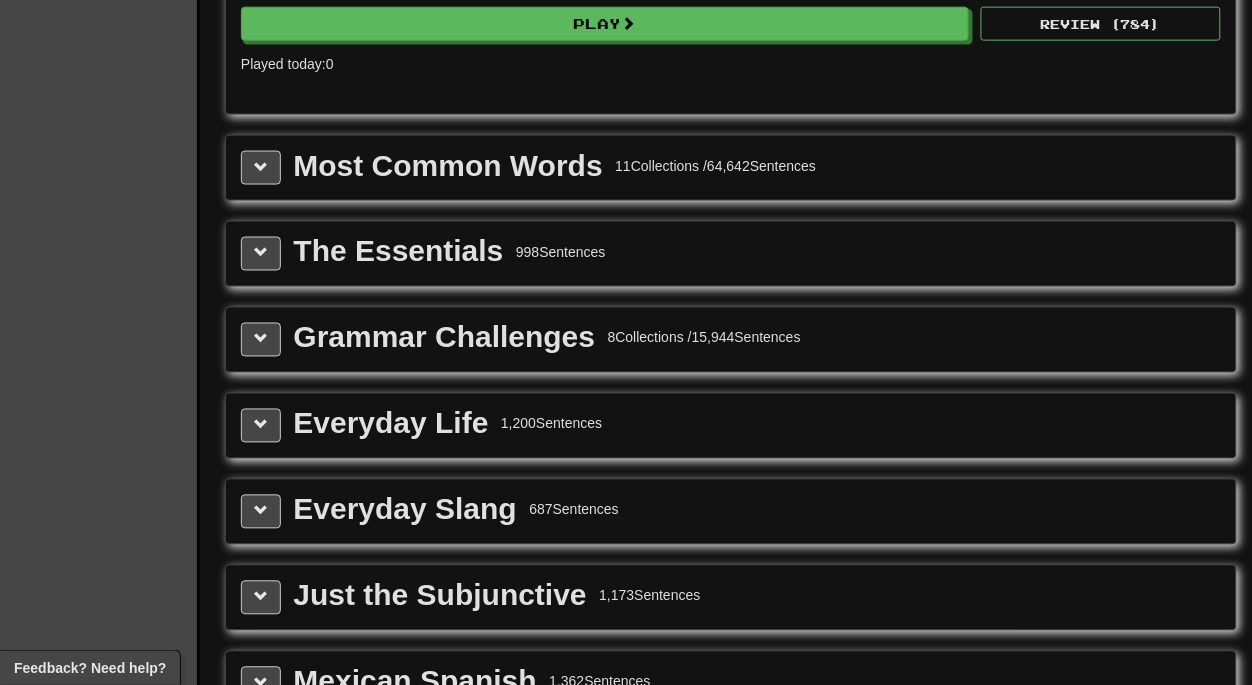 scroll, scrollTop: 2330, scrollLeft: 0, axis: vertical 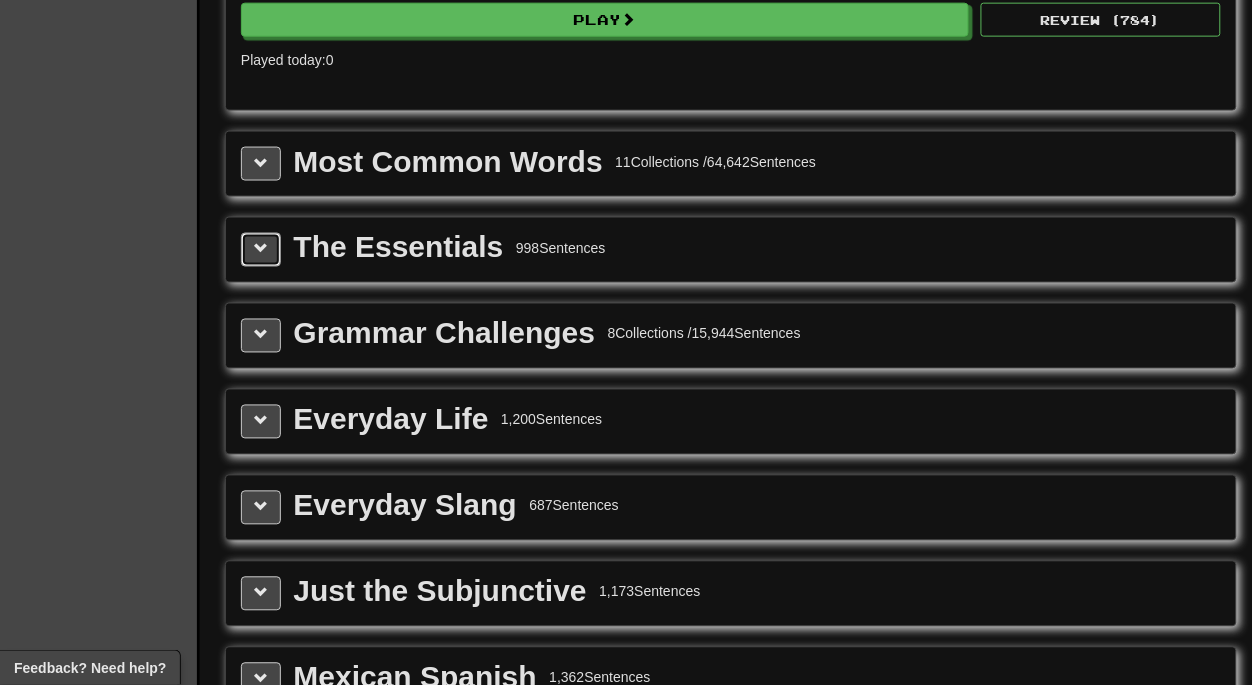 click at bounding box center [261, 249] 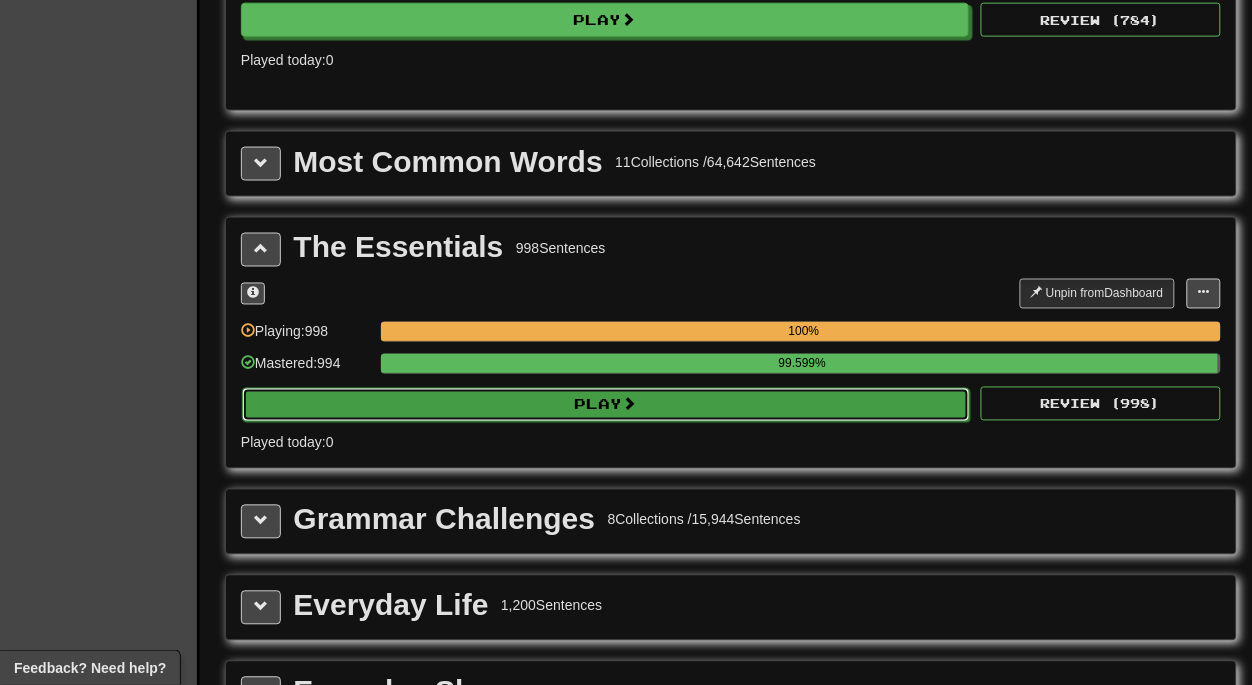 click on "Play" at bounding box center [606, 405] 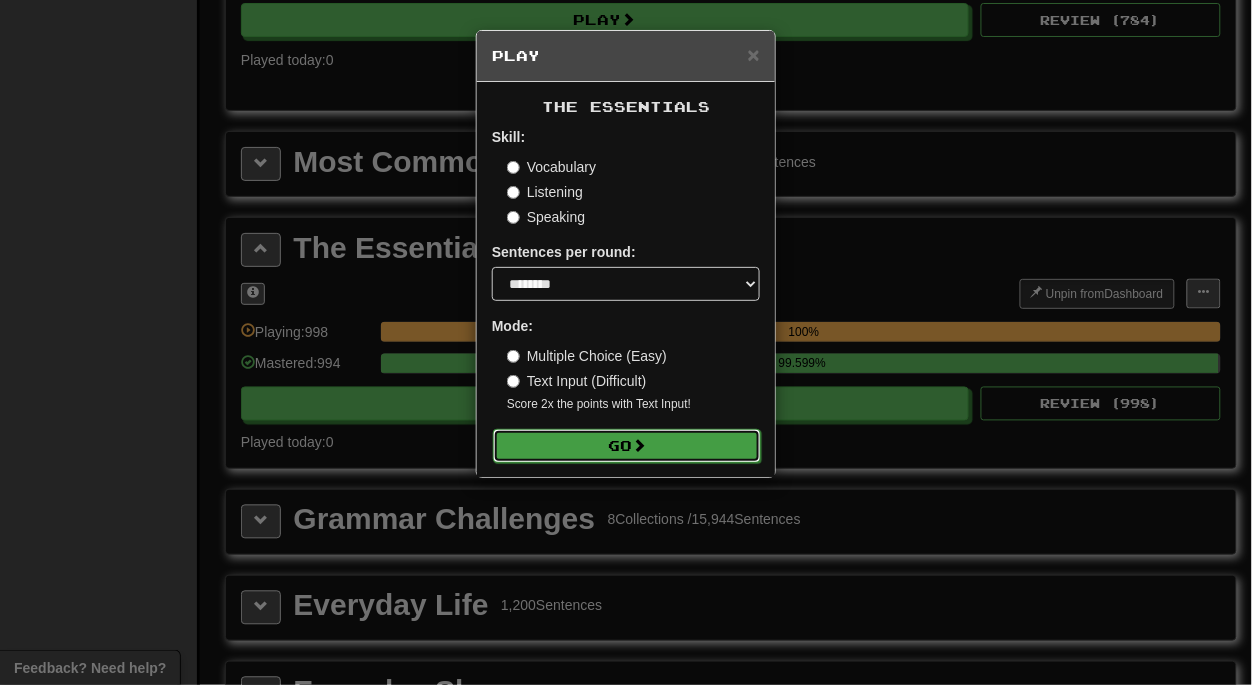 click on "Go" at bounding box center [627, 446] 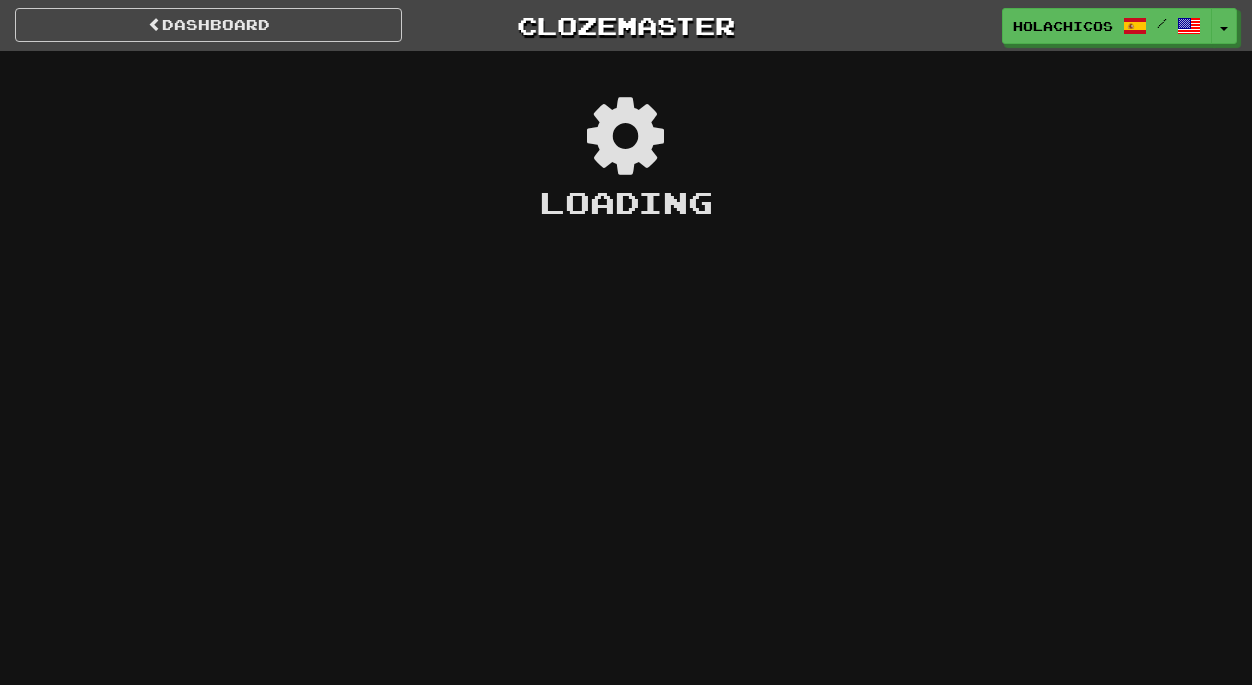 scroll, scrollTop: 0, scrollLeft: 0, axis: both 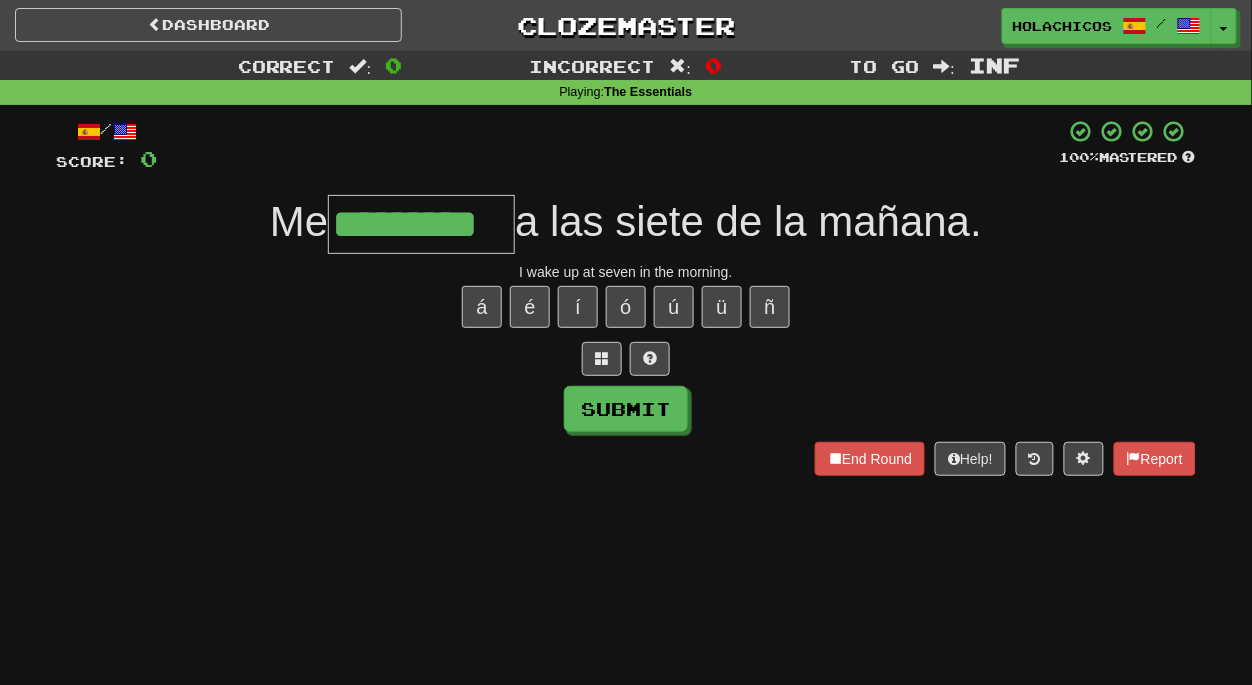 type on "*********" 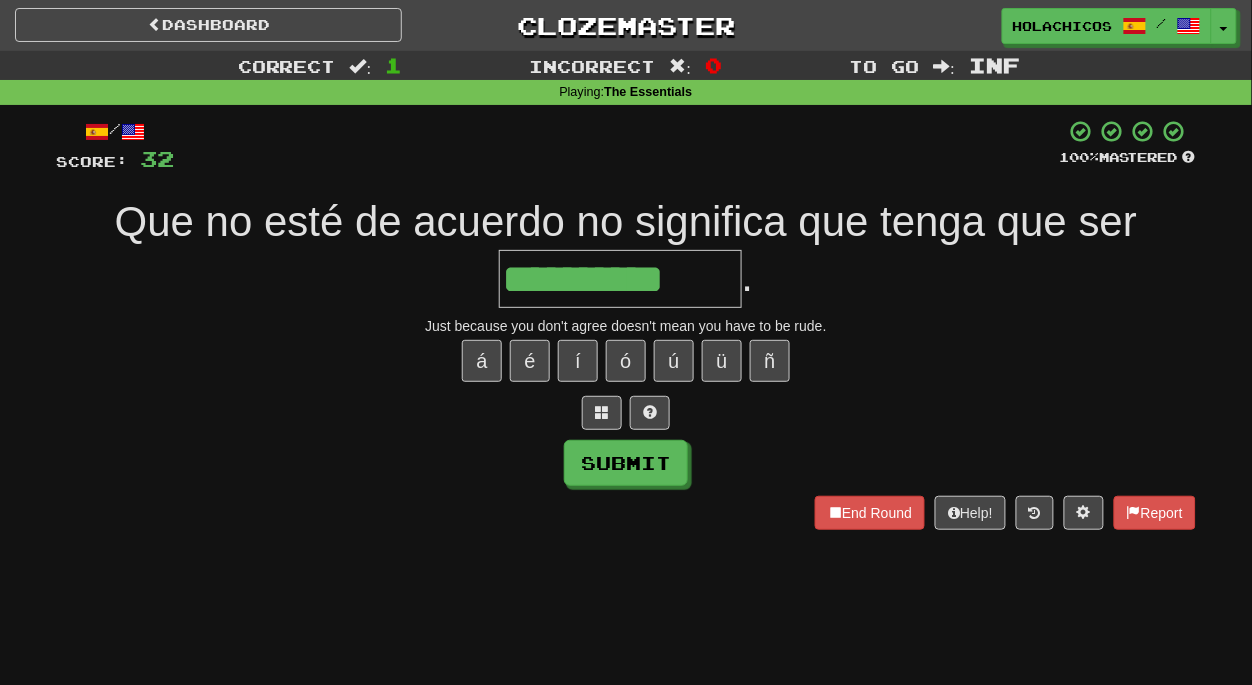 type on "**********" 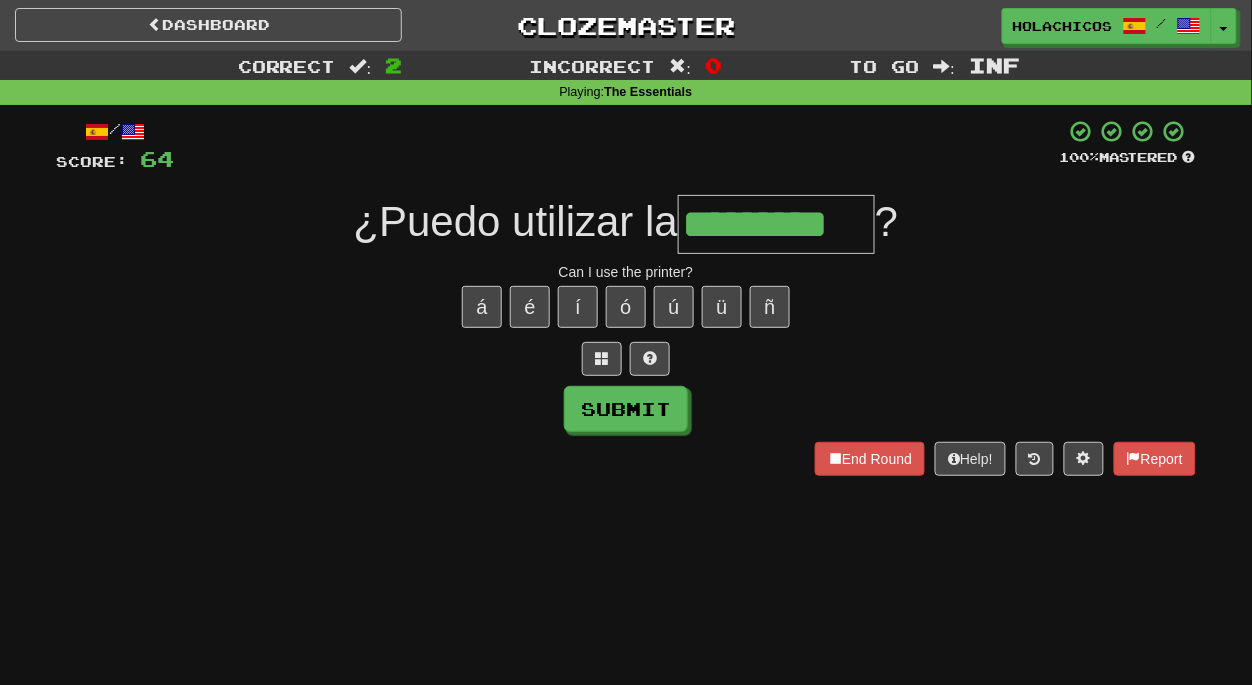 type on "*********" 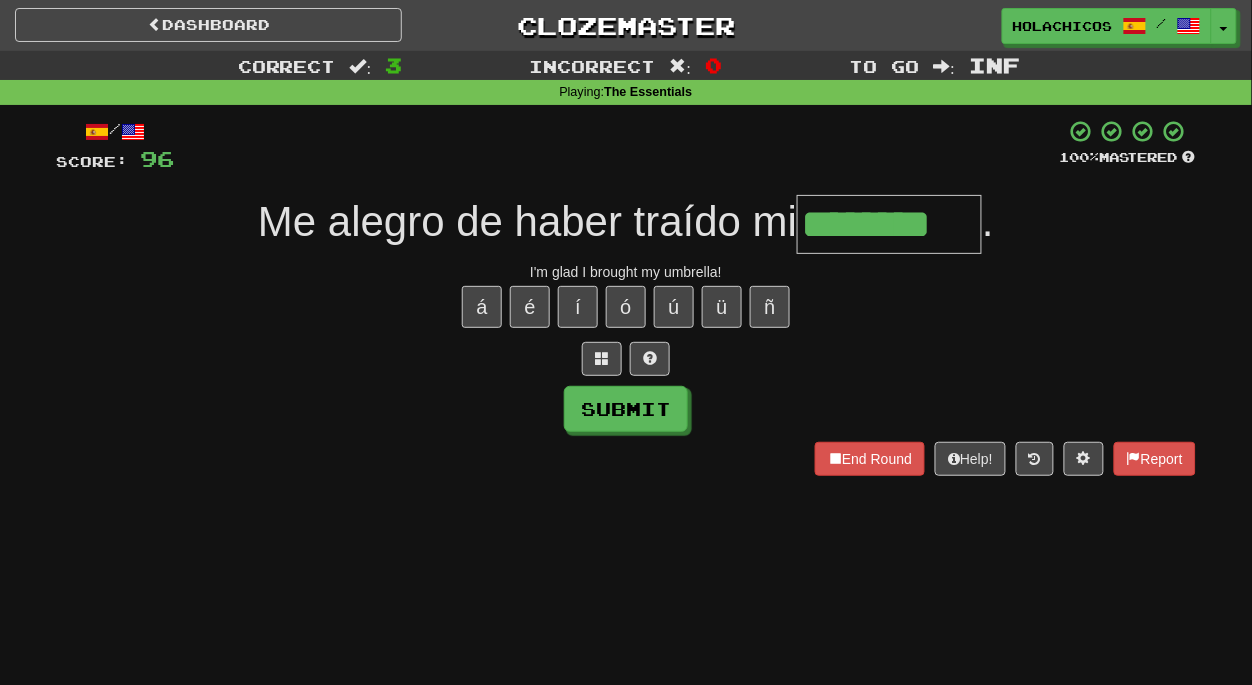 type on "********" 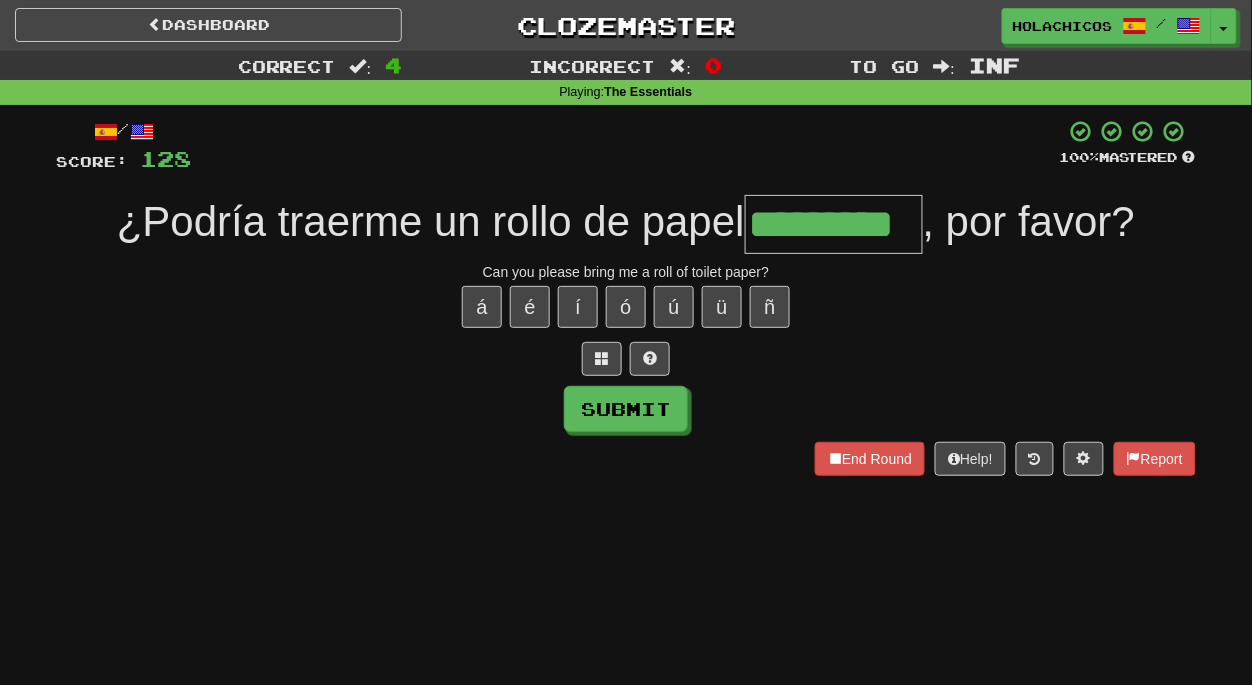 type on "*********" 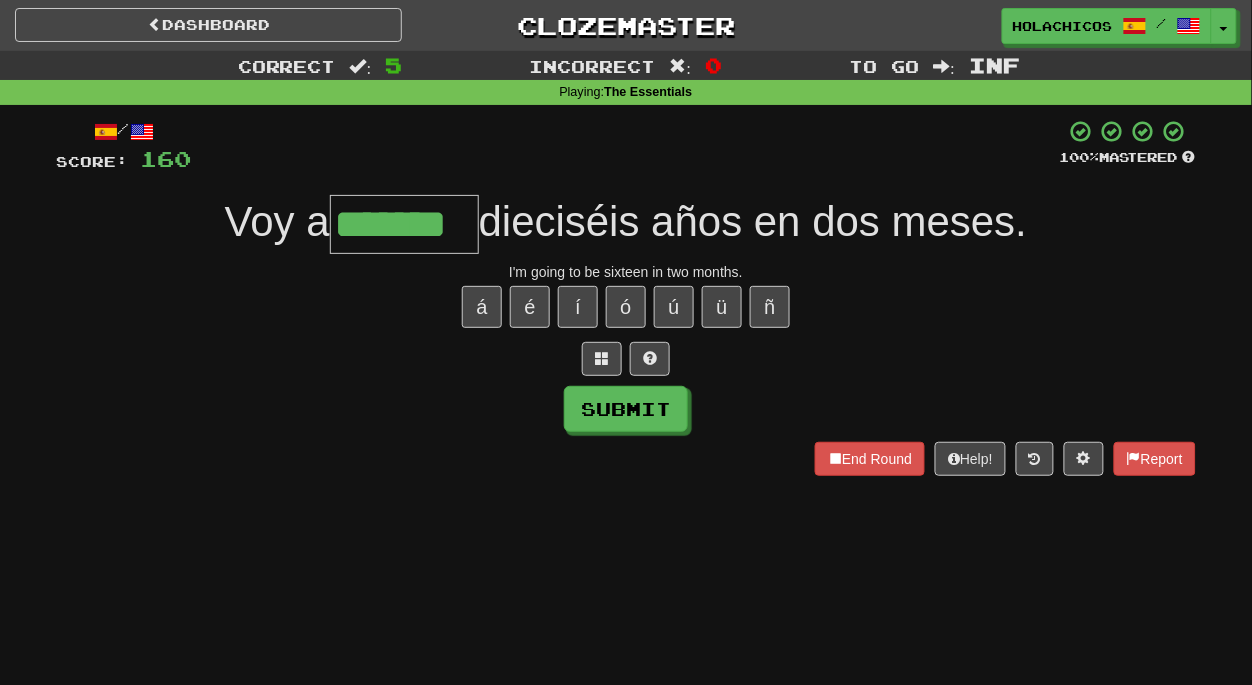 type on "*******" 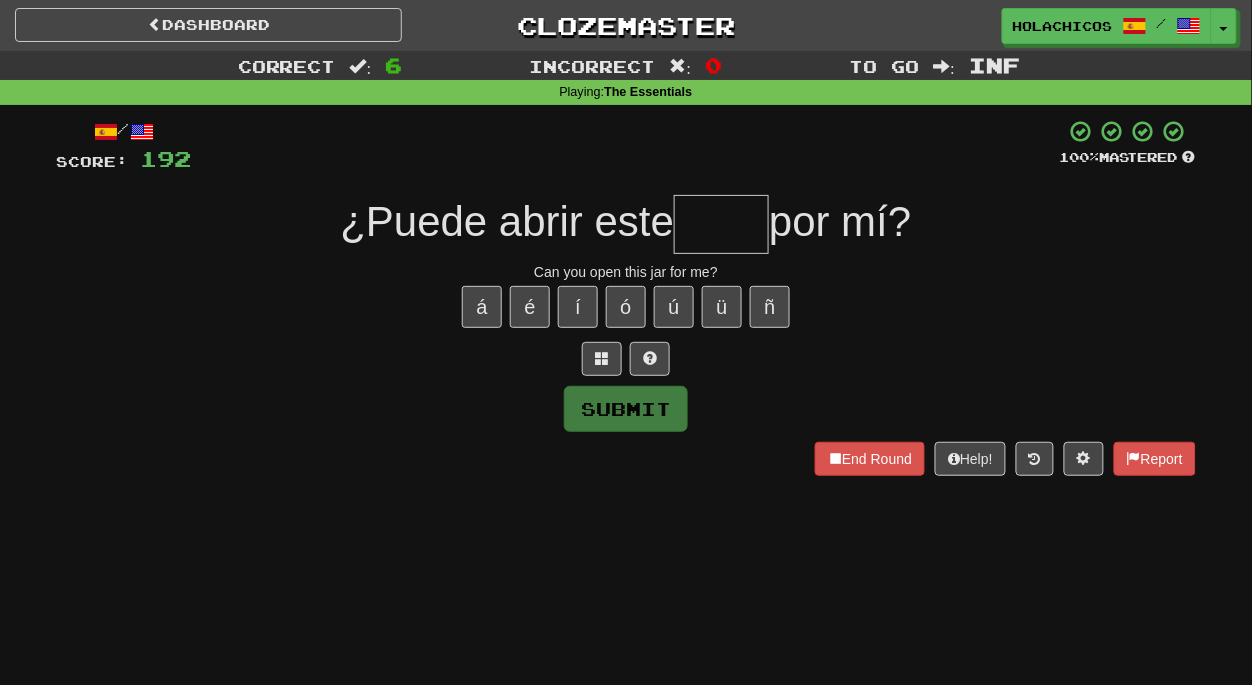 type on "*" 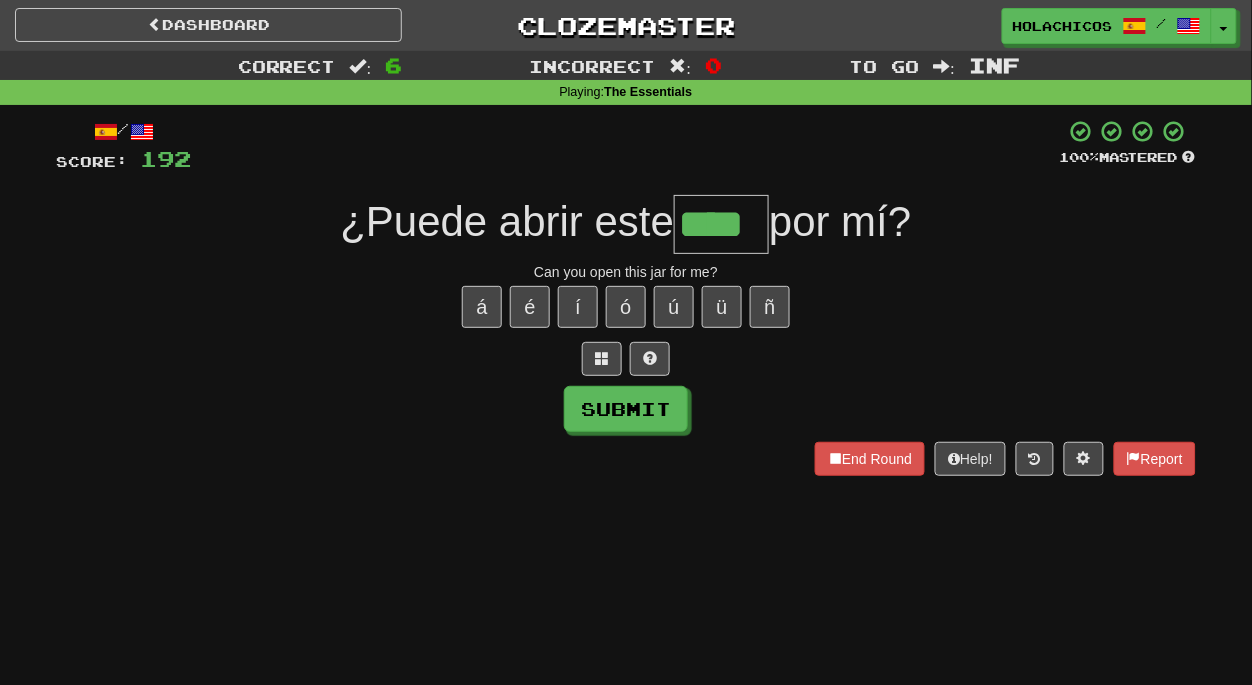 type on "****" 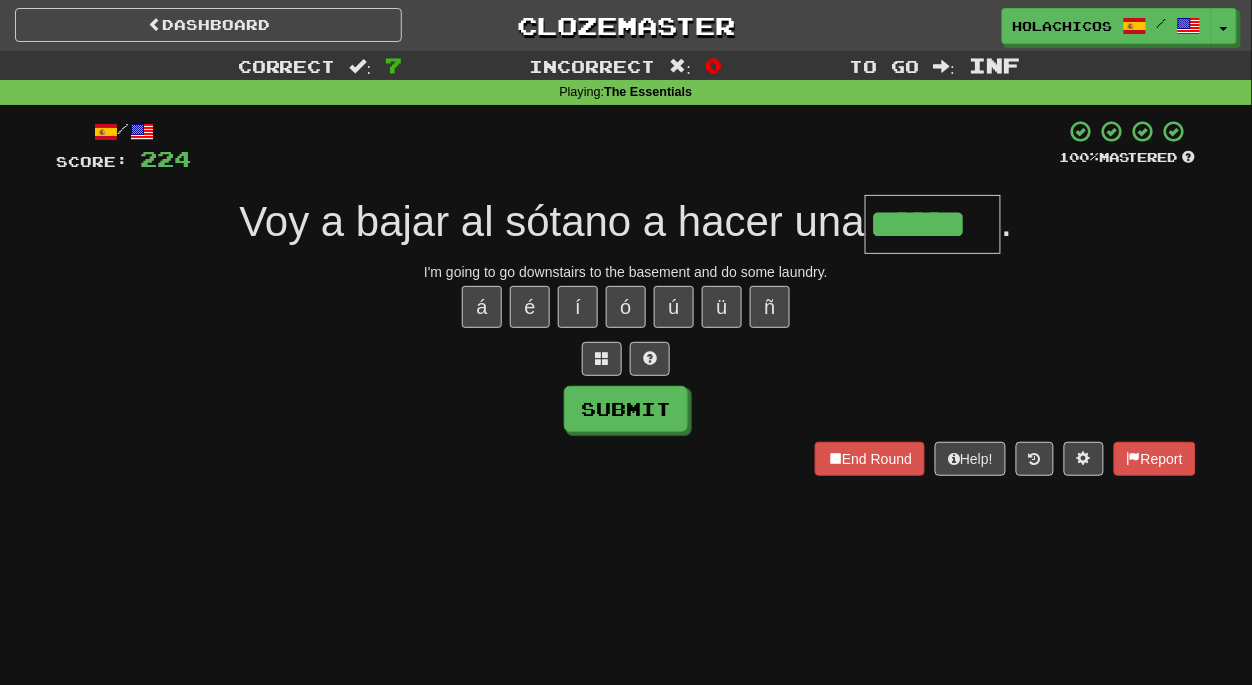 type on "******" 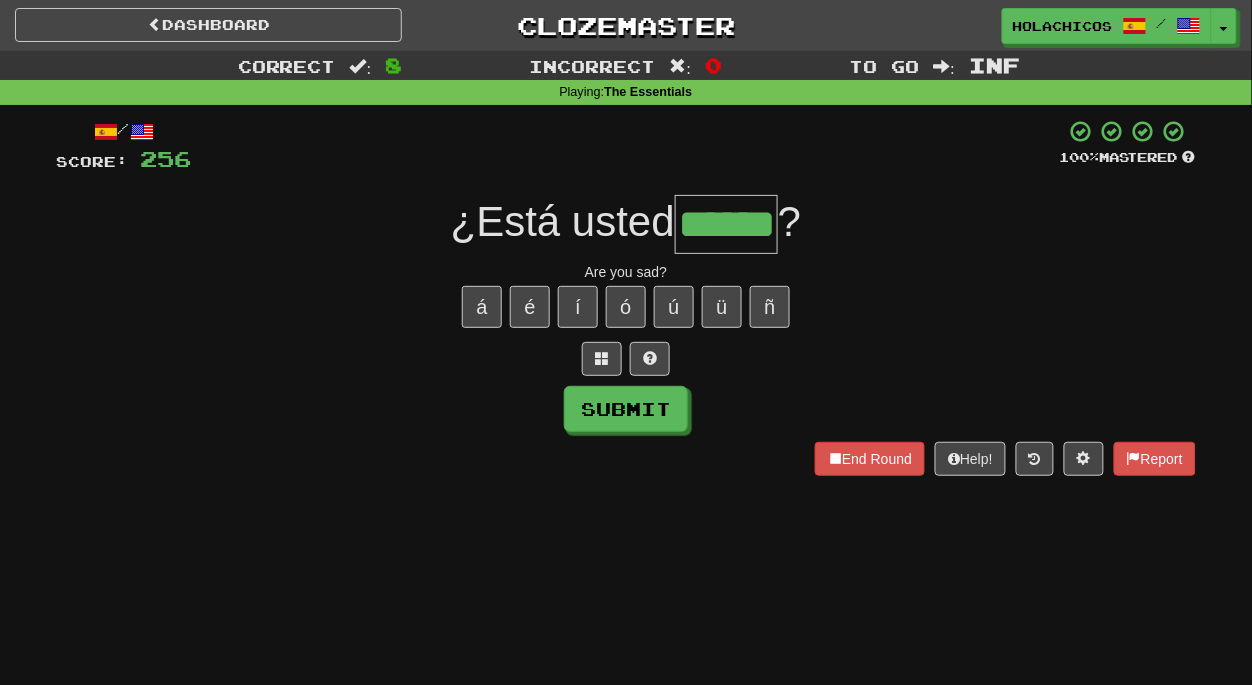 type on "******" 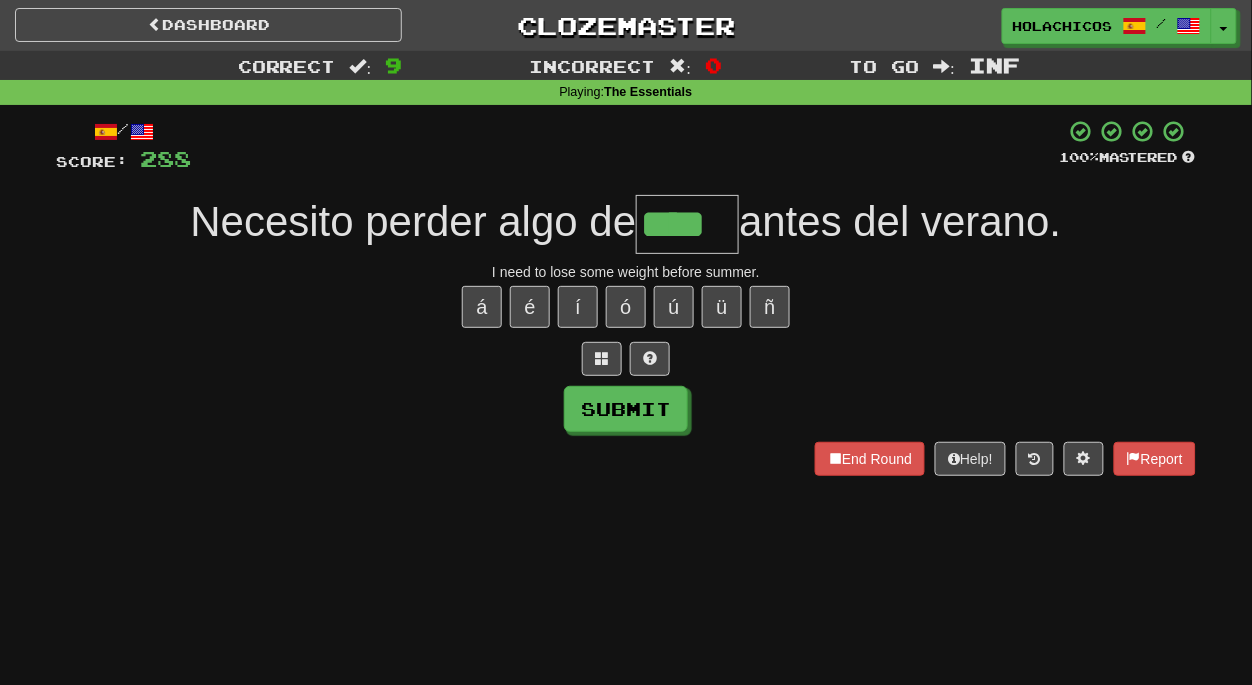 type on "****" 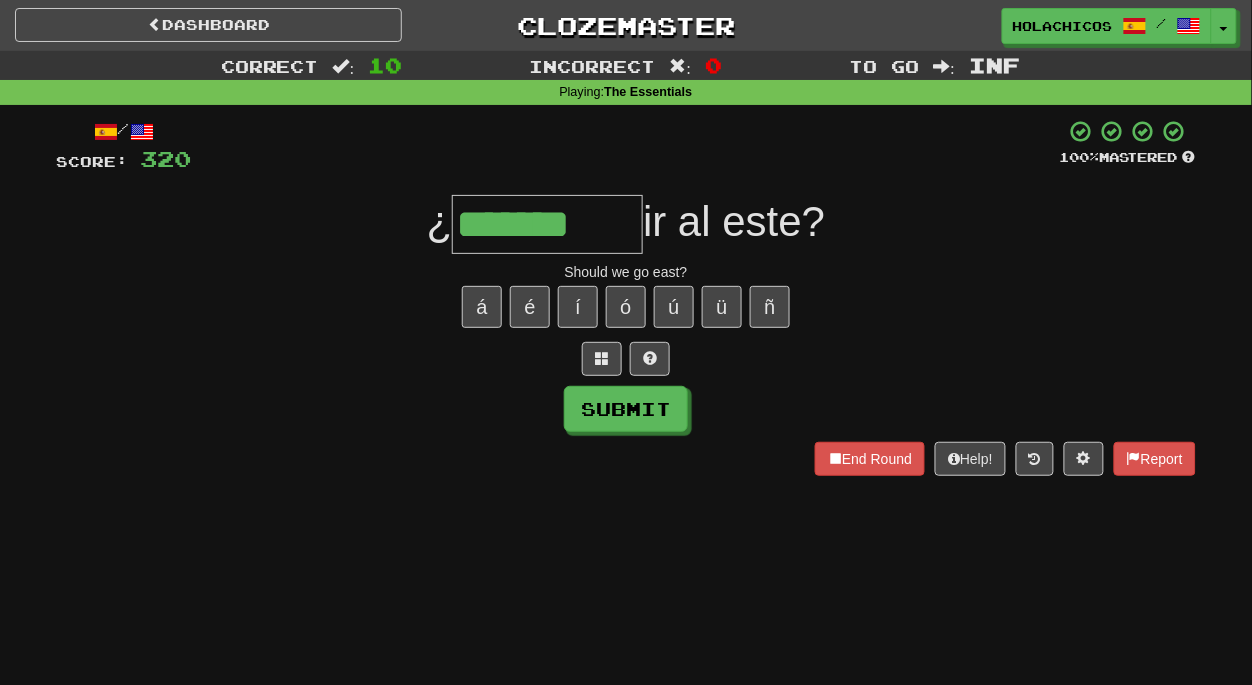 type on "*******" 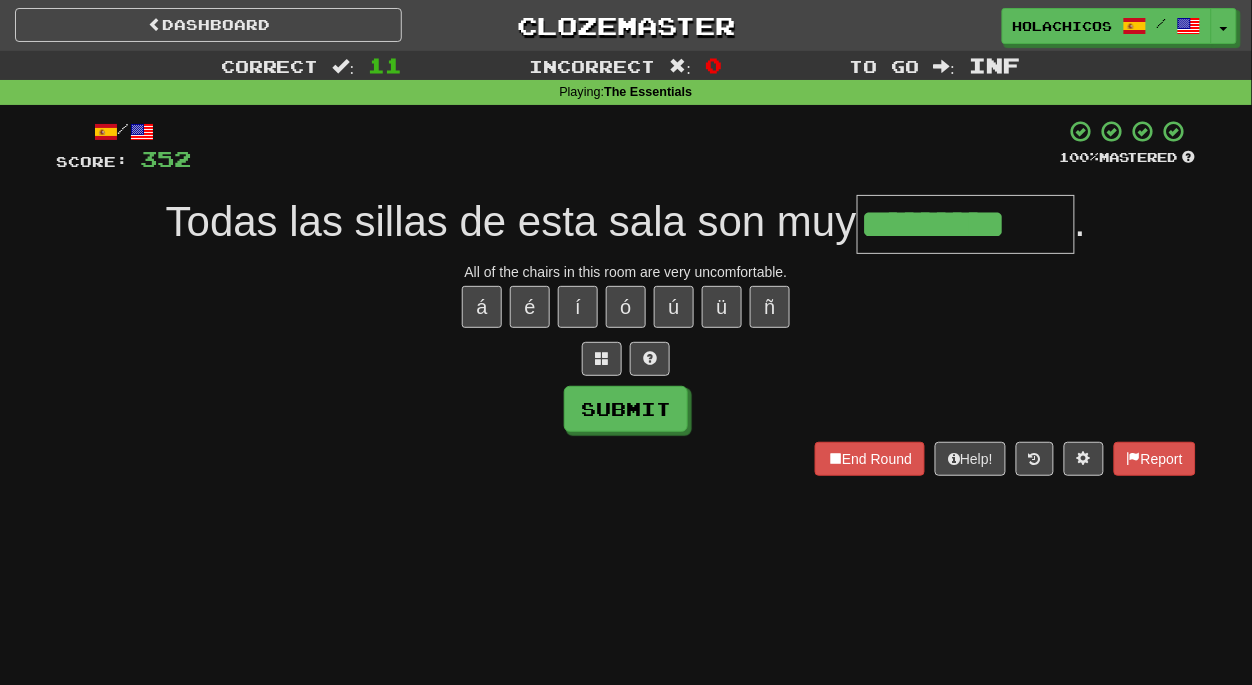 type on "*********" 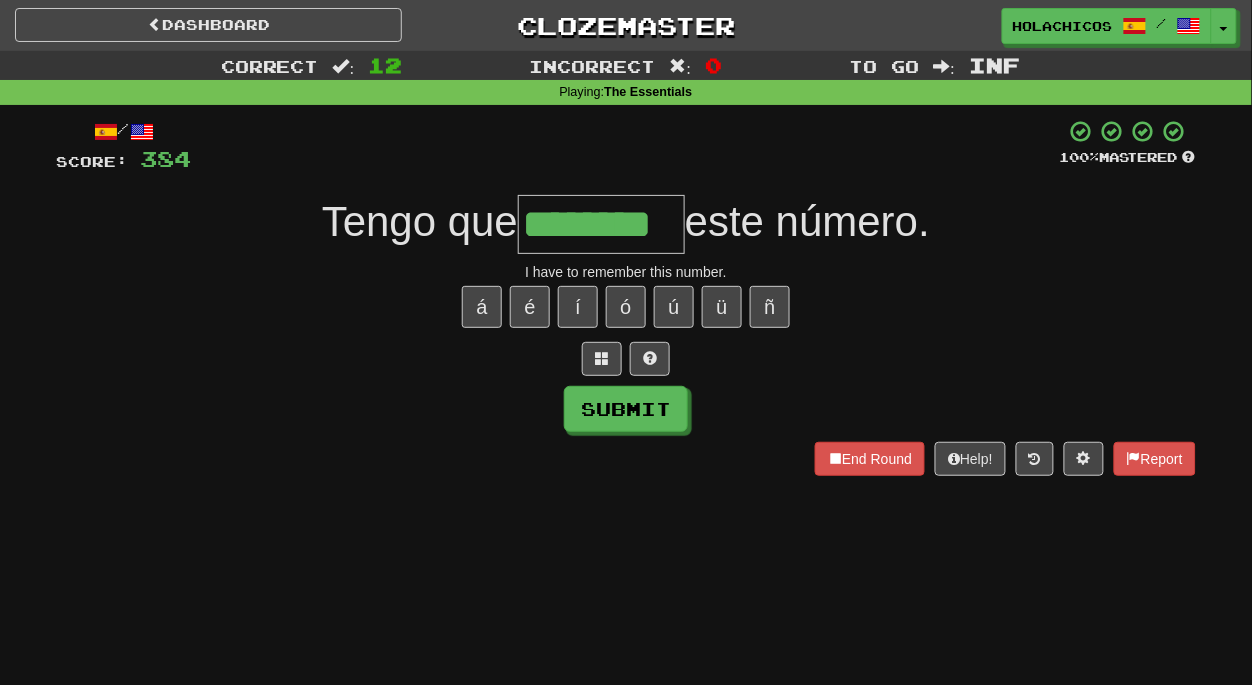 type on "********" 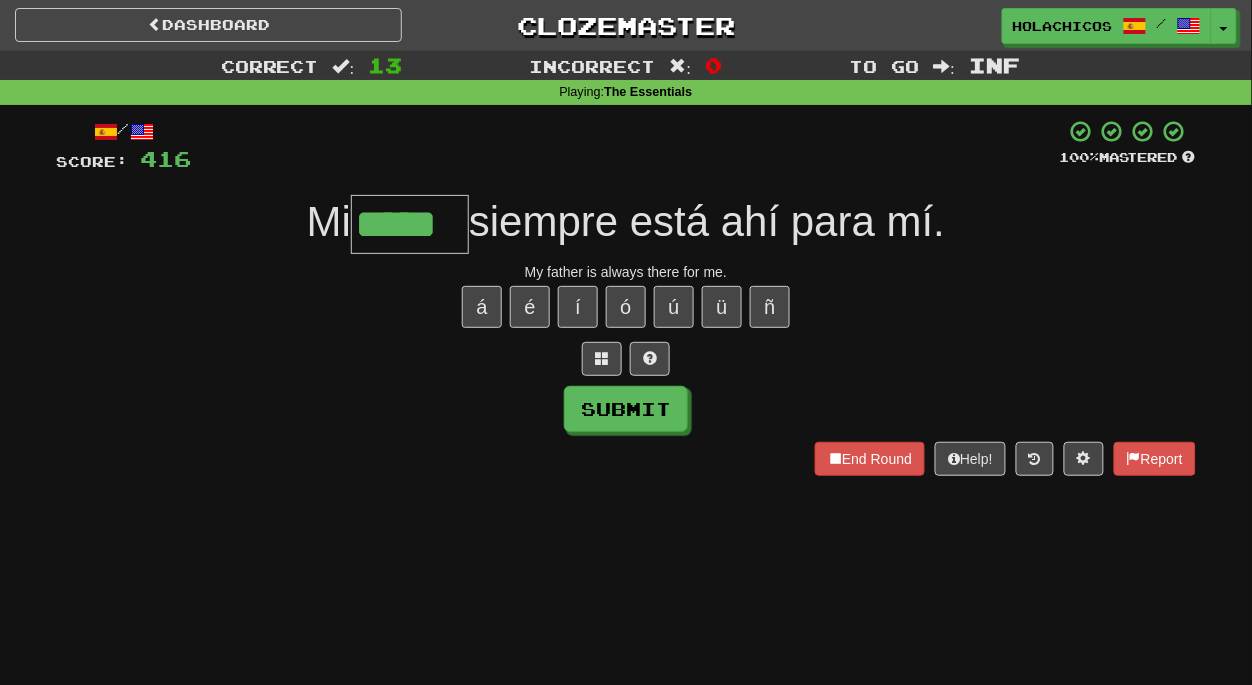 type on "*****" 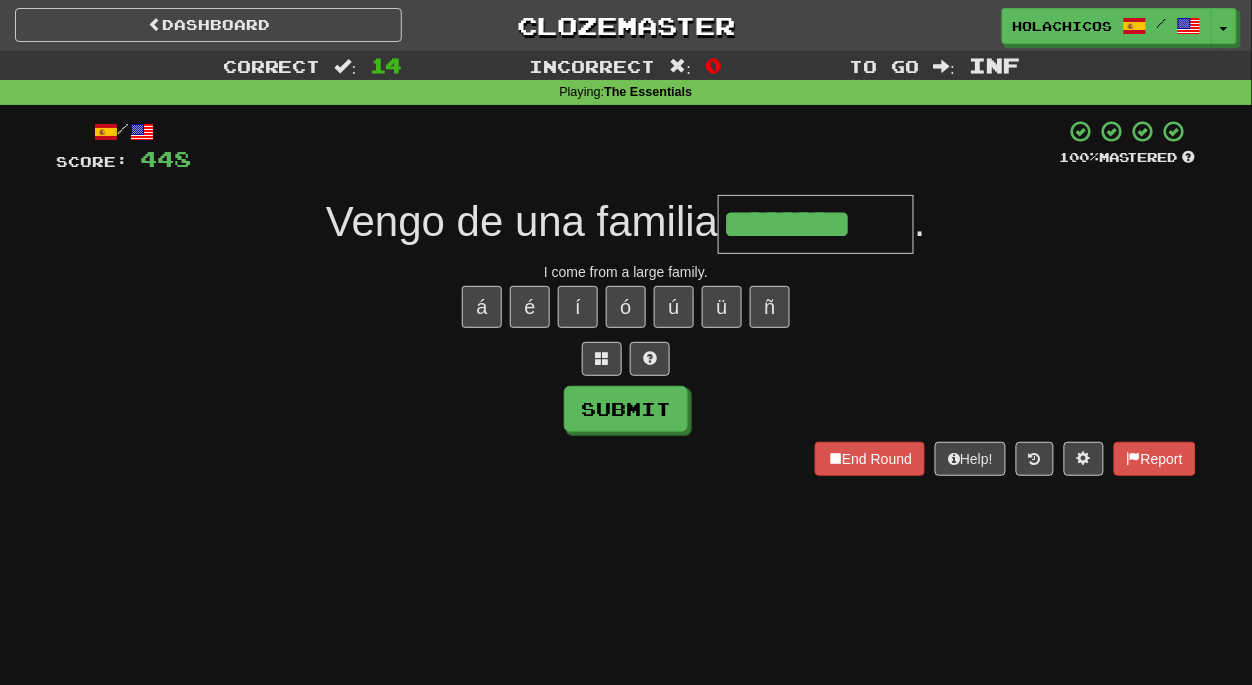 type on "********" 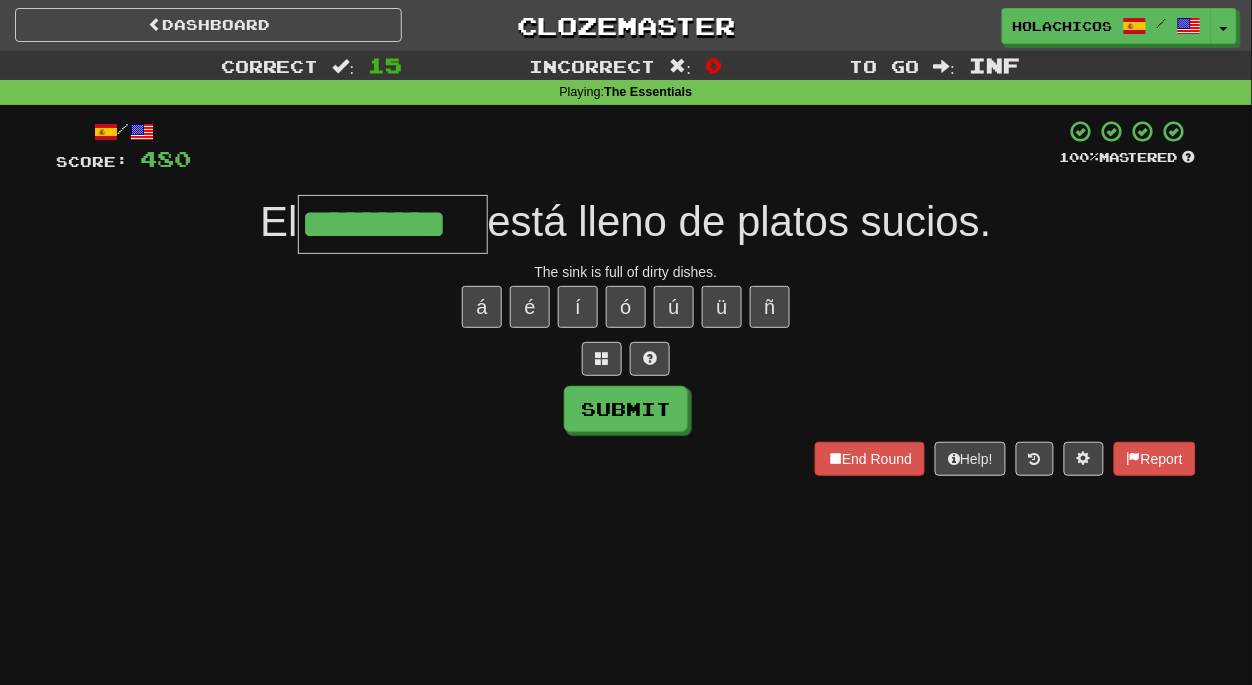 type on "*********" 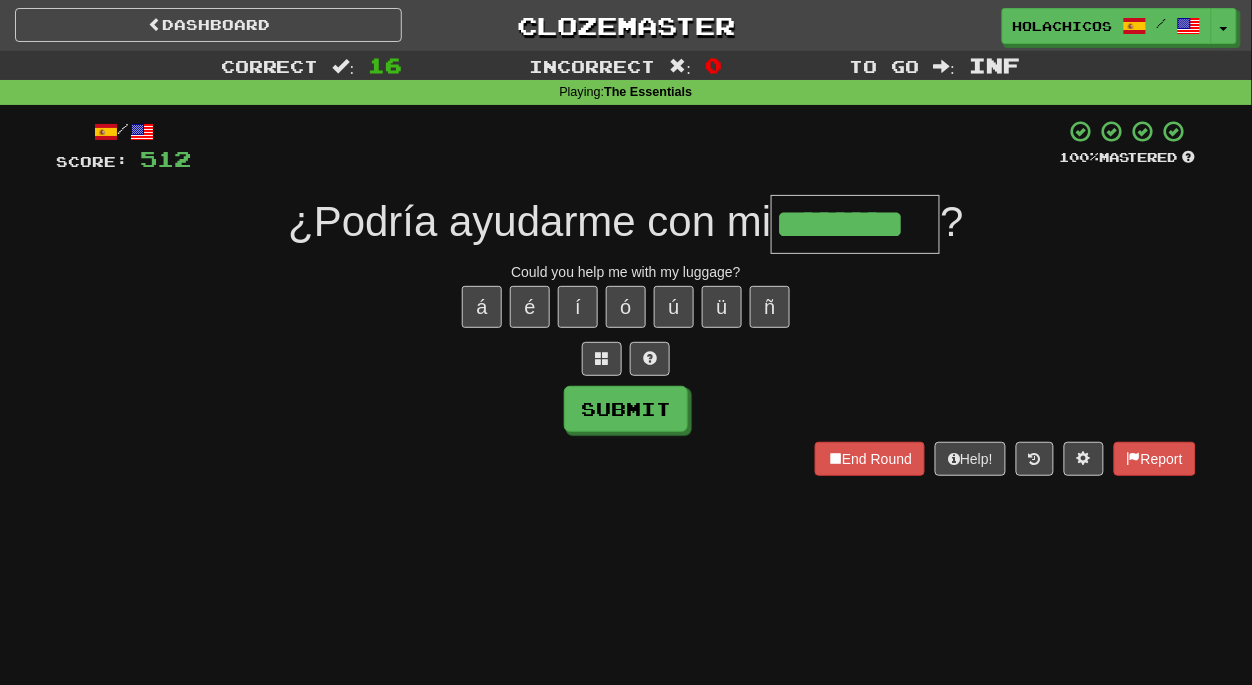 type on "********" 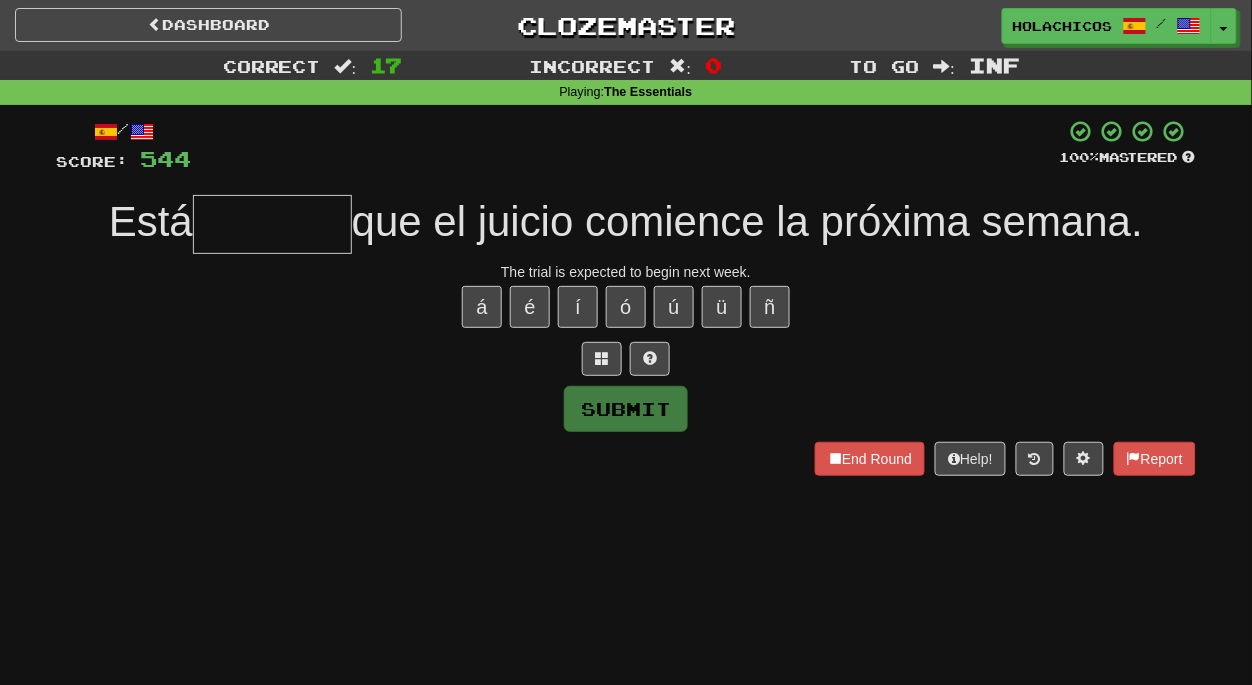 type on "*" 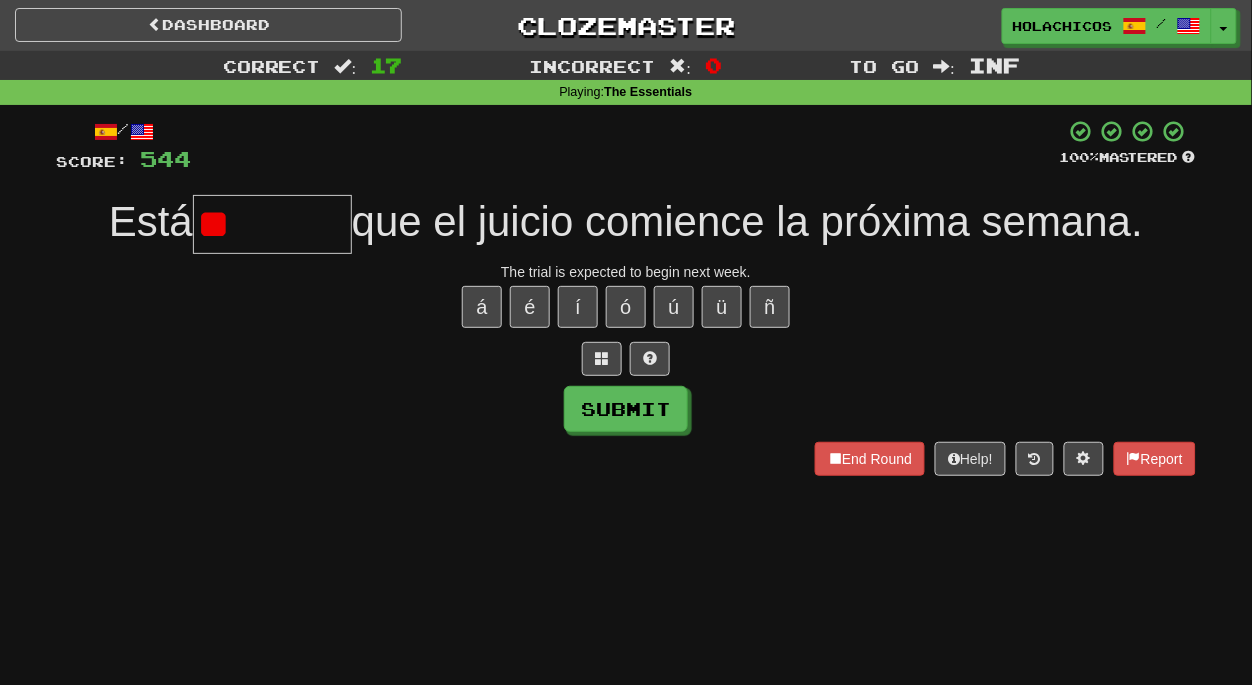 type on "*" 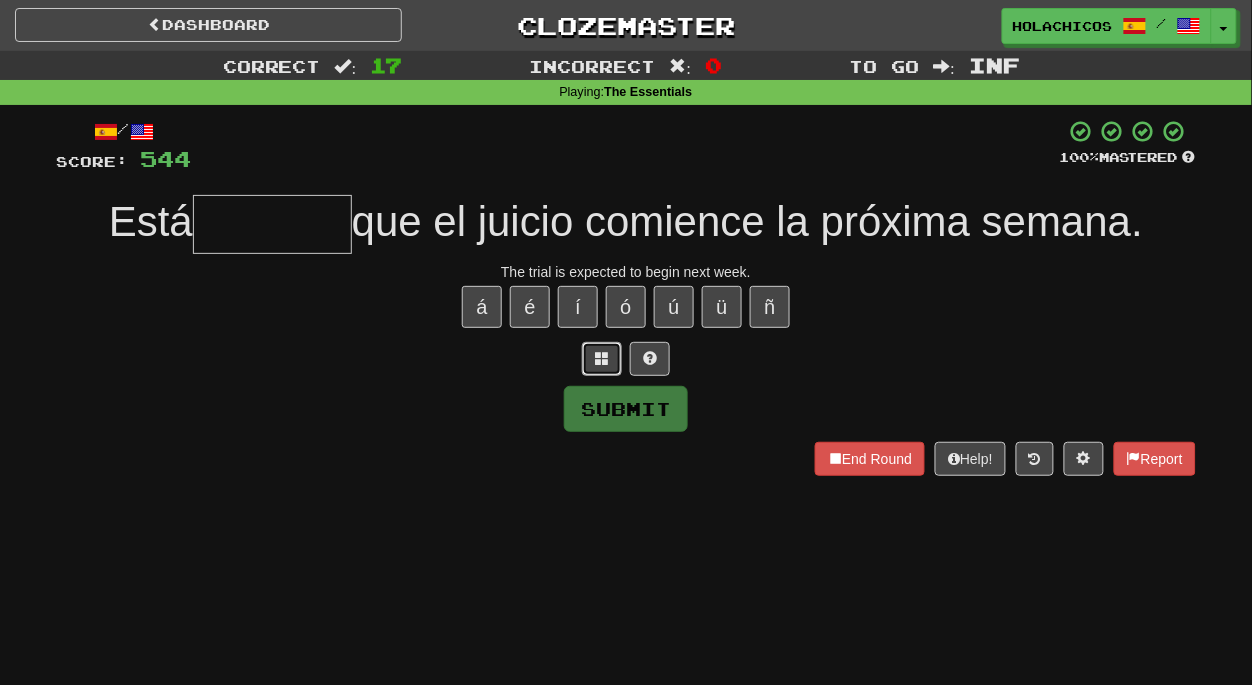 click at bounding box center [602, 358] 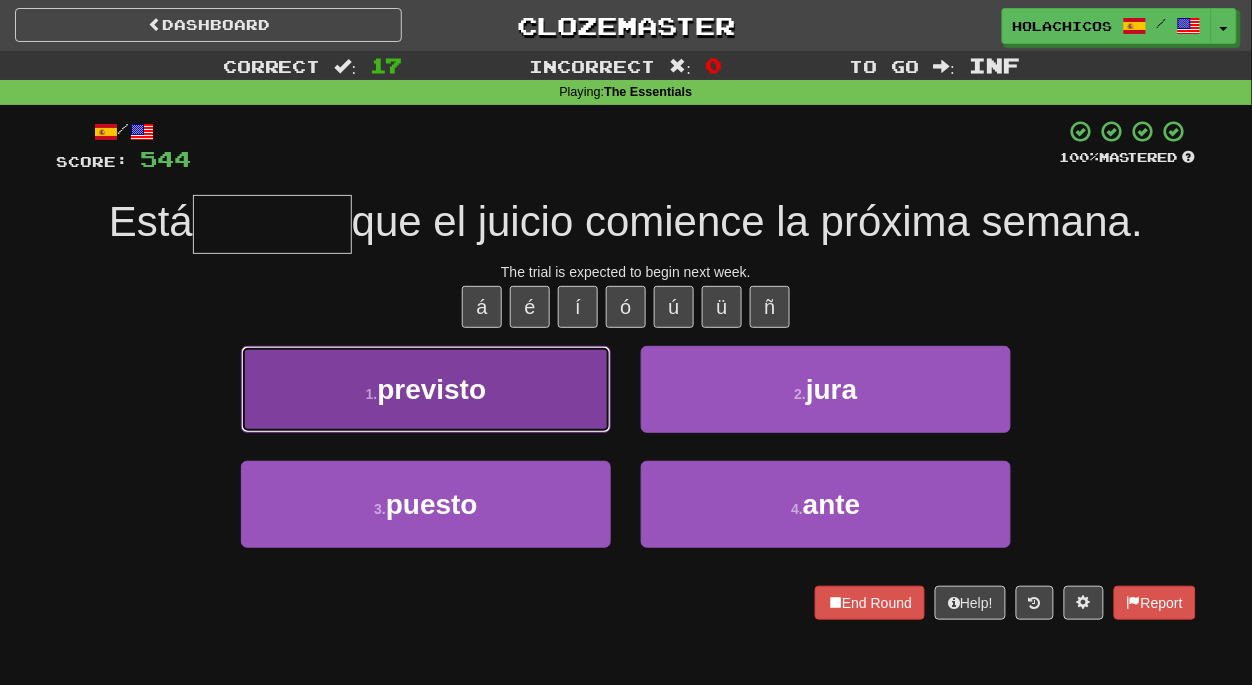 click on "1 .  previsto" at bounding box center [426, 389] 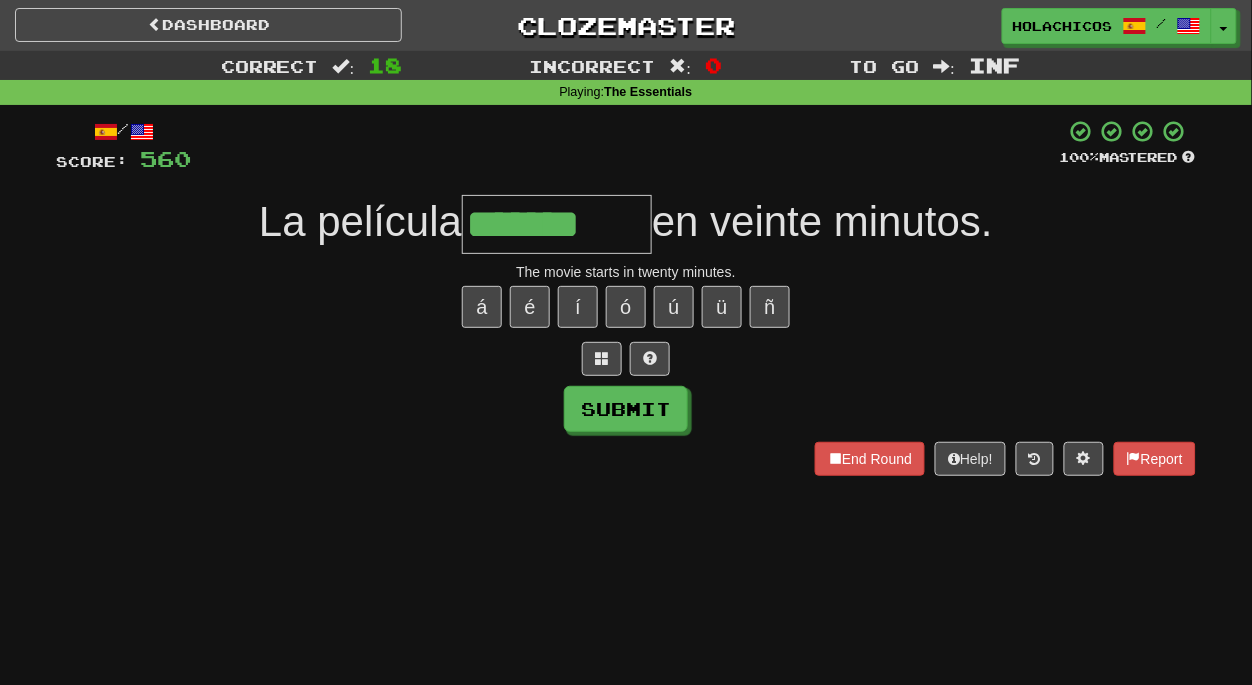type on "********" 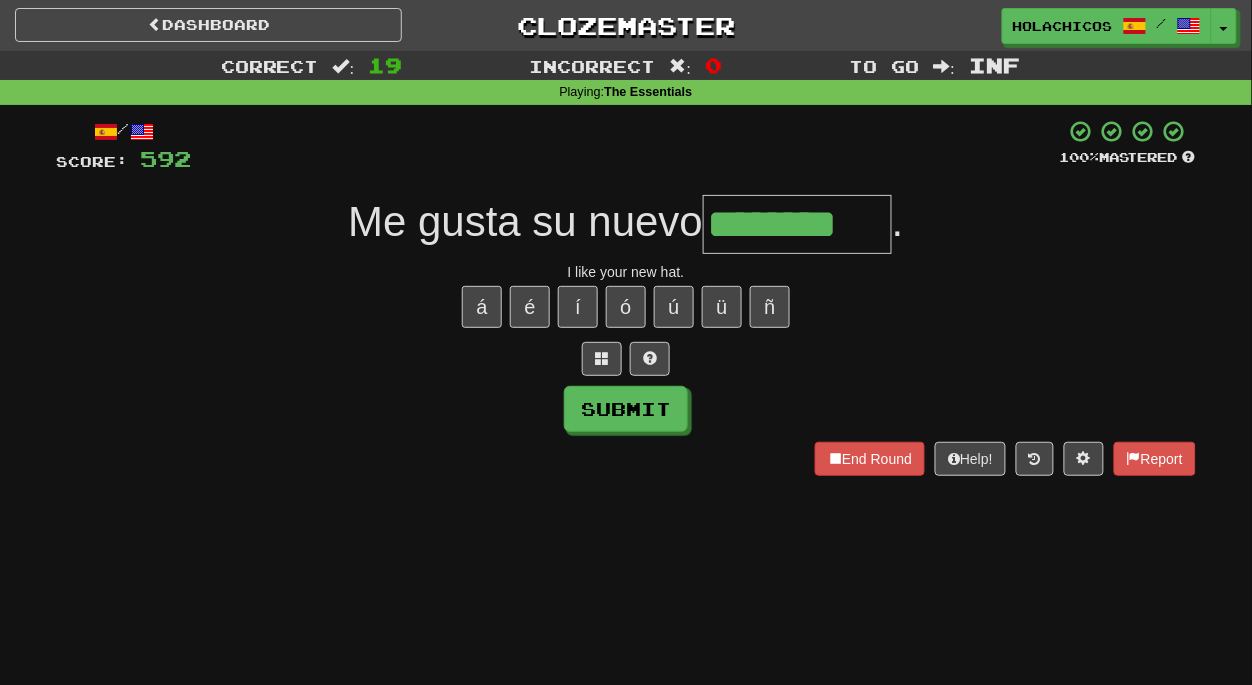 type on "********" 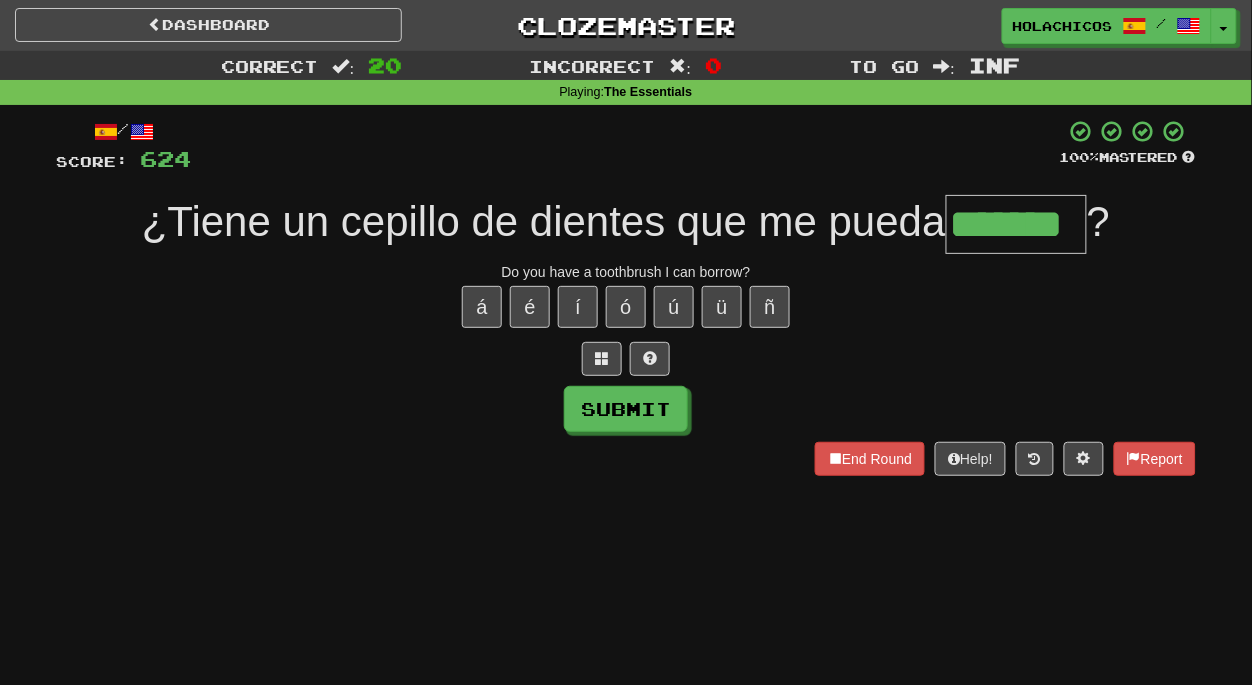 type on "*******" 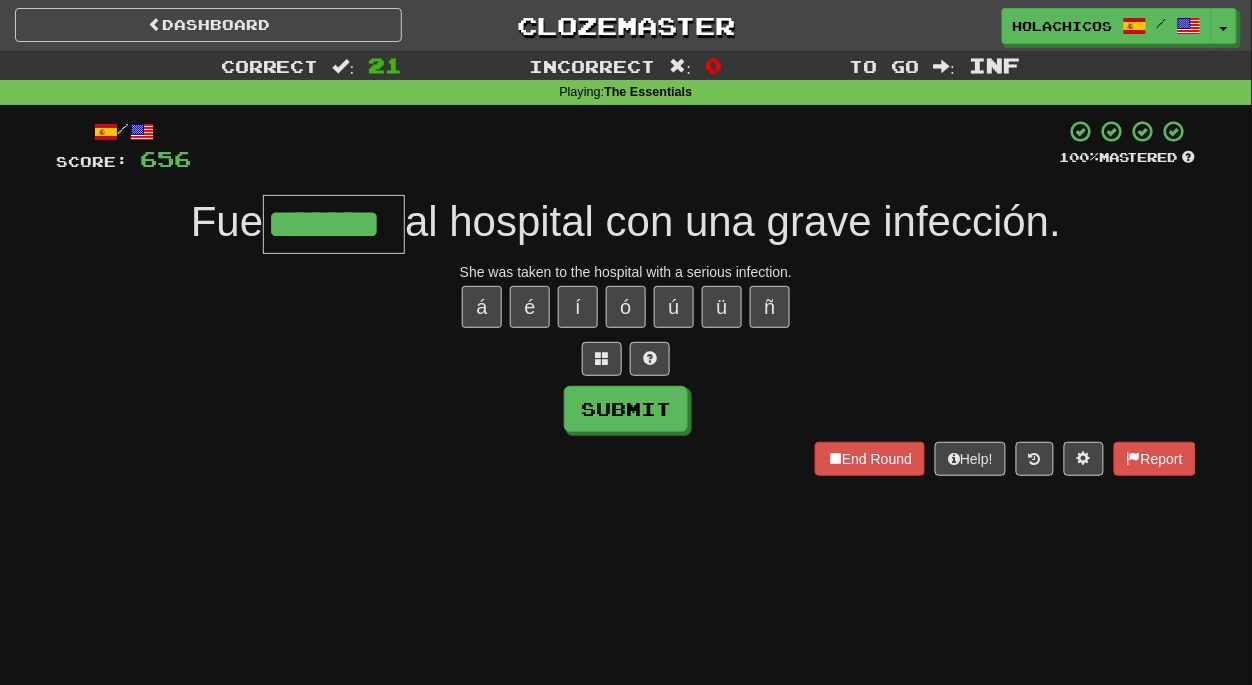 type on "*******" 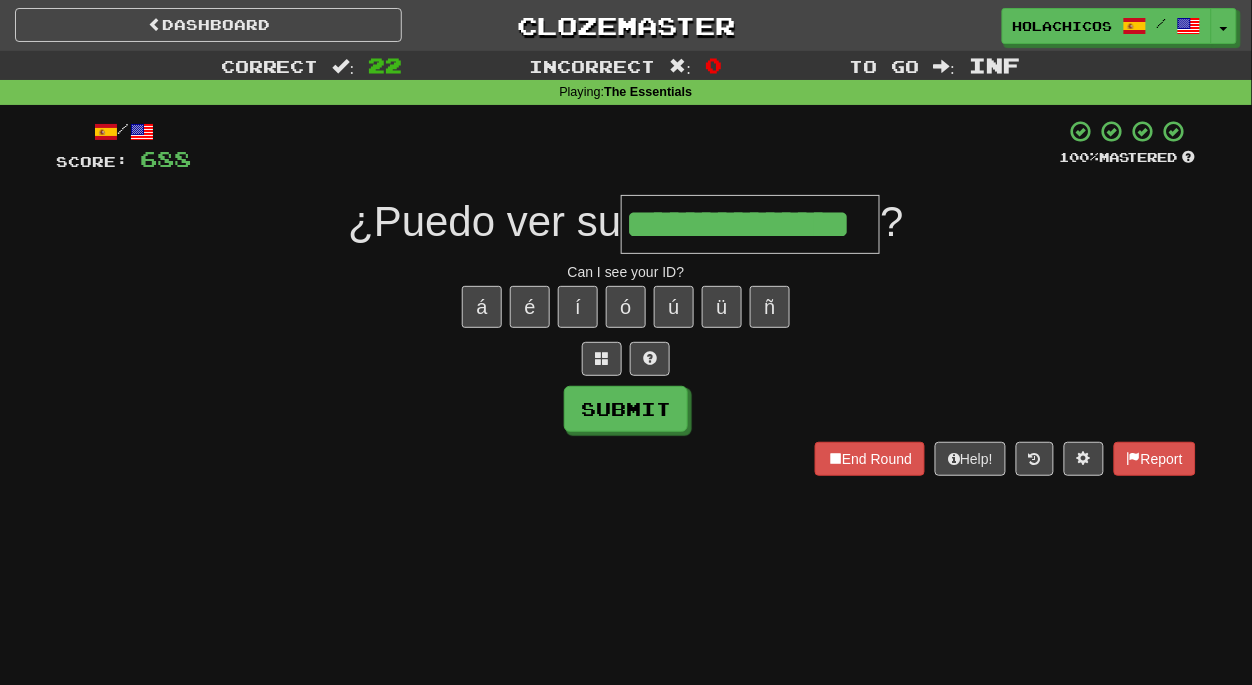type on "**********" 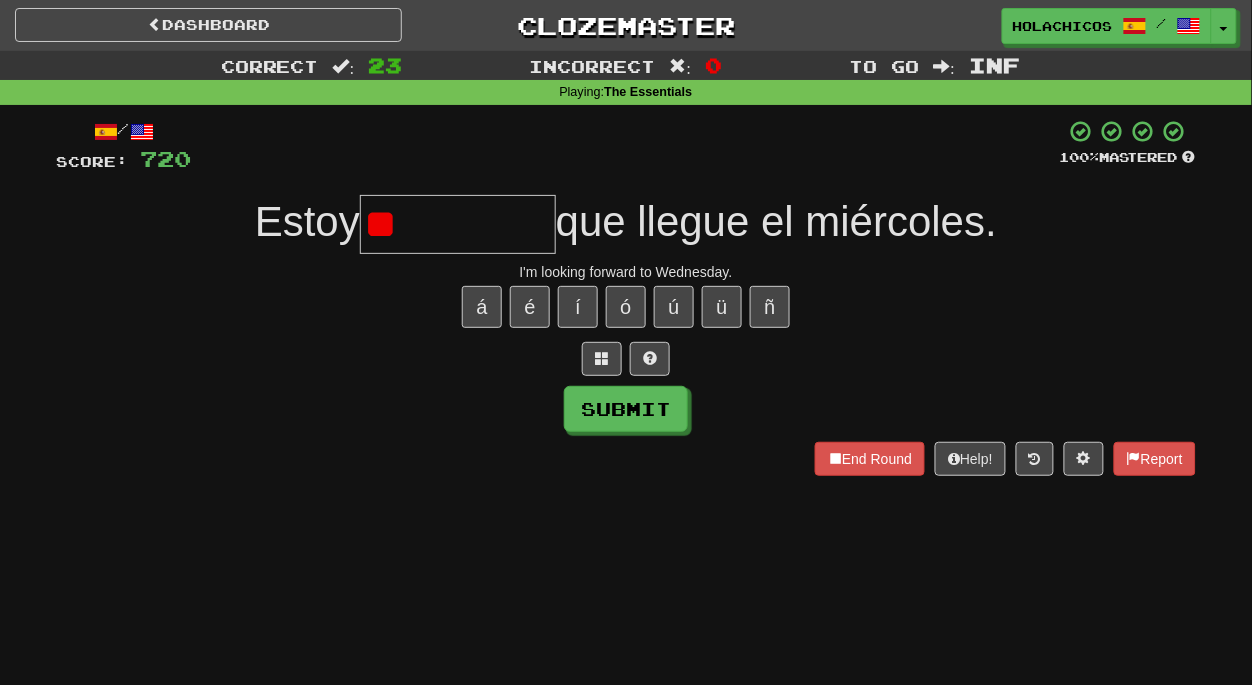 type on "*" 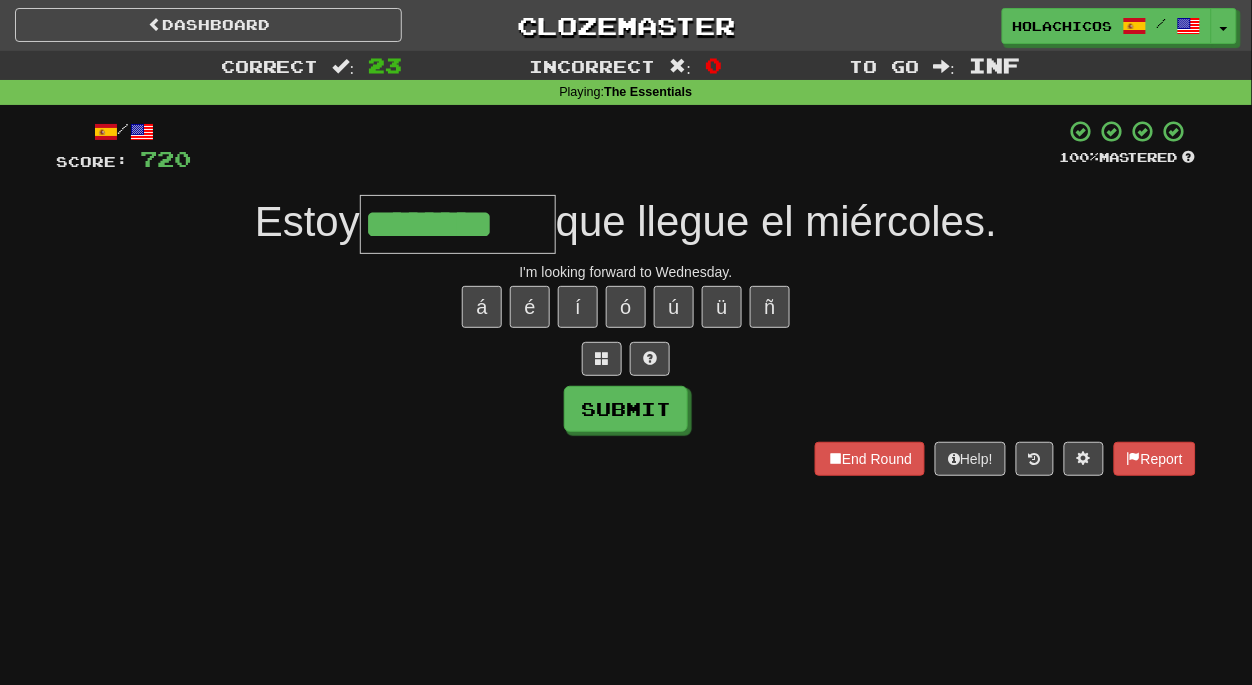 type on "********" 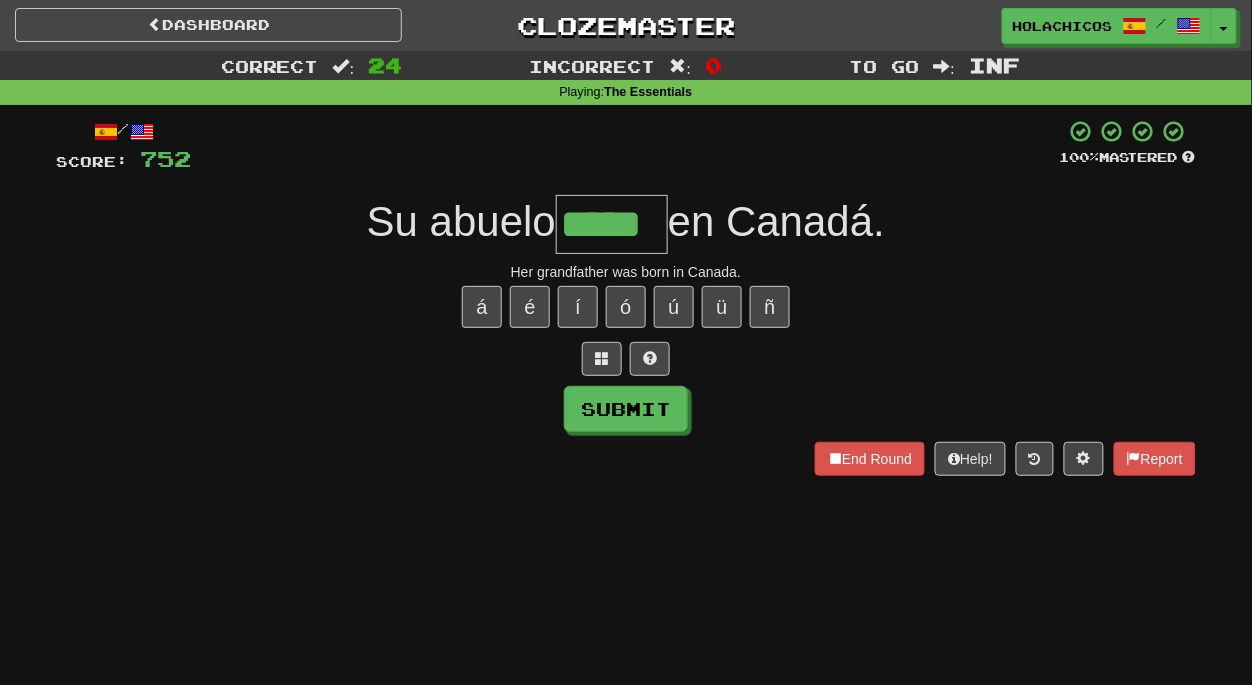 type on "*****" 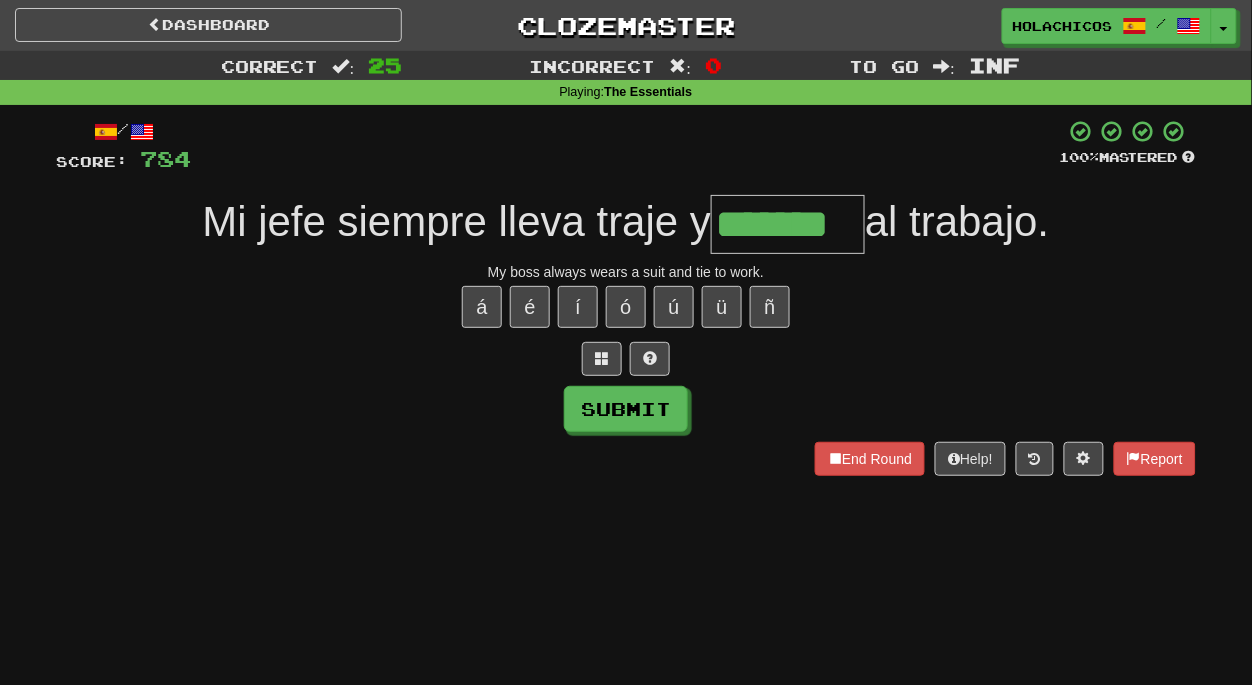 type on "*******" 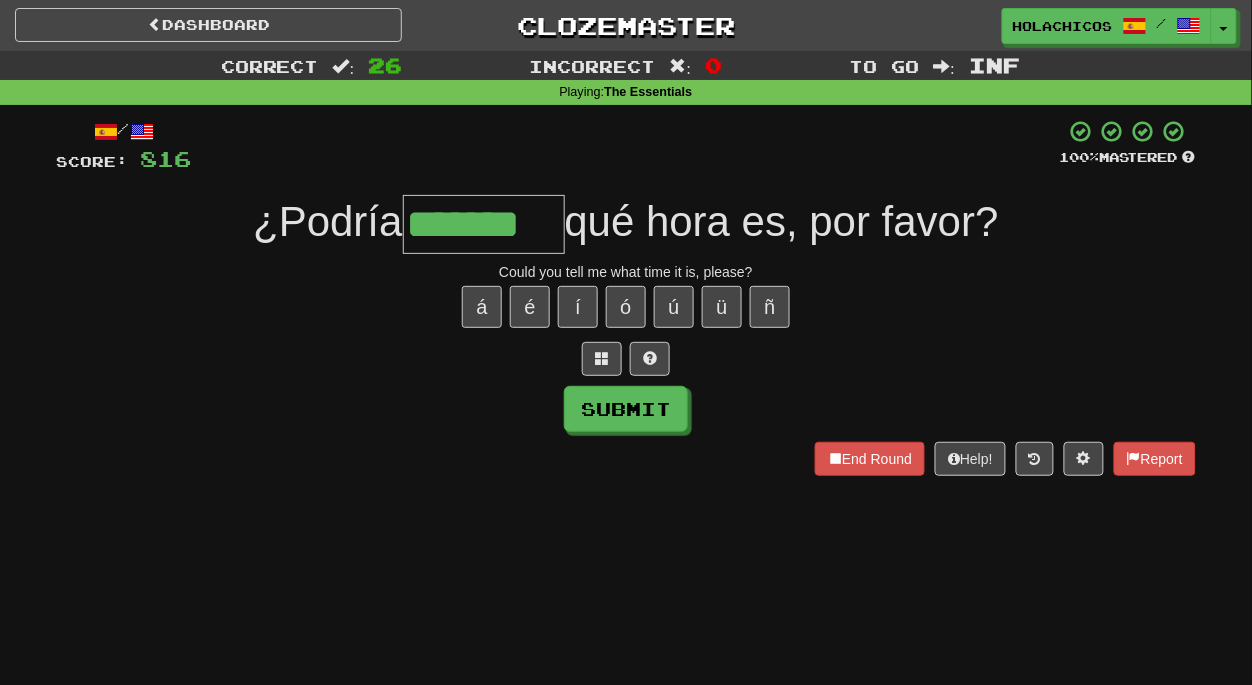 type on "*******" 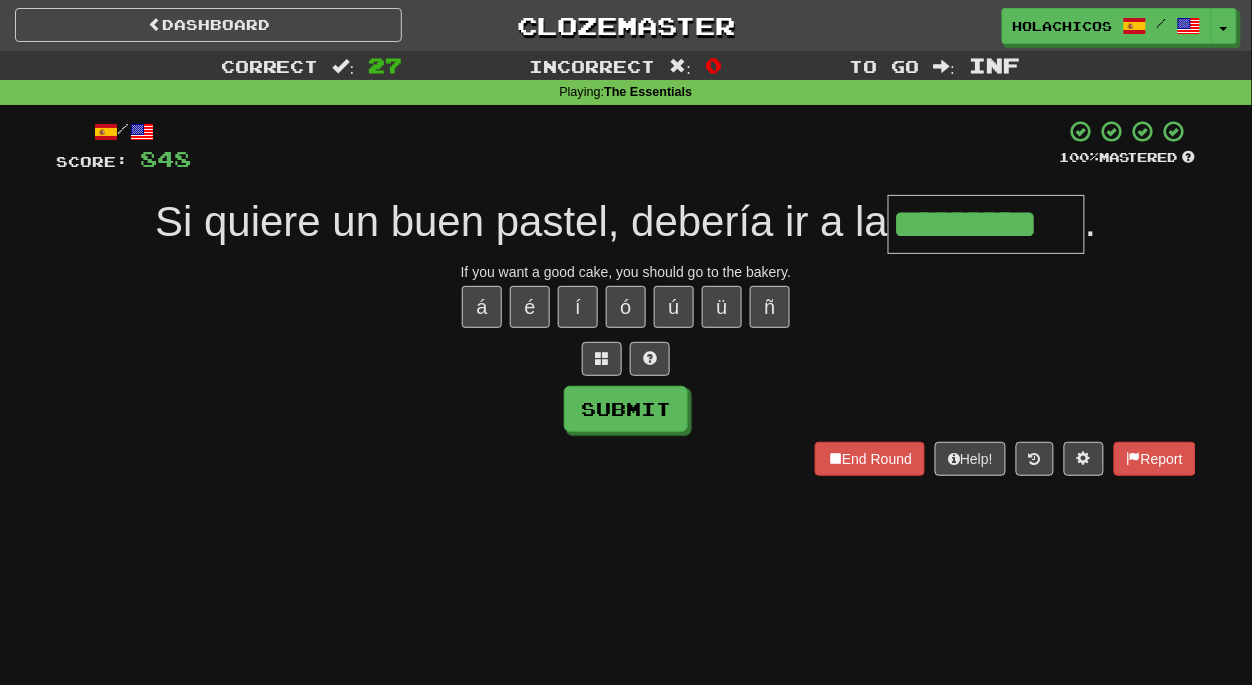 type on "*********" 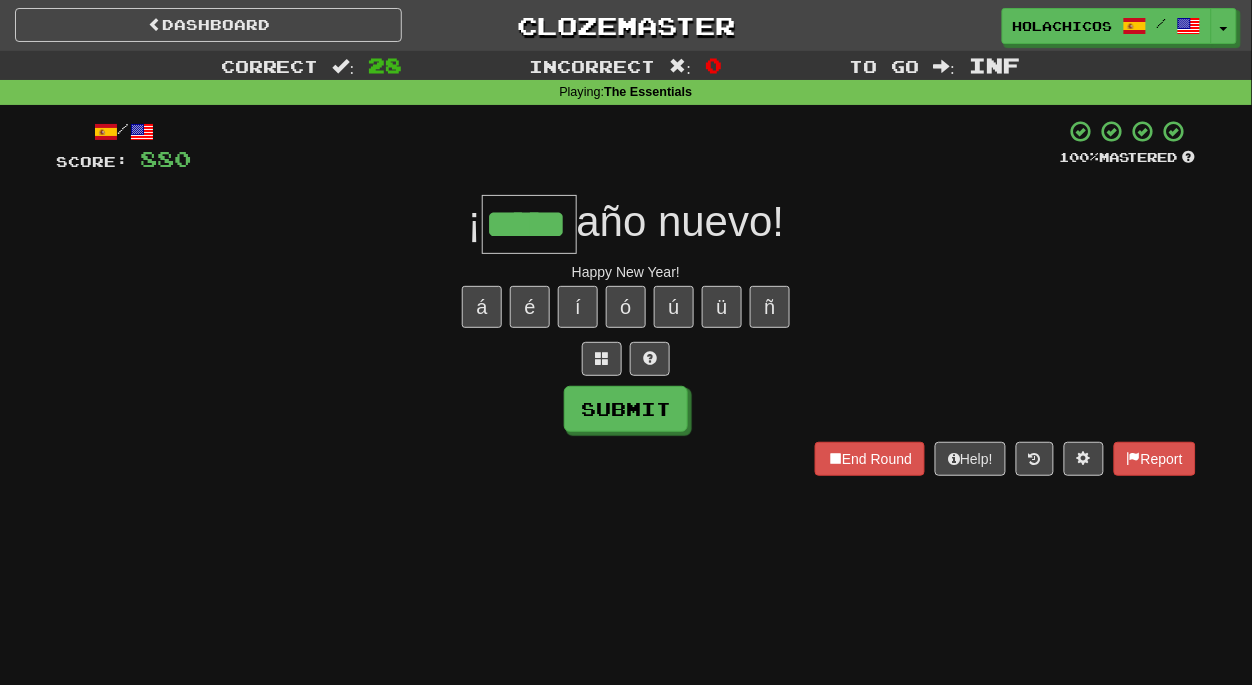 type on "*****" 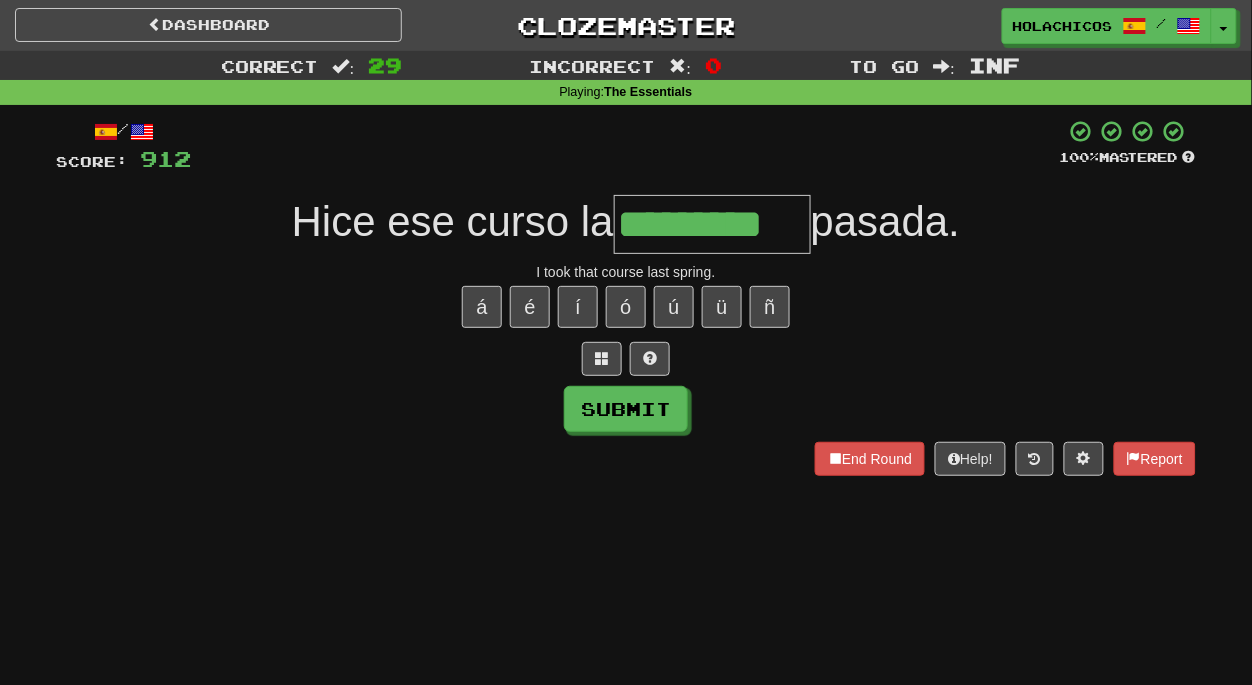 type on "*********" 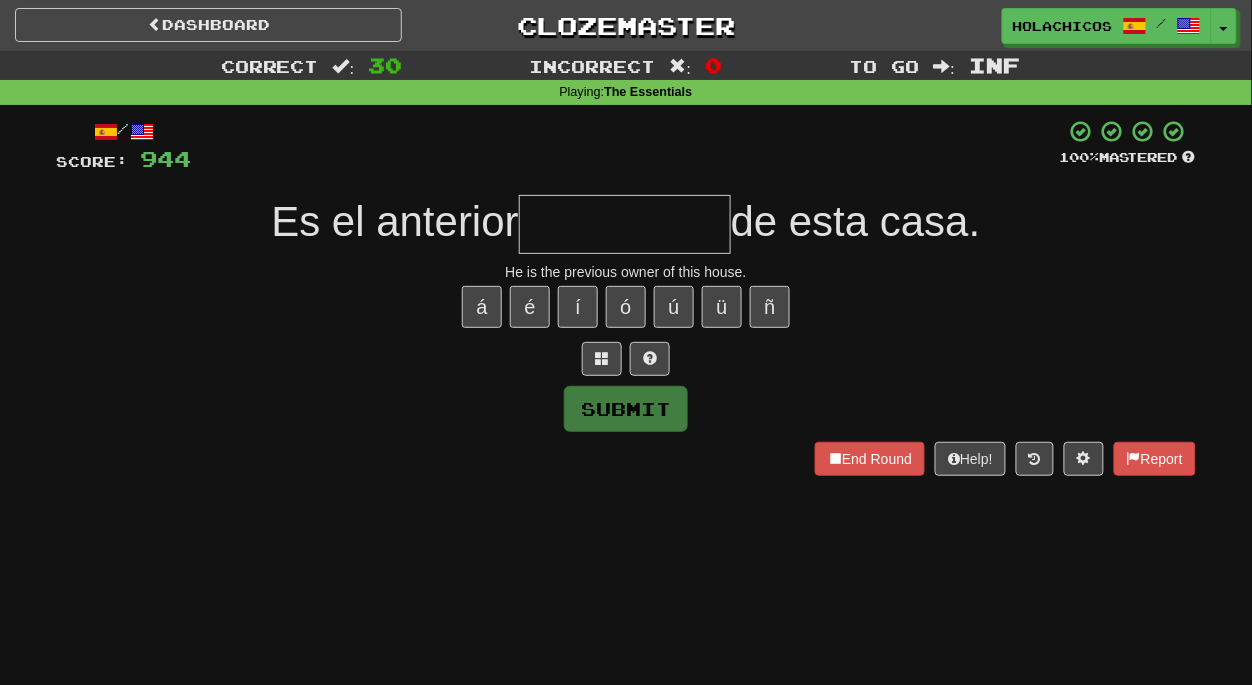 type on "*" 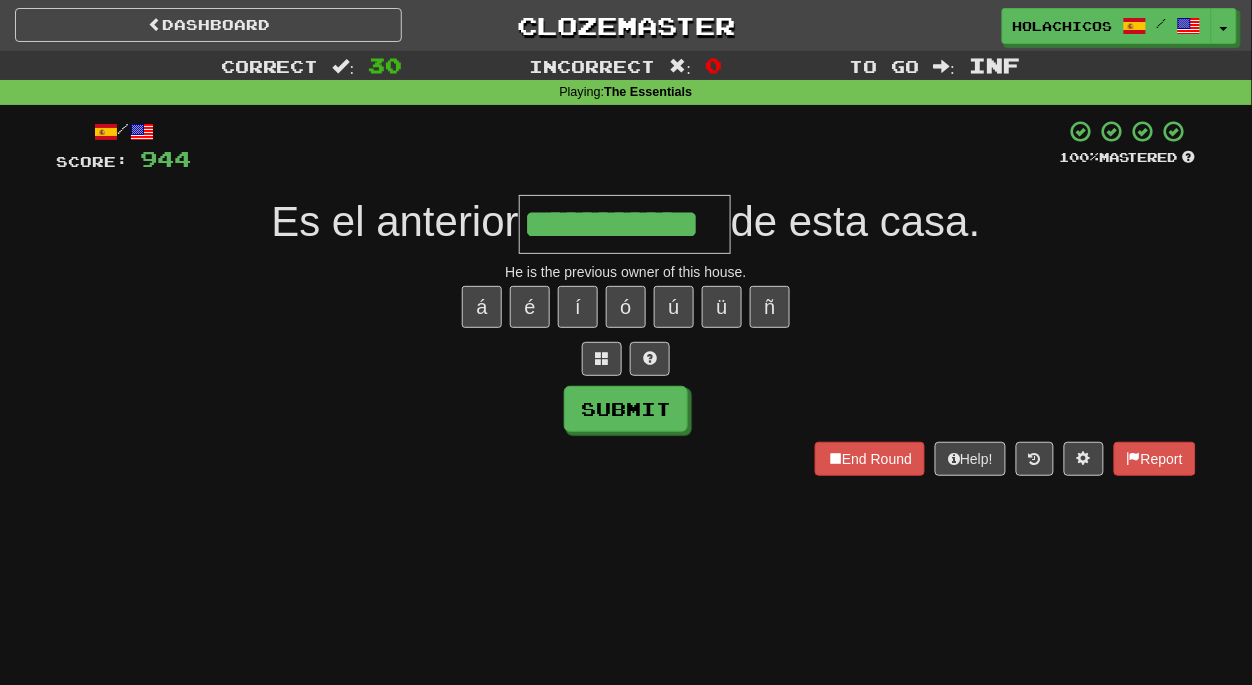 type on "**********" 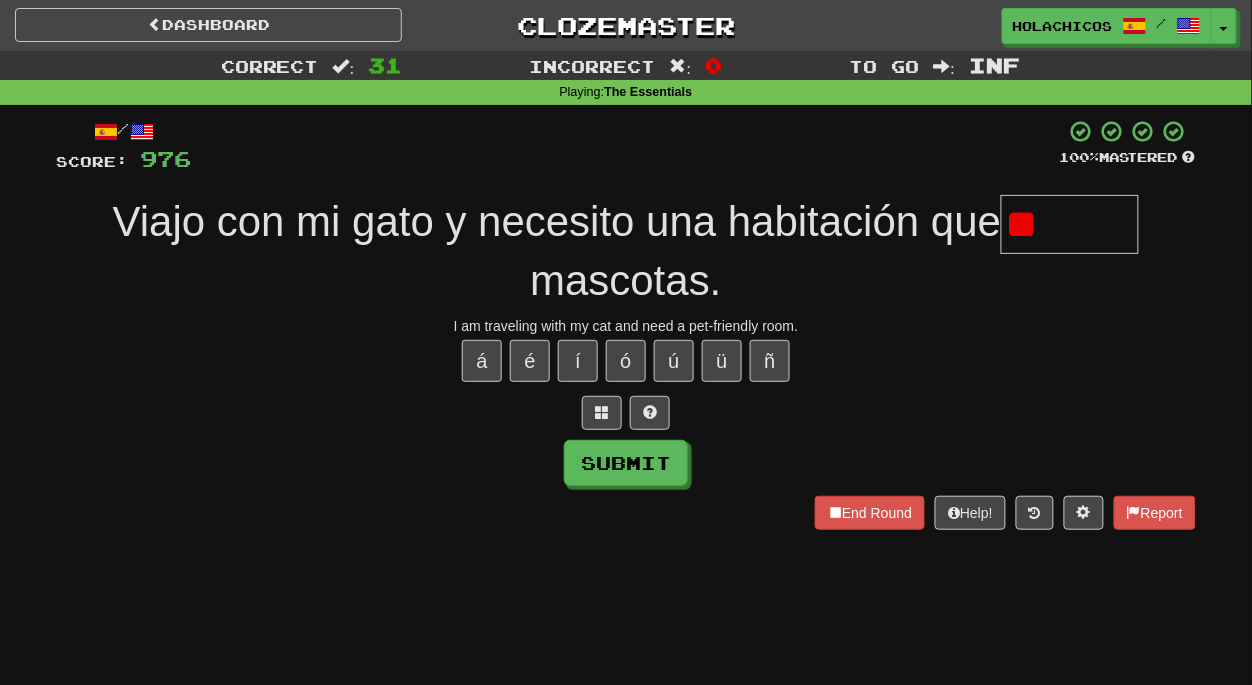 type on "*" 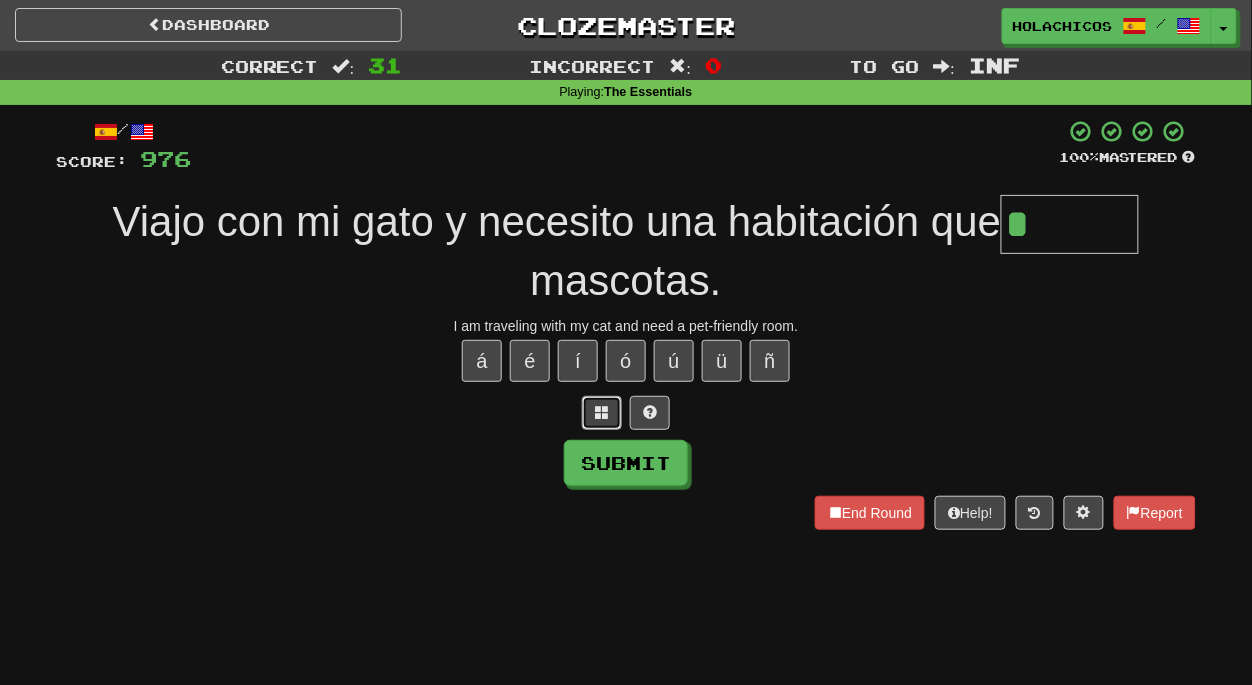 click at bounding box center (602, 412) 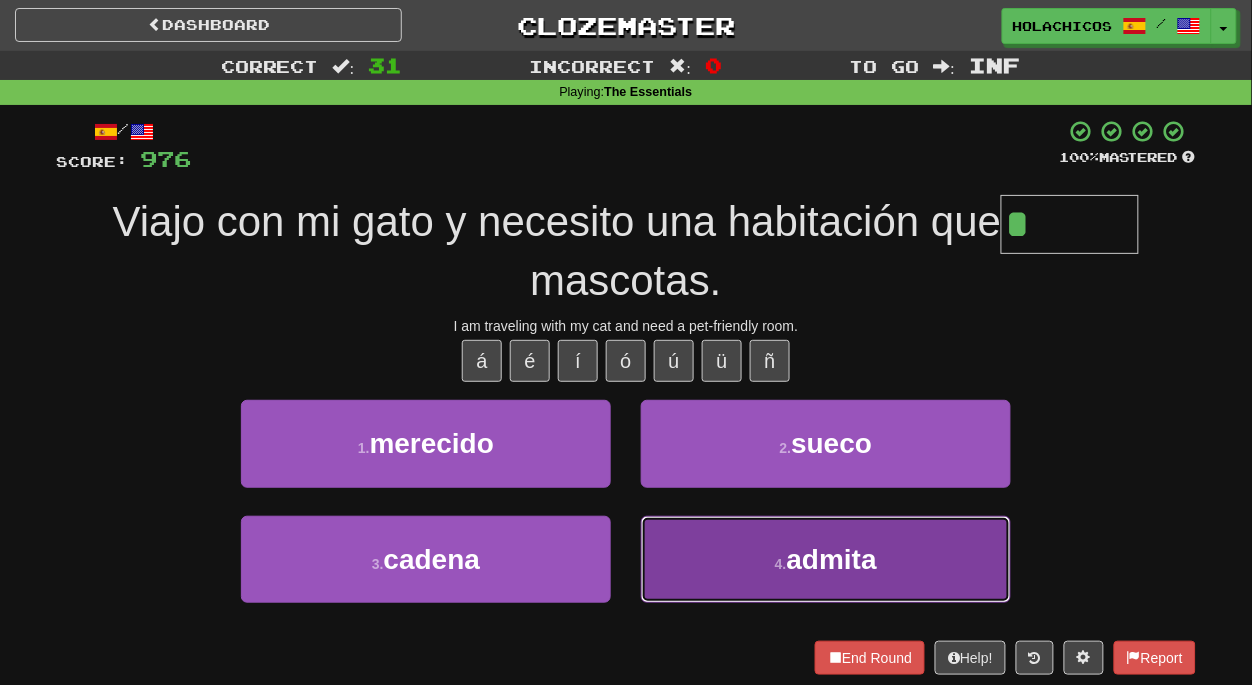 click on "4 .  admita" at bounding box center [826, 559] 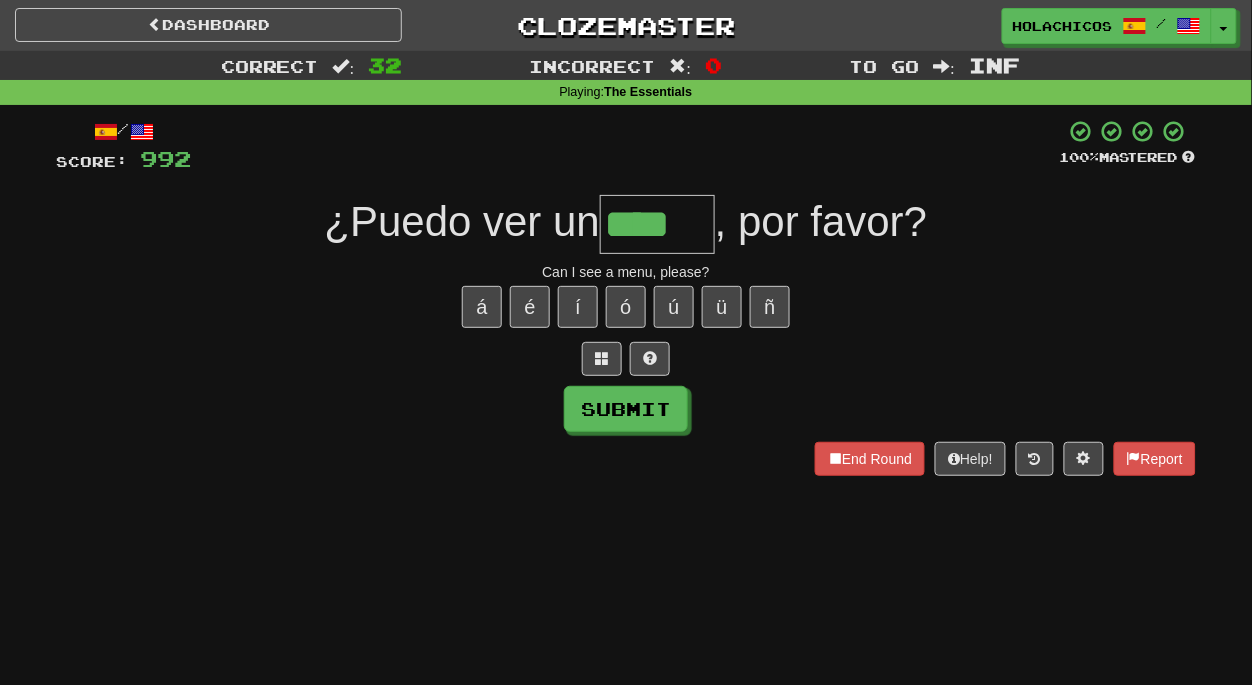 type on "****" 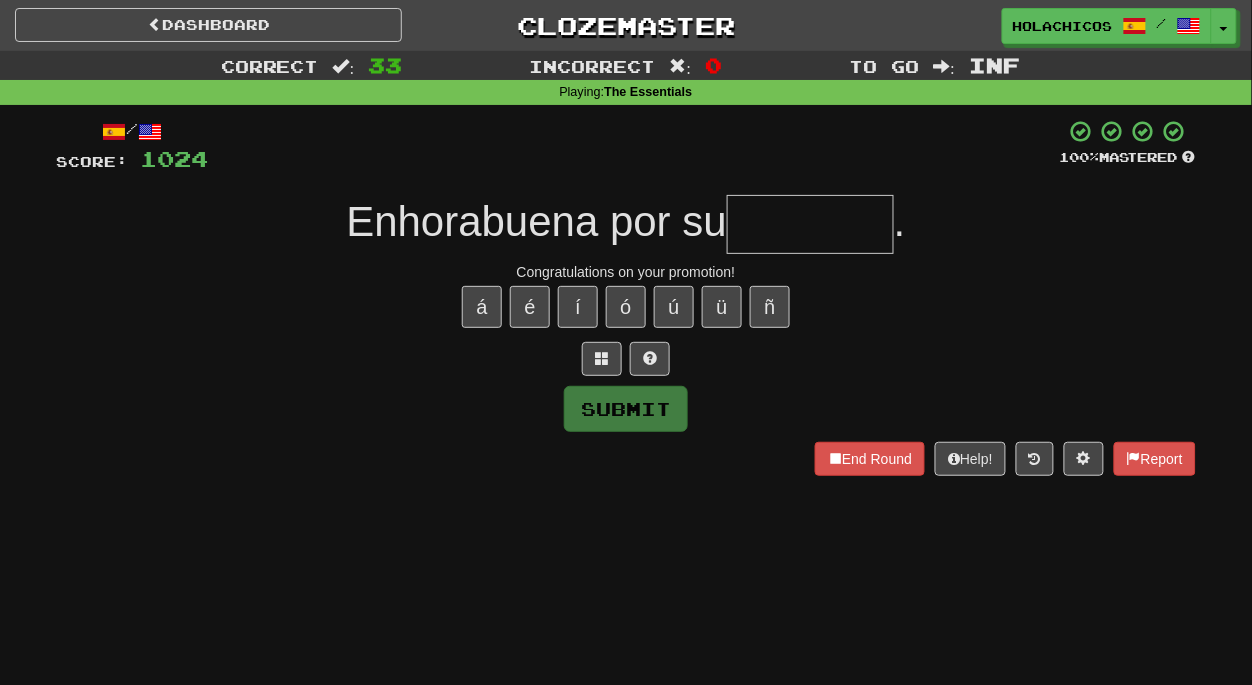 type on "*" 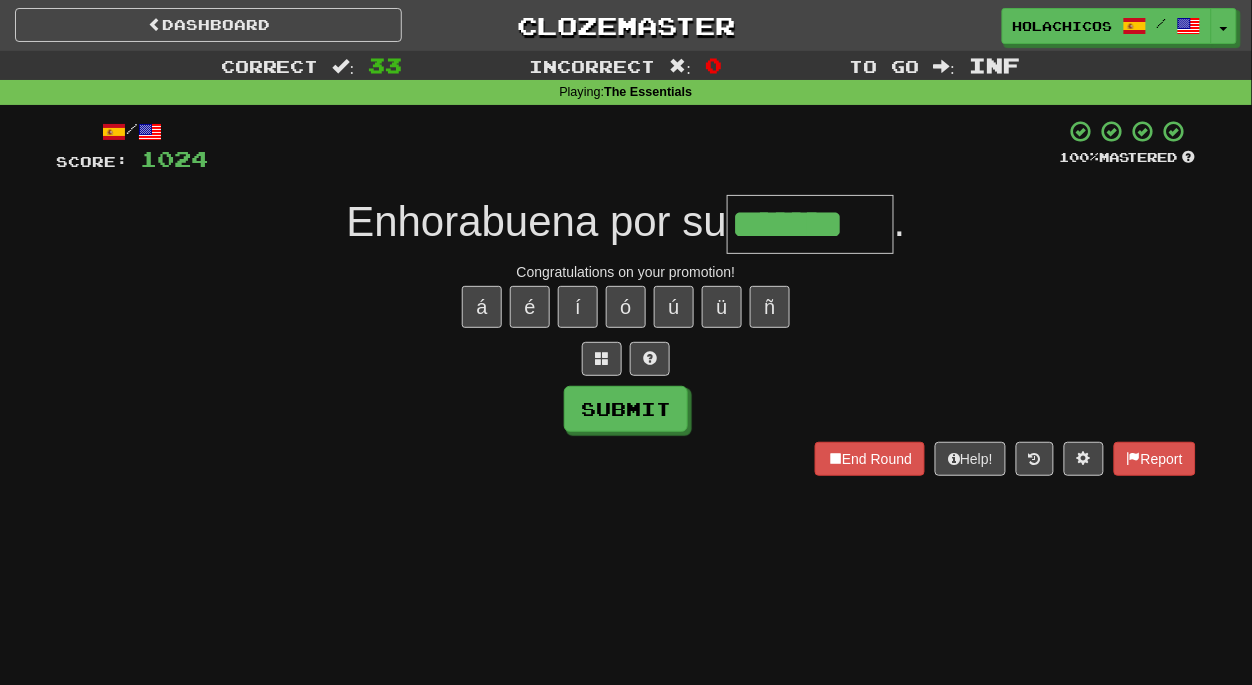 type on "*******" 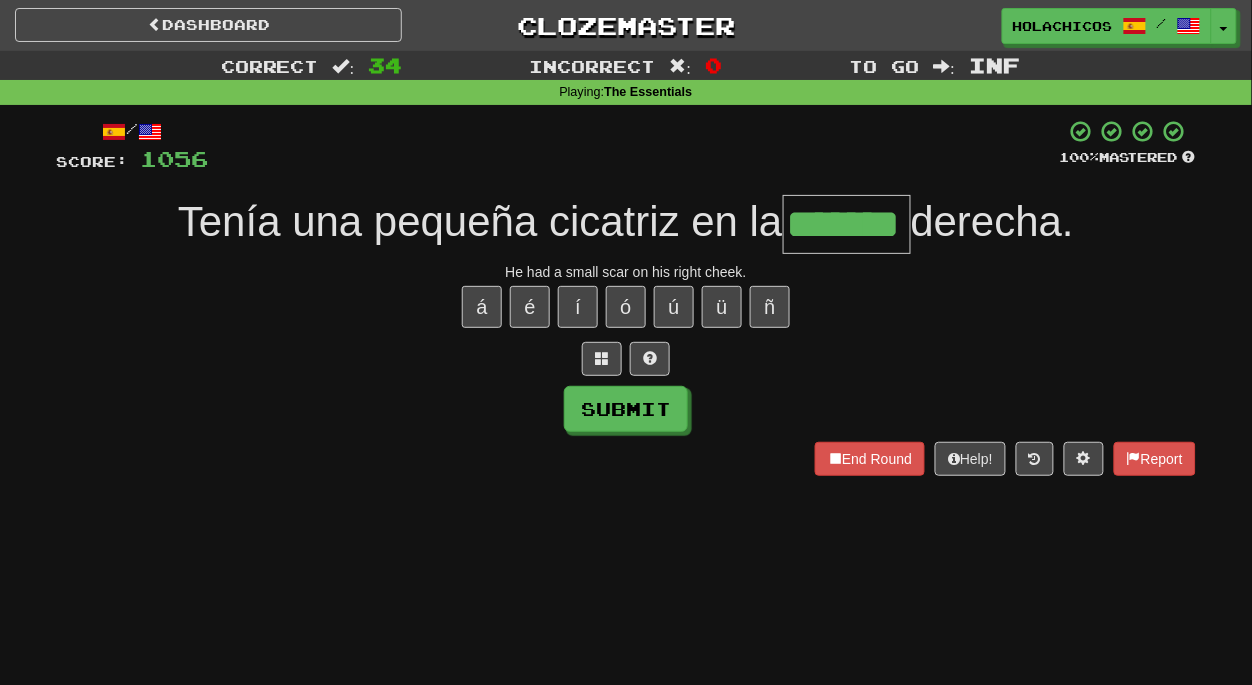 type on "*******" 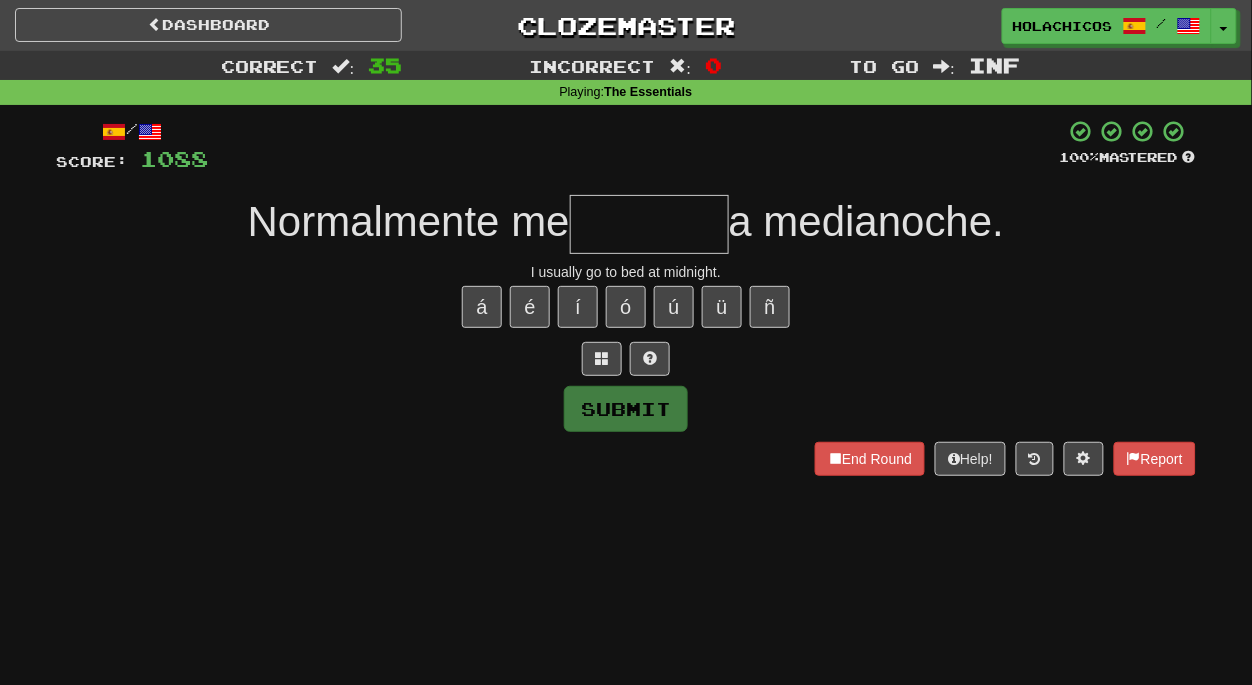 type on "*" 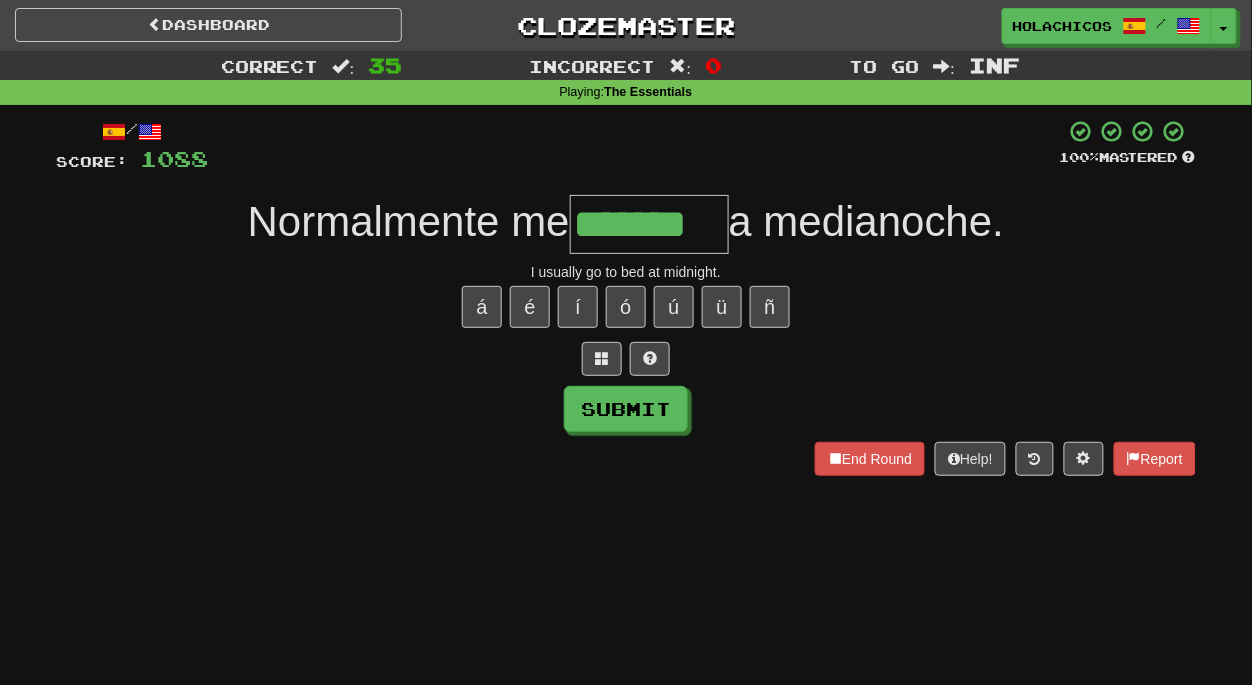 type on "*******" 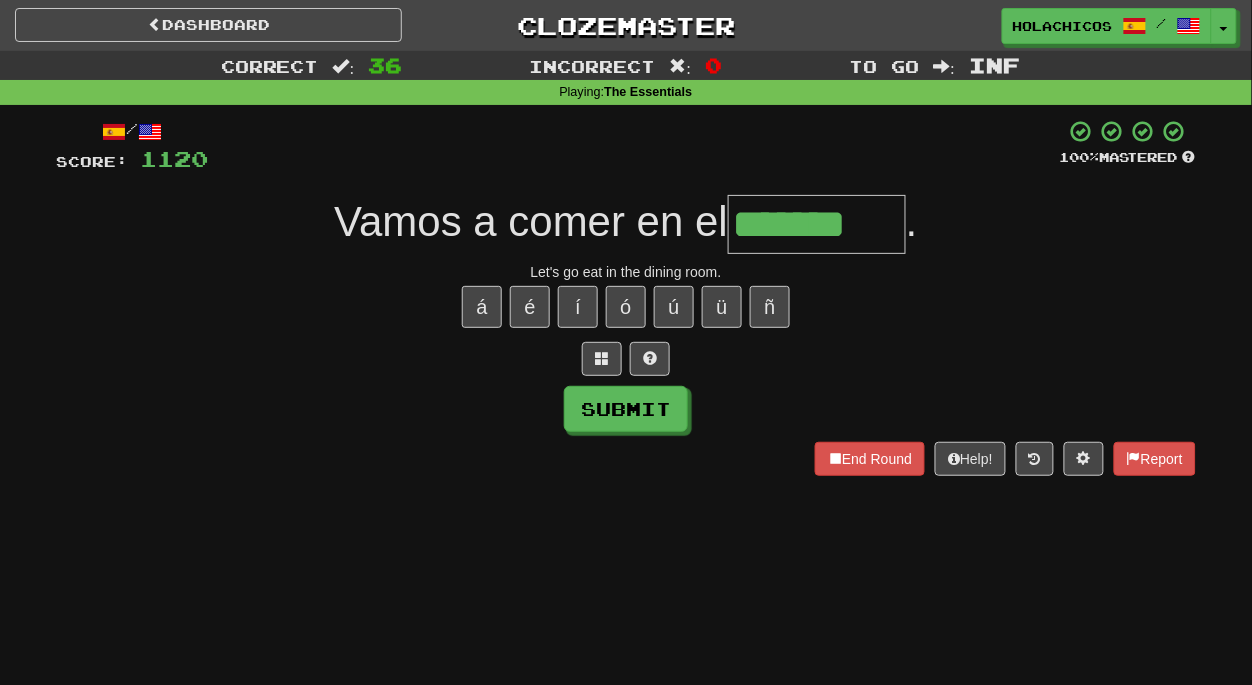 type on "*******" 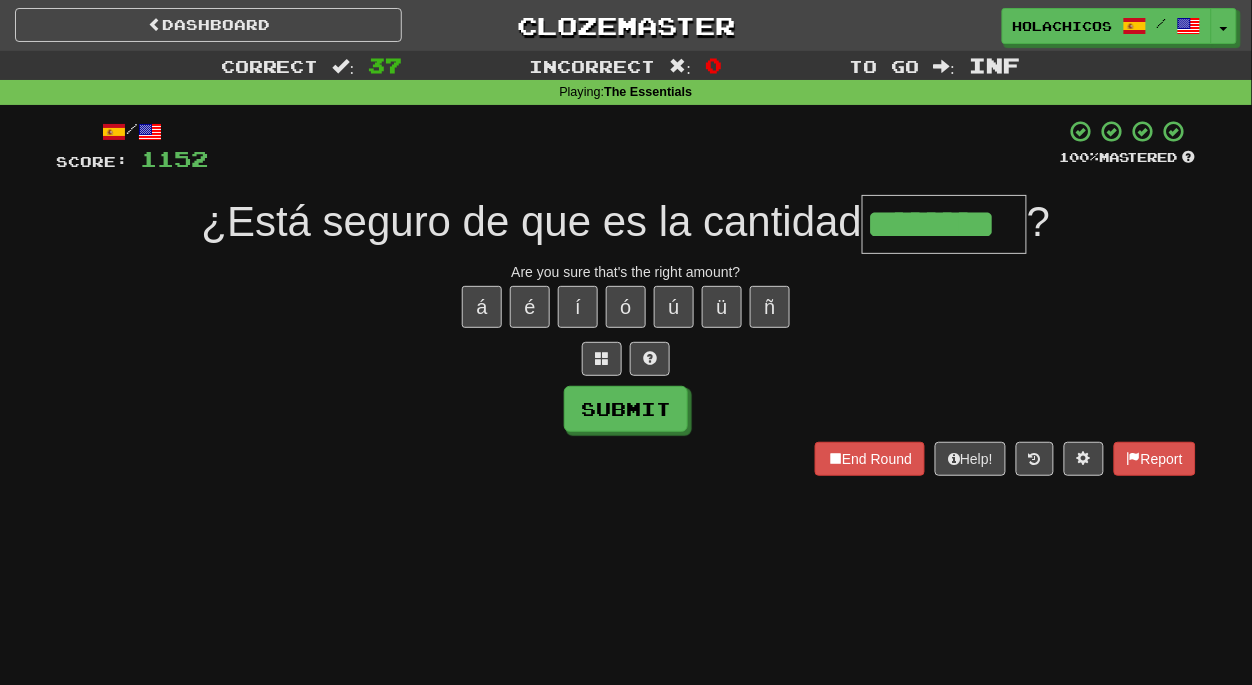type on "********" 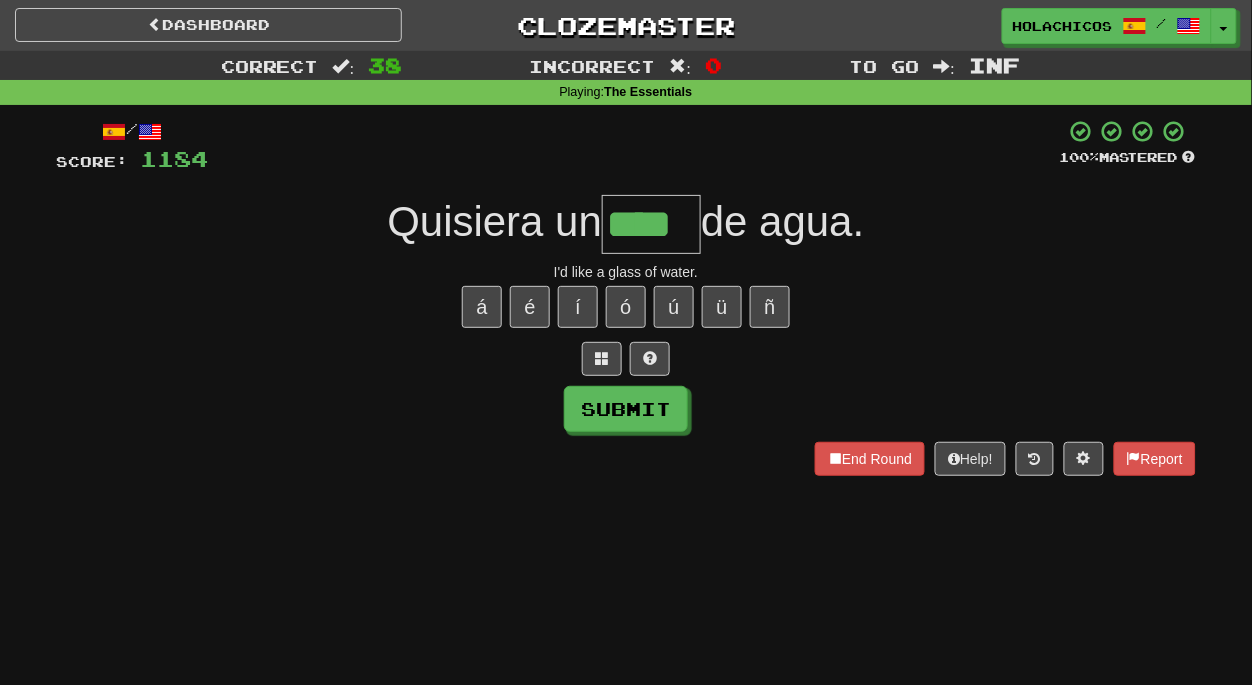 type on "****" 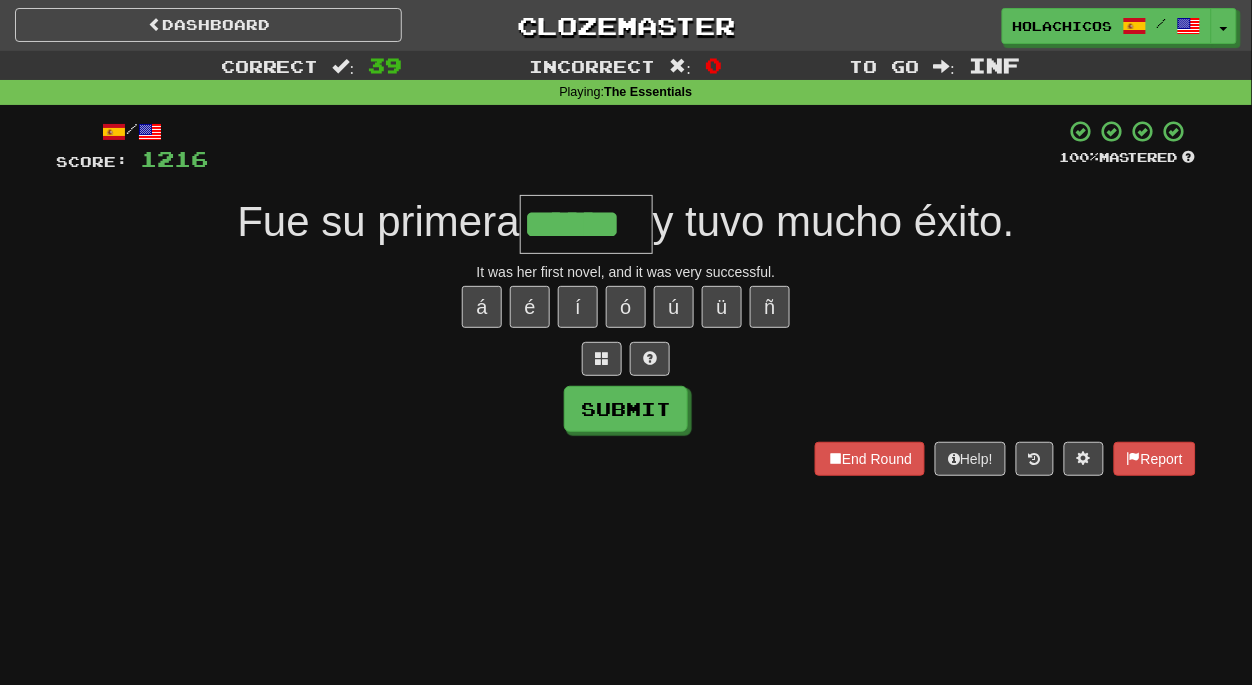 type on "******" 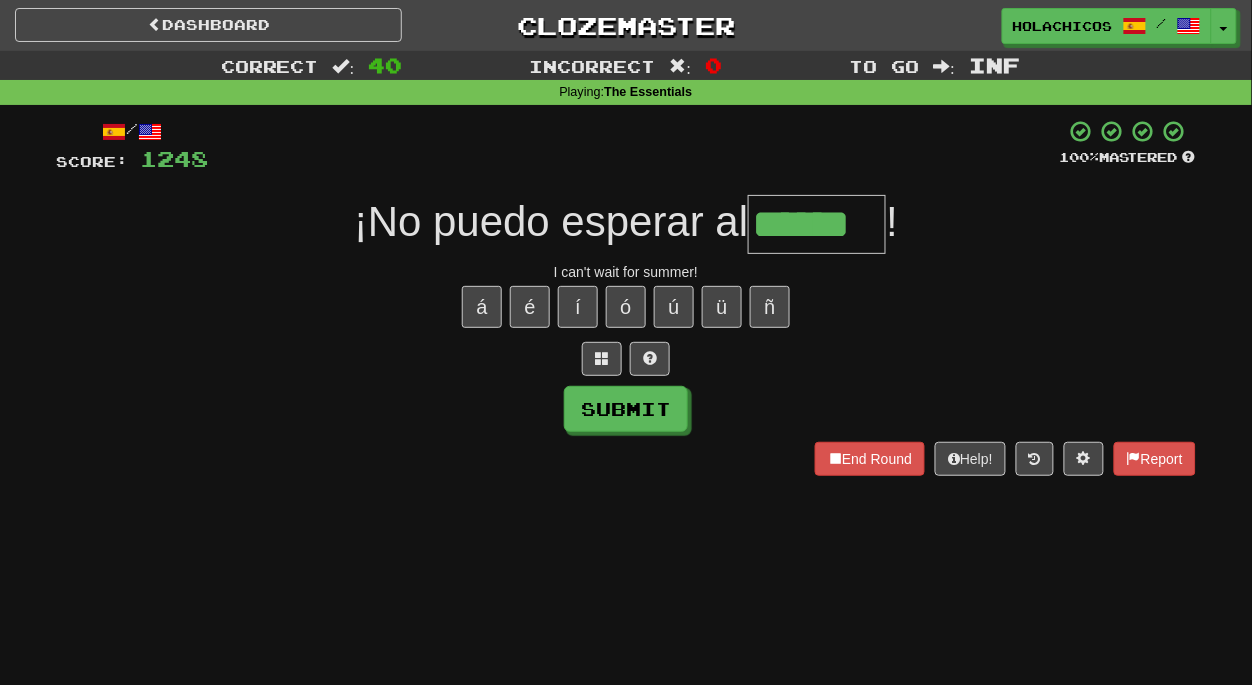 type on "******" 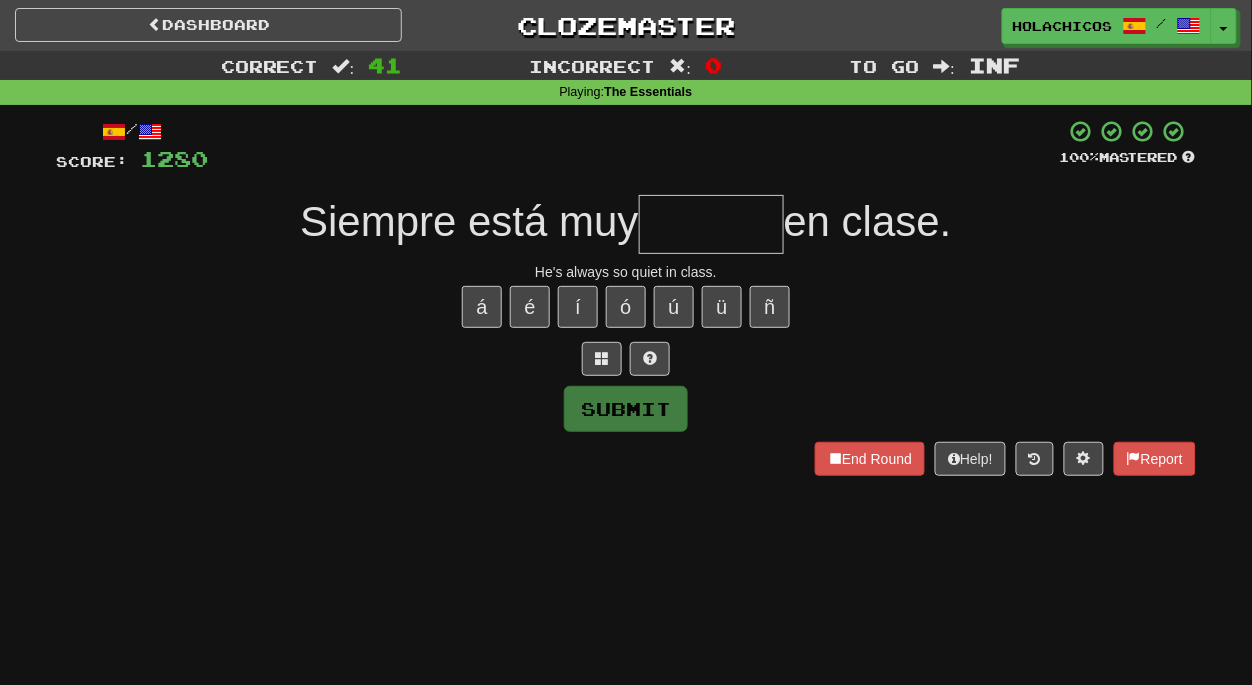 type on "*" 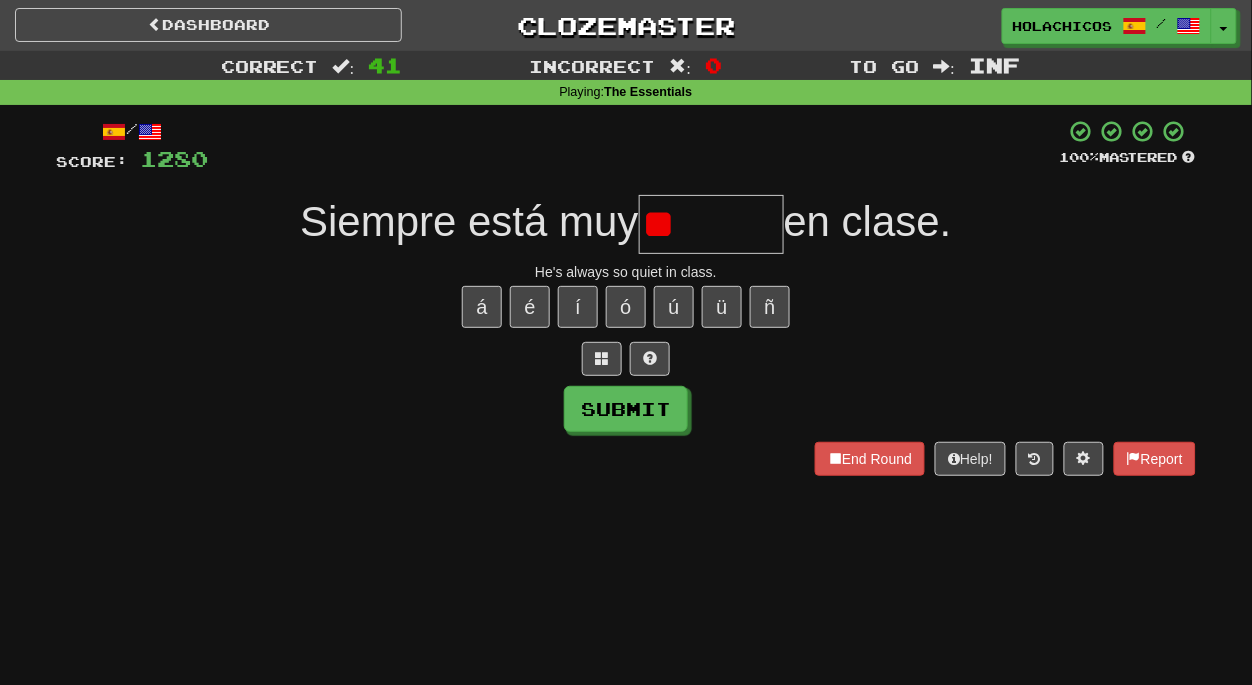 type on "*" 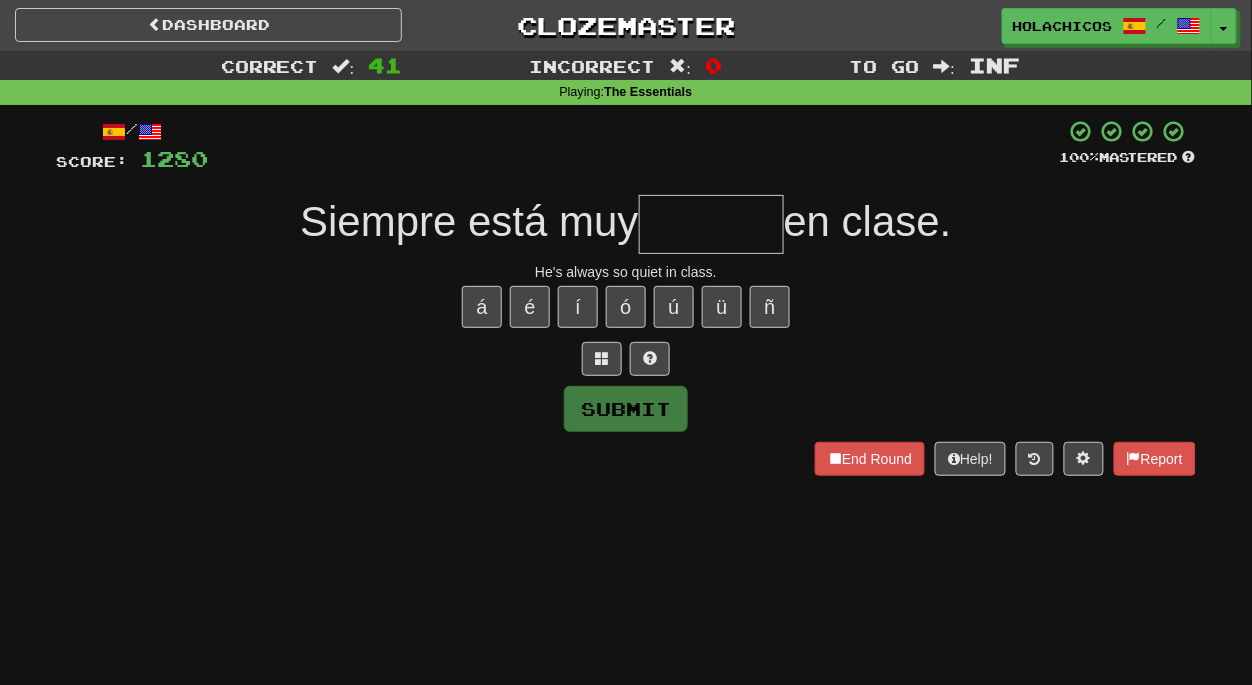 type on "*" 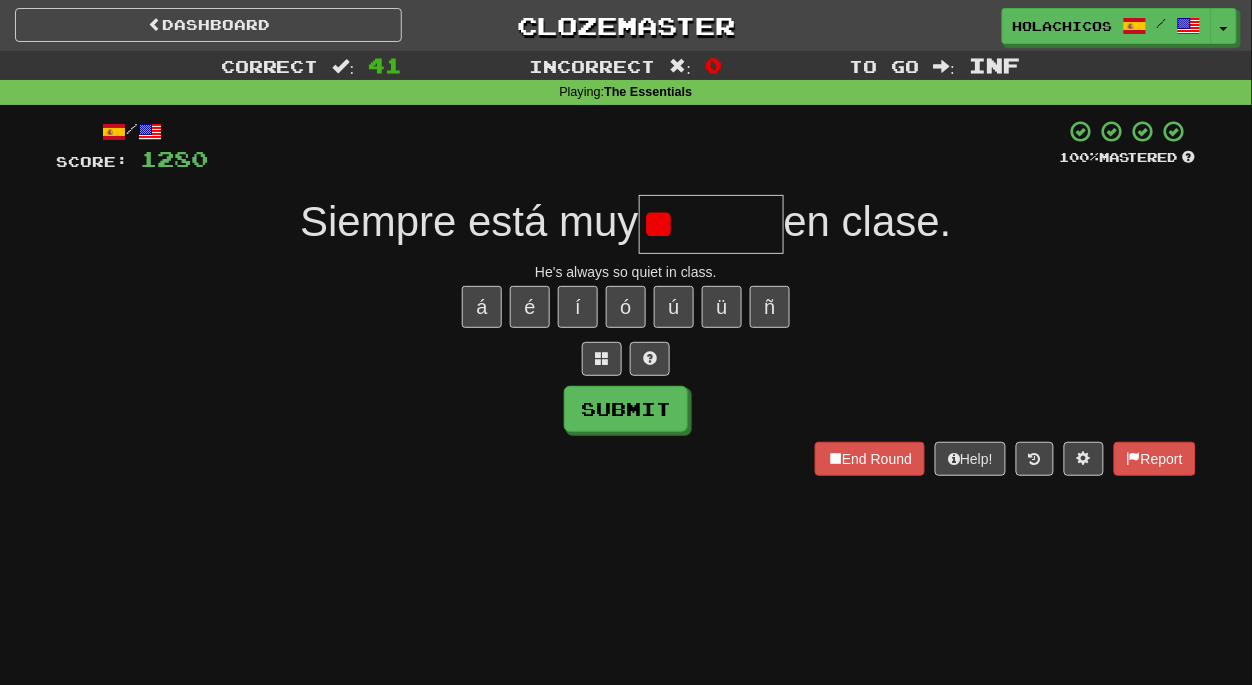 type on "*" 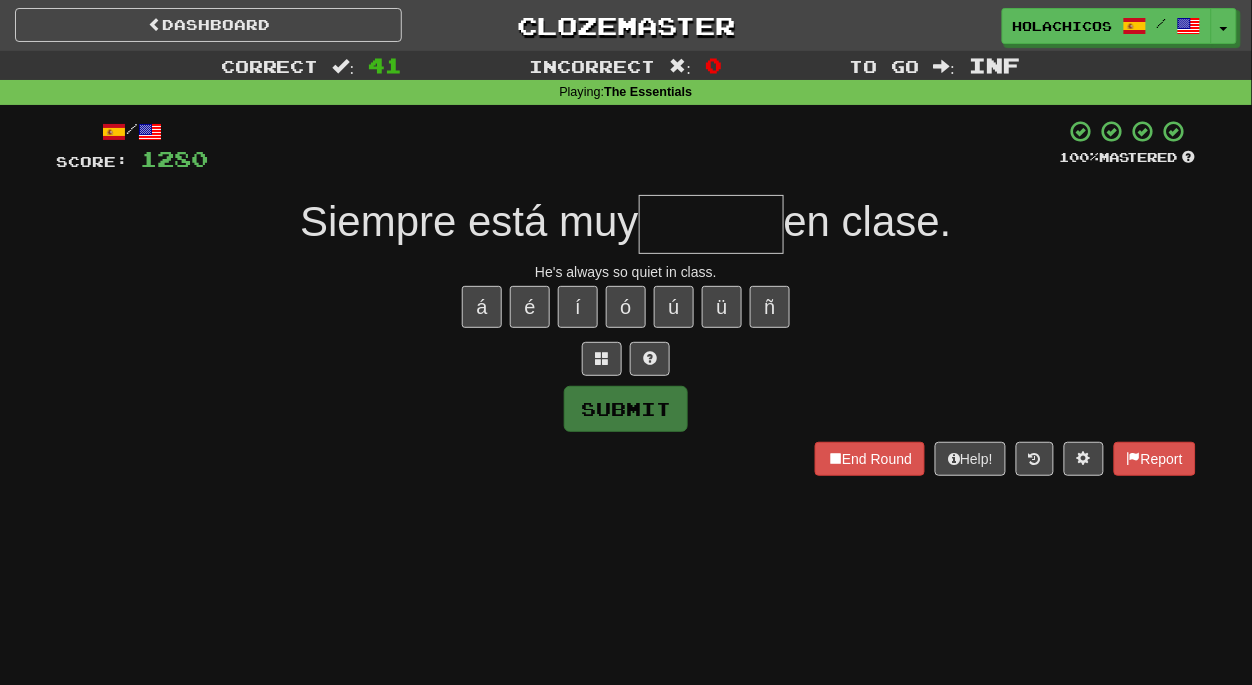 type on "*" 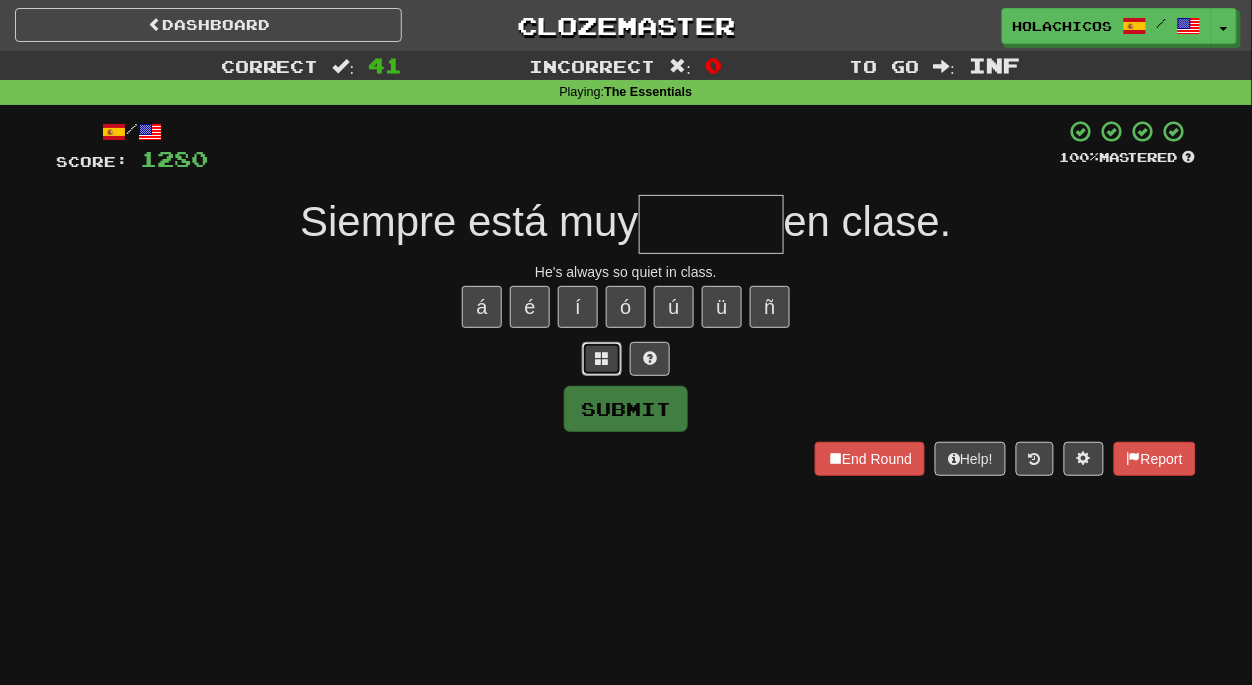 click at bounding box center (602, 359) 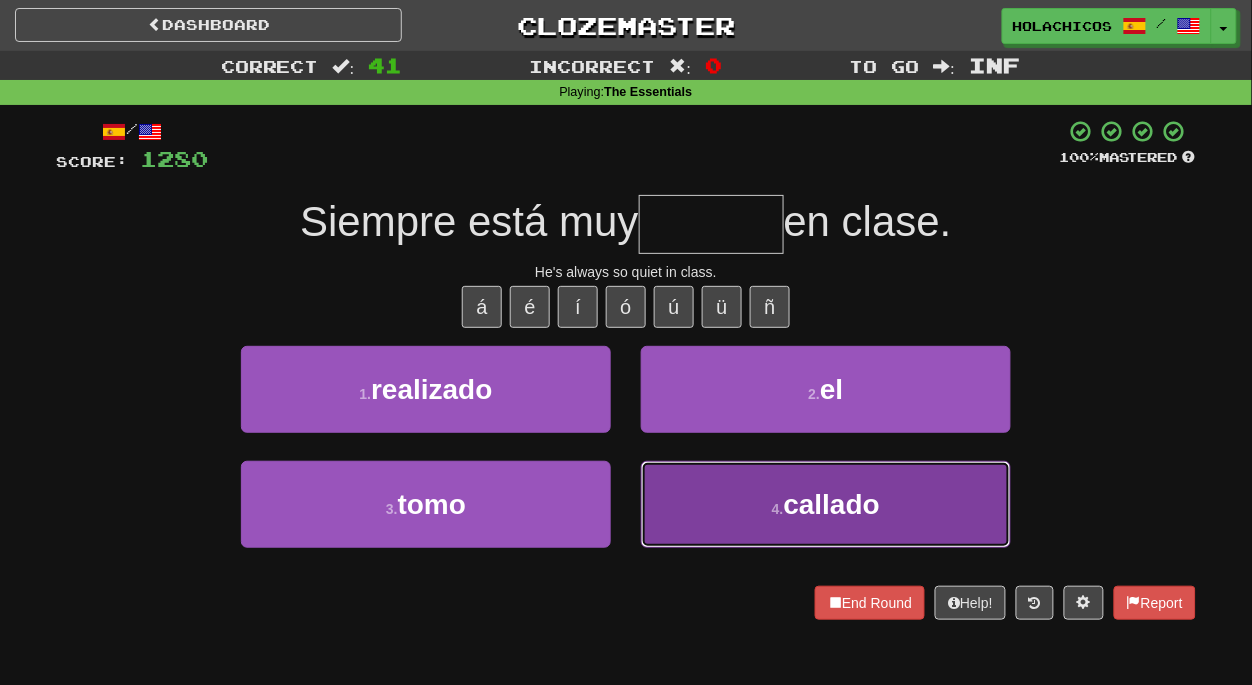 click on "4 .  callado" at bounding box center [826, 504] 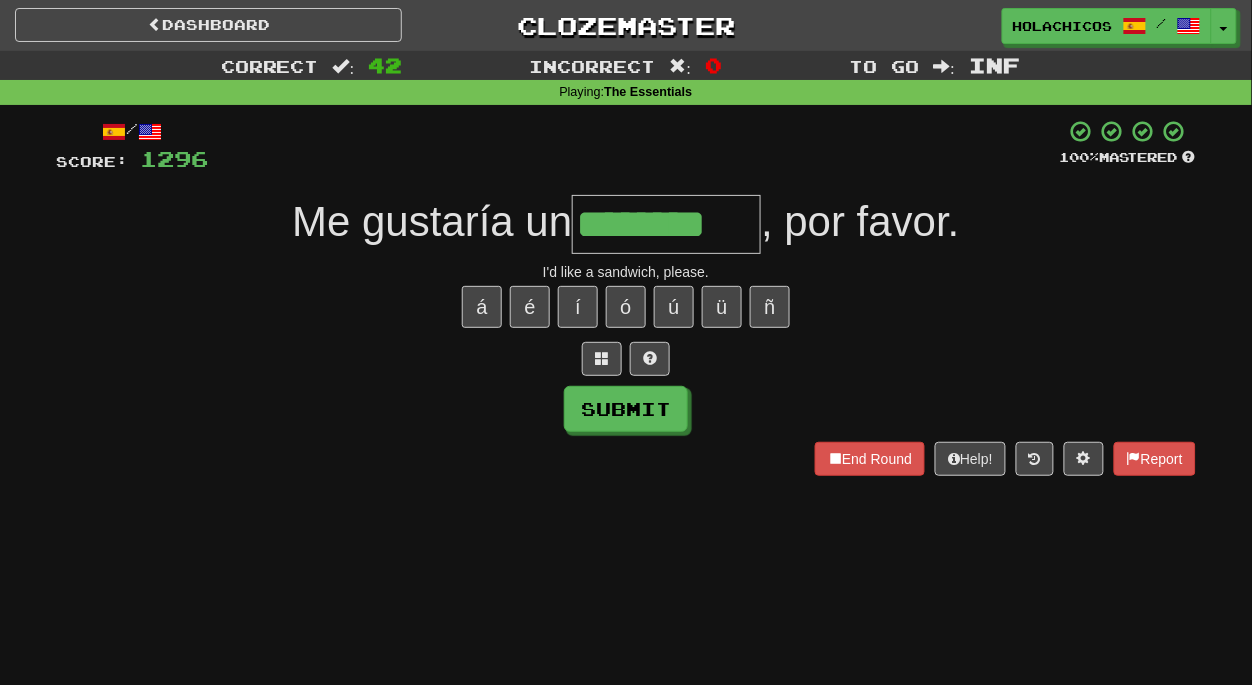 type on "********" 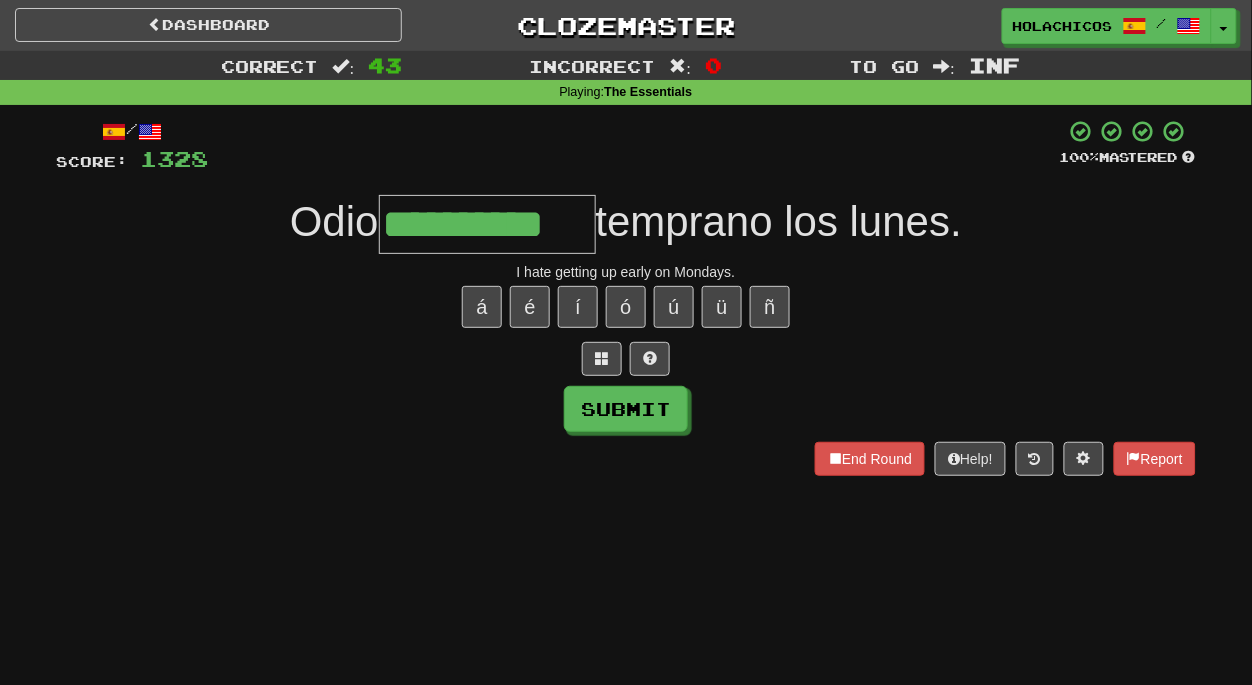 type on "**********" 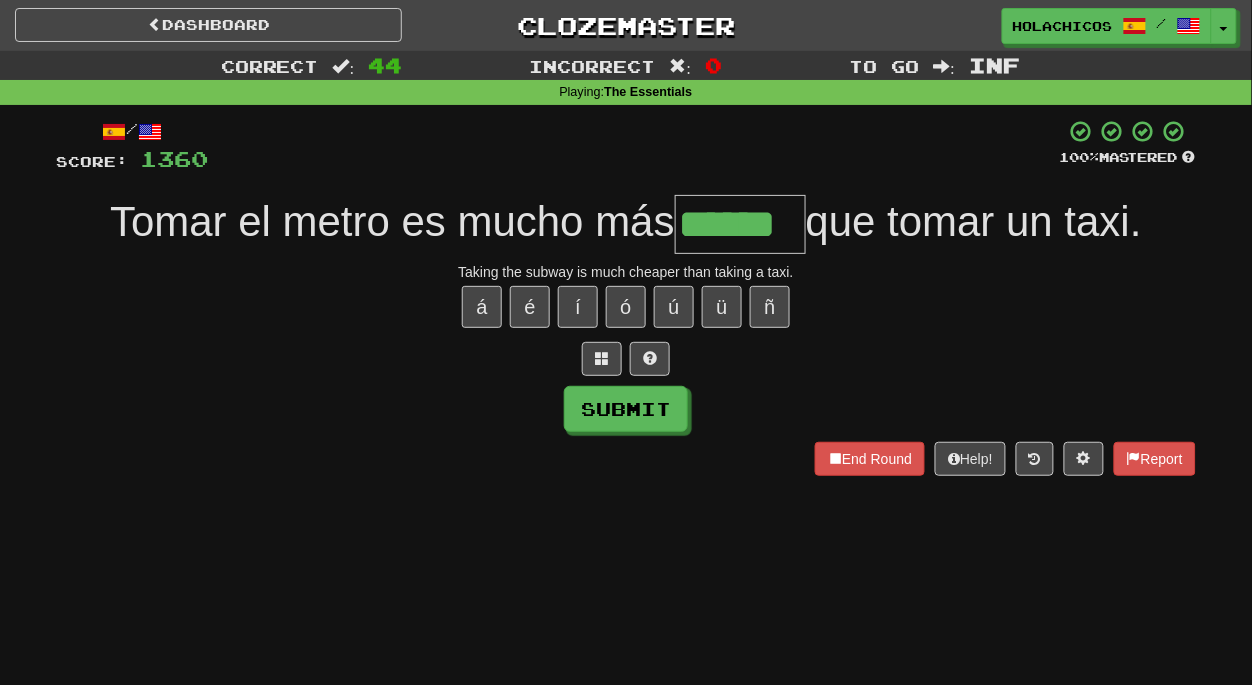 type on "******" 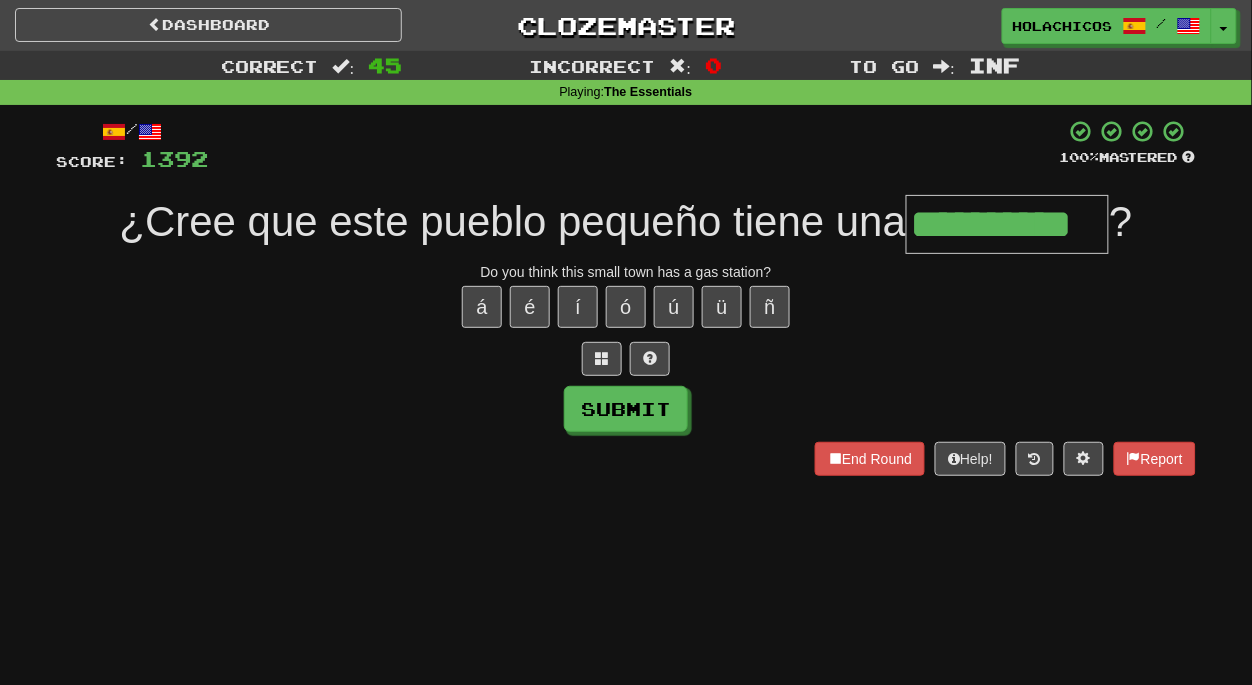 type on "**********" 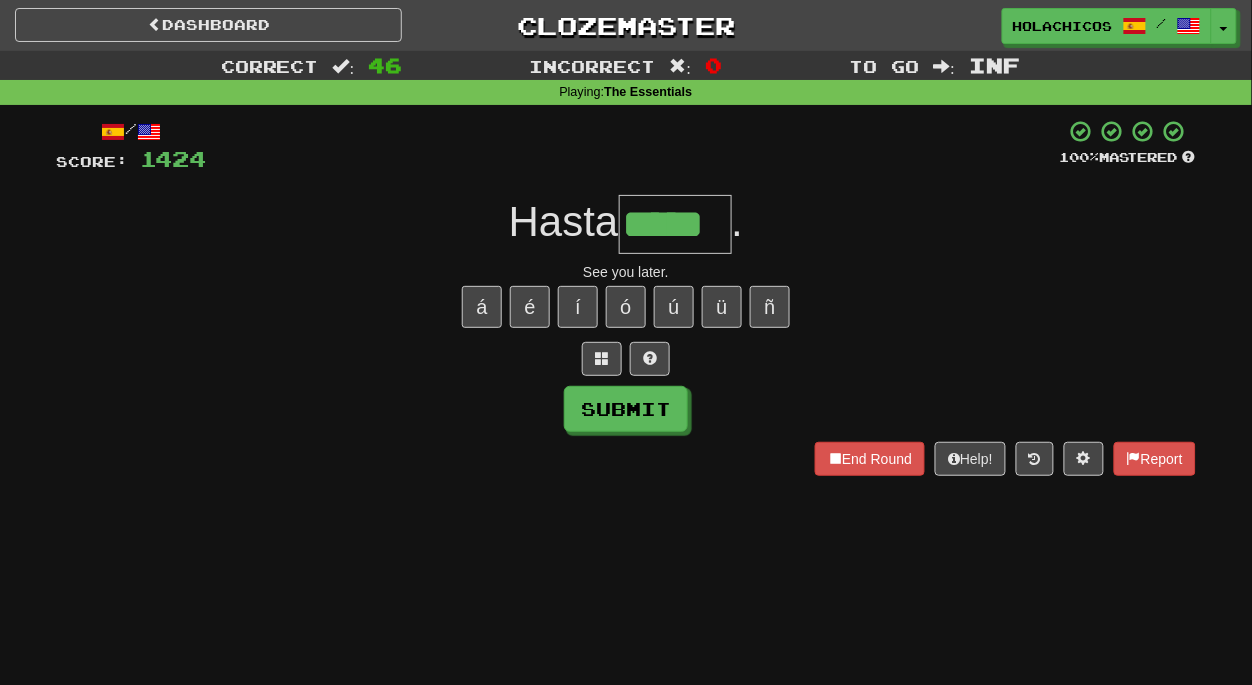type on "*****" 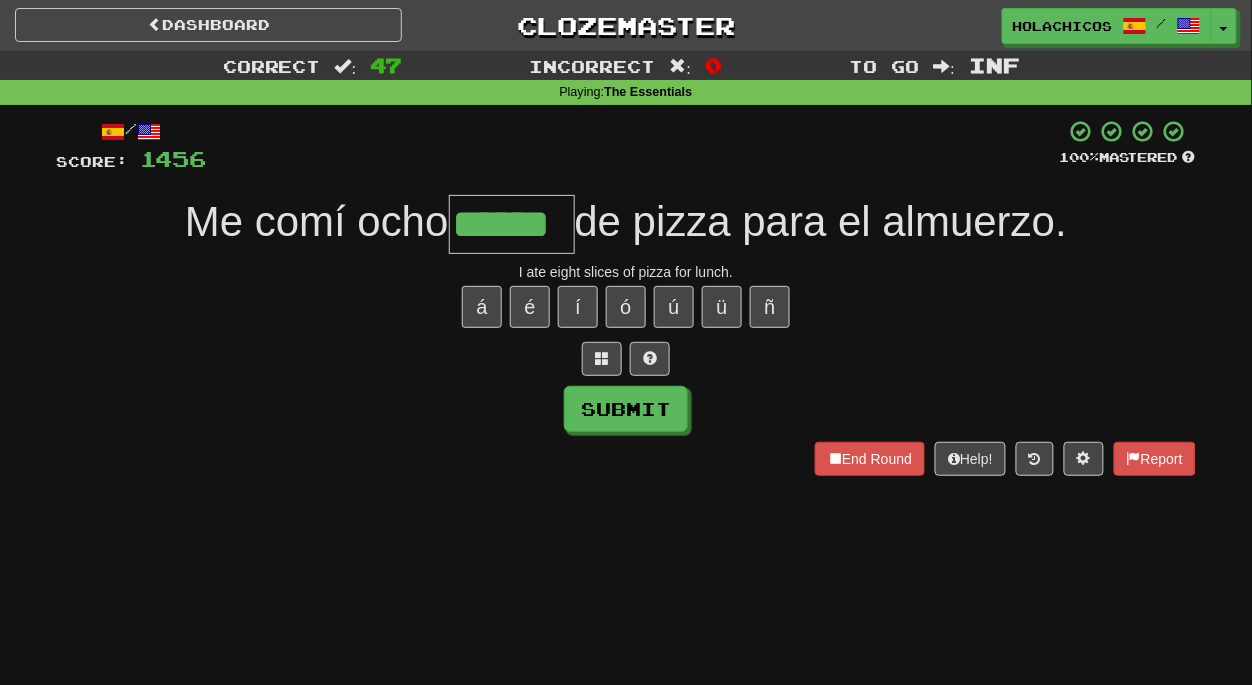 type on "******" 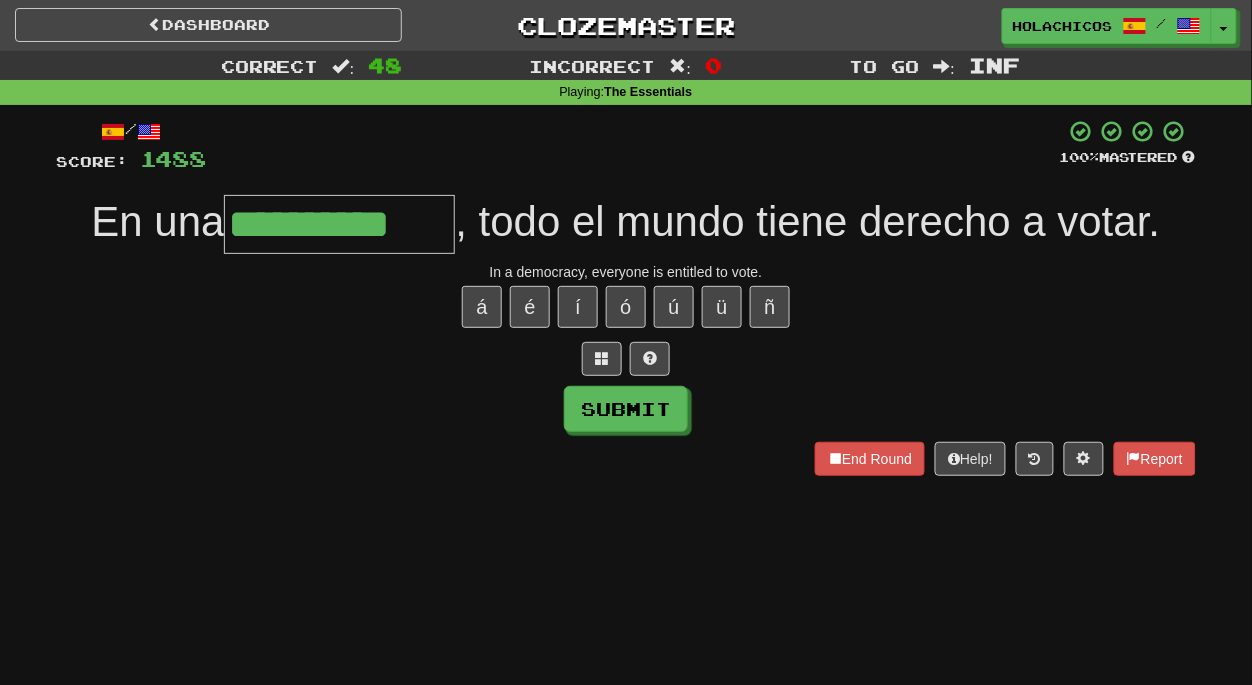 type on "**********" 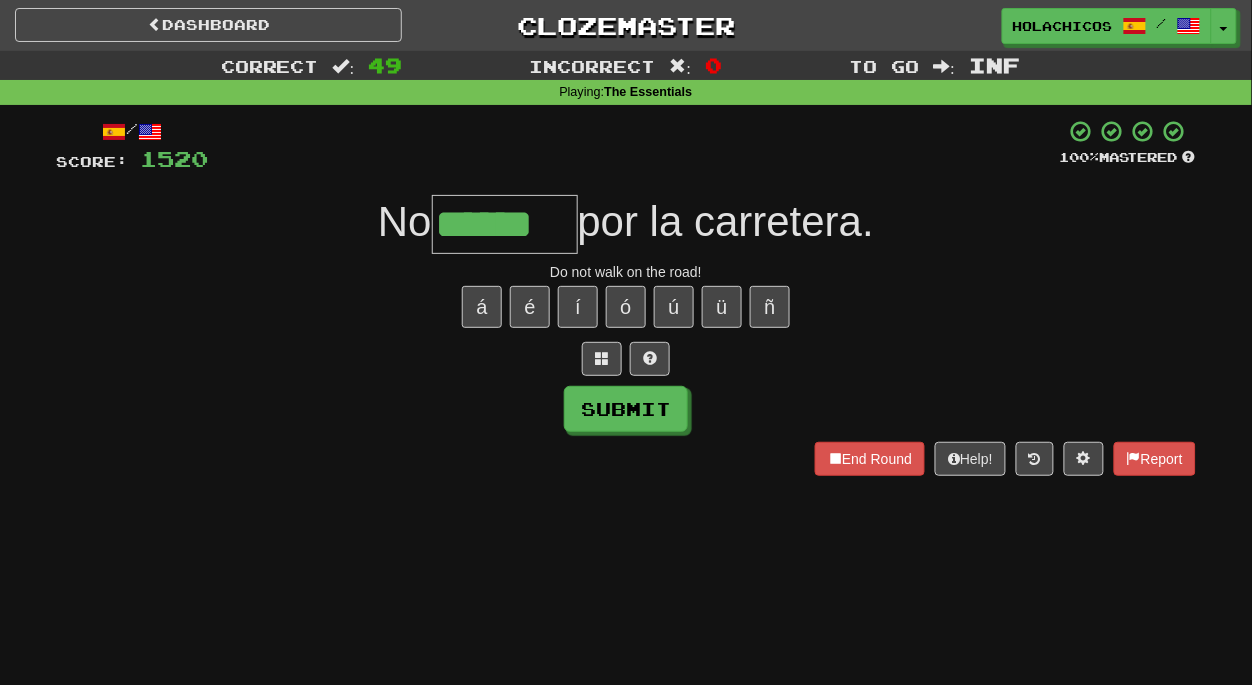 type on "******" 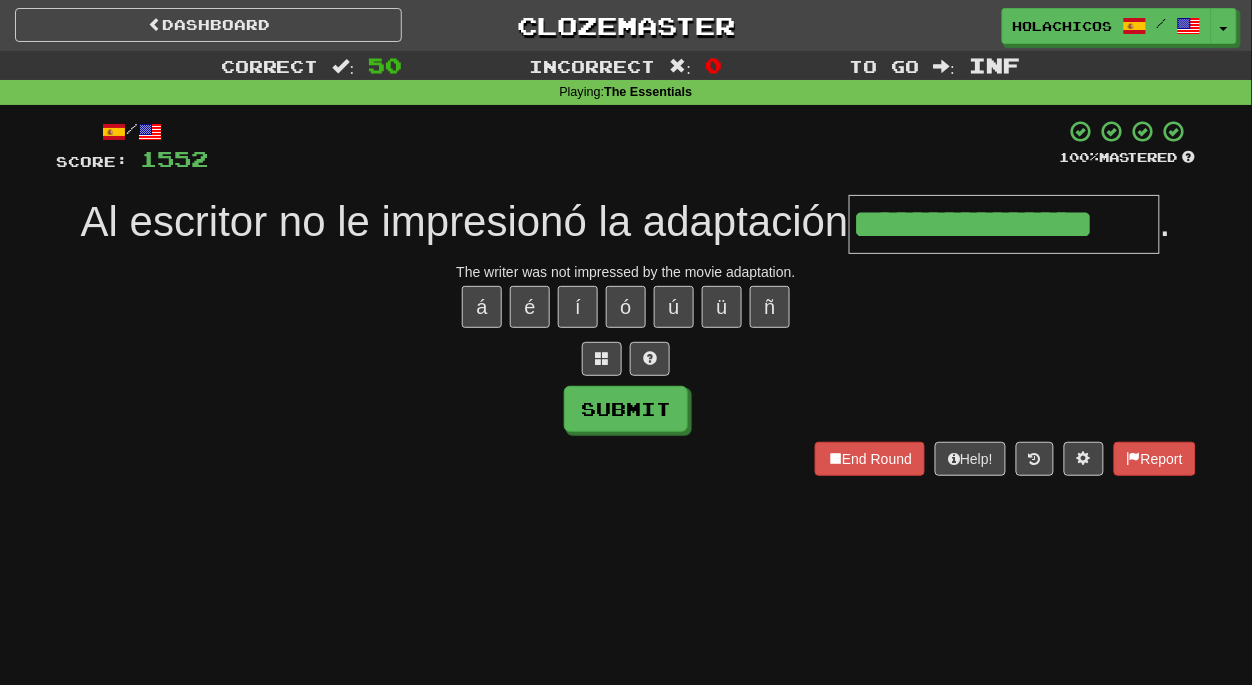 type on "**********" 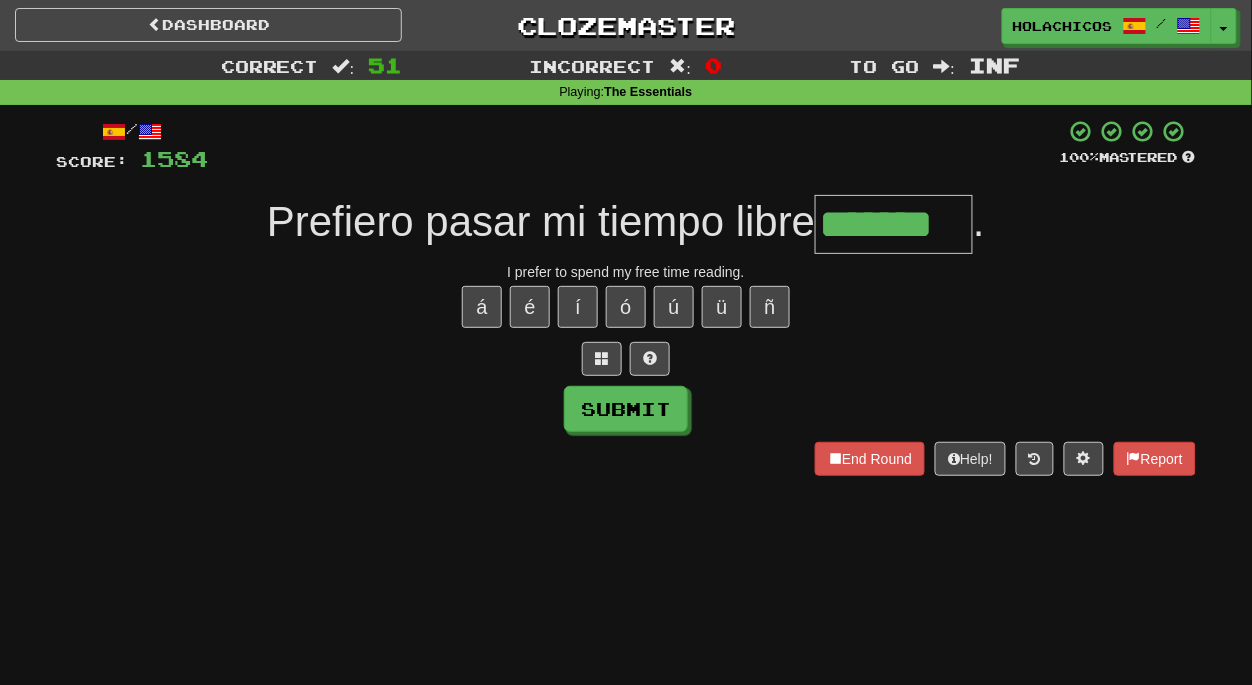 type on "*******" 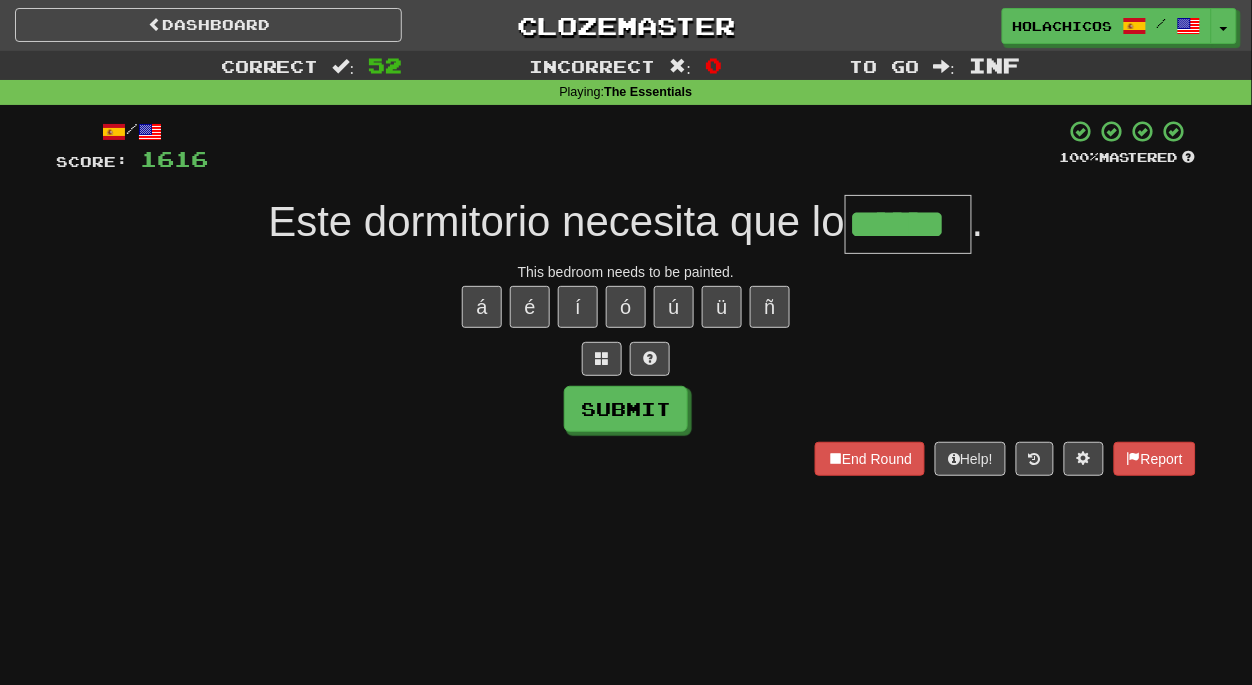 type on "******" 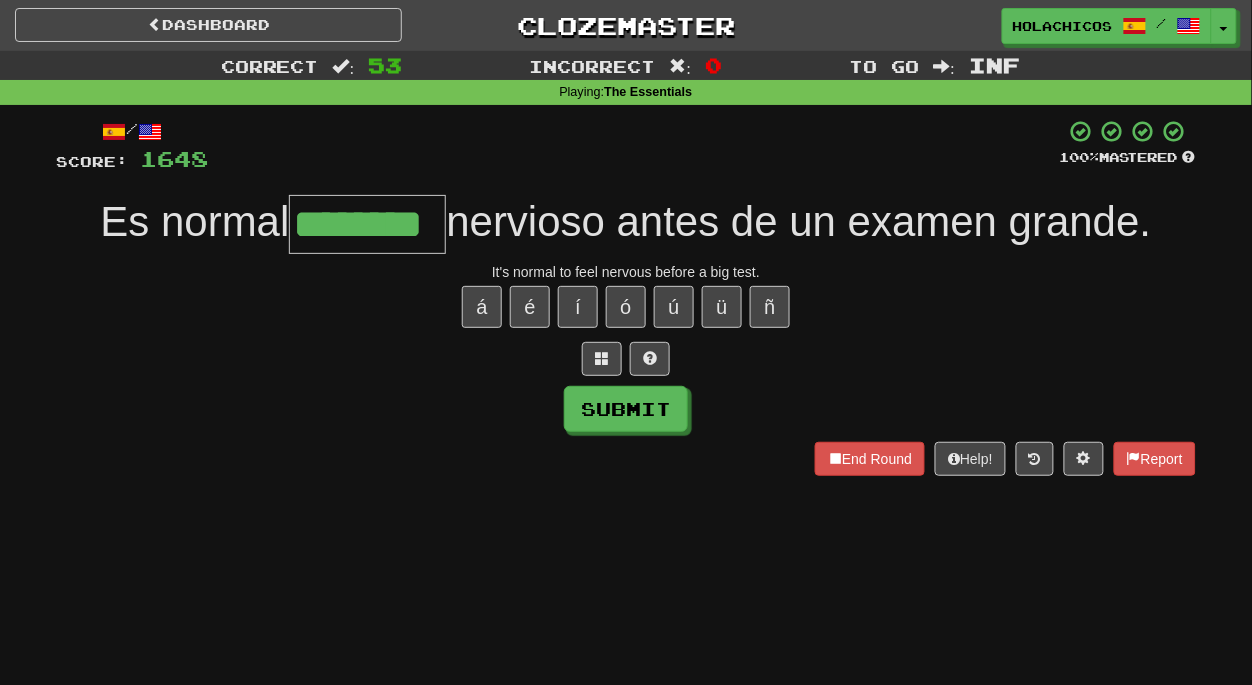 type on "********" 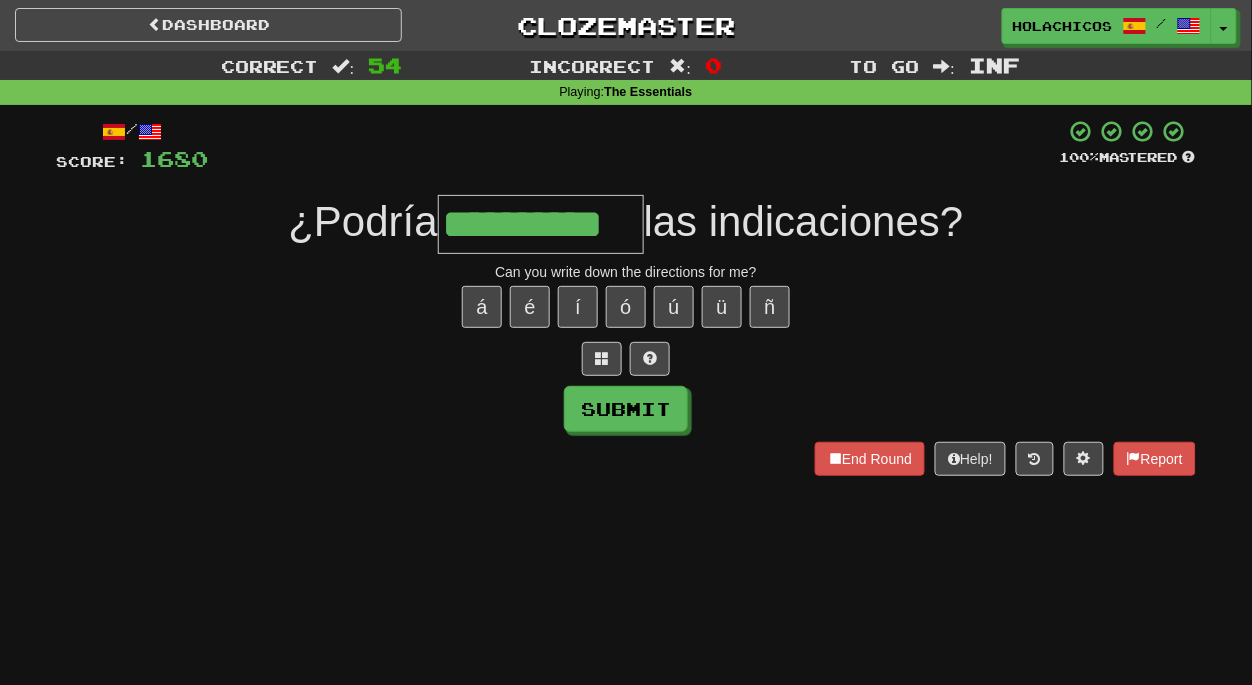 type on "**********" 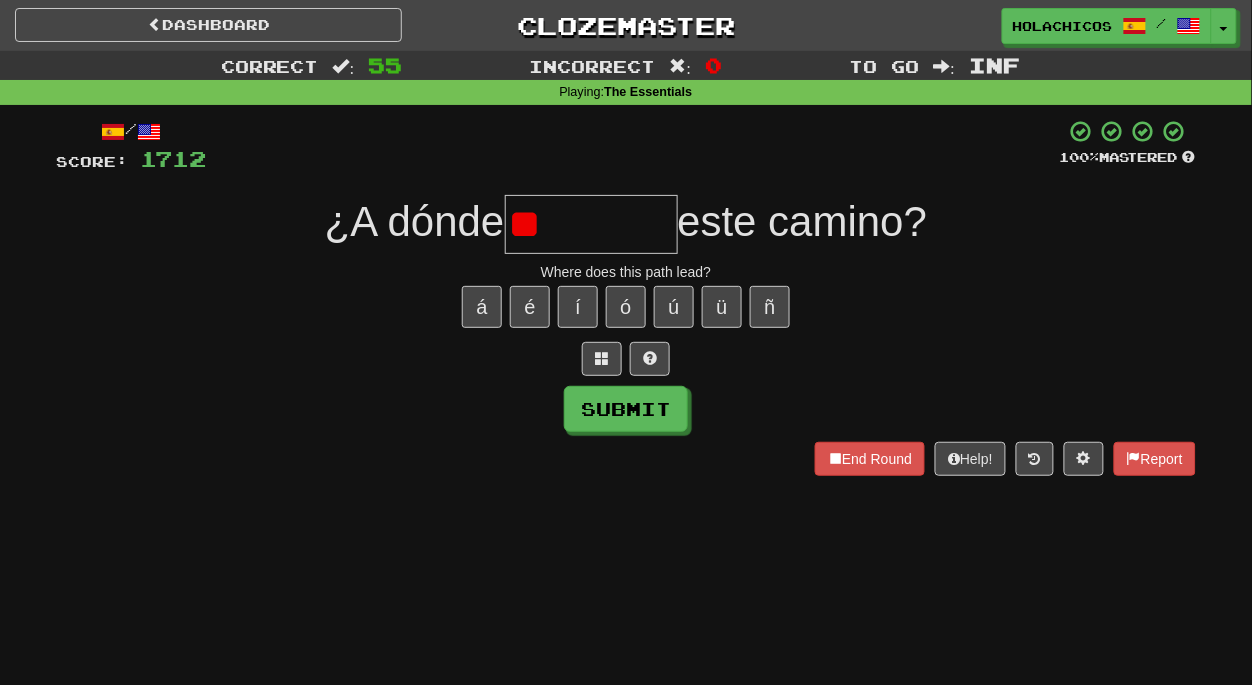 type on "*" 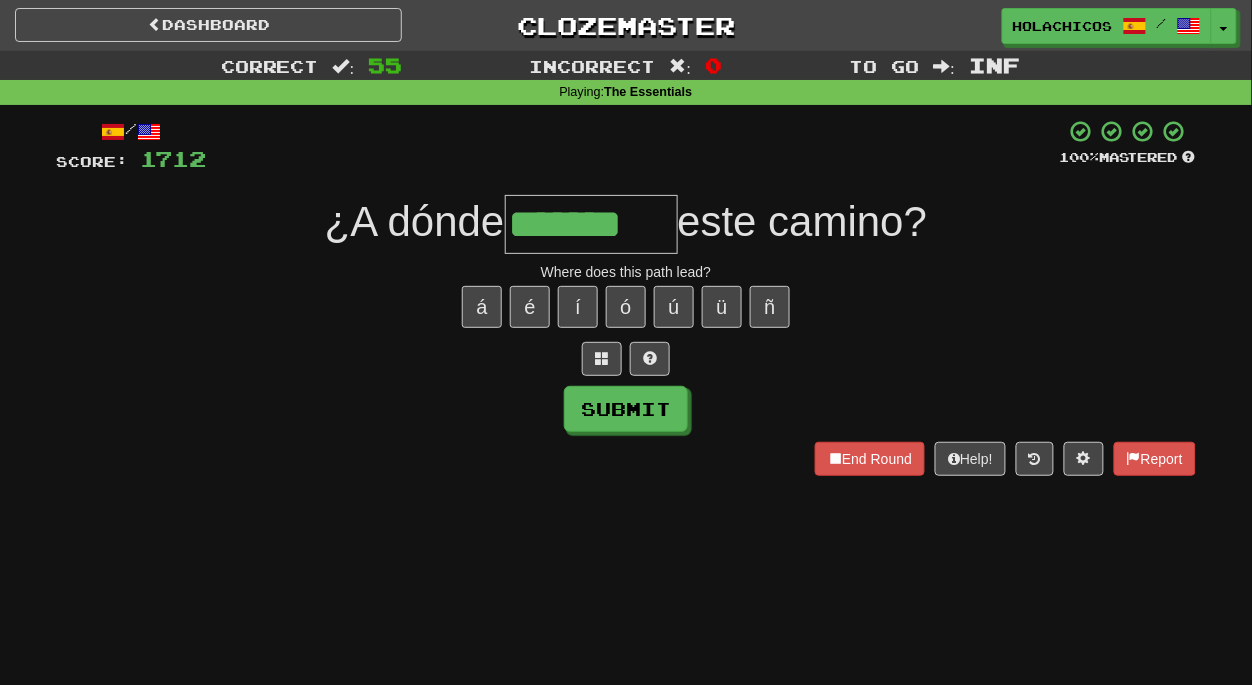 type on "*******" 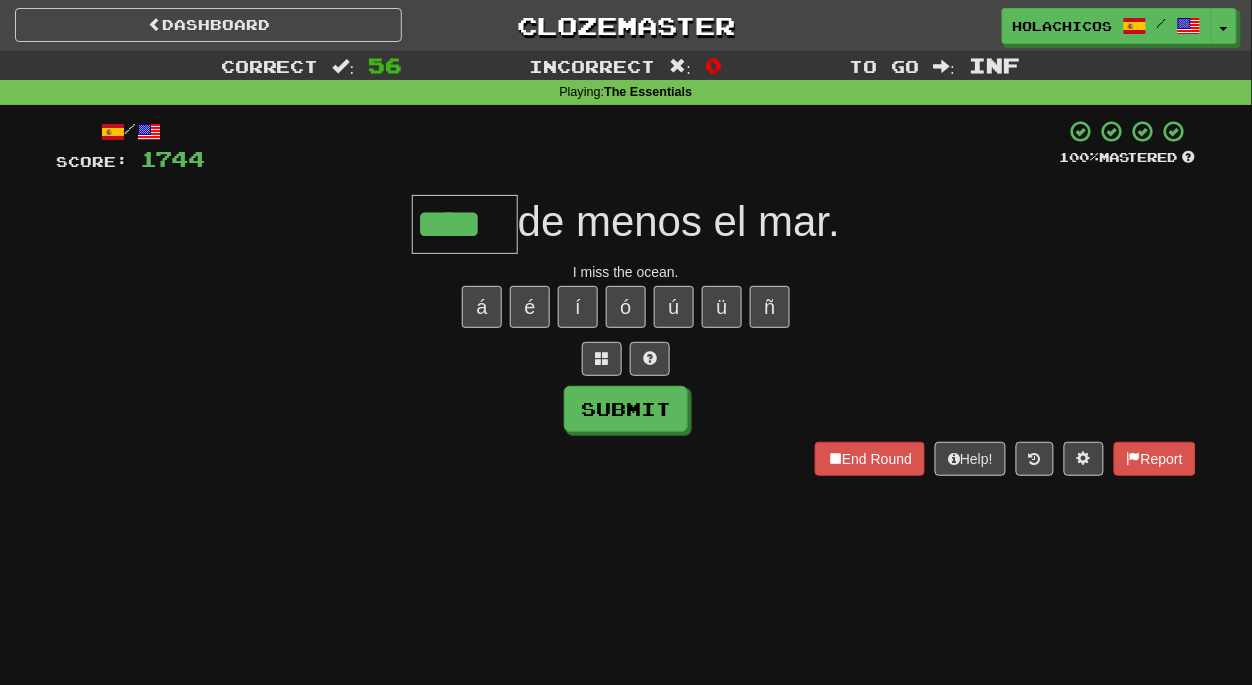type on "****" 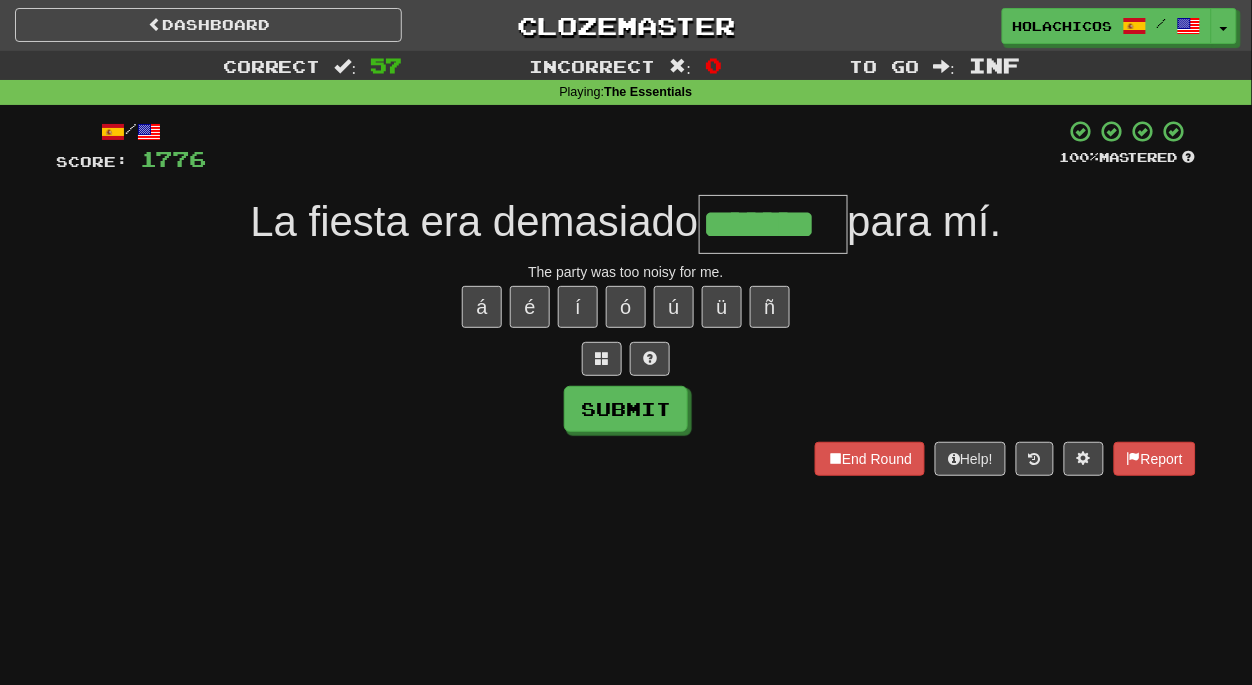 type on "*******" 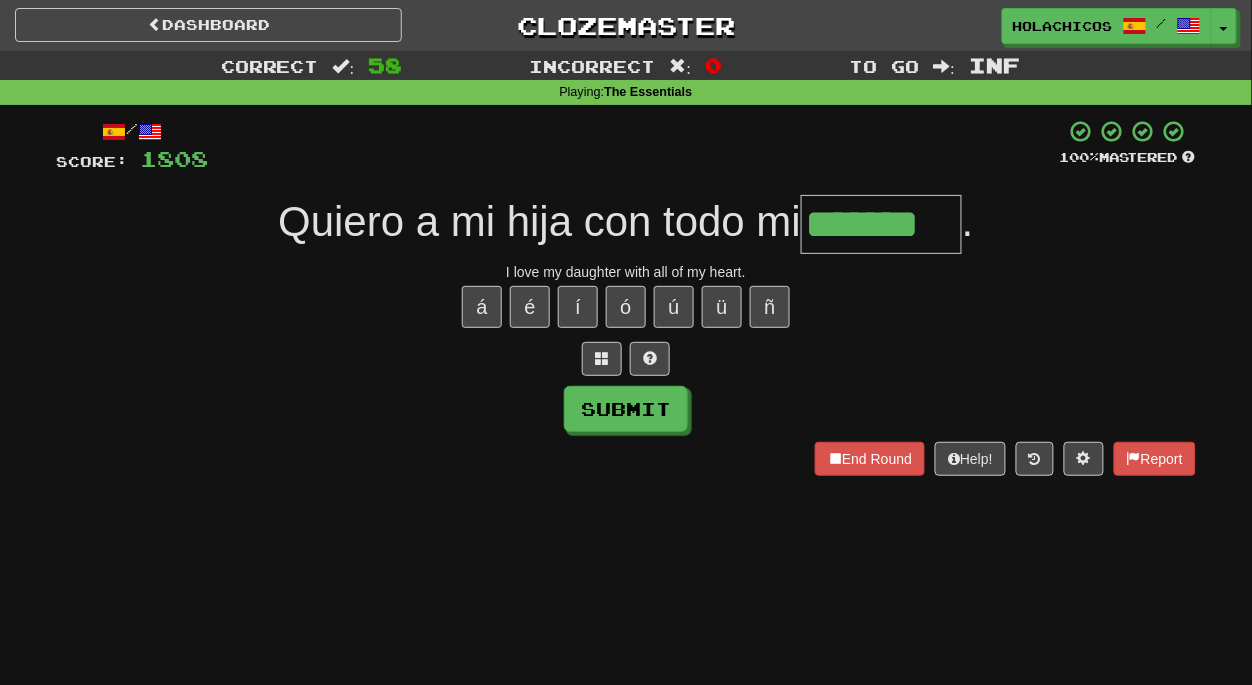 type on "*******" 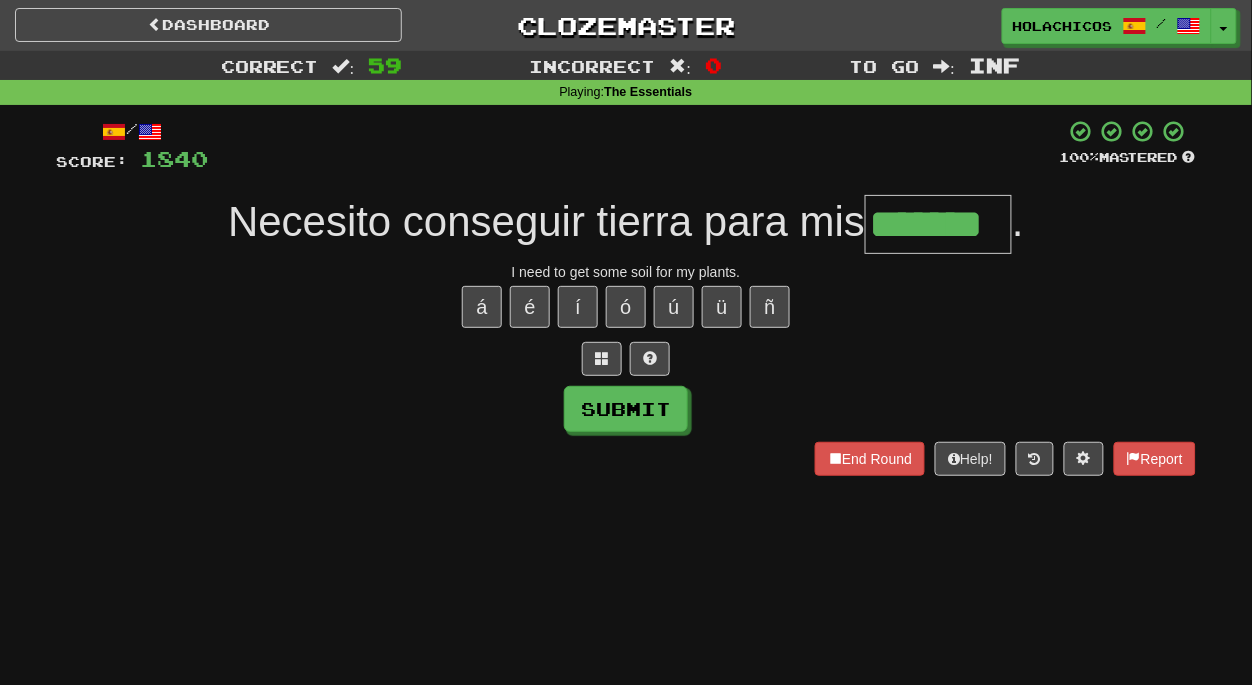 type on "*******" 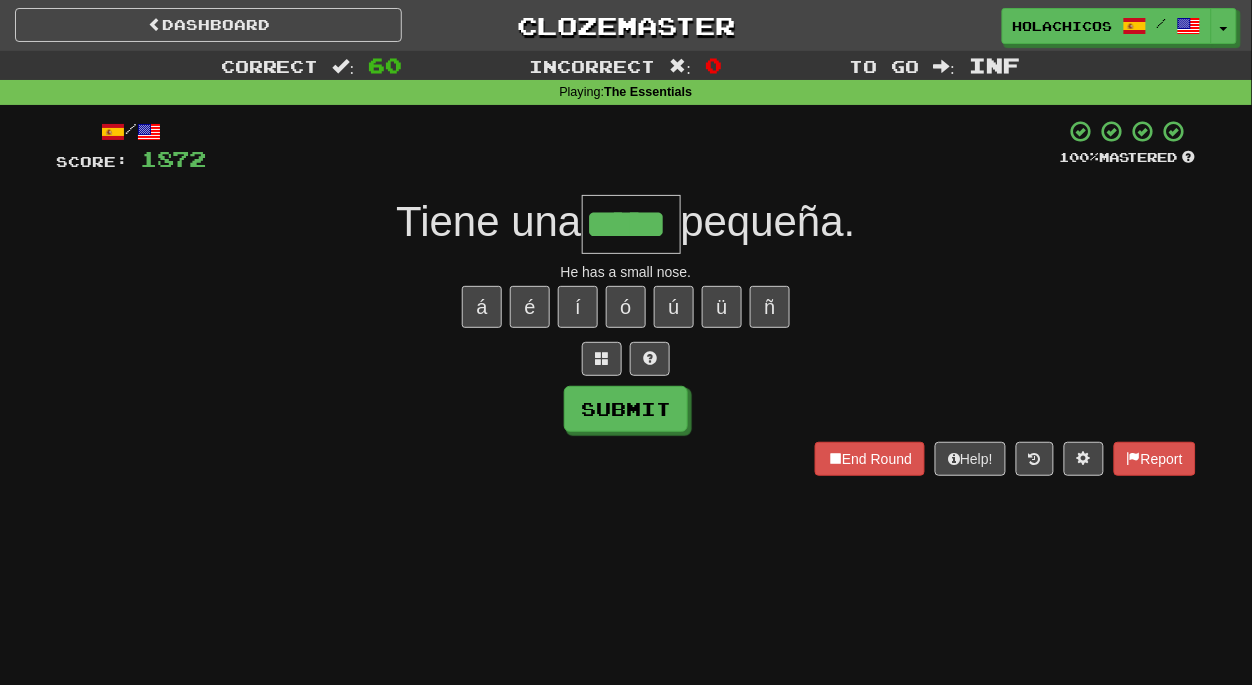 type on "*****" 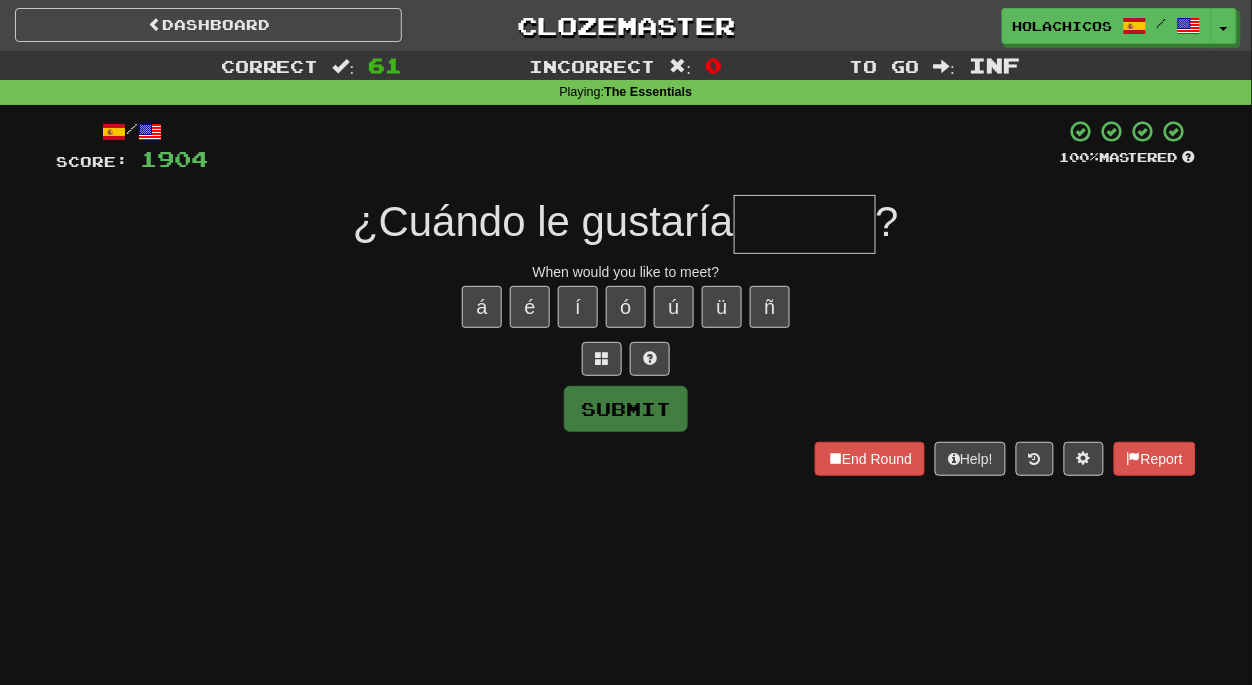type on "*" 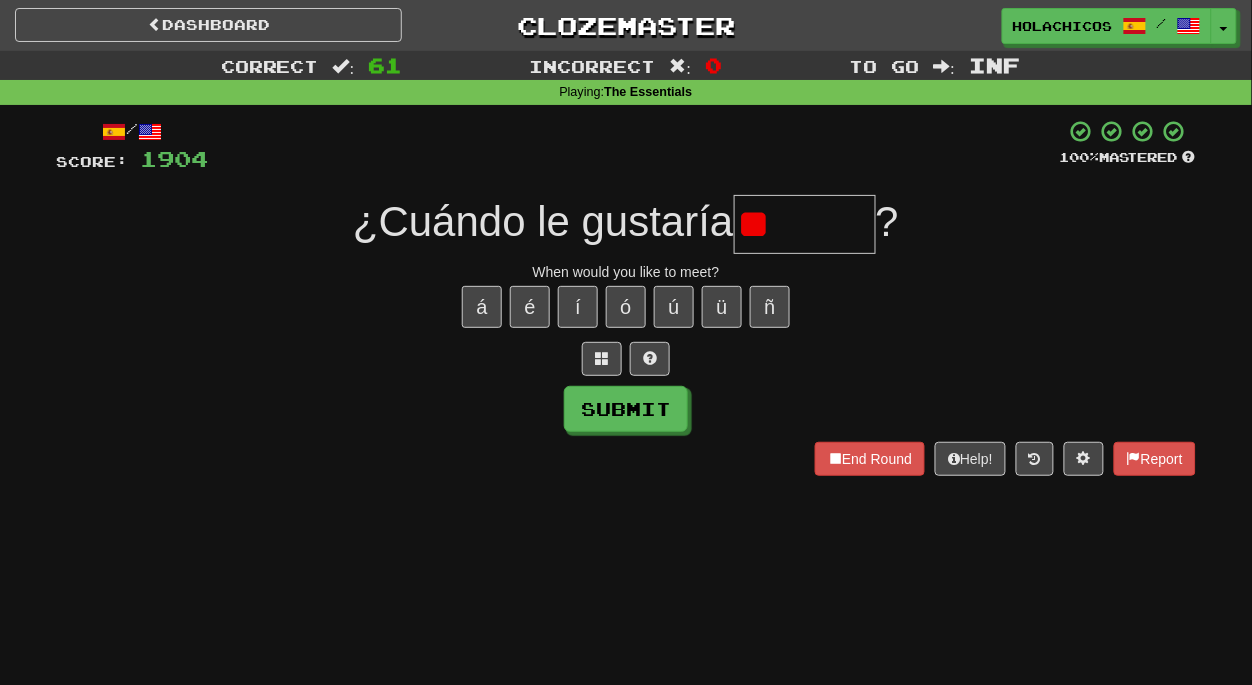 type on "*" 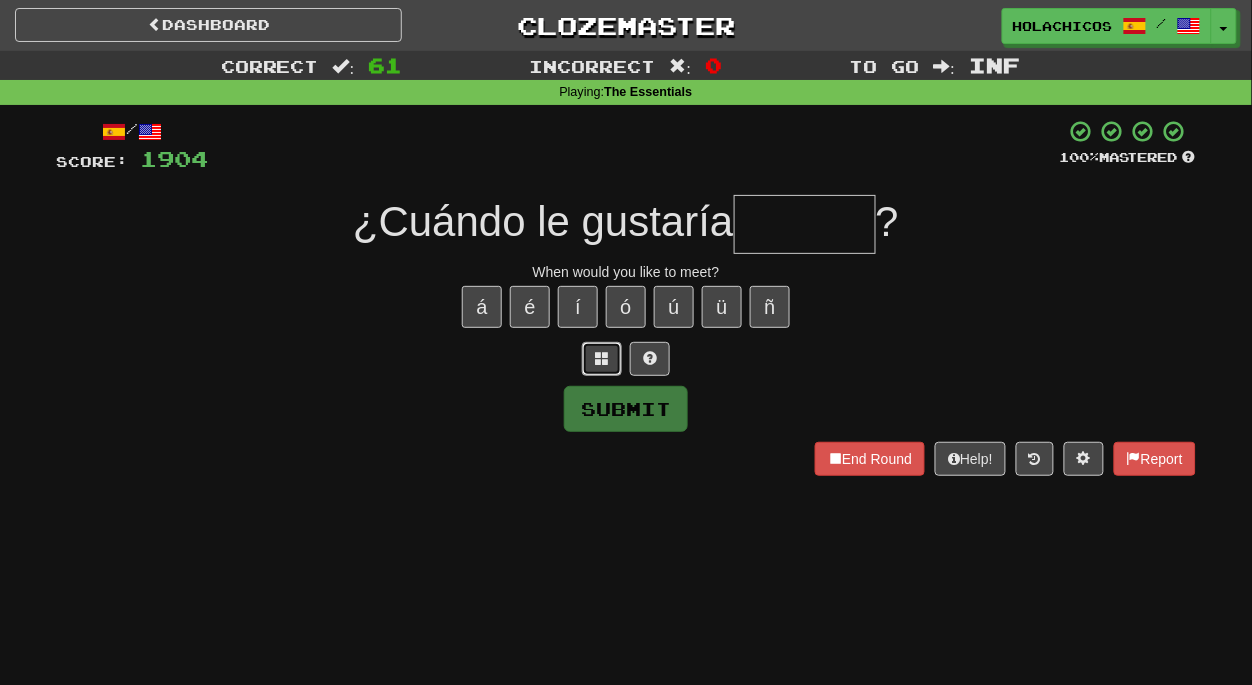 click at bounding box center [602, 359] 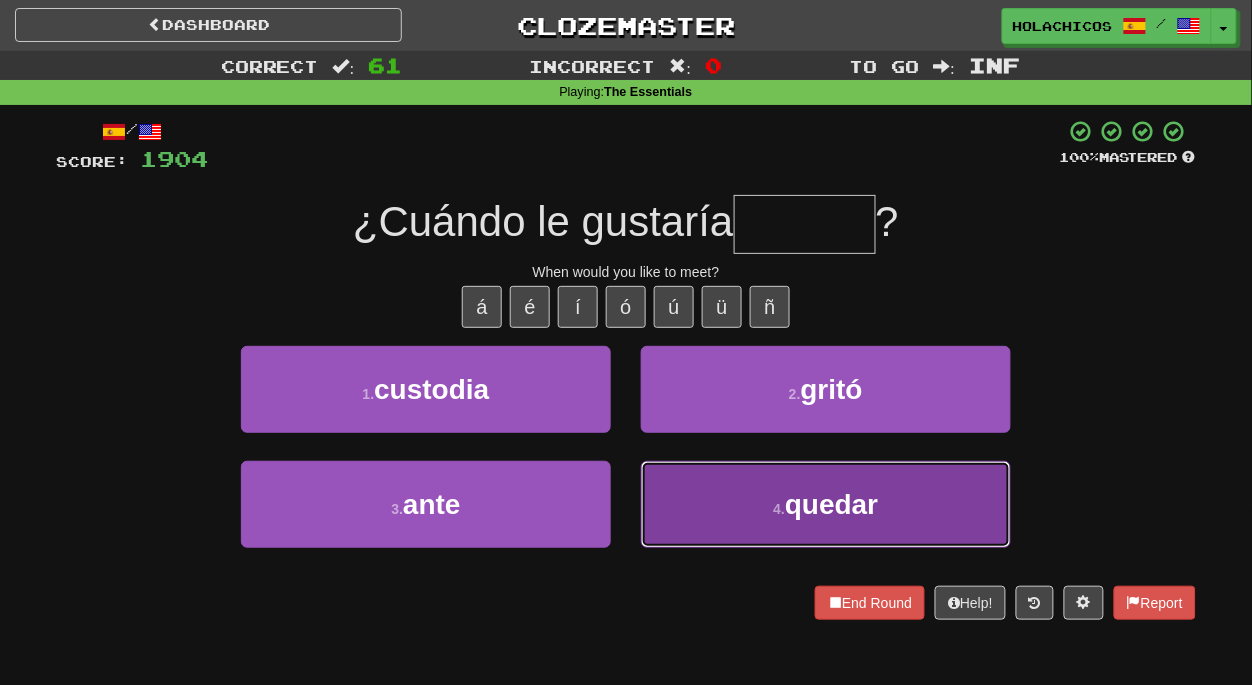 click on "4 .  quedar" at bounding box center [826, 504] 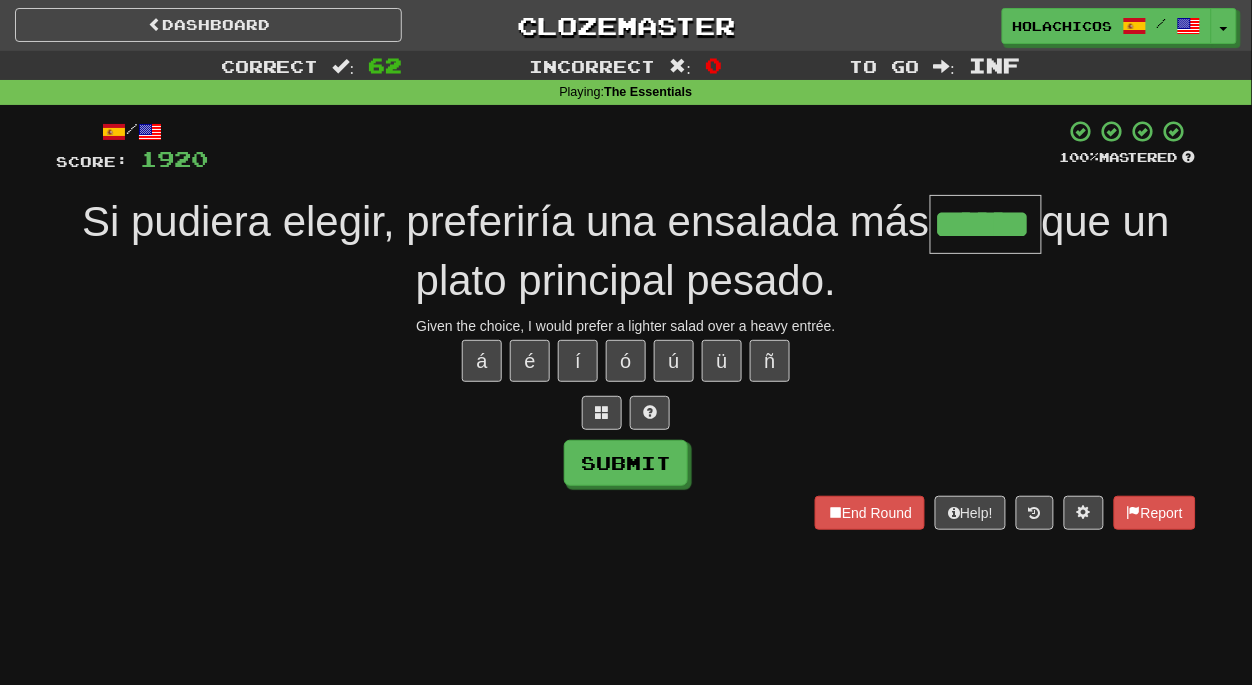 type on "******" 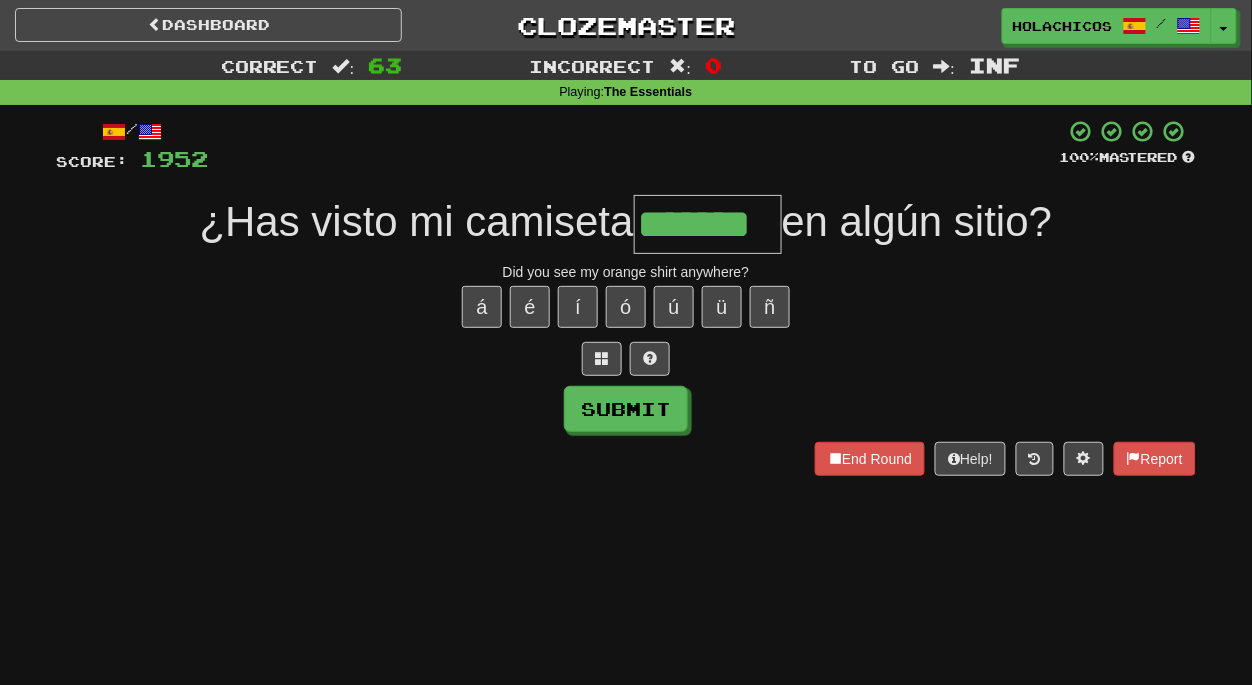 type on "*******" 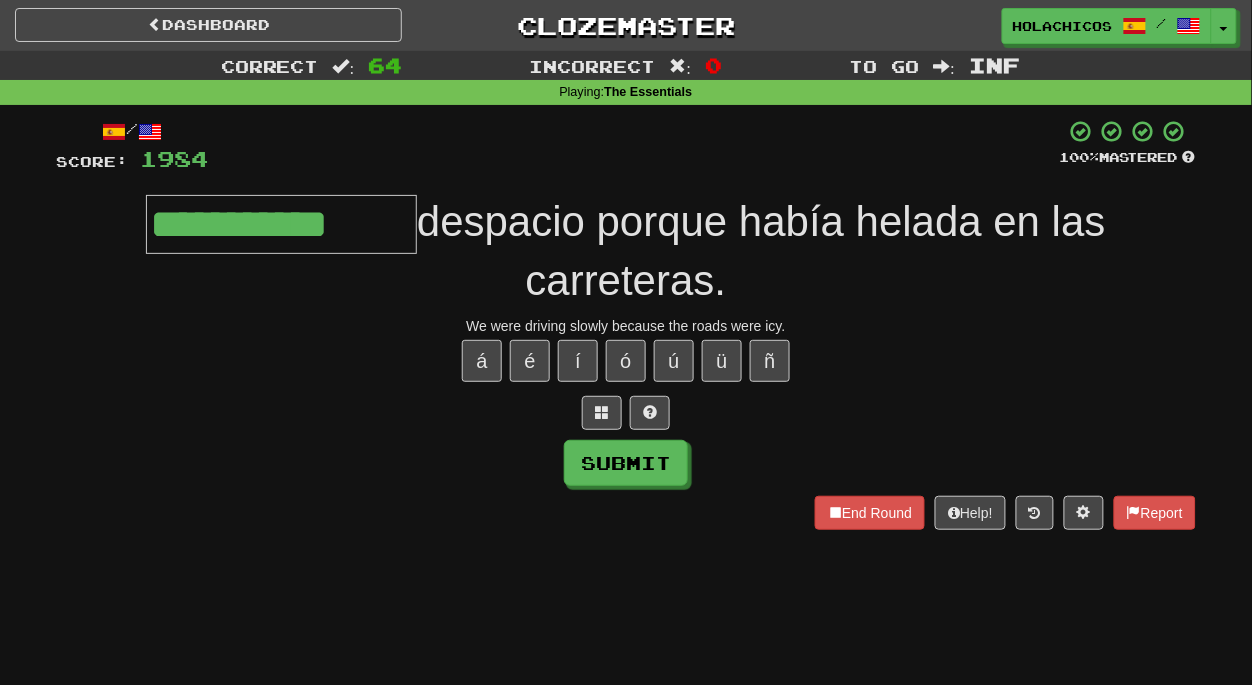 type on "**********" 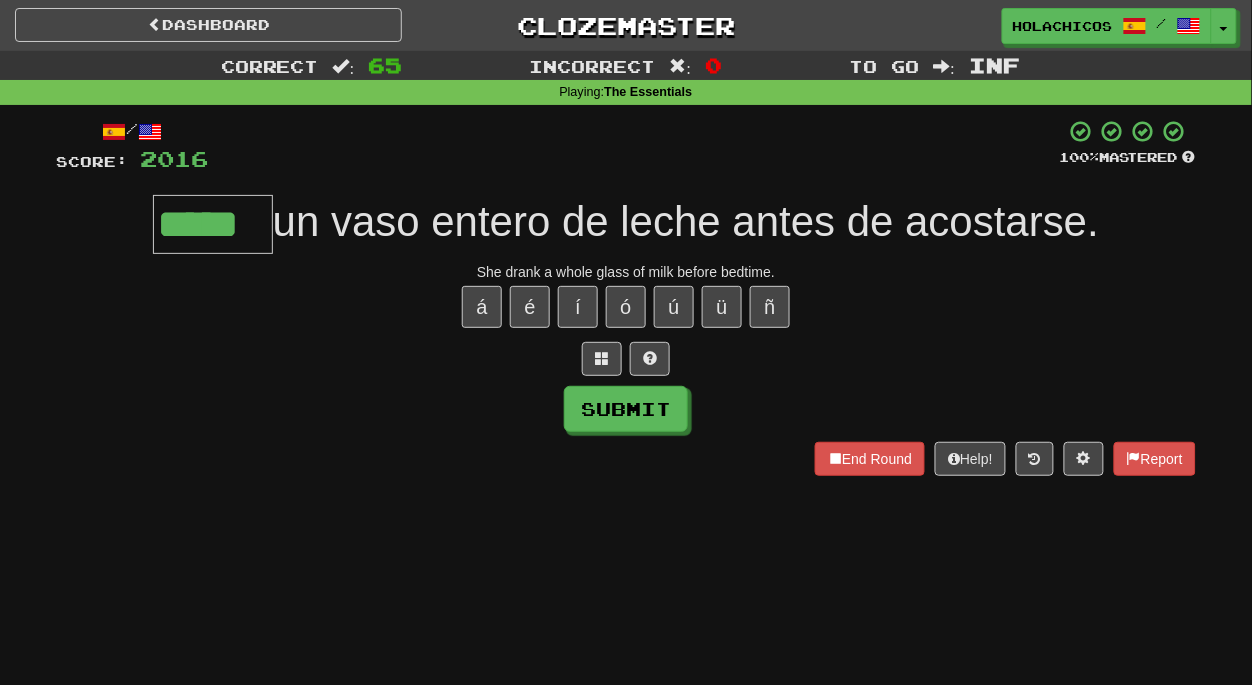 type on "*****" 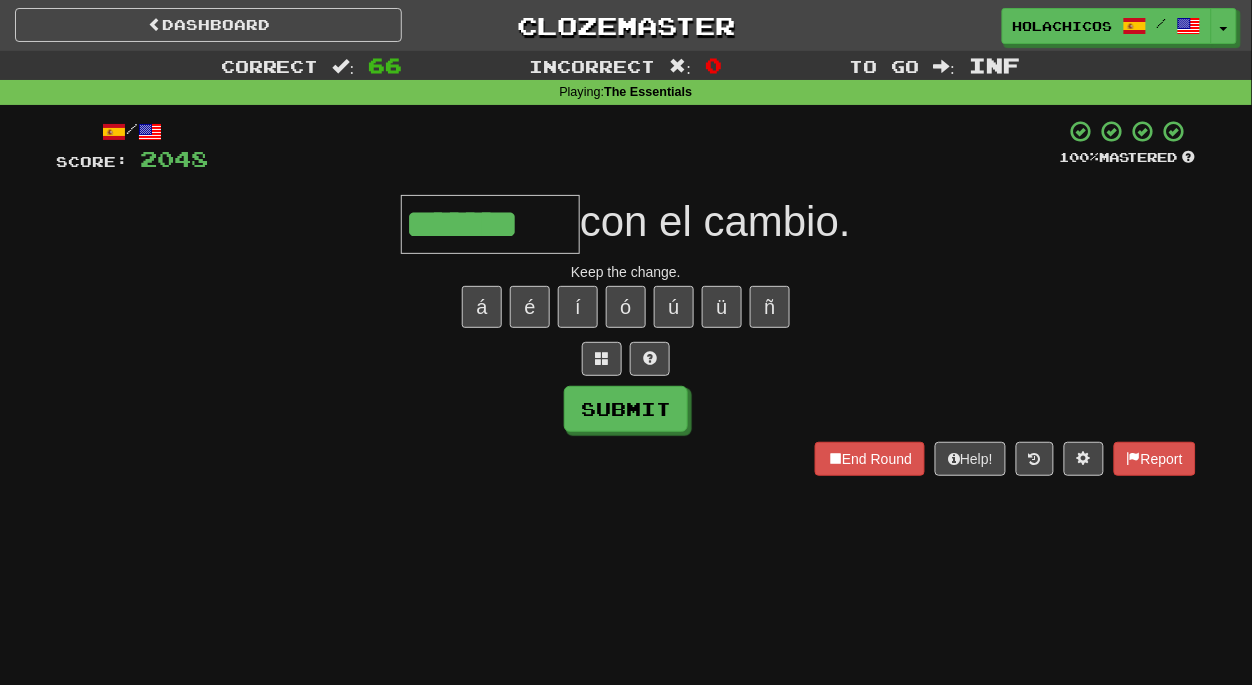 type on "*******" 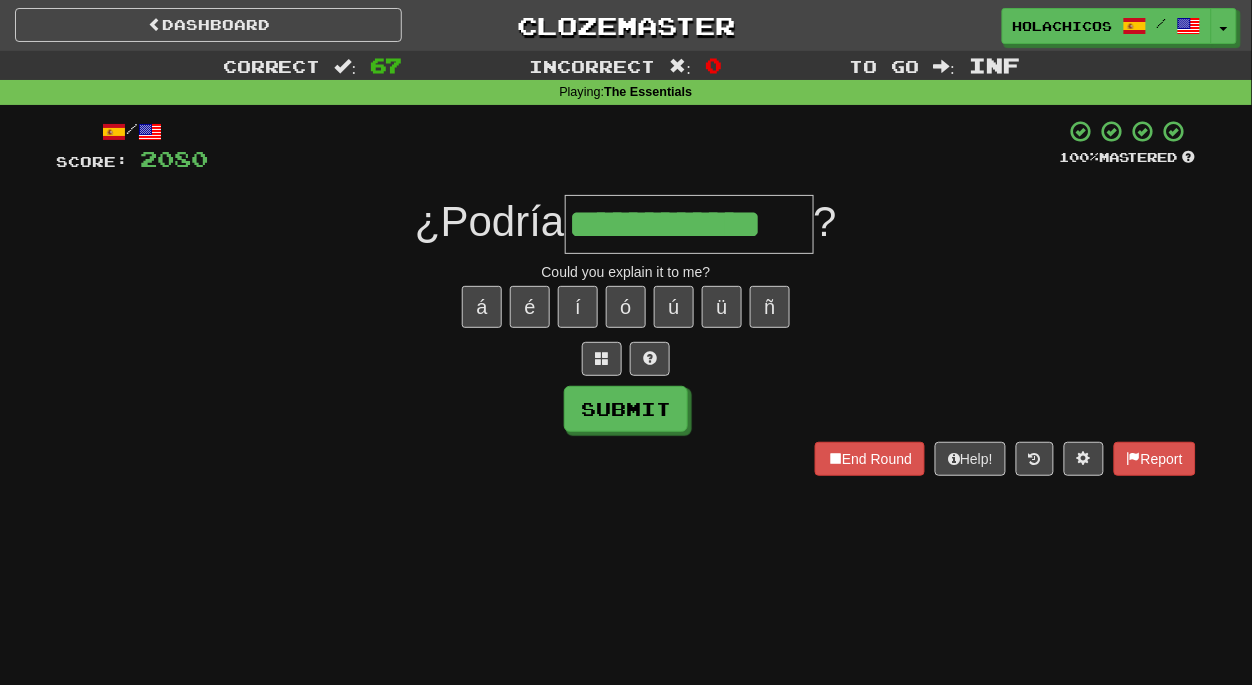 type on "**********" 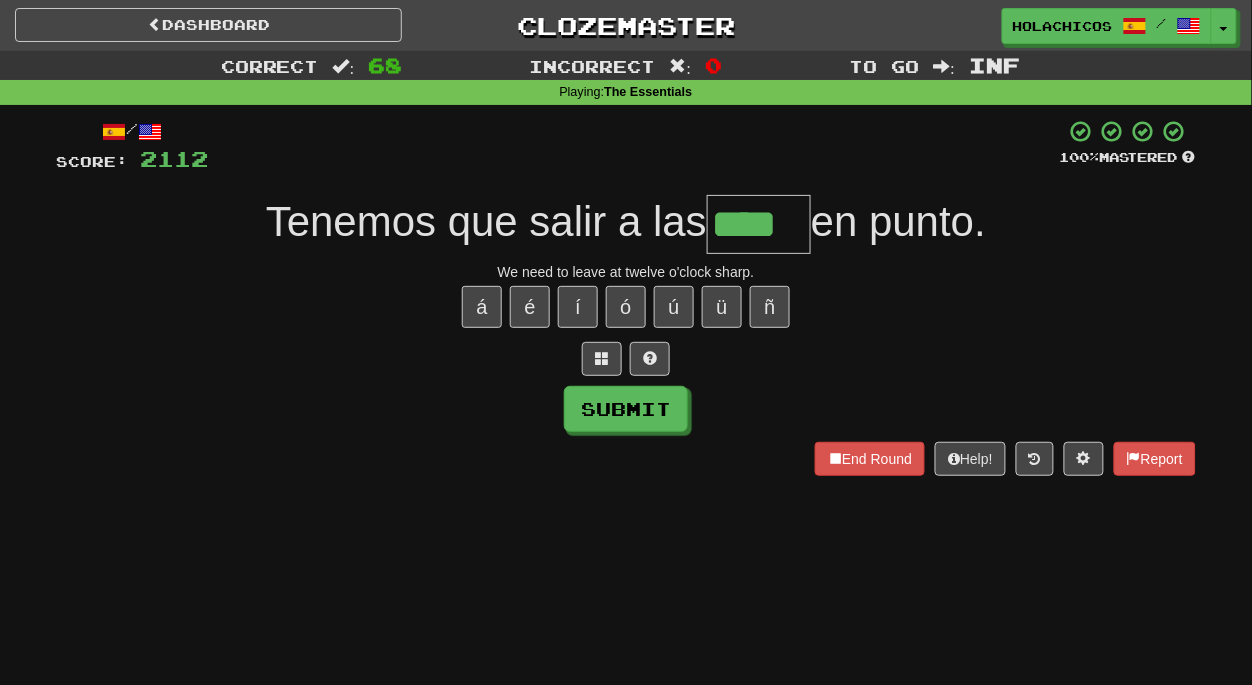 type on "****" 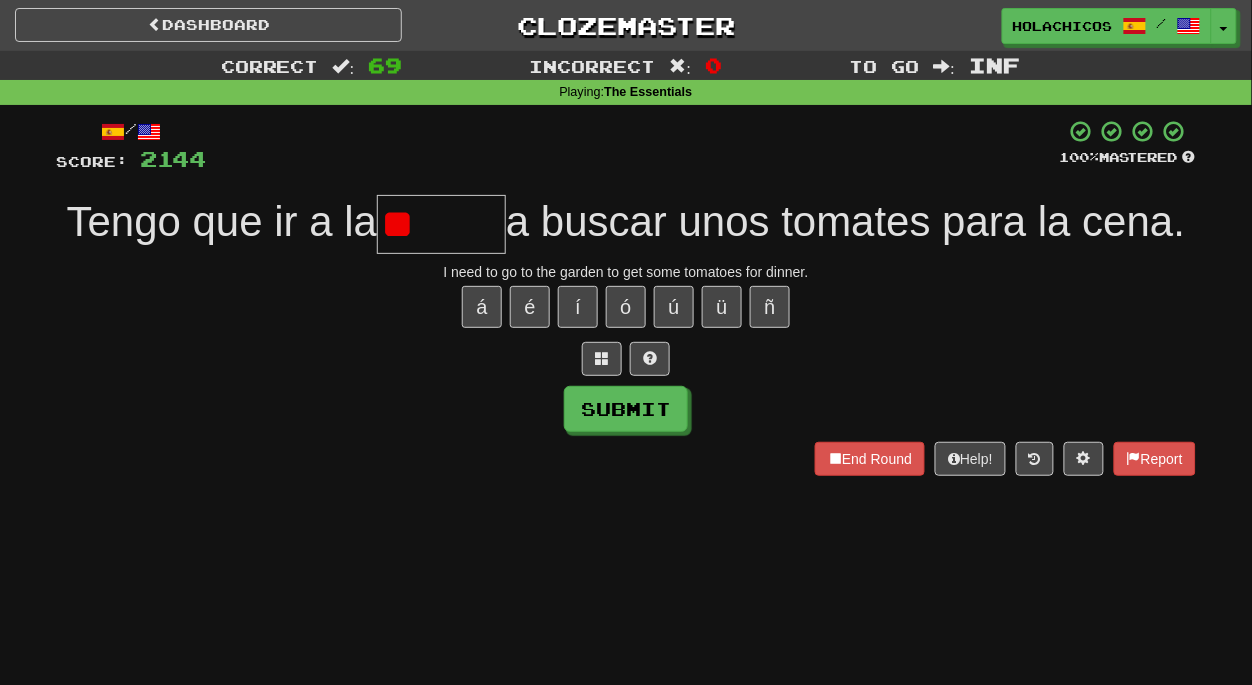 type on "*" 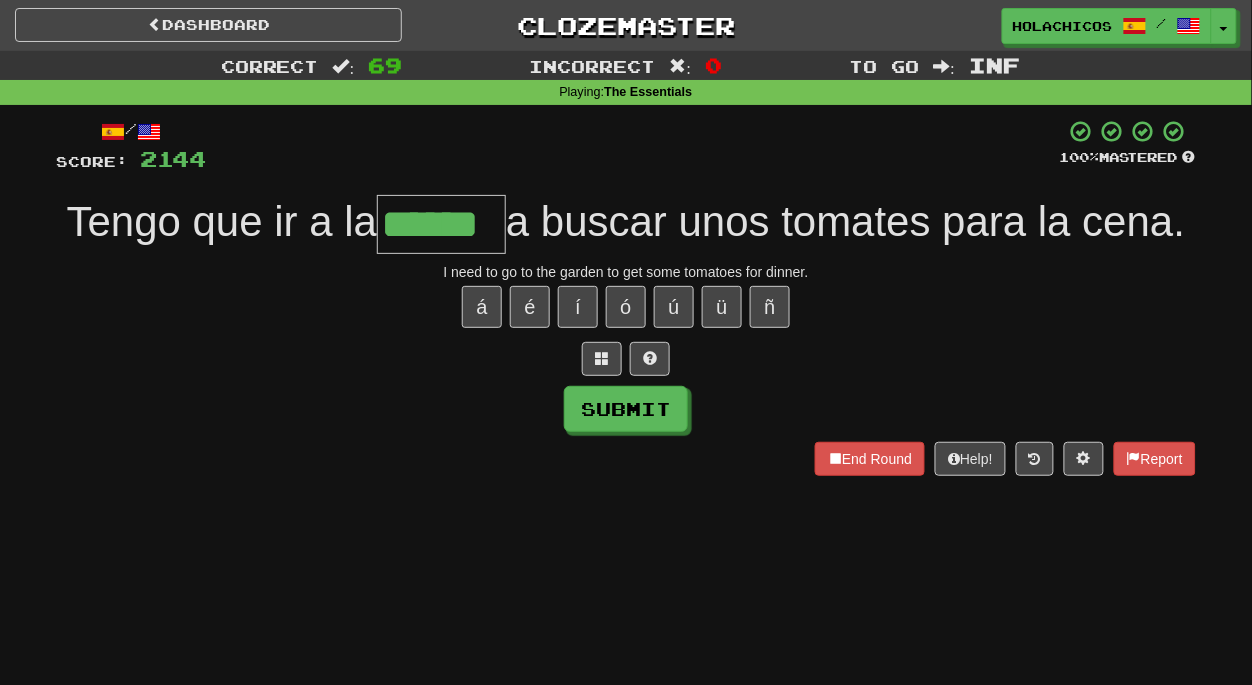 type on "******" 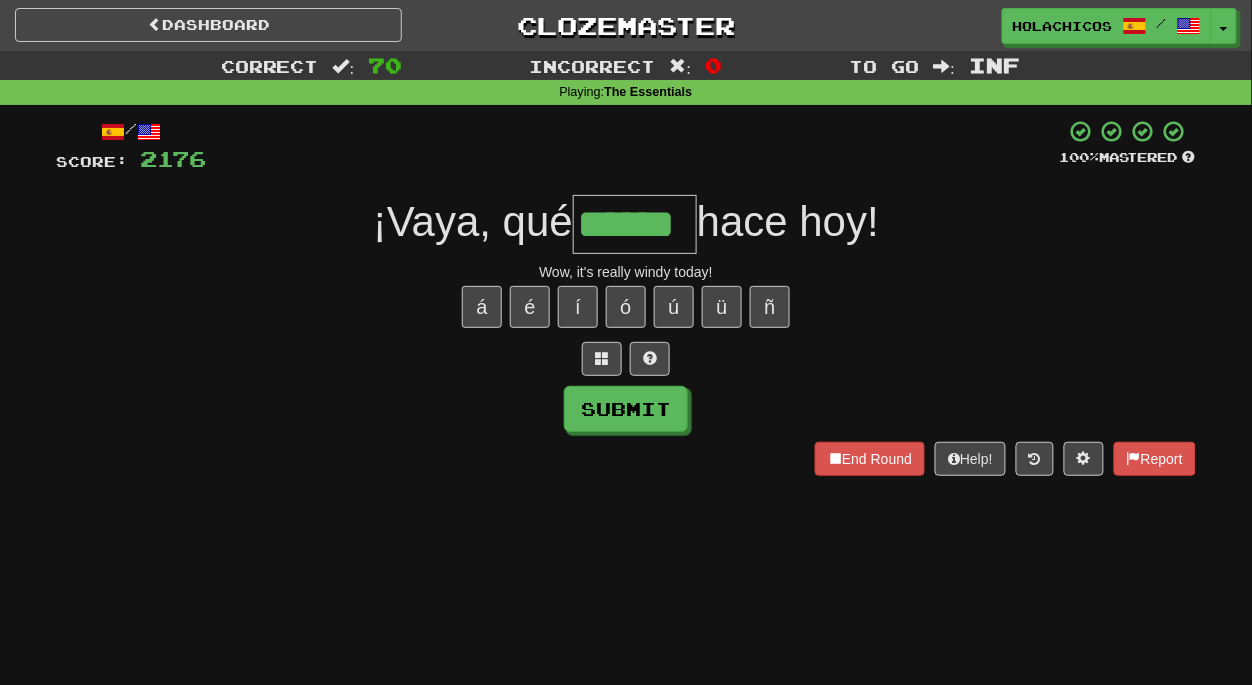 type on "******" 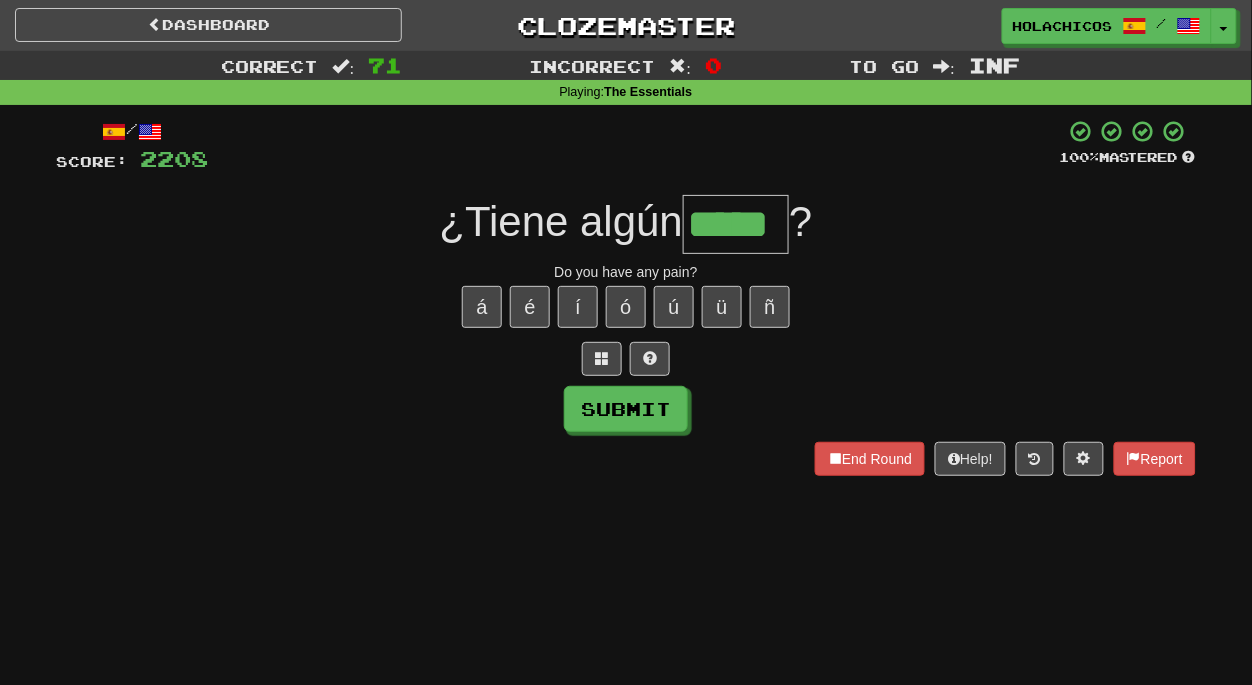 type on "*****" 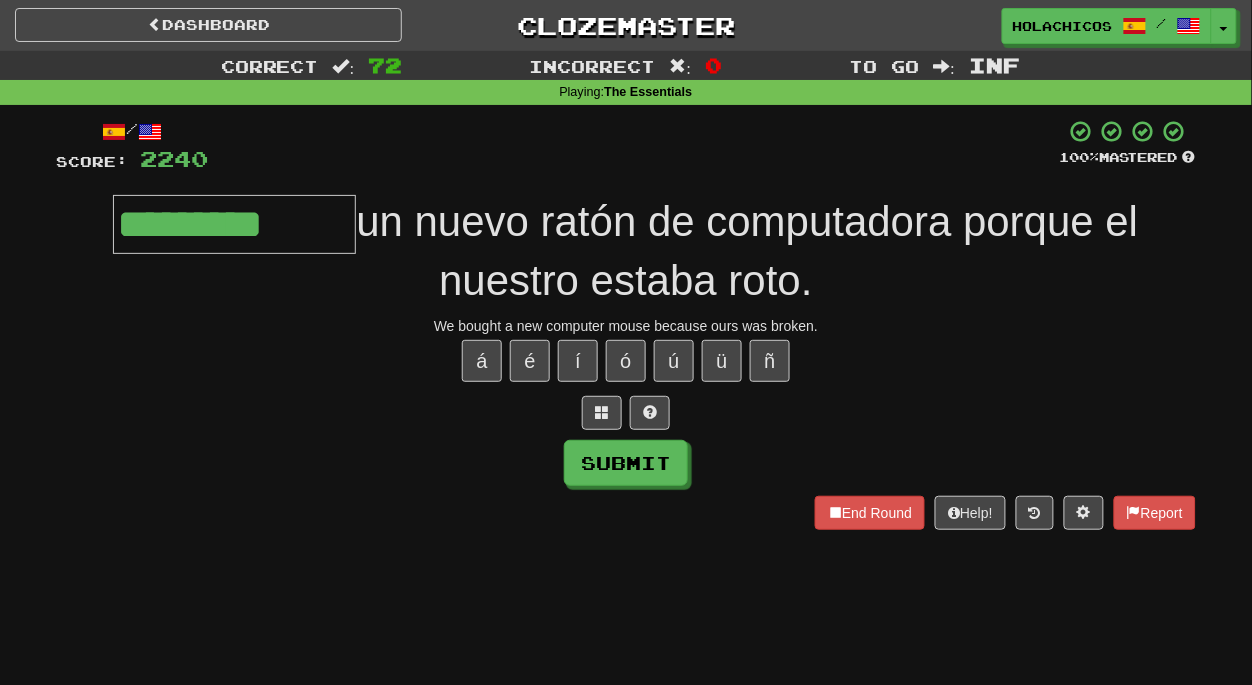 type on "*********" 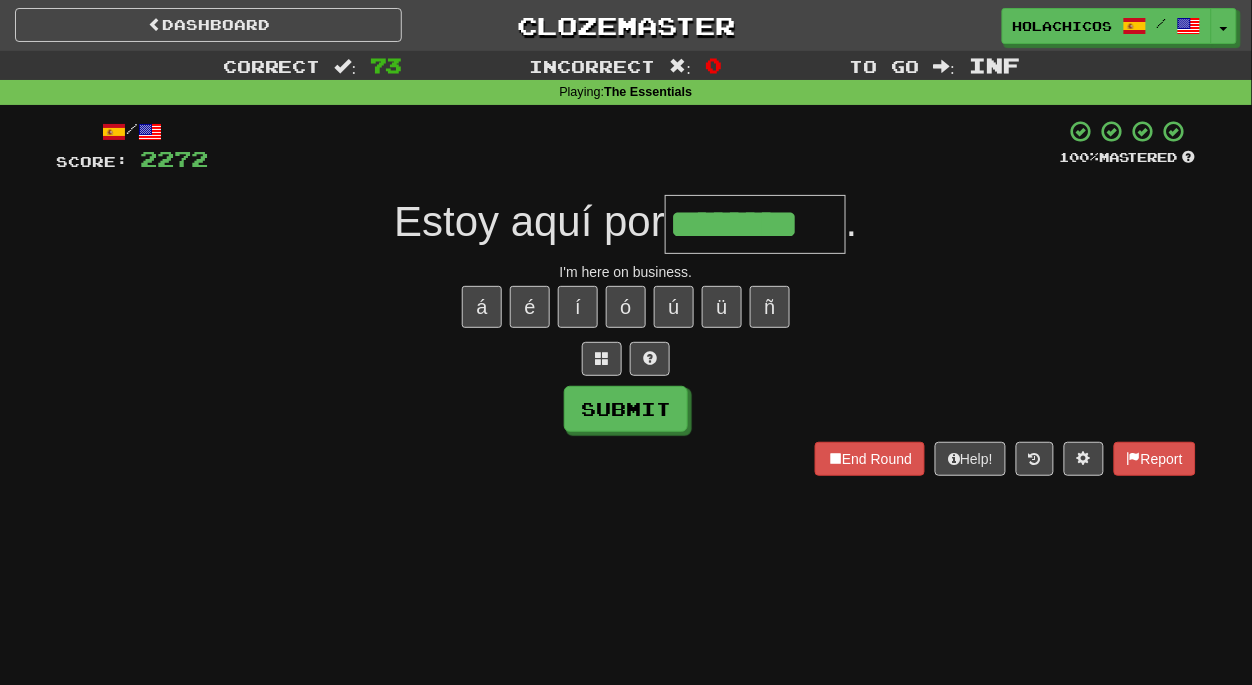 type on "********" 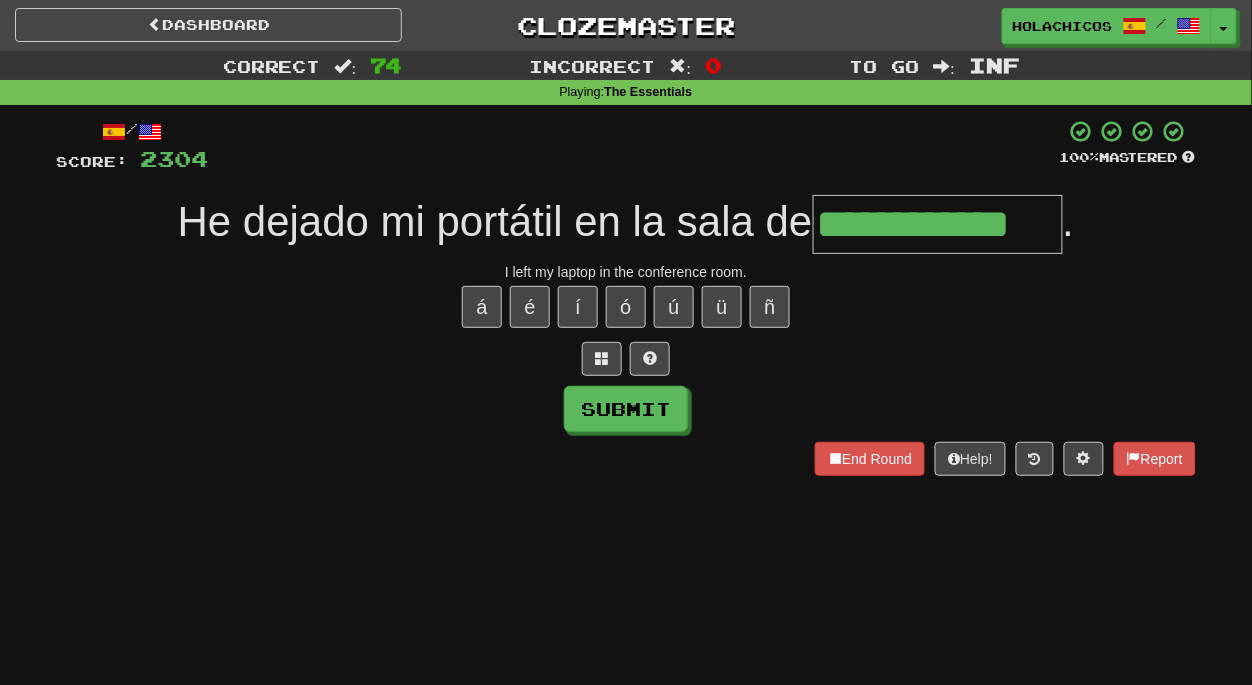 type on "**********" 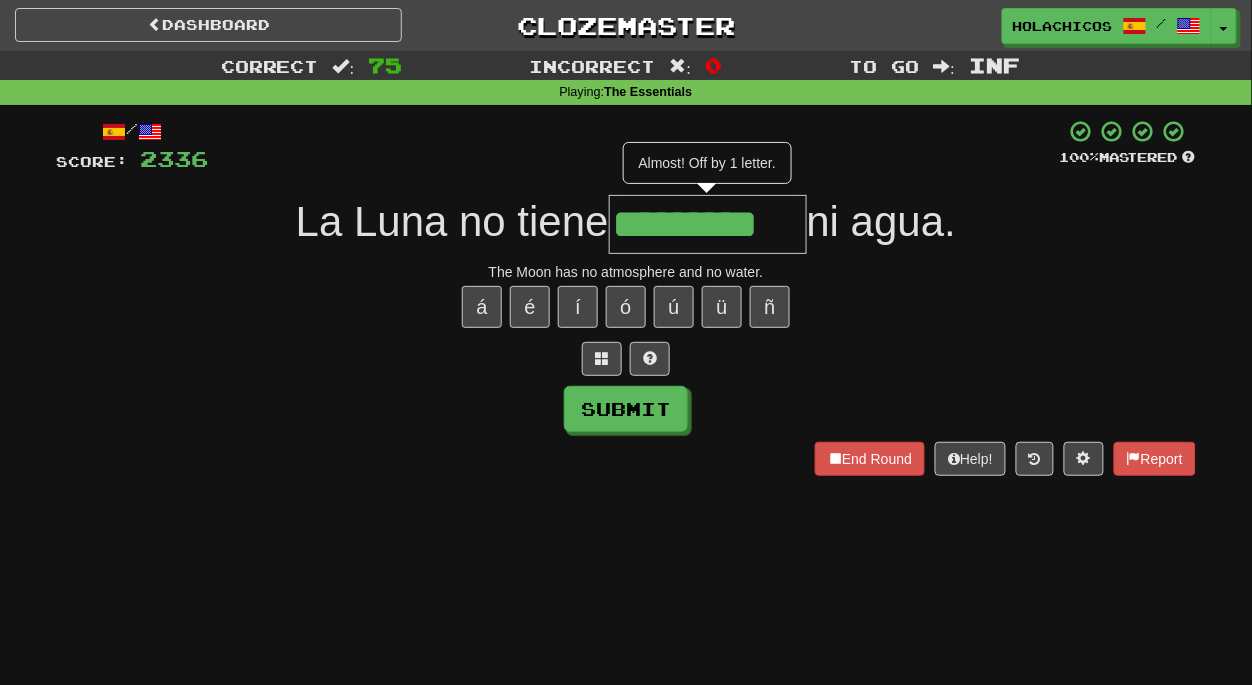 type on "*********" 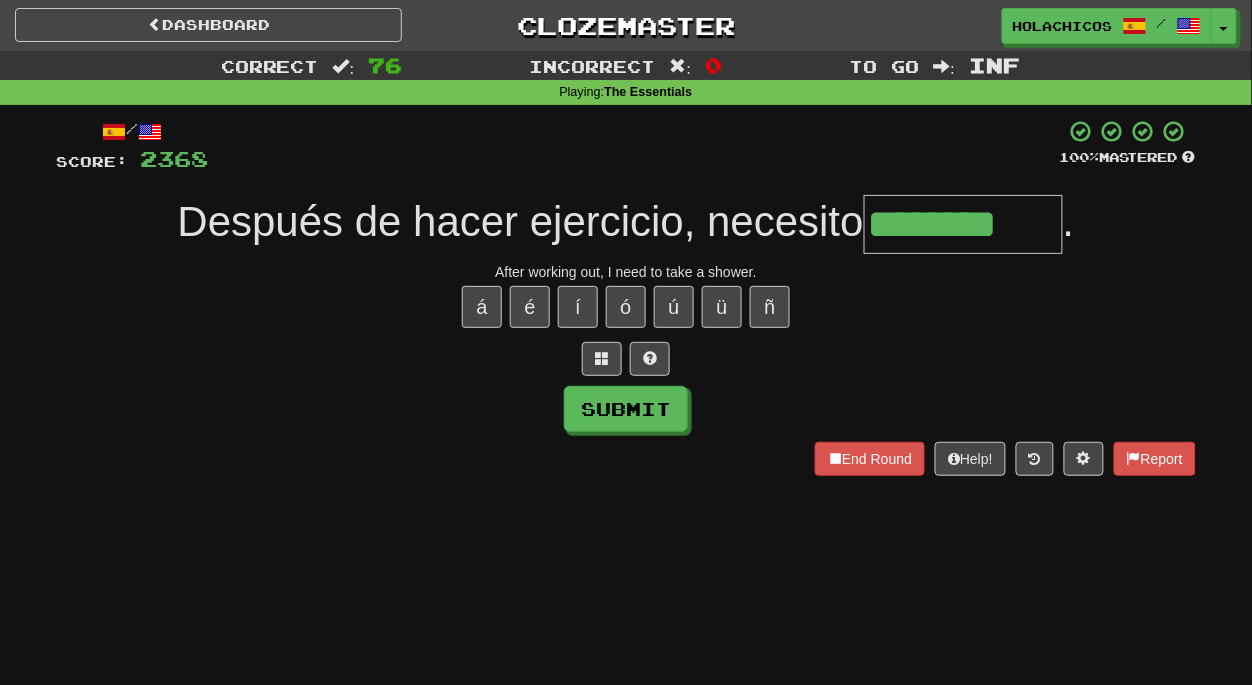 type on "********" 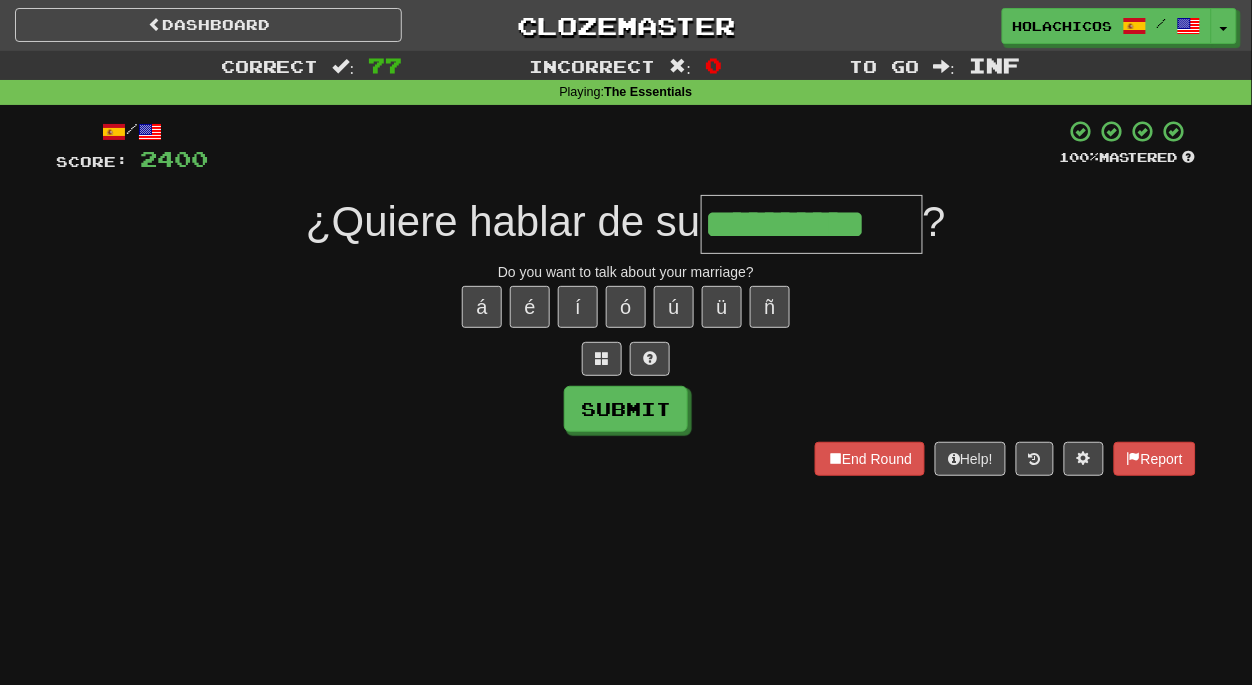 type on "**********" 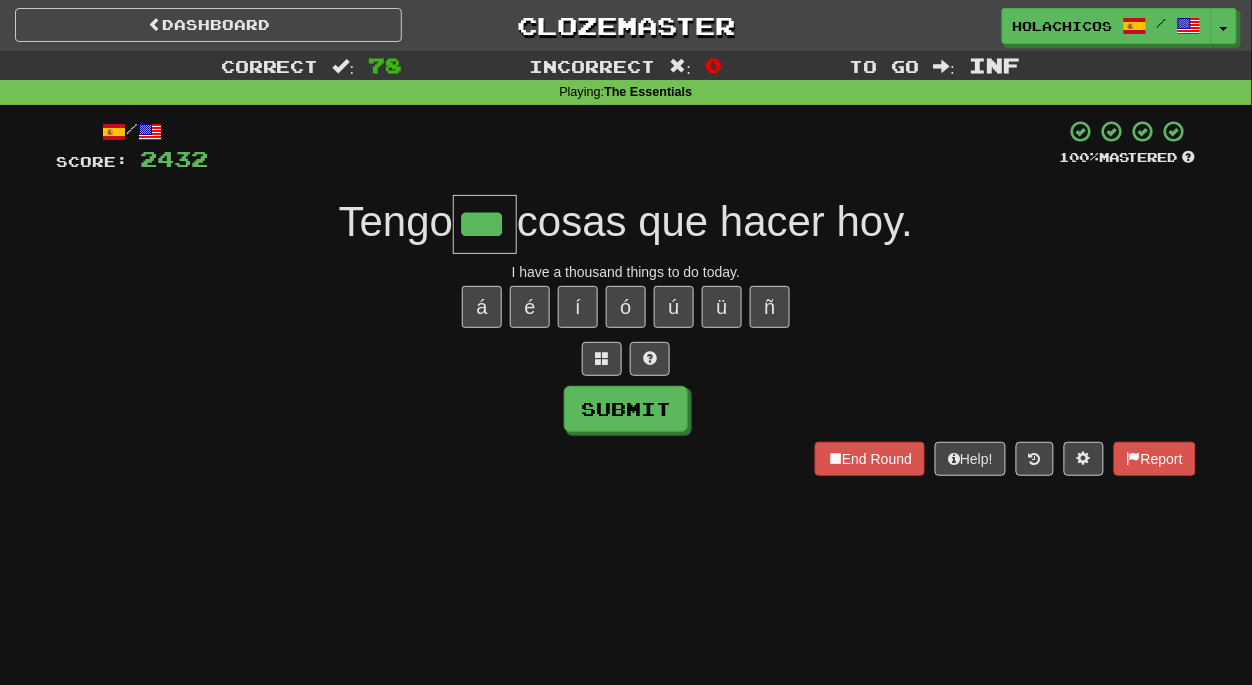 type on "***" 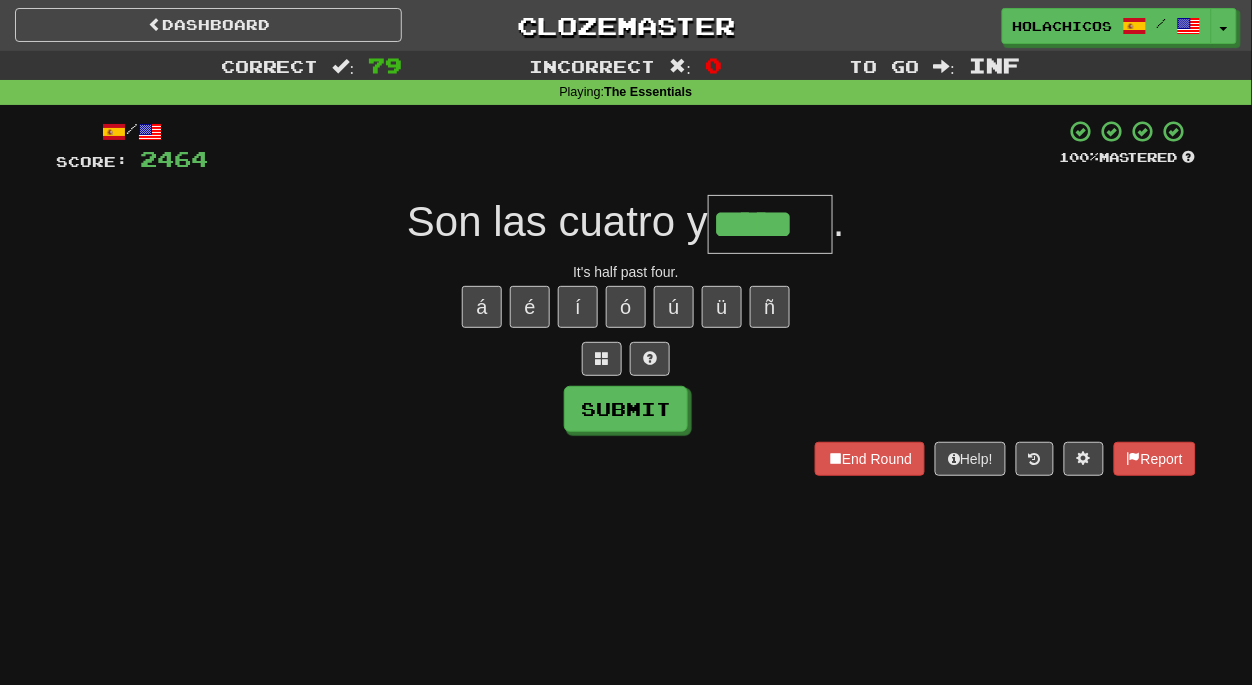 type on "*****" 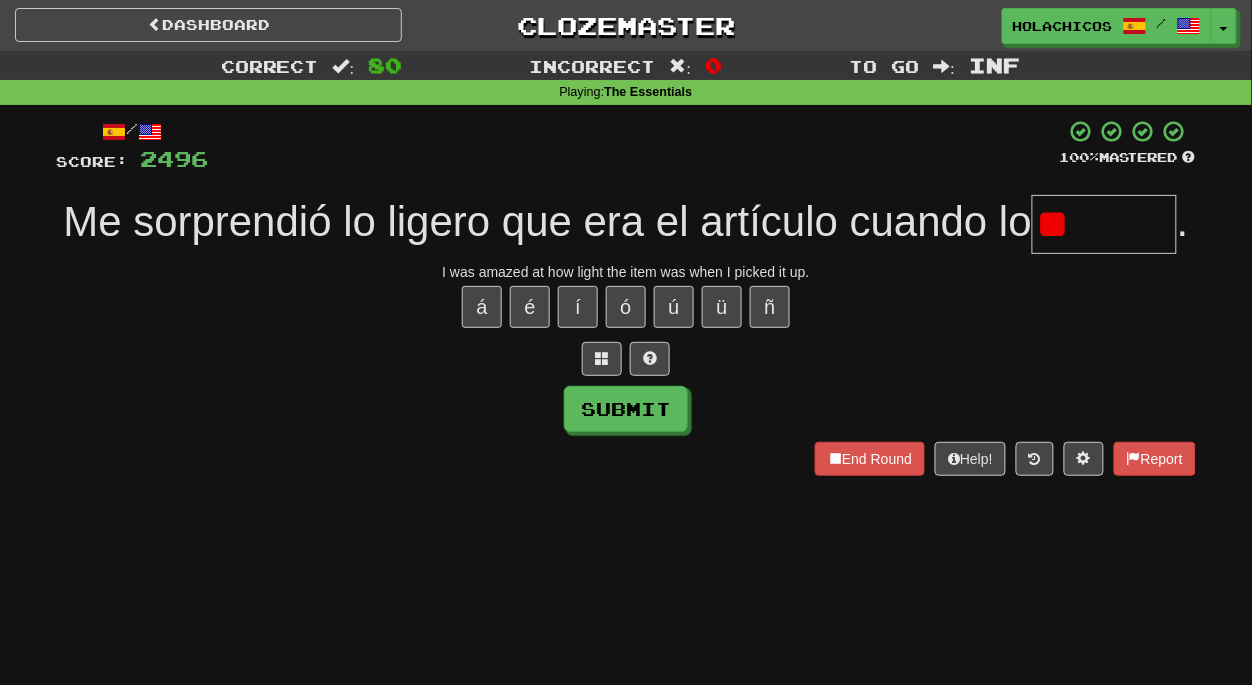 type on "*" 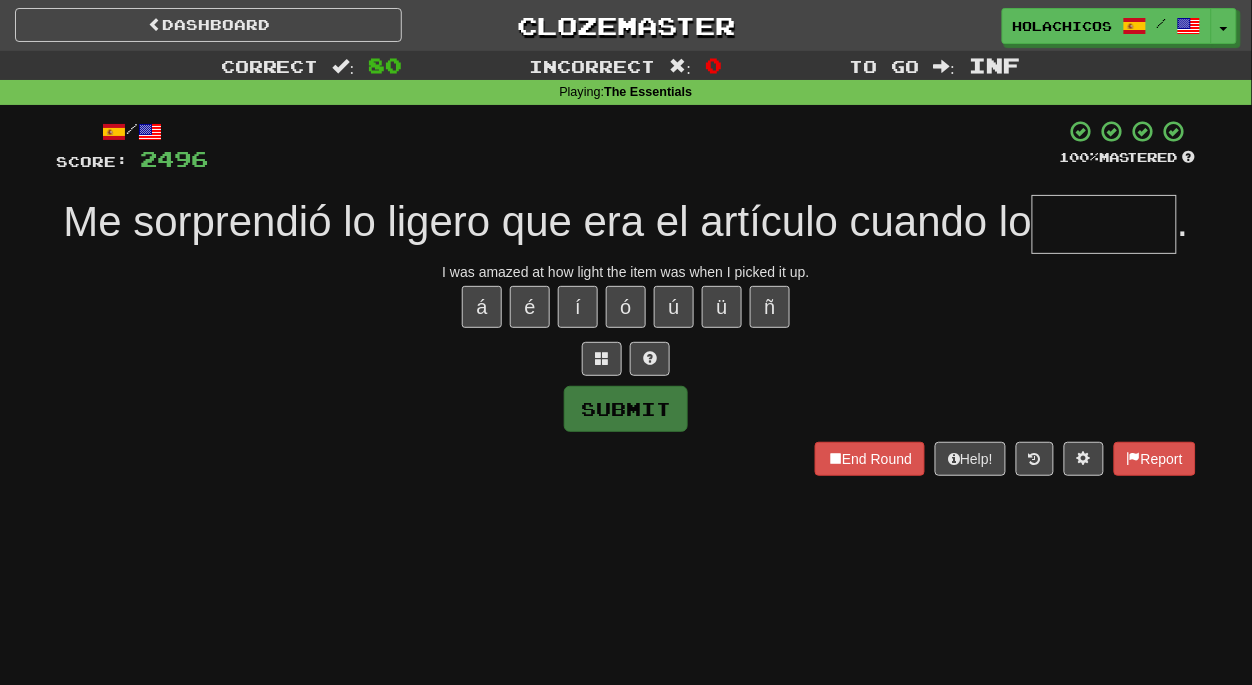 type on "*" 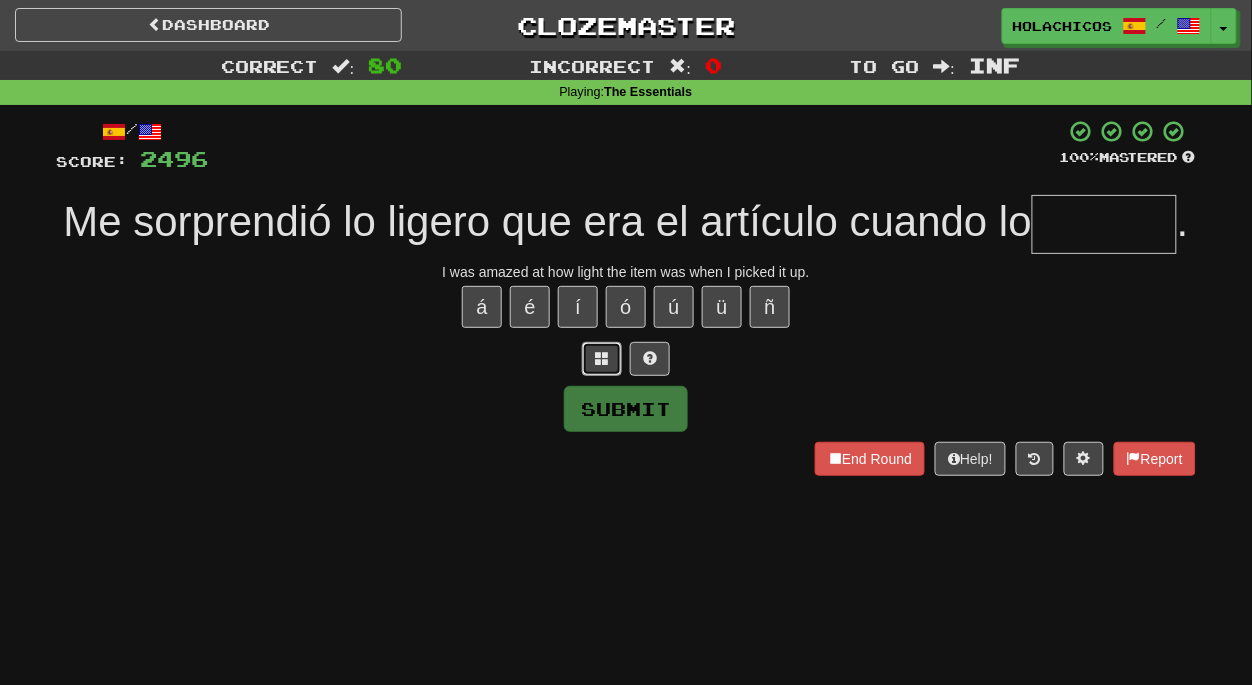 click at bounding box center (602, 359) 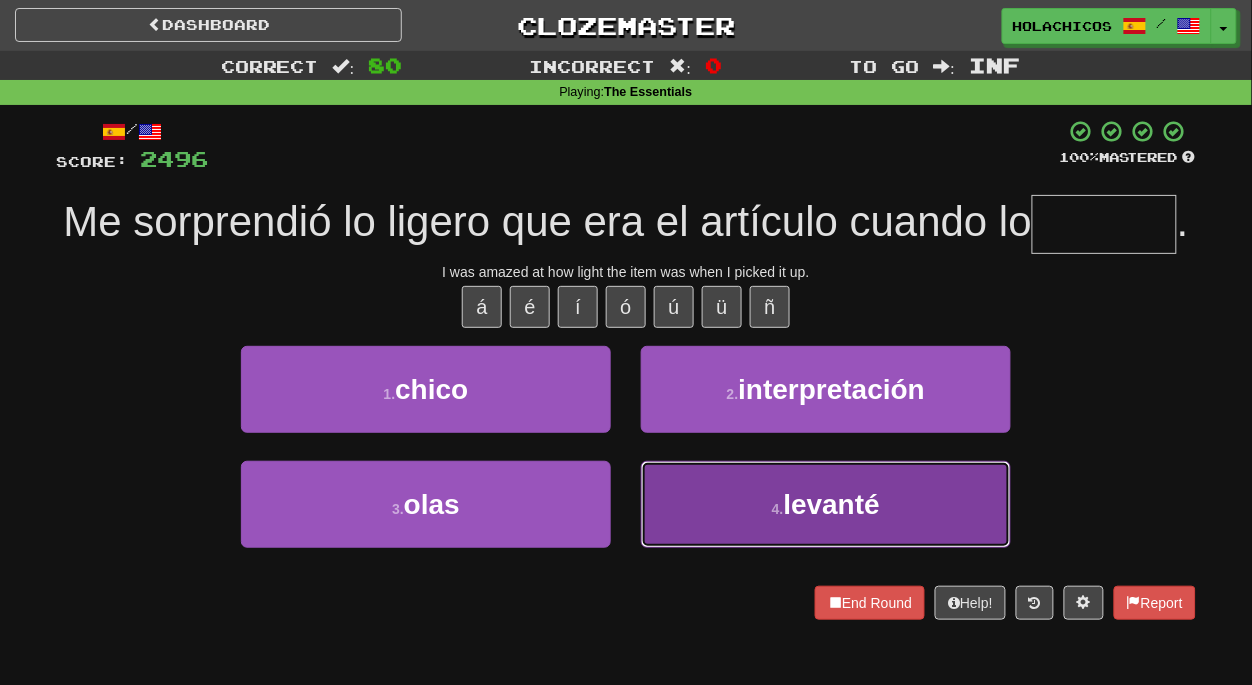 click on "4 ." at bounding box center (778, 509) 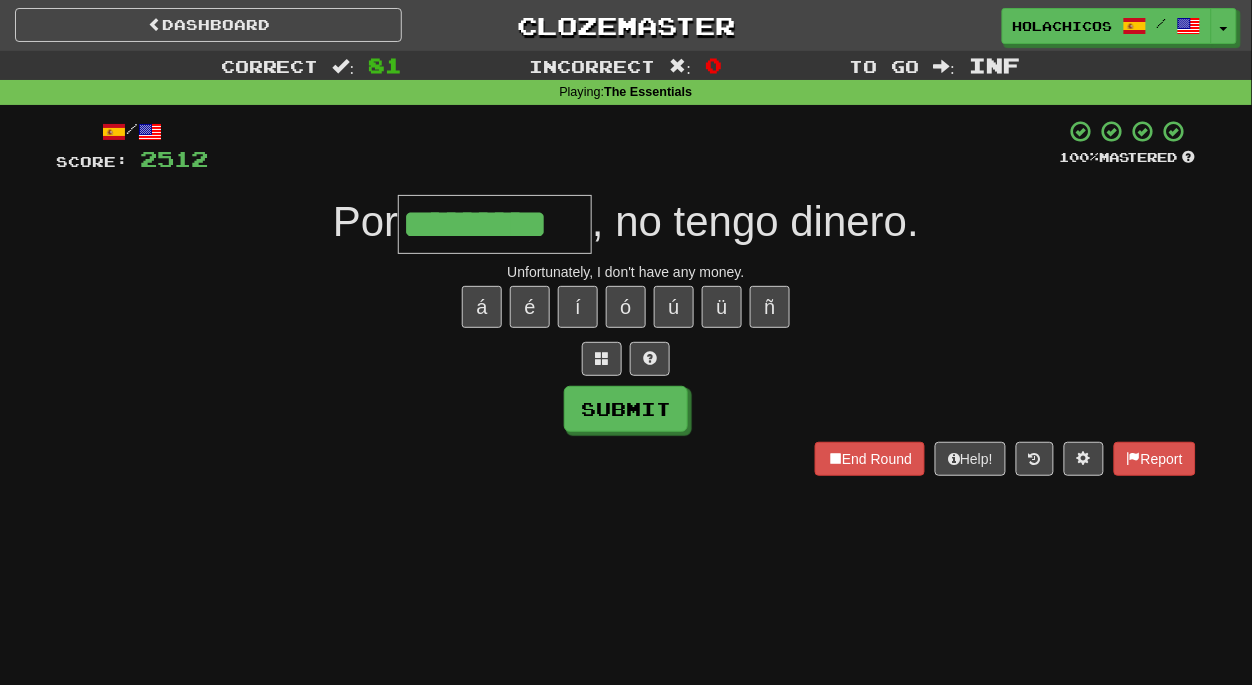 type on "*********" 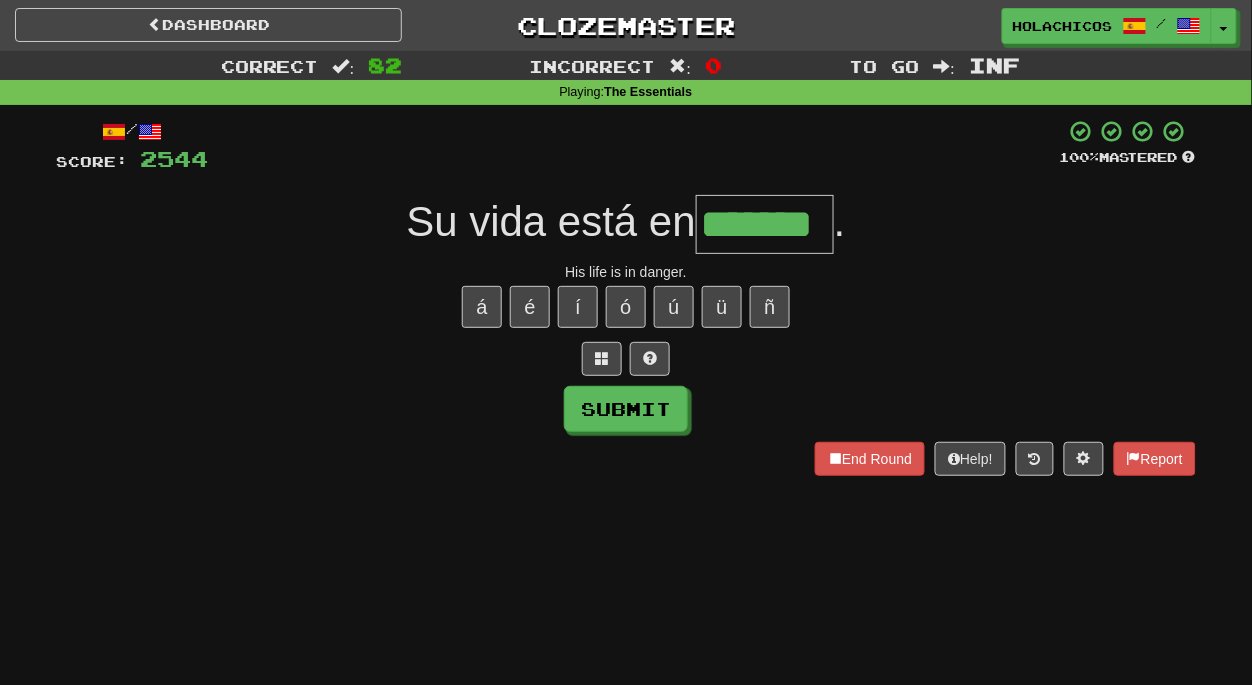 type on "*******" 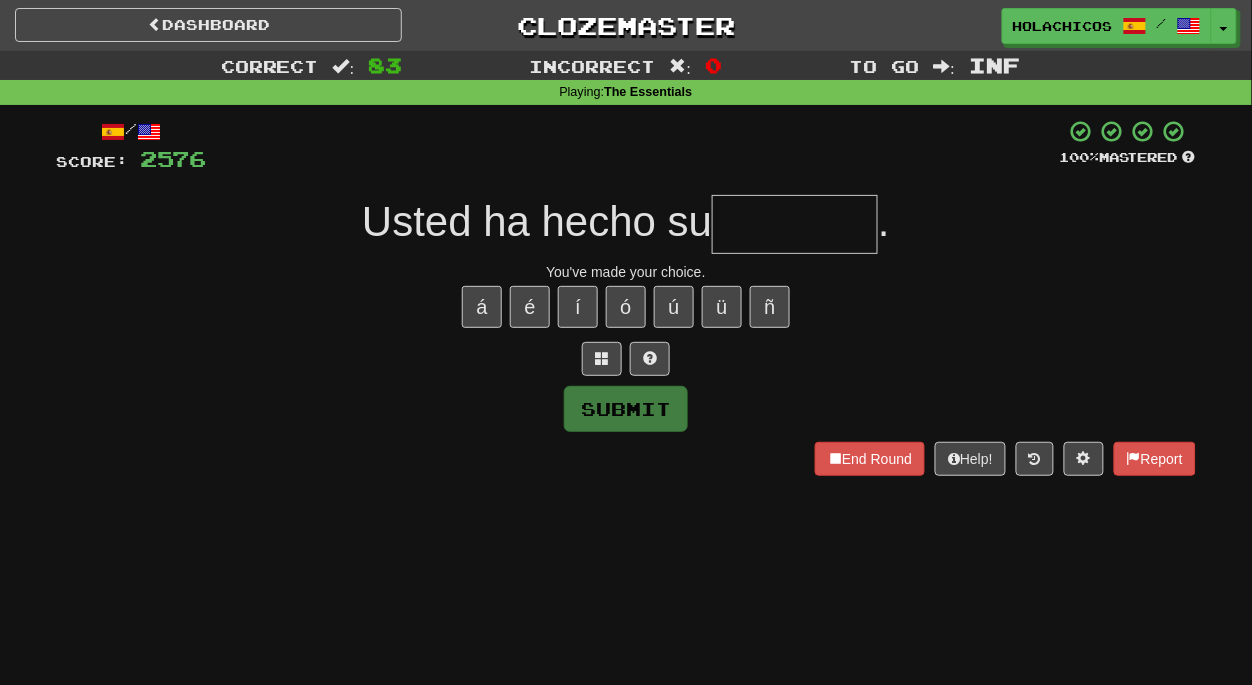 type on "*" 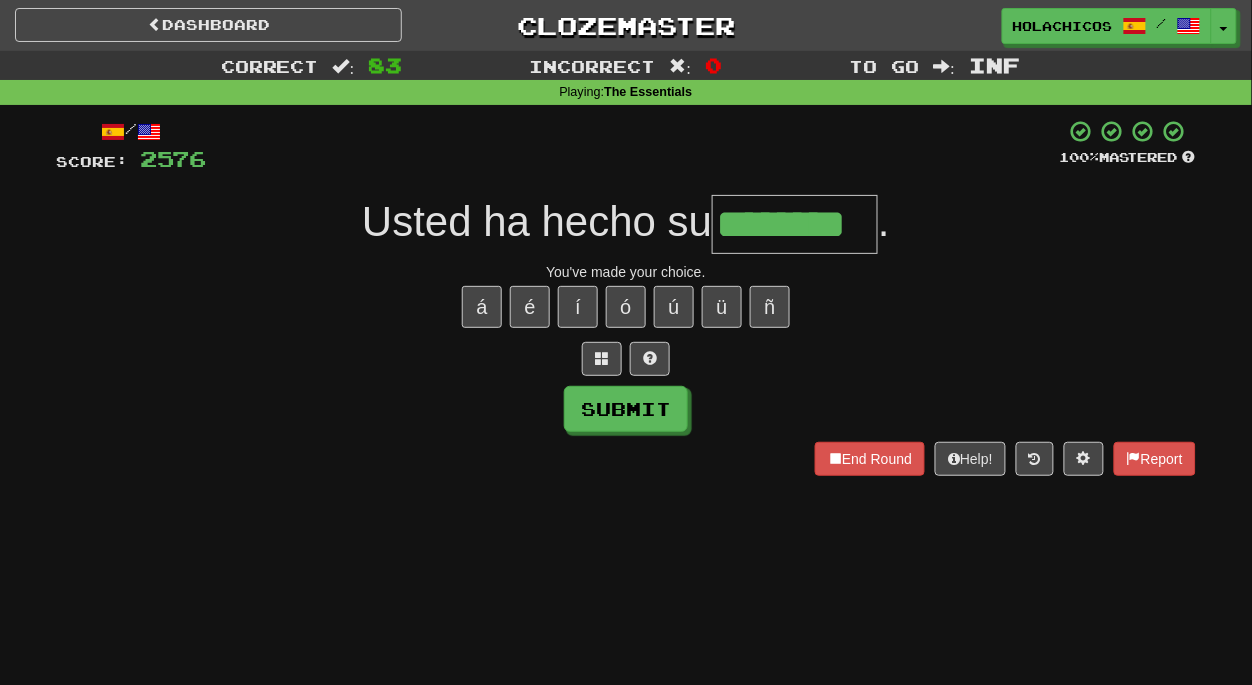 type on "********" 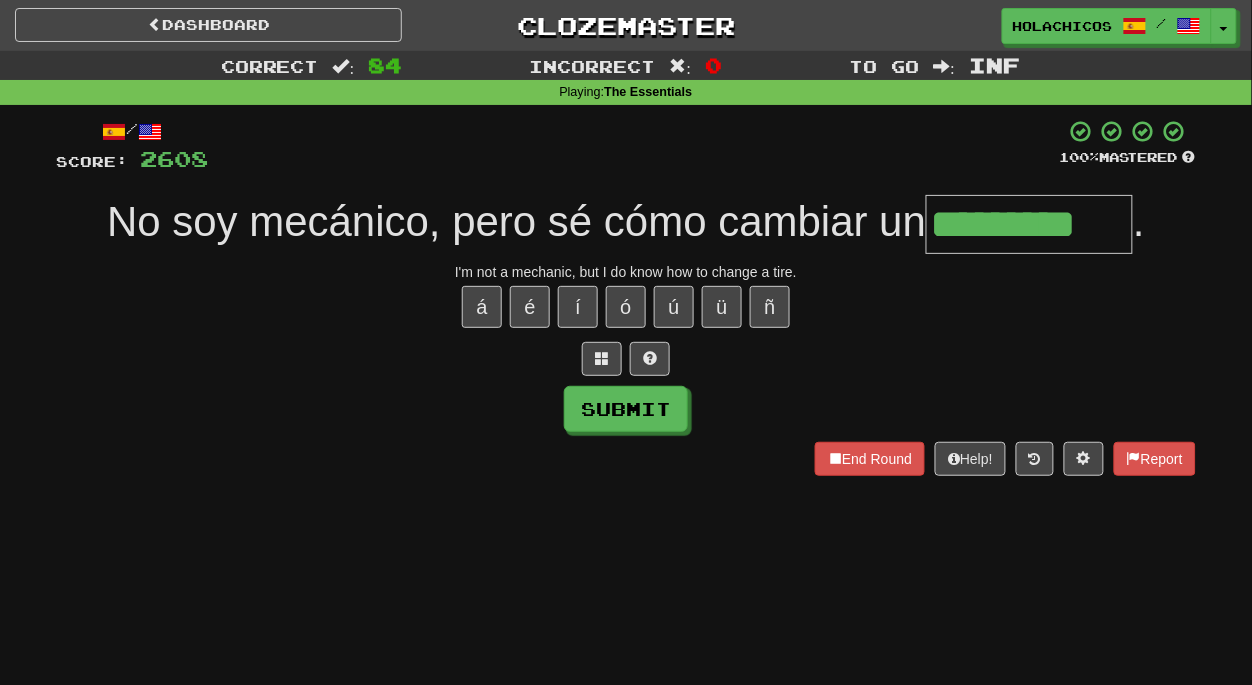 type on "*********" 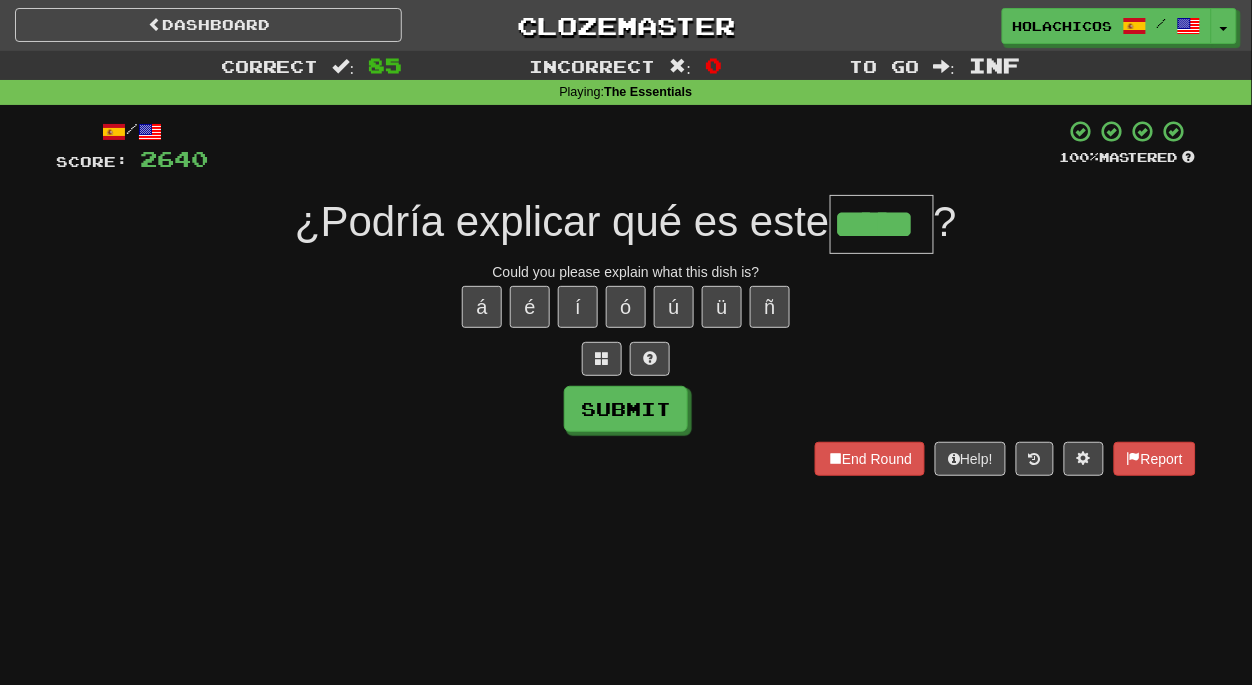 type on "*****" 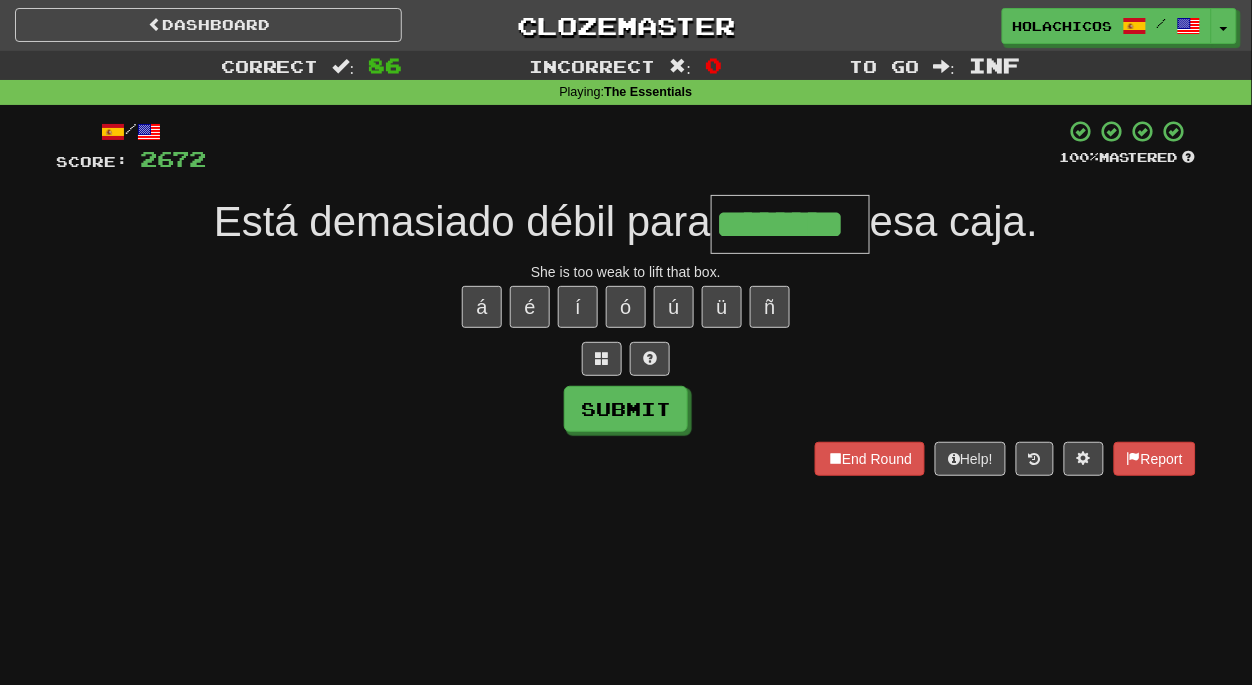 type on "********" 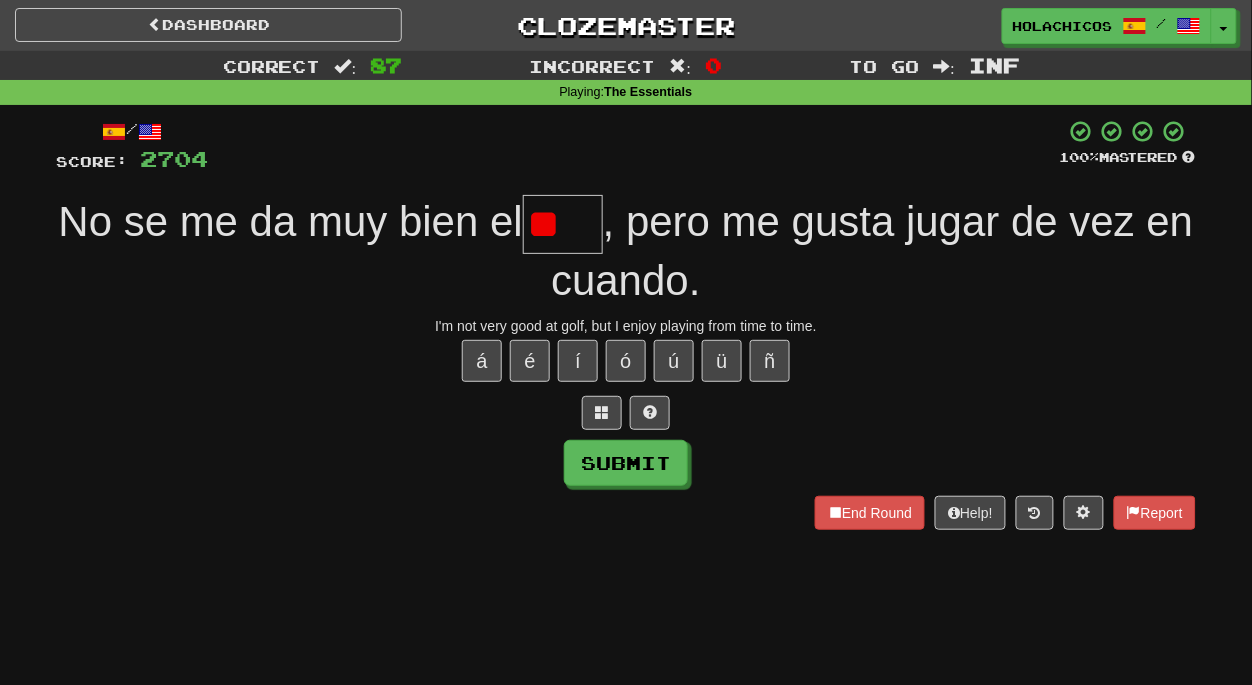 type on "*" 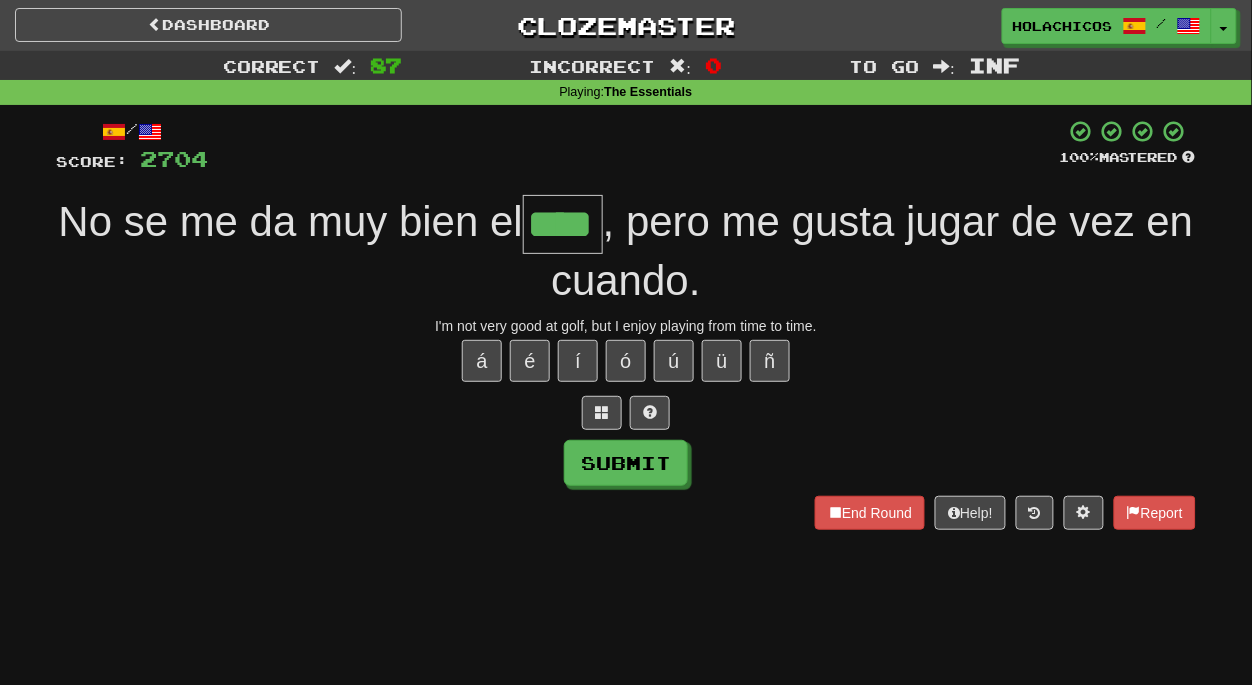 type on "****" 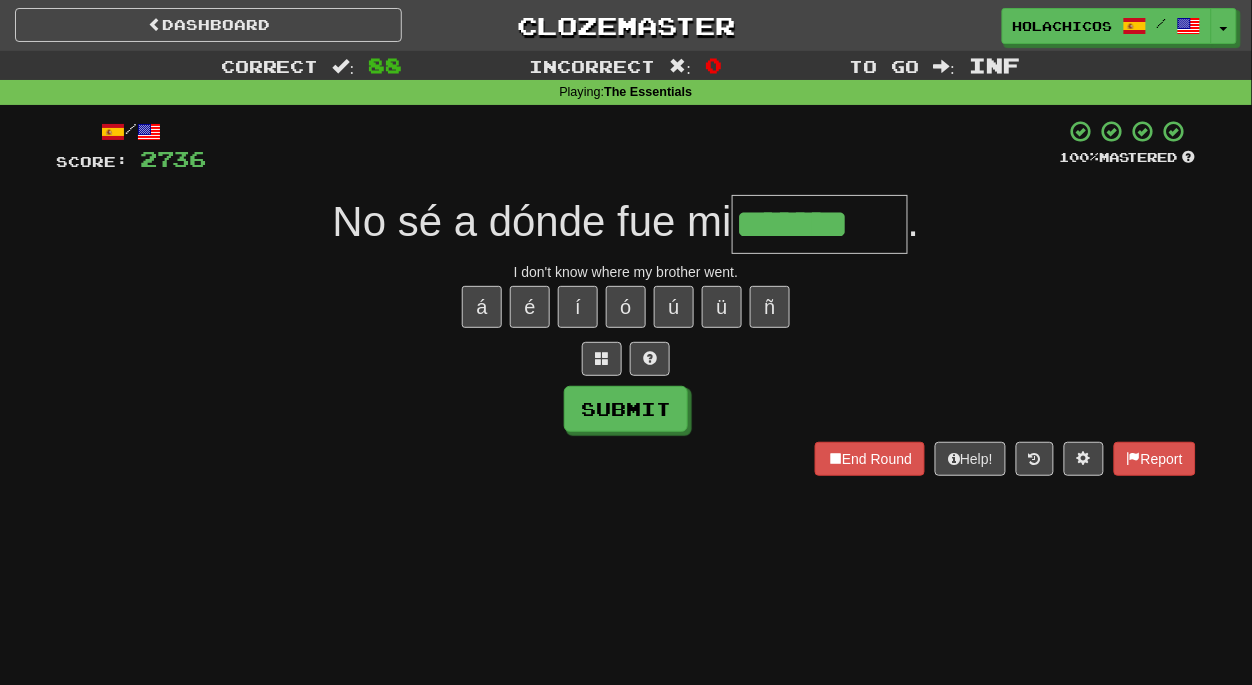 type on "*******" 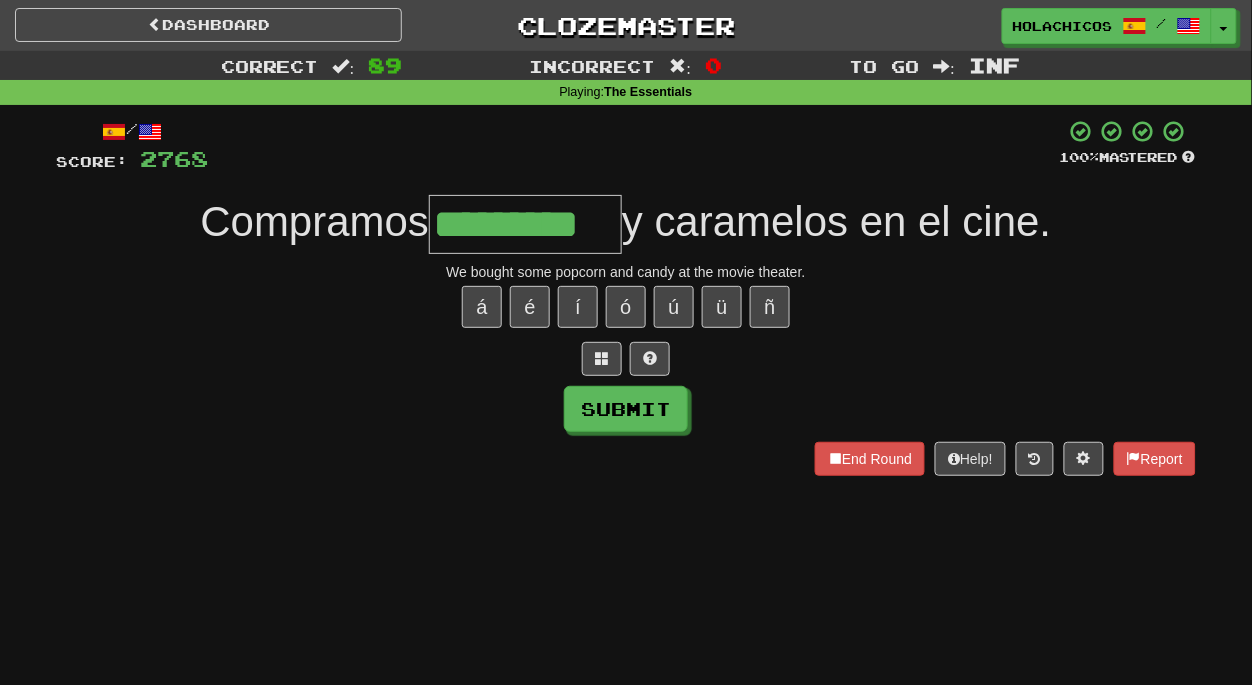 type on "*********" 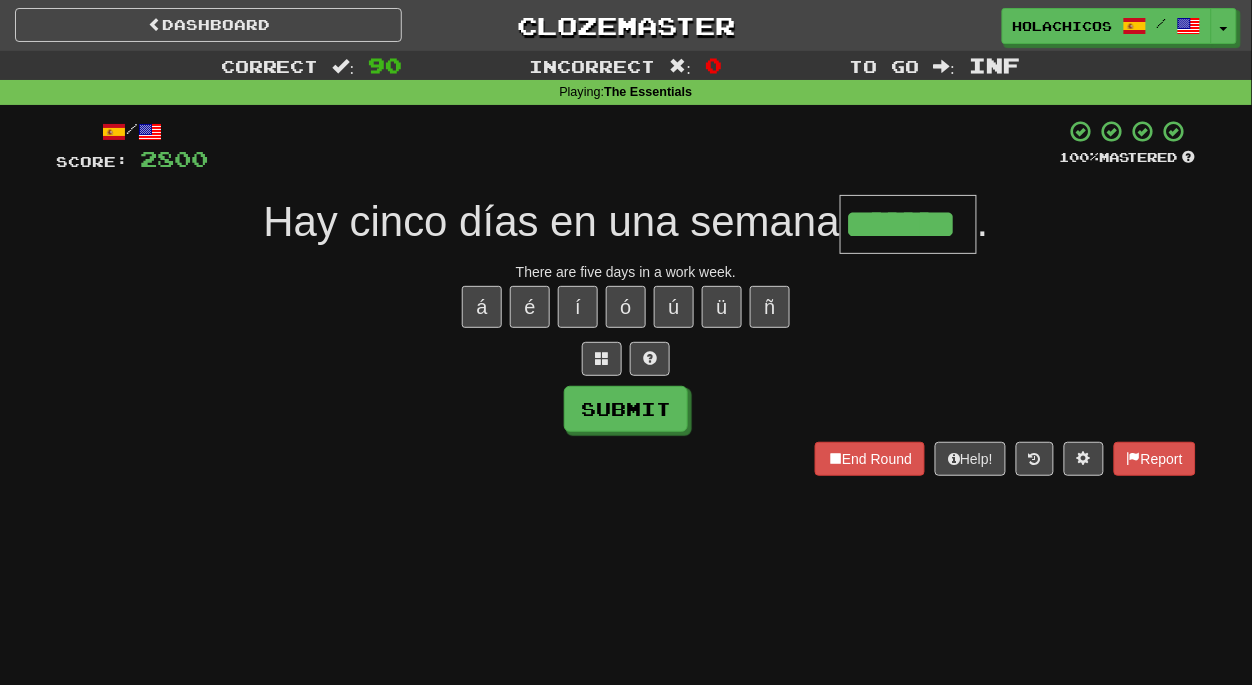 type on "*******" 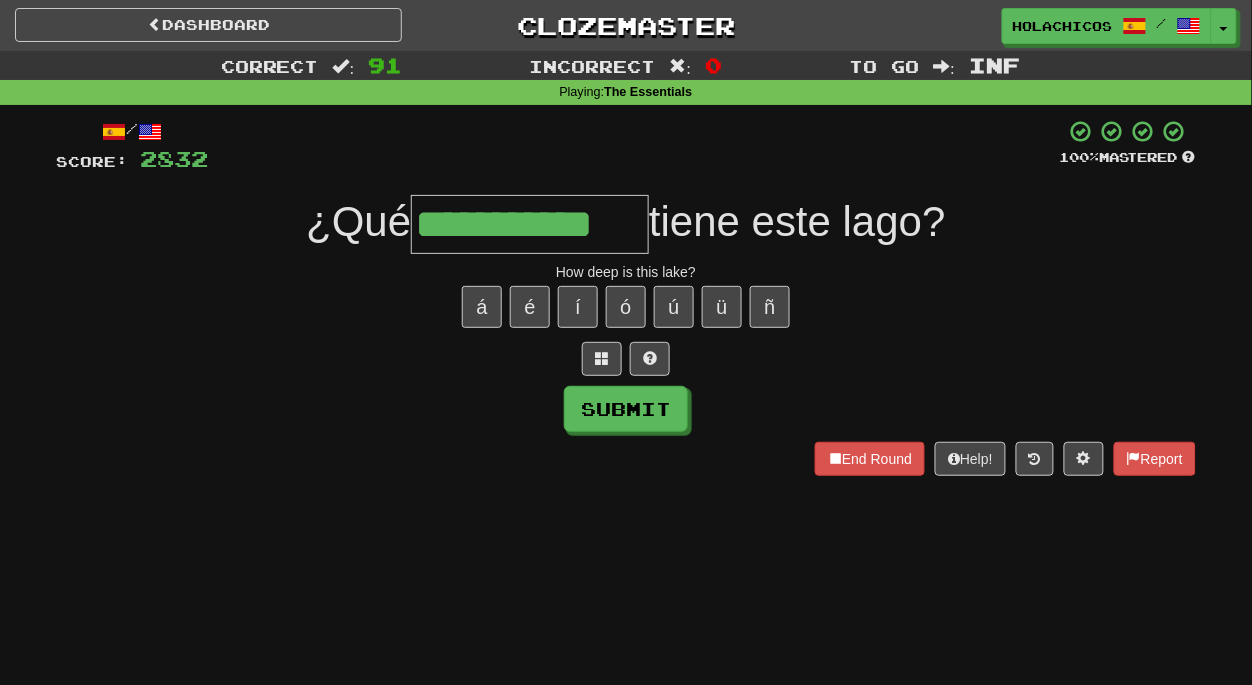 type on "**********" 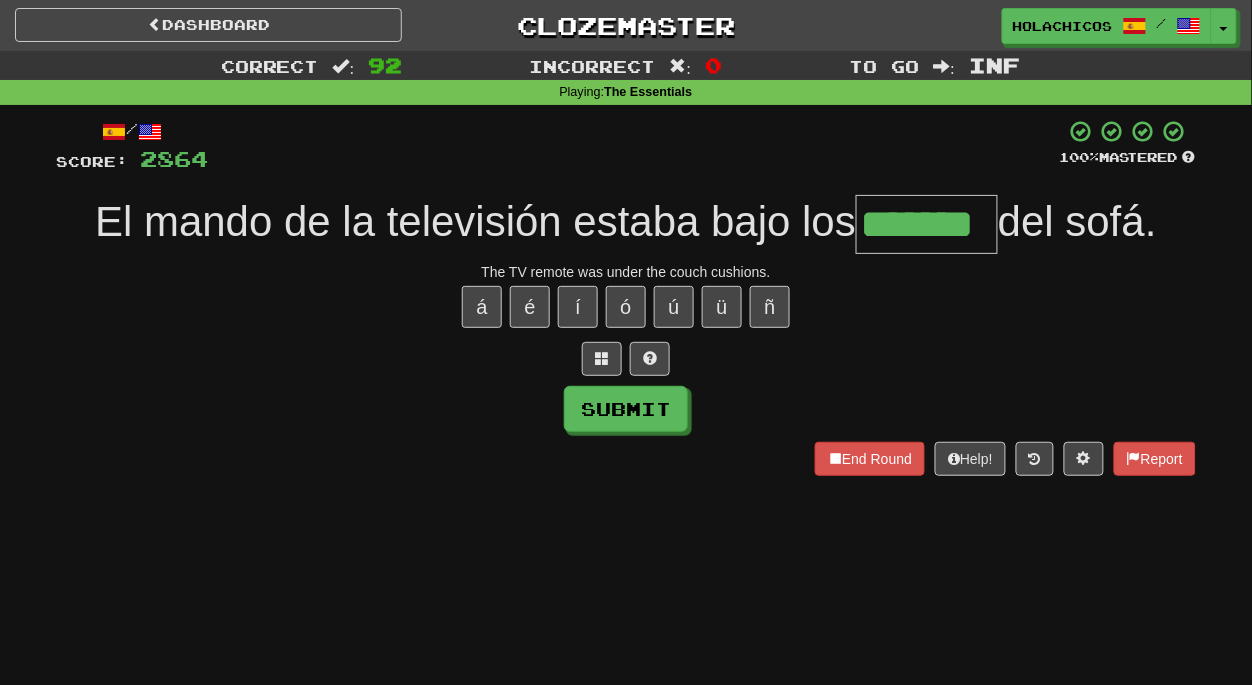 type on "*******" 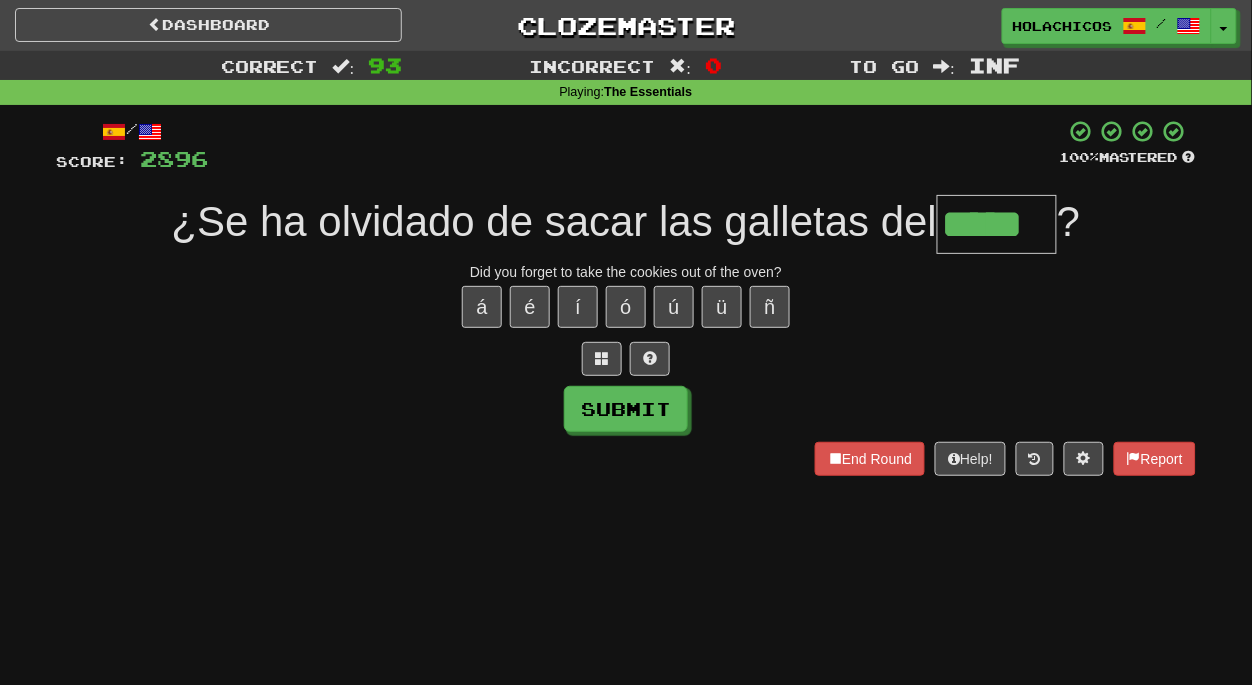 type on "*****" 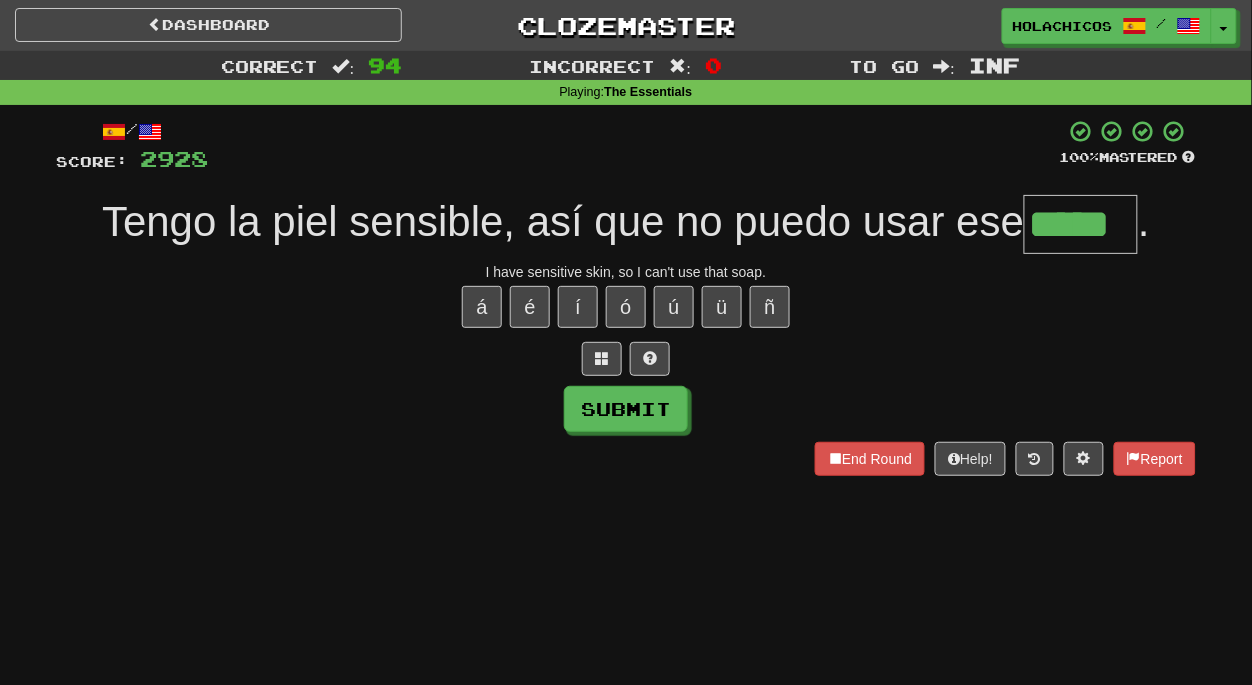 type on "*****" 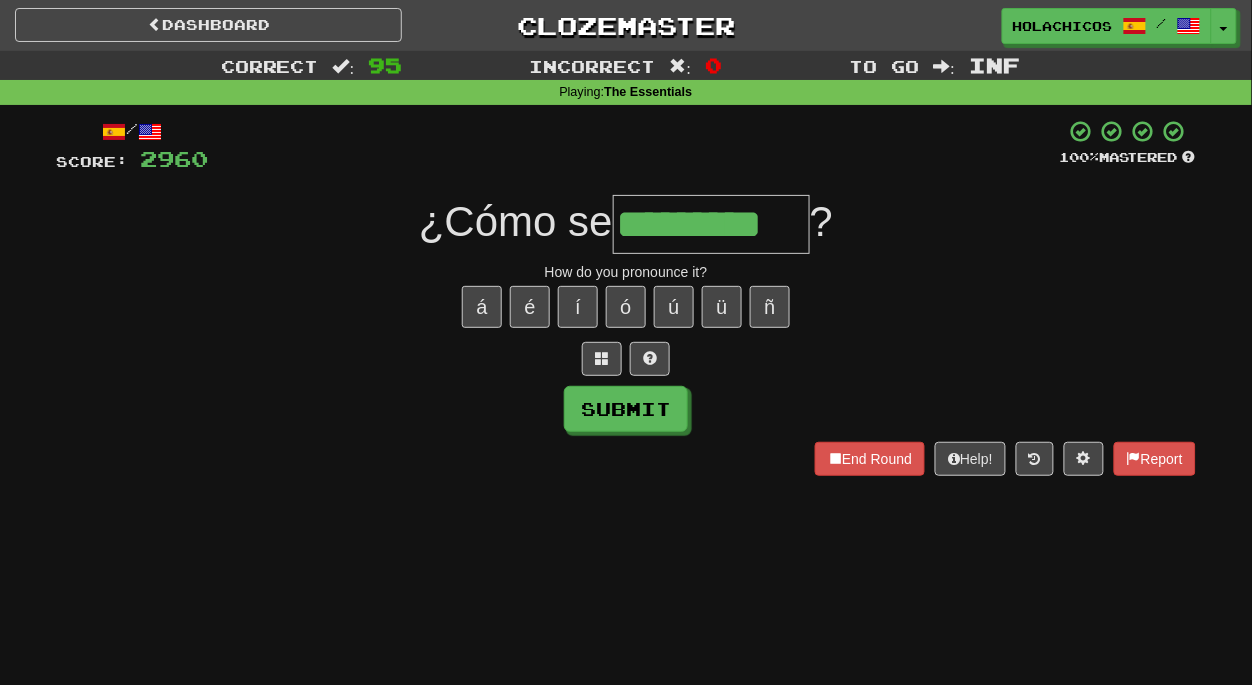 scroll, scrollTop: 0, scrollLeft: 0, axis: both 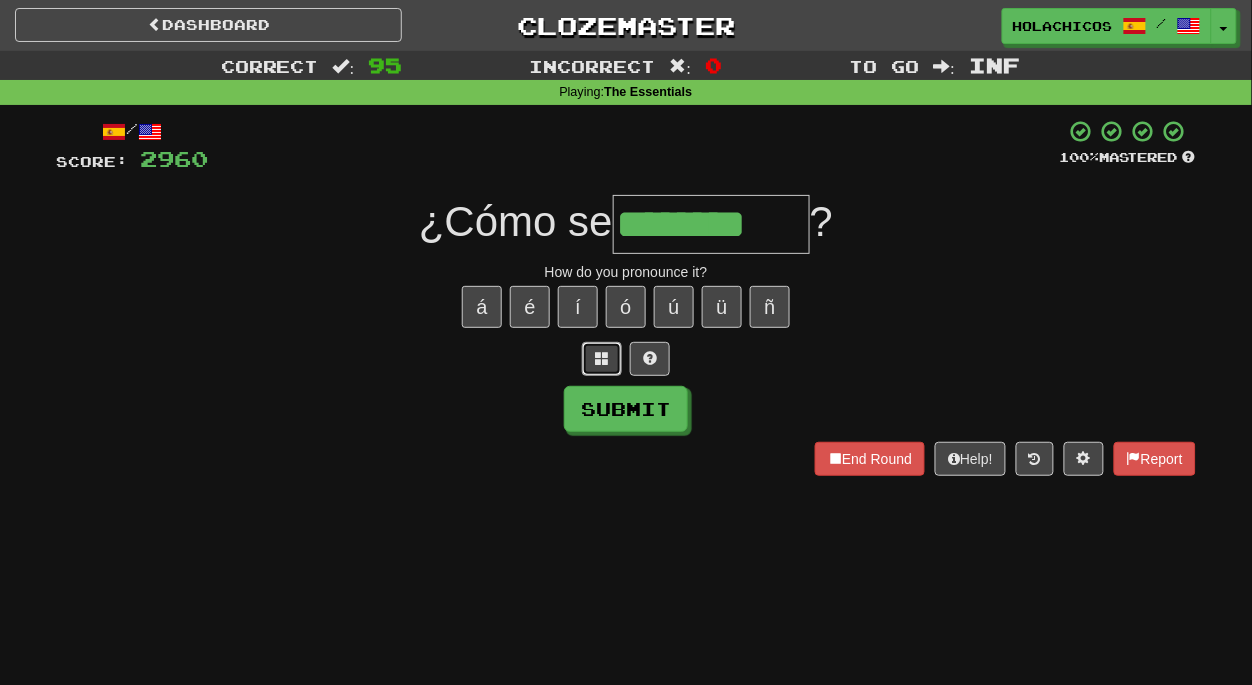 click at bounding box center (602, 359) 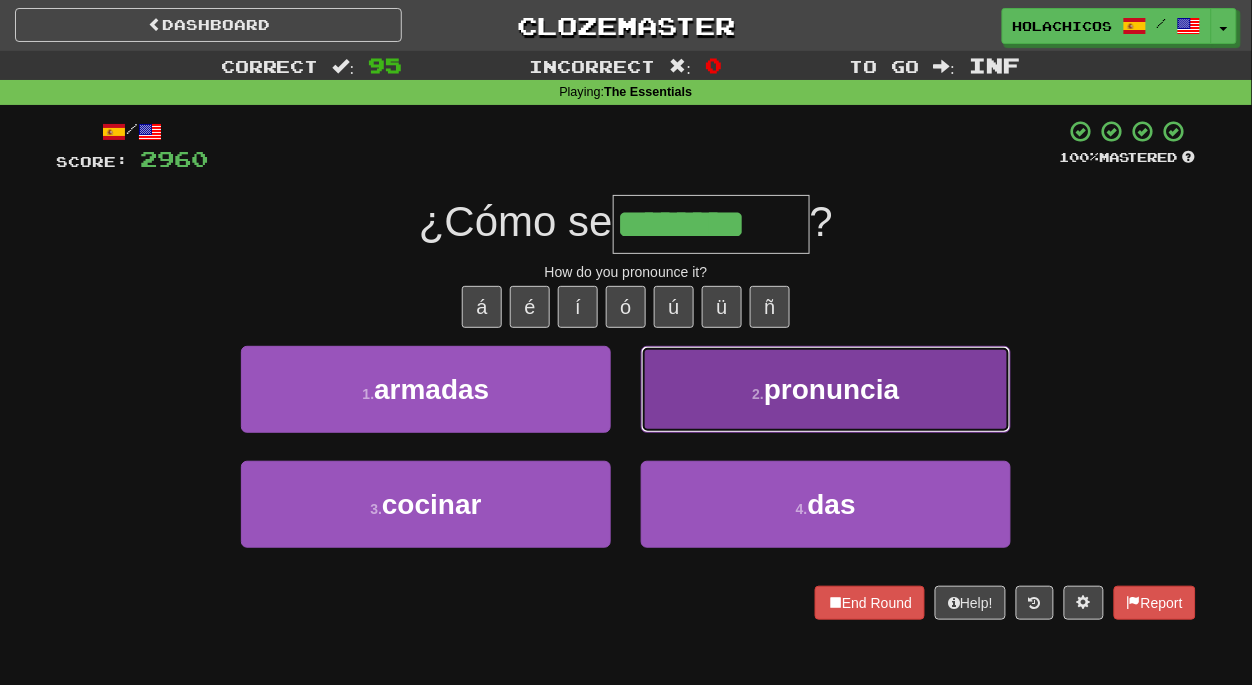 click on "2 .  pronuncia" at bounding box center (826, 389) 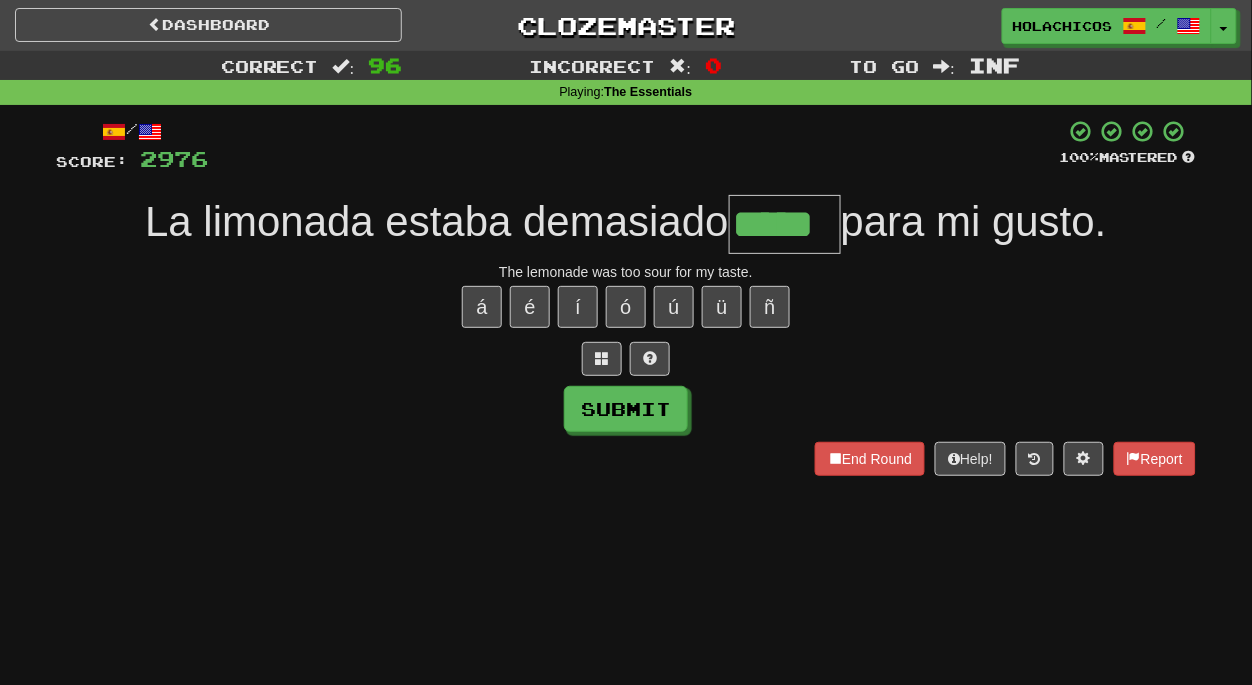 type on "*****" 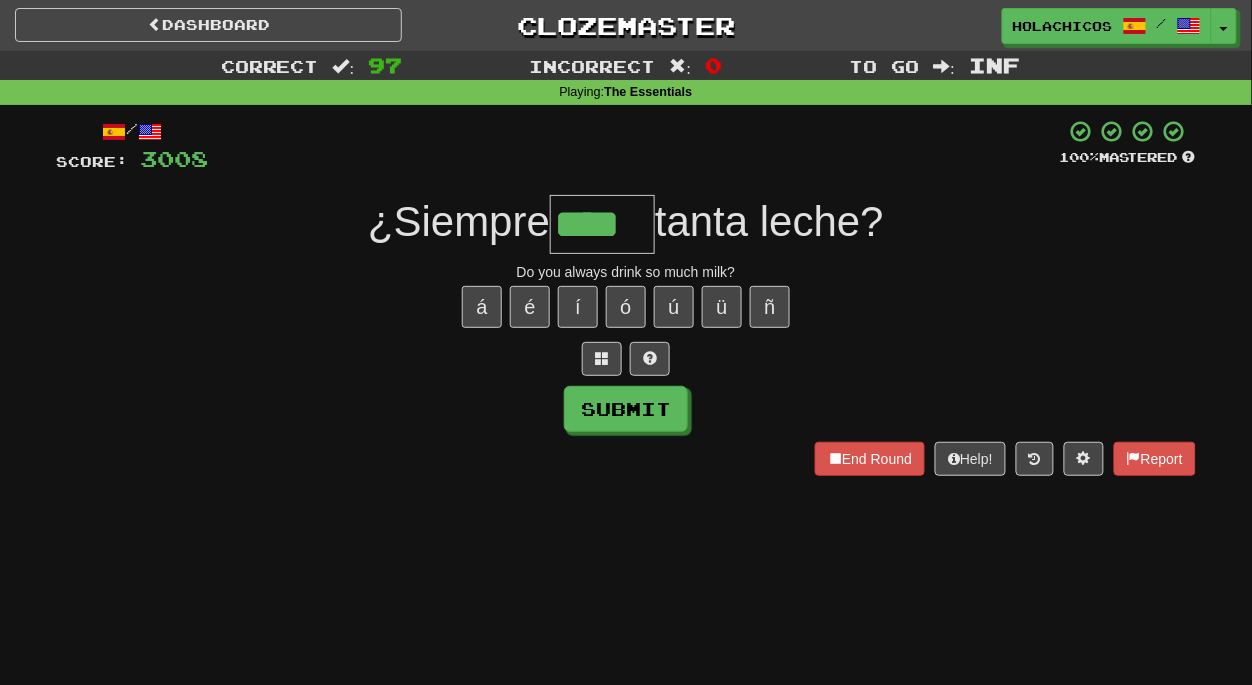 type on "****" 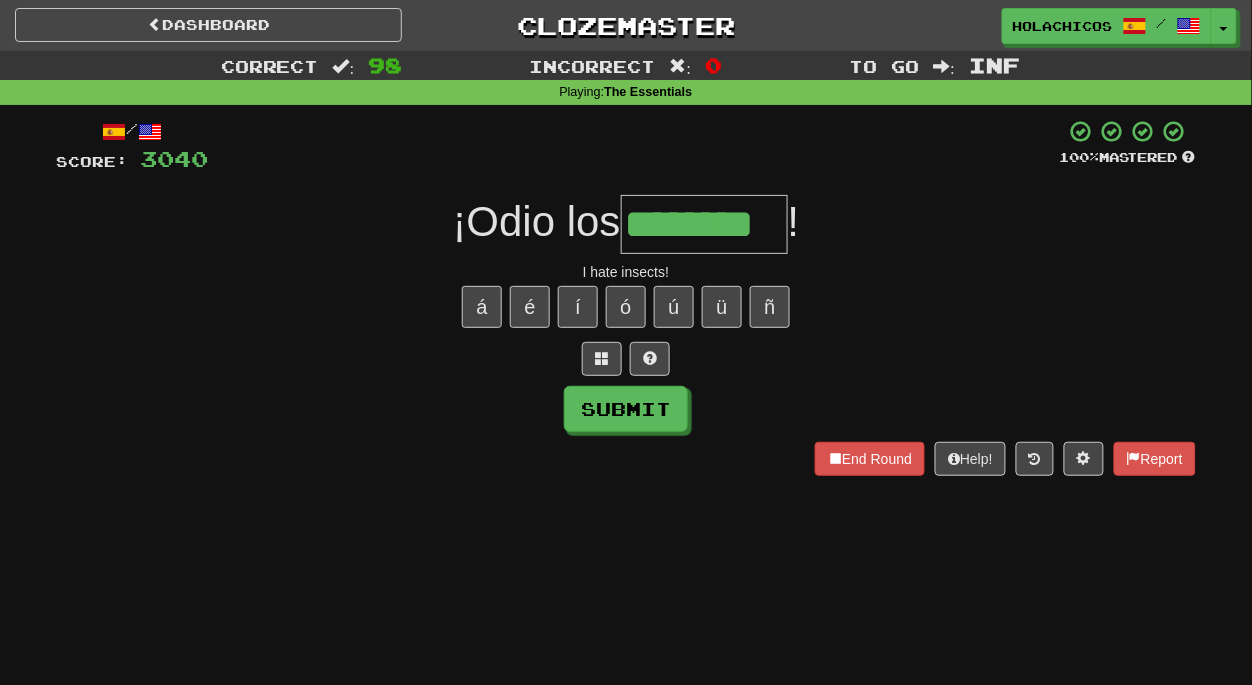 type on "********" 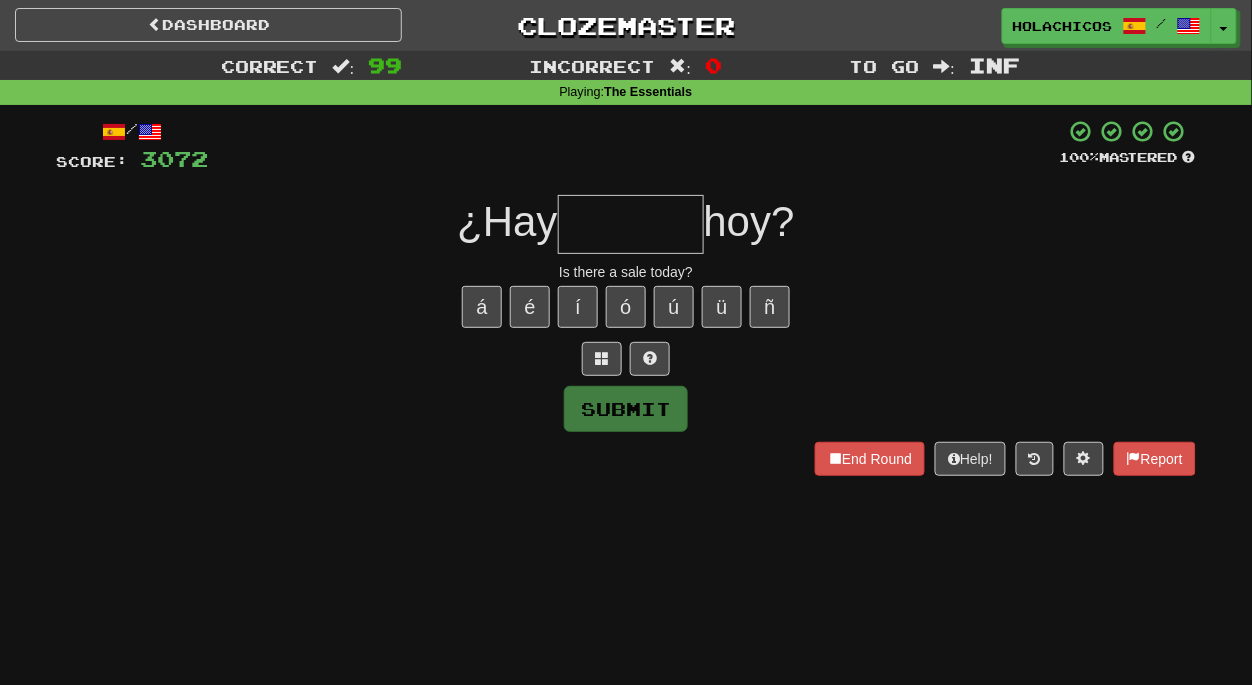 type on "*" 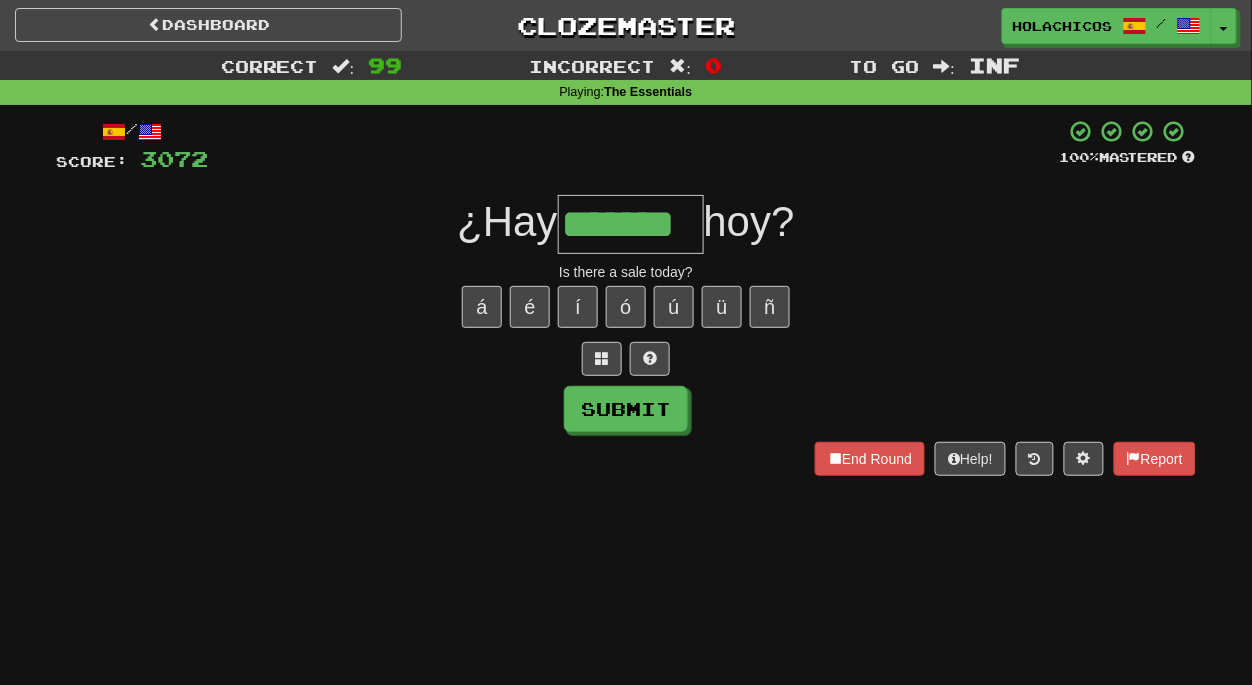 type on "*******" 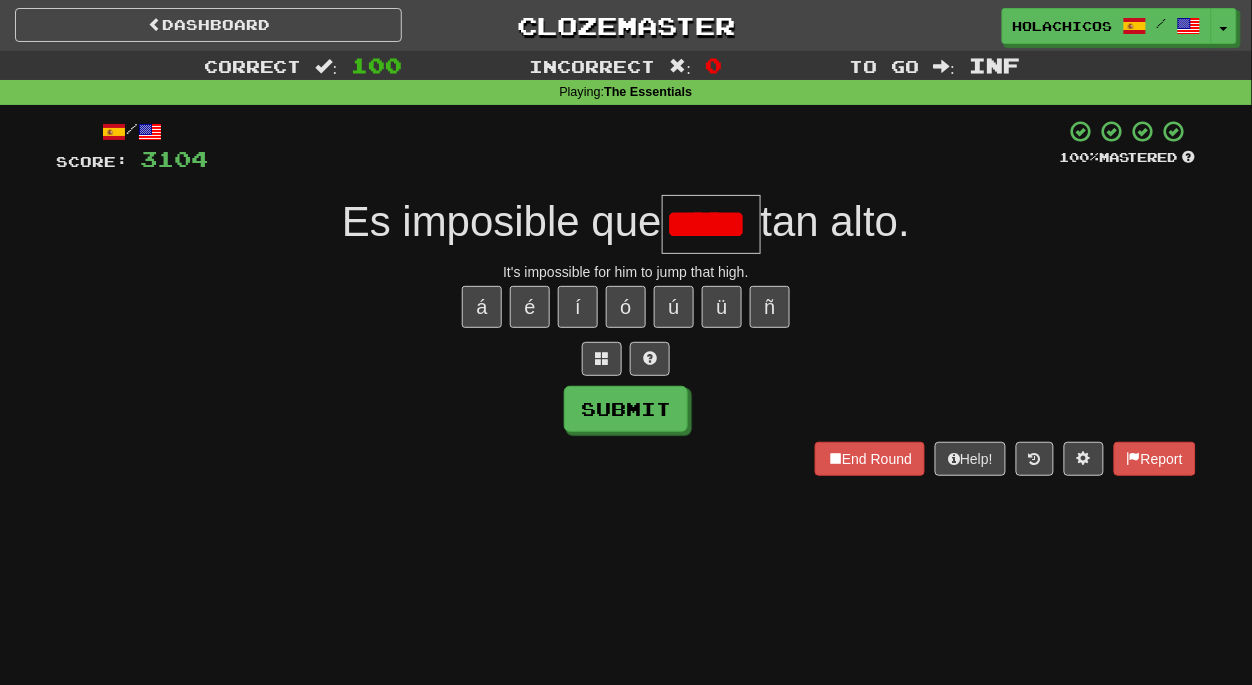 scroll, scrollTop: 0, scrollLeft: 0, axis: both 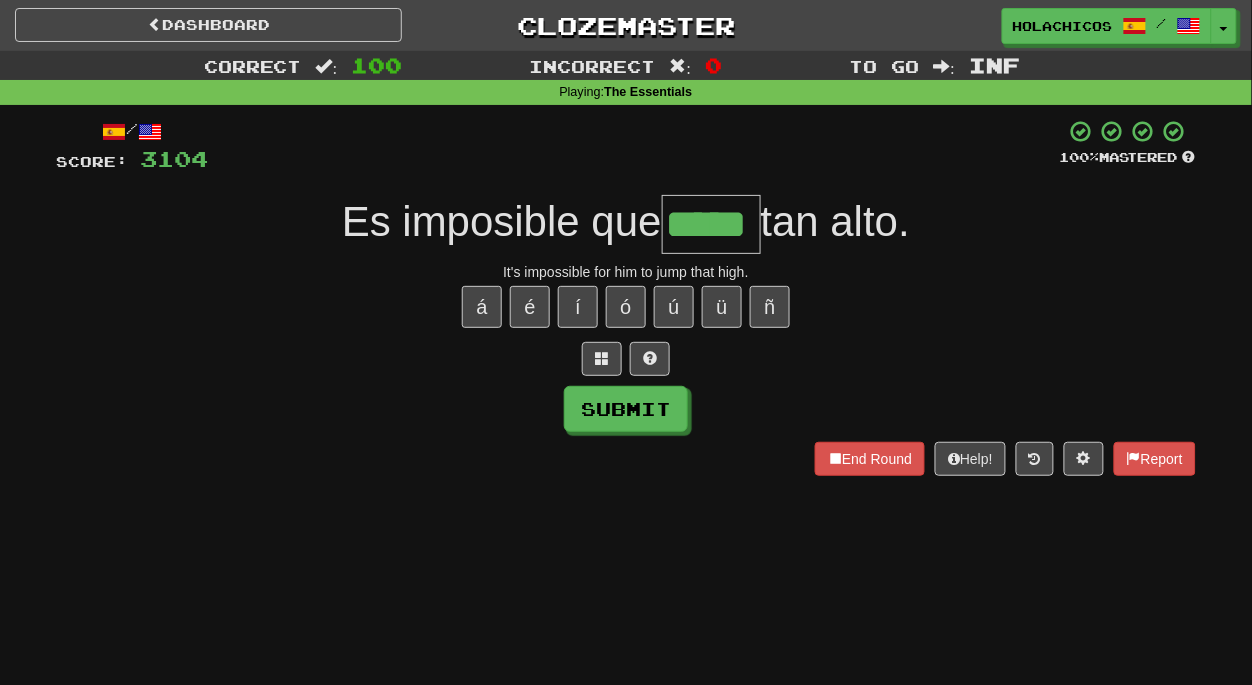 type on "*****" 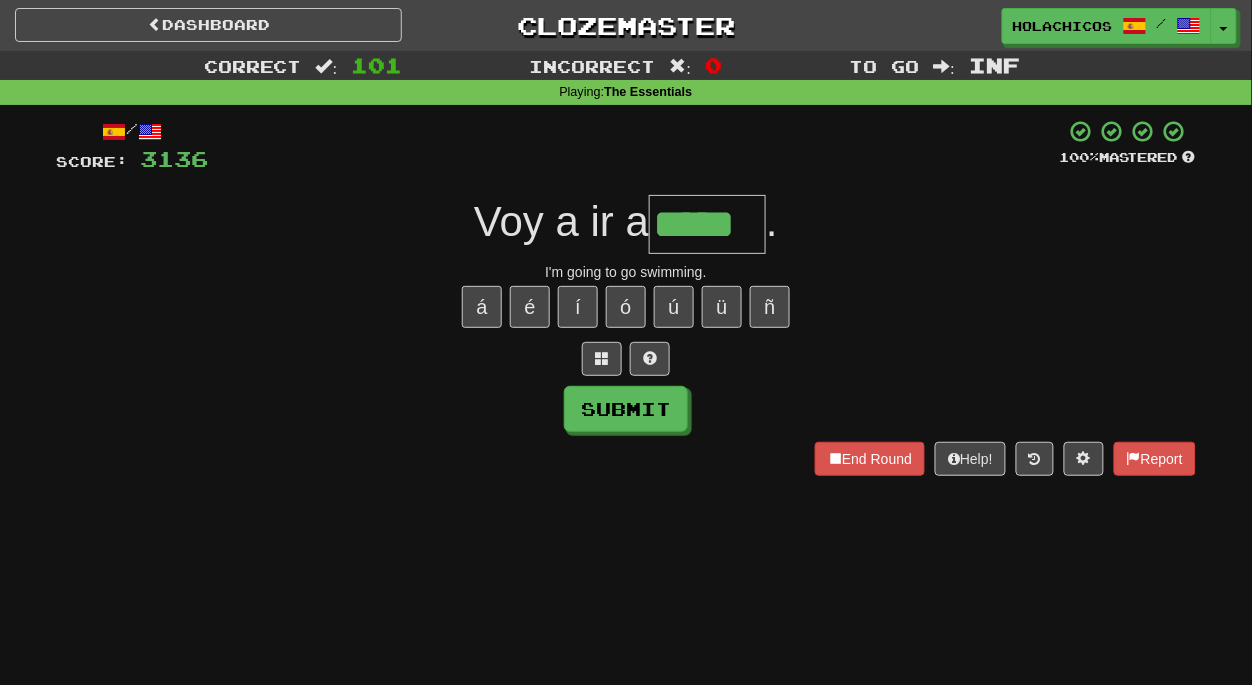 type on "*****" 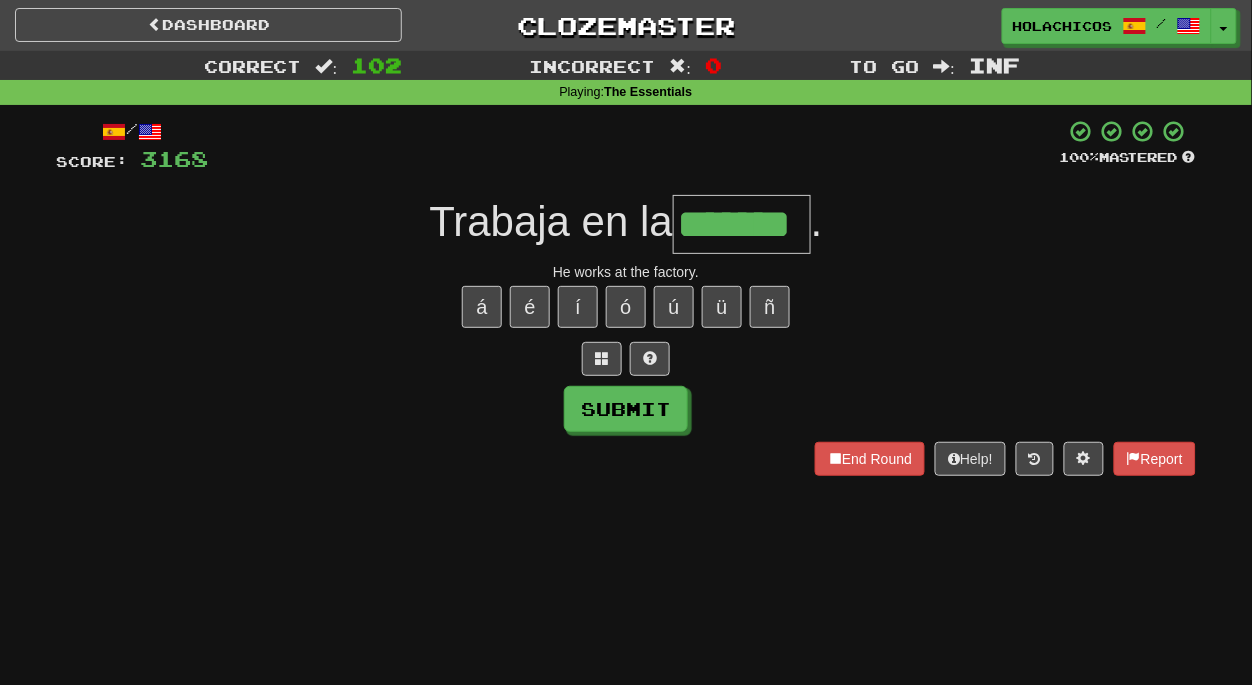type on "*******" 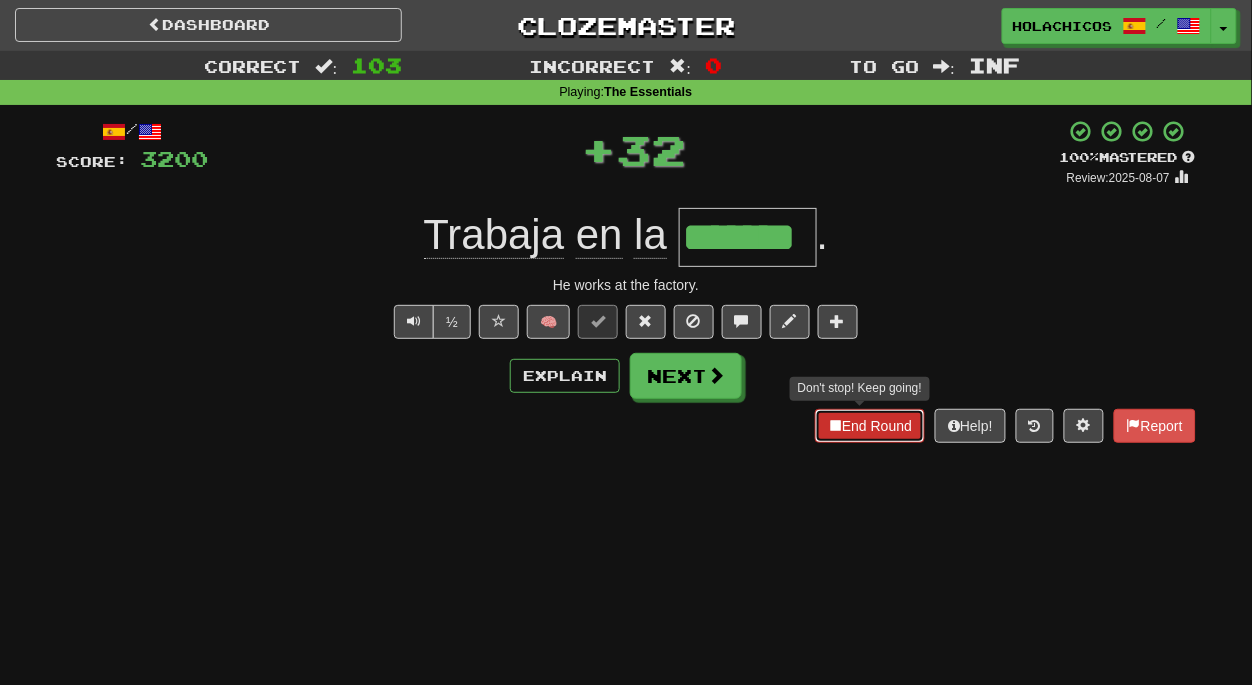 click on "End Round" at bounding box center [870, 426] 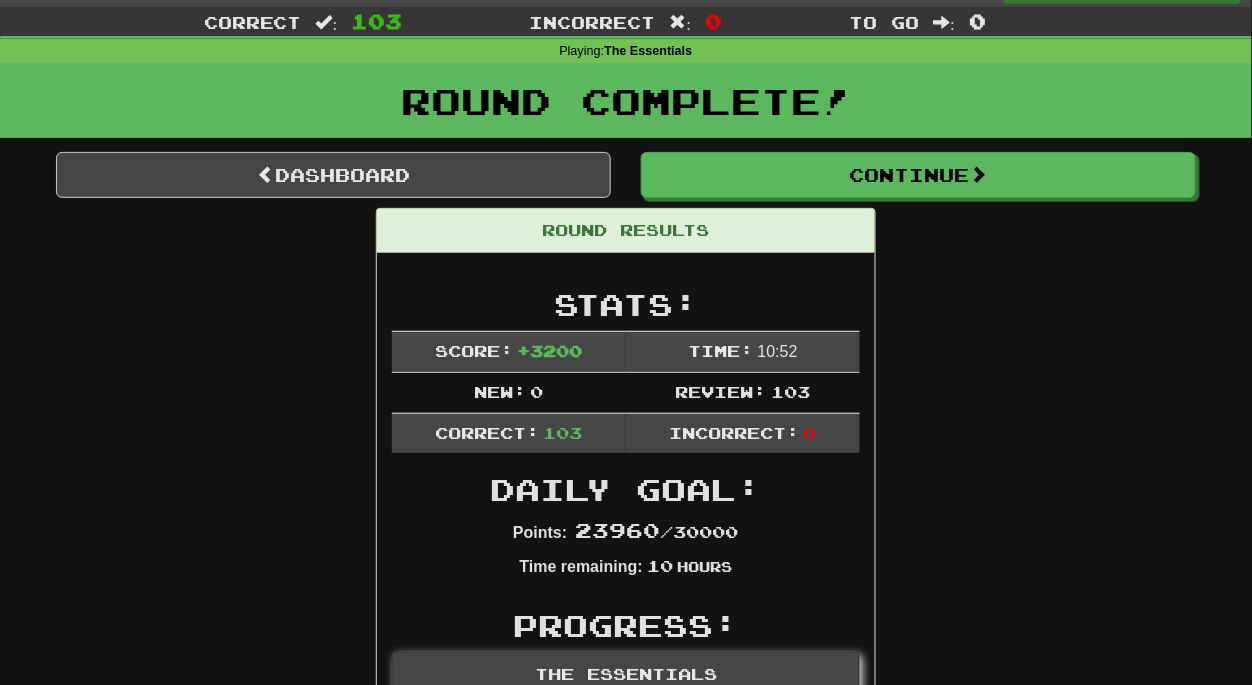 scroll, scrollTop: 0, scrollLeft: 0, axis: both 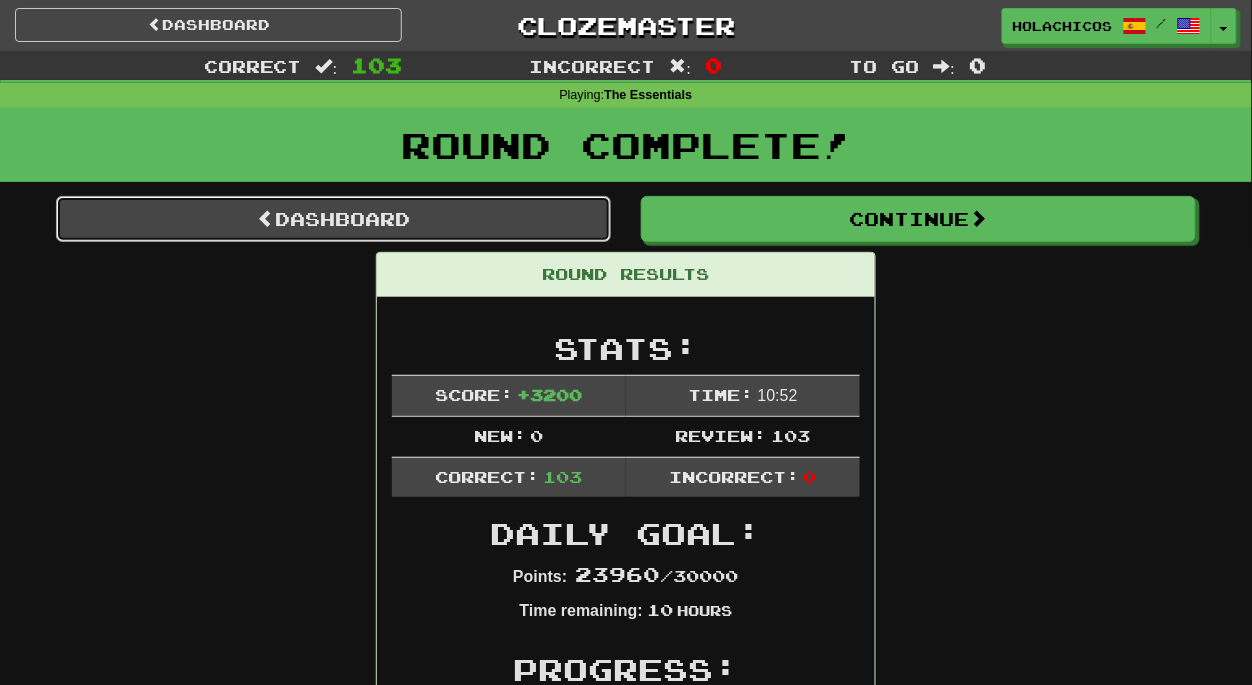 click on "Dashboard" at bounding box center [333, 219] 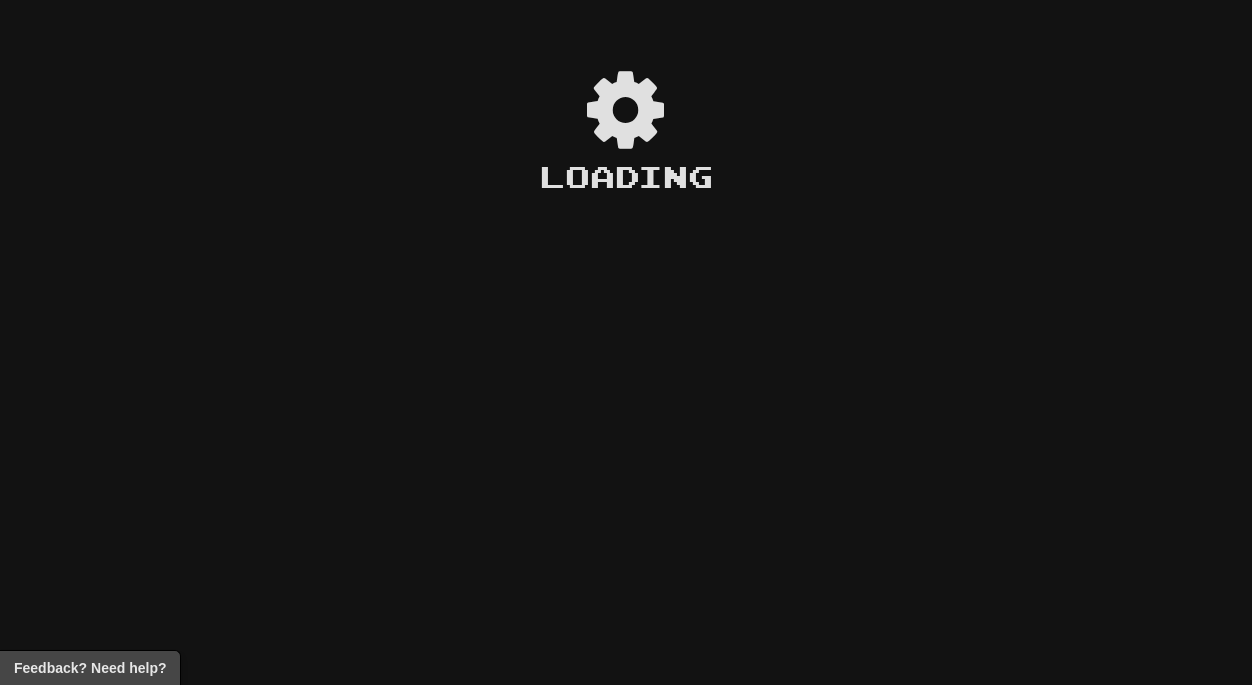 scroll, scrollTop: 0, scrollLeft: 0, axis: both 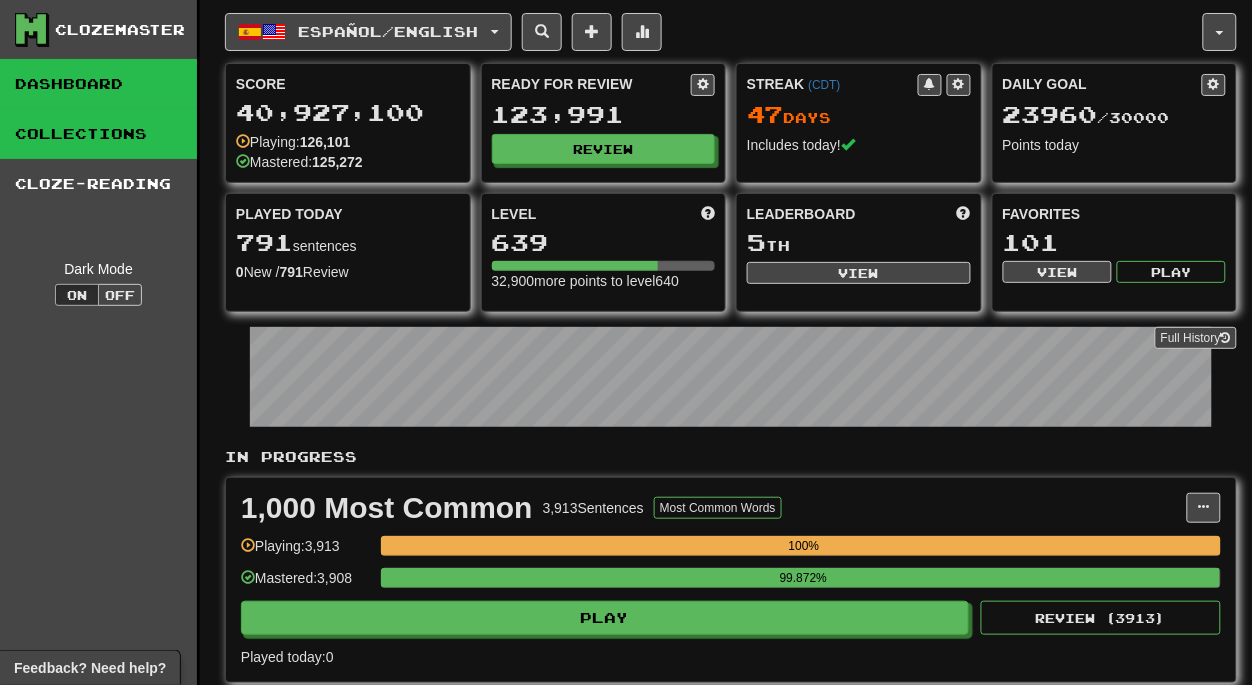 click on "Collections" at bounding box center (98, 134) 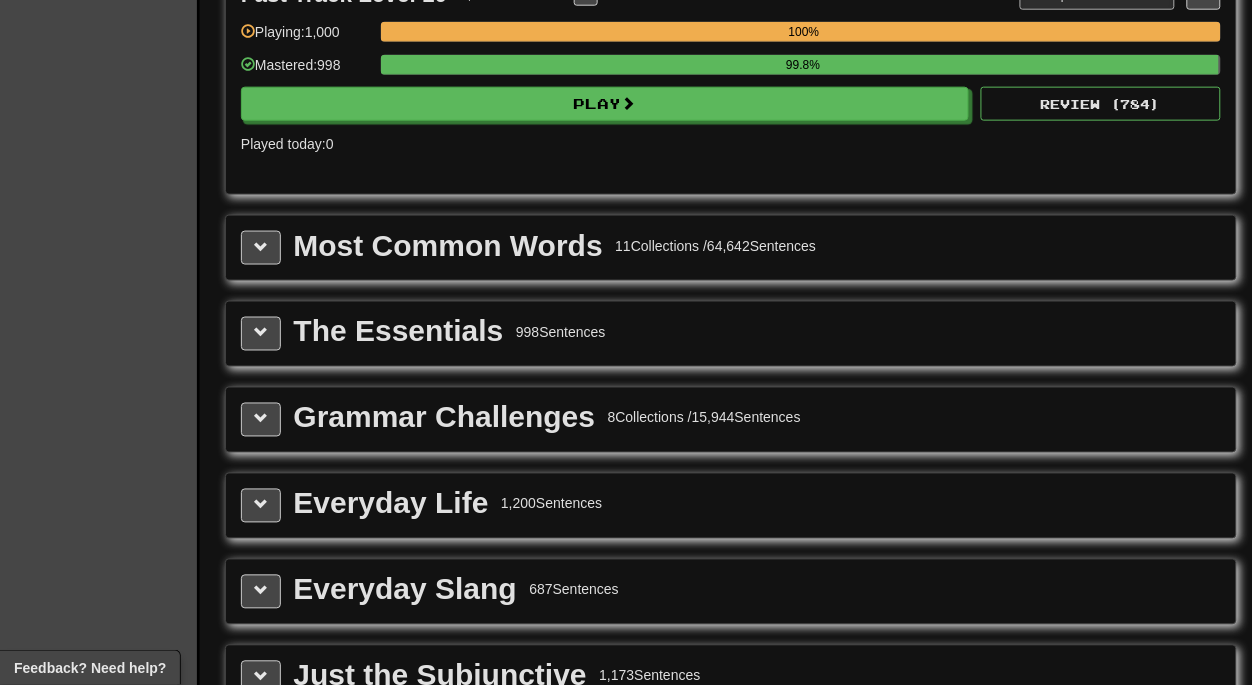 scroll, scrollTop: 2294, scrollLeft: 0, axis: vertical 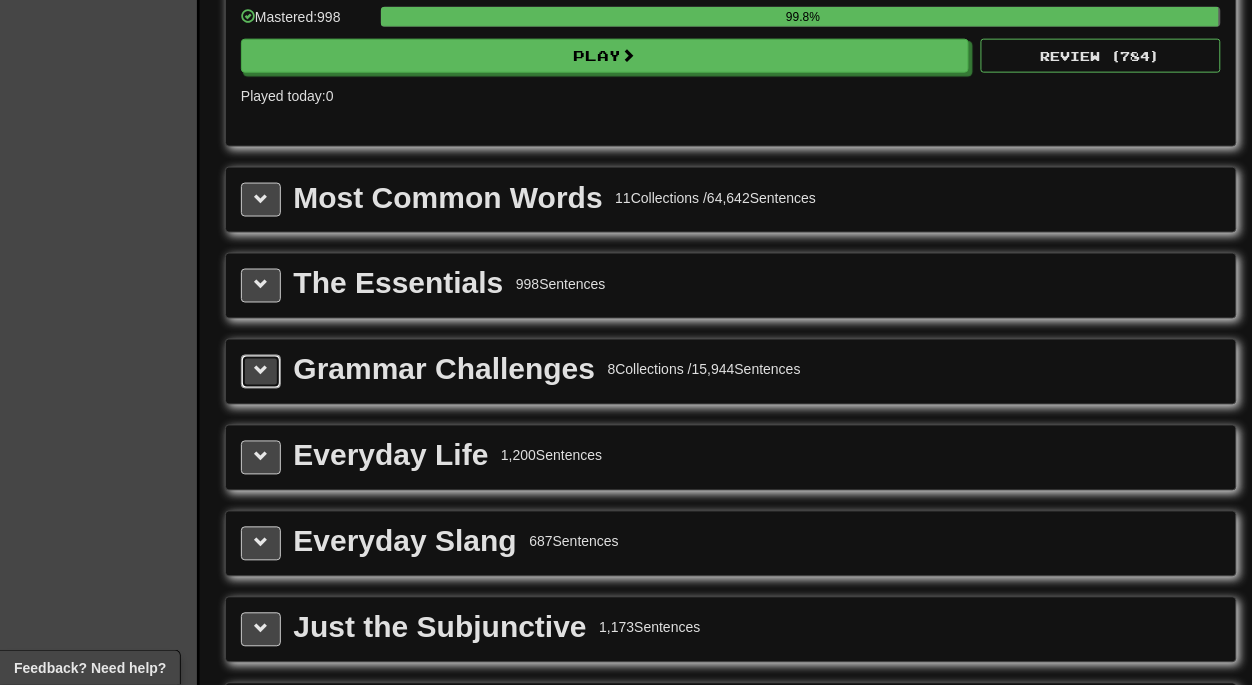 click at bounding box center (261, 371) 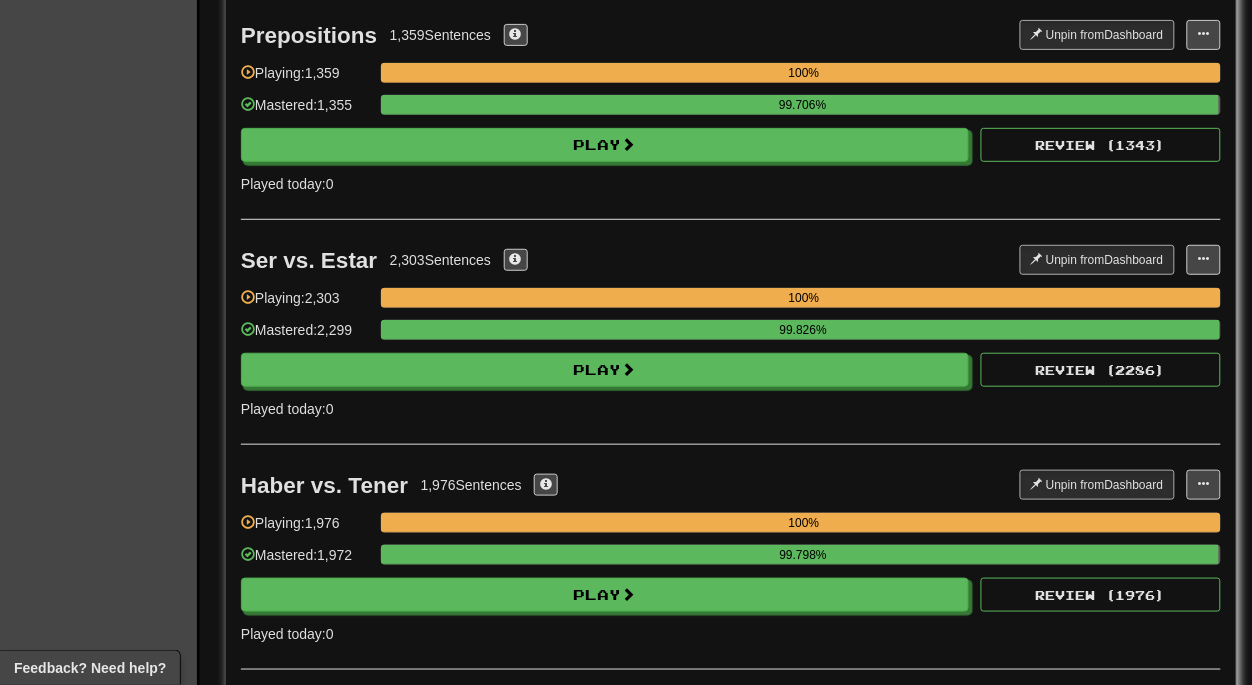 scroll, scrollTop: 3546, scrollLeft: 0, axis: vertical 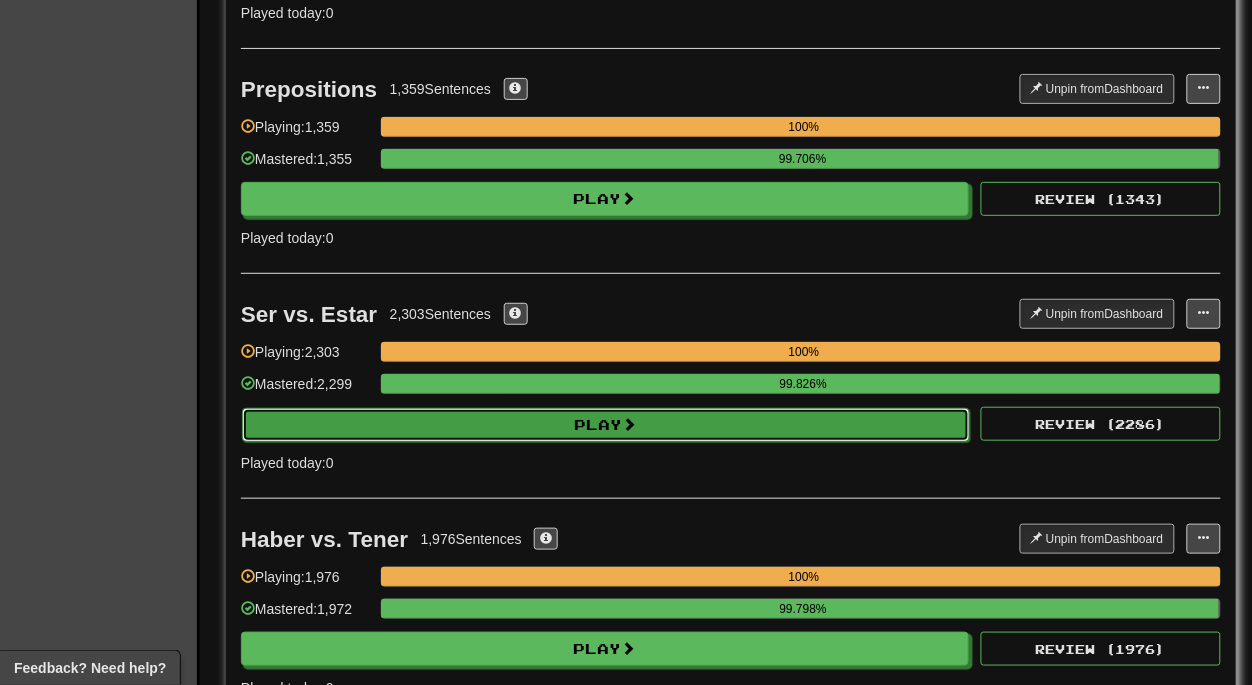 click on "Play" at bounding box center (606, 425) 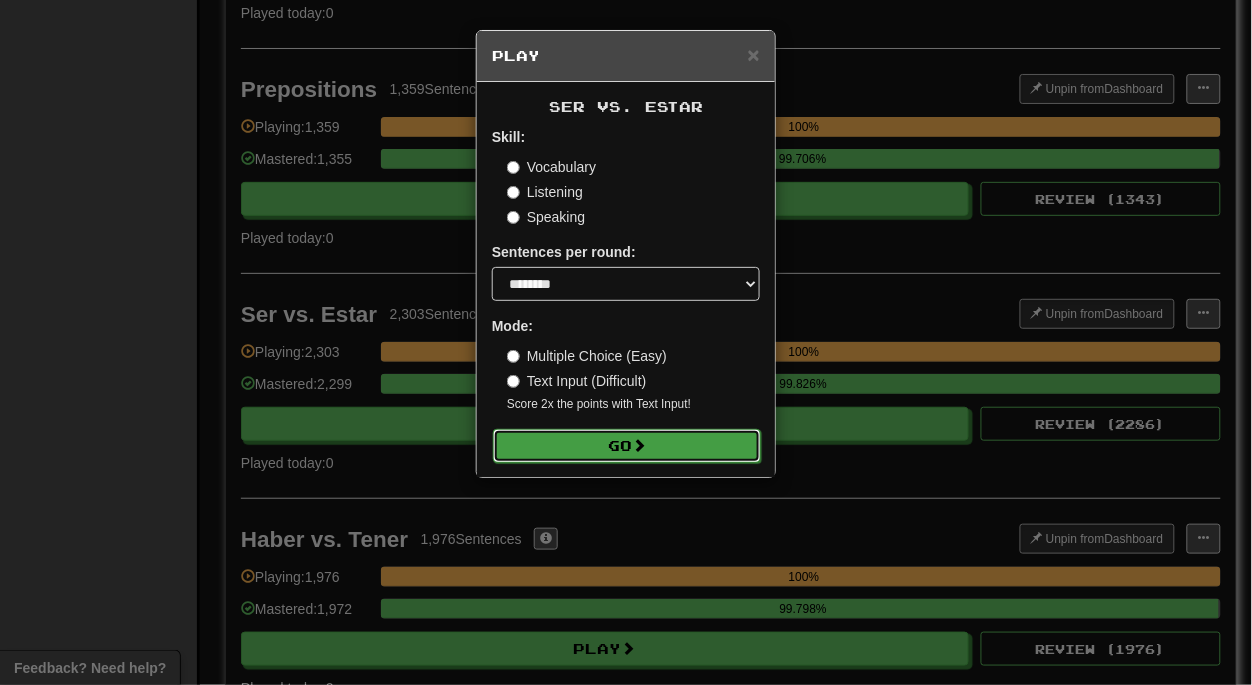 click on "Go" at bounding box center [627, 446] 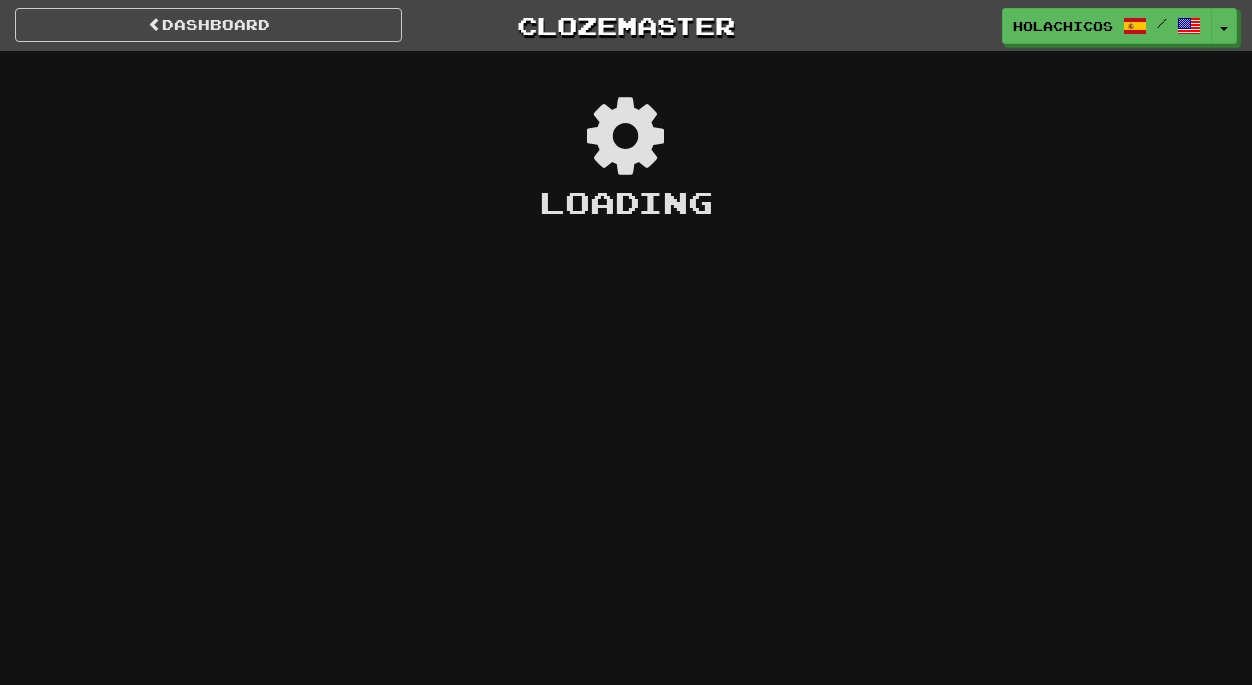 scroll, scrollTop: 0, scrollLeft: 0, axis: both 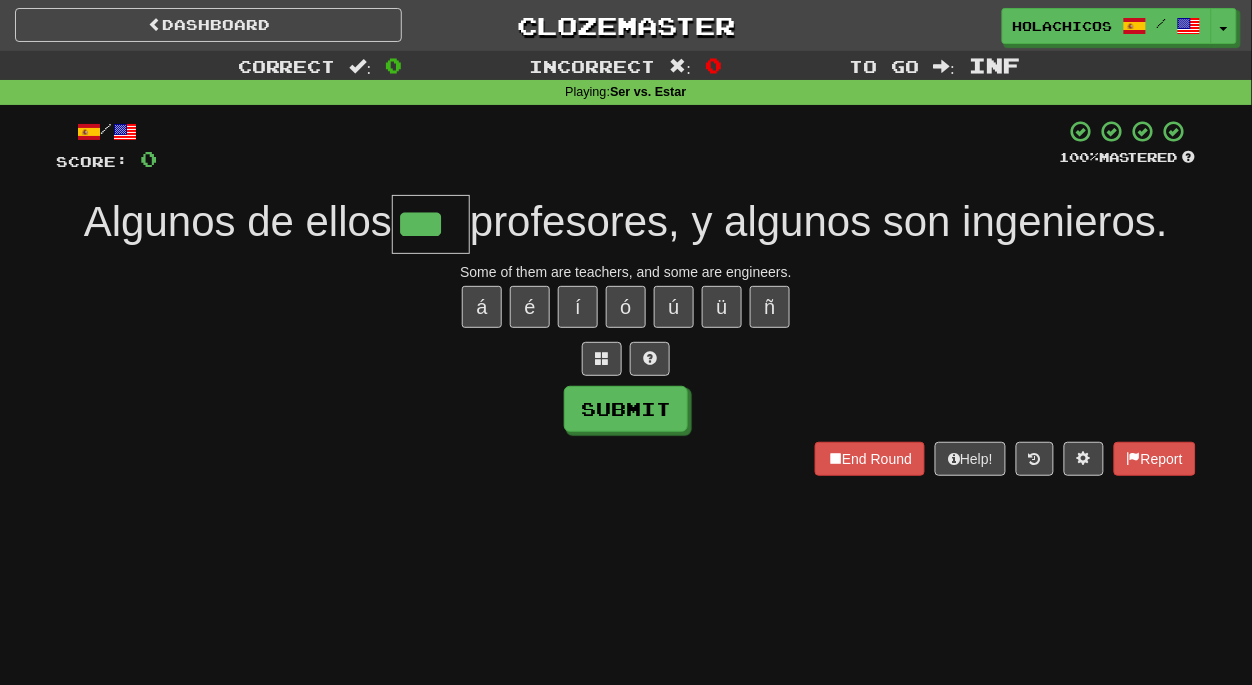 type on "***" 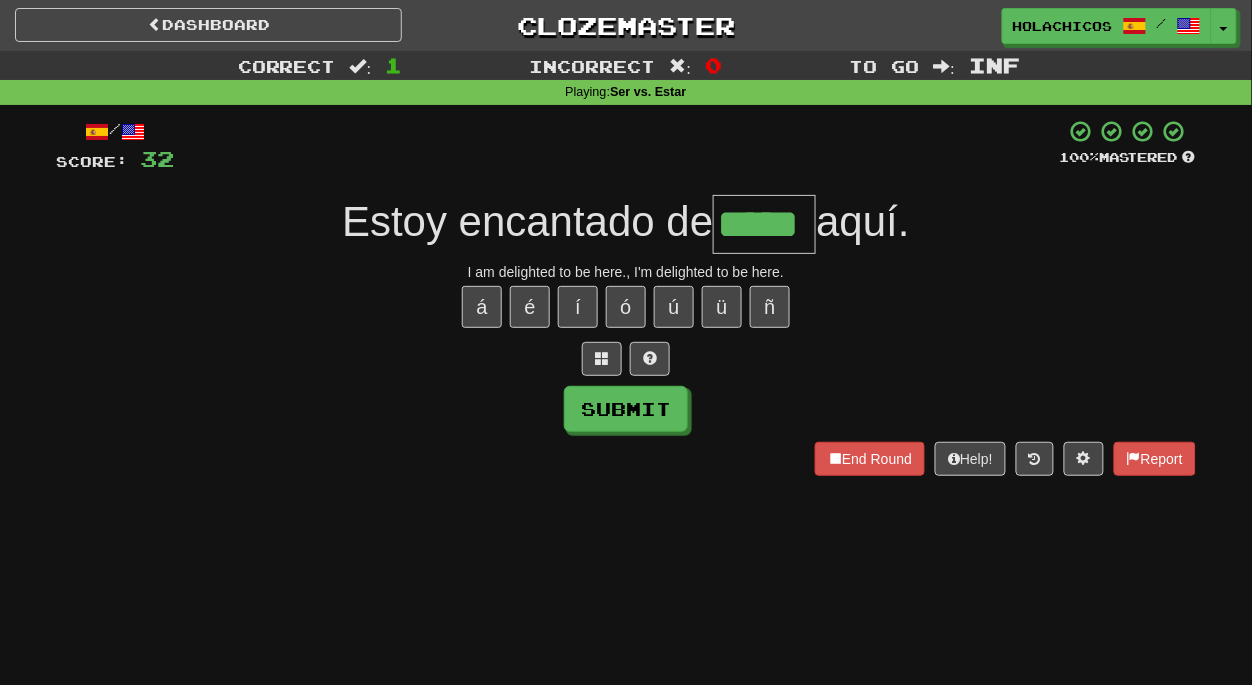 type on "*****" 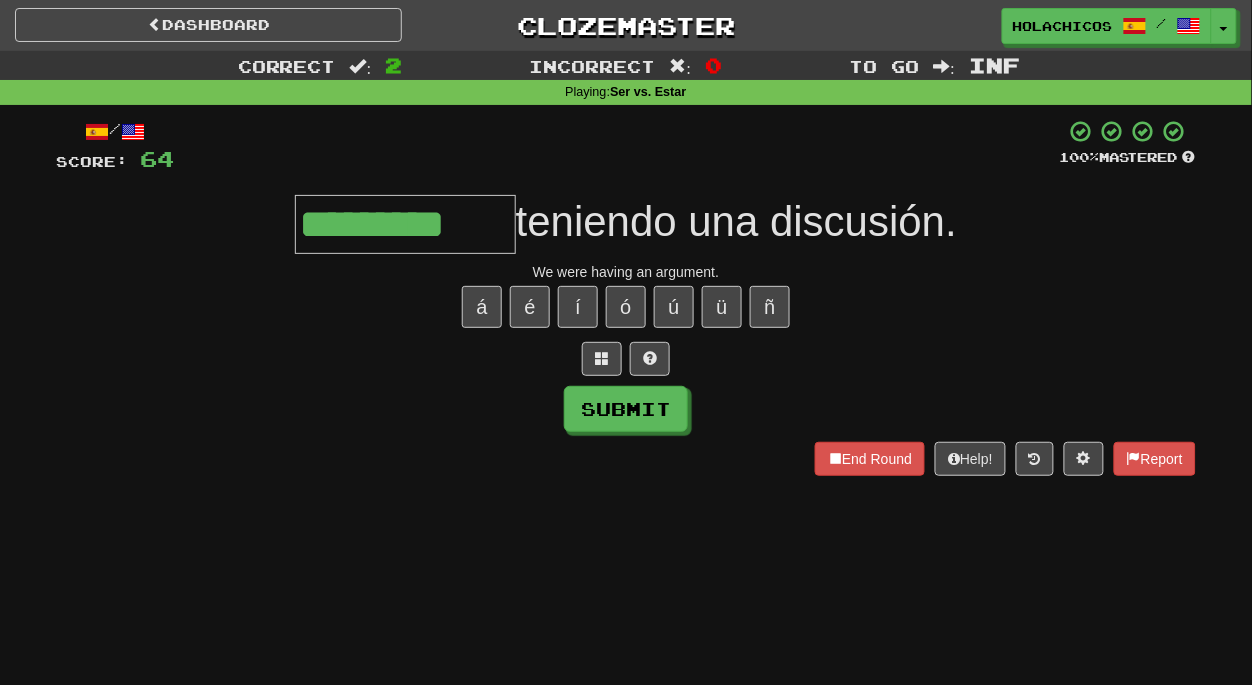 type on "*********" 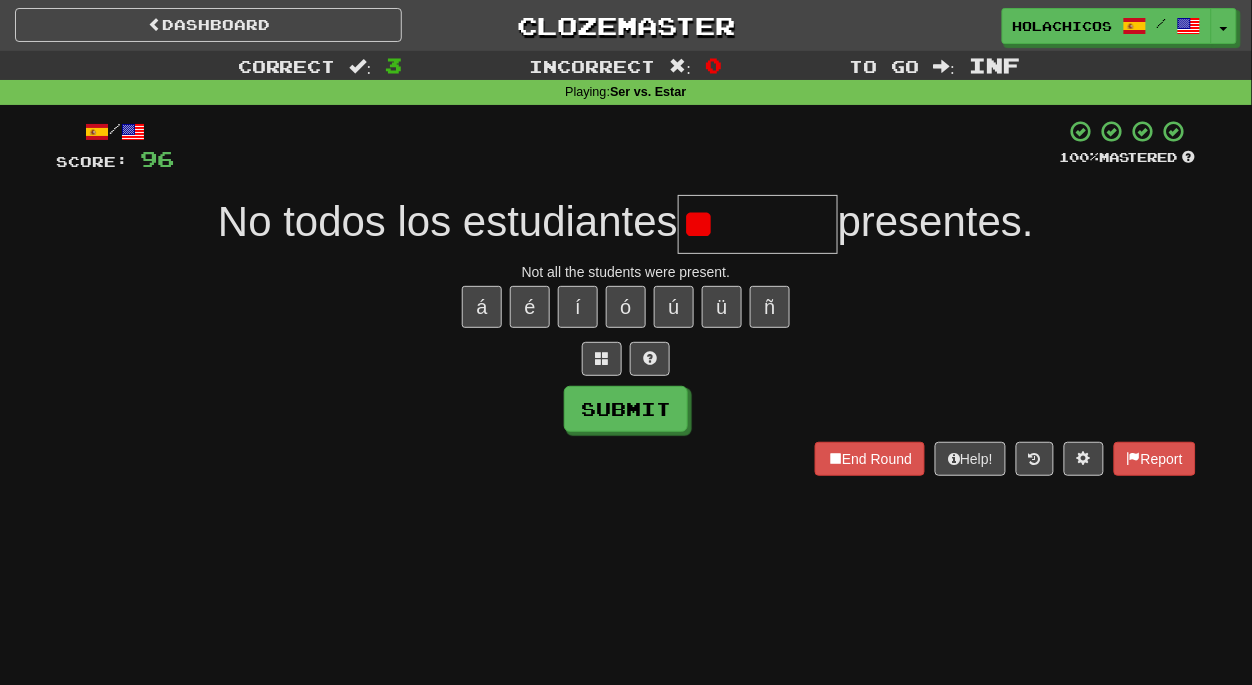 type on "*" 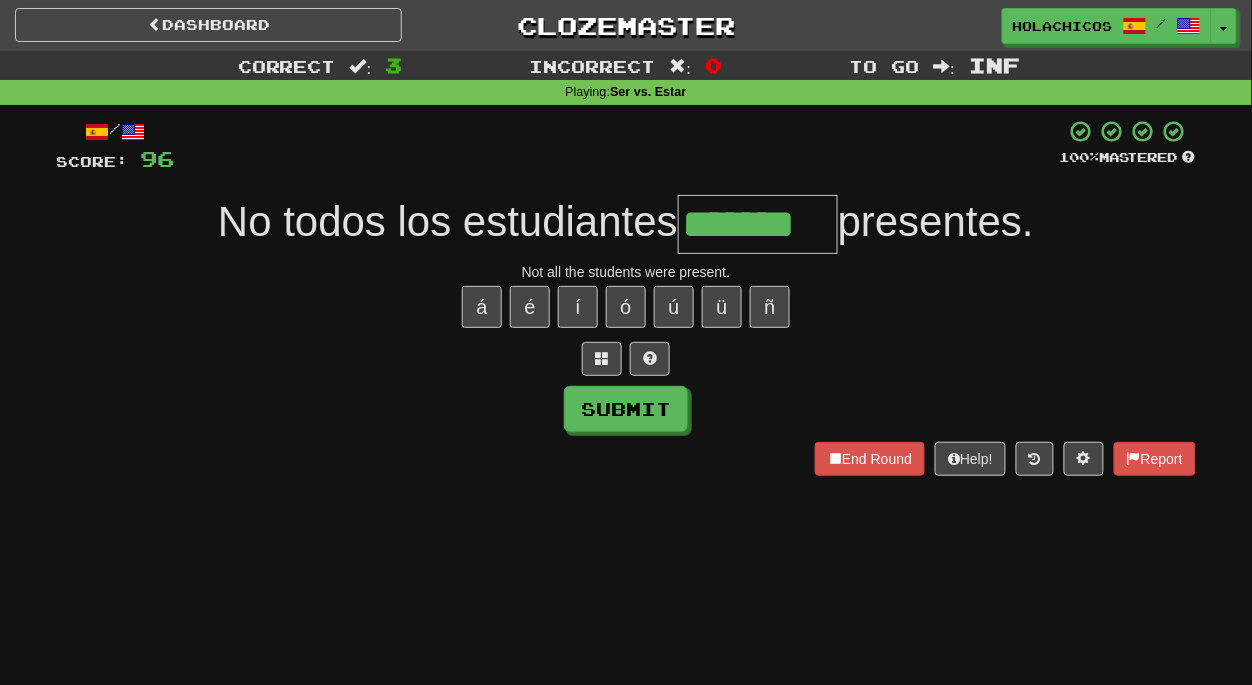 type on "*******" 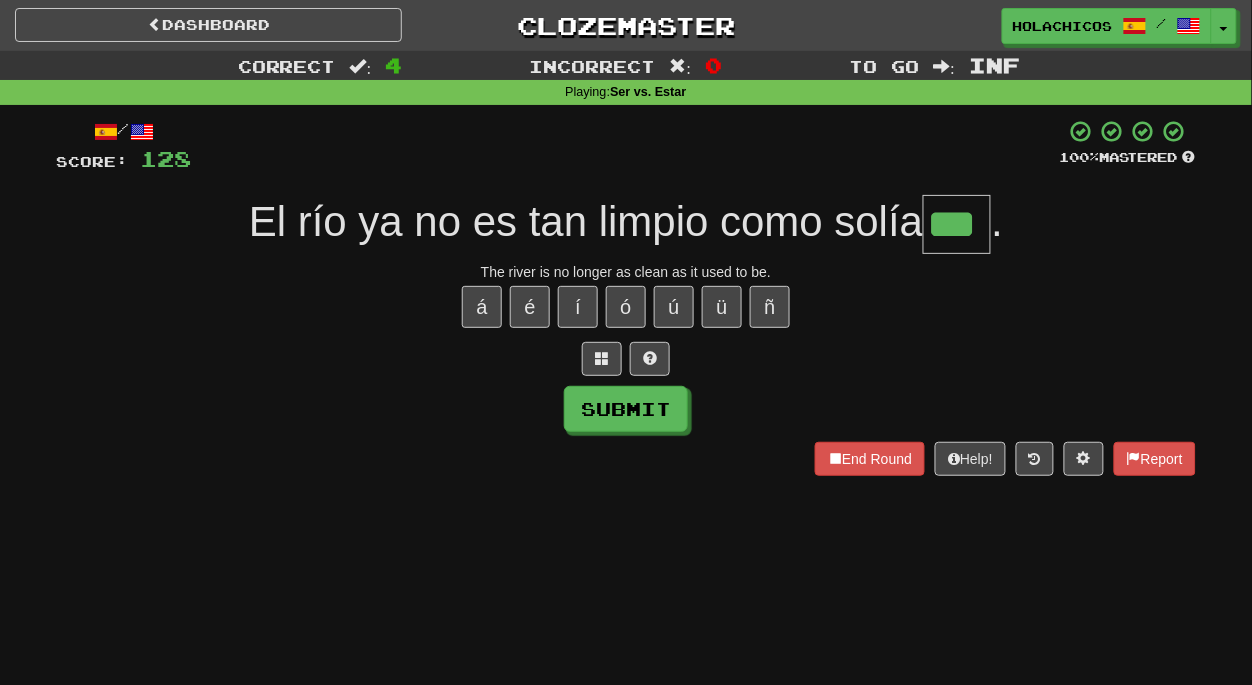type on "***" 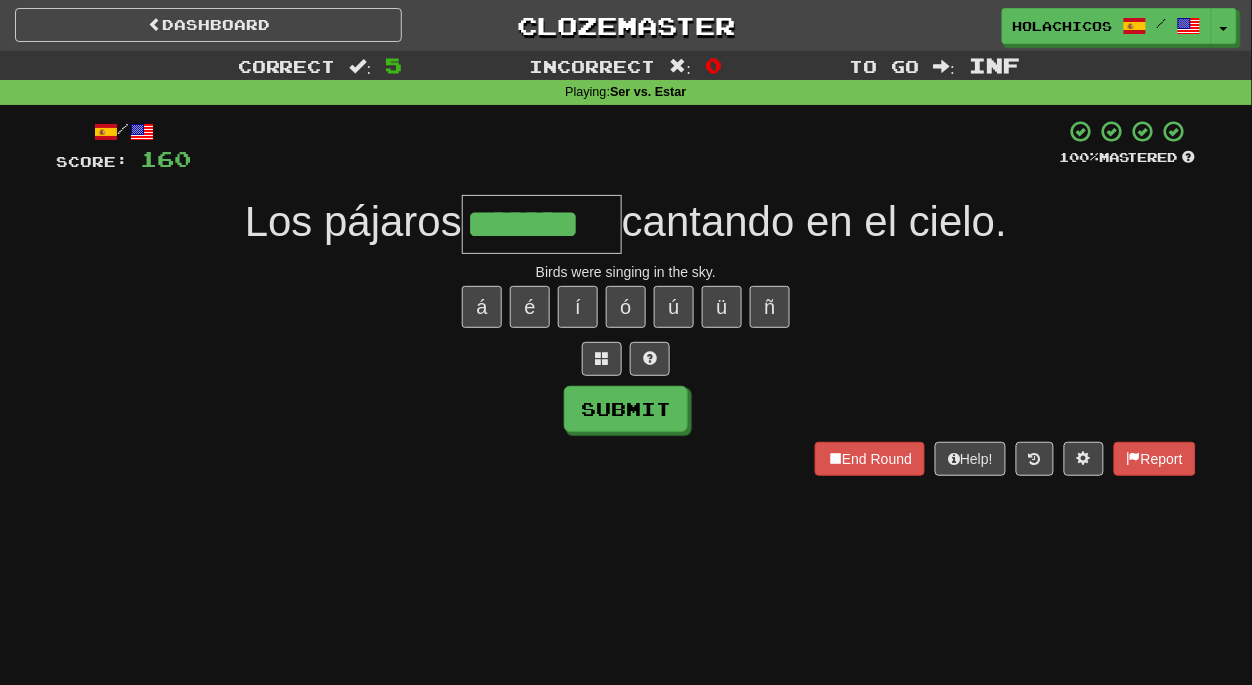 type on "*******" 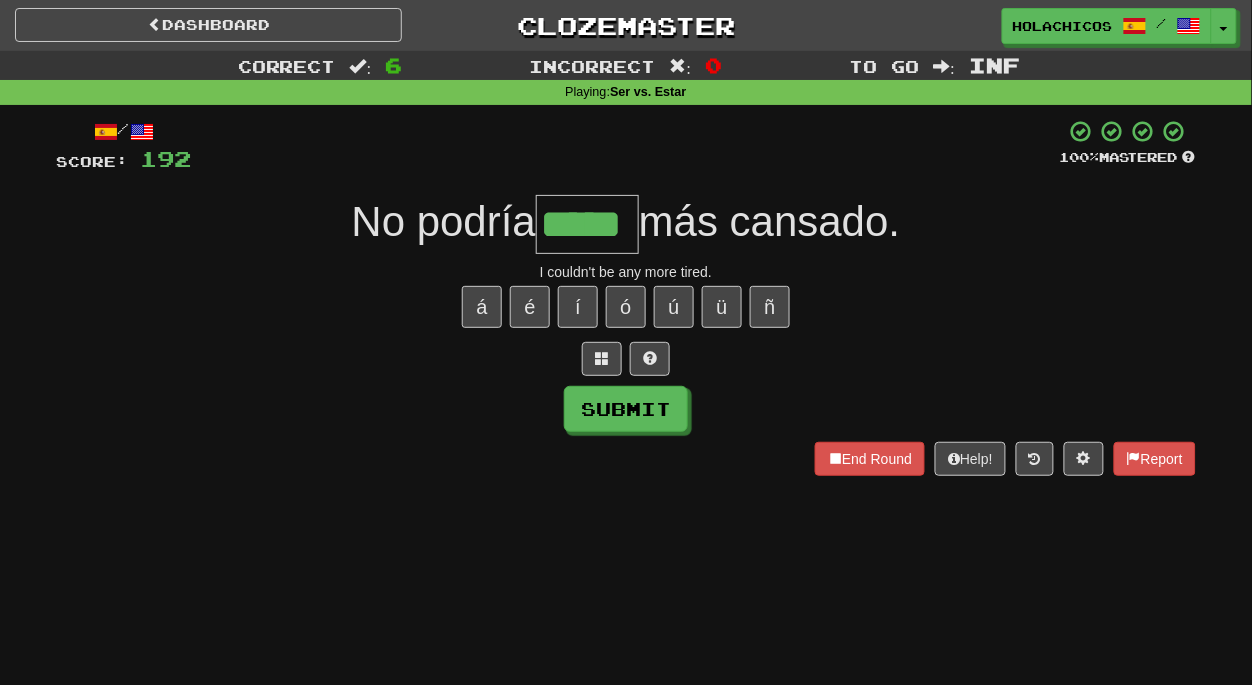 type on "*****" 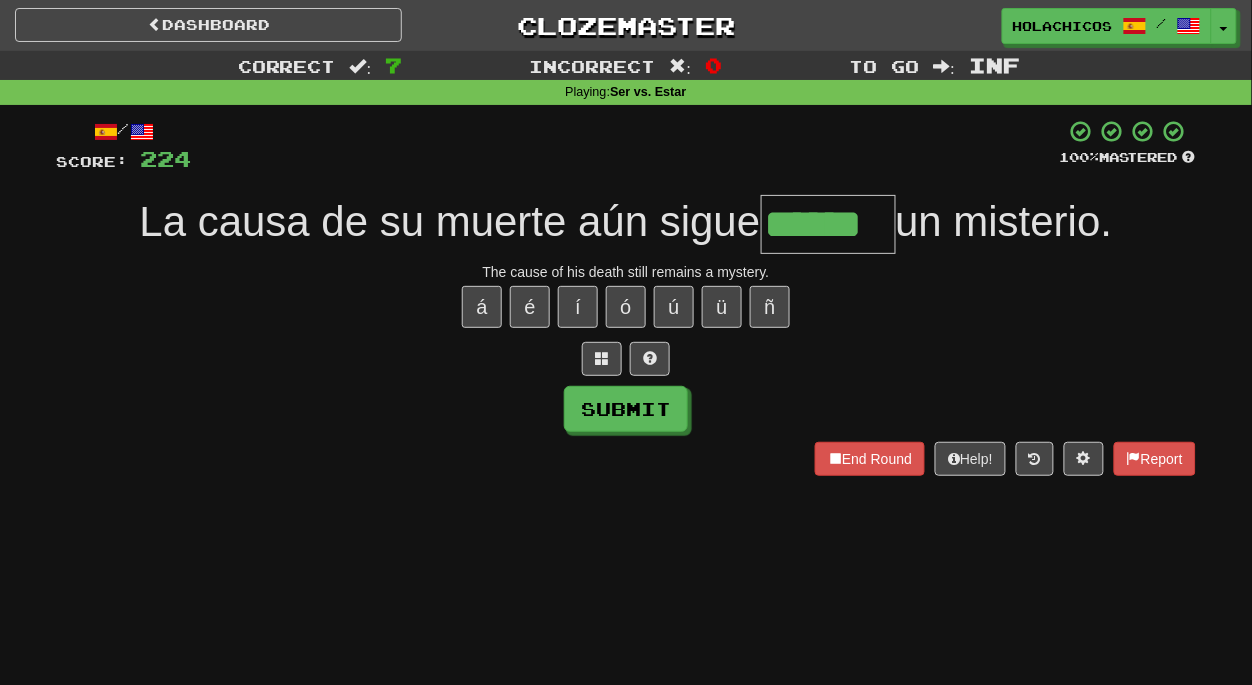 type on "******" 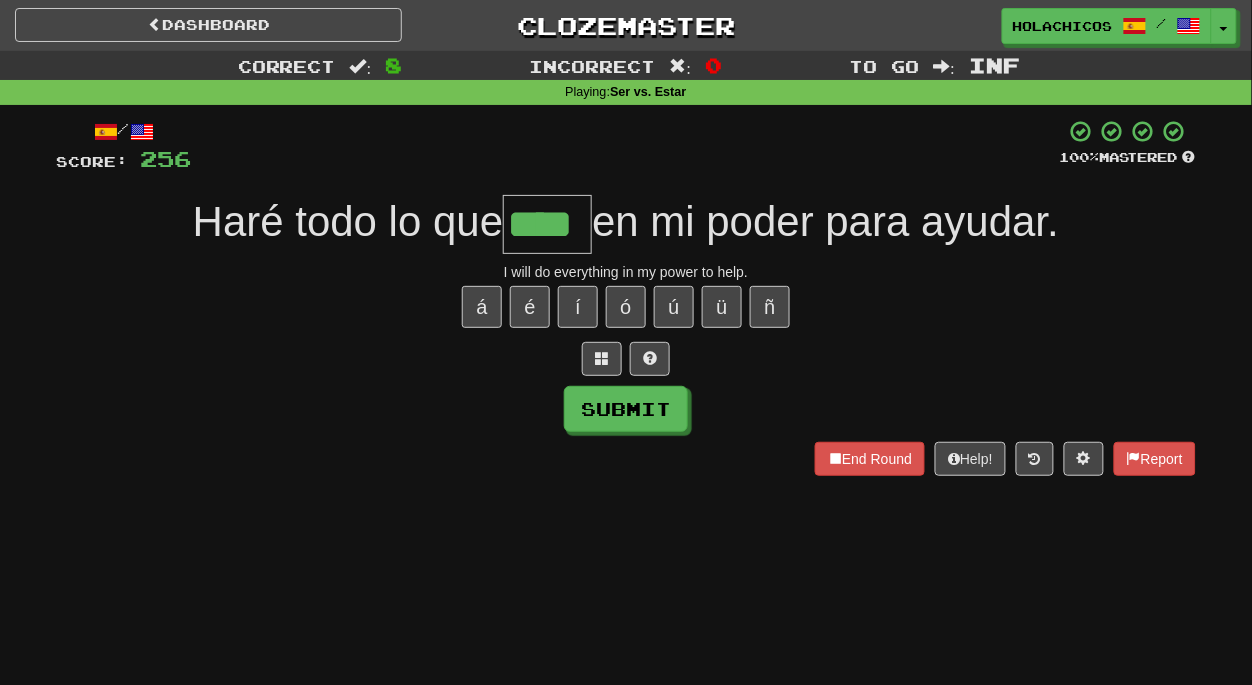 type on "****" 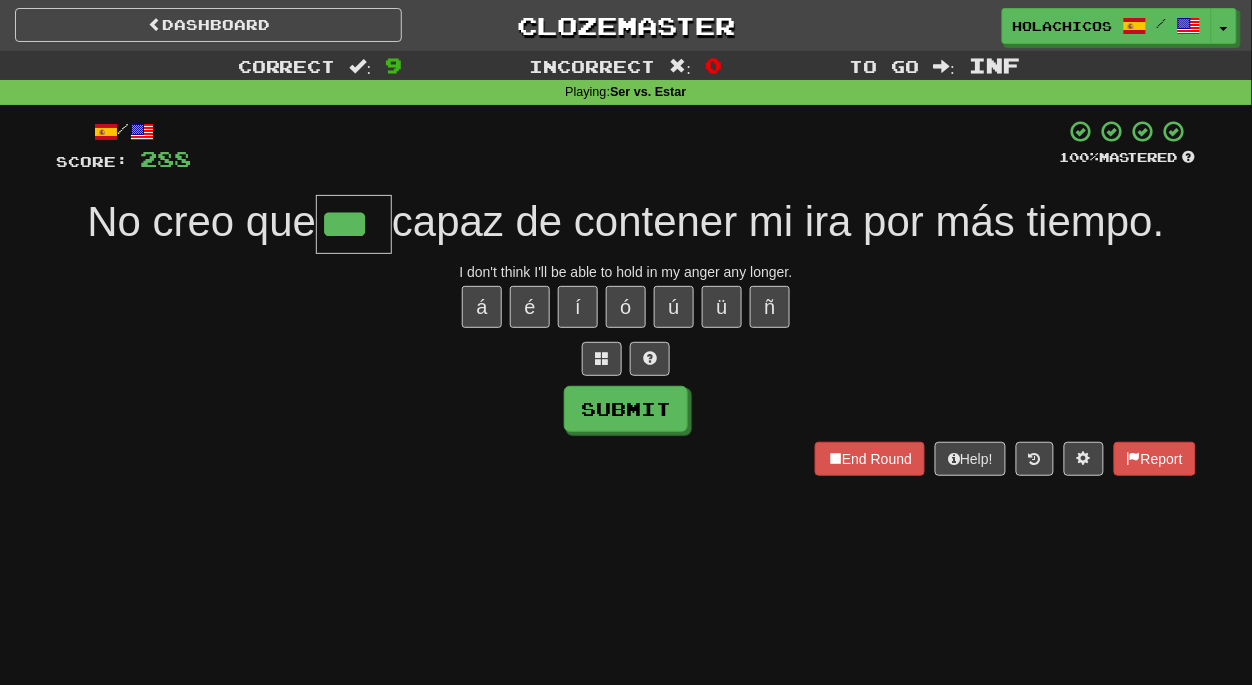 type on "***" 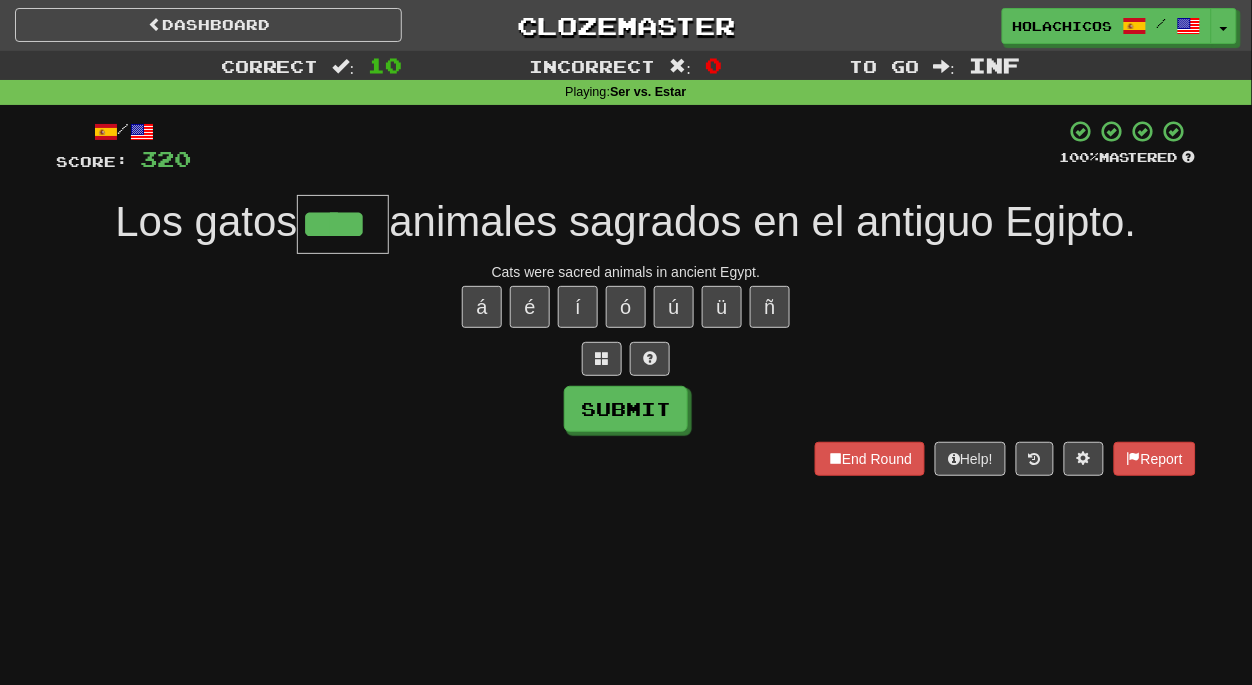 type on "****" 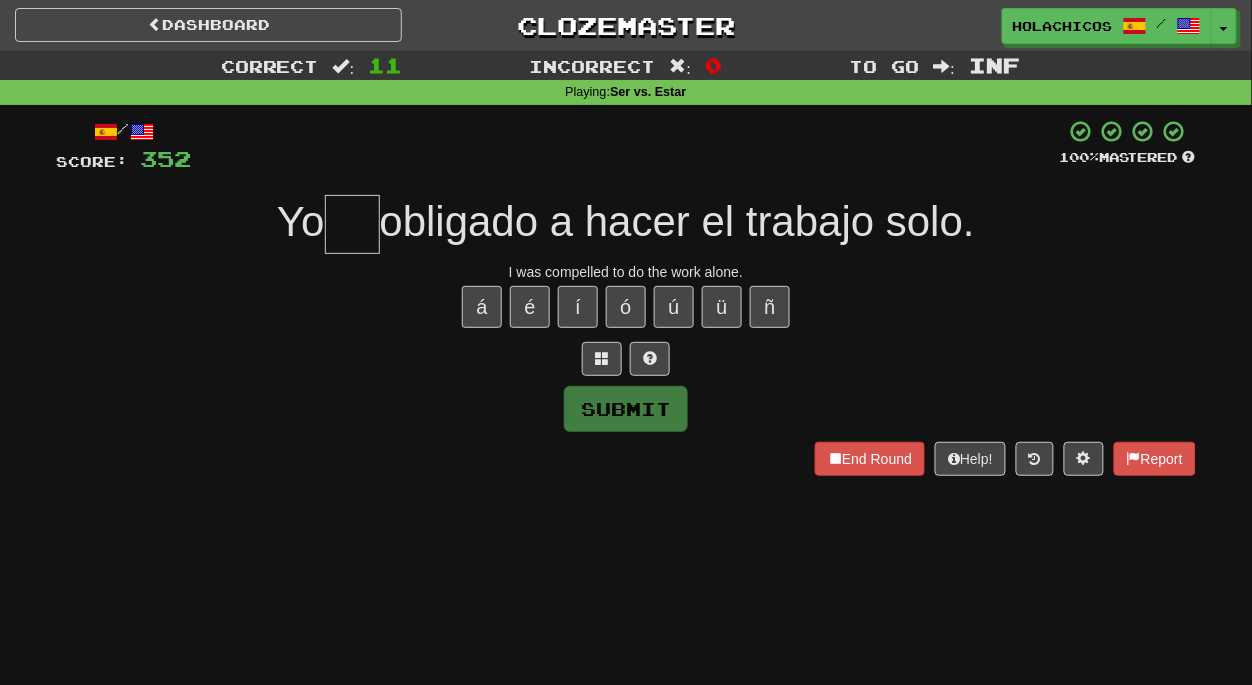 type on "*" 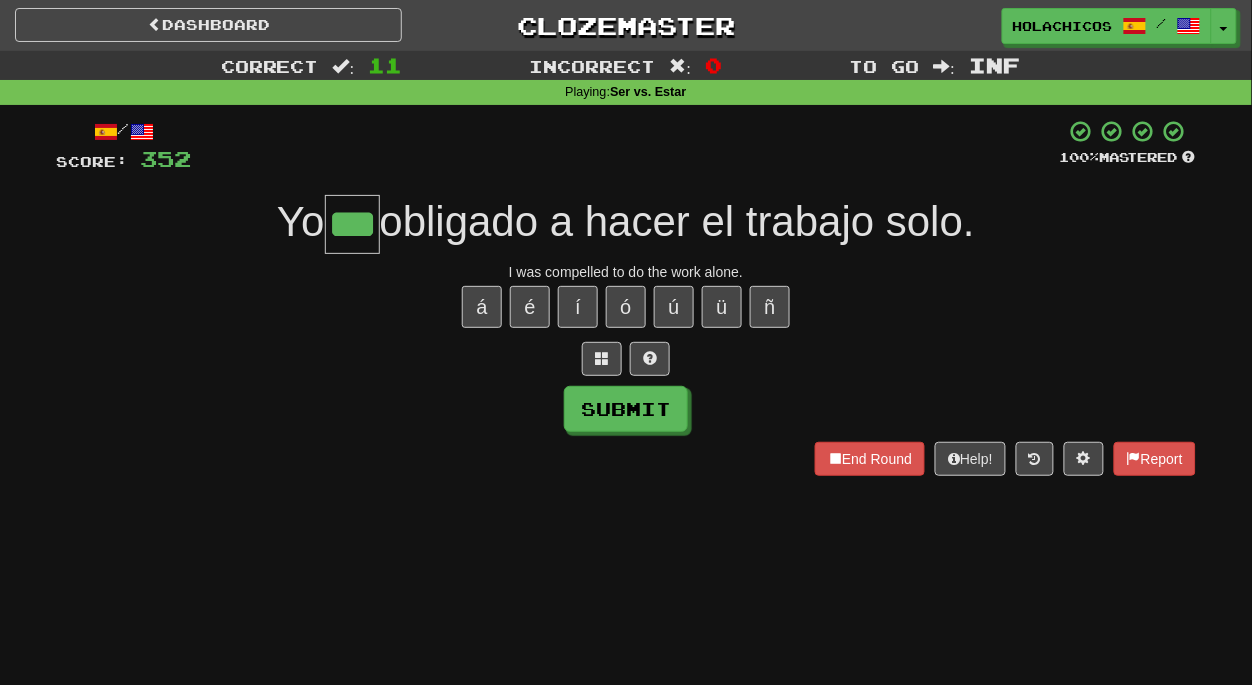 type on "***" 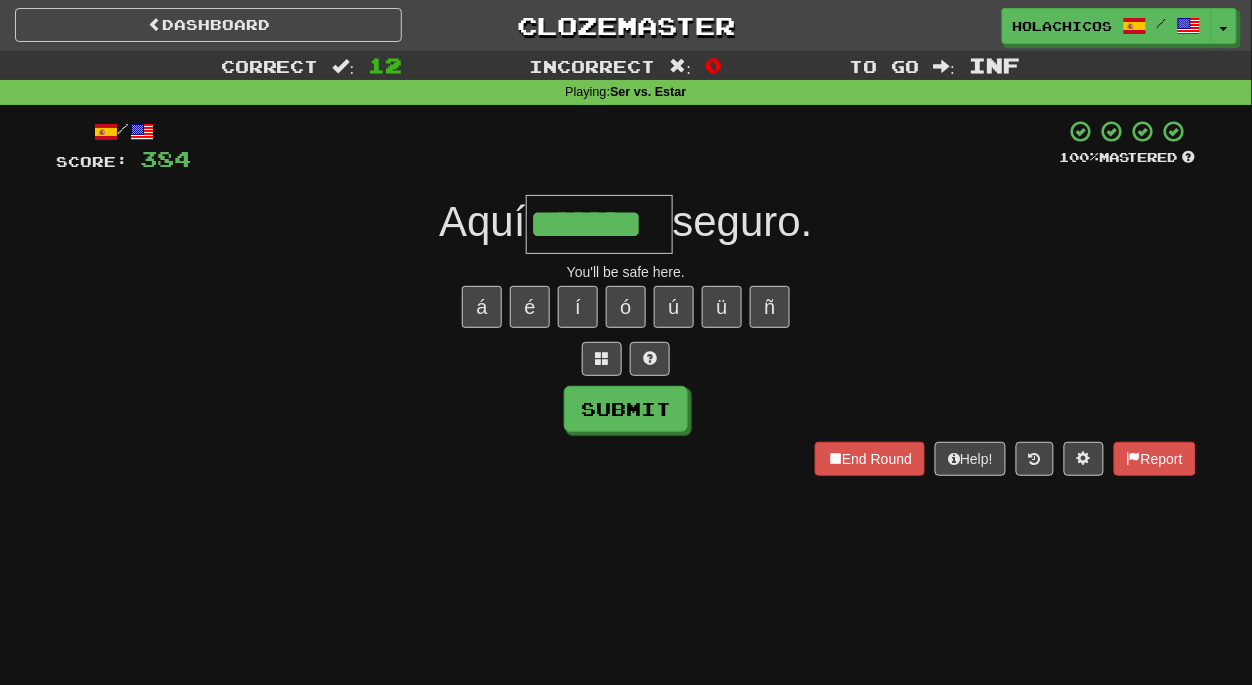 type on "*******" 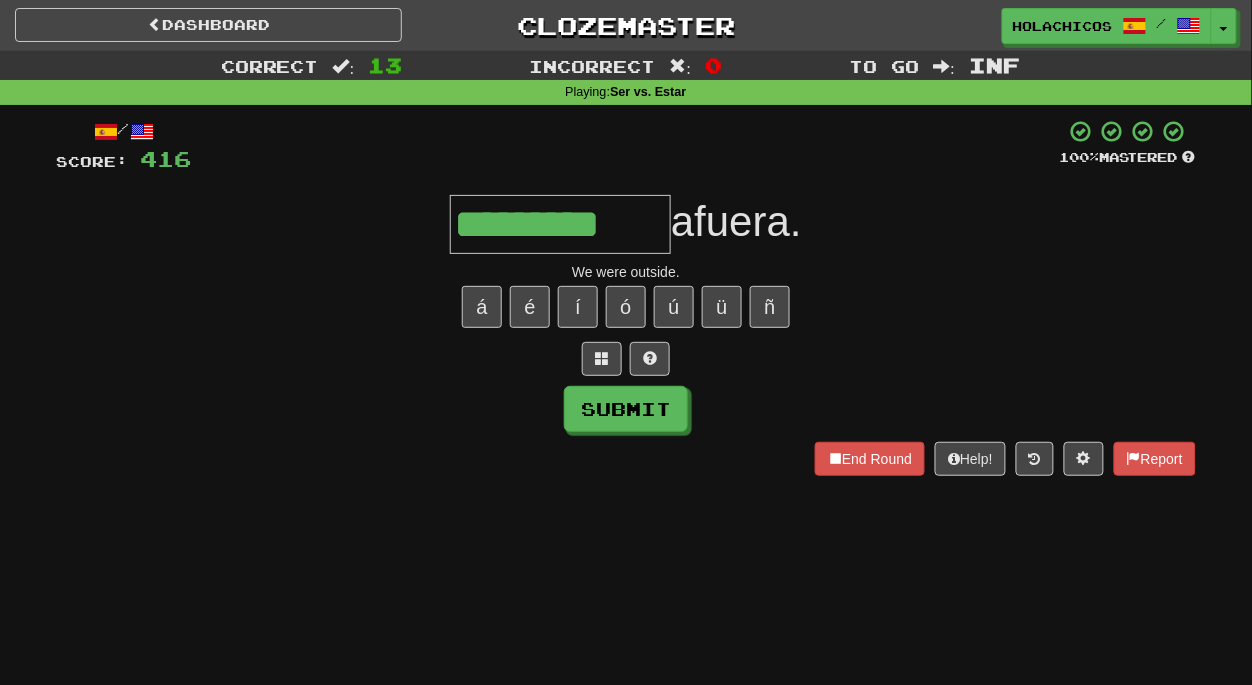 type on "*********" 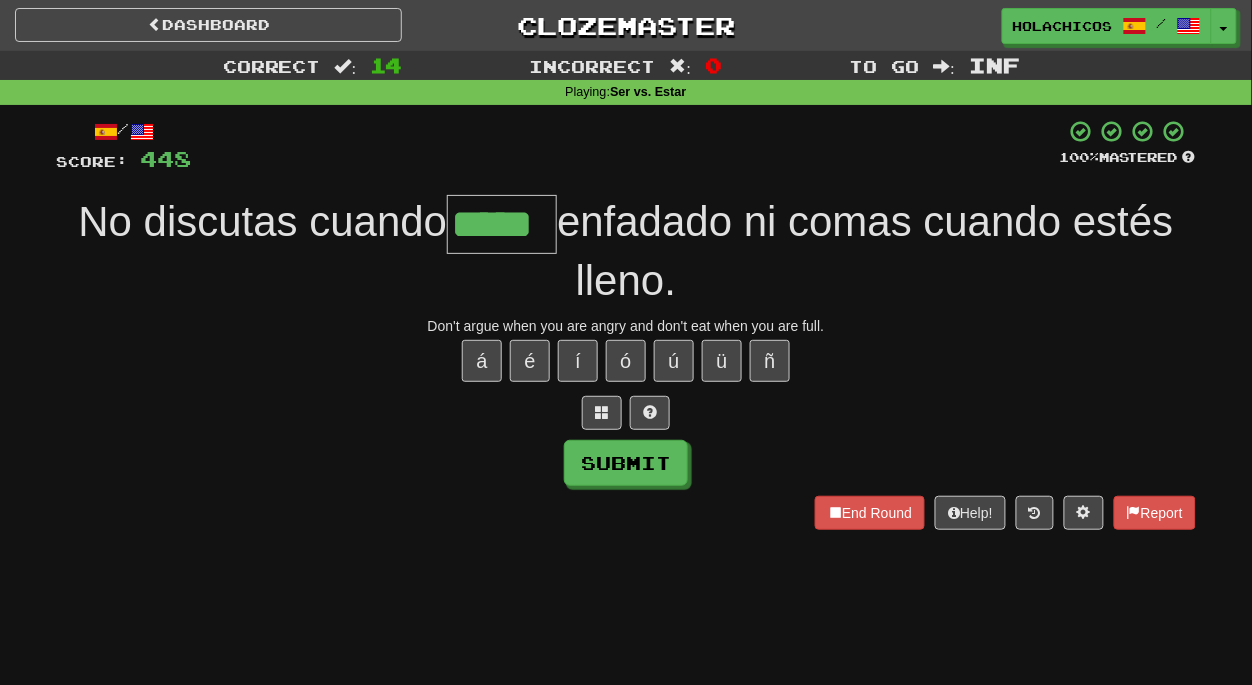 type on "*****" 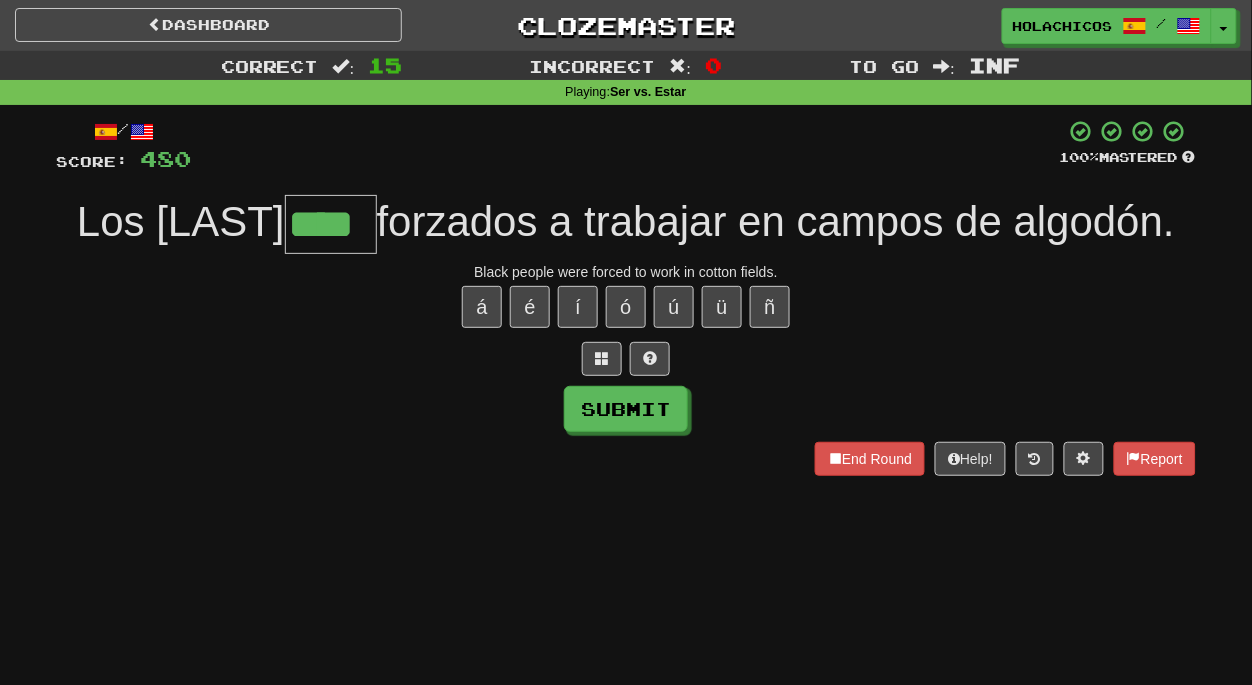 type on "****" 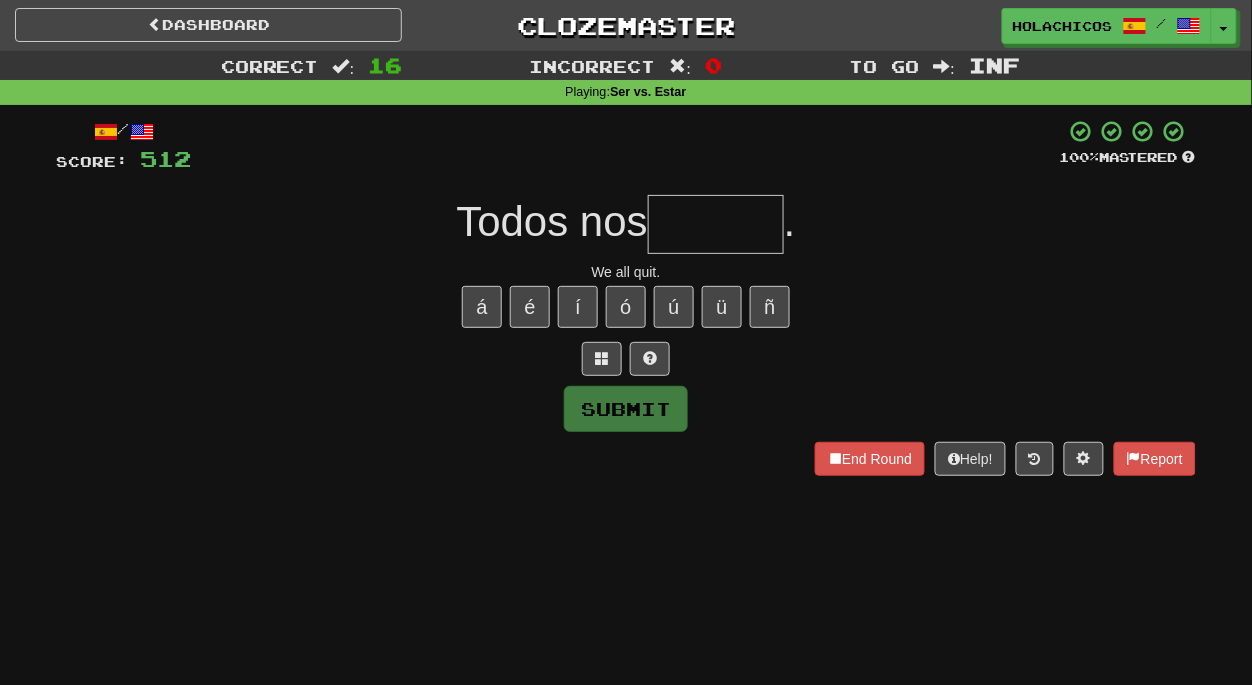 type on "*" 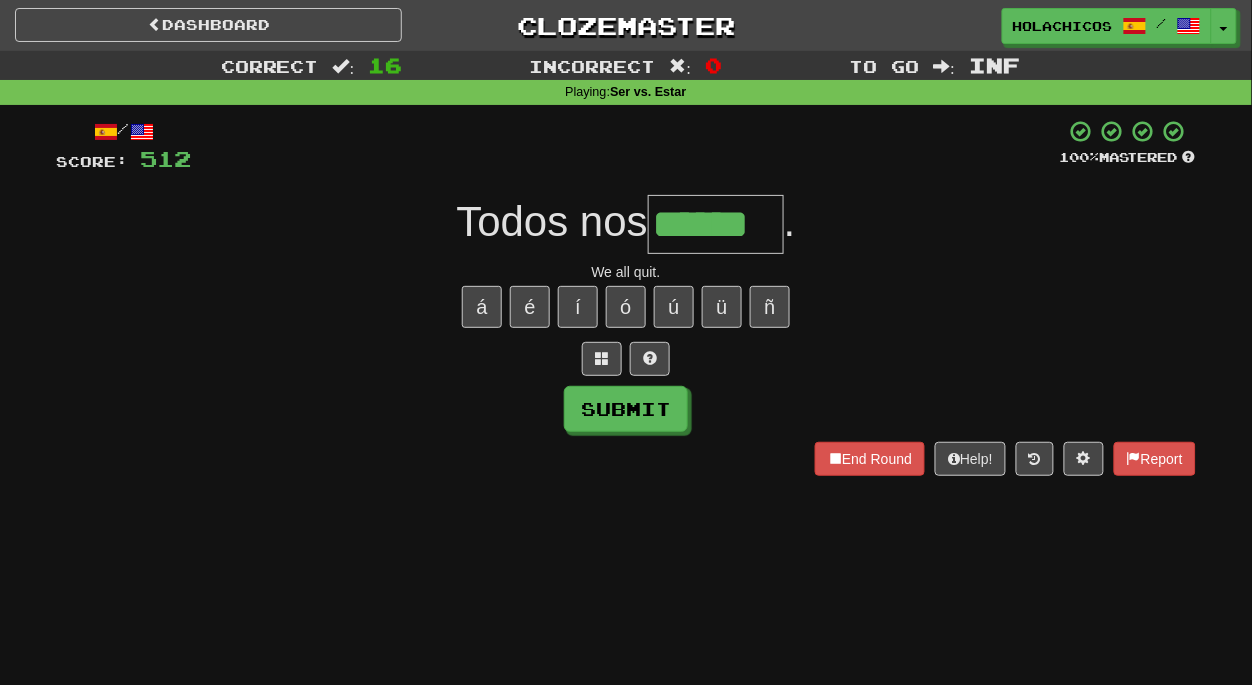 type on "******" 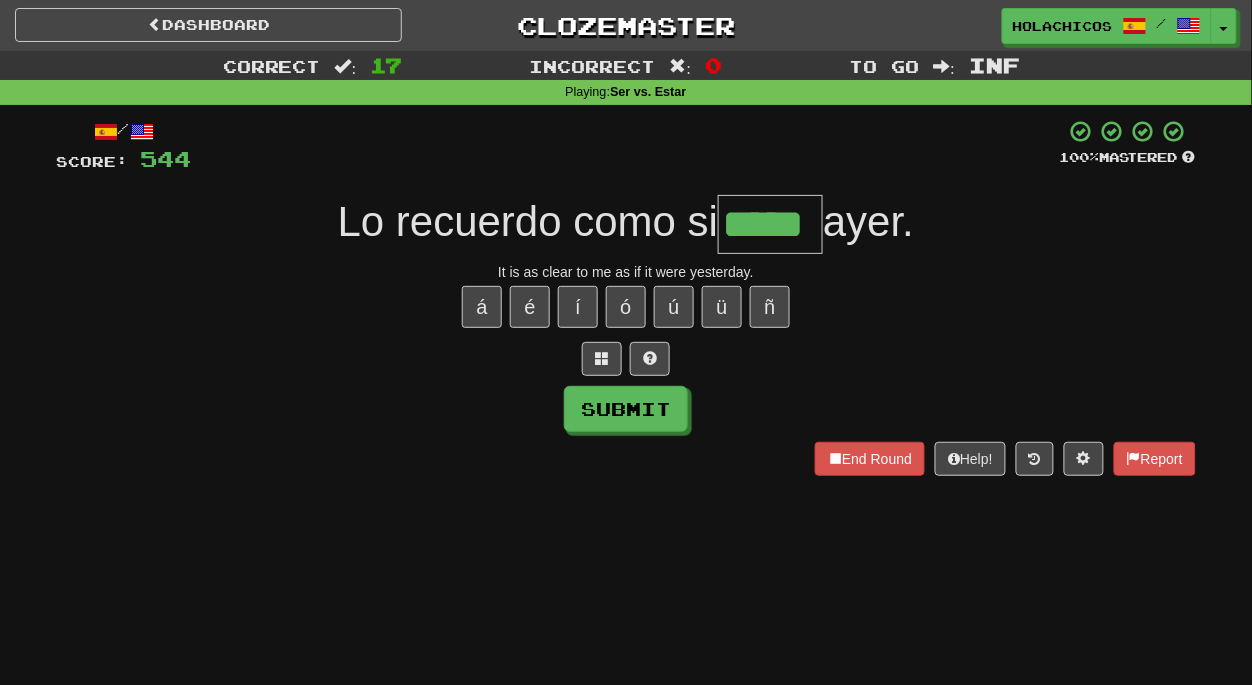 type on "*****" 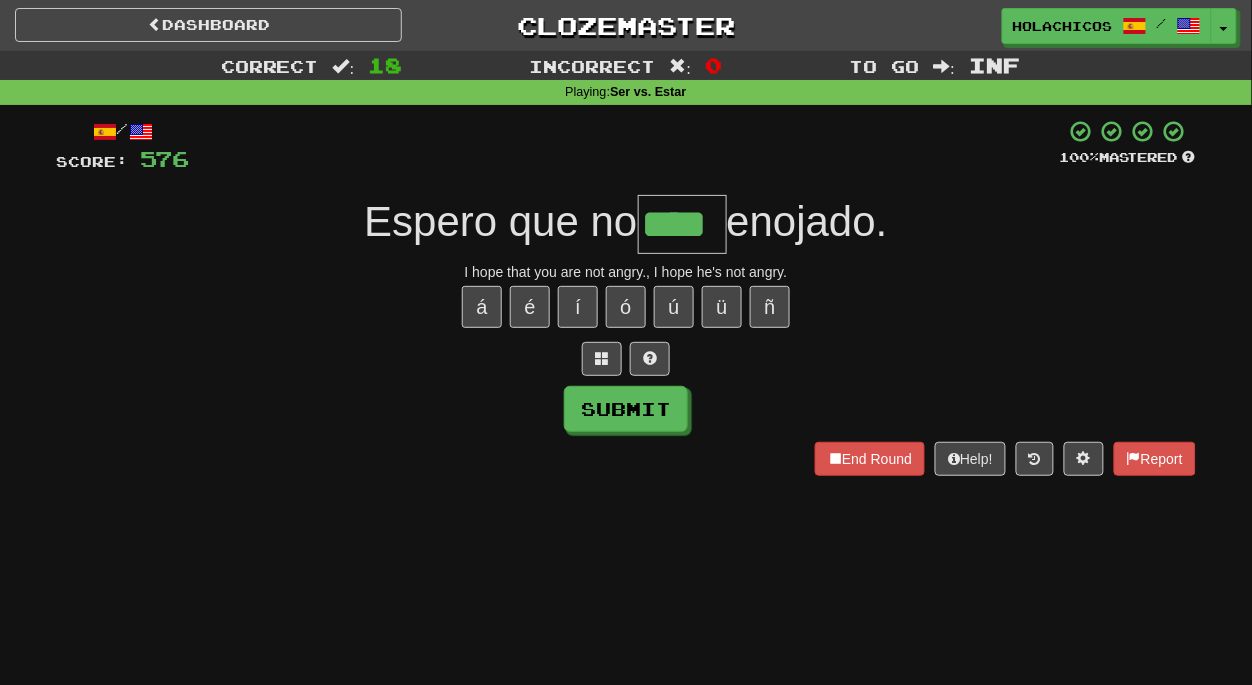 type on "****" 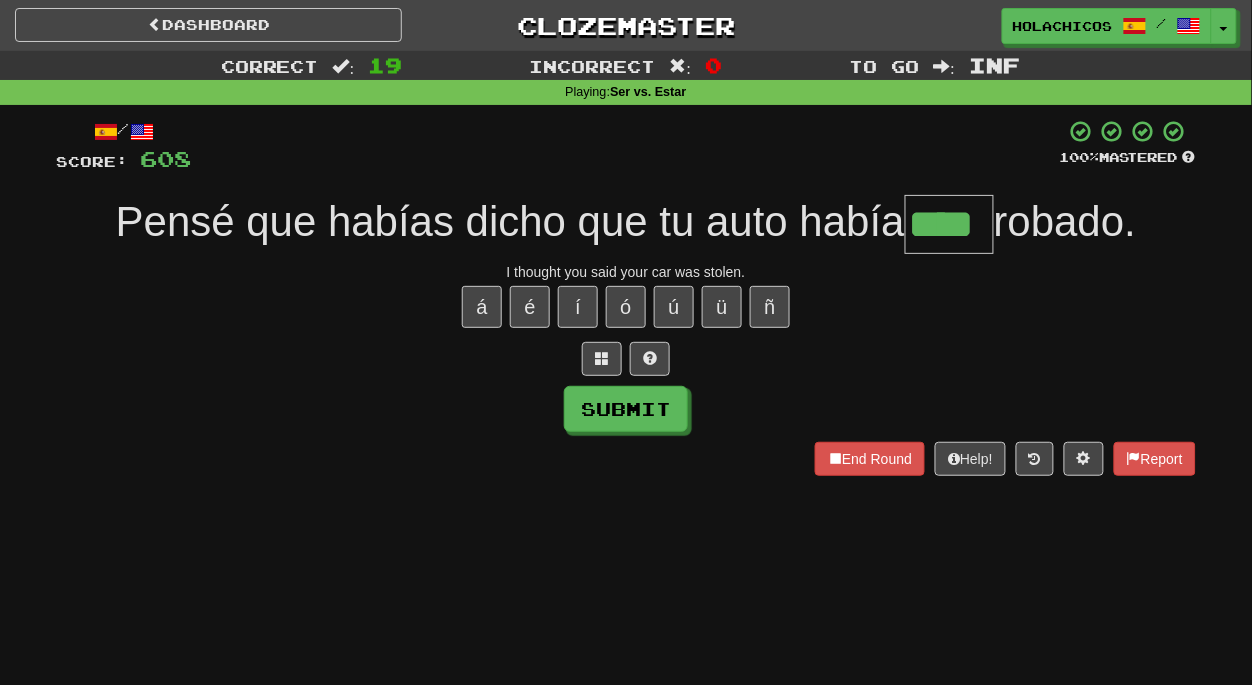 type on "****" 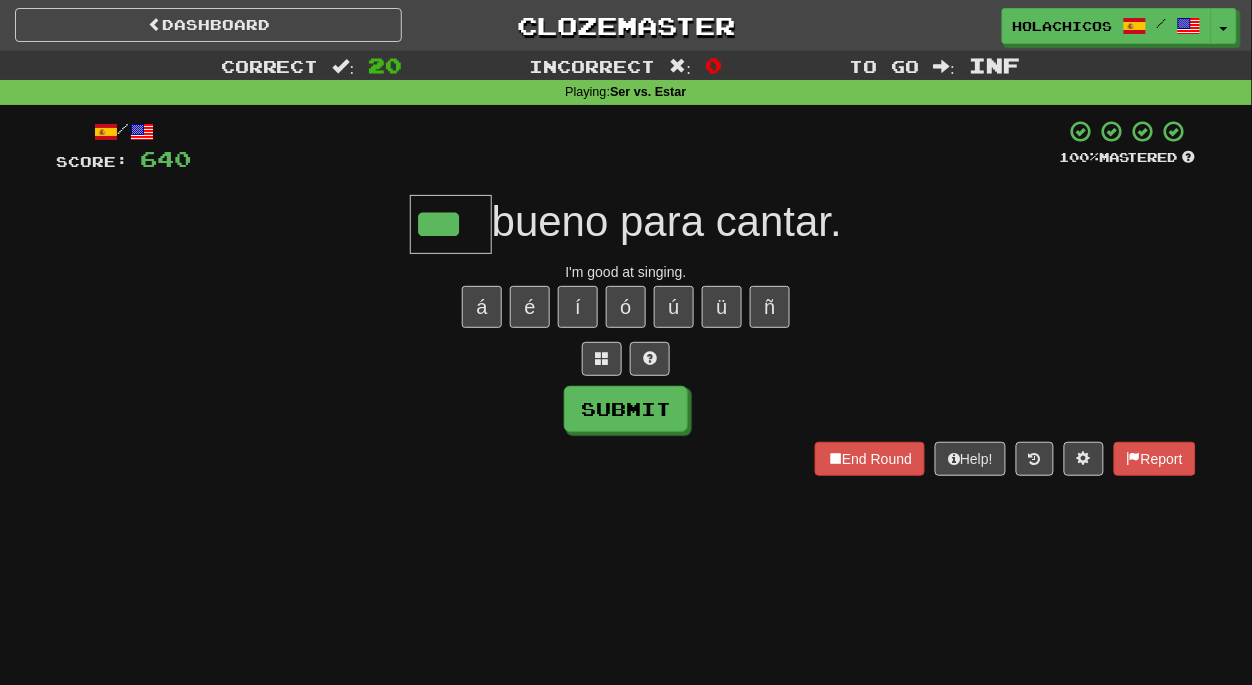 type on "***" 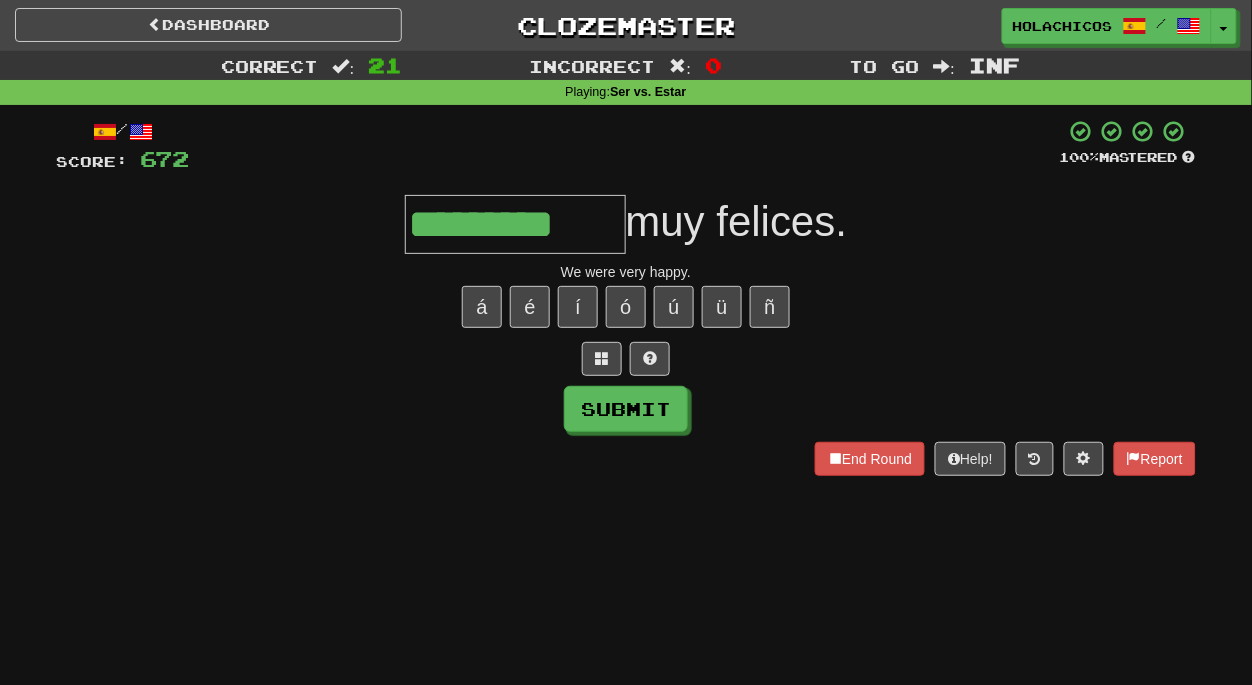 type on "*********" 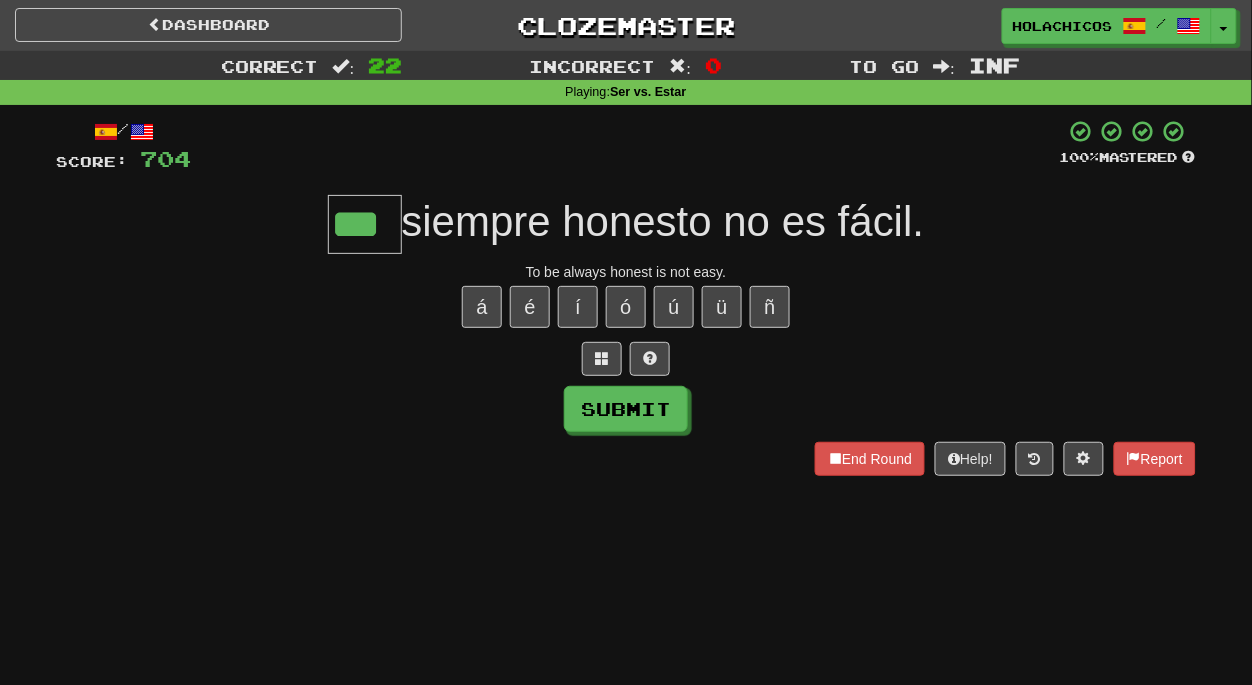 type on "***" 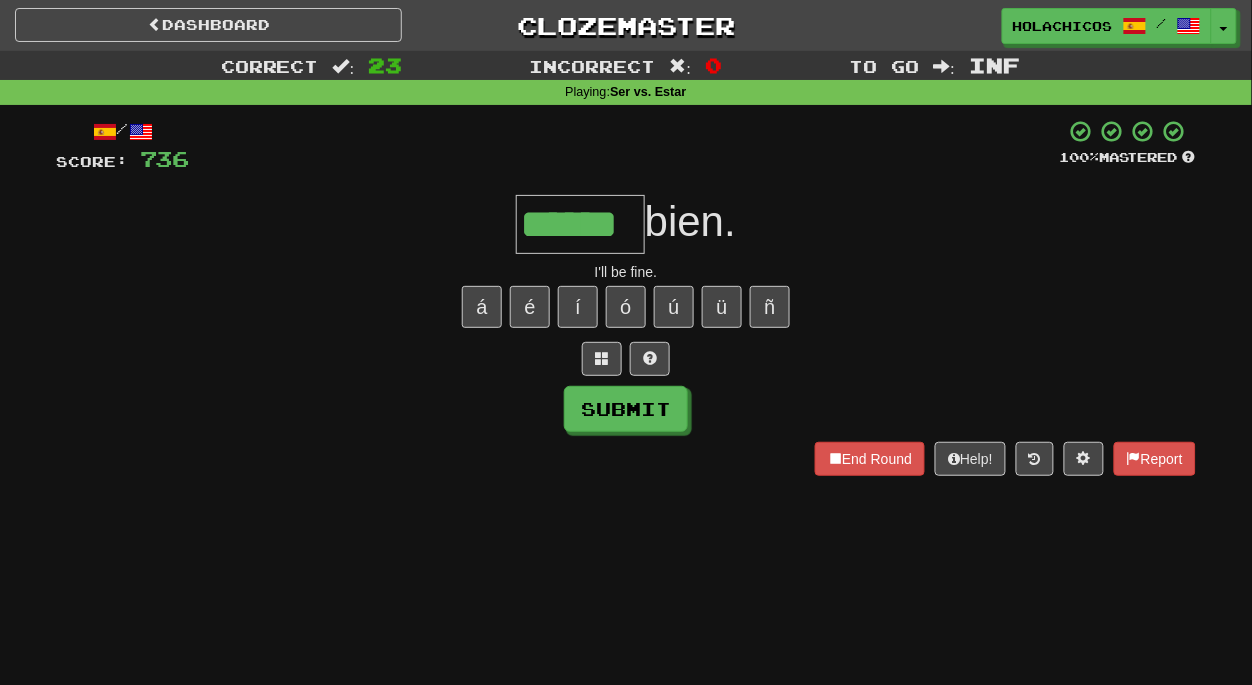 type on "******" 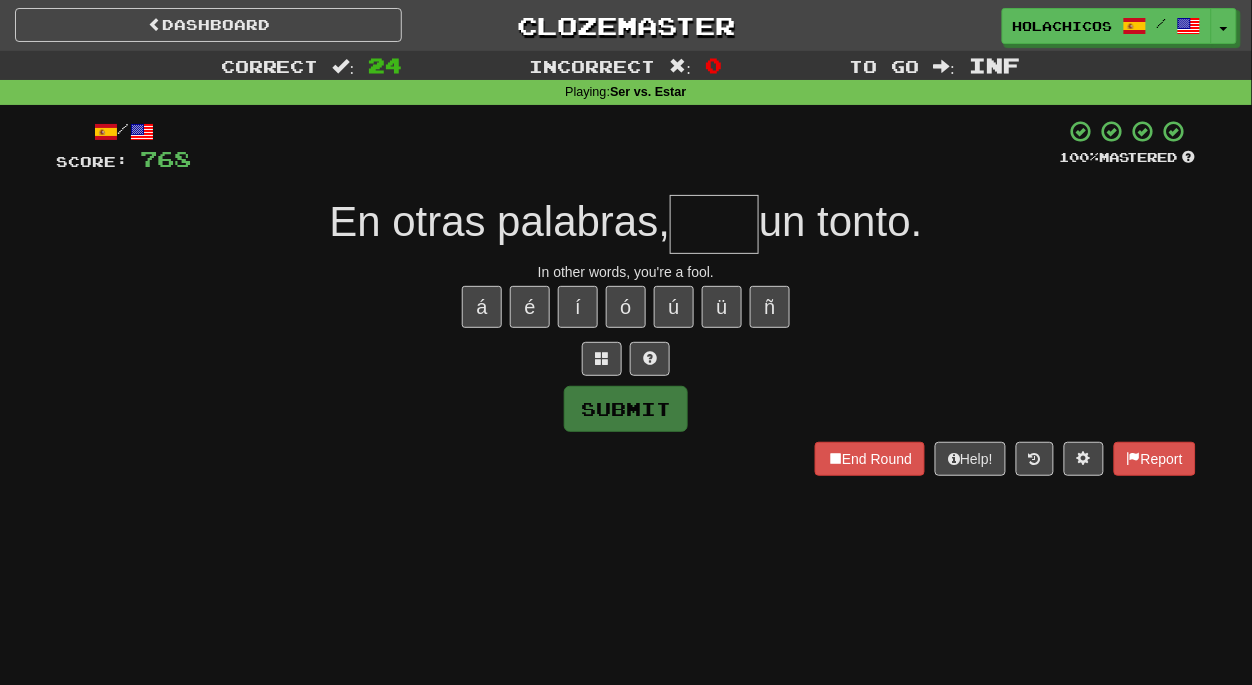 type on "*" 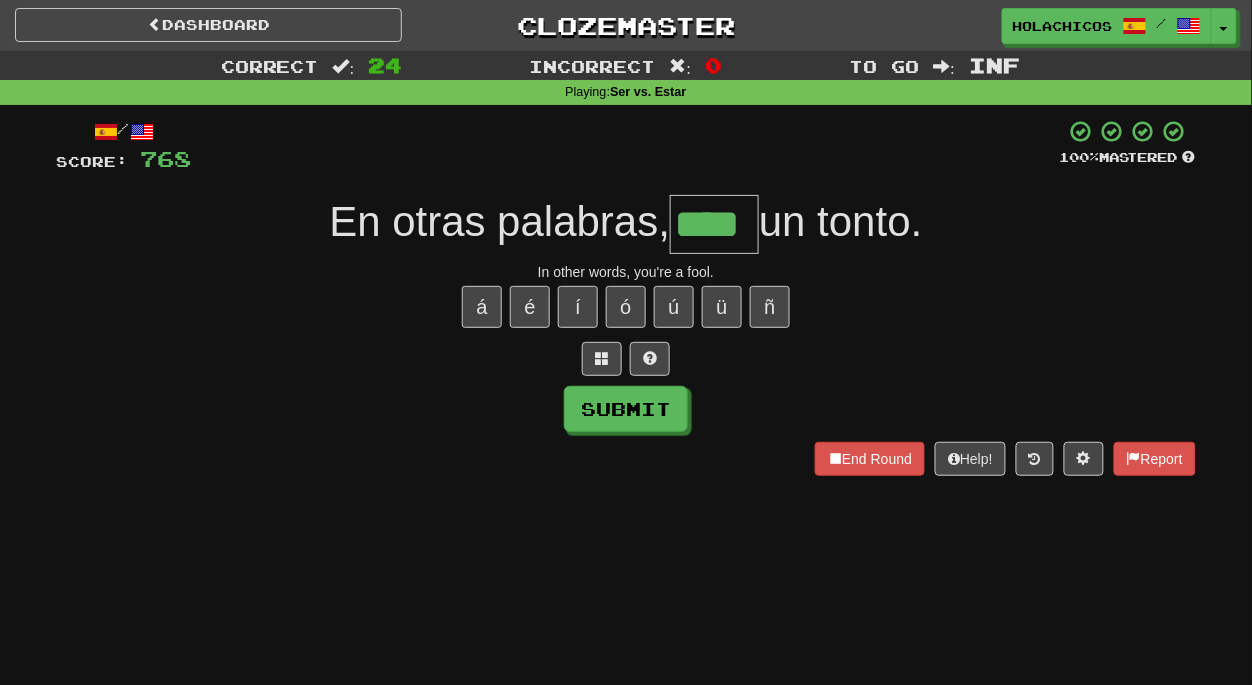 type on "****" 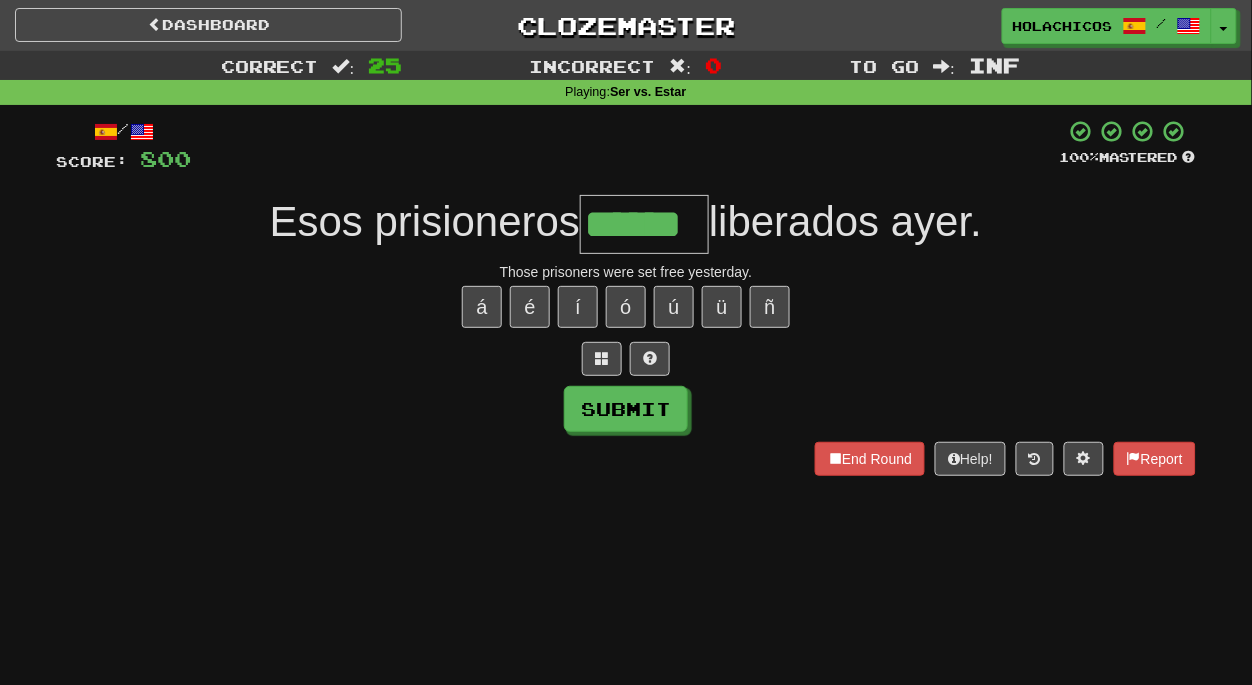 type on "******" 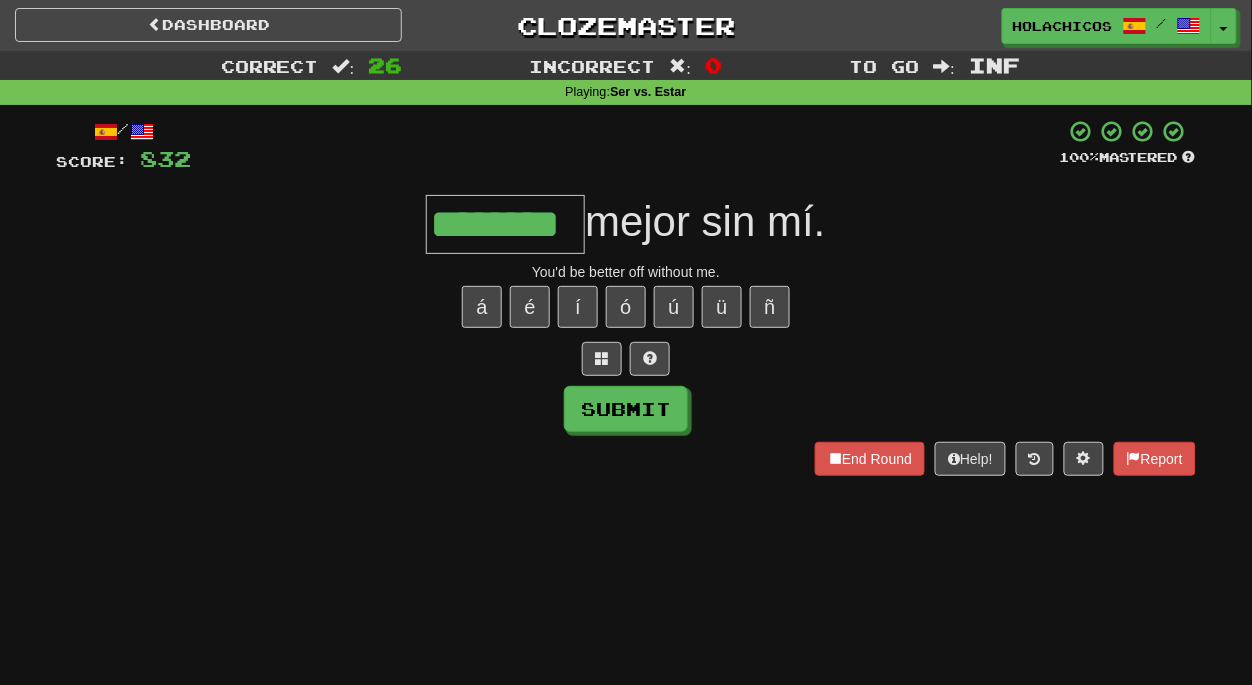 type on "********" 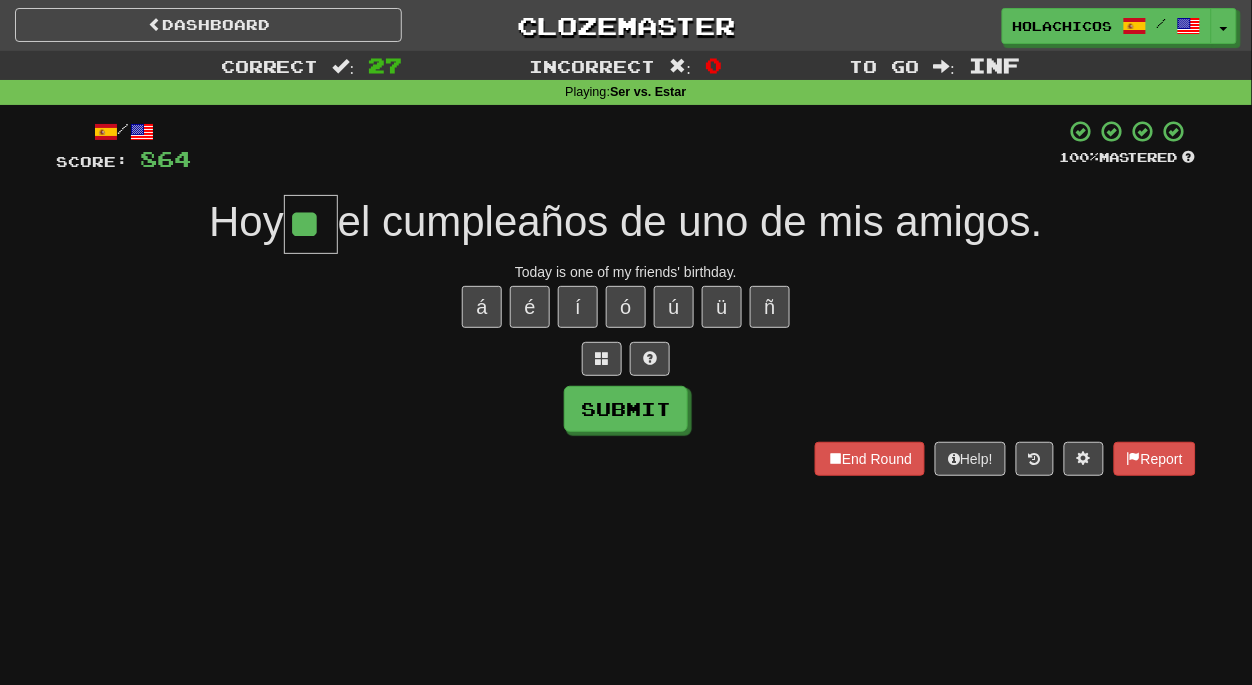 type on "**" 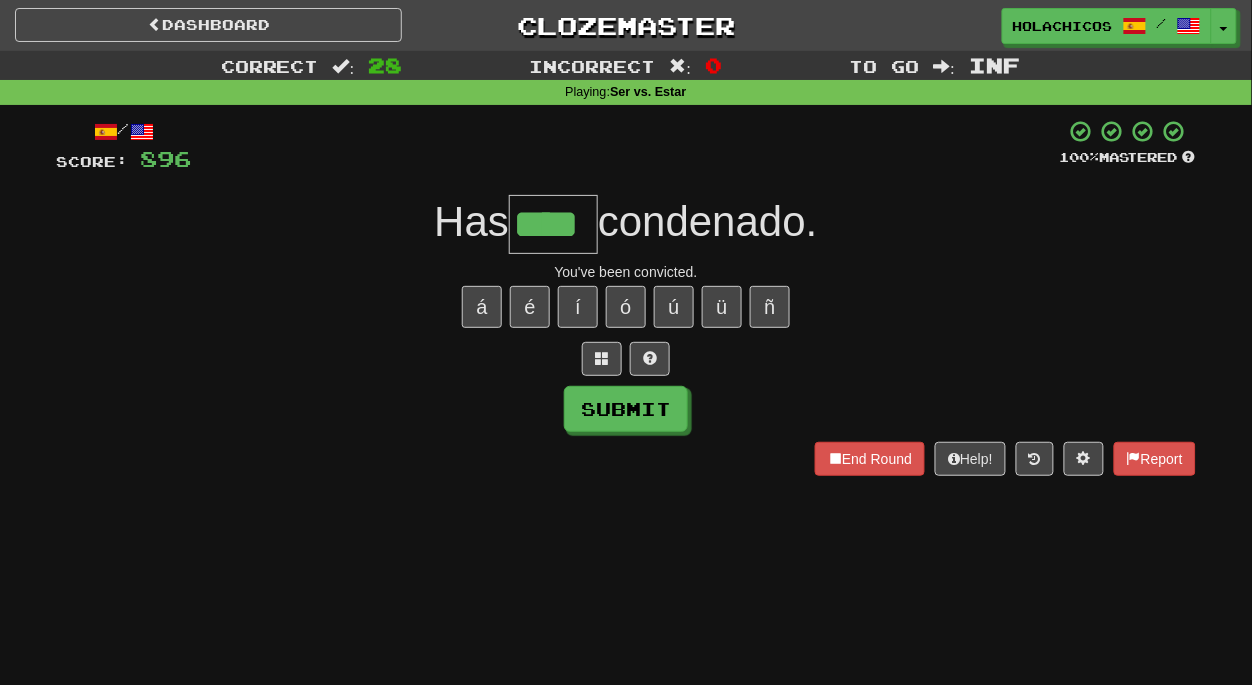 type on "****" 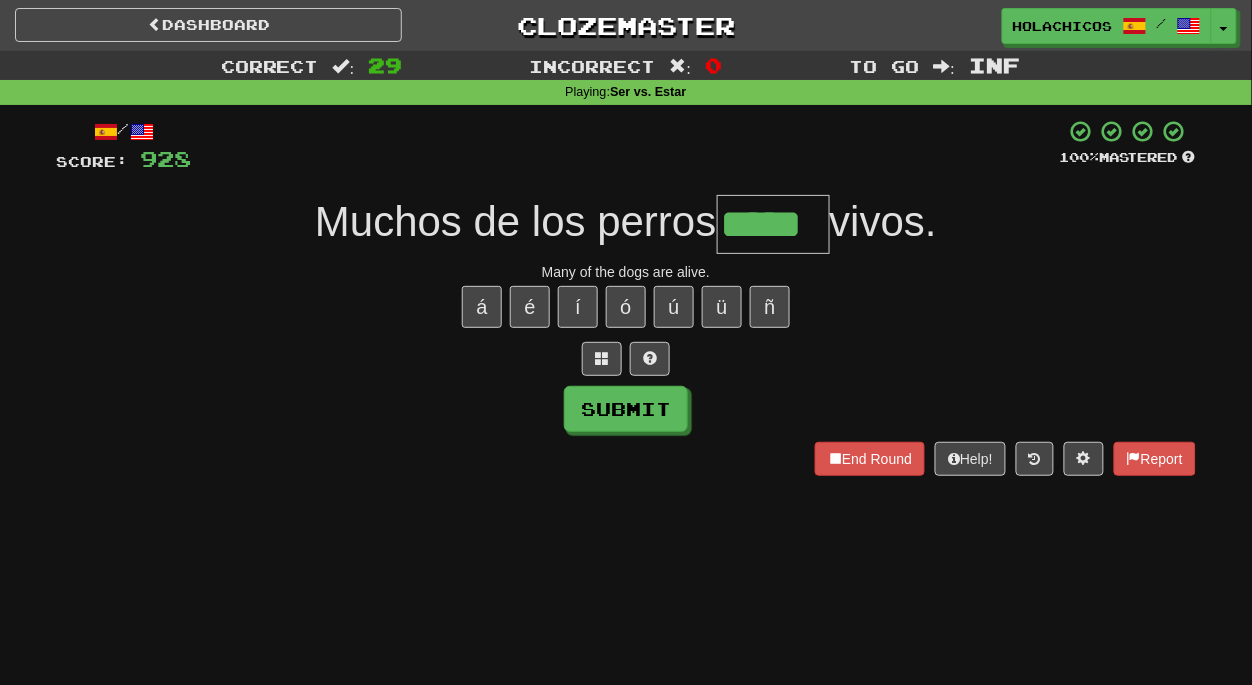 type on "*****" 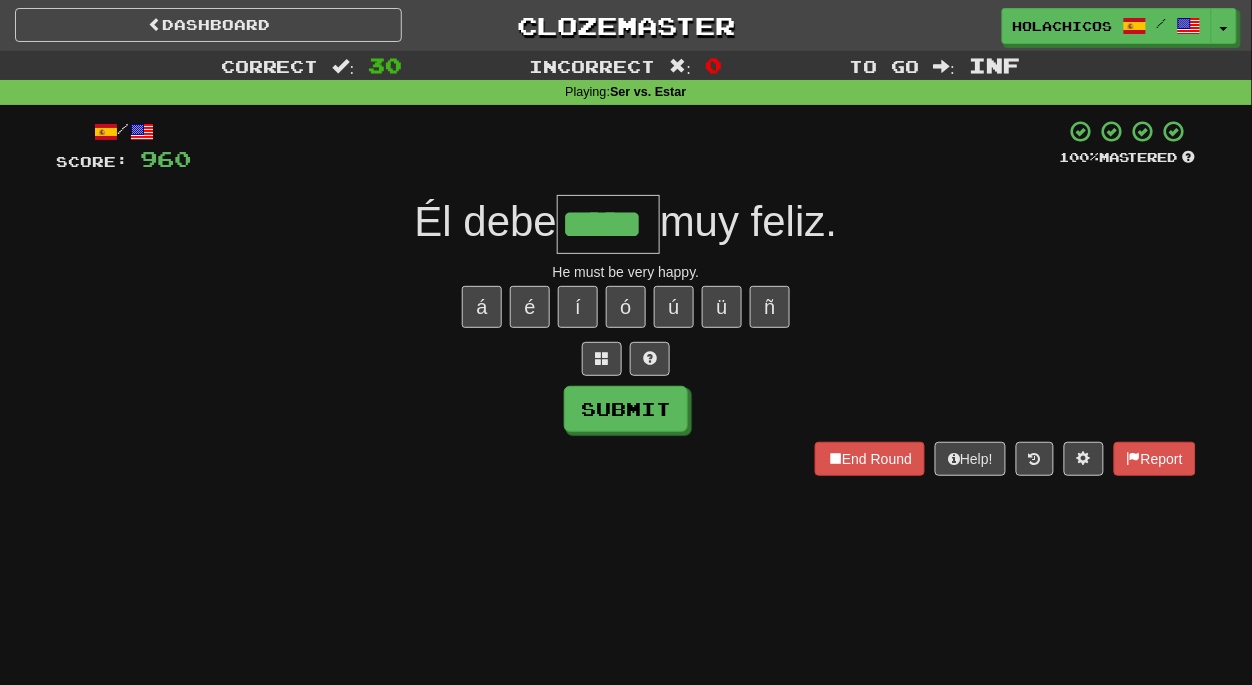 type on "*****" 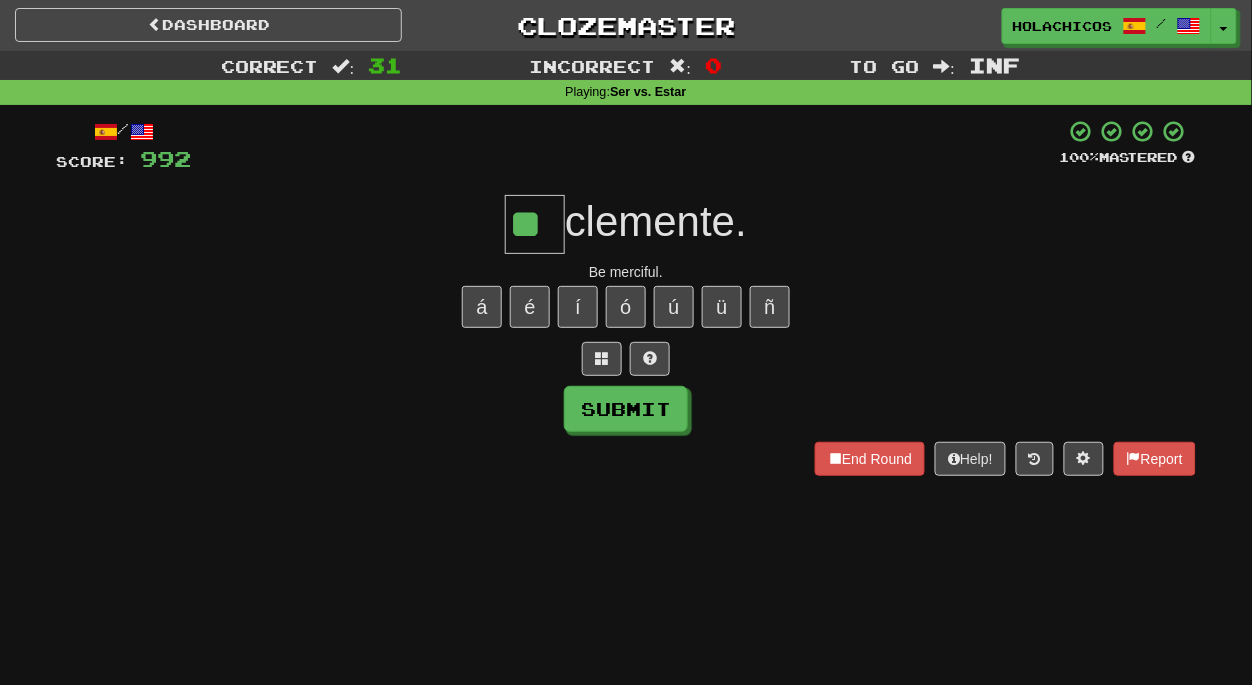 type on "**" 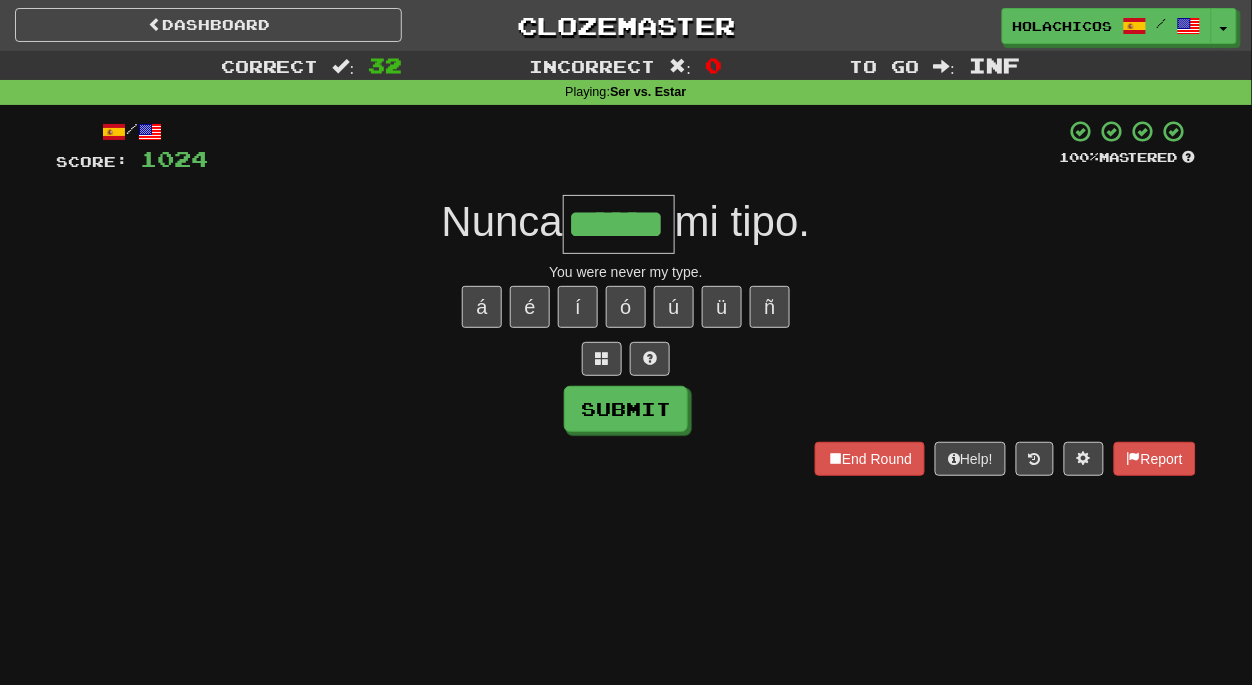 type on "******" 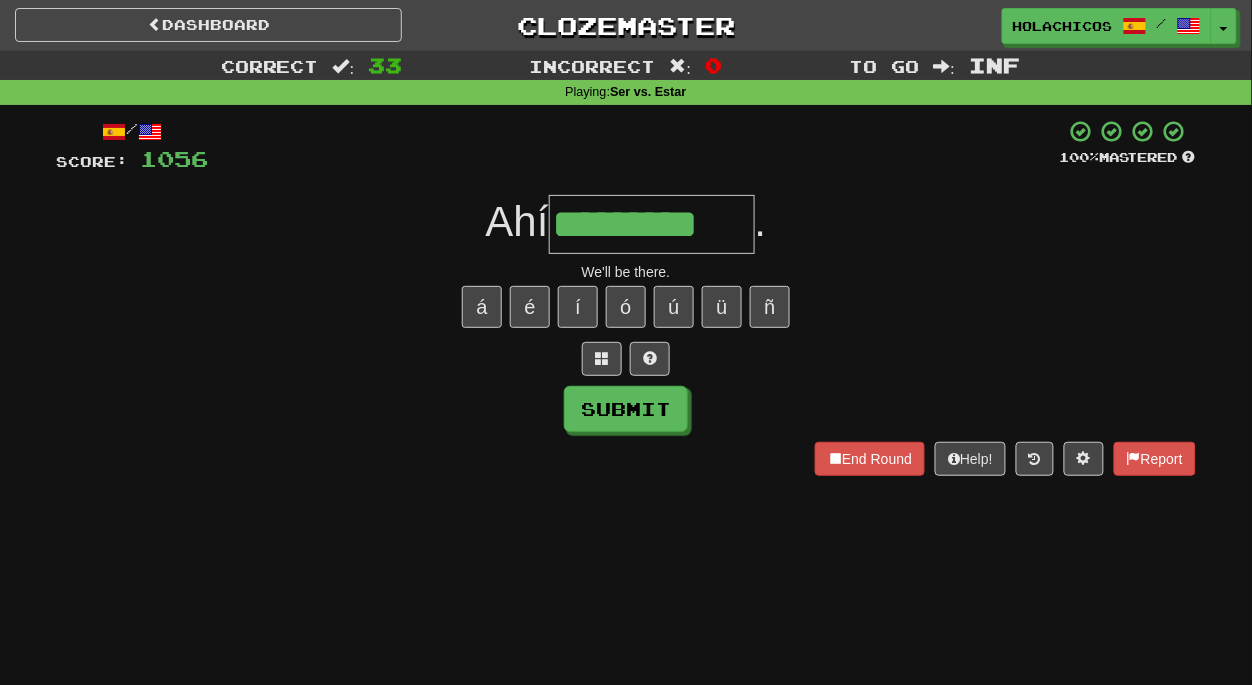 type on "*********" 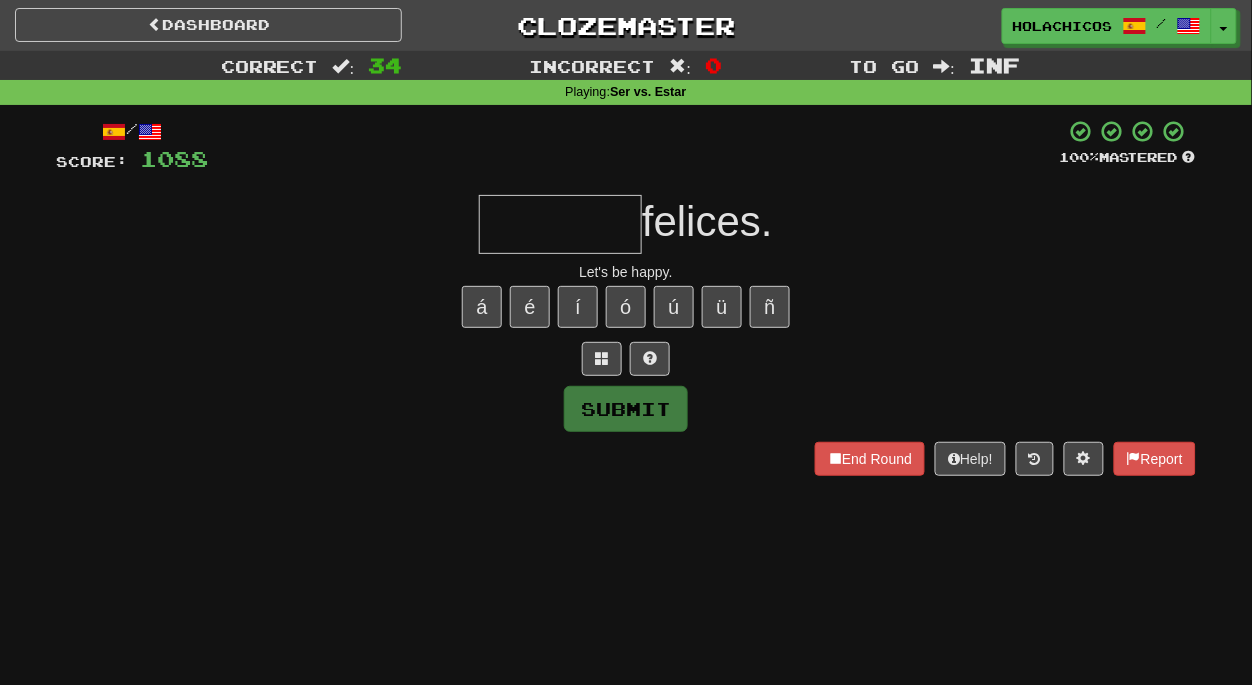 type on "*" 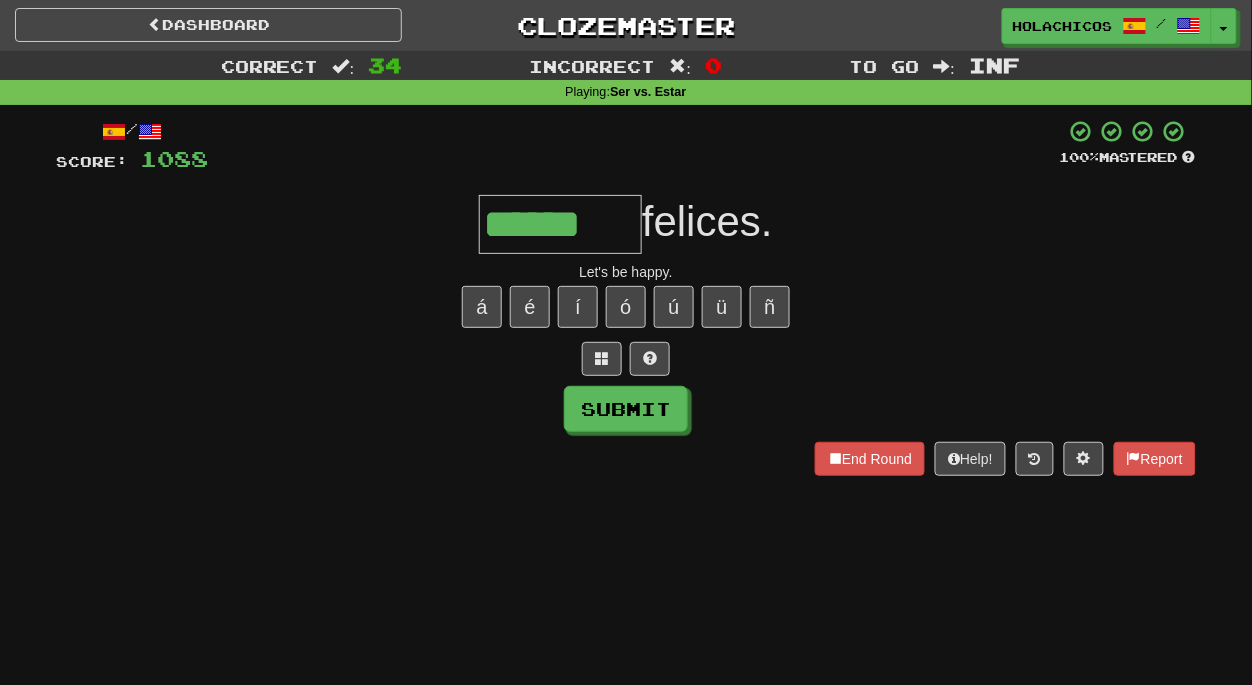 type on "******" 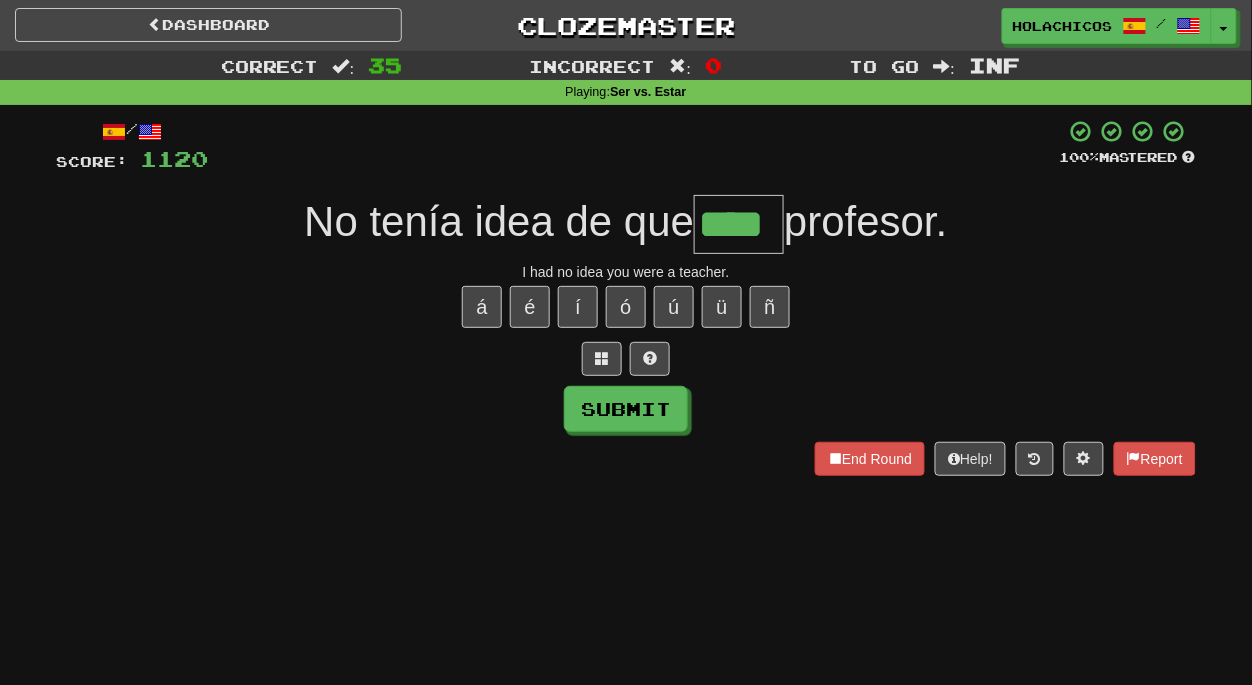 type on "****" 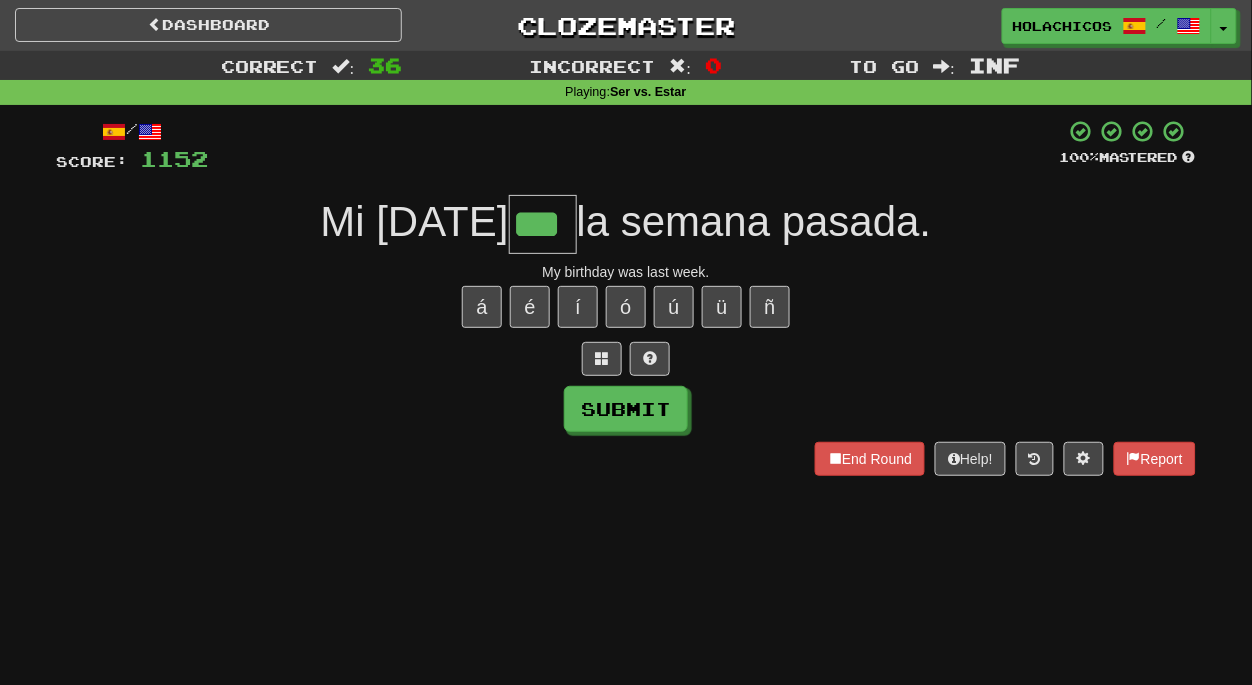 type on "***" 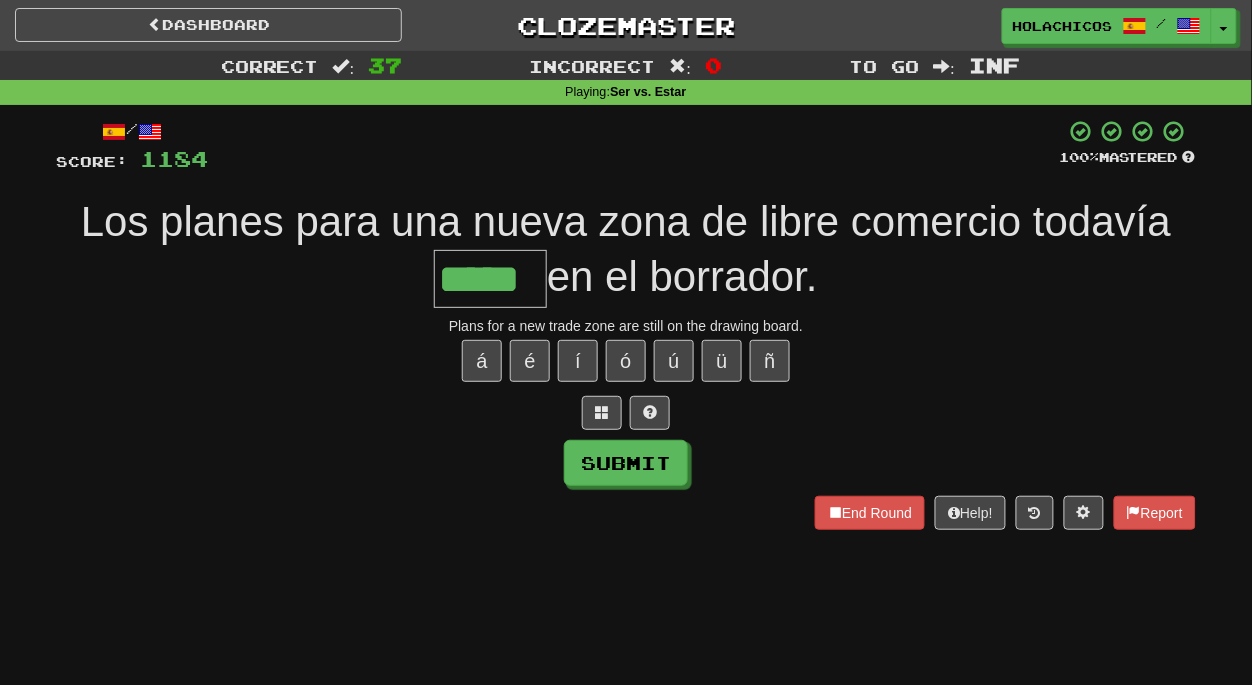 type on "*****" 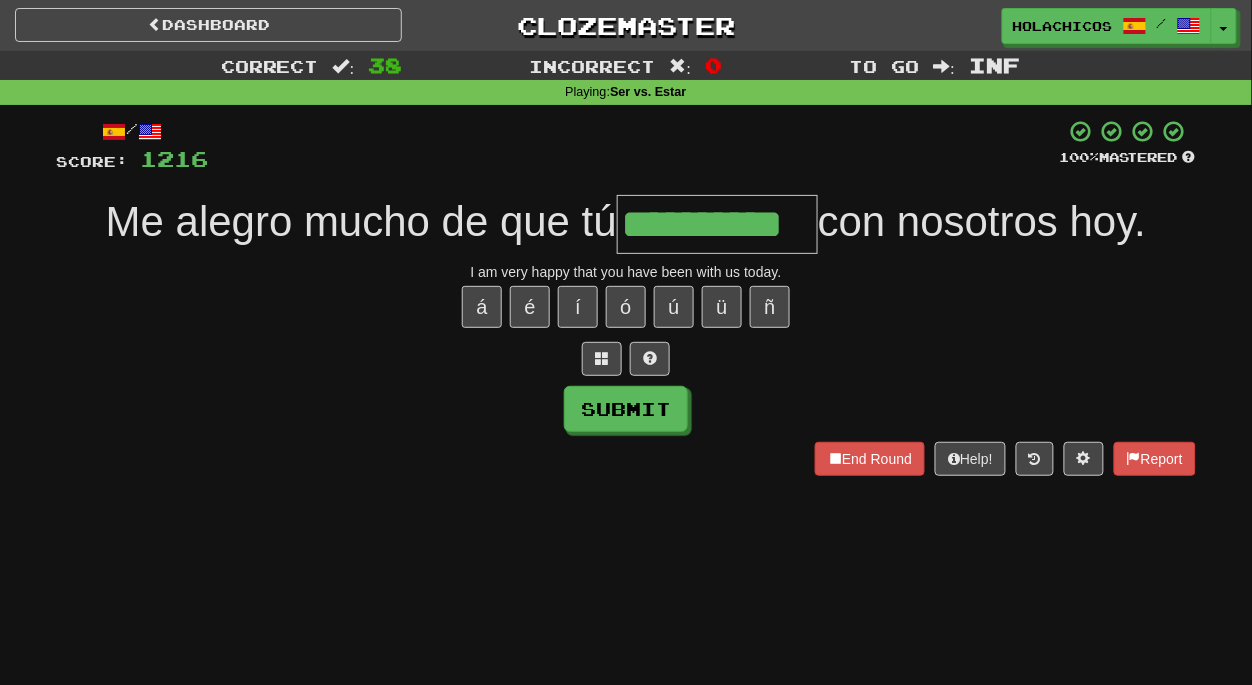 type on "**********" 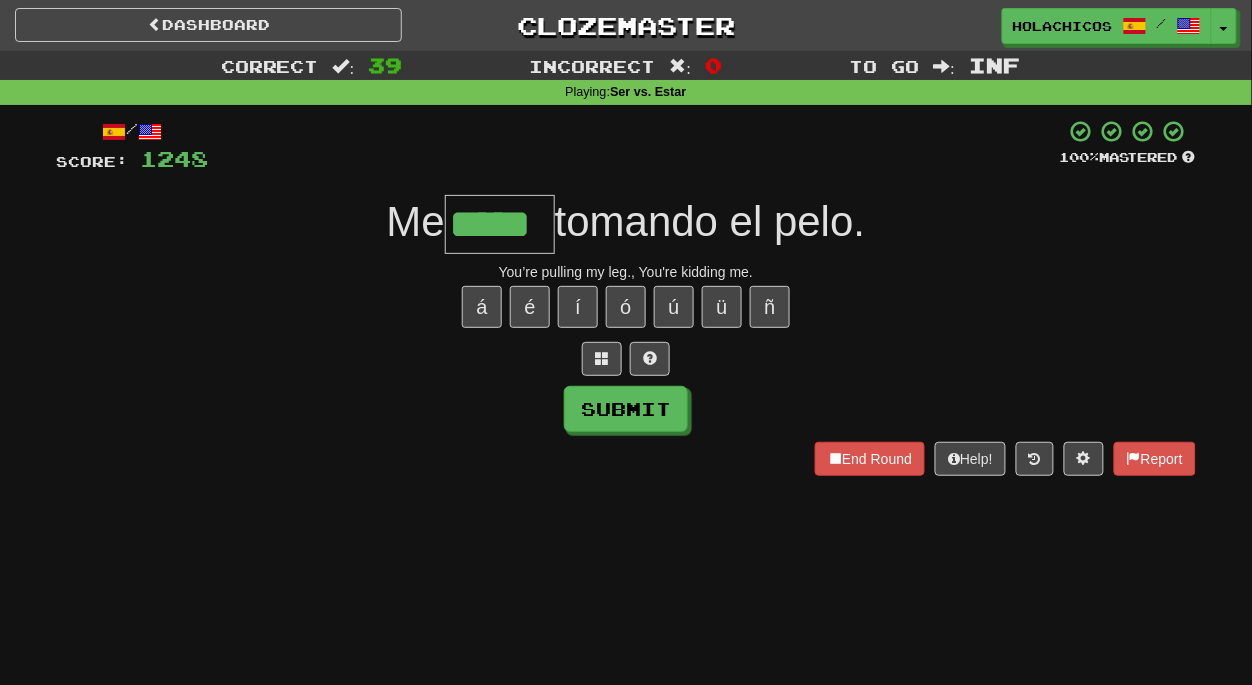 type on "*****" 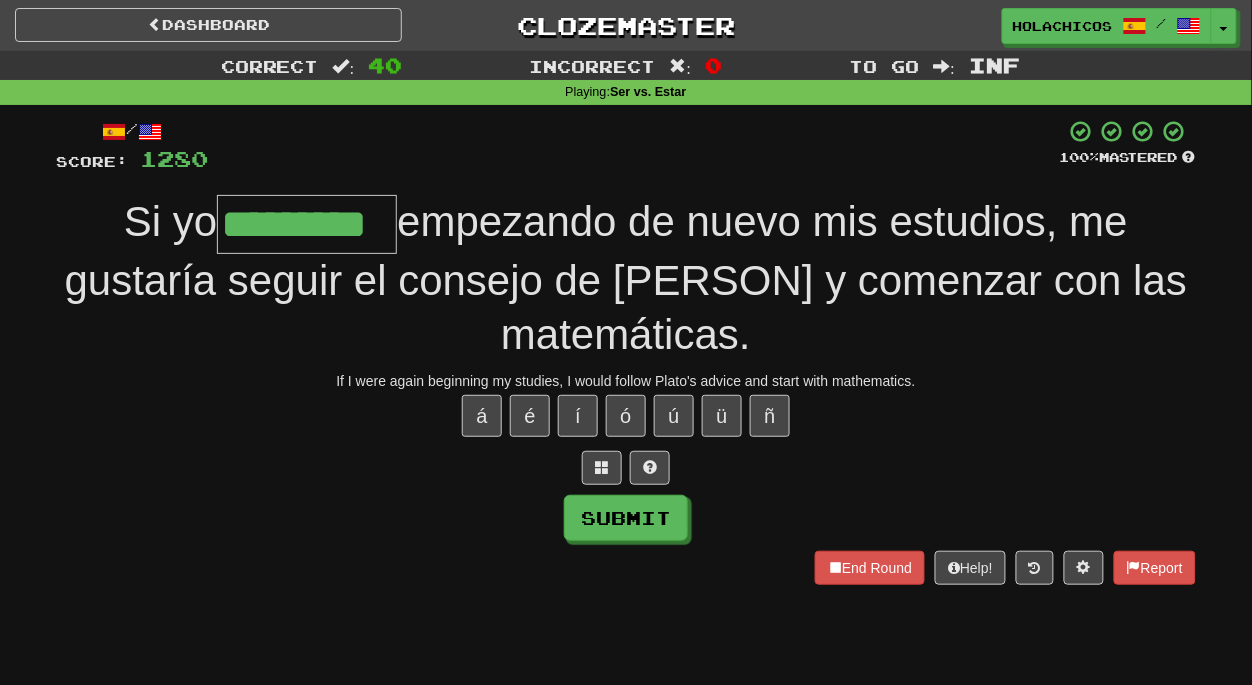 type on "*********" 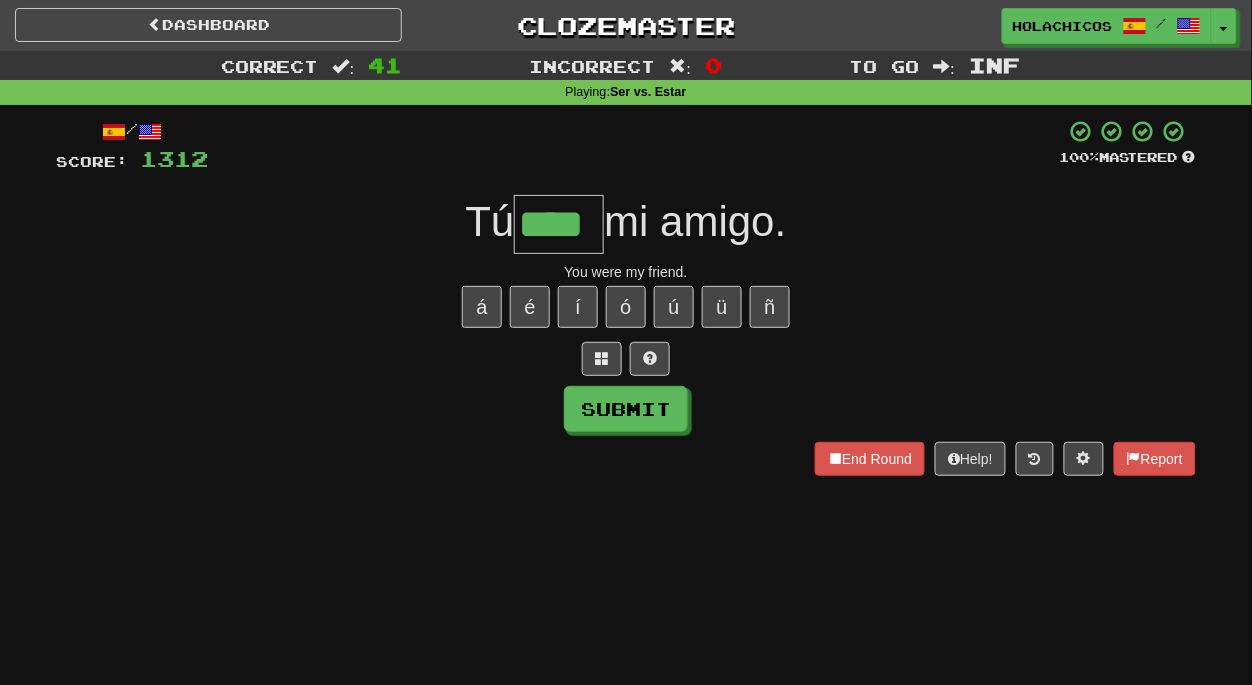 type on "****" 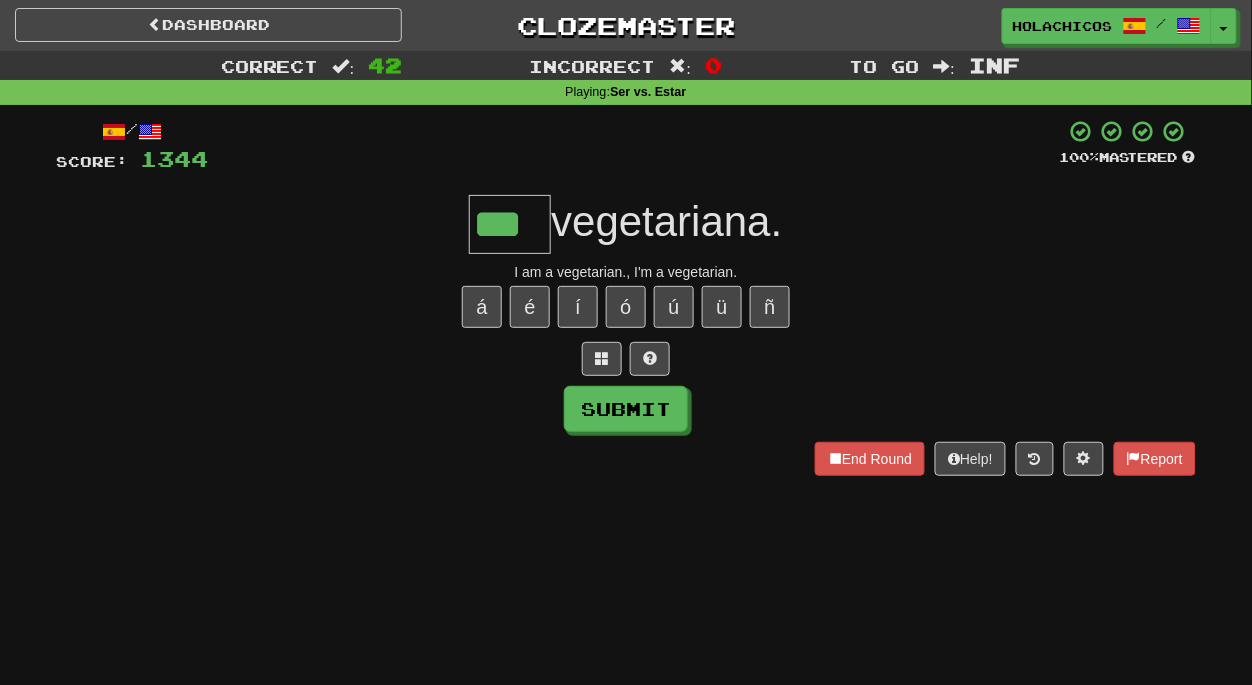 type on "***" 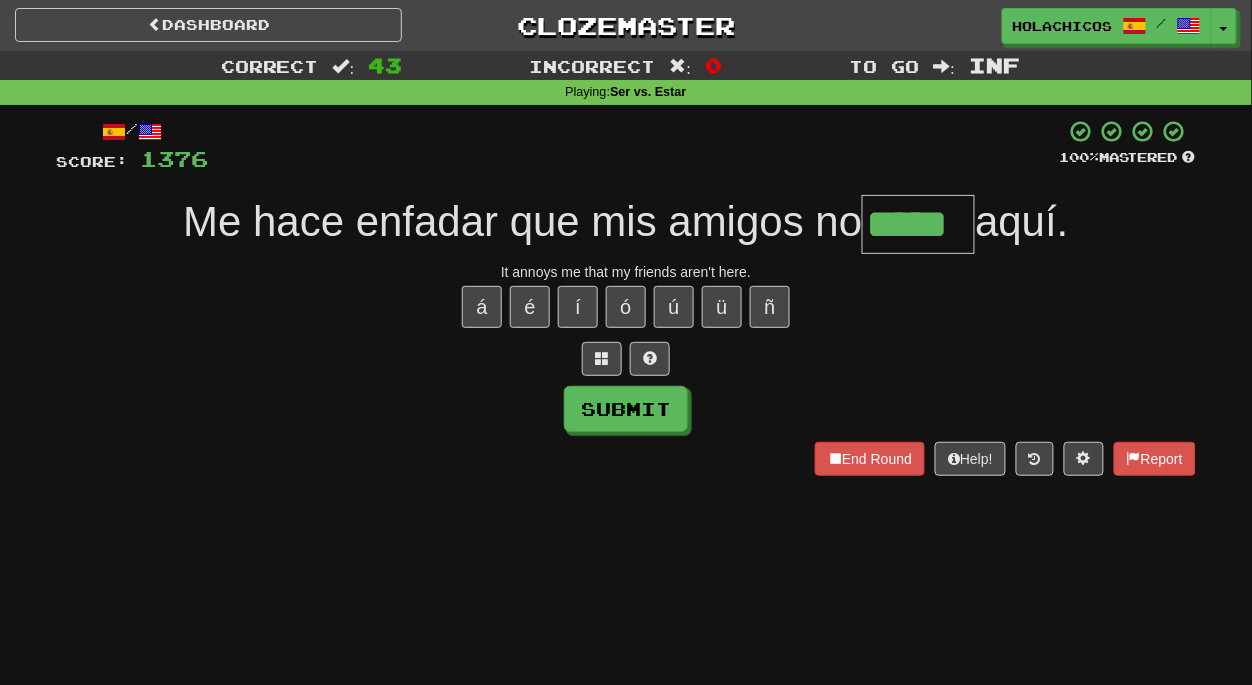 type on "*****" 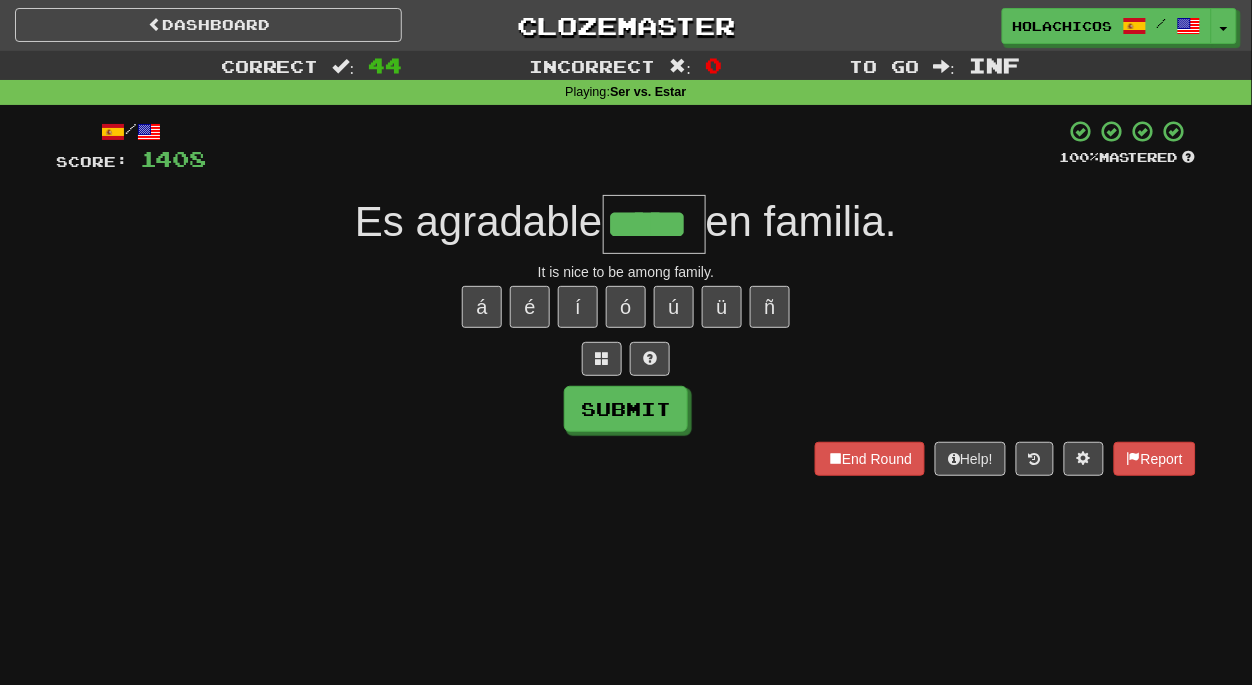 type on "*****" 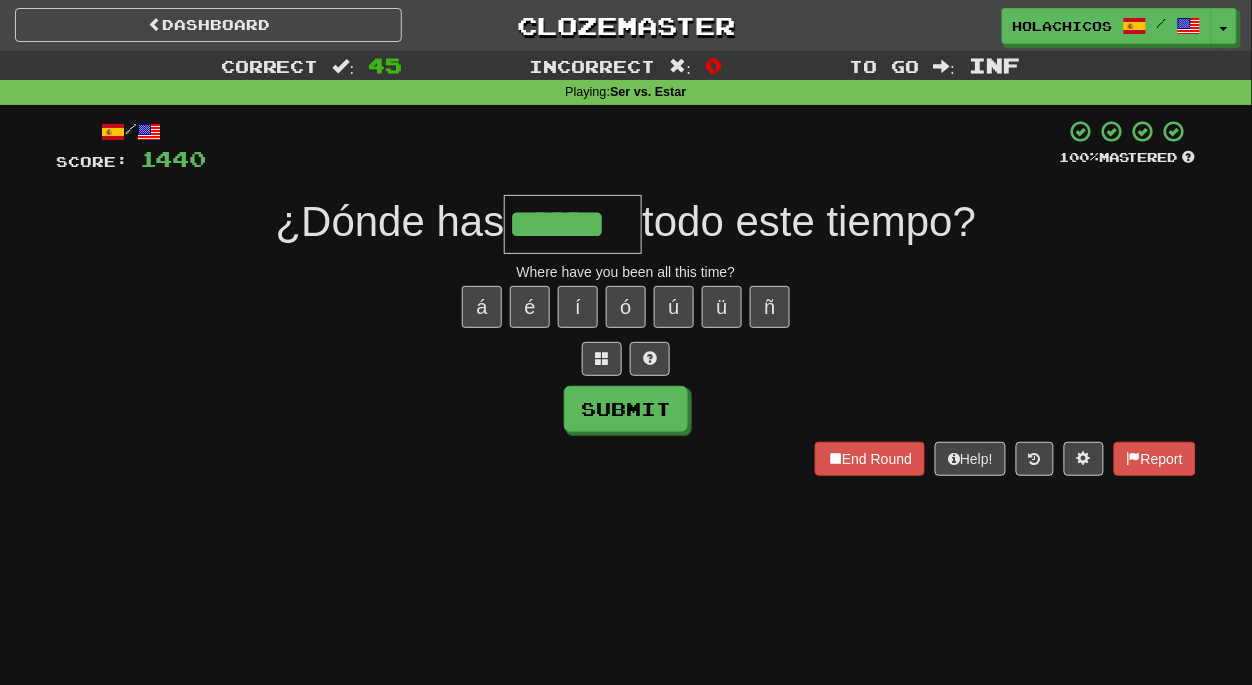 type on "******" 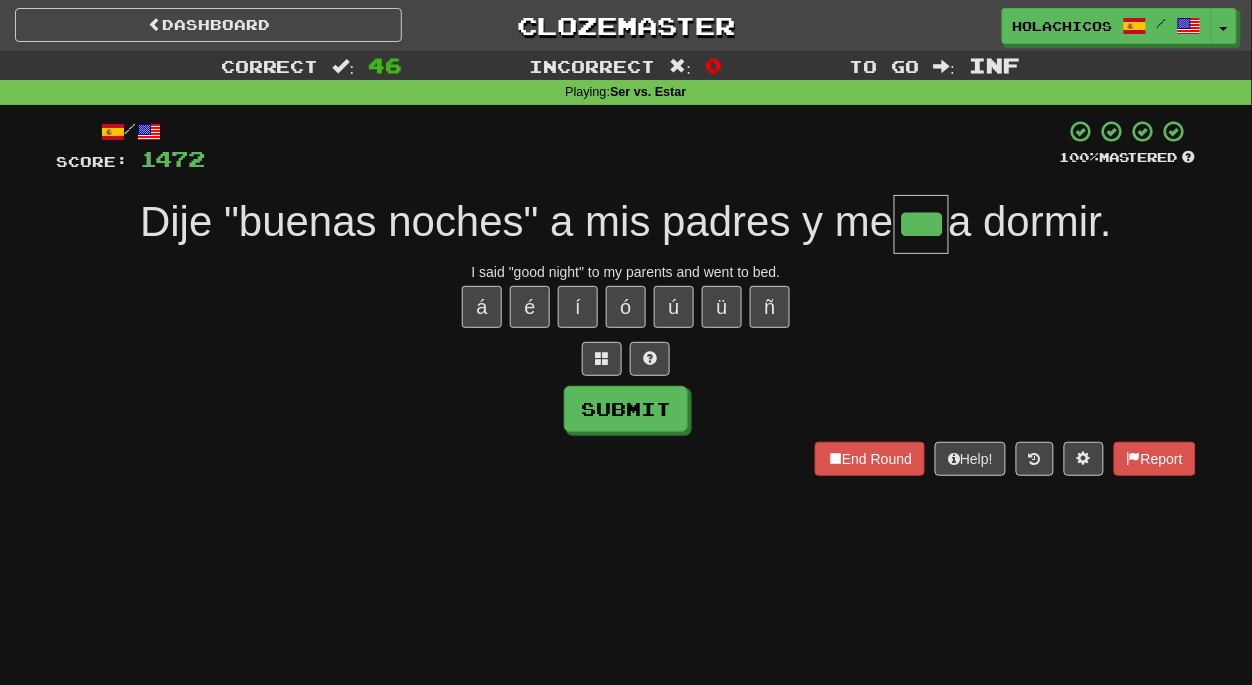 type on "***" 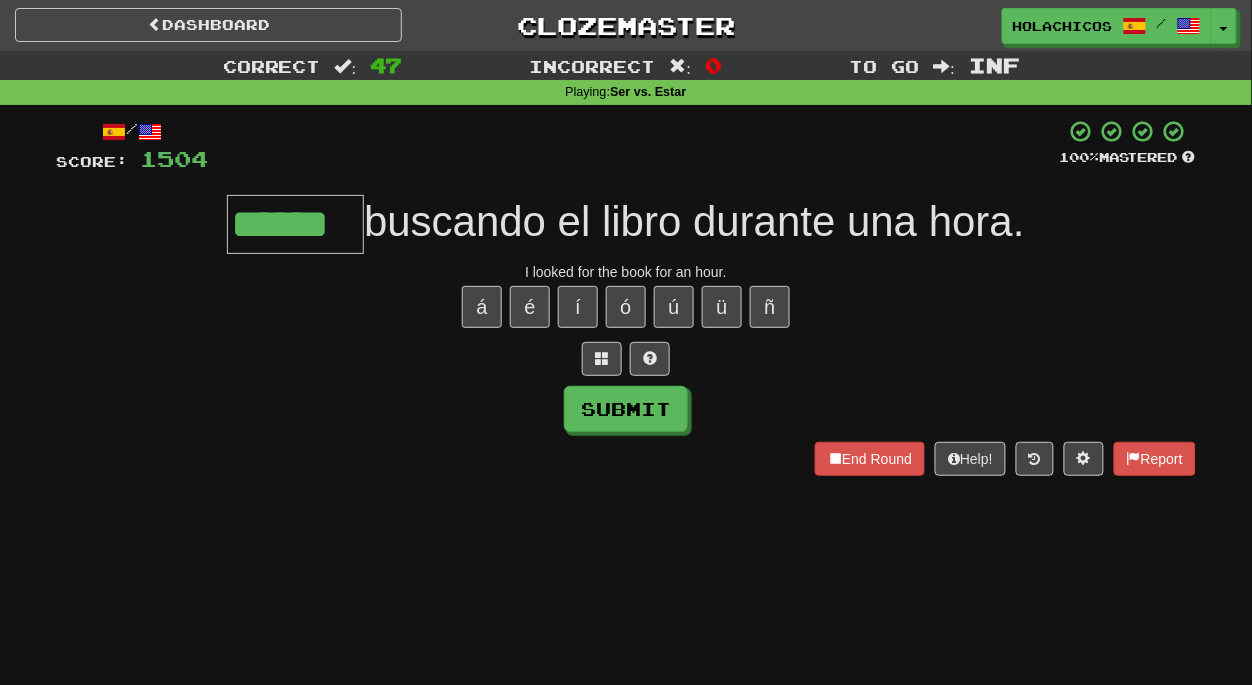 type on "******" 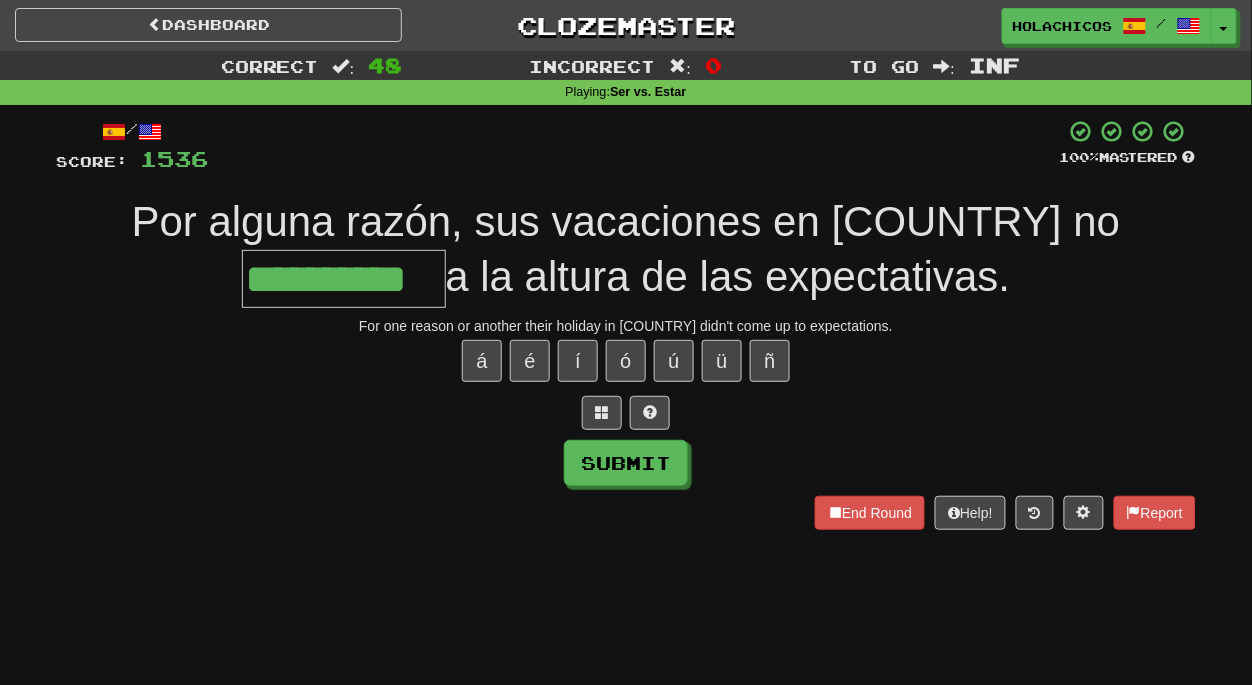 type on "**********" 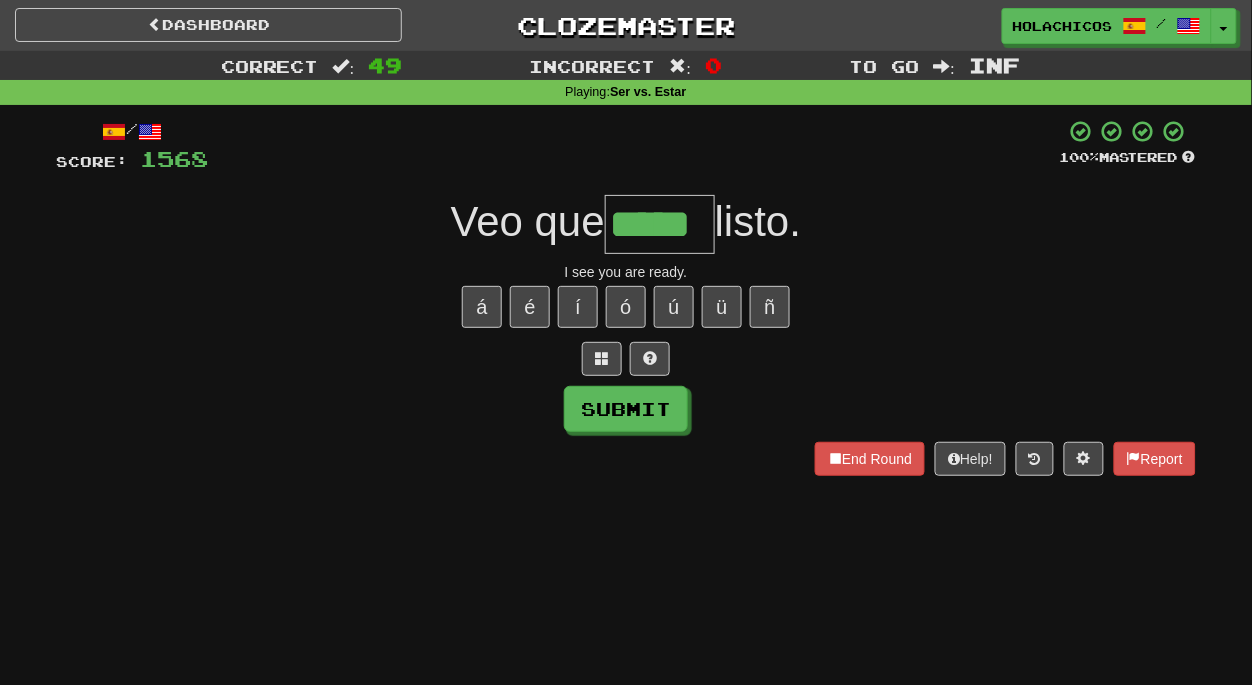 type on "*****" 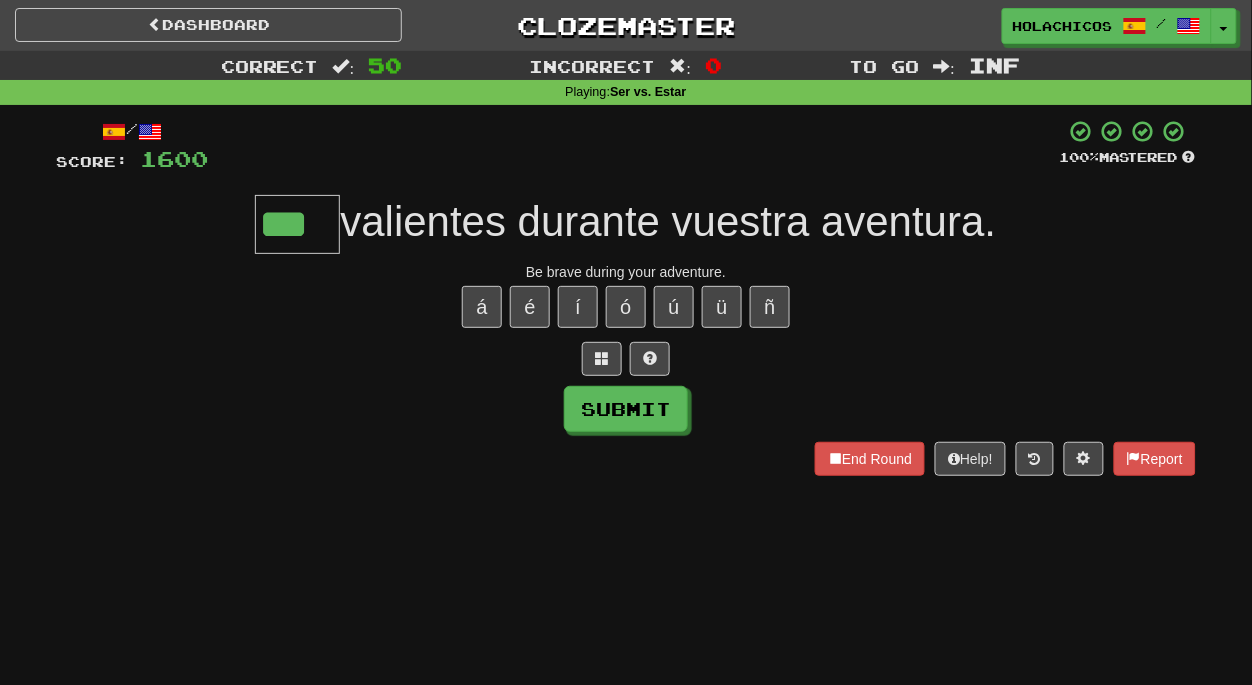 type on "***" 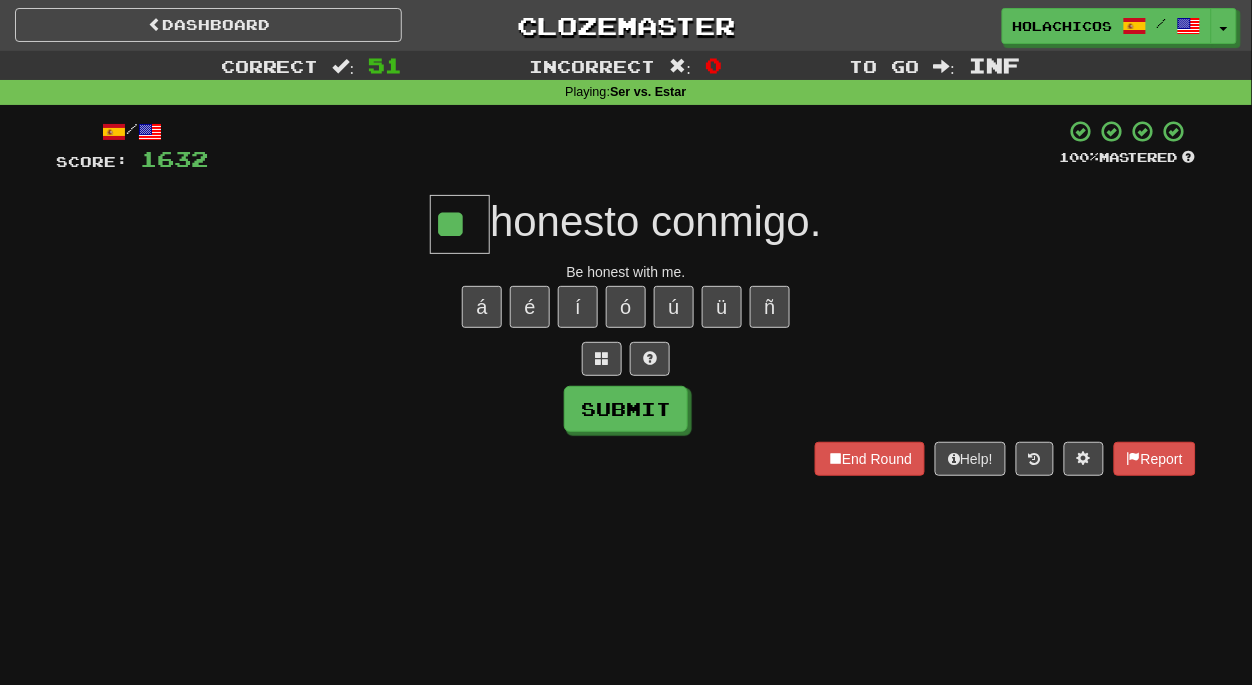 type on "**" 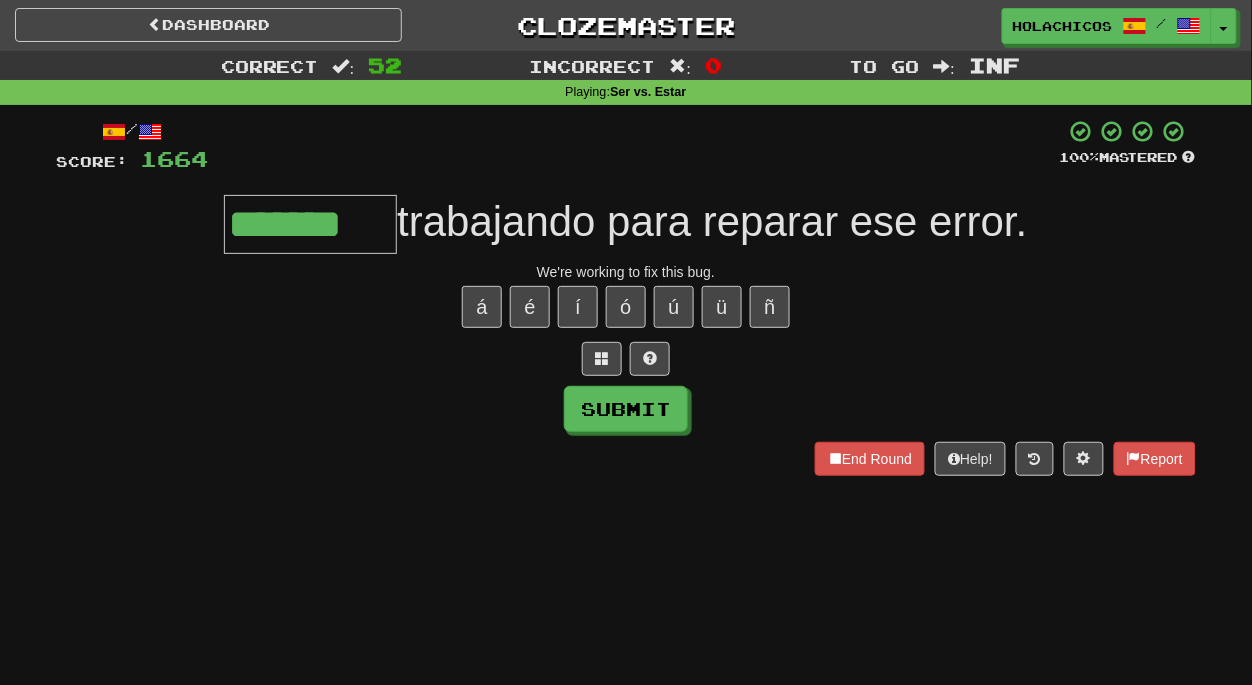 type on "*******" 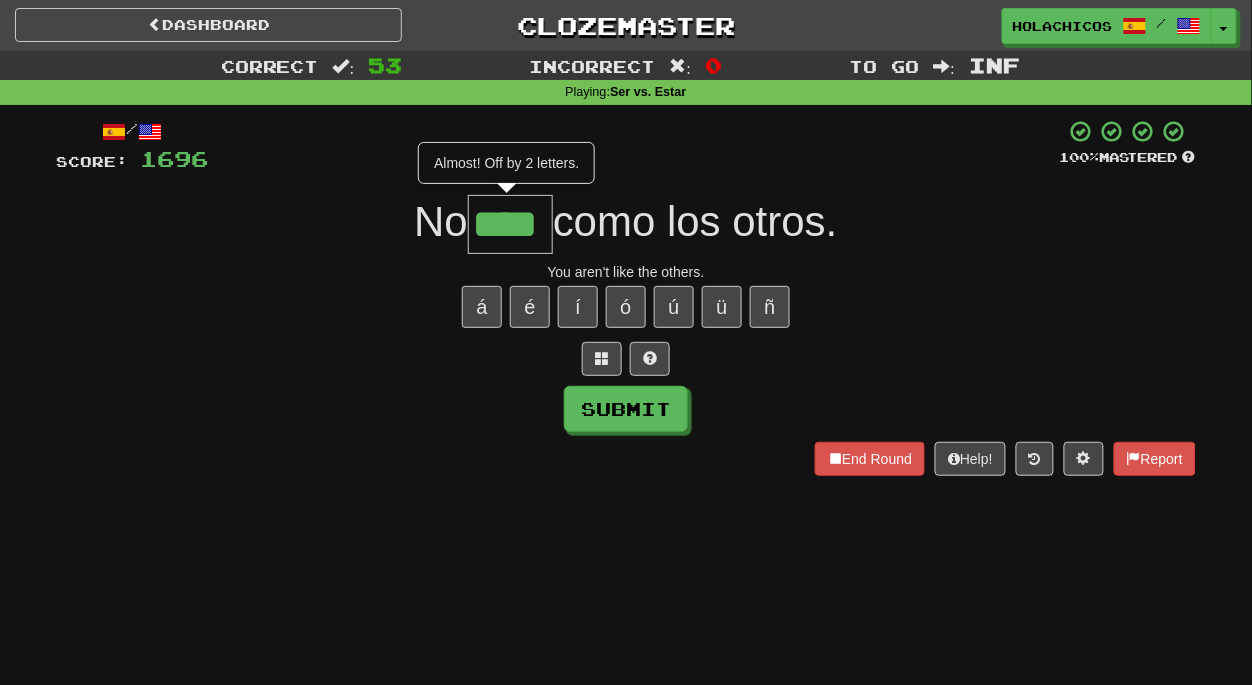 type on "****" 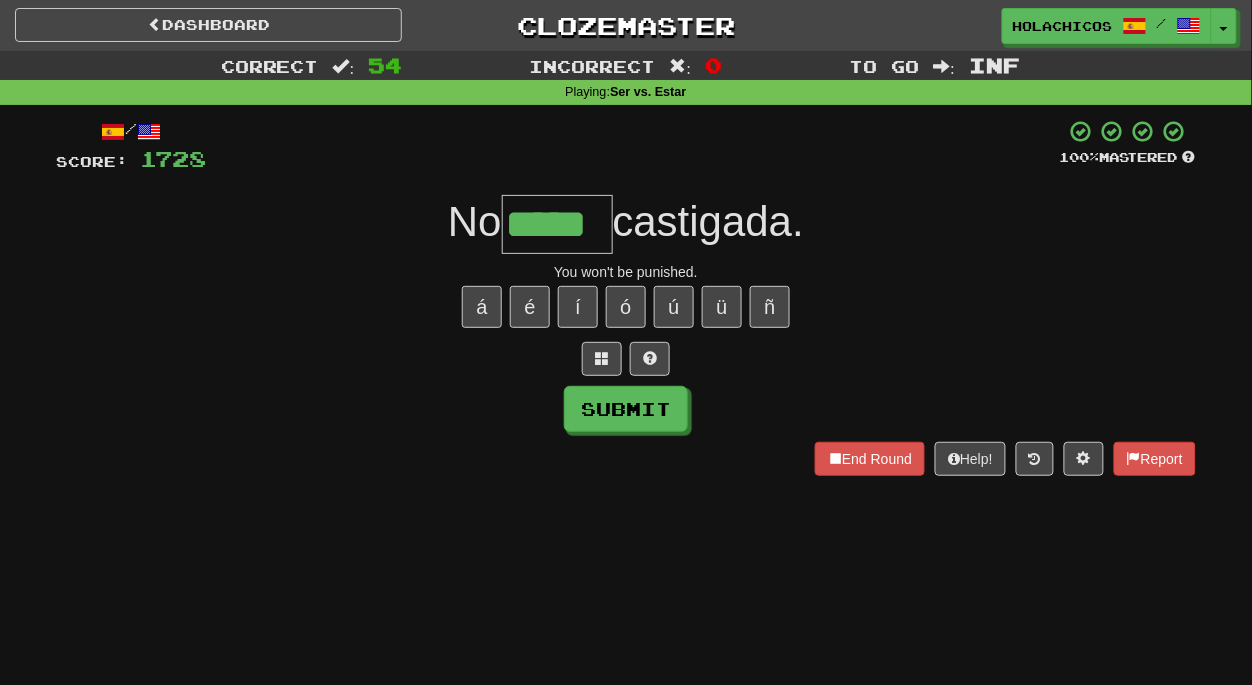 type on "*****" 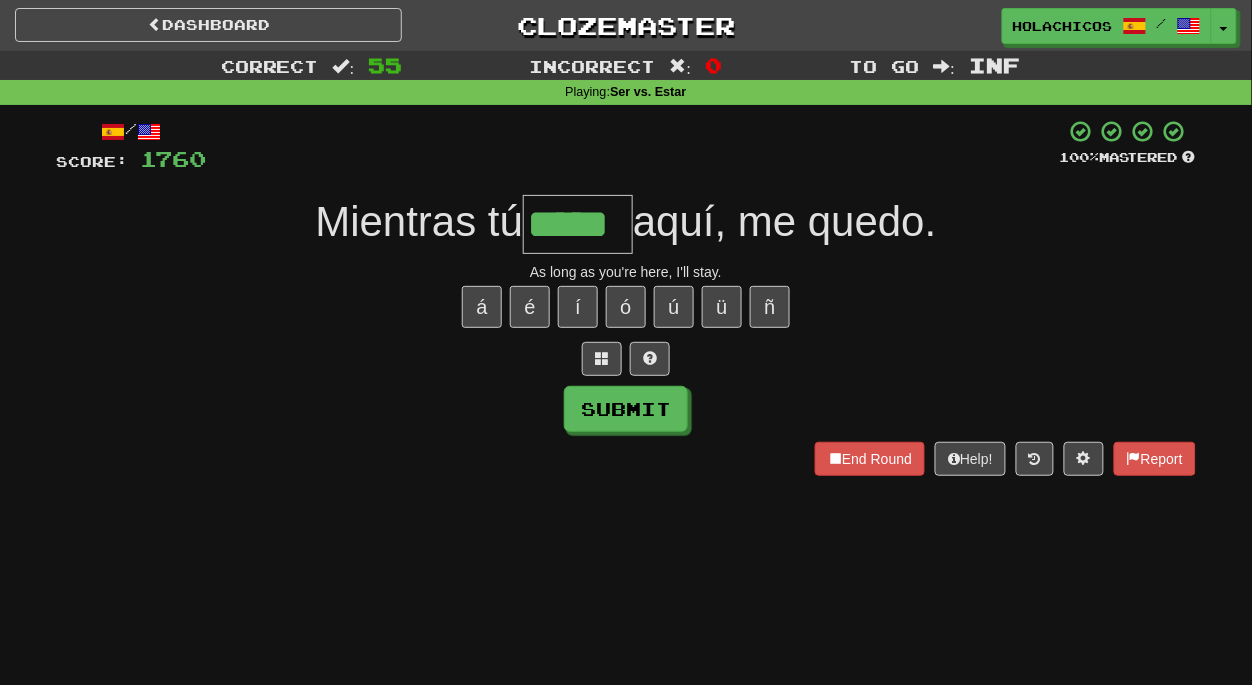 type on "*****" 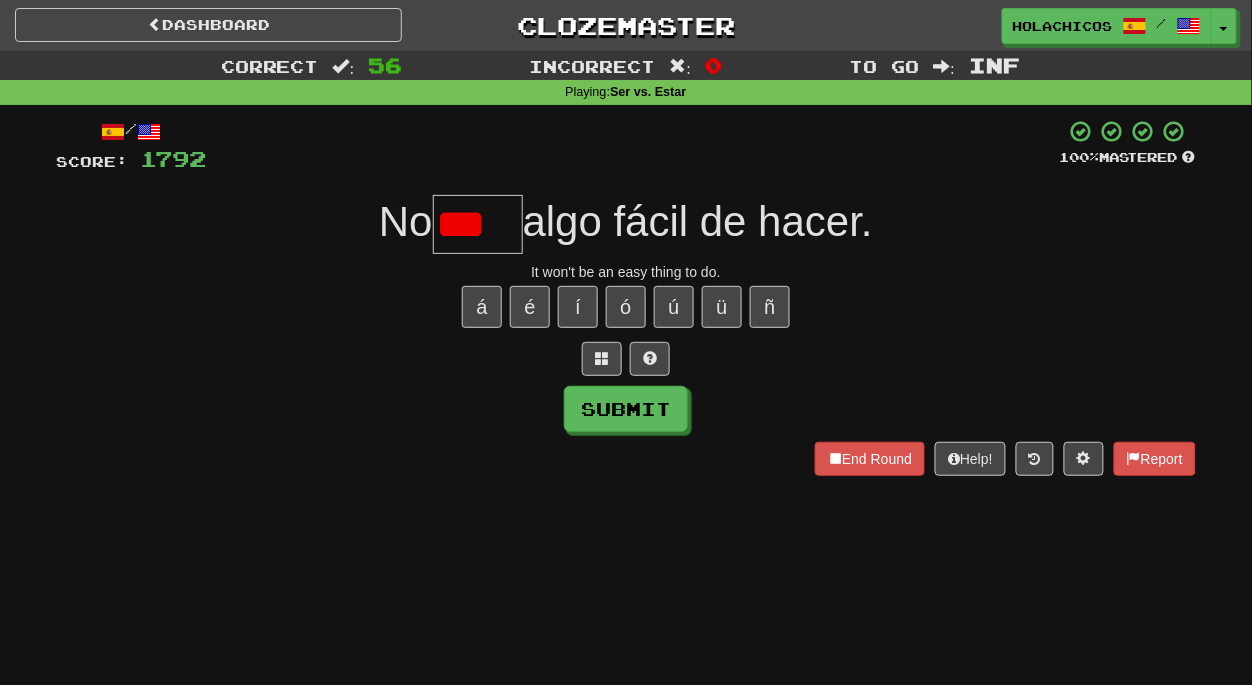 scroll, scrollTop: 0, scrollLeft: 0, axis: both 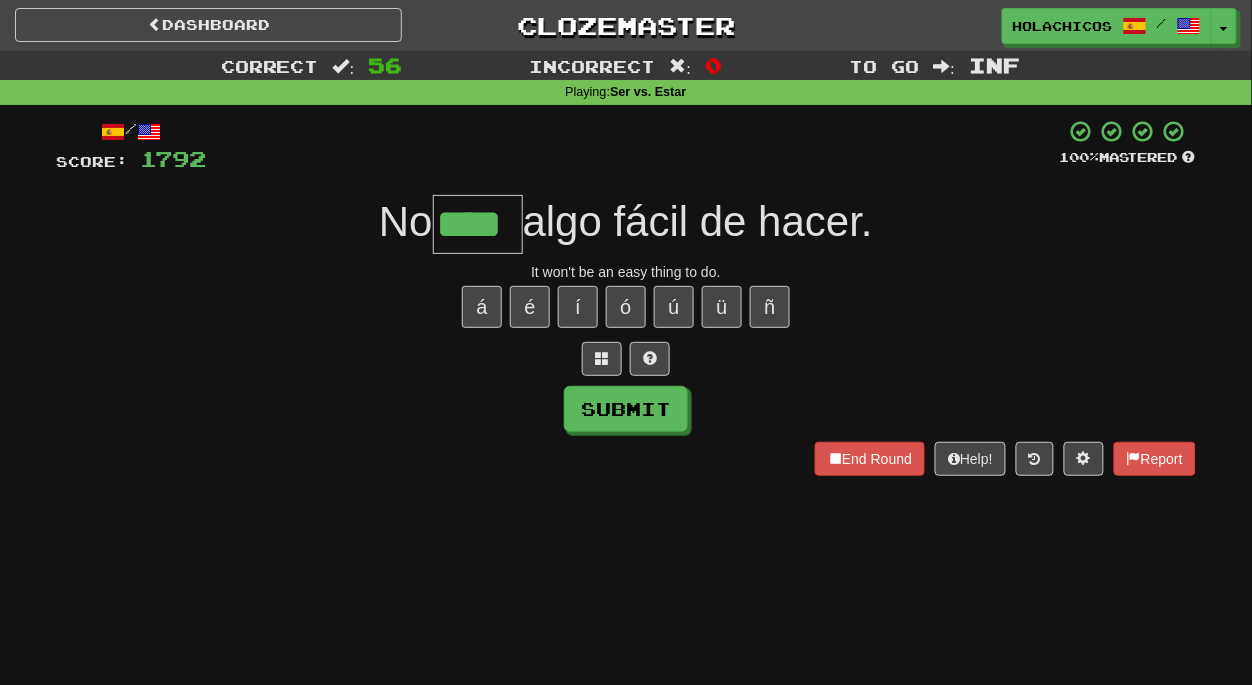 type on "****" 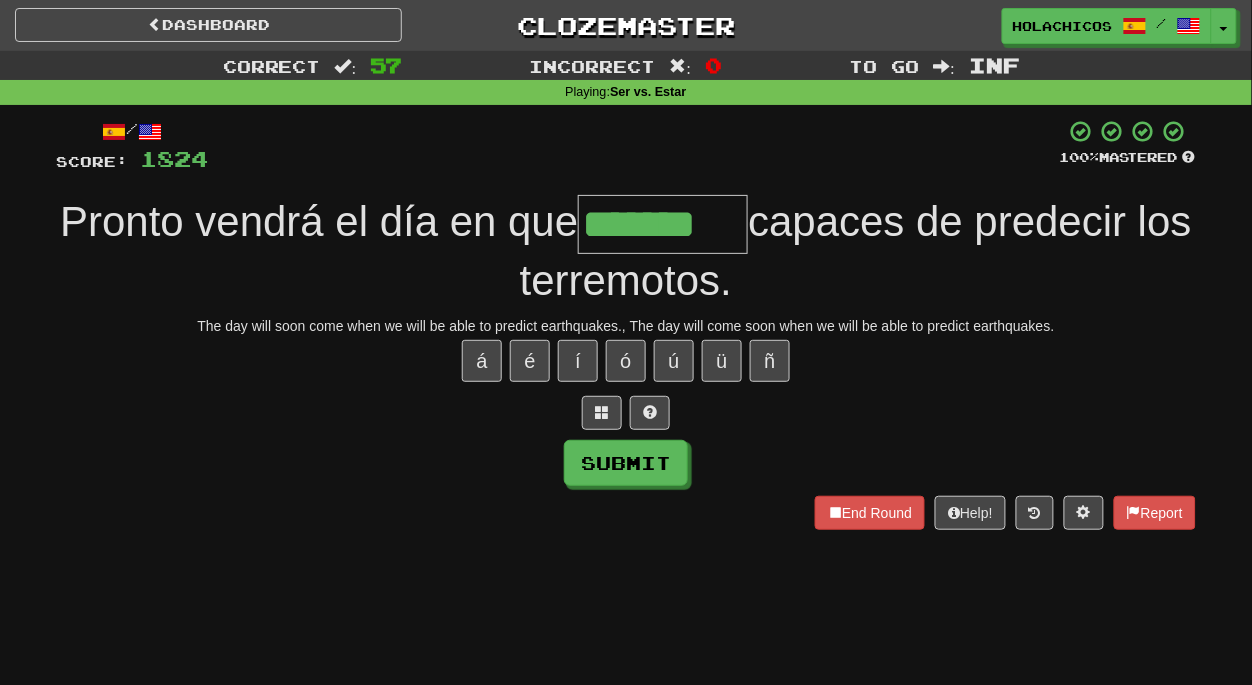type on "*******" 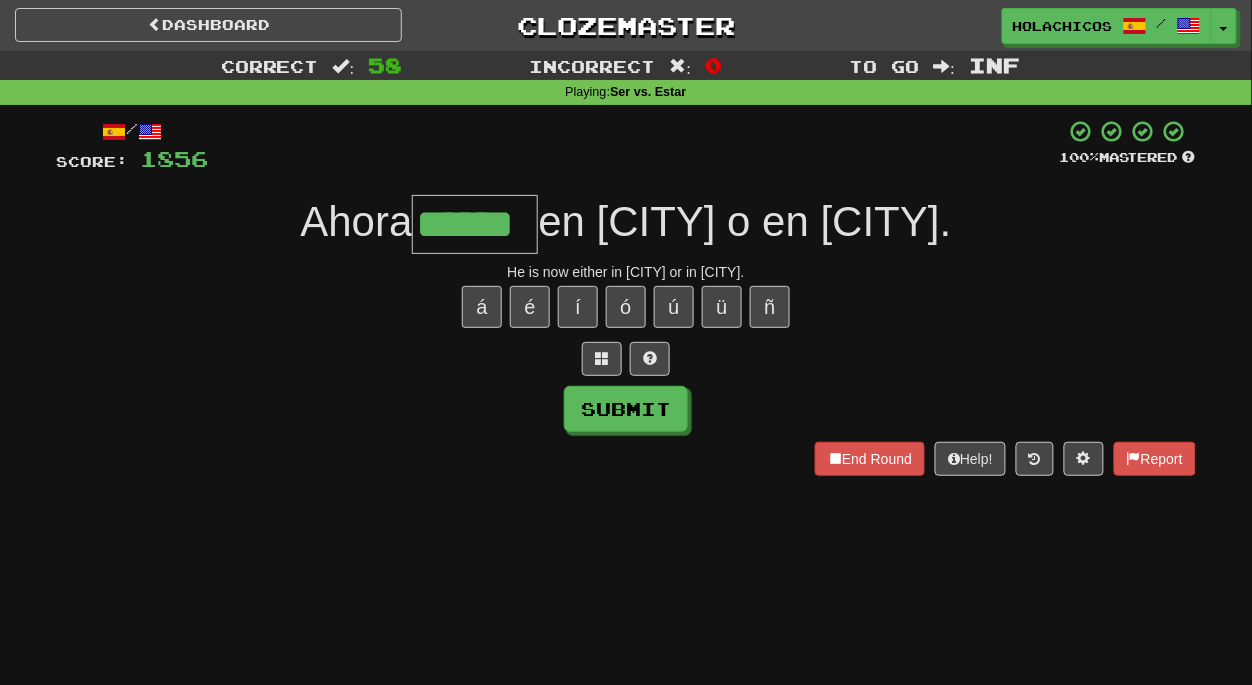type on "******" 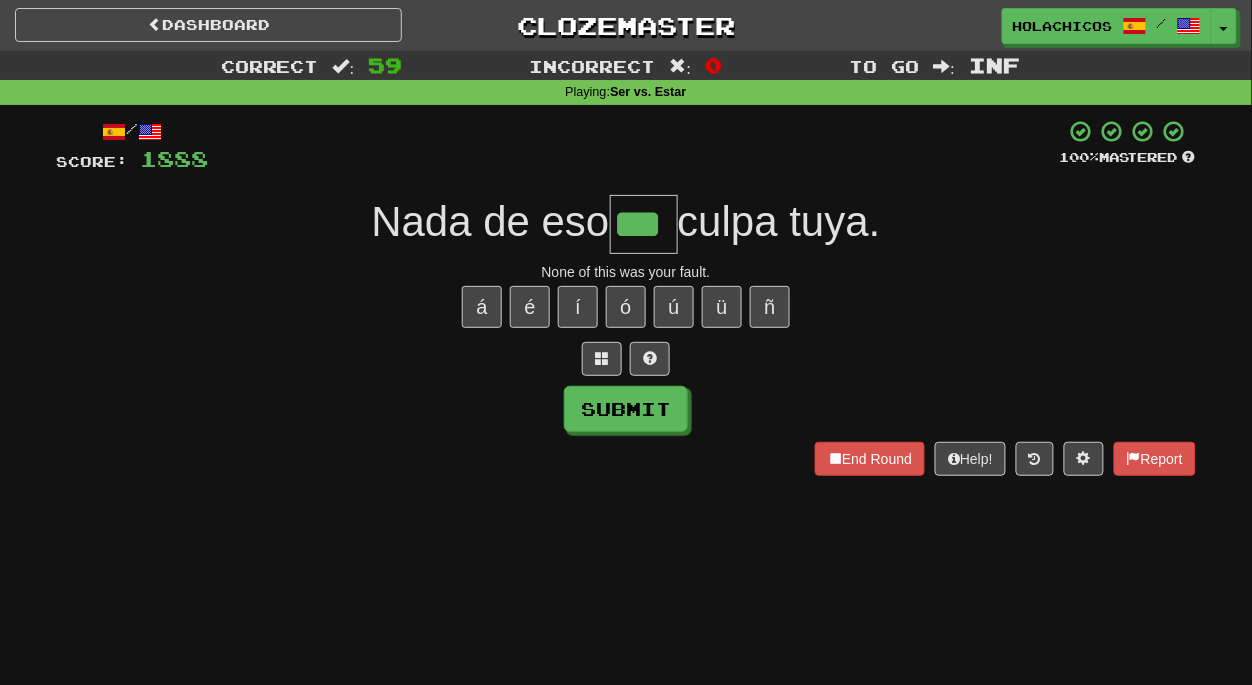 type on "***" 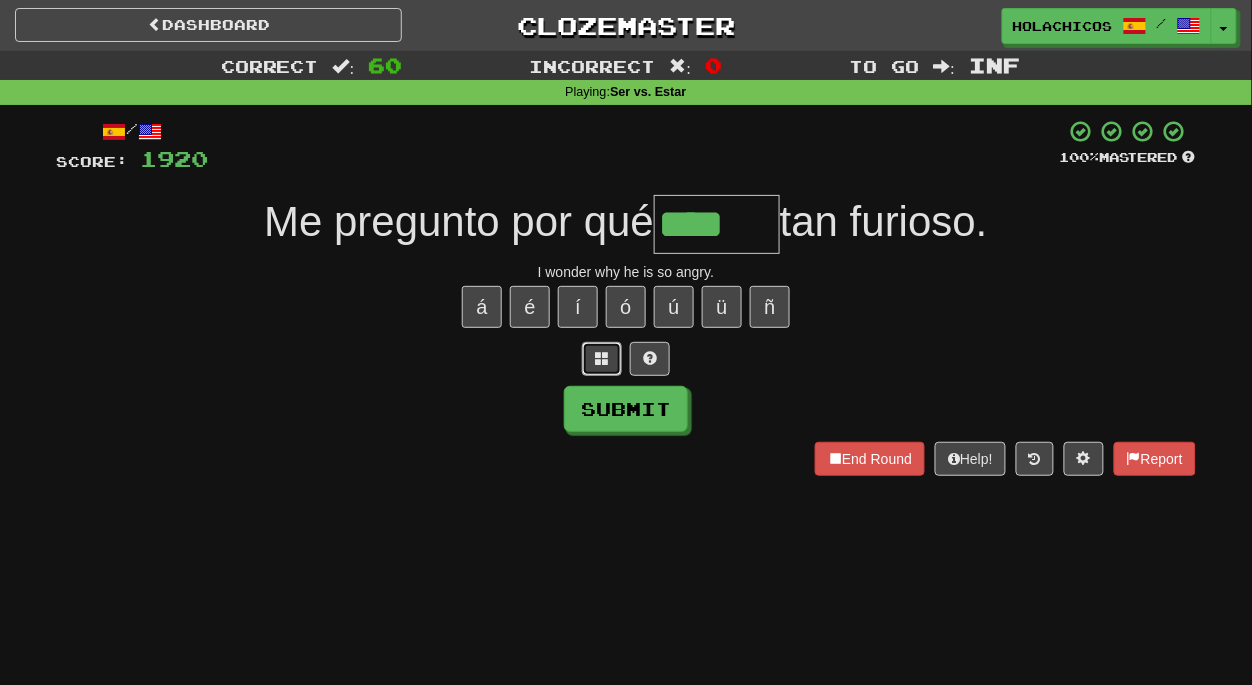click at bounding box center [602, 358] 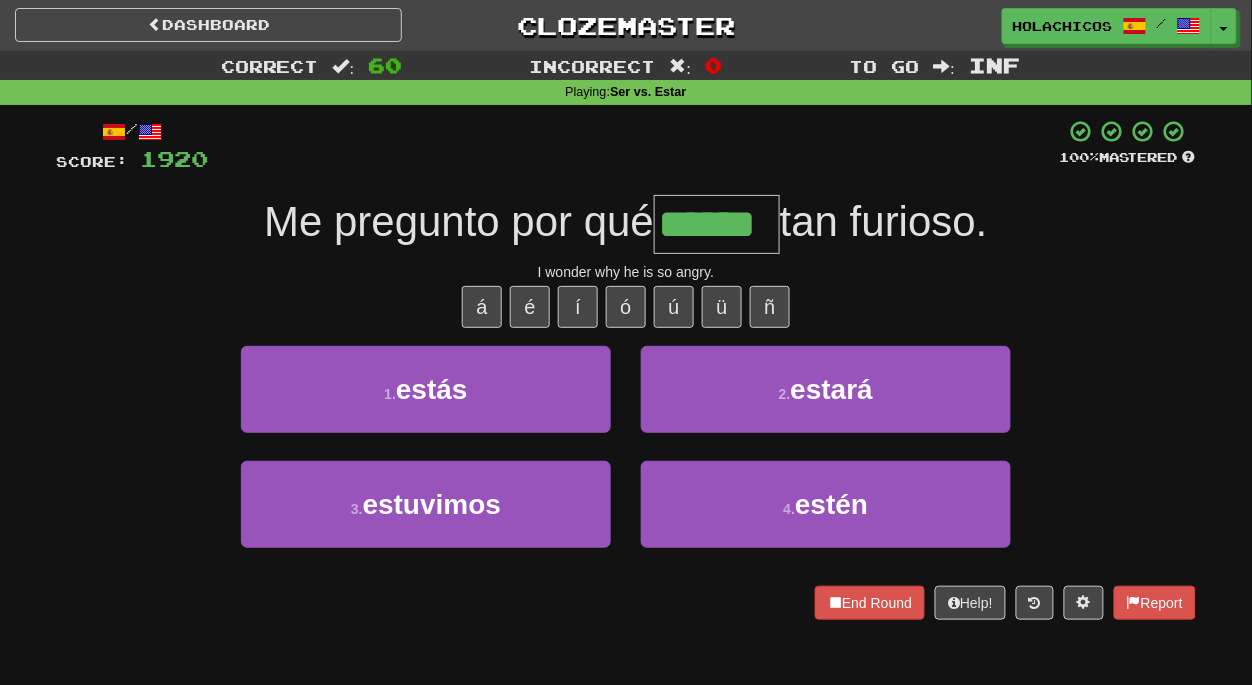 type on "******" 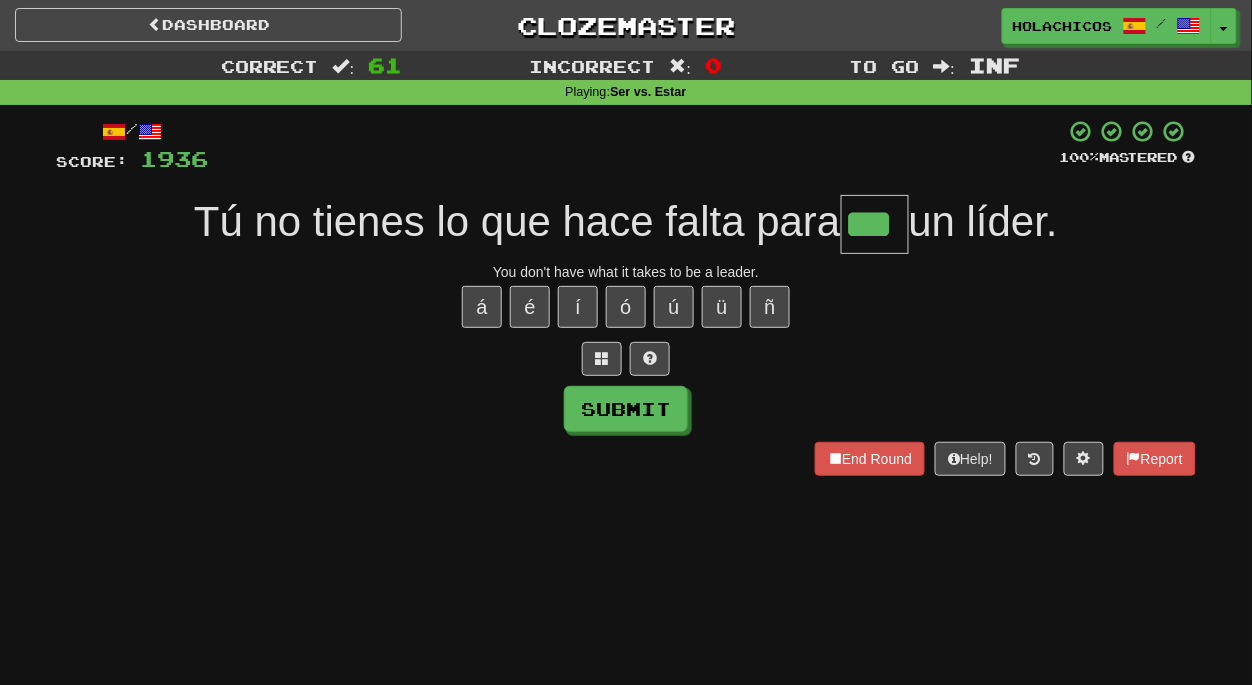 type on "***" 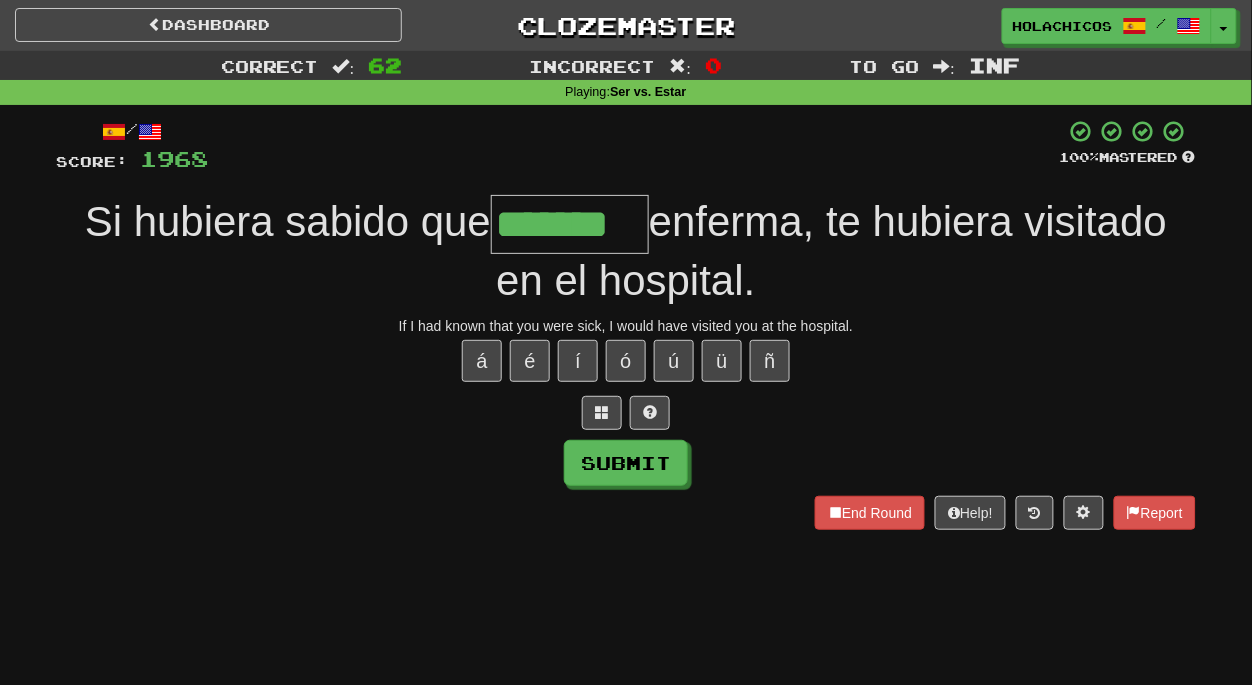 type on "*******" 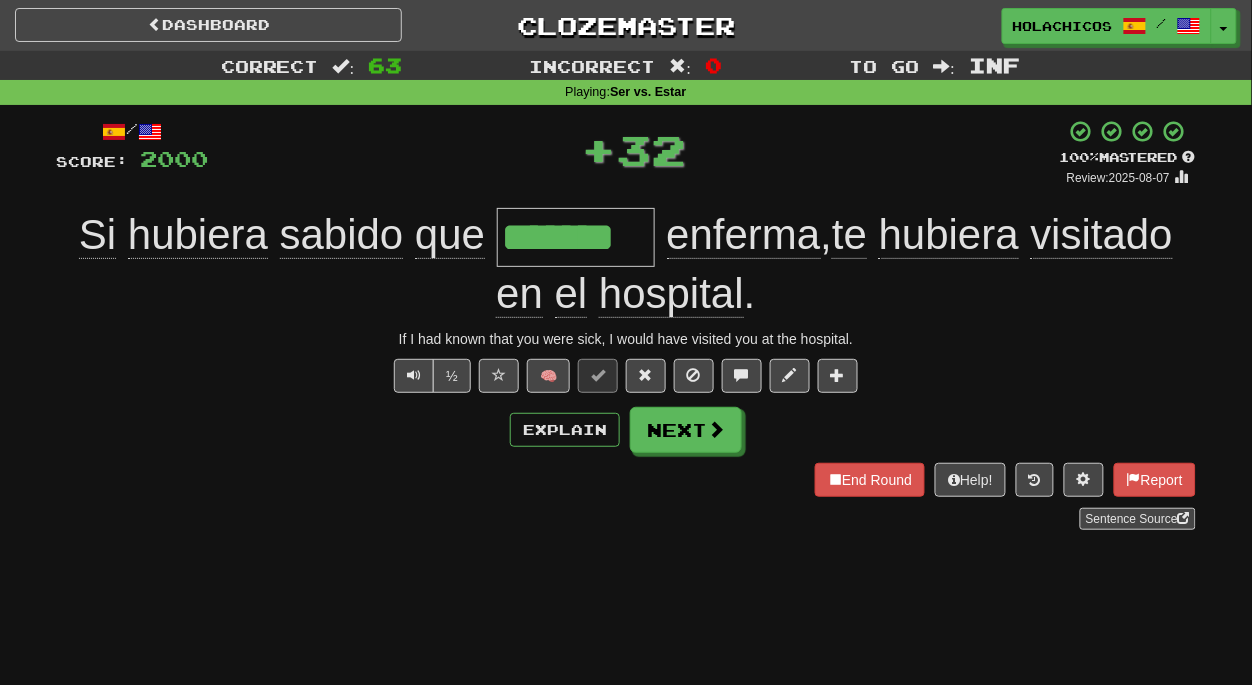 type 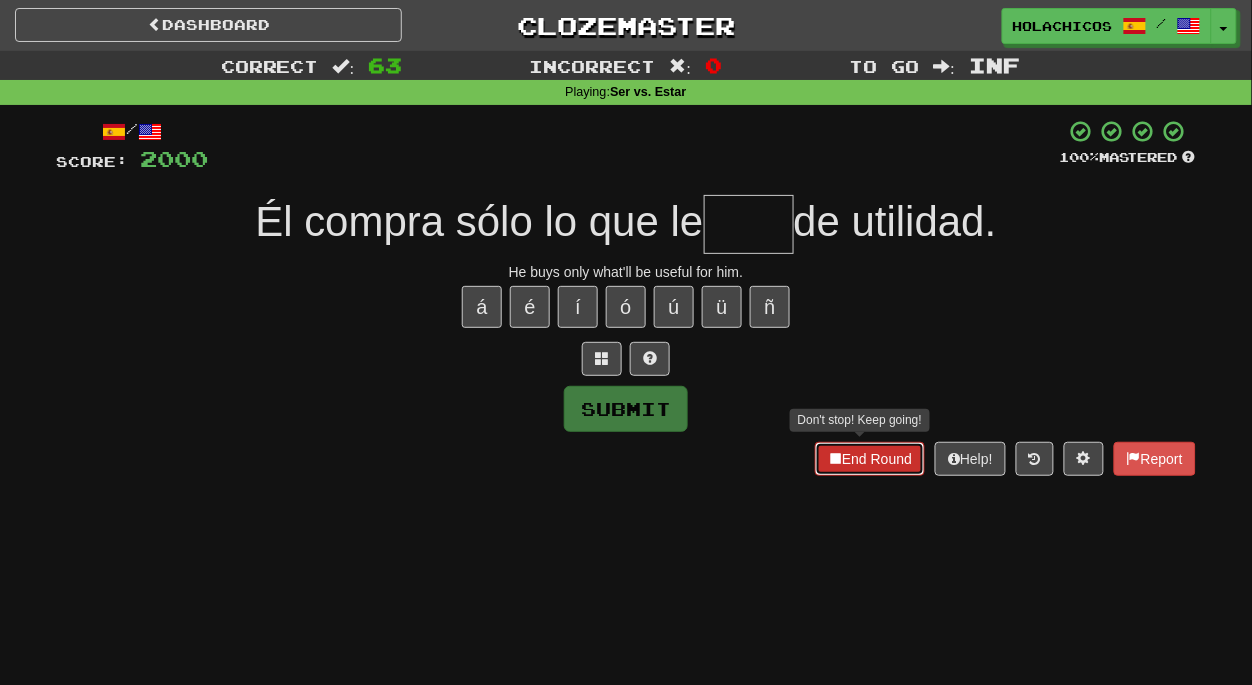 click on "End Round" at bounding box center [870, 459] 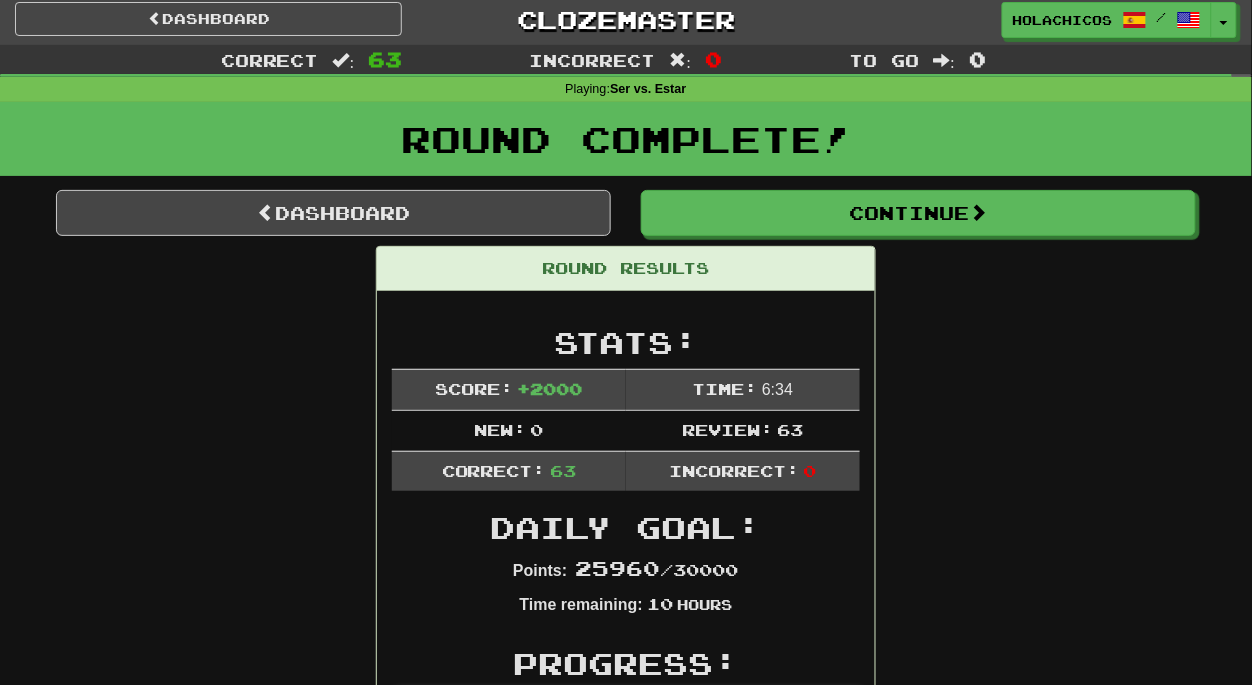 scroll, scrollTop: 0, scrollLeft: 0, axis: both 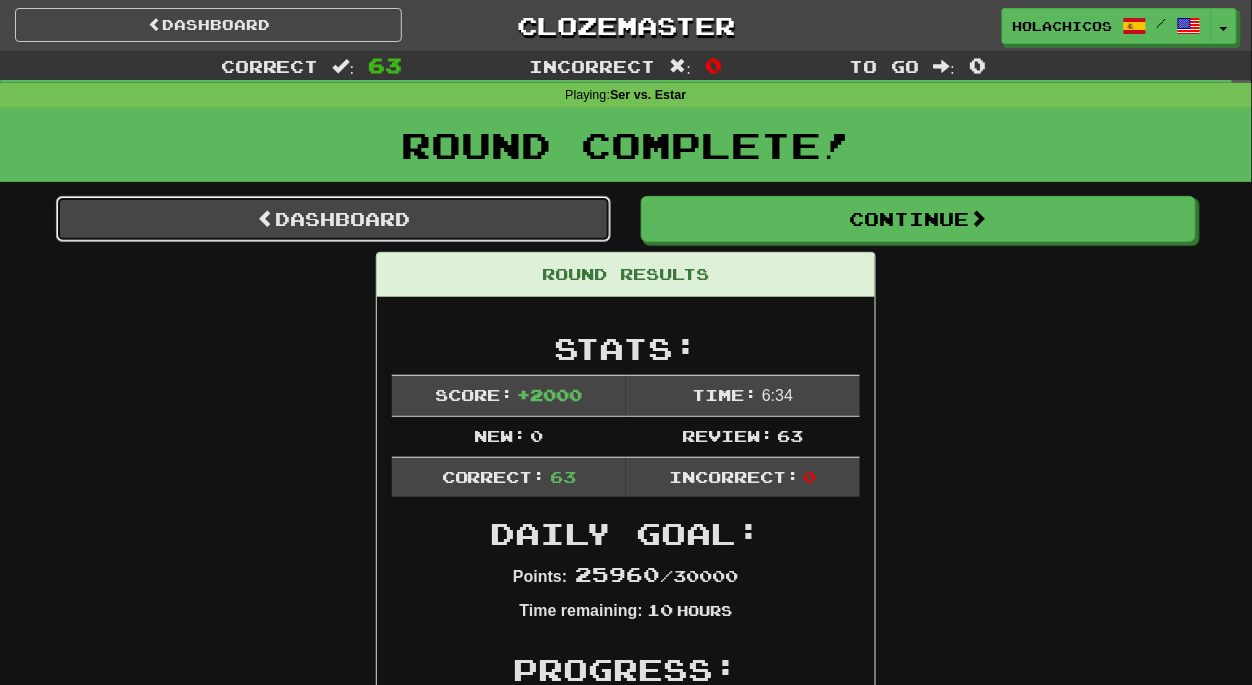 click on "Dashboard" at bounding box center [333, 219] 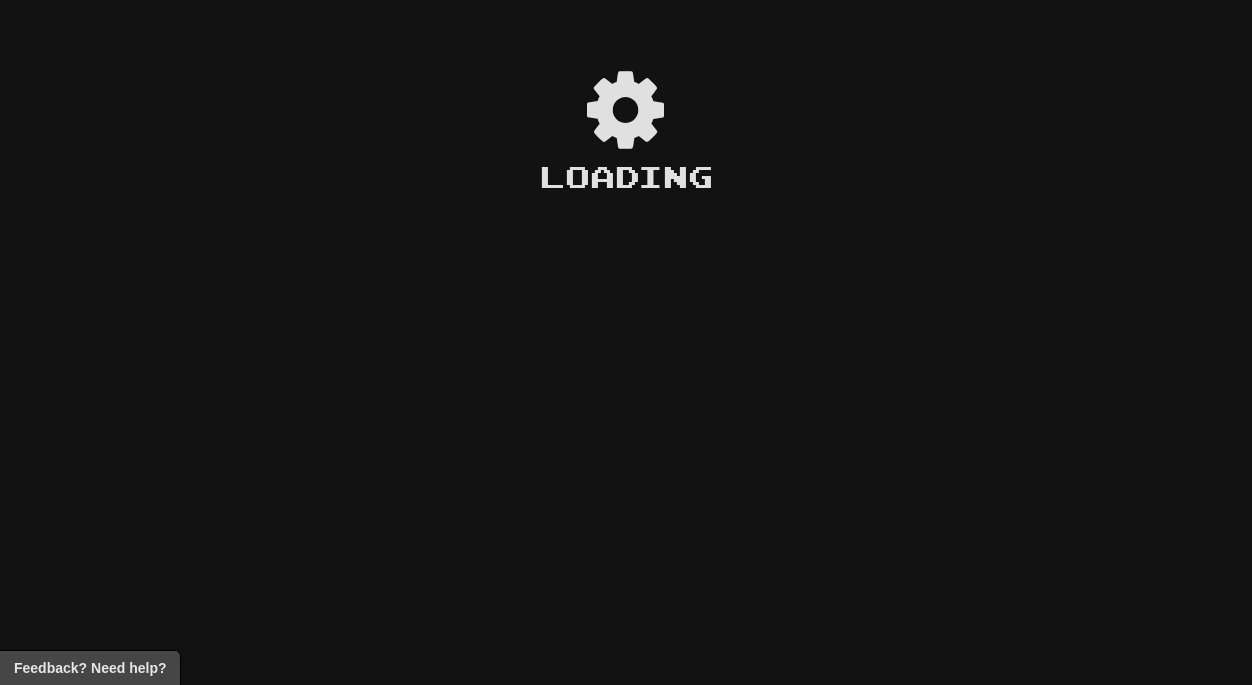 scroll, scrollTop: 0, scrollLeft: 0, axis: both 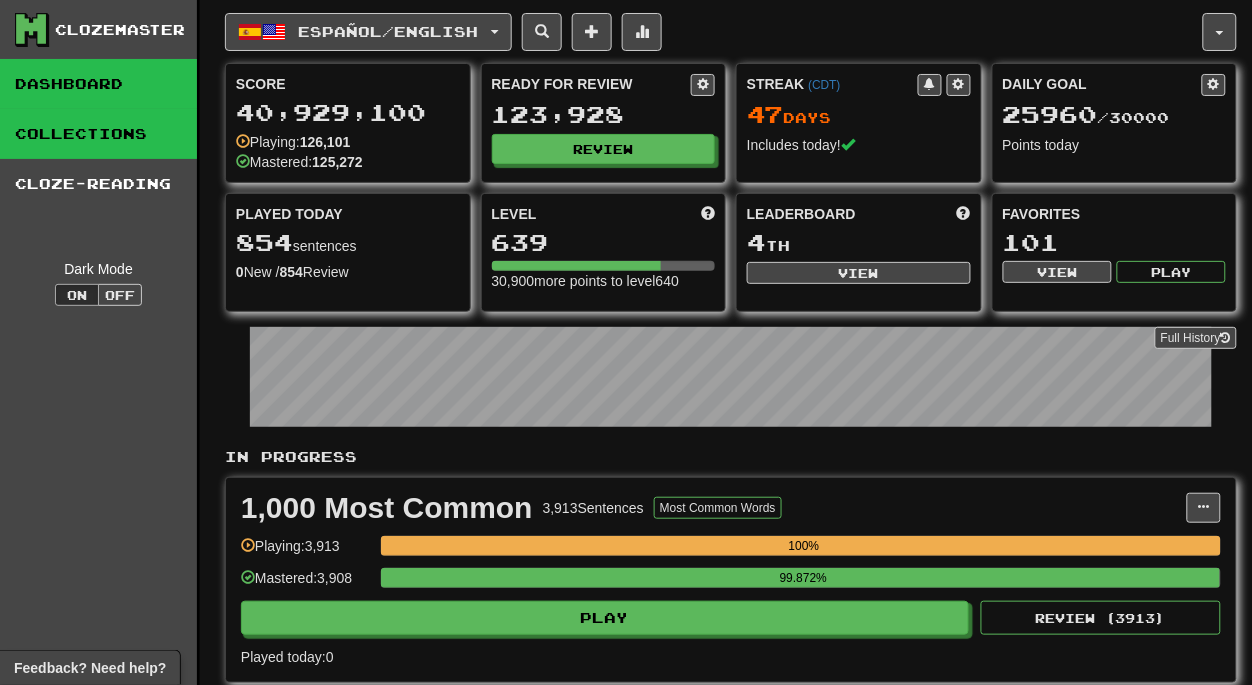 click on "Collections" at bounding box center [98, 134] 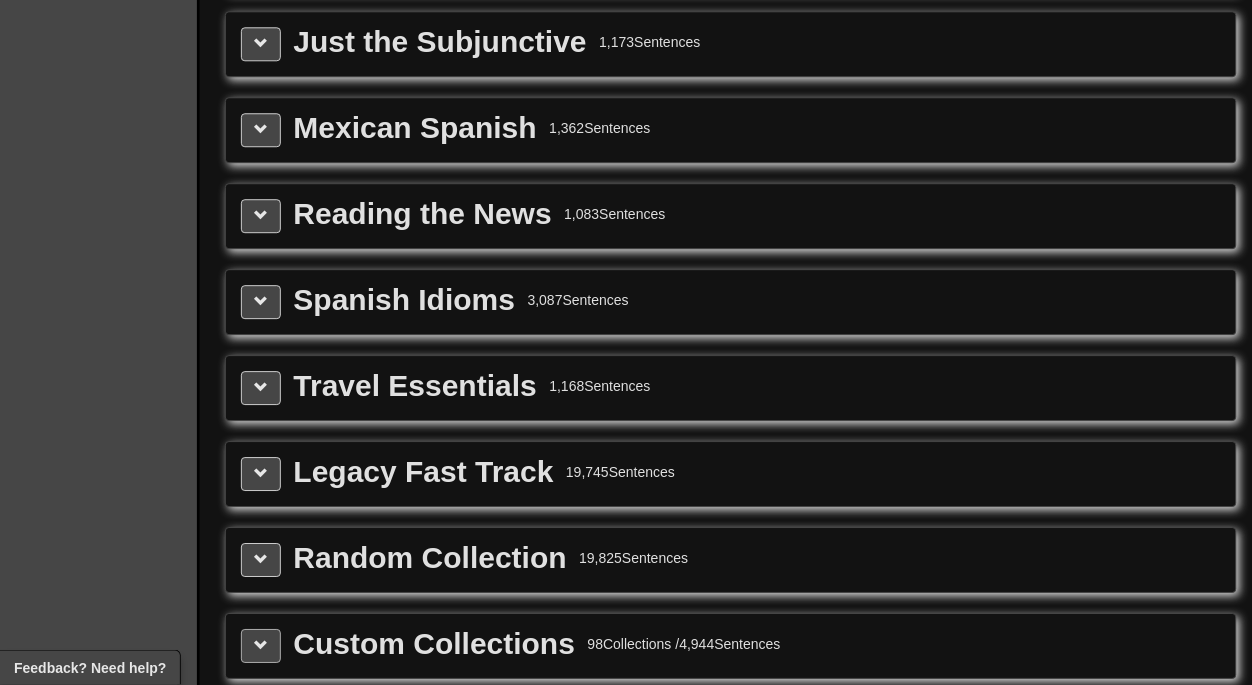 scroll, scrollTop: 2861, scrollLeft: 0, axis: vertical 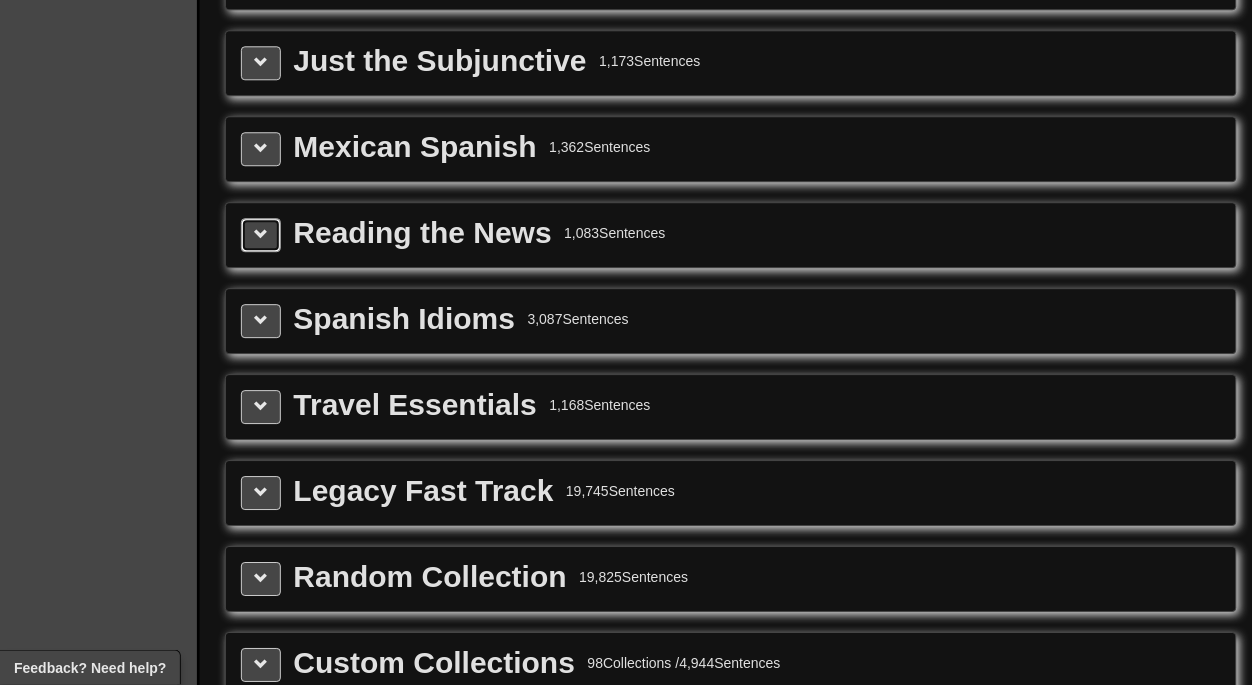 click at bounding box center [261, 234] 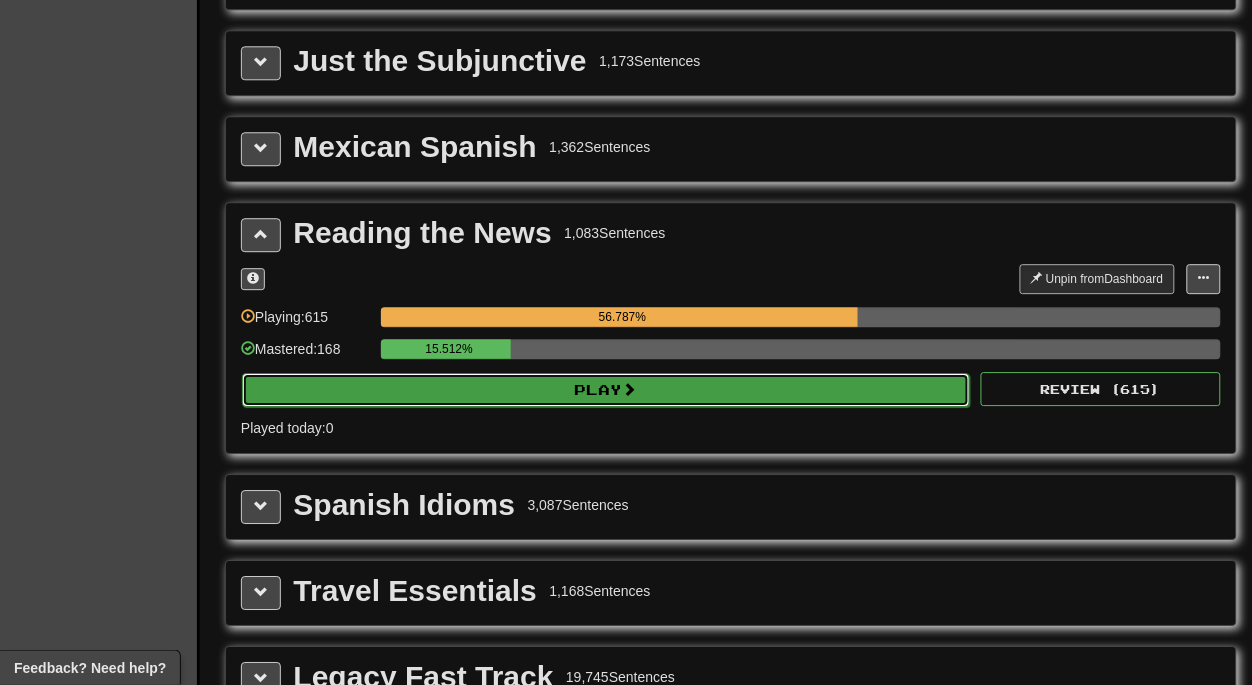 click on "Play" at bounding box center (606, 390) 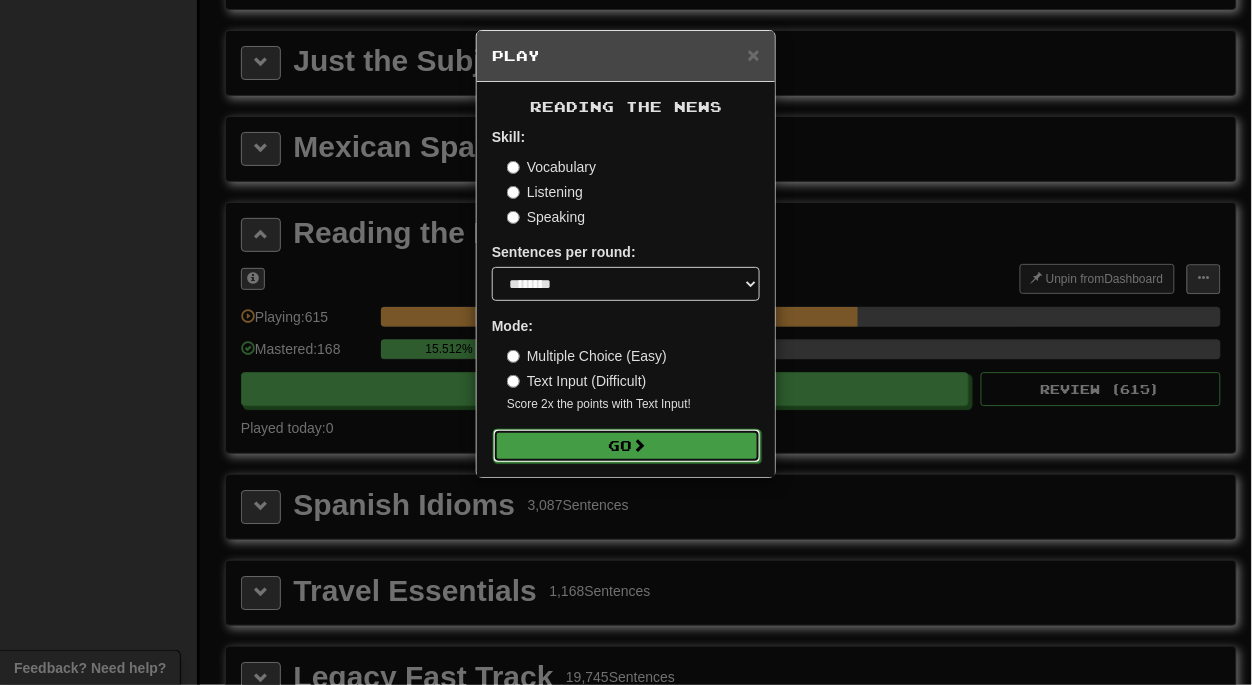 click on "Go" at bounding box center (627, 446) 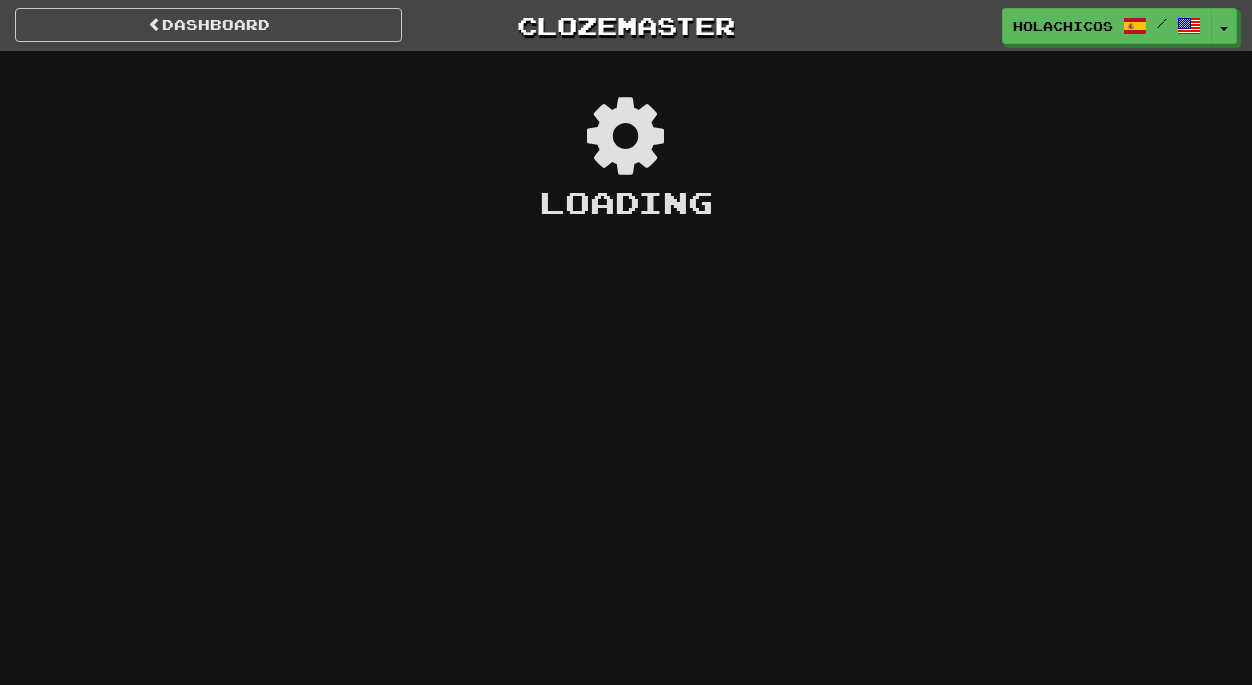 scroll, scrollTop: 0, scrollLeft: 0, axis: both 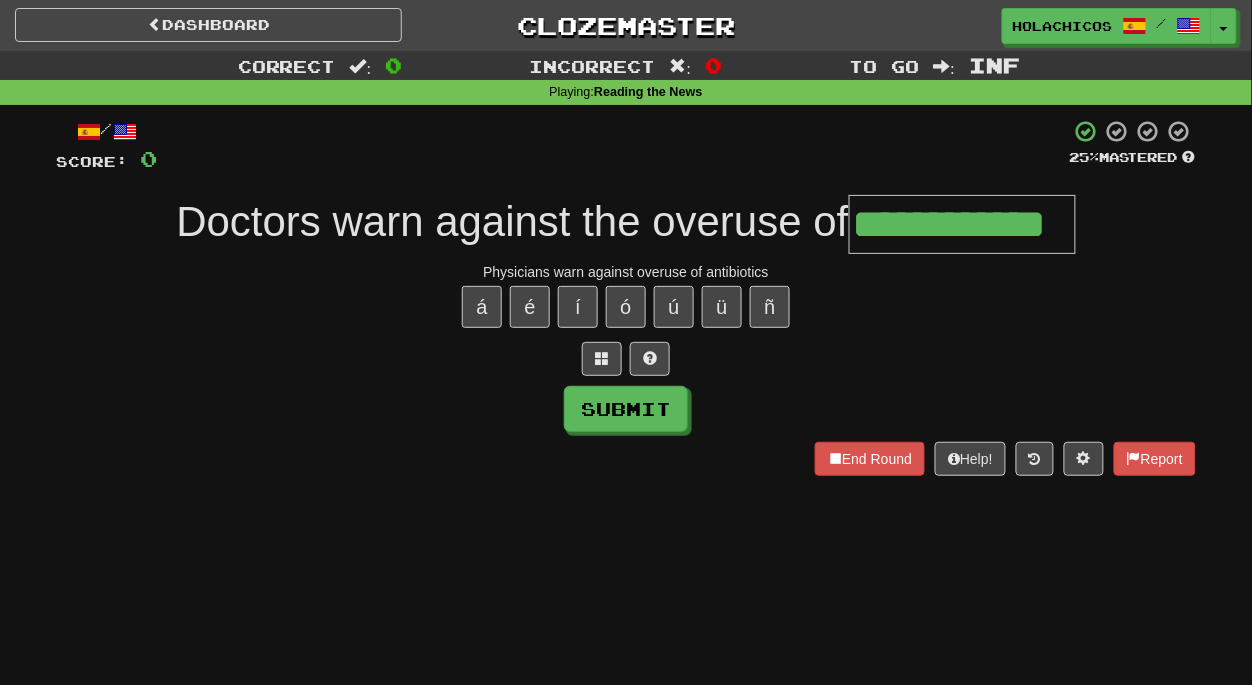 type on "**********" 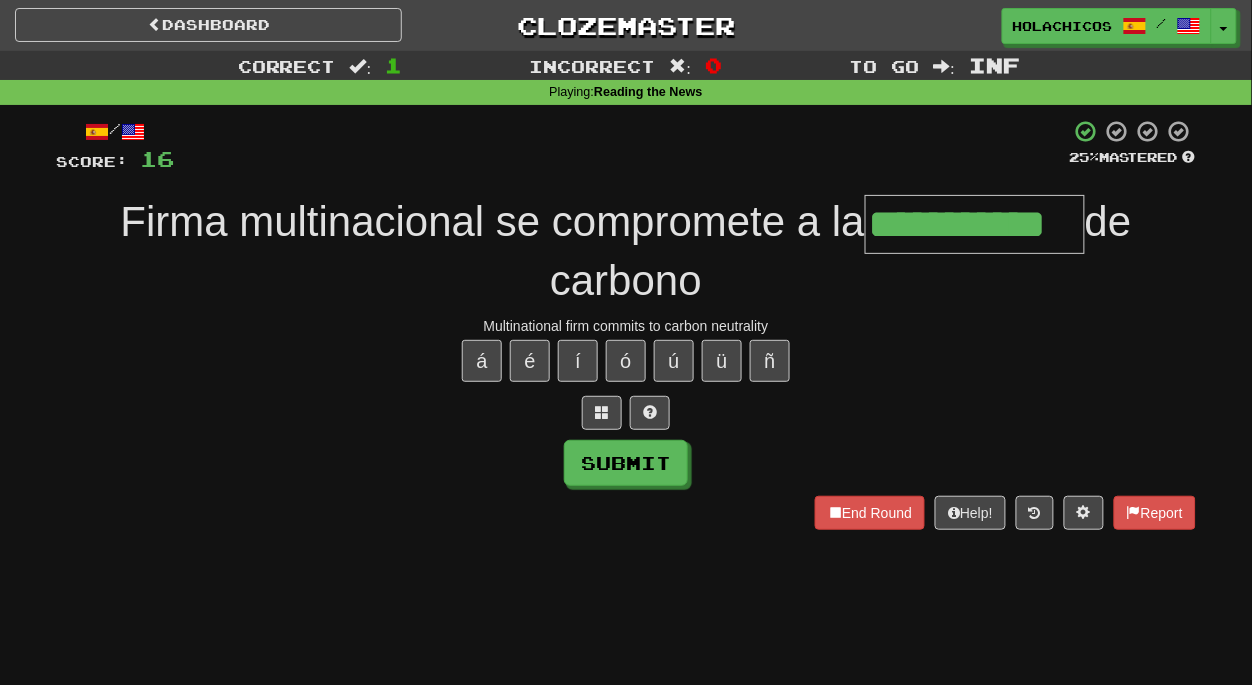 type on "**********" 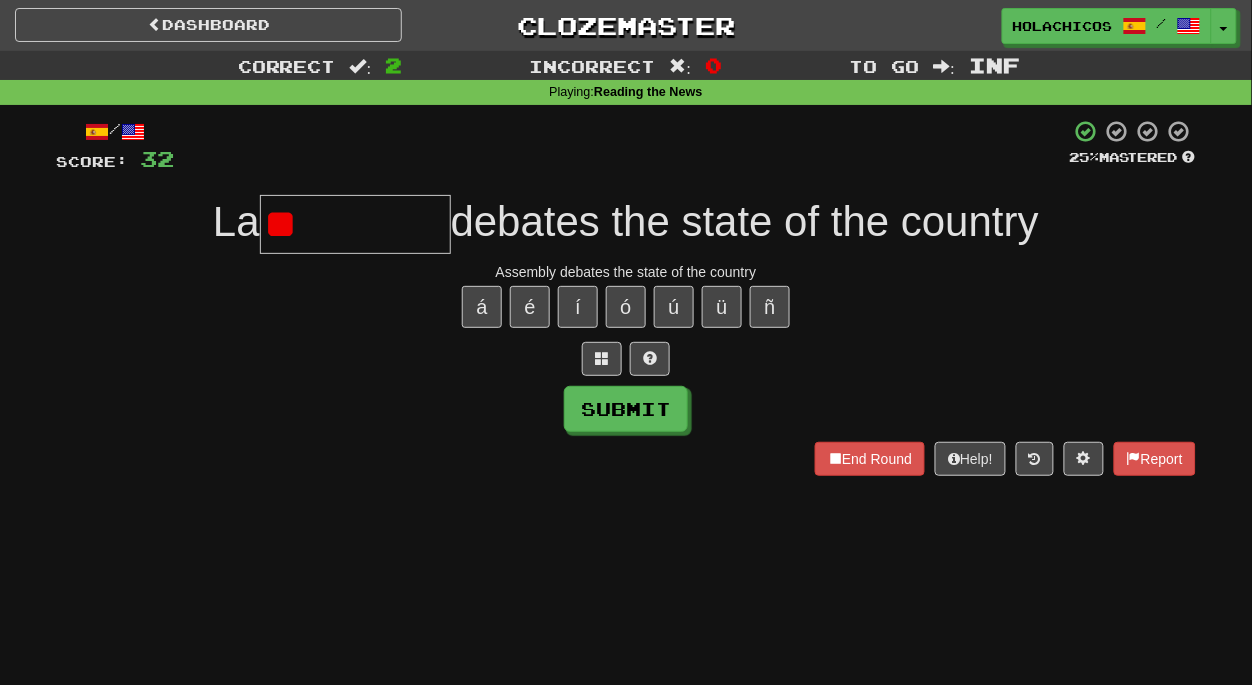 type on "*" 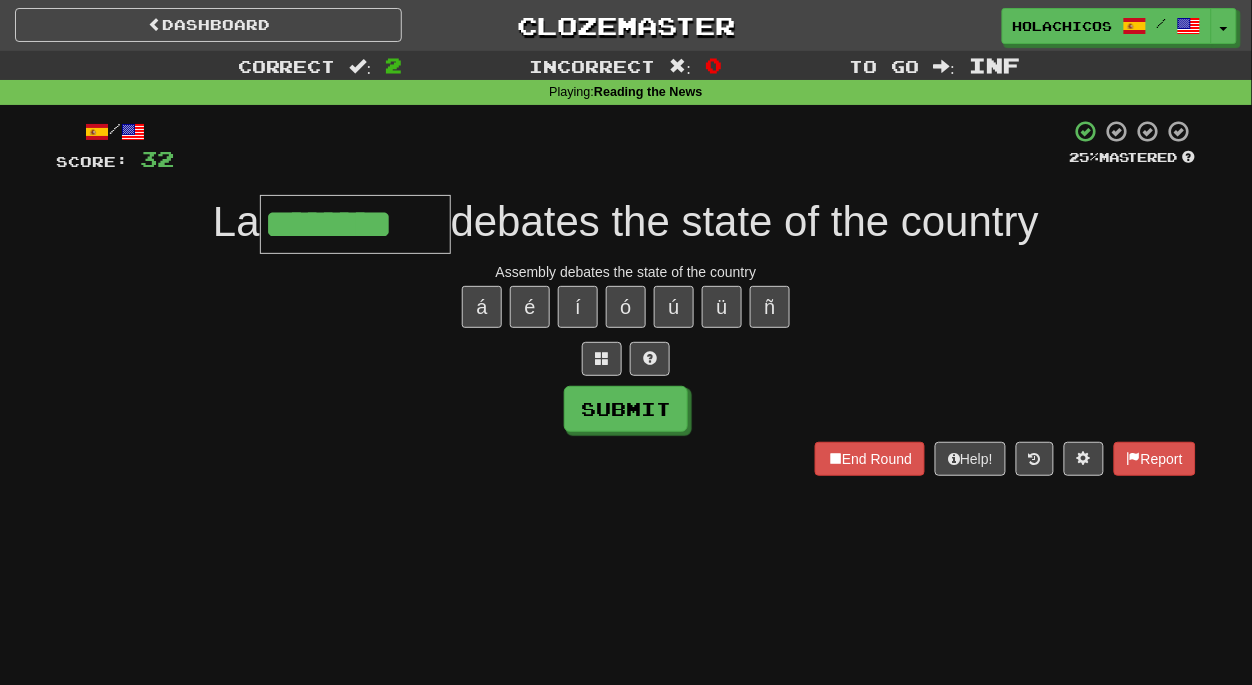 type on "********" 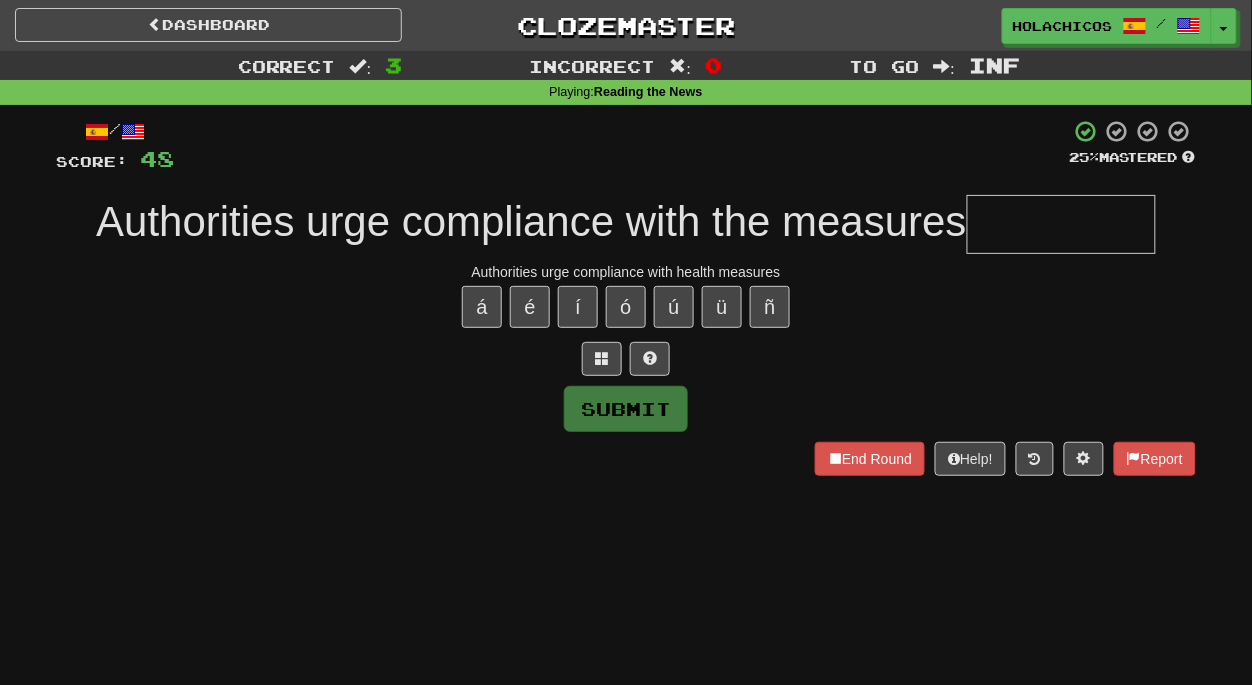type on "*" 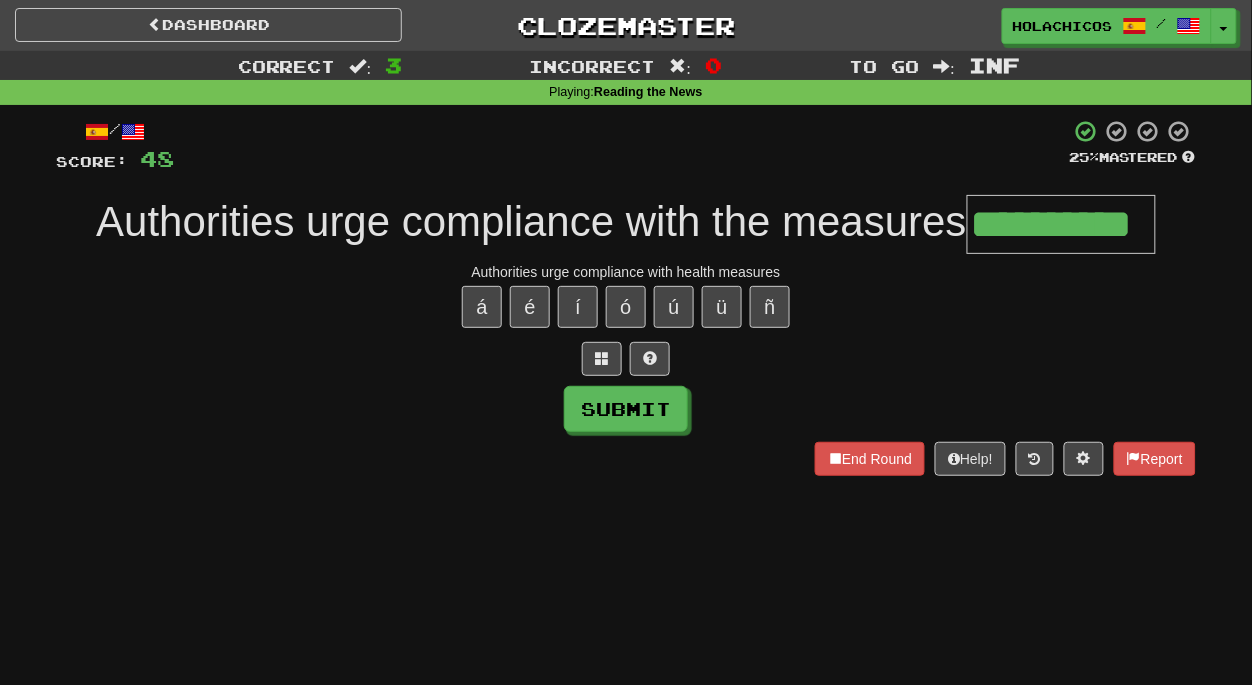 type on "**********" 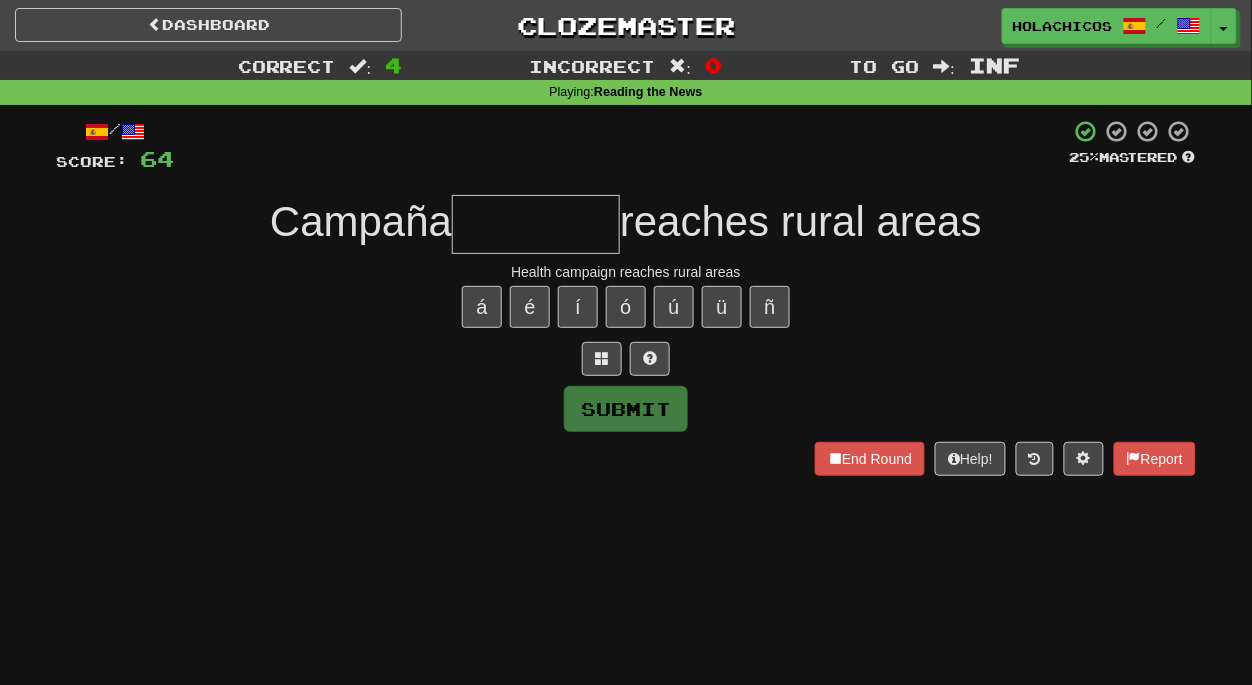 type on "*" 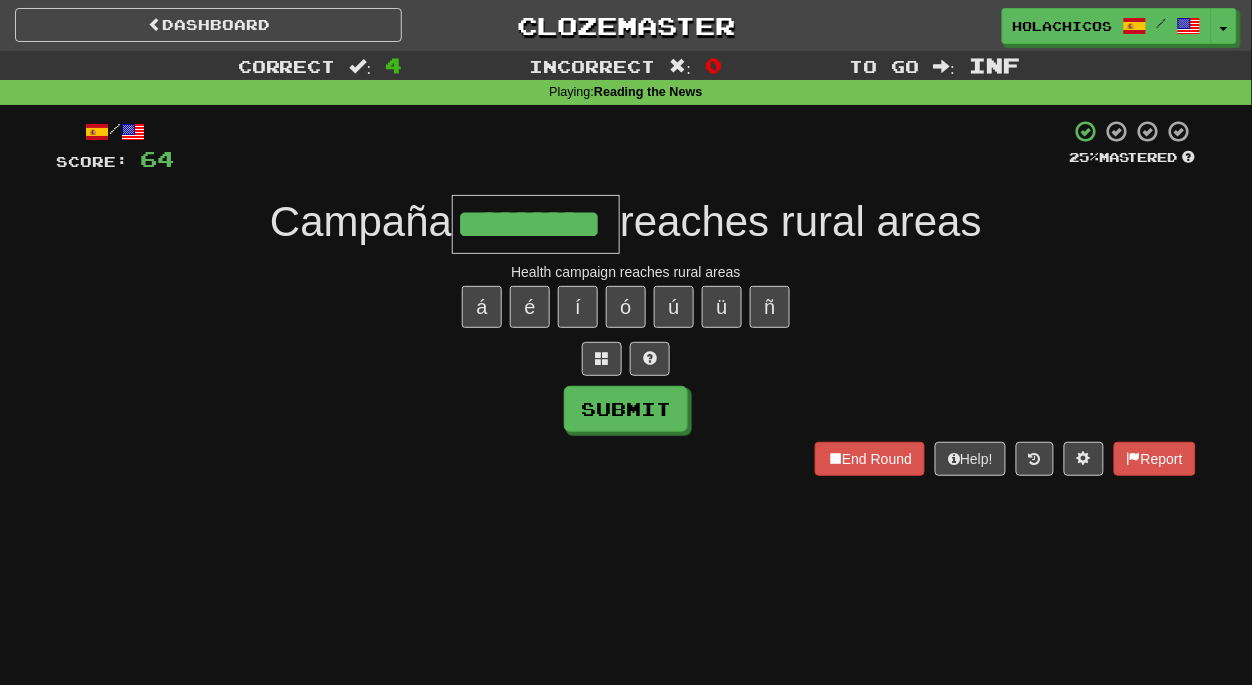 type on "*********" 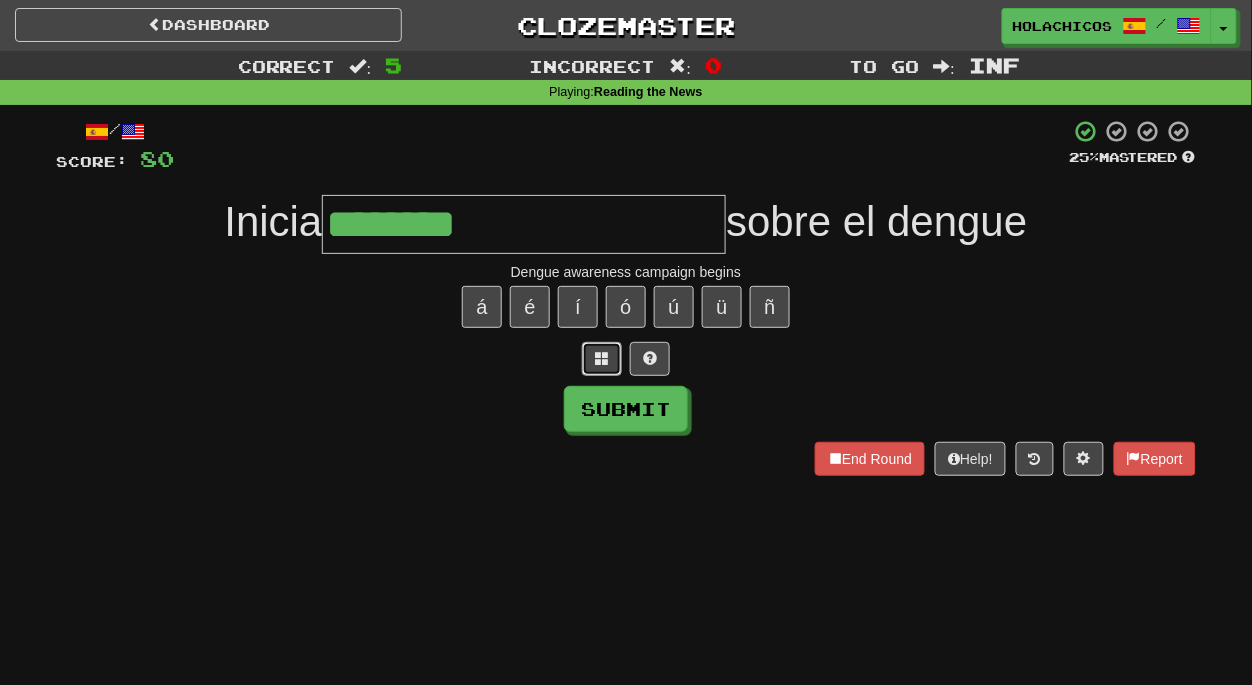click at bounding box center [602, 358] 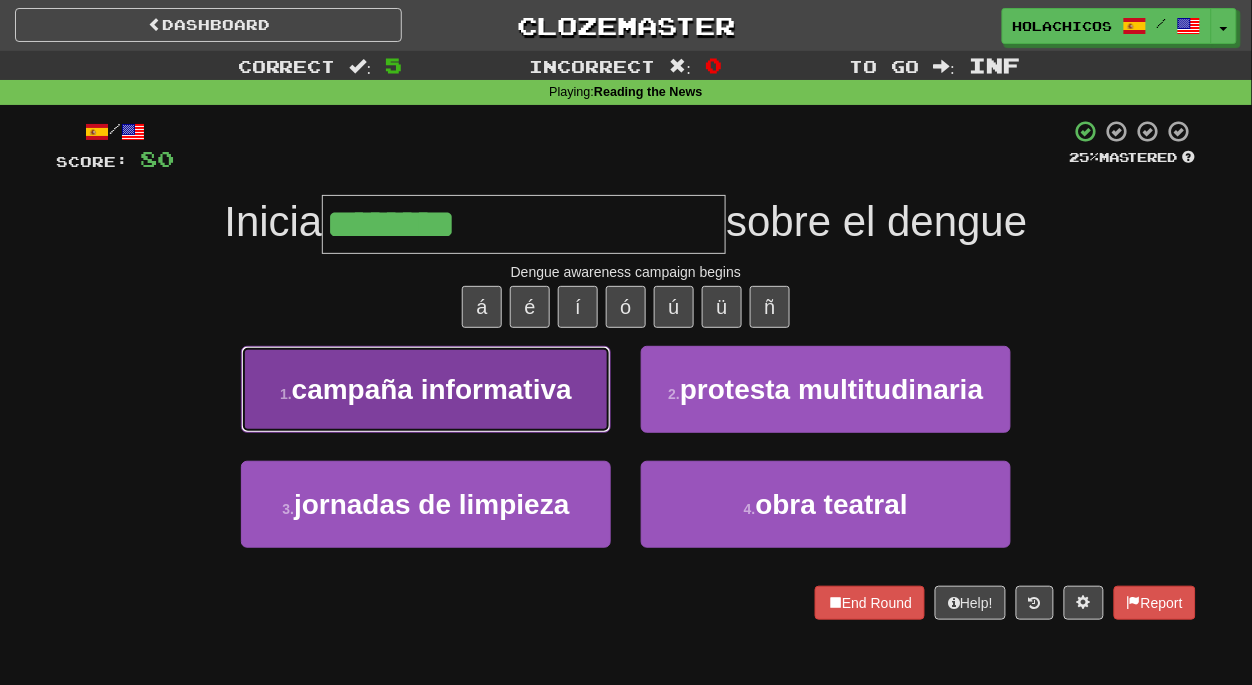 click on "campaña informativa" at bounding box center (432, 389) 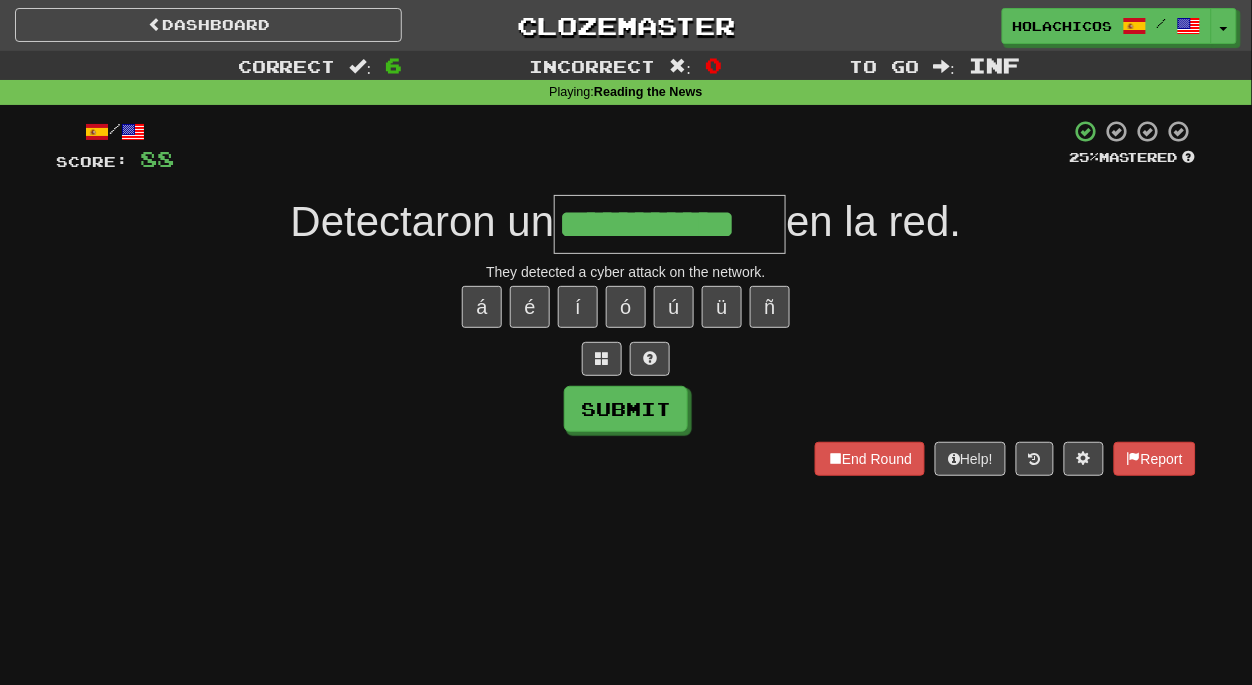 type on "**********" 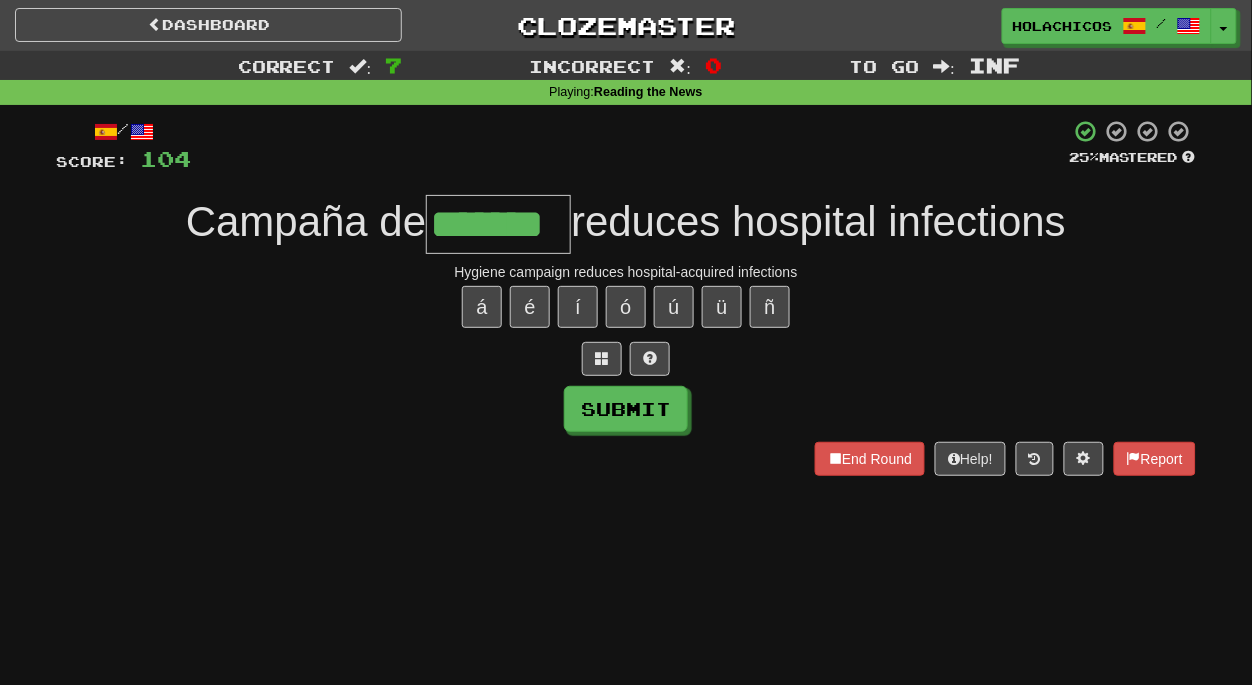 type on "*******" 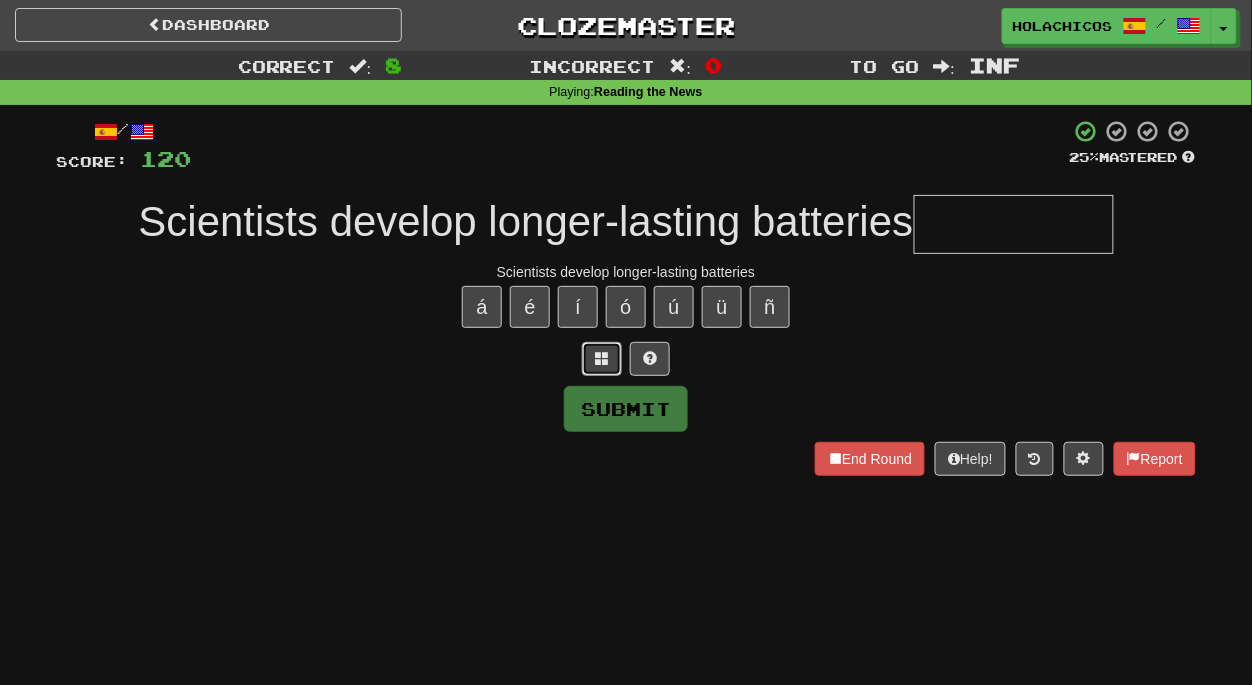 click at bounding box center (602, 358) 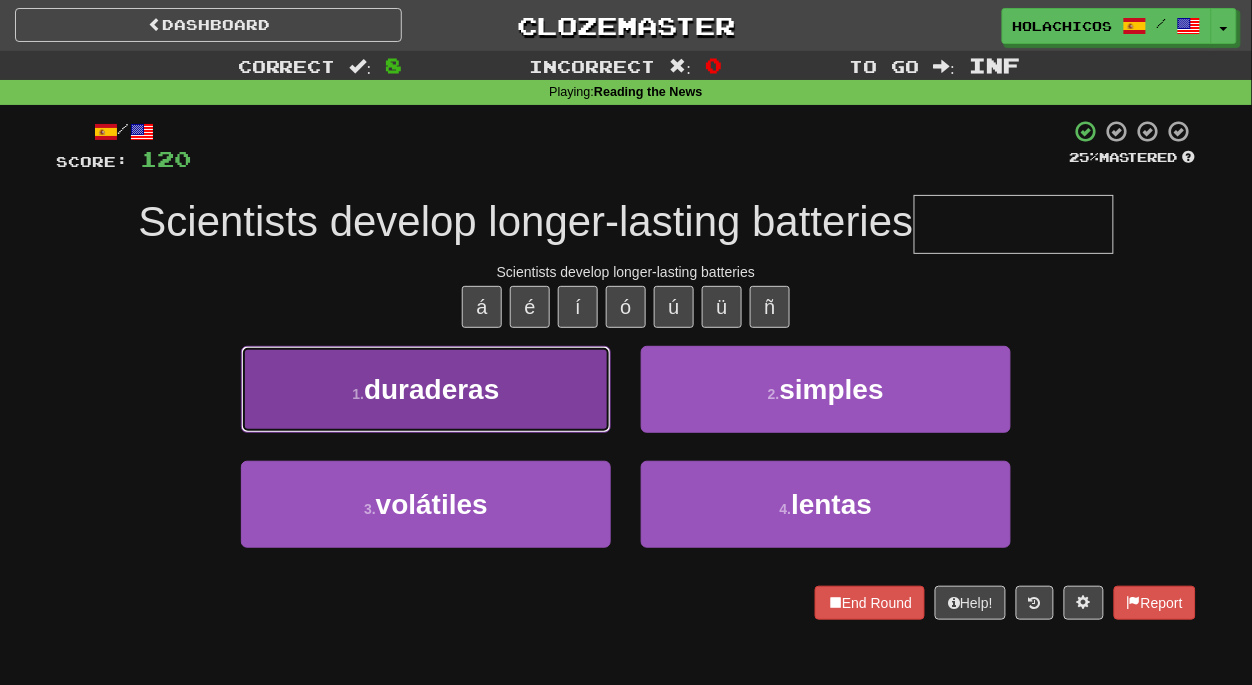 click on "1 .  duraderas" at bounding box center (426, 389) 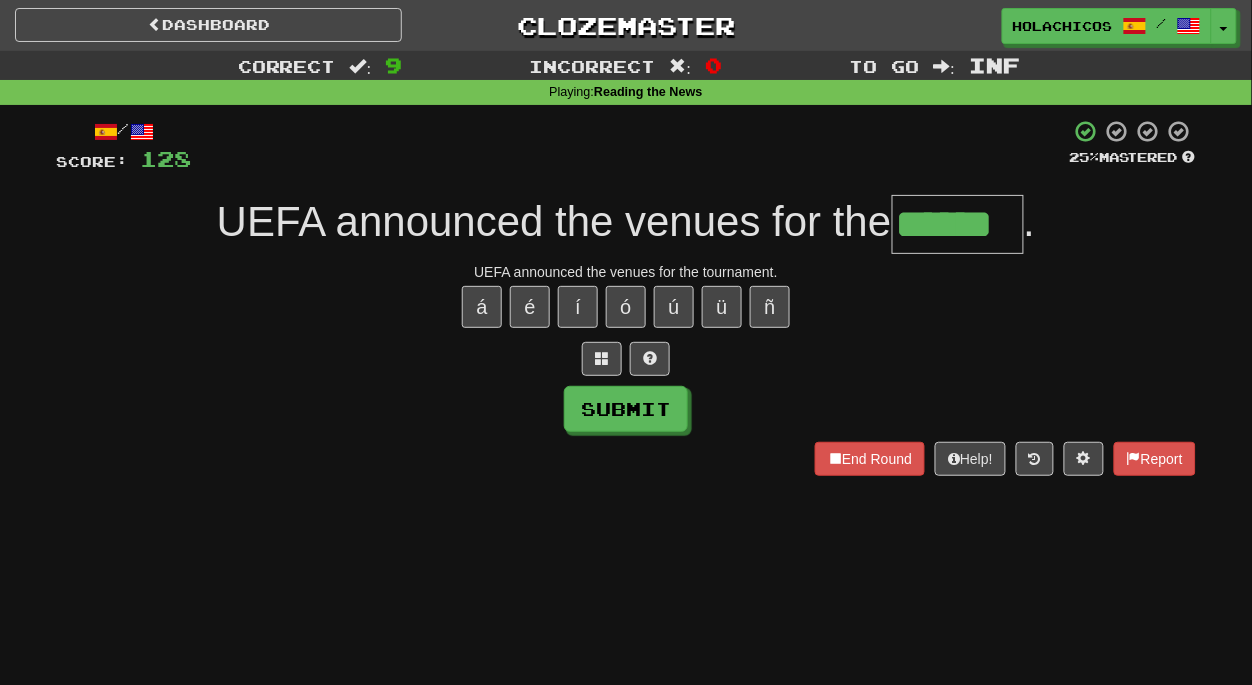 type on "******" 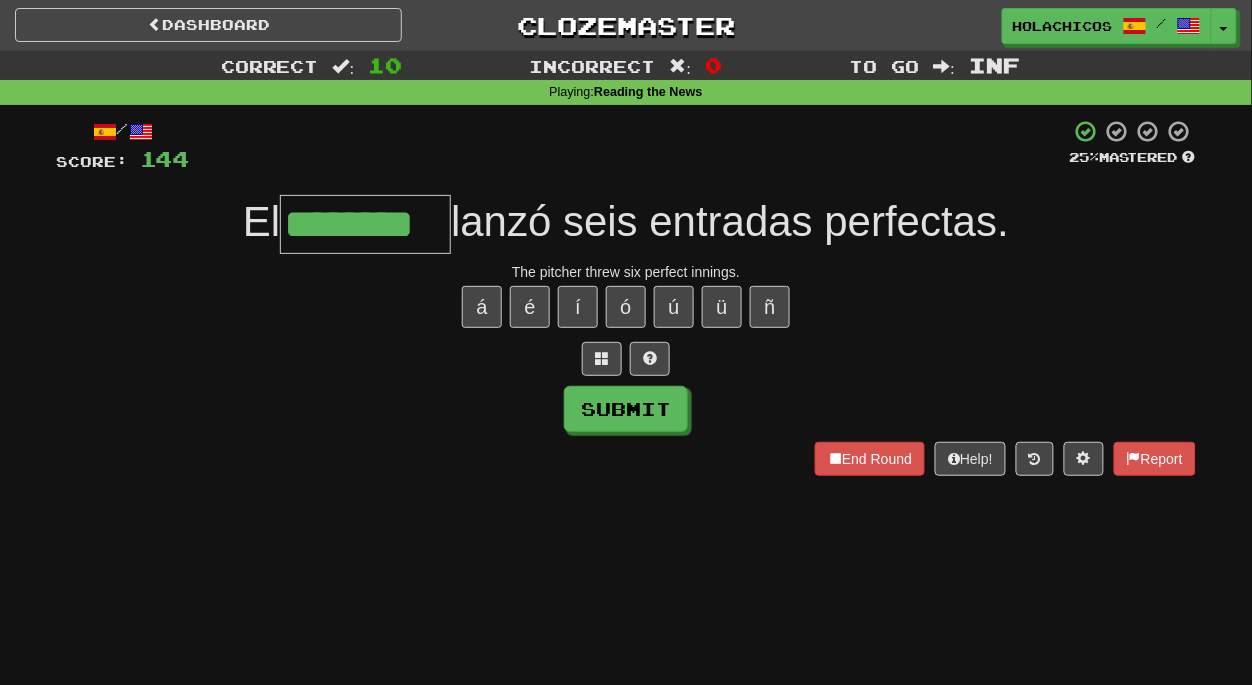 type on "********" 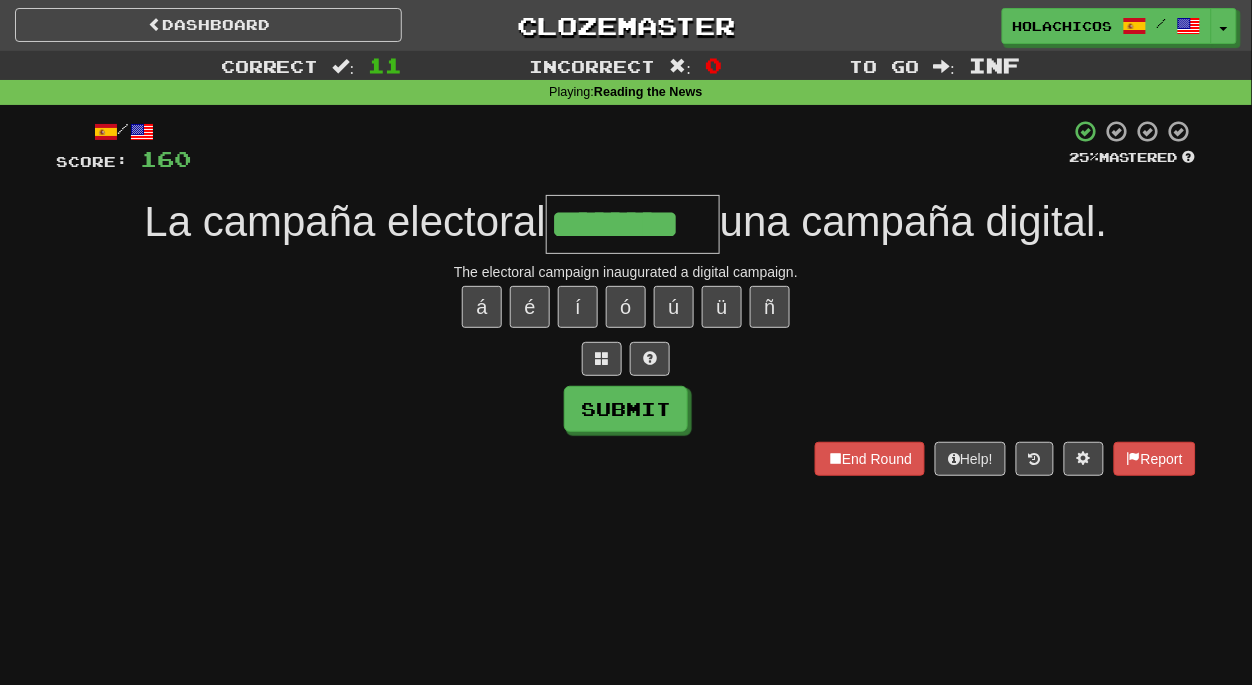 type on "********" 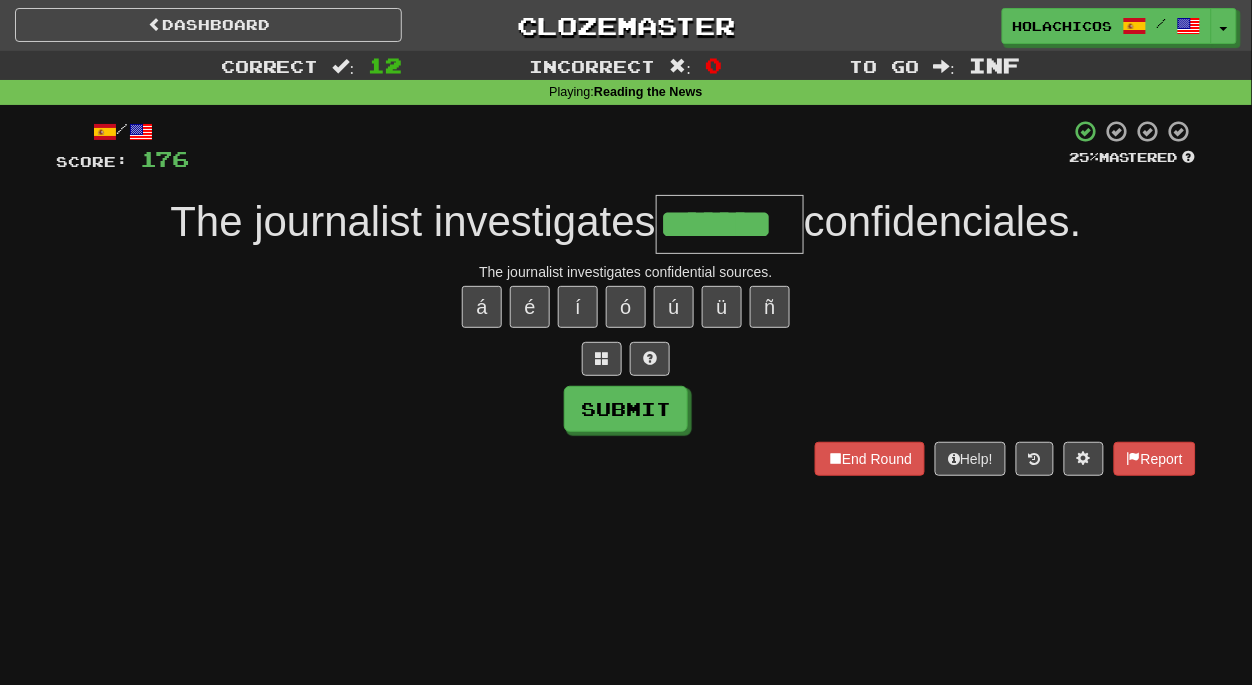type on "*******" 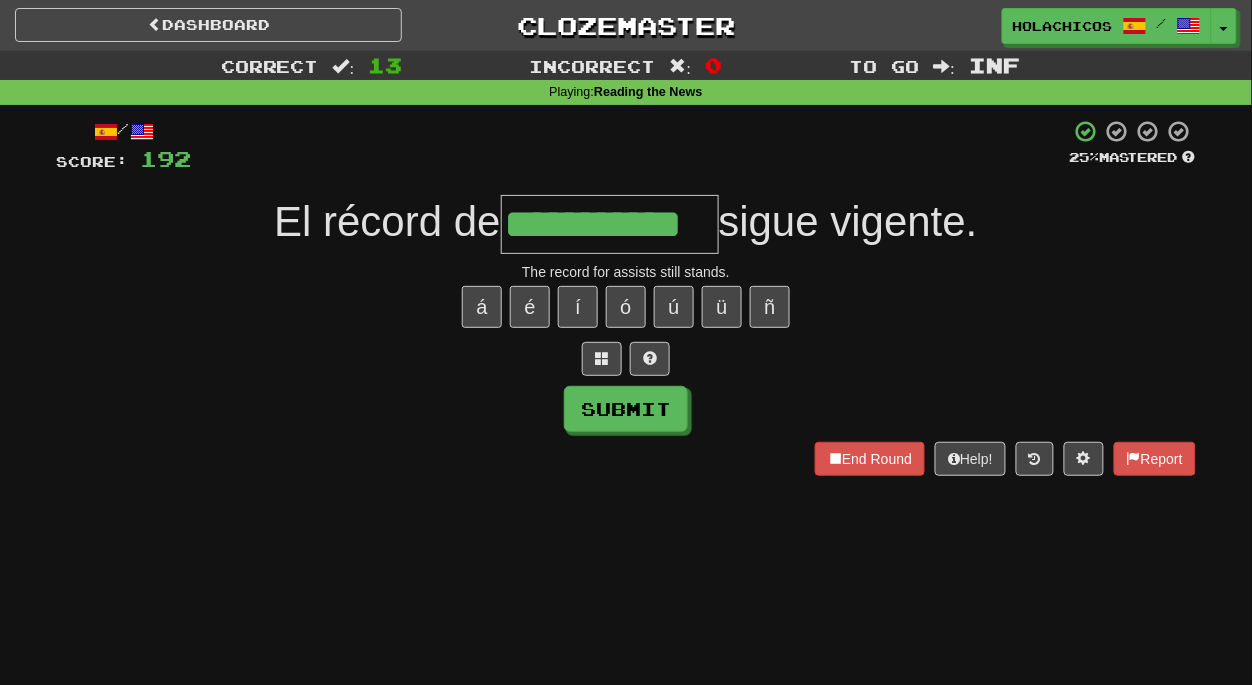 type on "**********" 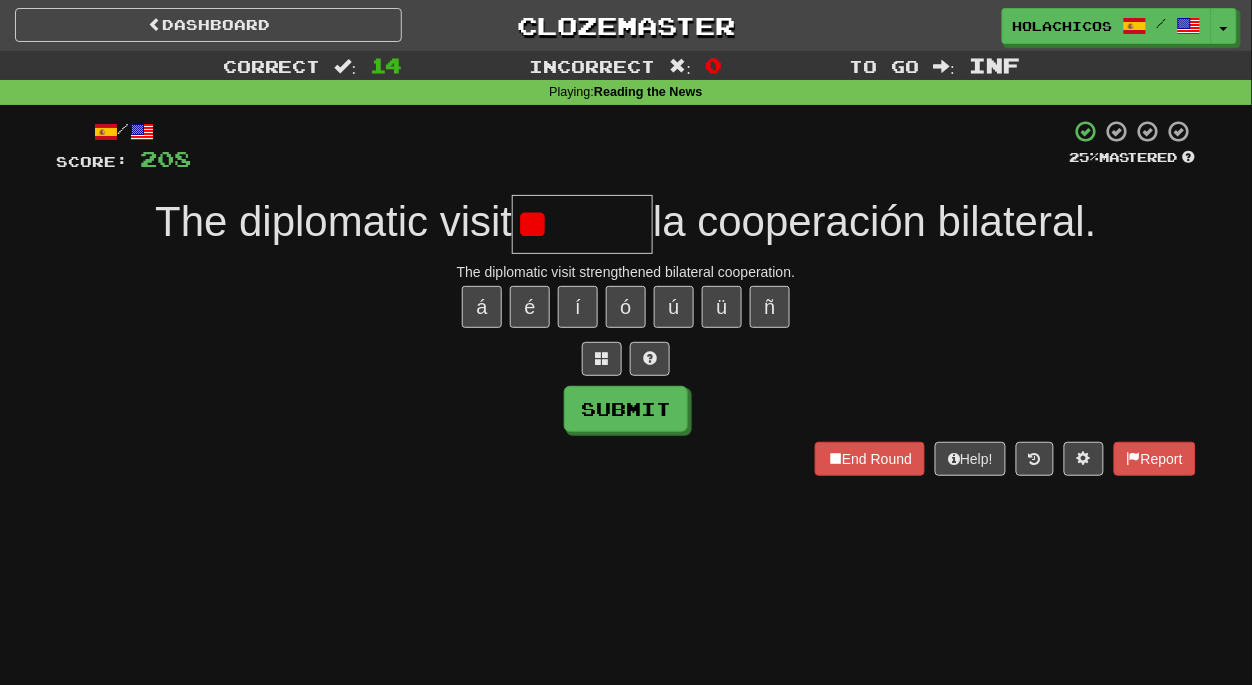 type on "*" 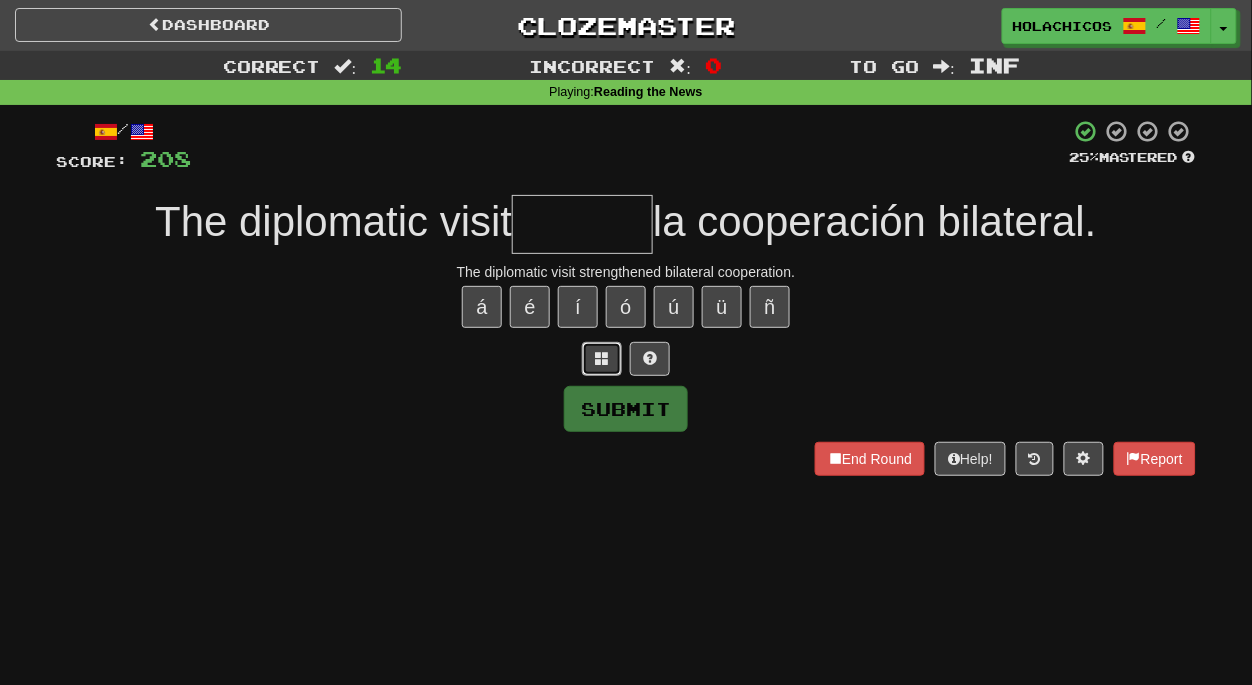 click at bounding box center [602, 359] 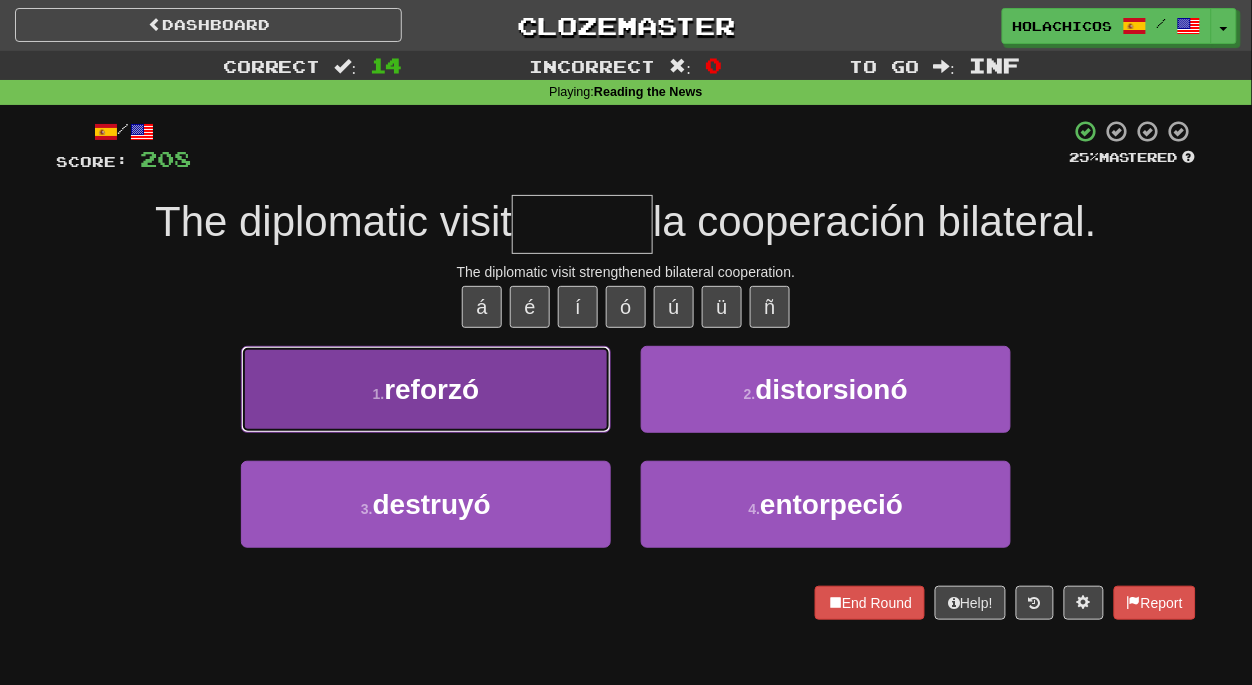 click on "reforzó" at bounding box center [431, 389] 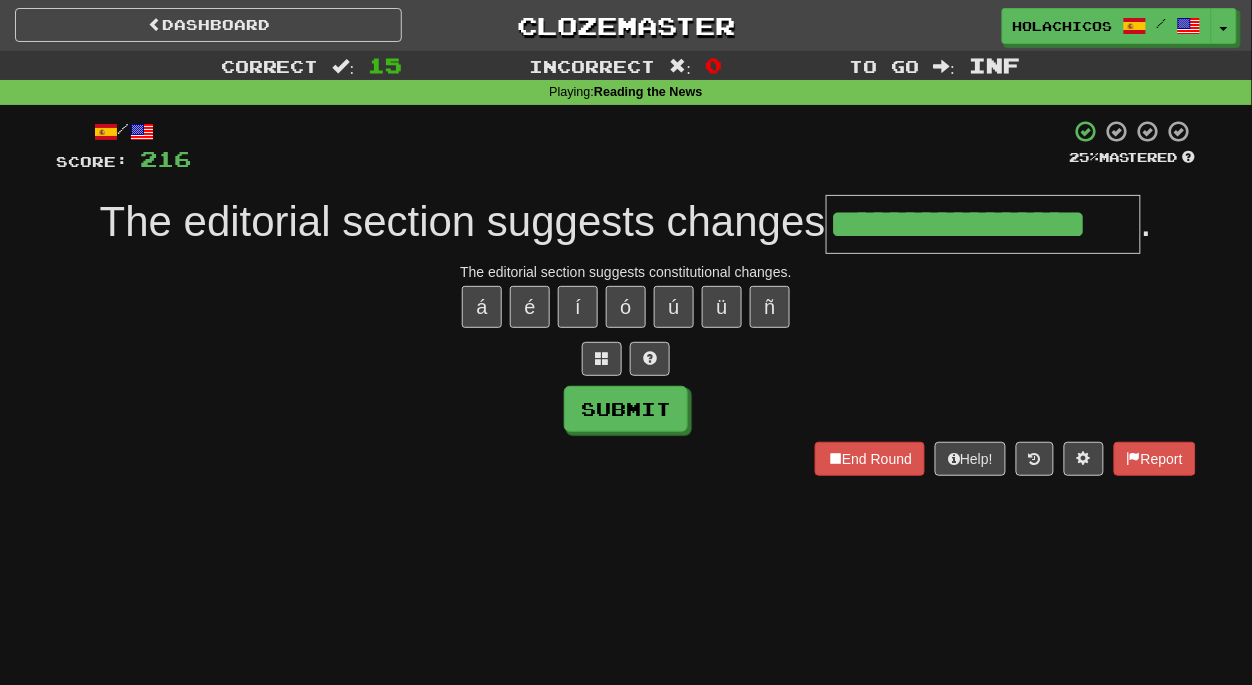 type on "**********" 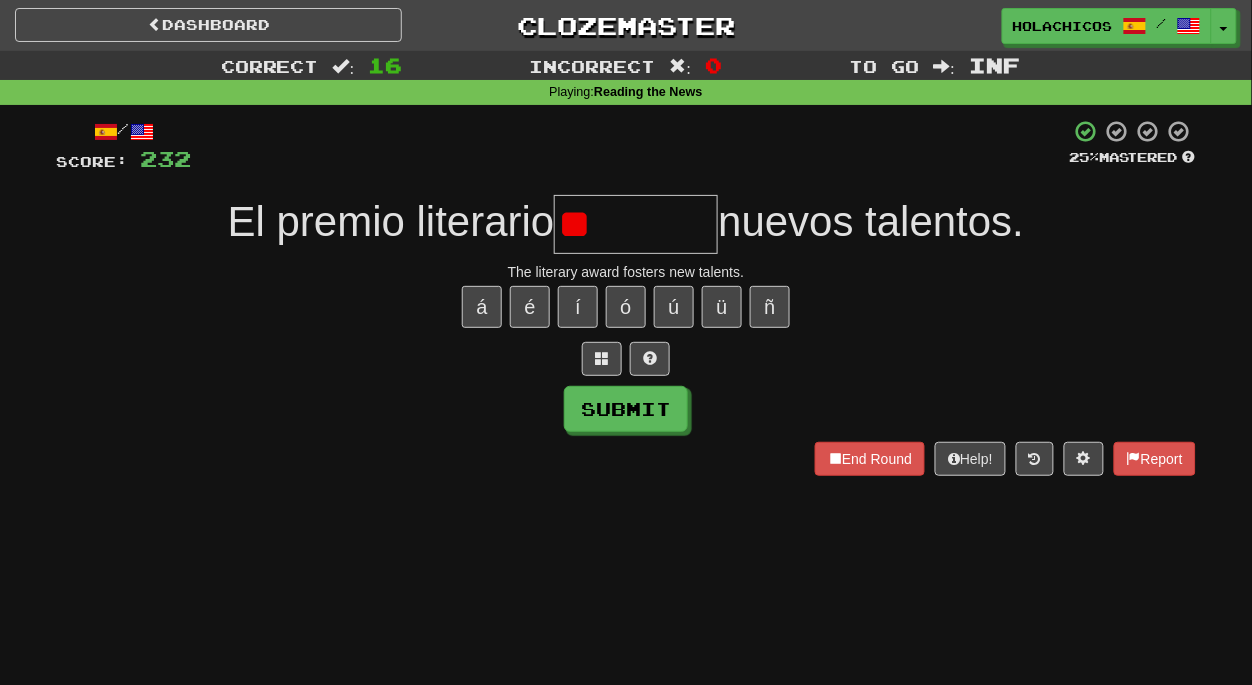 type on "*" 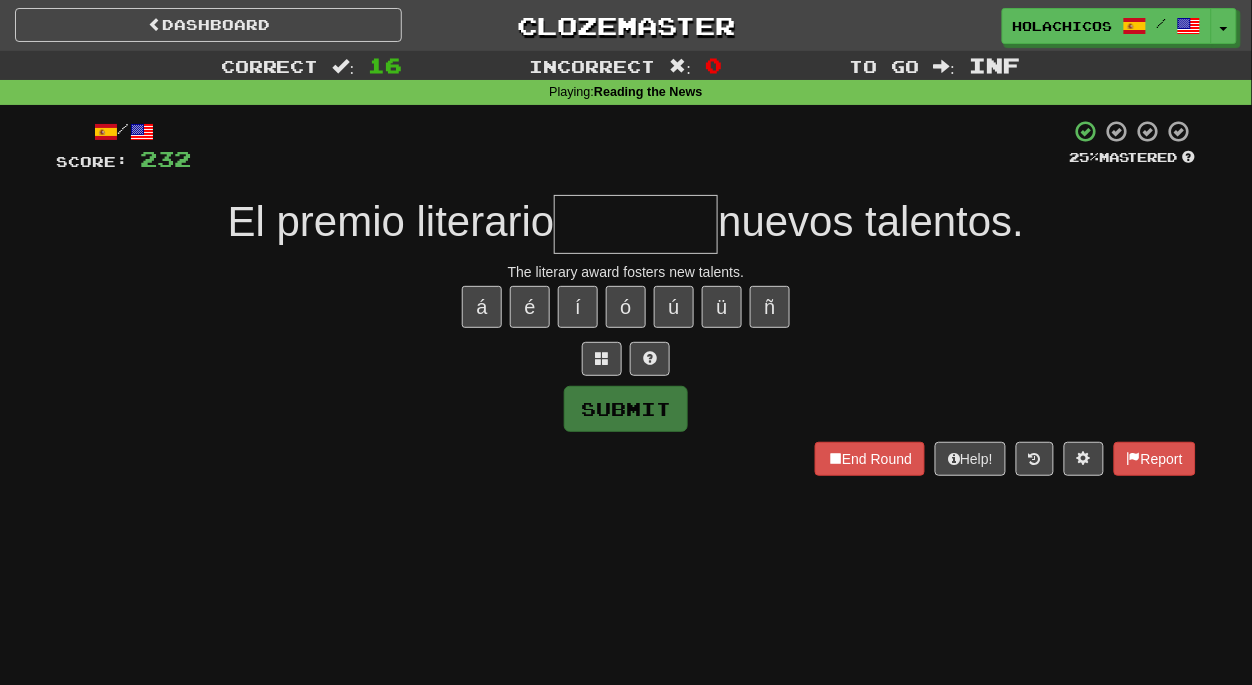 type on "*" 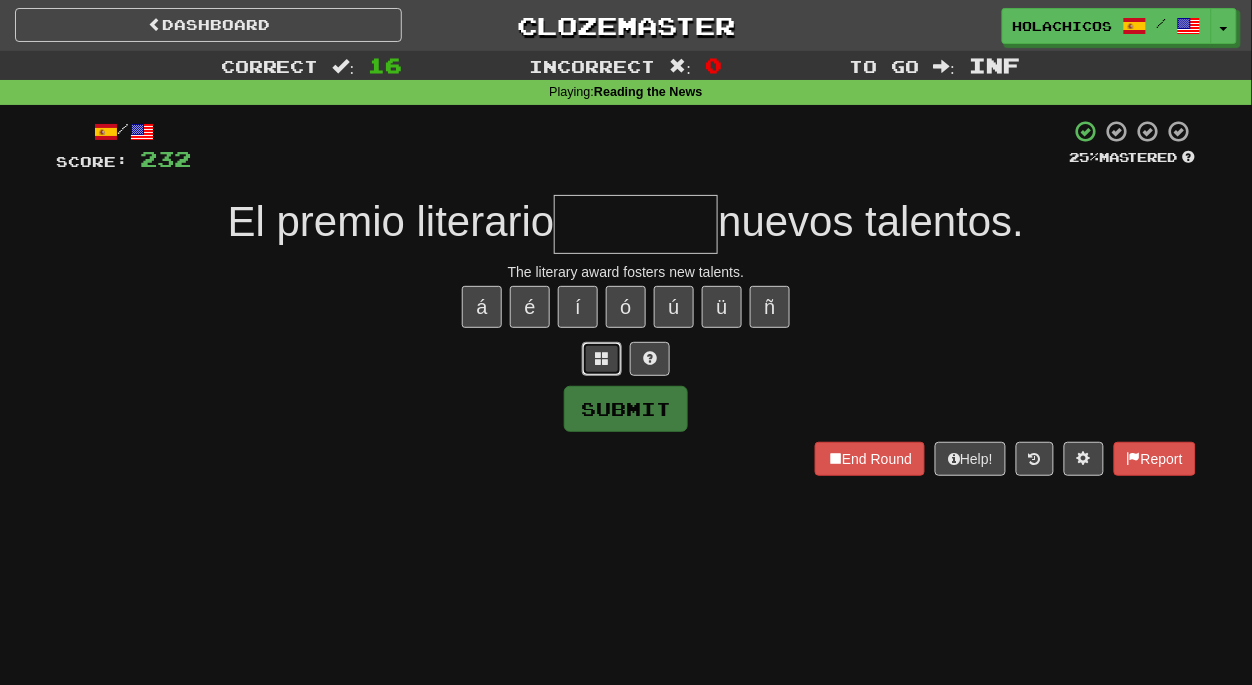 click at bounding box center (602, 358) 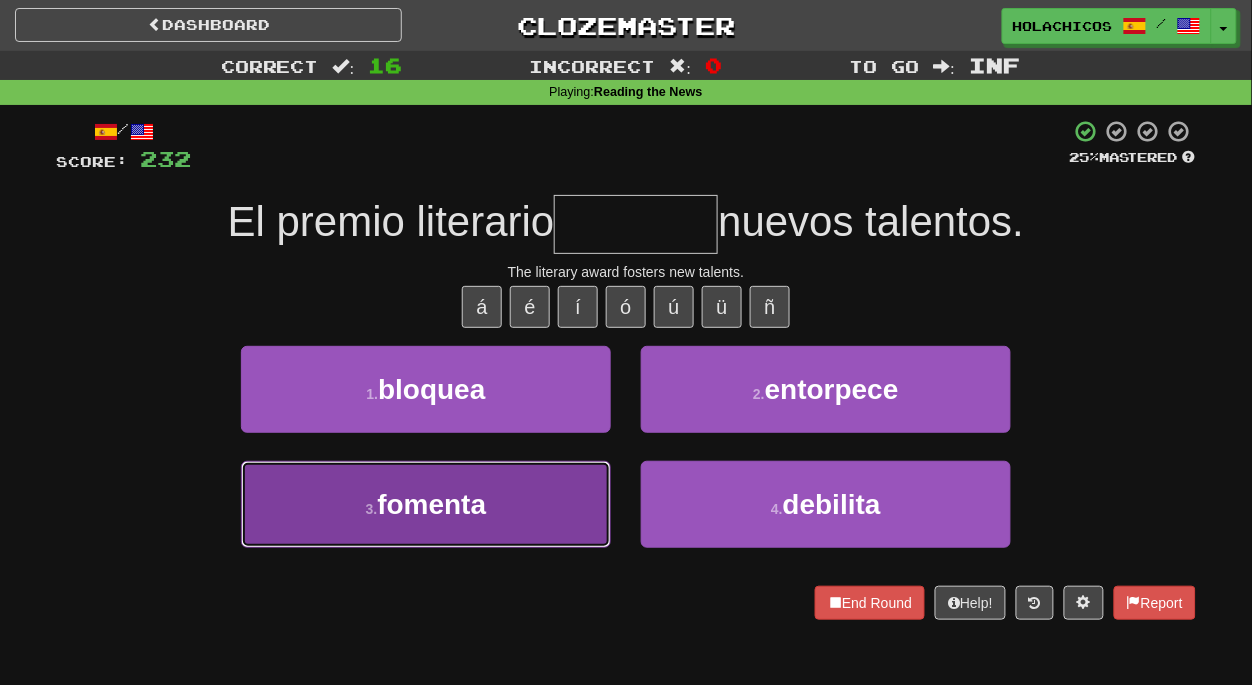 click on "fomenta" at bounding box center [431, 504] 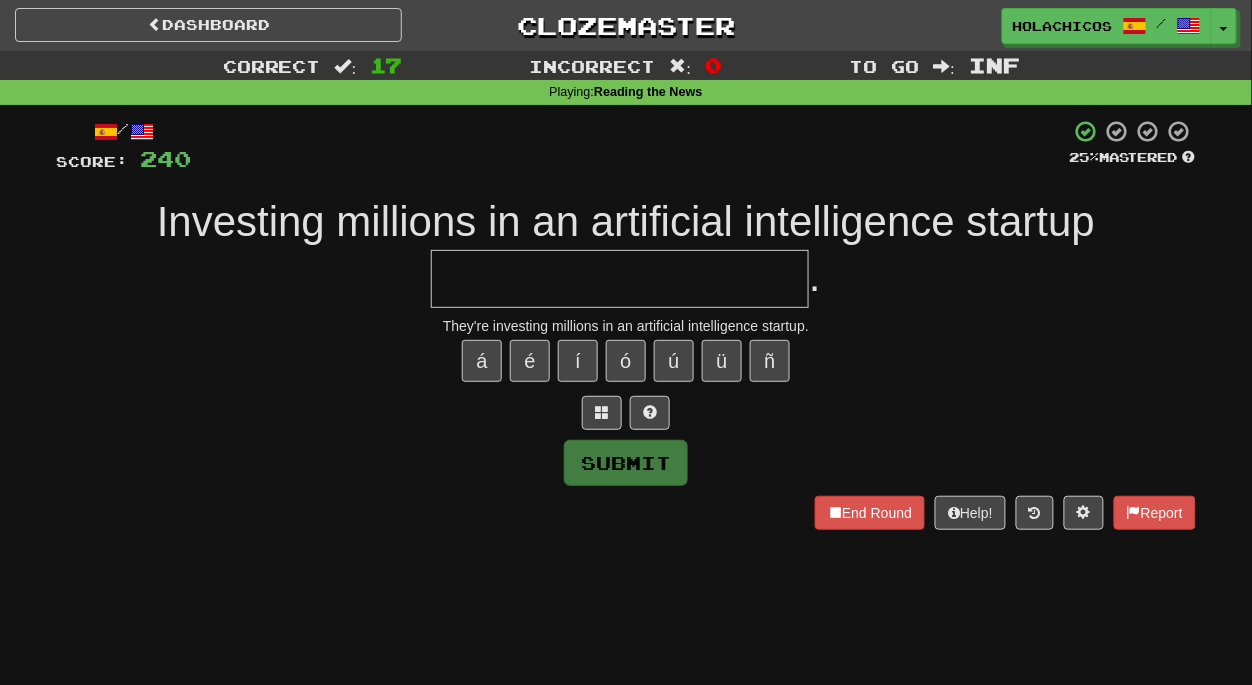 type on "*" 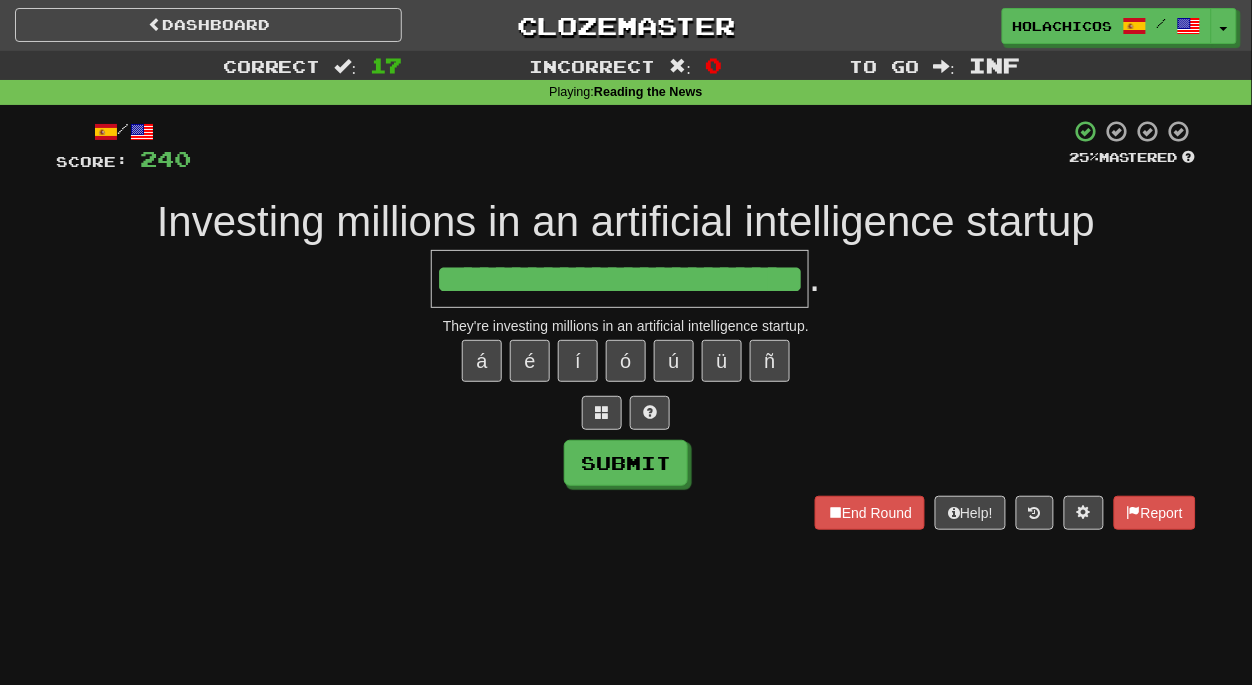 type on "**********" 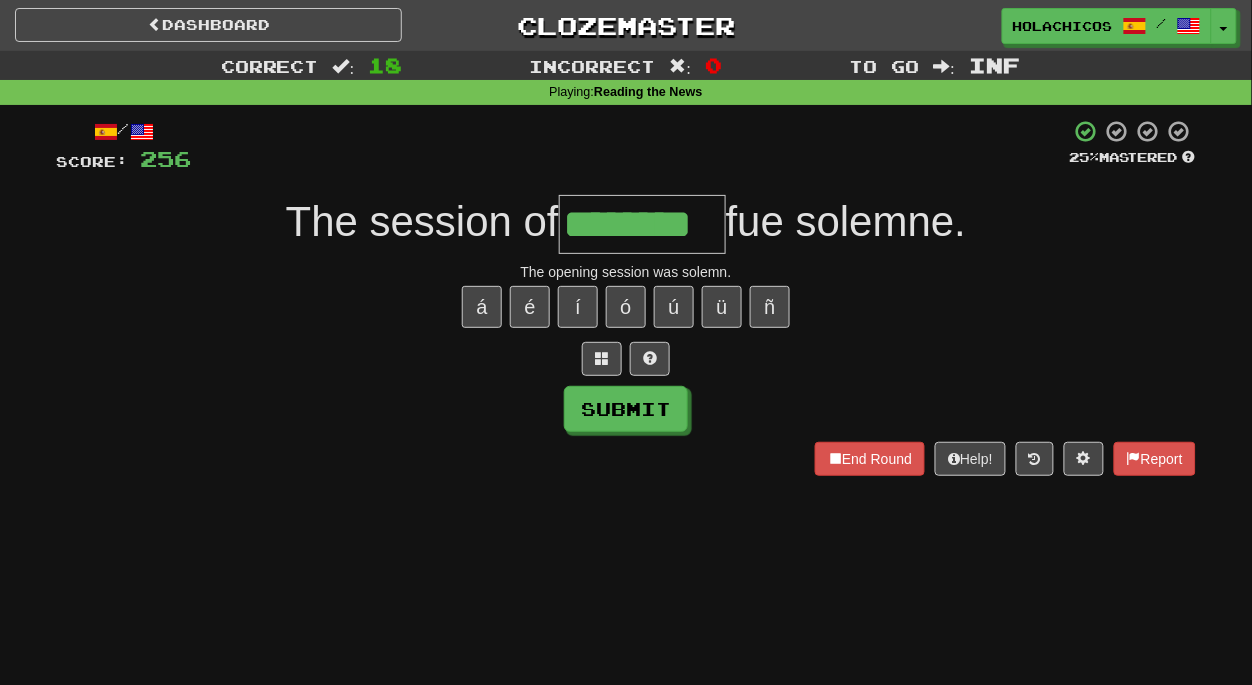 type on "********" 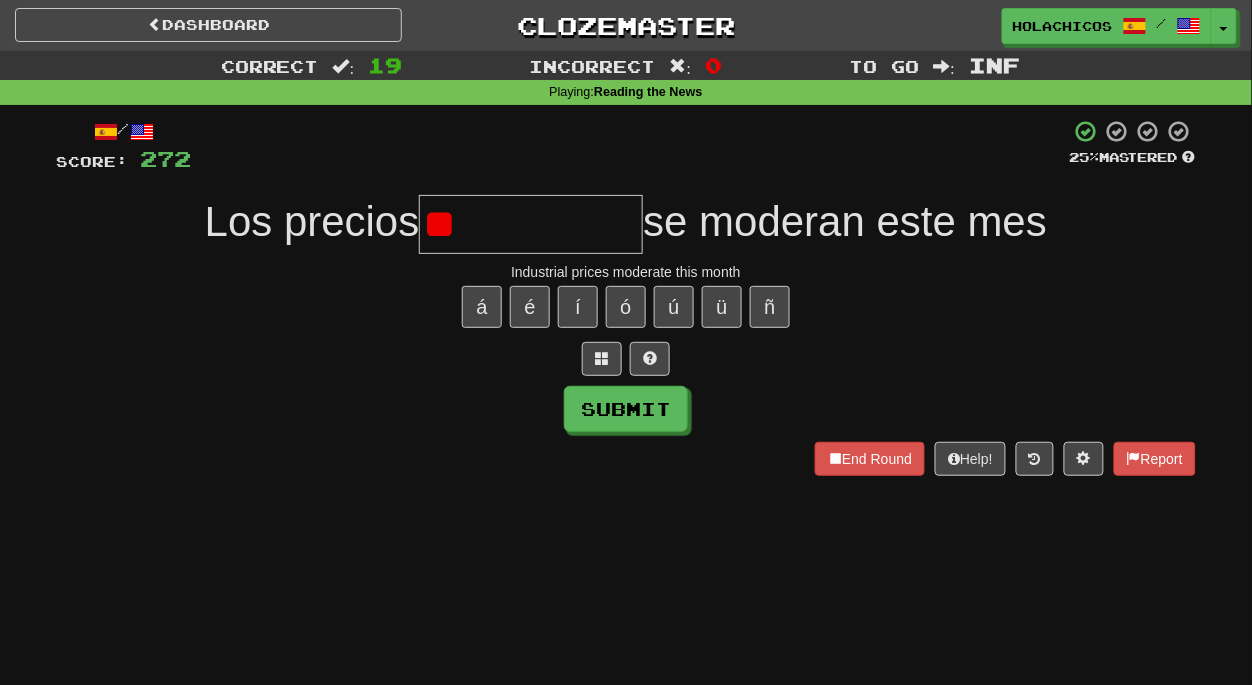 type on "*" 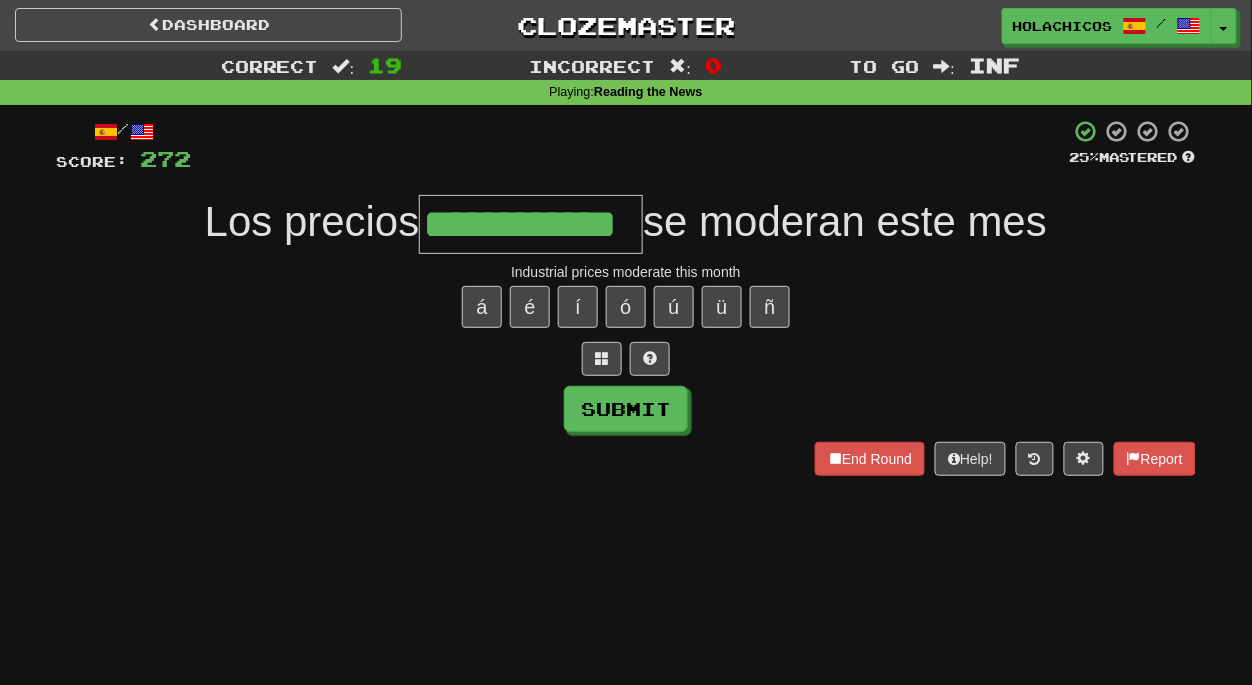 type on "**********" 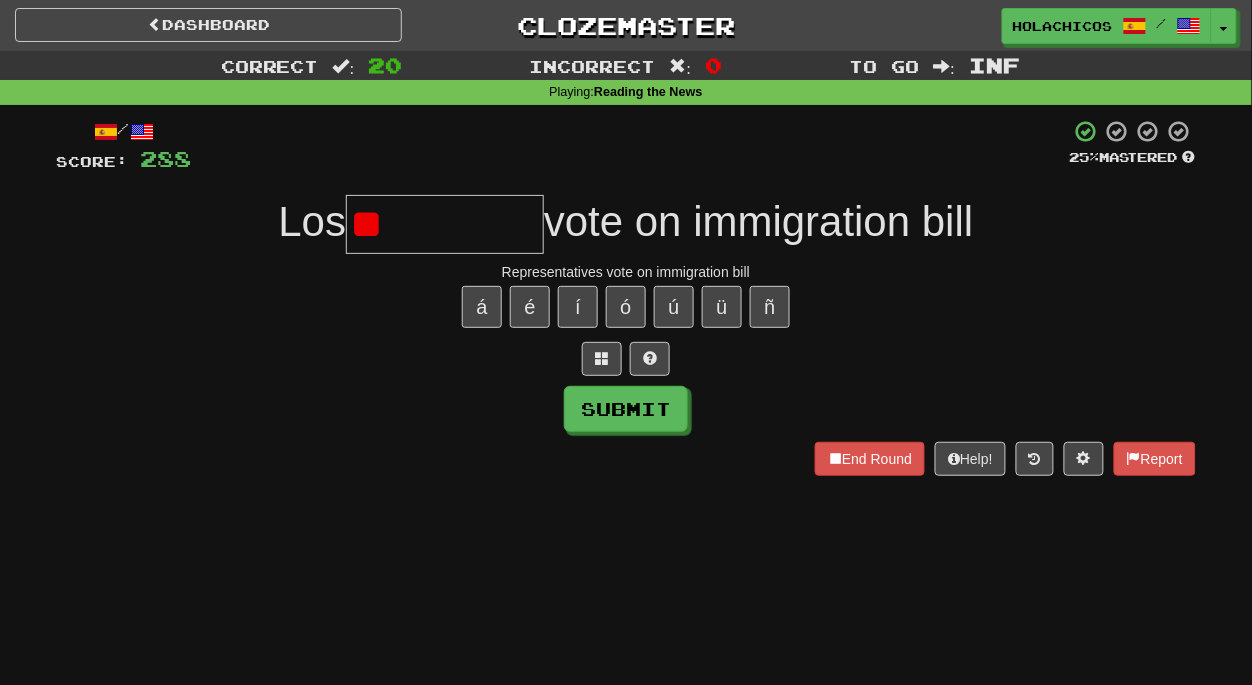 type on "*" 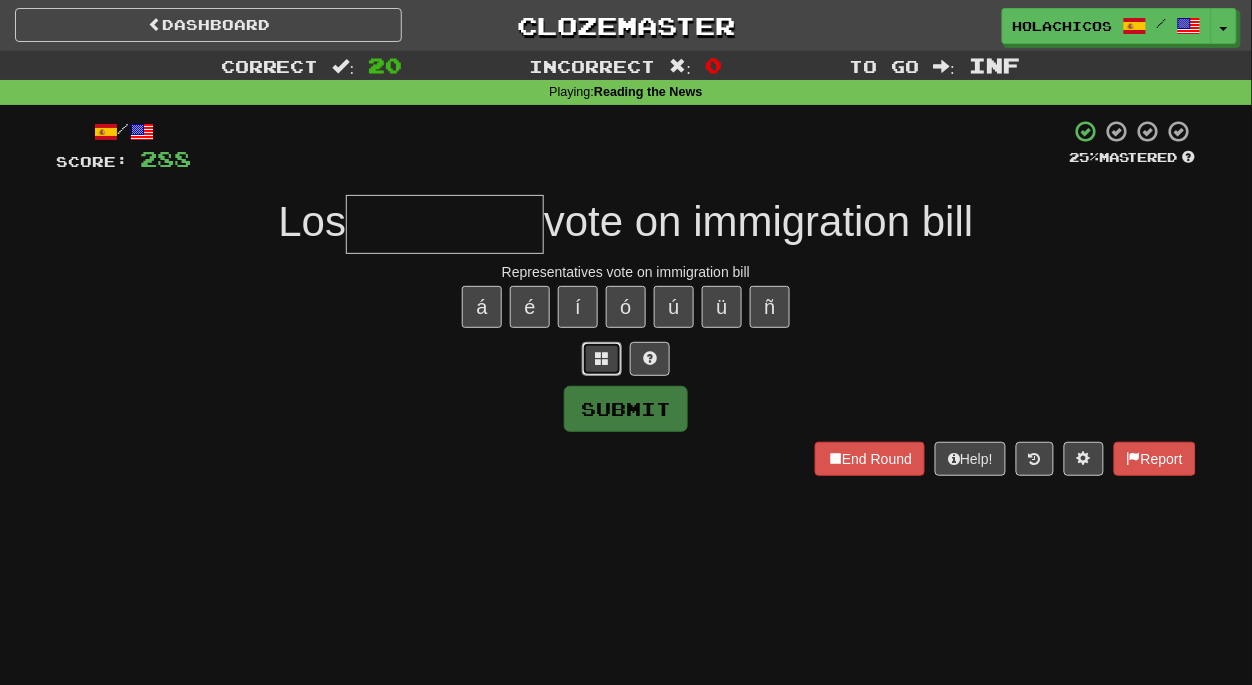 click at bounding box center (602, 359) 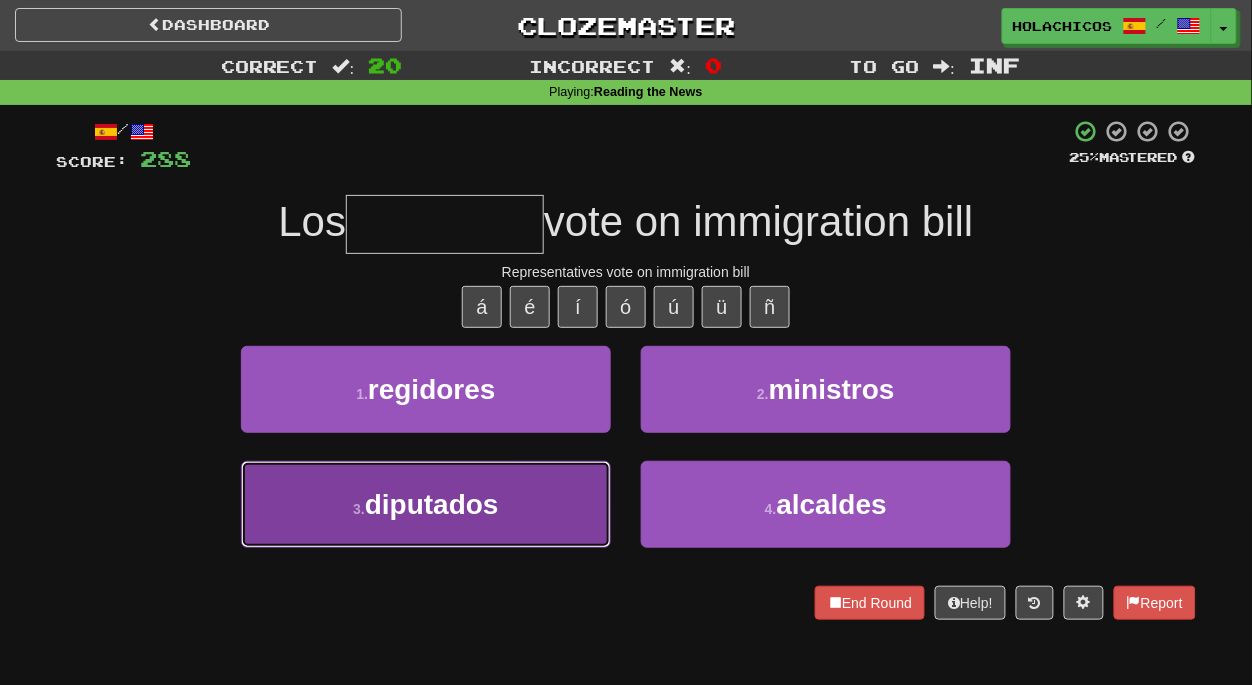 click on "3 .  diputados" at bounding box center (426, 504) 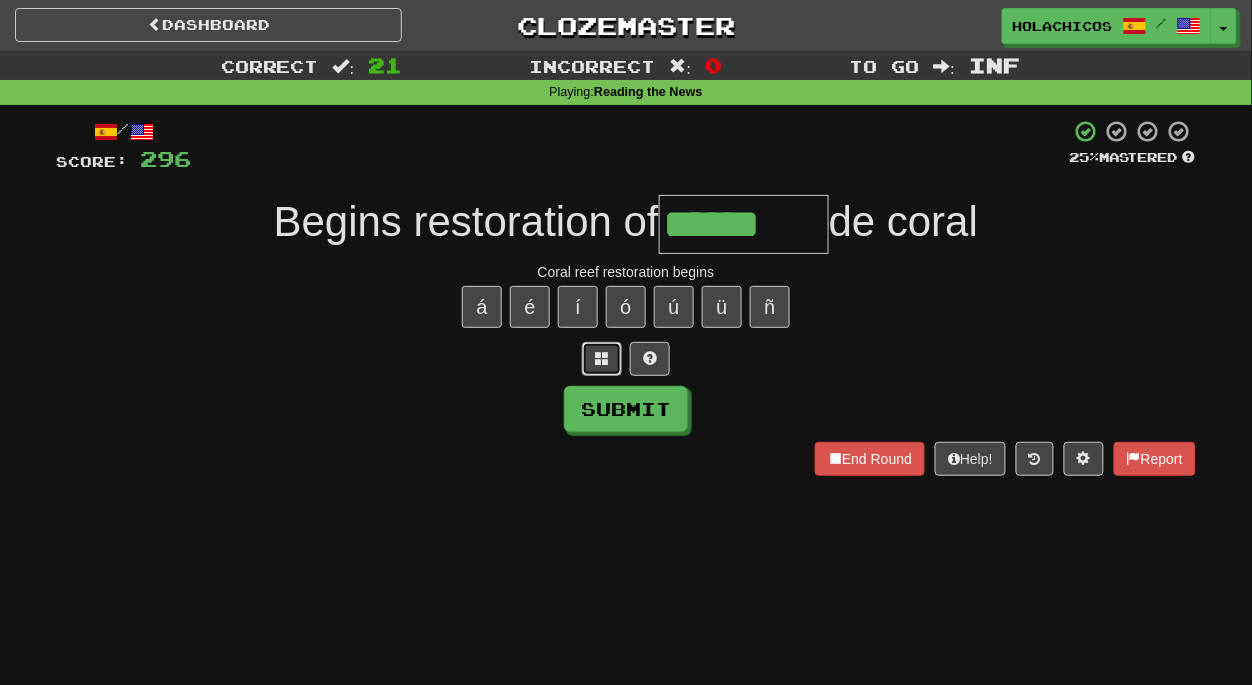 click at bounding box center (602, 359) 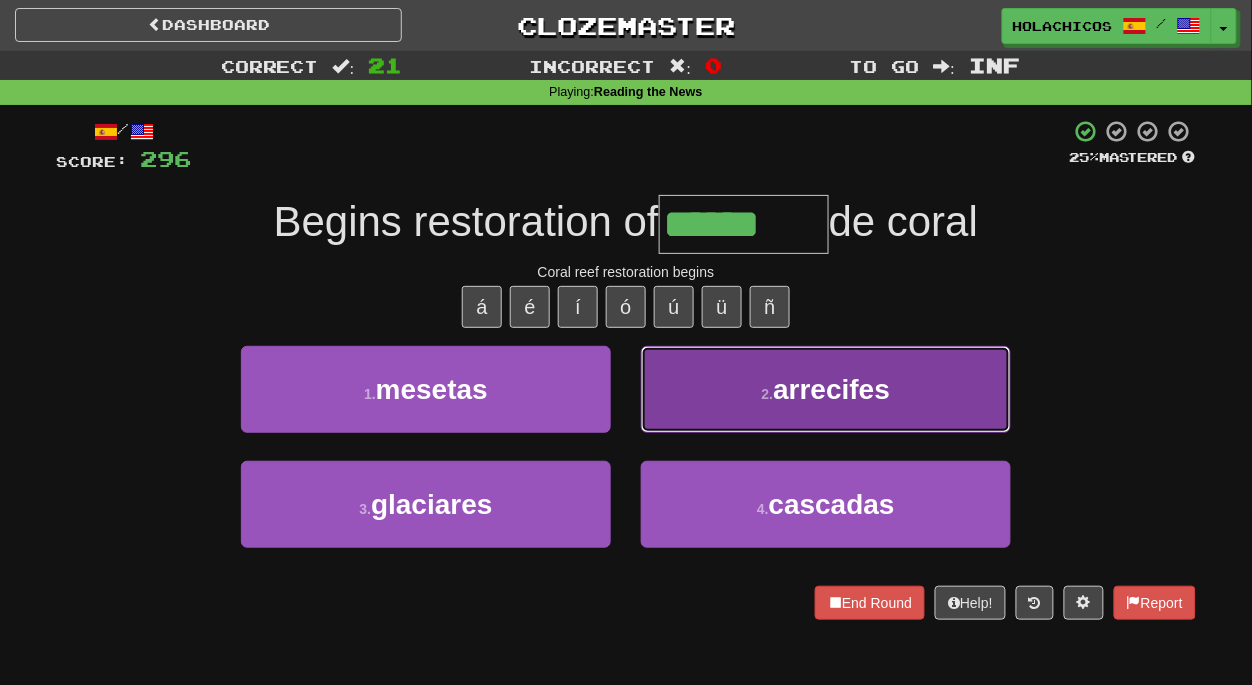 click on "arrecifes" at bounding box center (831, 389) 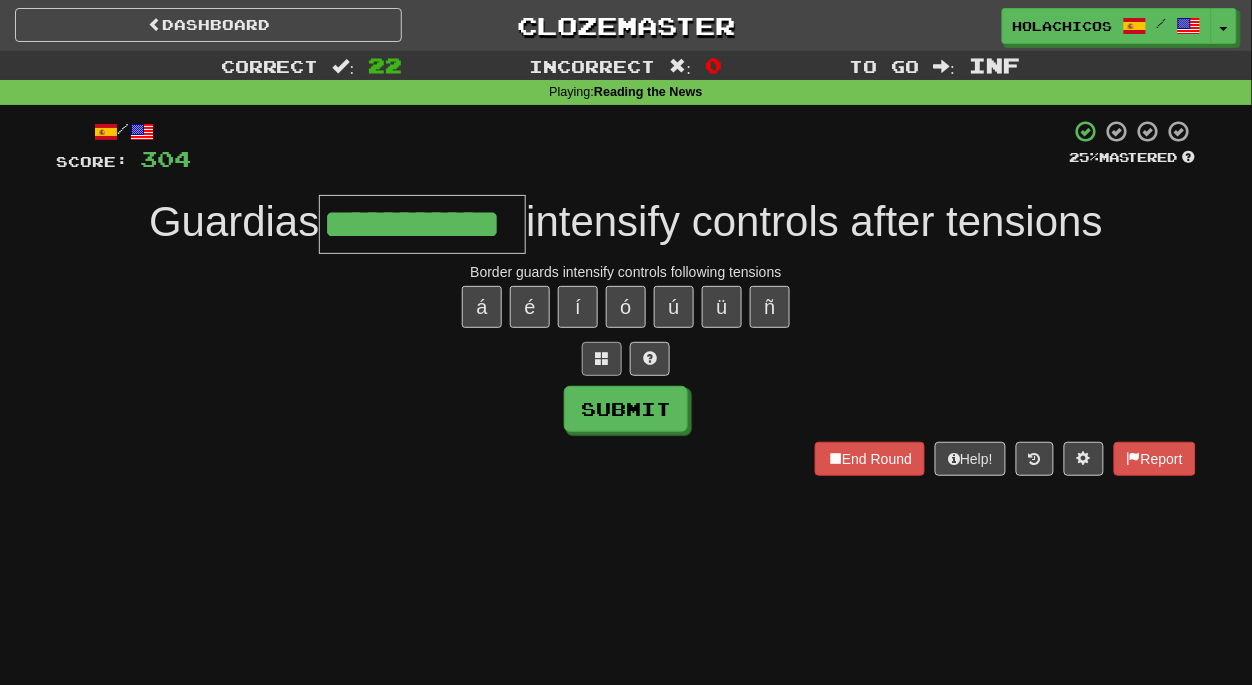 type on "**********" 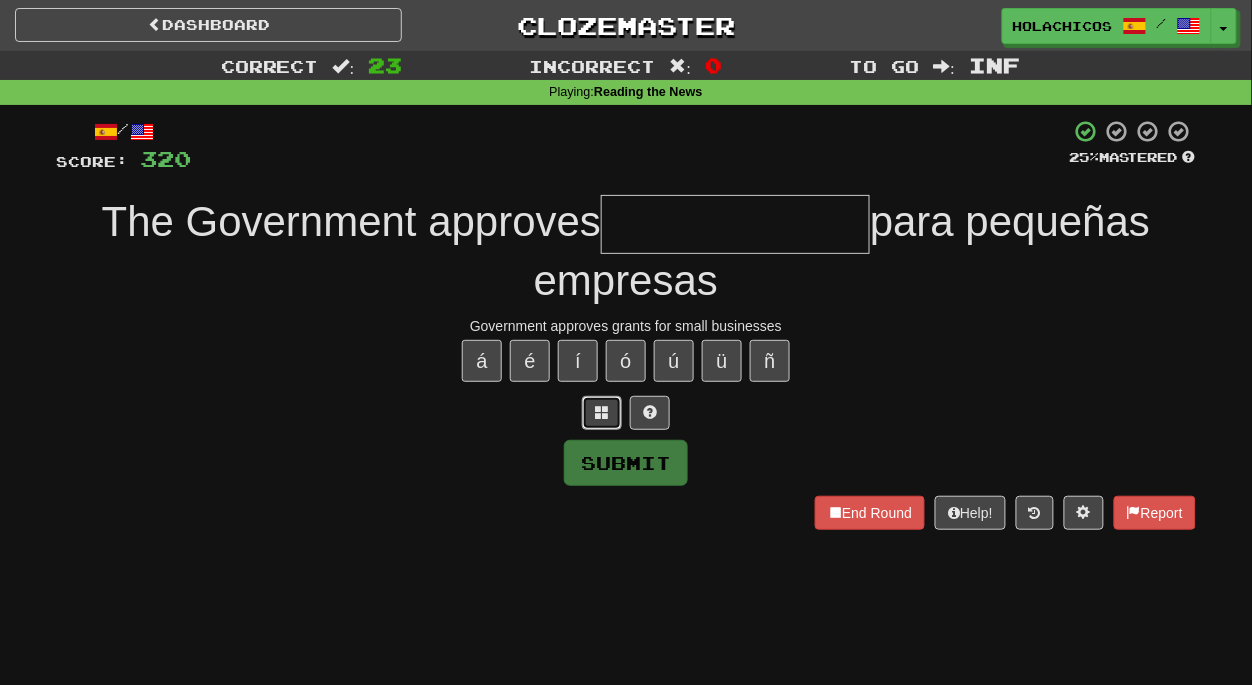click at bounding box center (602, 413) 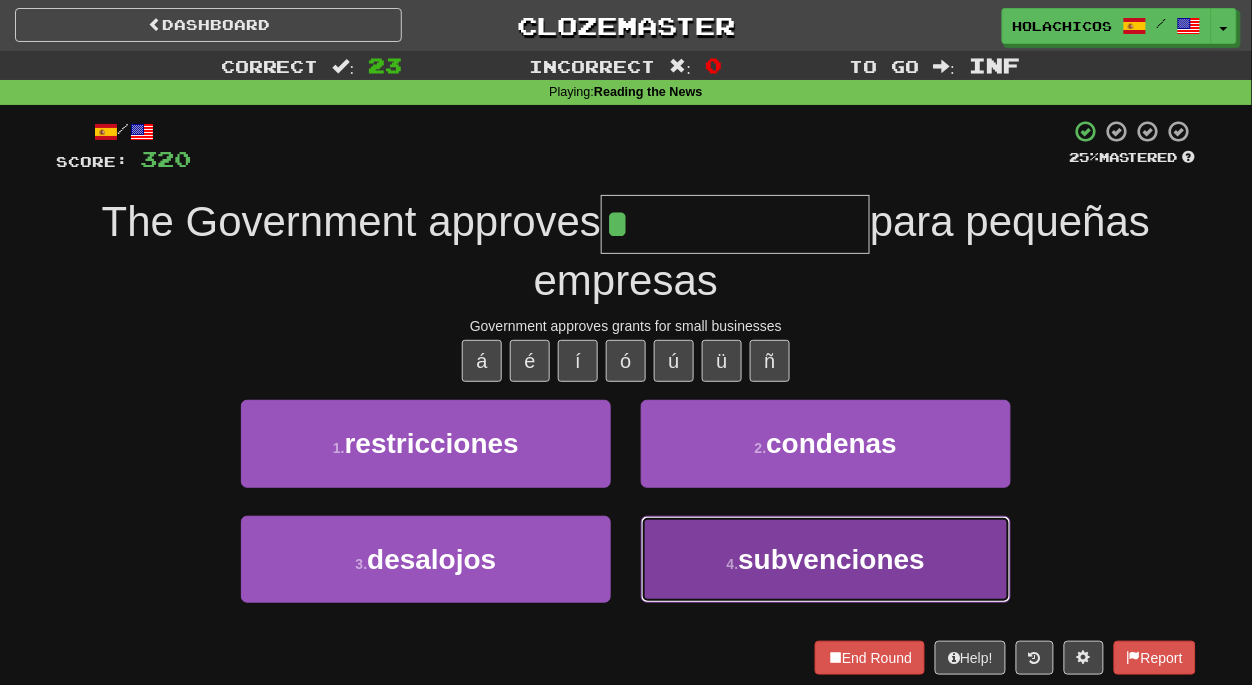 click on "4 .  subvenciones" at bounding box center (826, 559) 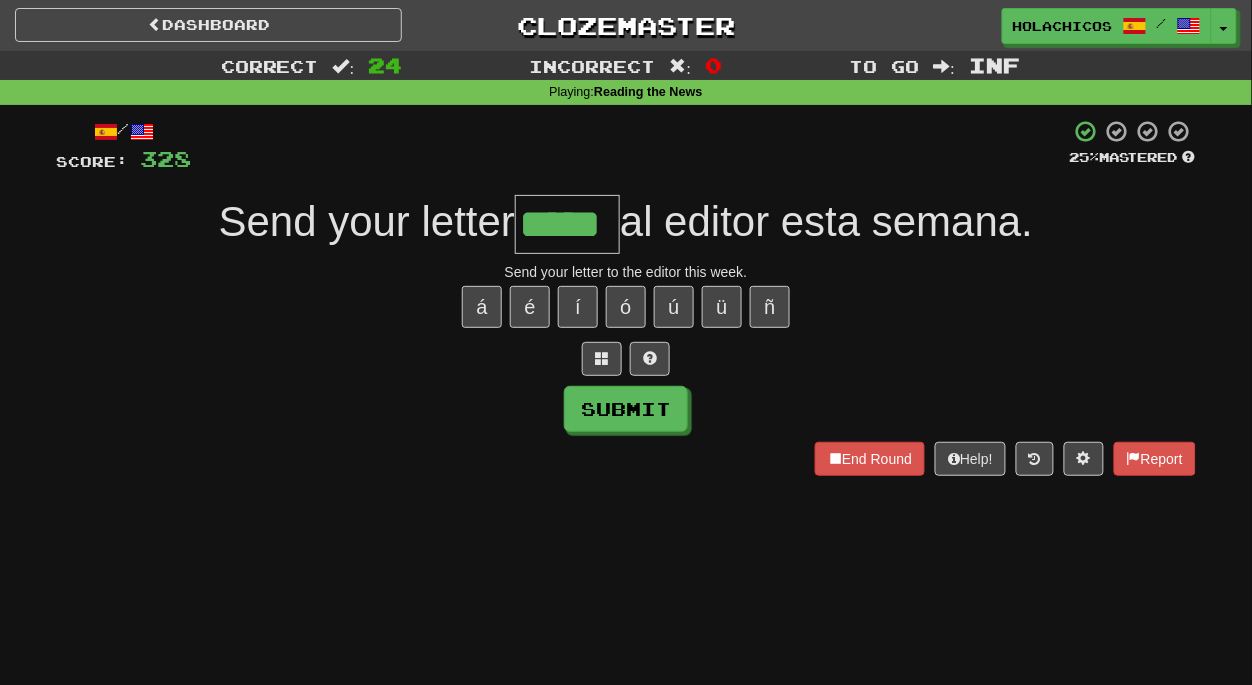 type on "*****" 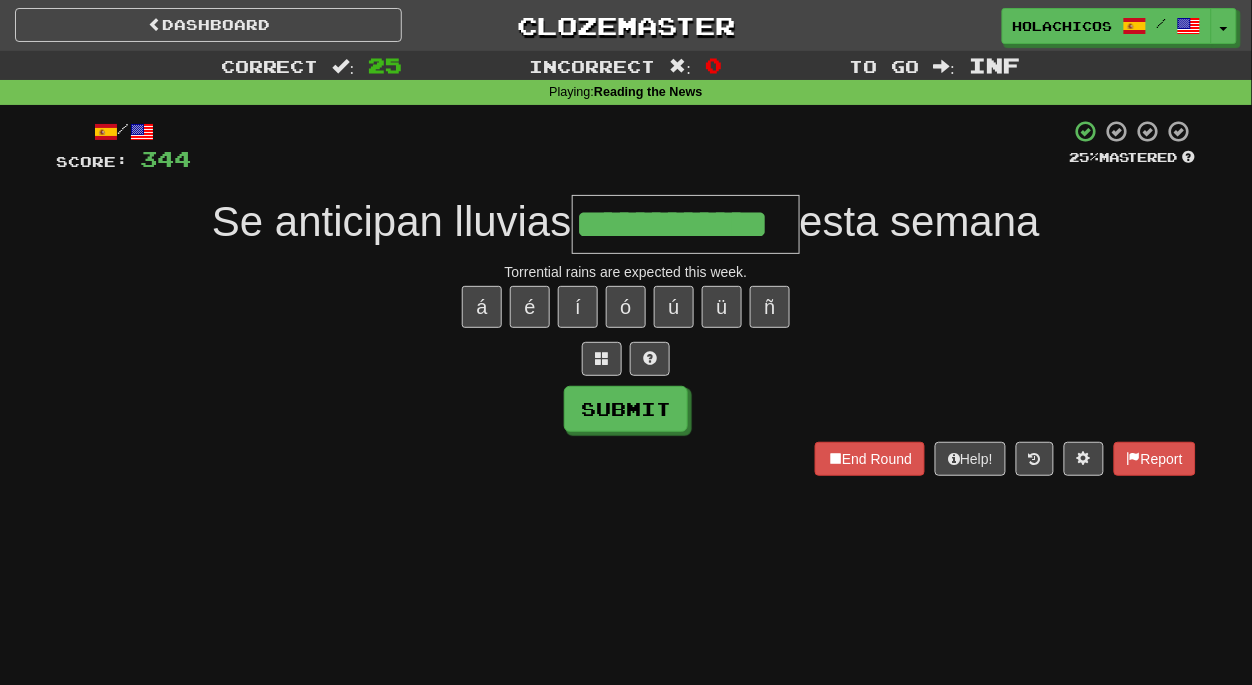 type on "**********" 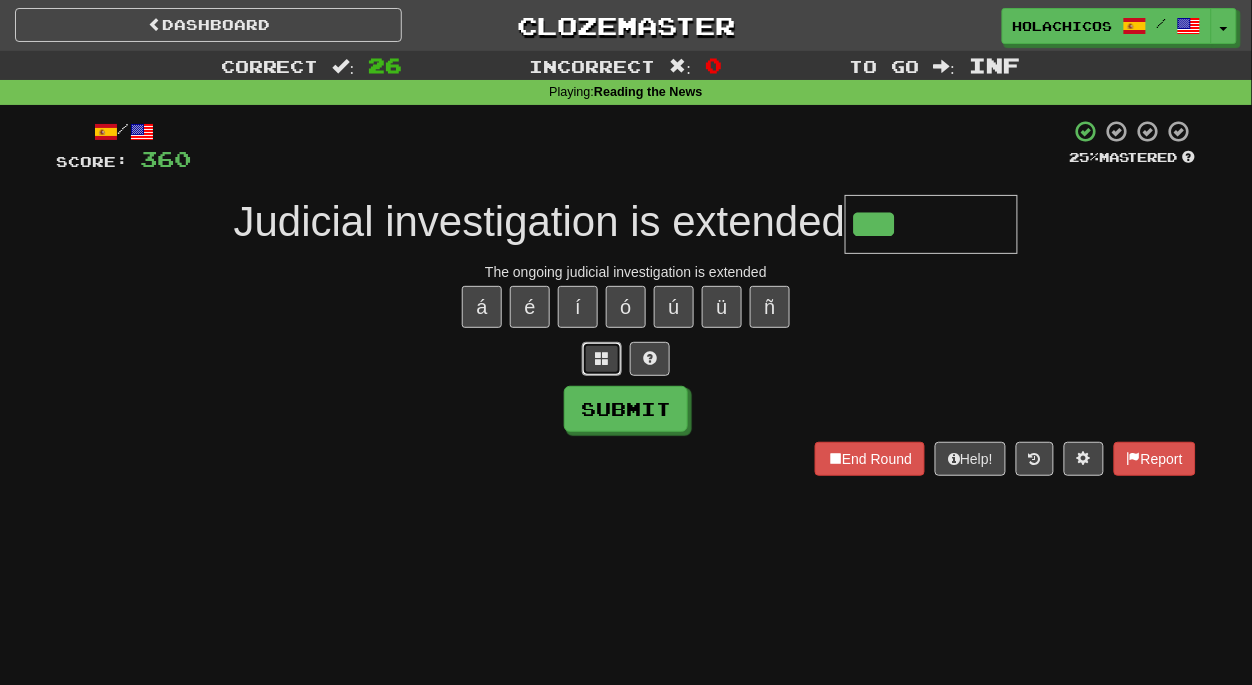 click at bounding box center (602, 359) 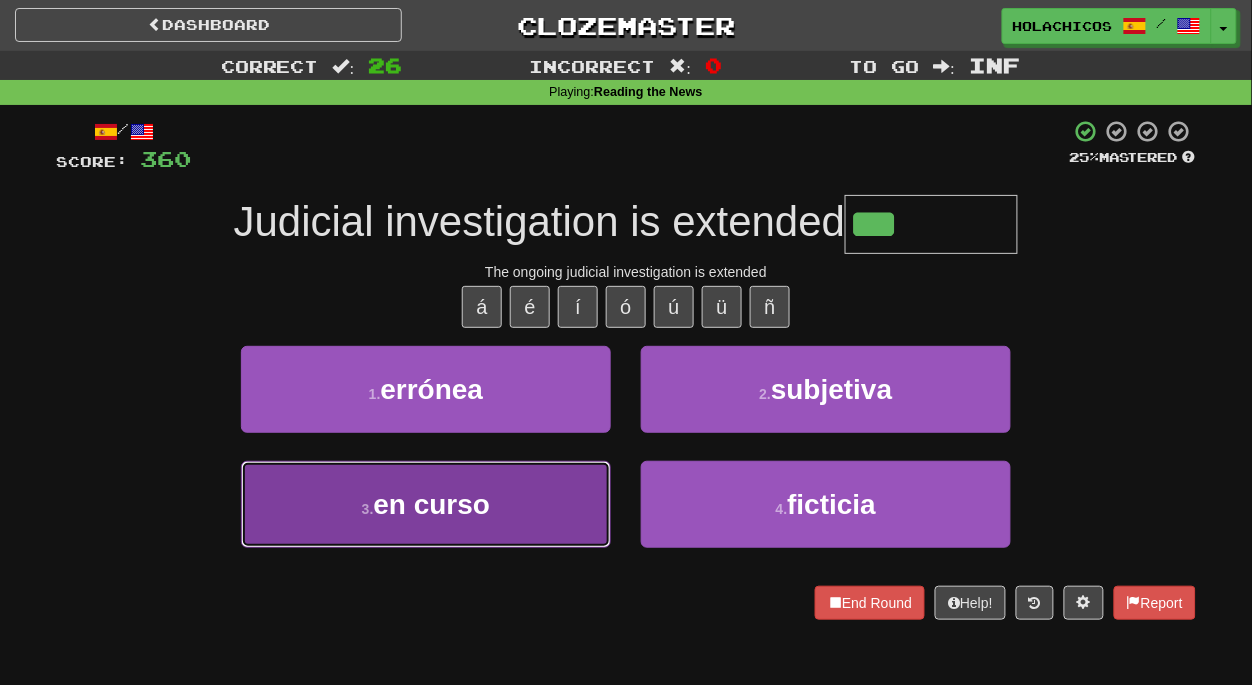 click on "3 .  en curso" at bounding box center [426, 504] 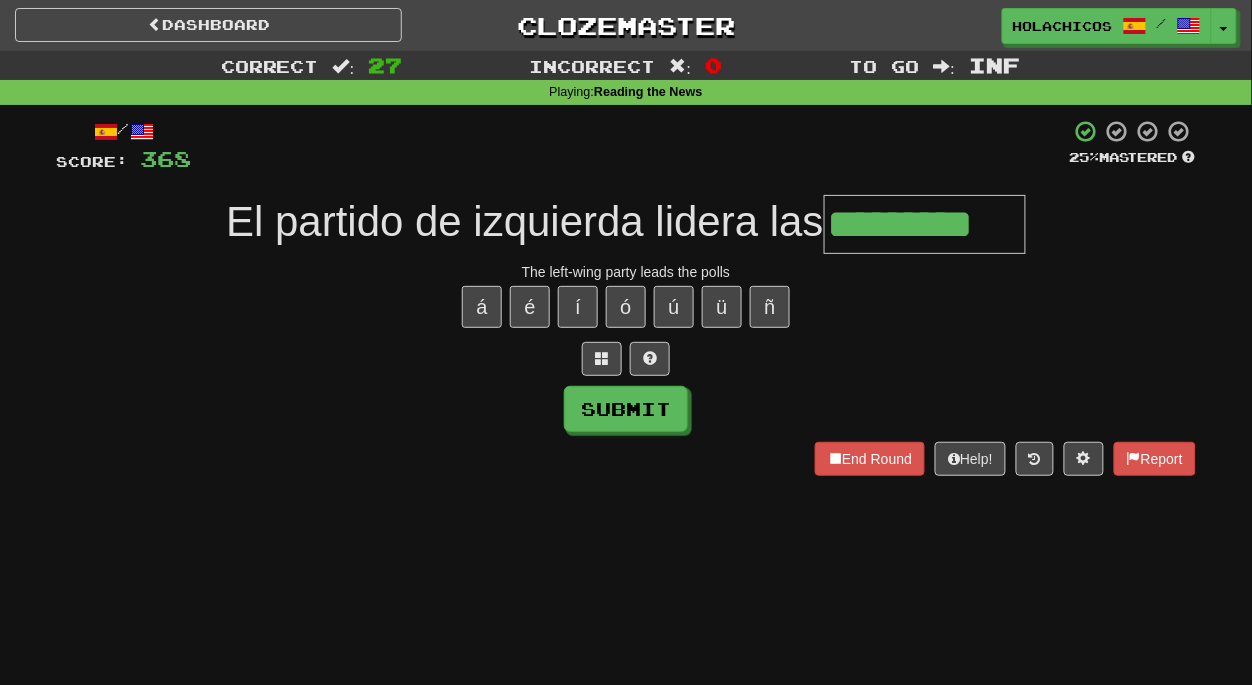 type on "*********" 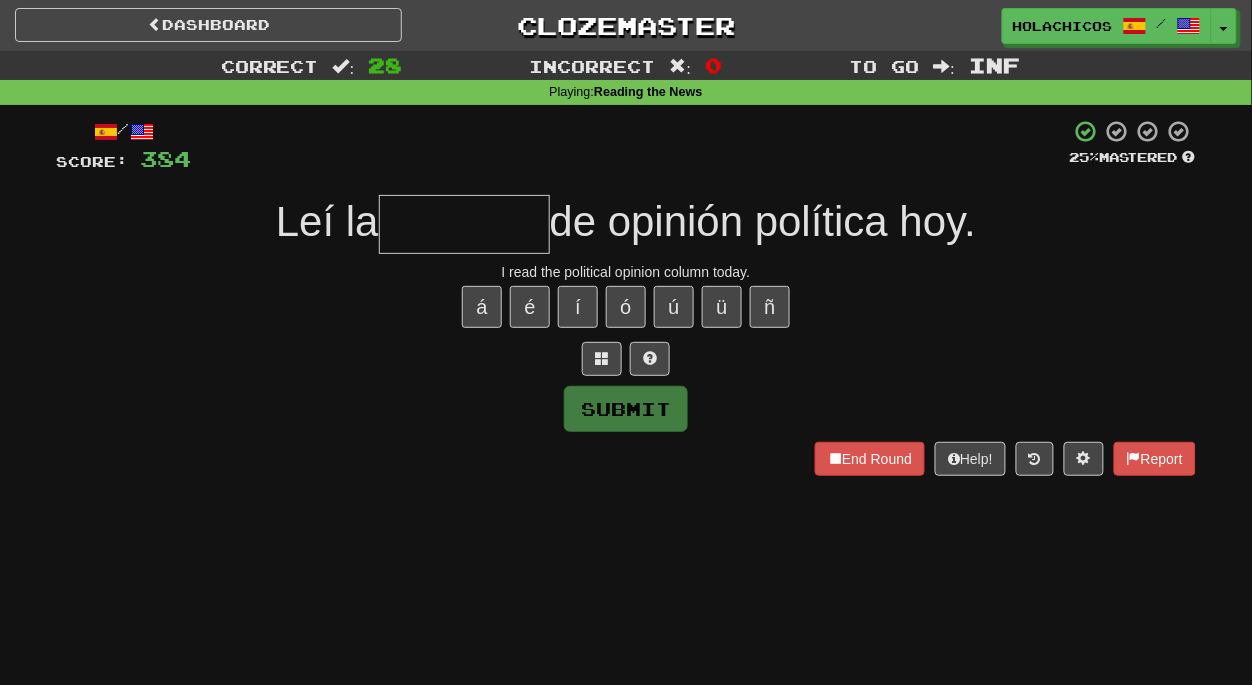 type on "*" 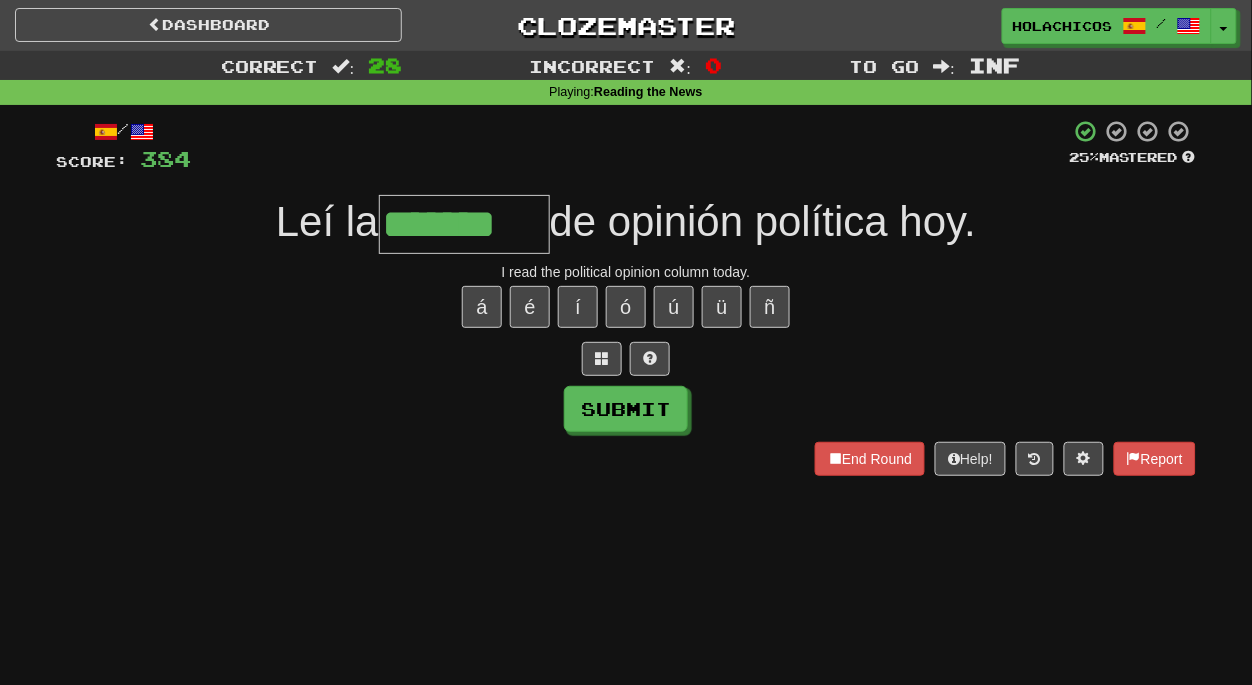 type on "*******" 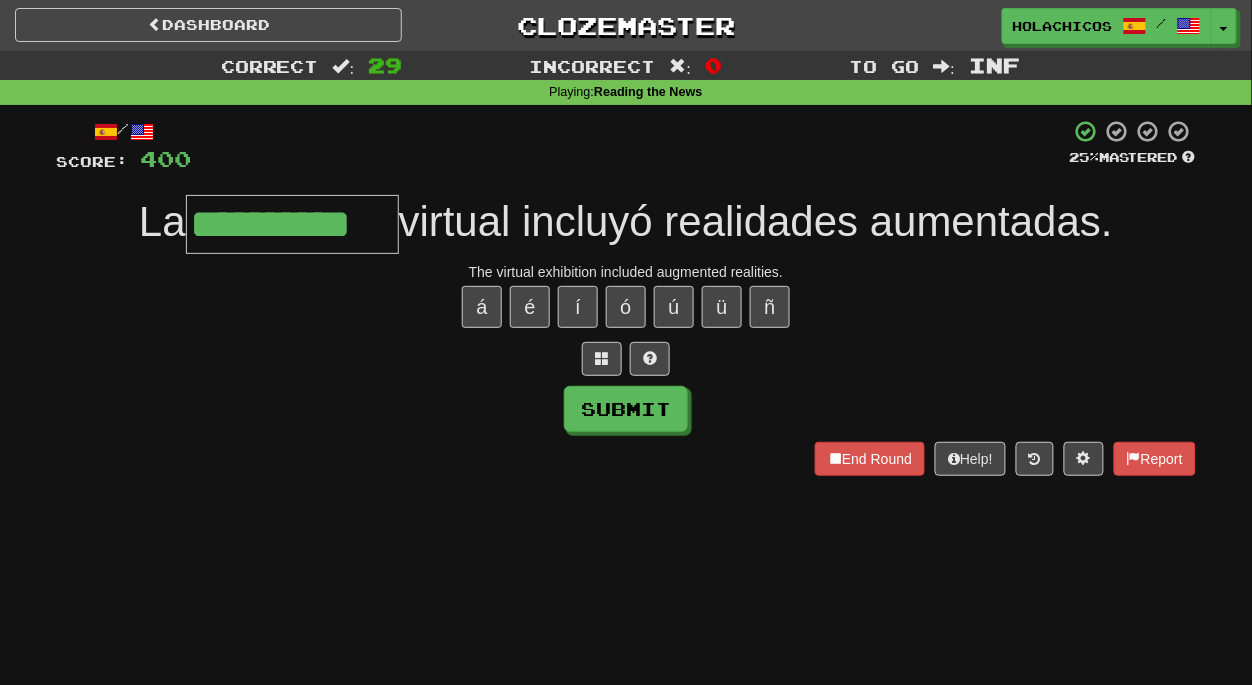 type on "**********" 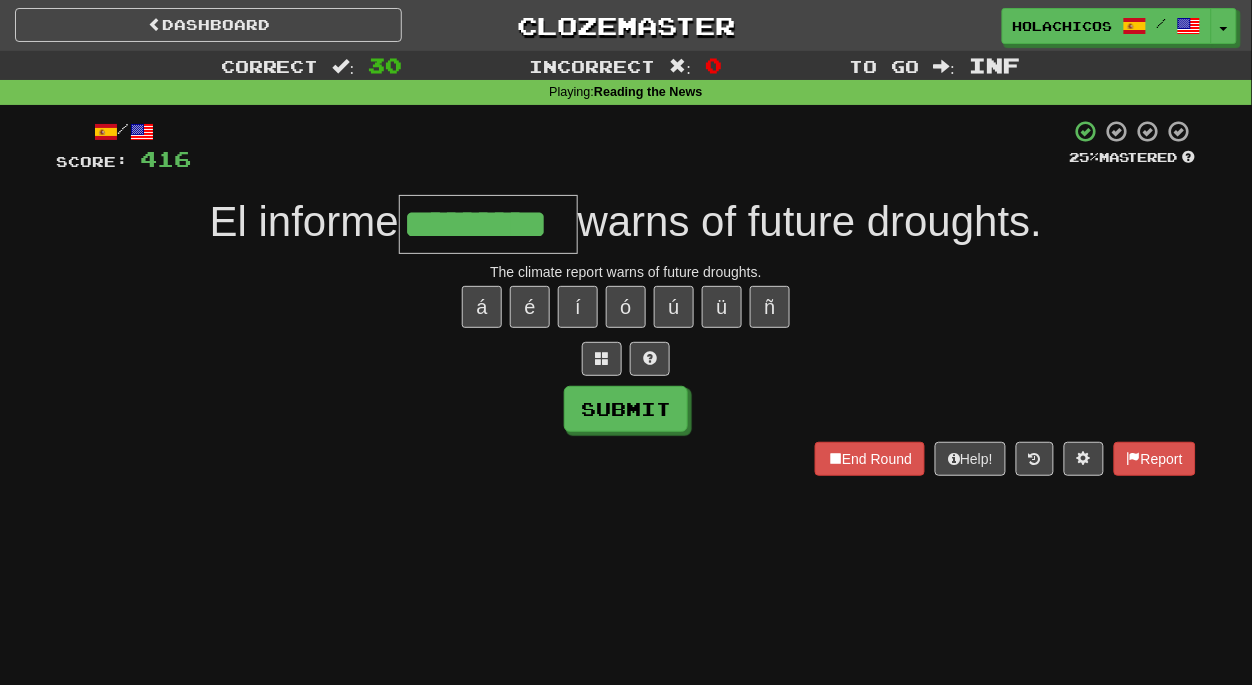 type on "*********" 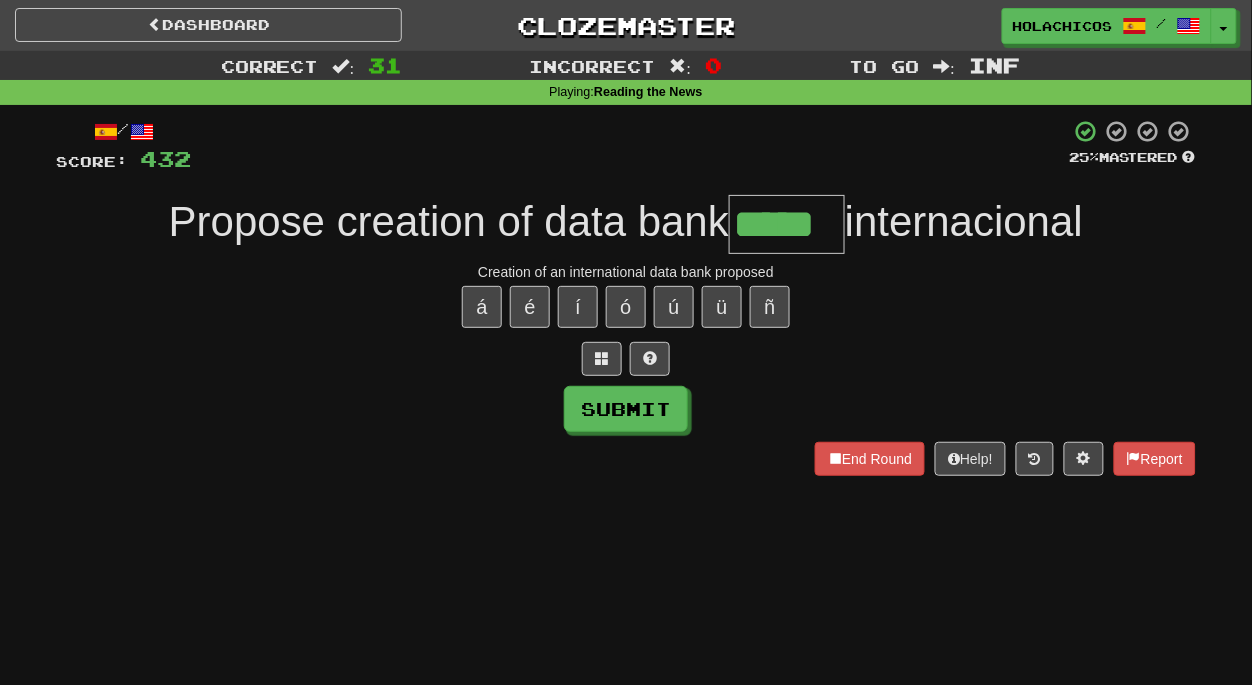 type on "*****" 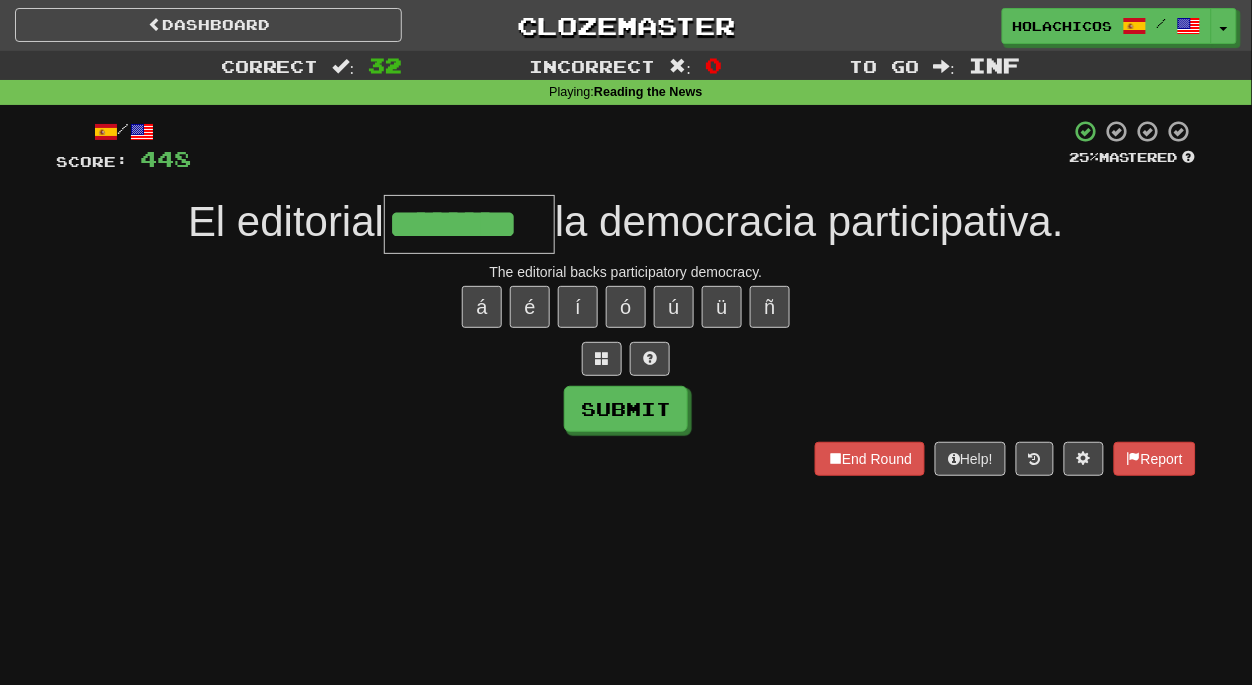 type on "********" 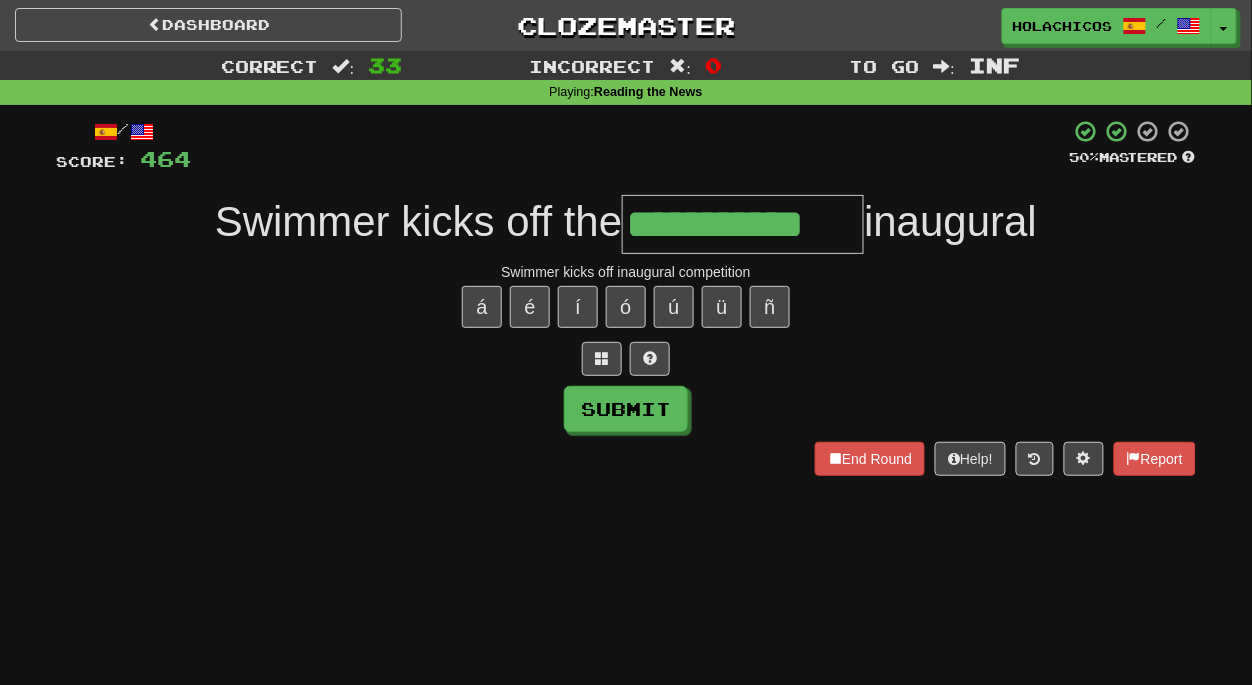type on "**********" 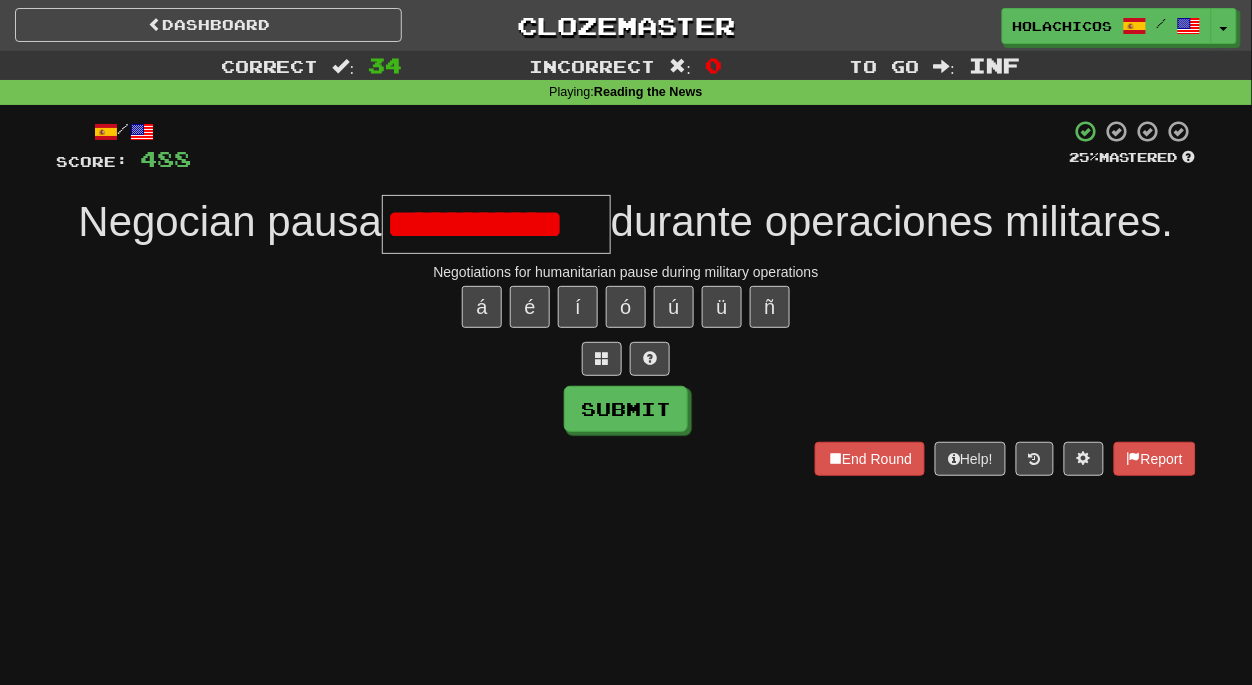 scroll, scrollTop: 0, scrollLeft: 0, axis: both 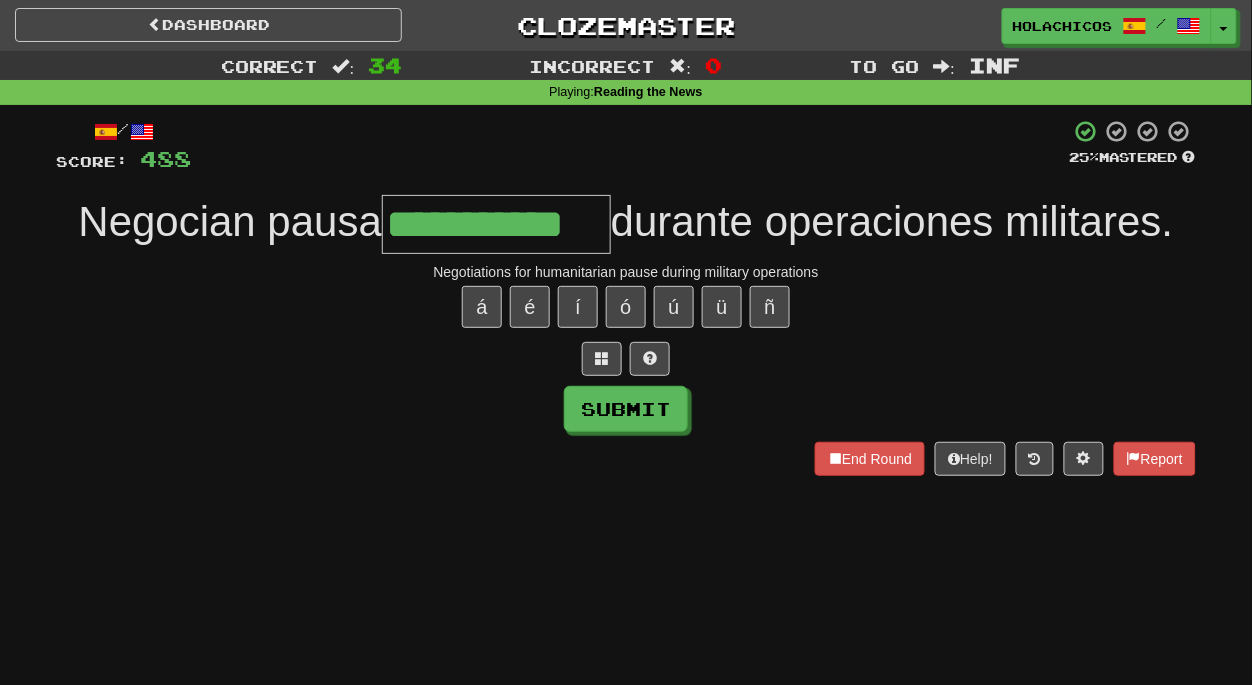 type on "**********" 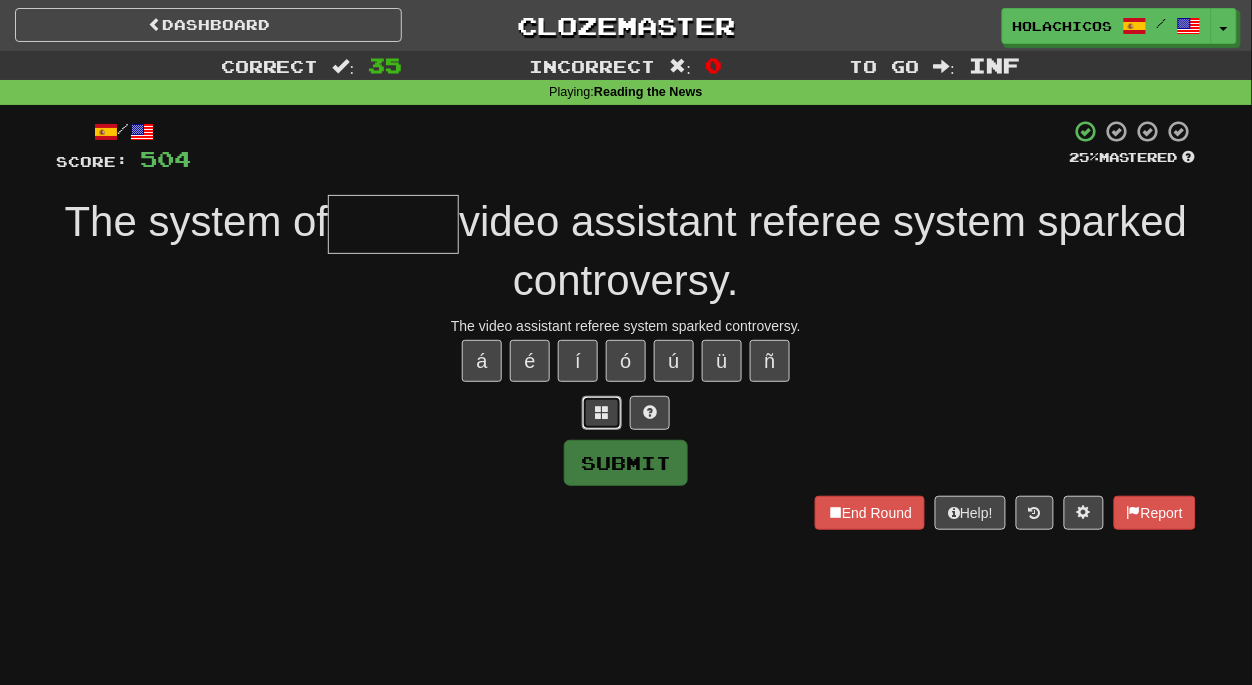 click at bounding box center (602, 412) 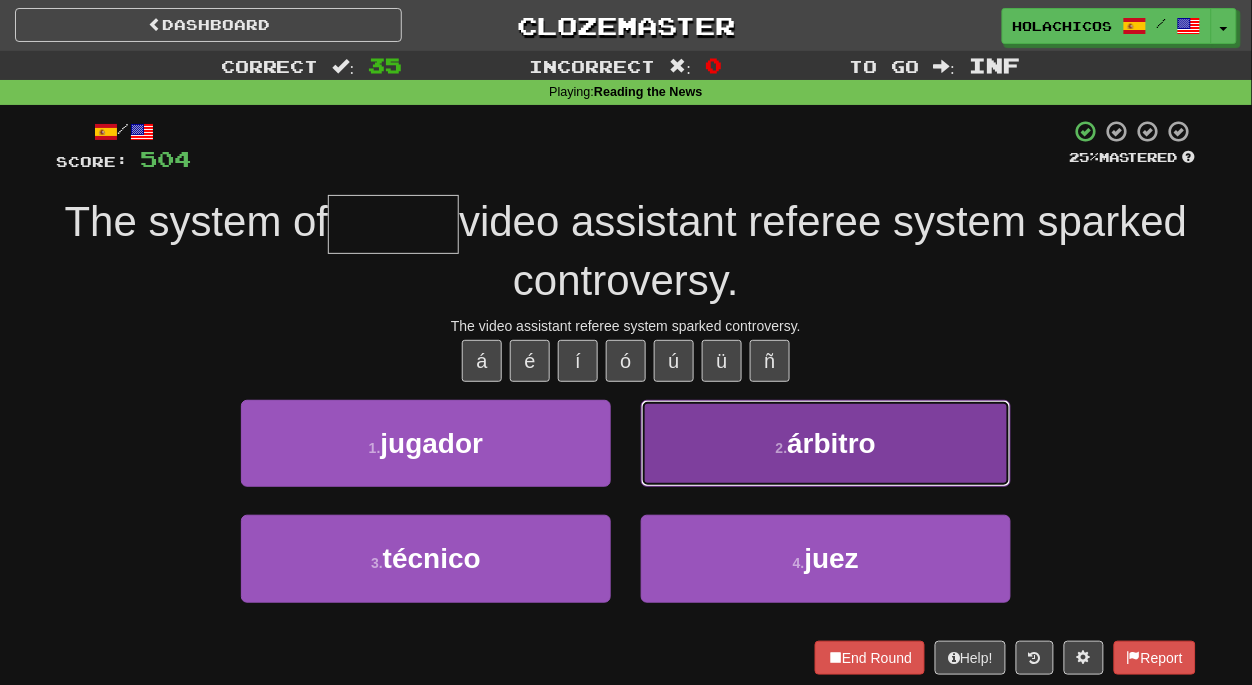 click on "2 .  árbitro" at bounding box center (826, 443) 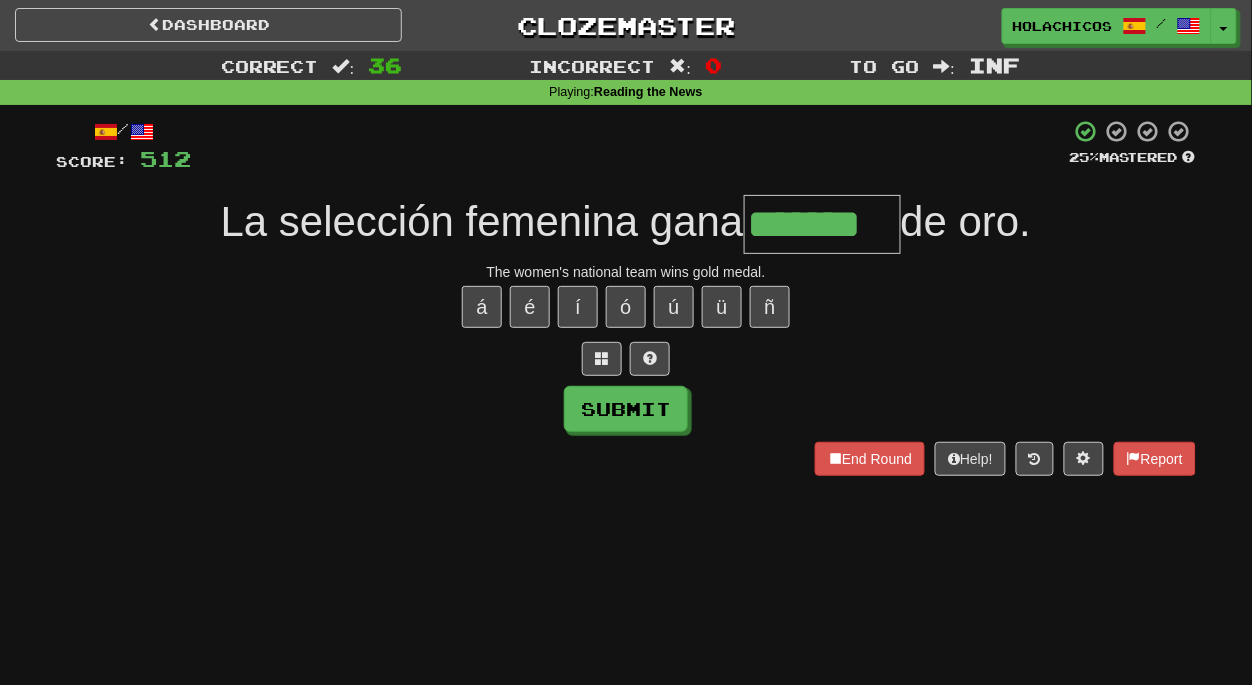 type on "*******" 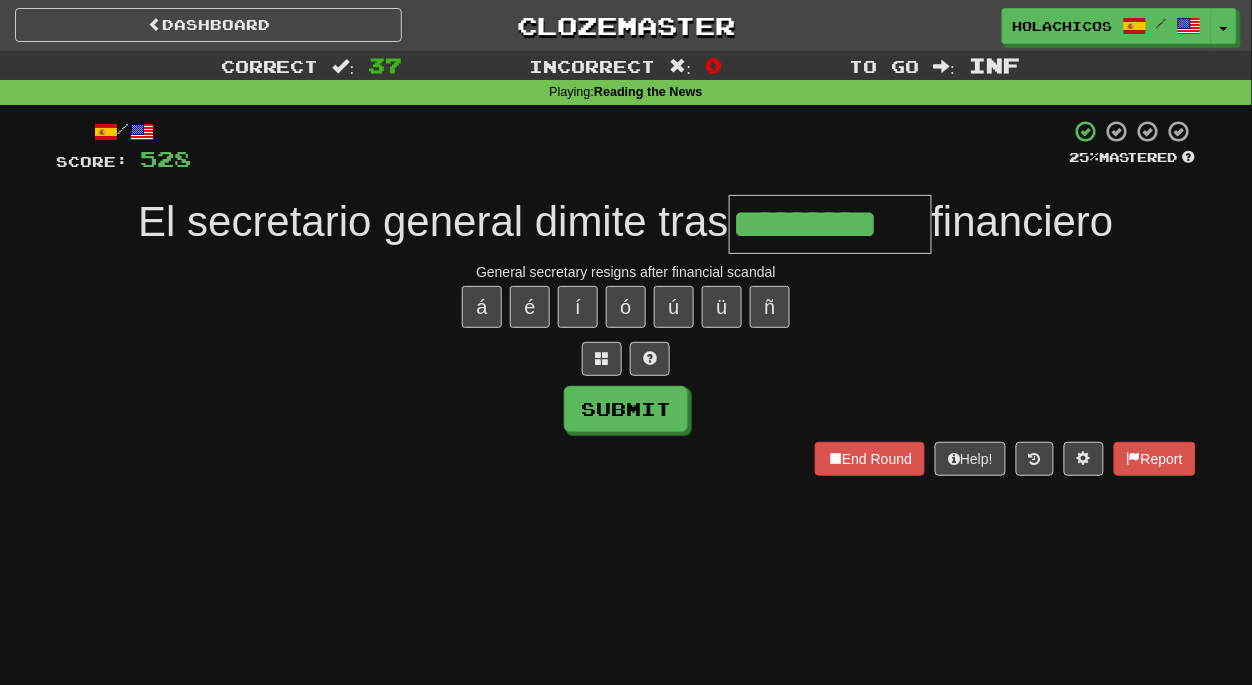 type on "*********" 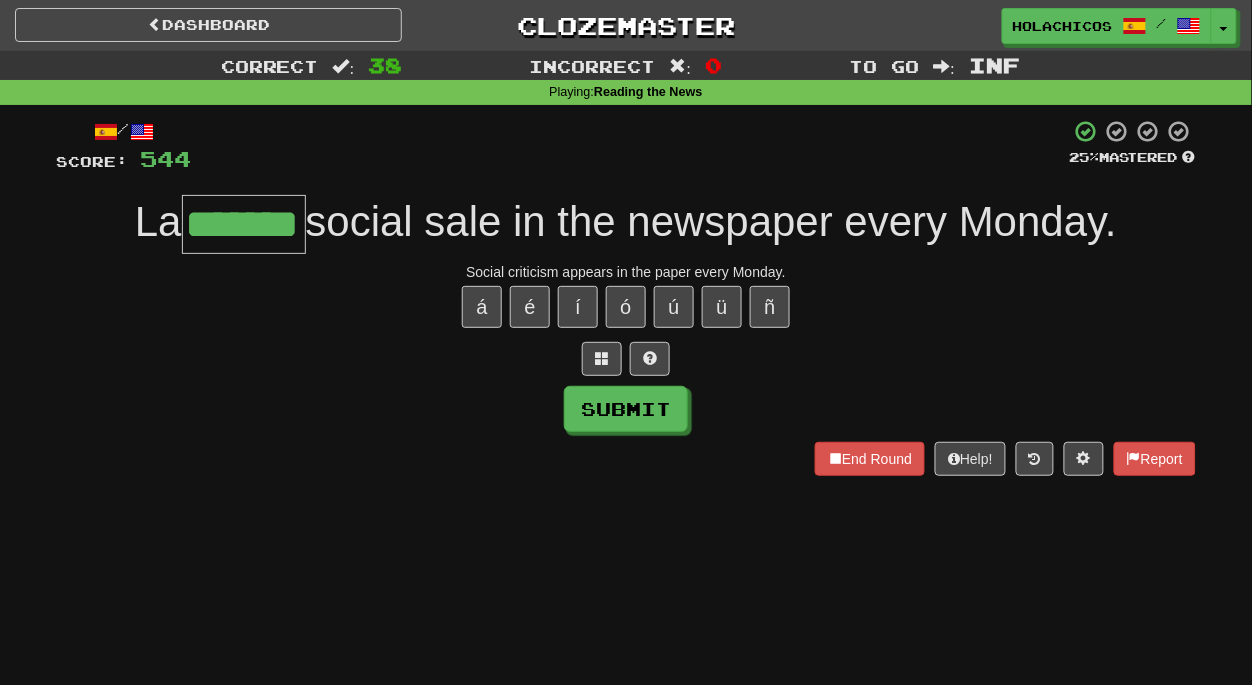 type on "*******" 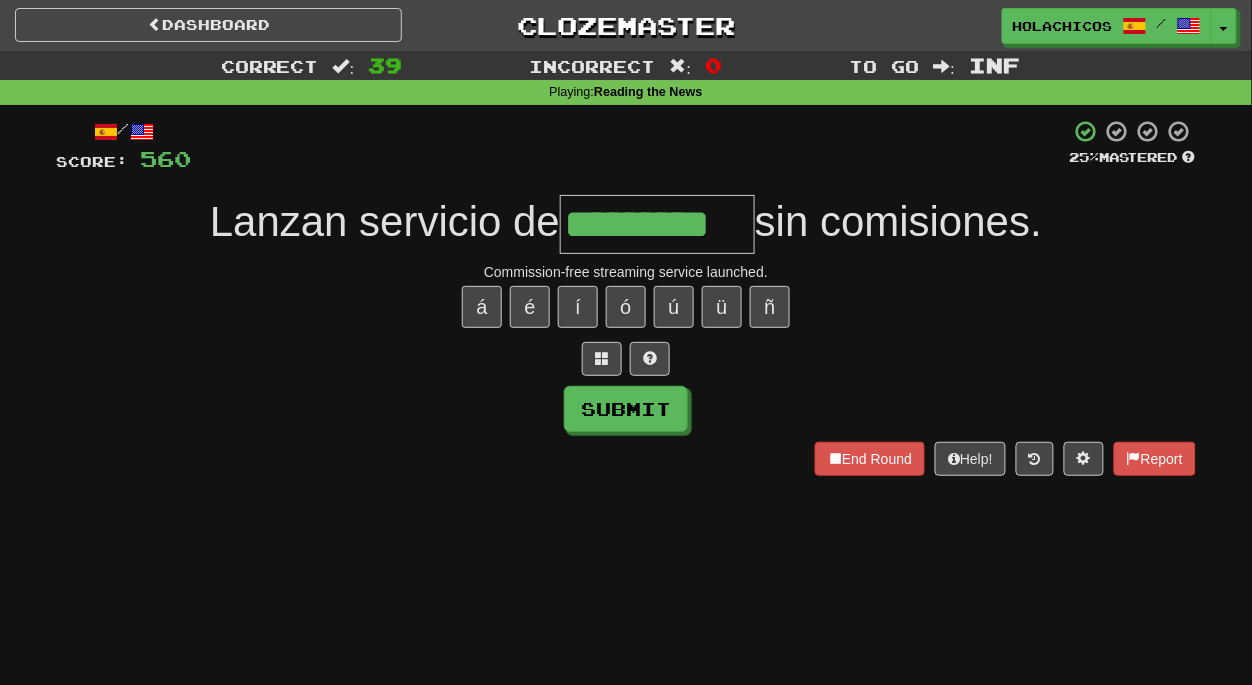 type on "*********" 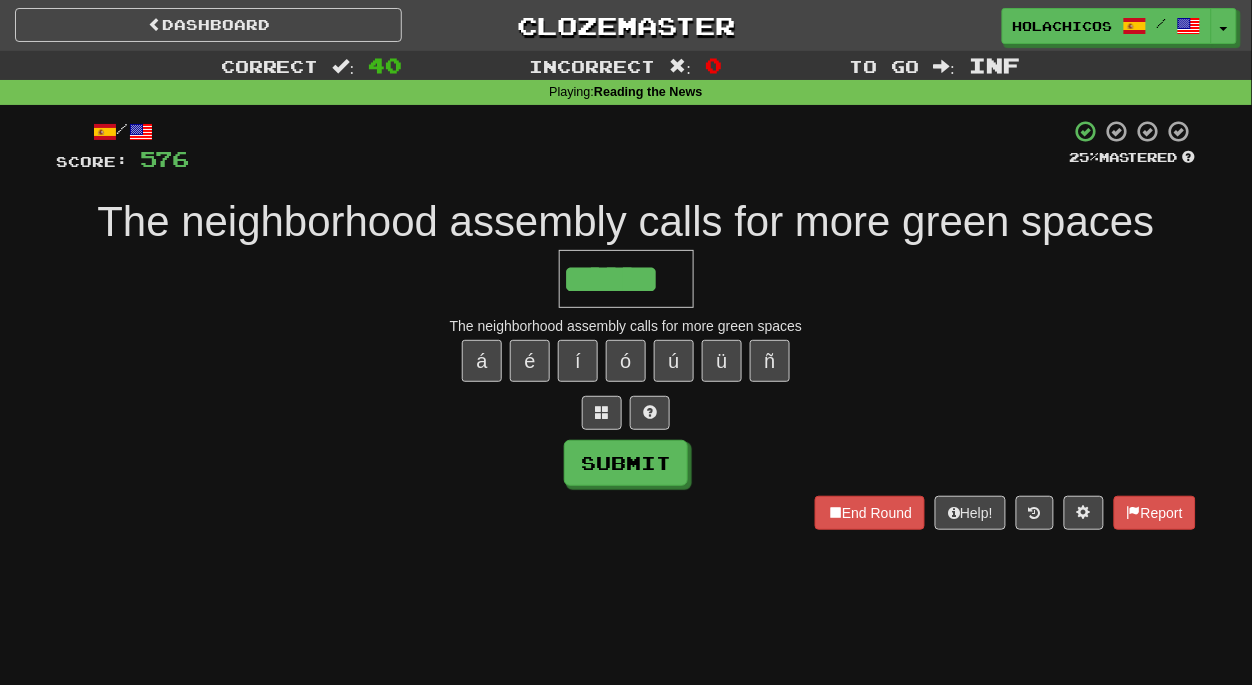 type on "******" 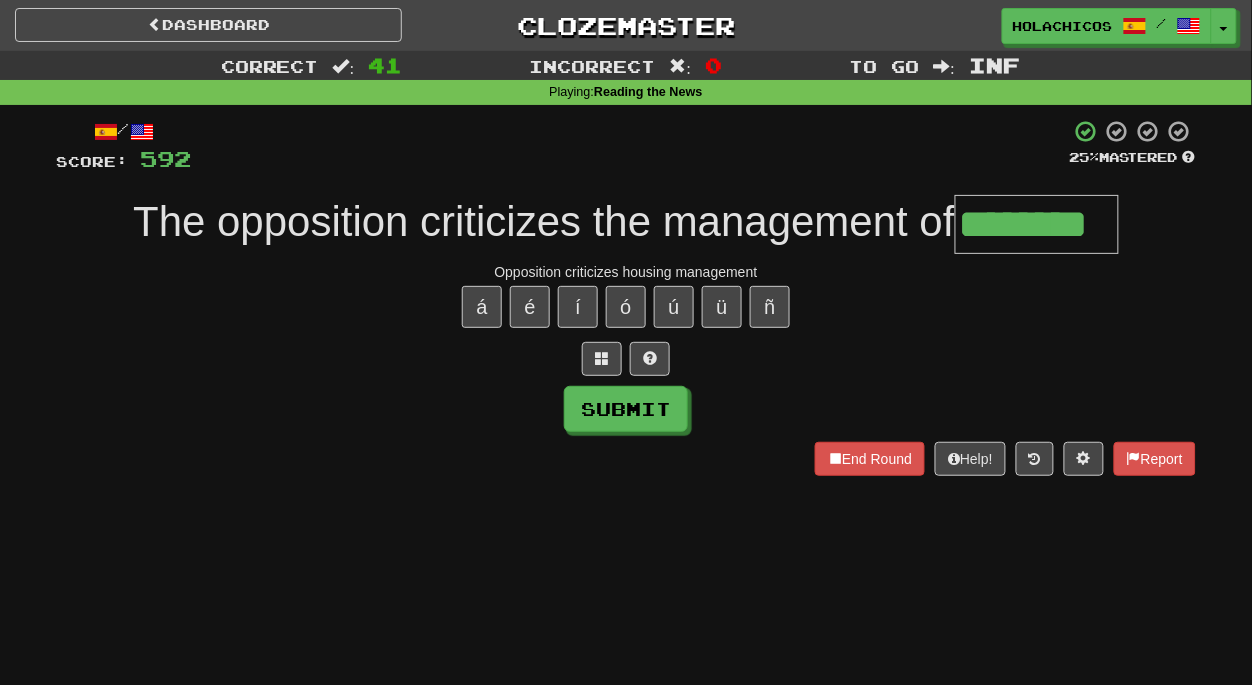type on "********" 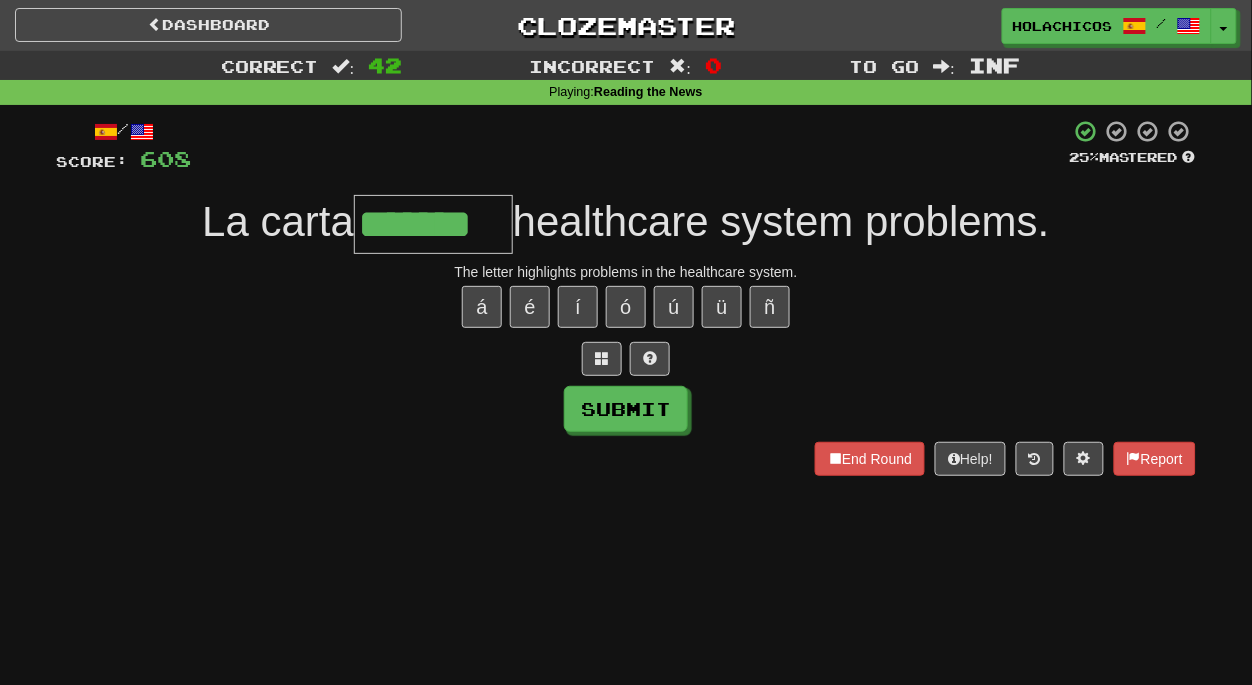 type on "*******" 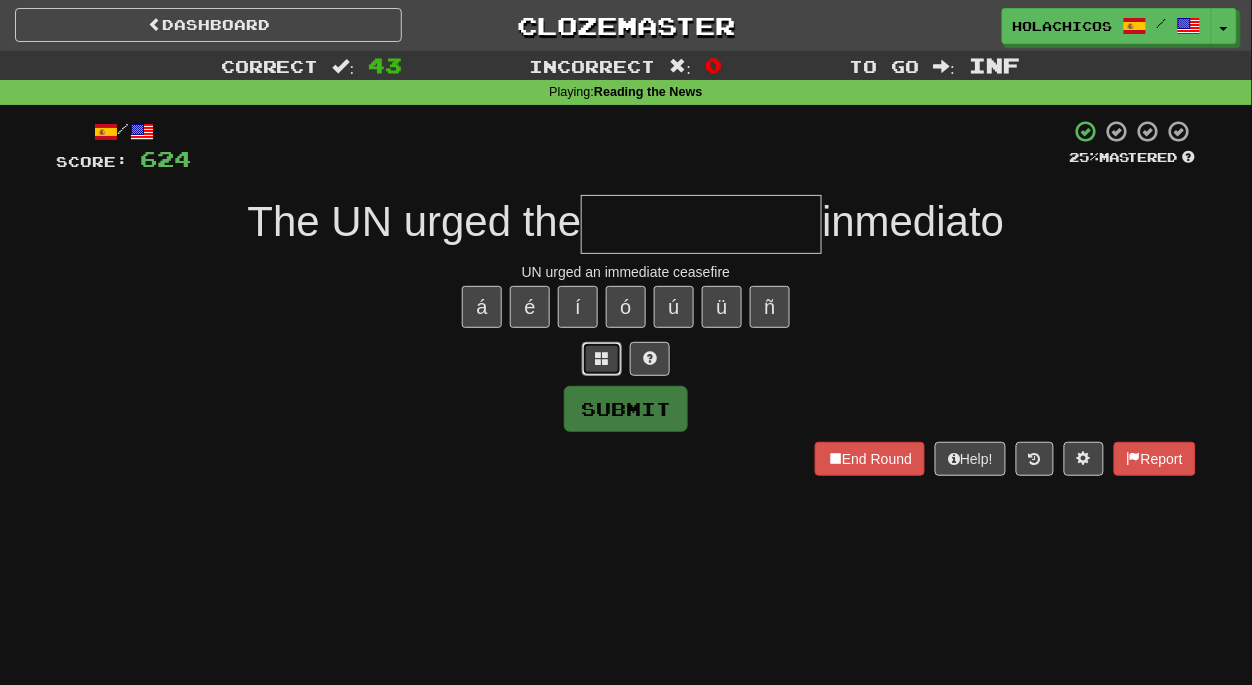 click at bounding box center [602, 359] 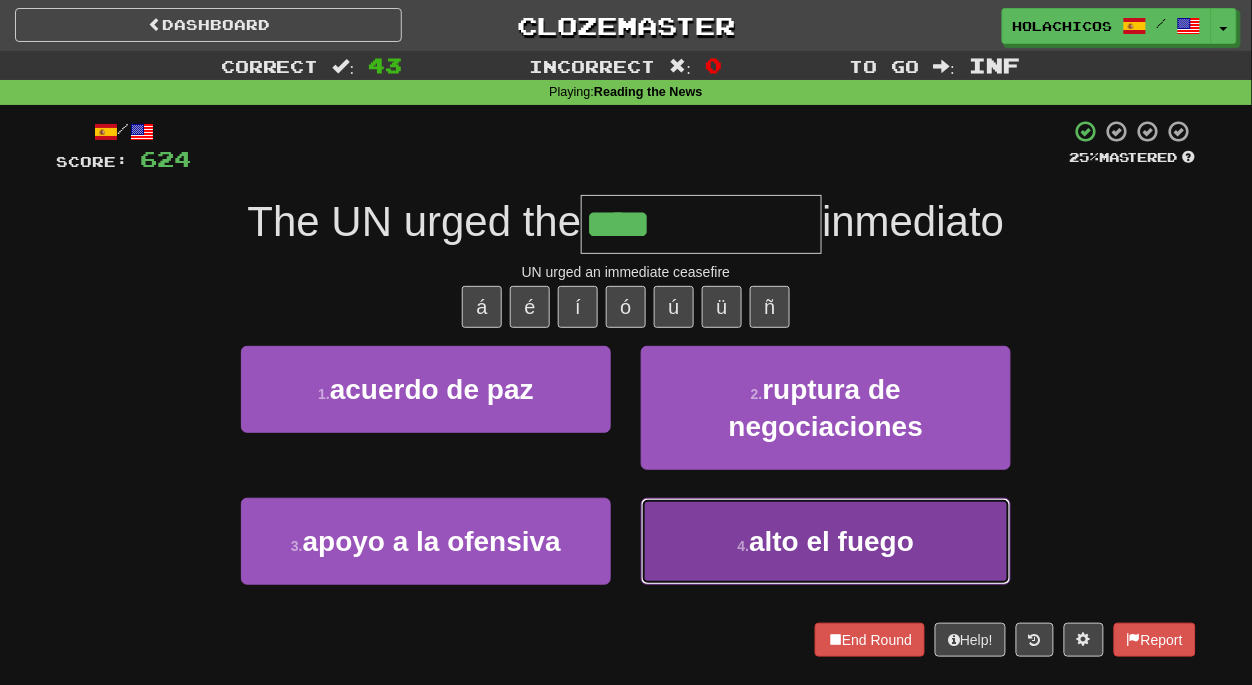 click on "4 .  alto el fuego" at bounding box center (826, 541) 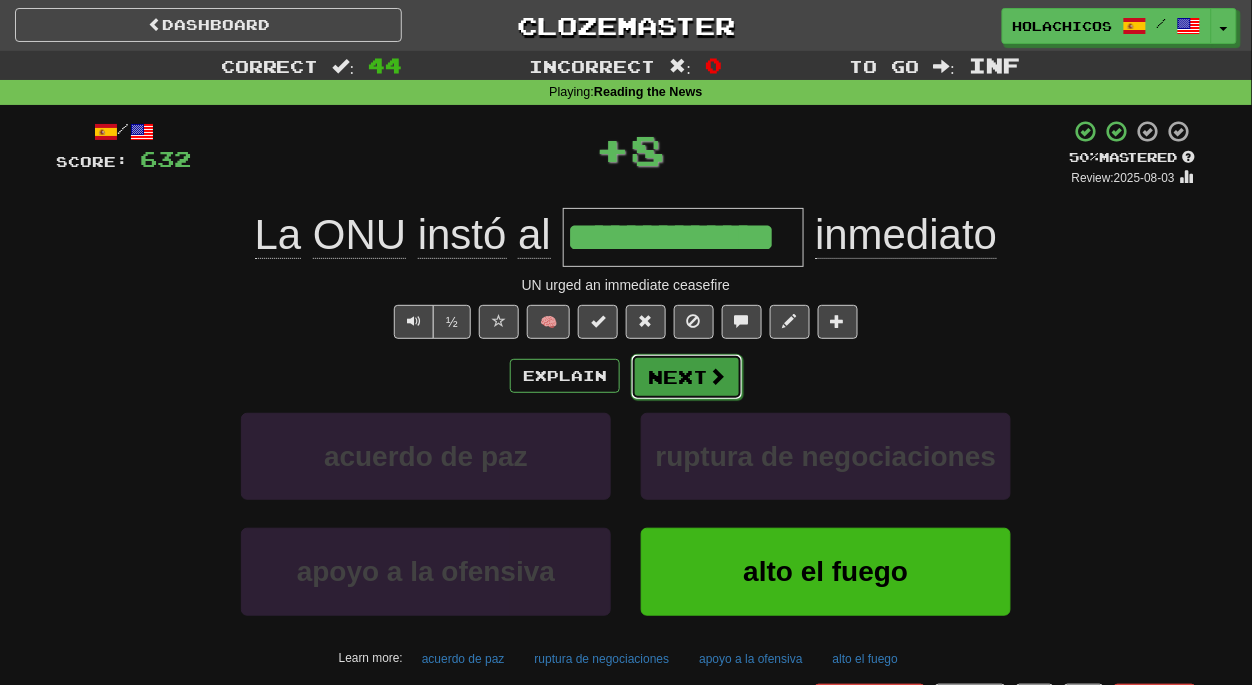 click on "Next" at bounding box center [687, 377] 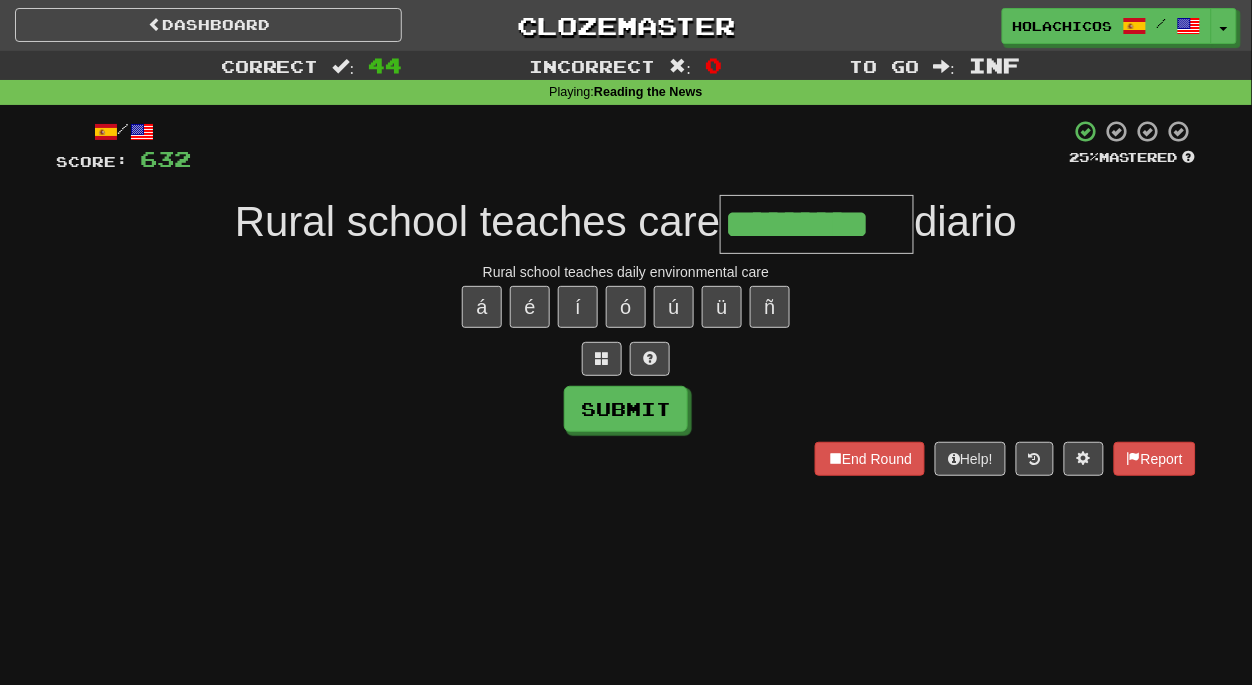 type on "*********" 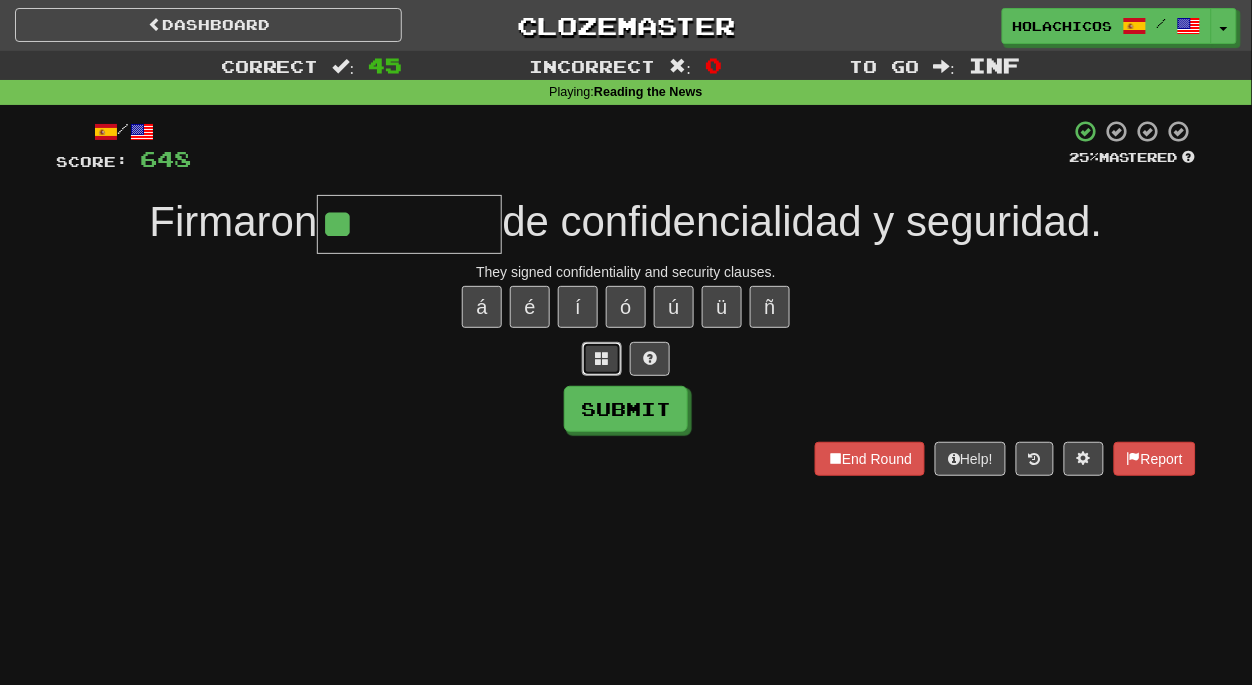 click at bounding box center (602, 358) 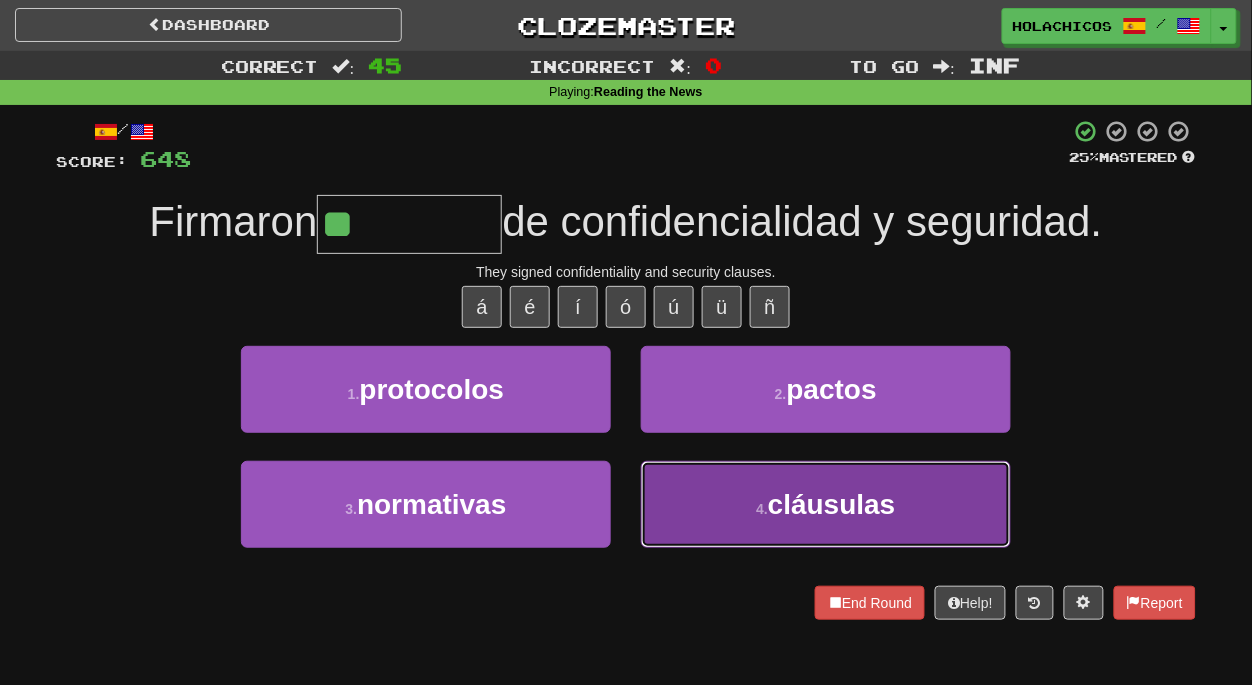 click on "4 .  cláusulas" at bounding box center (826, 504) 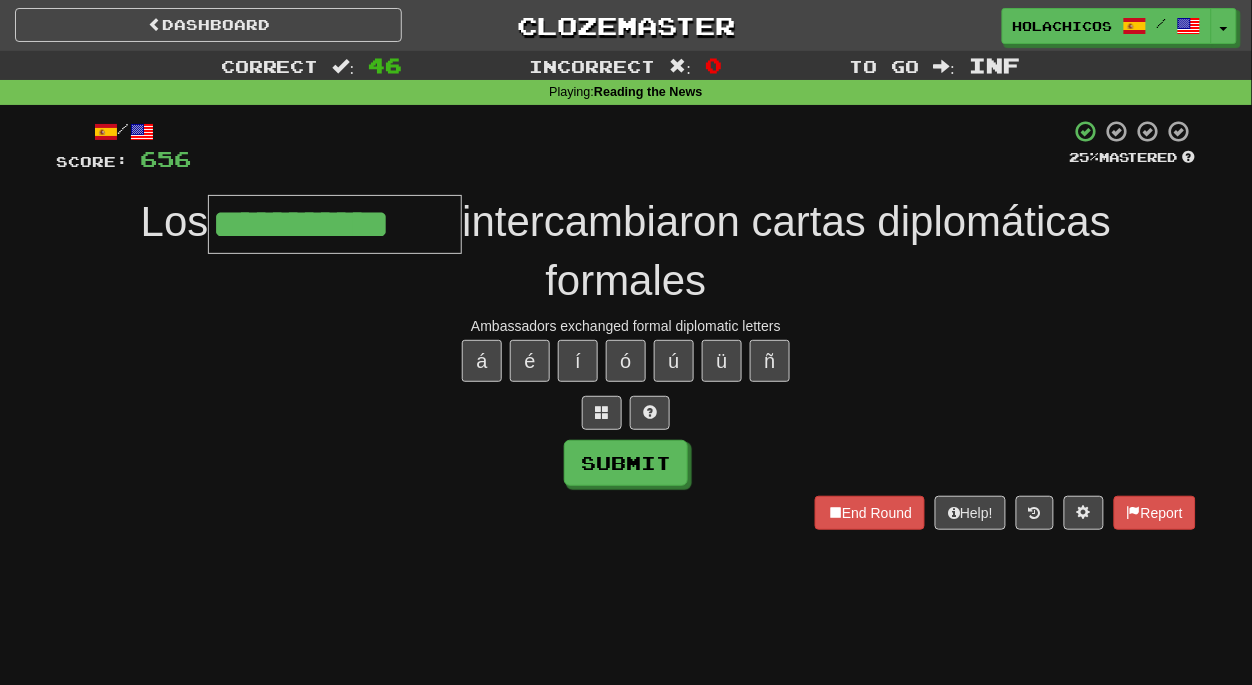 type on "**********" 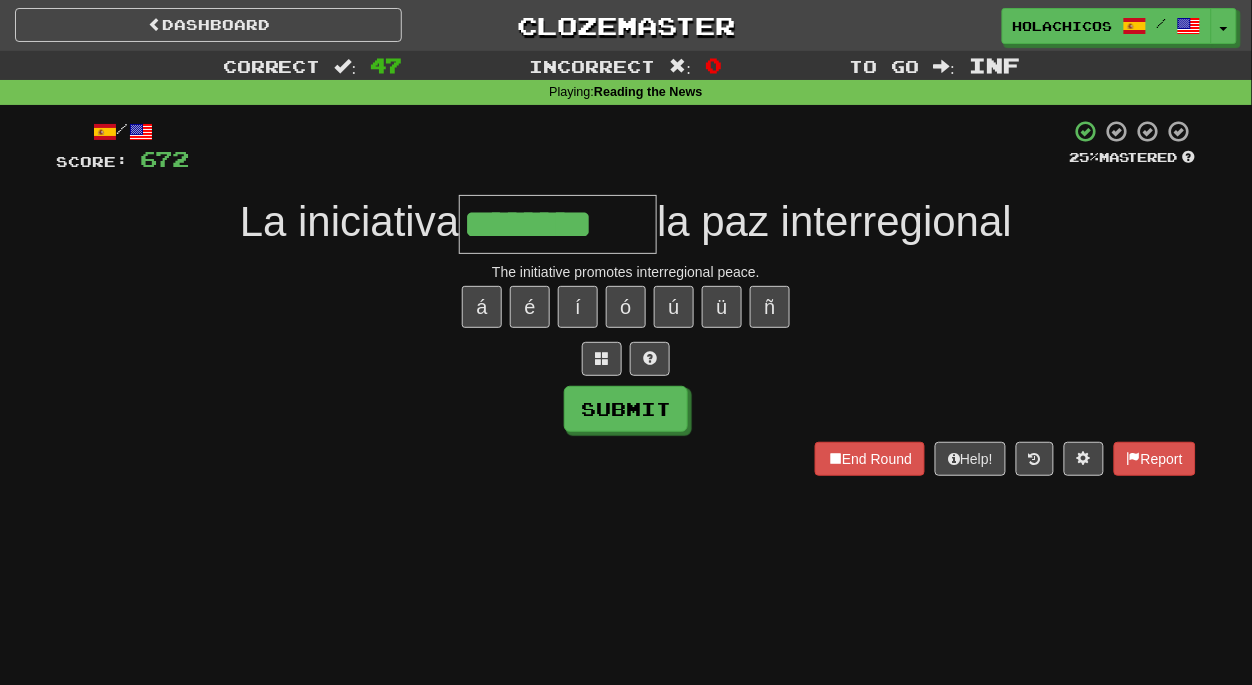 type on "********" 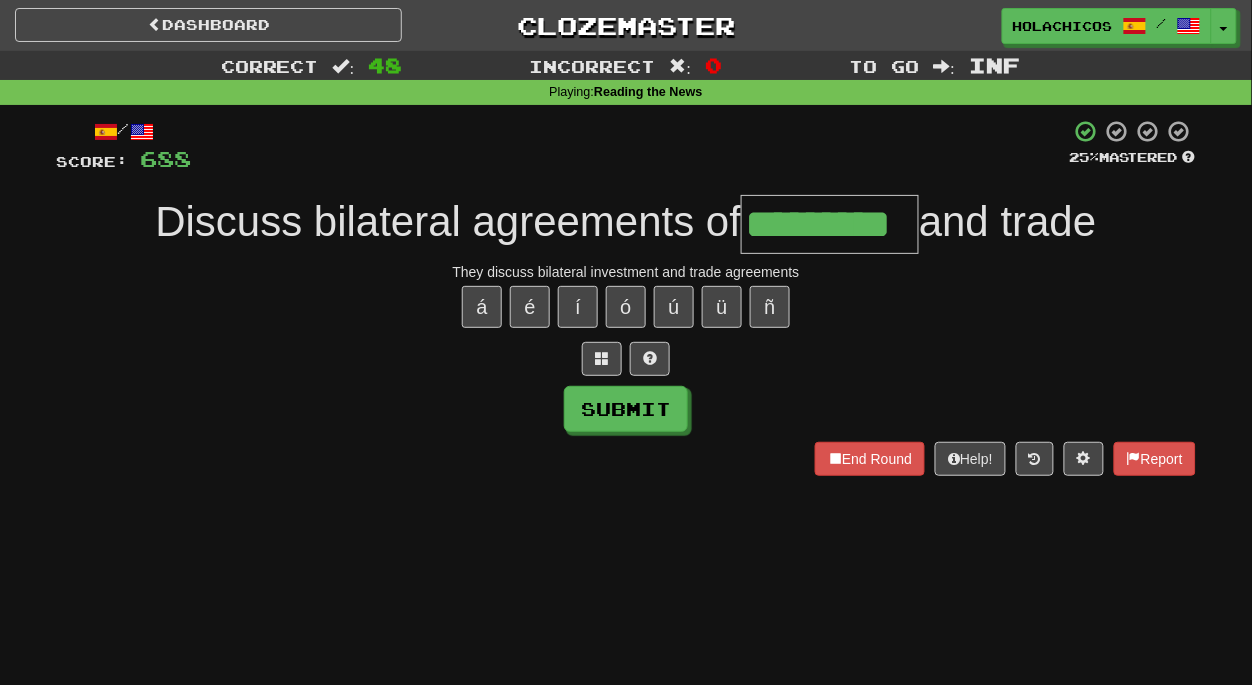 type on "*********" 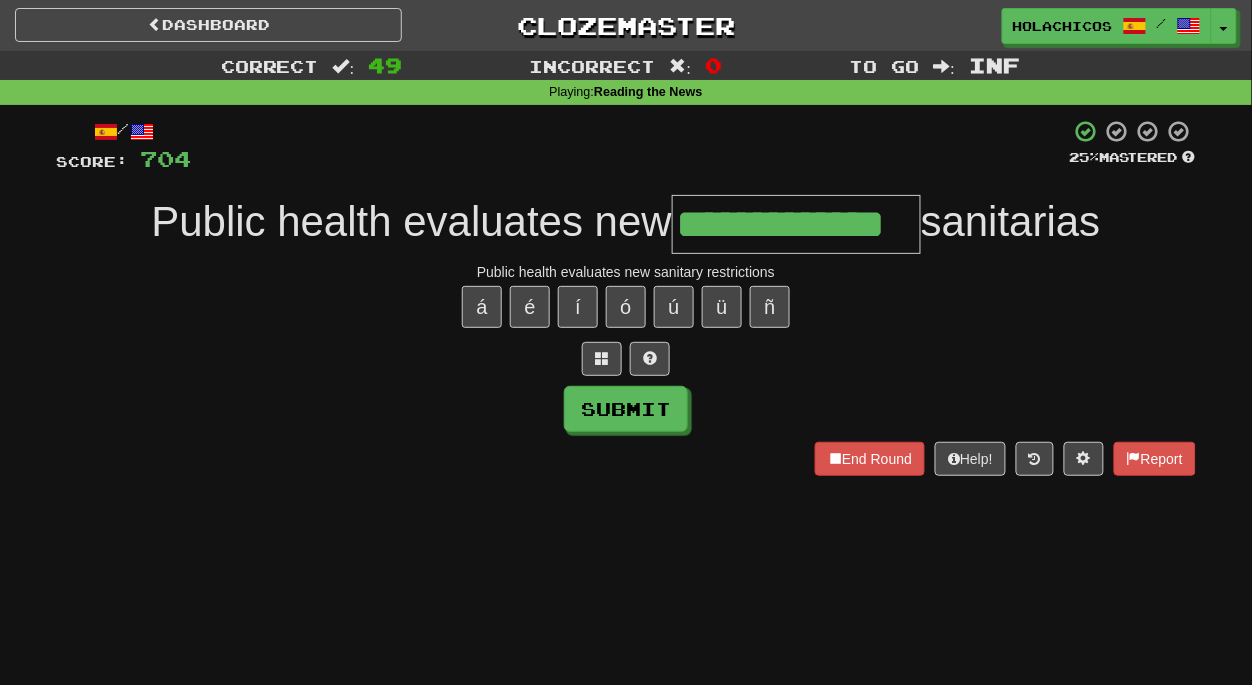 type on "**********" 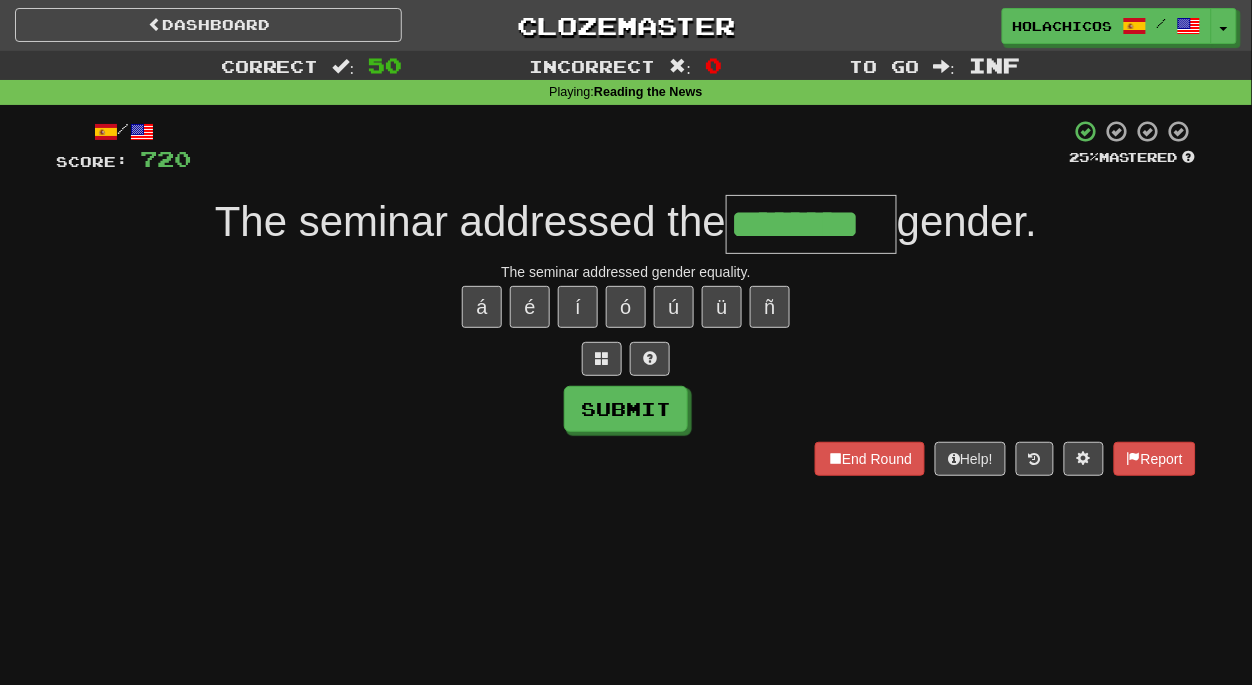 type on "********" 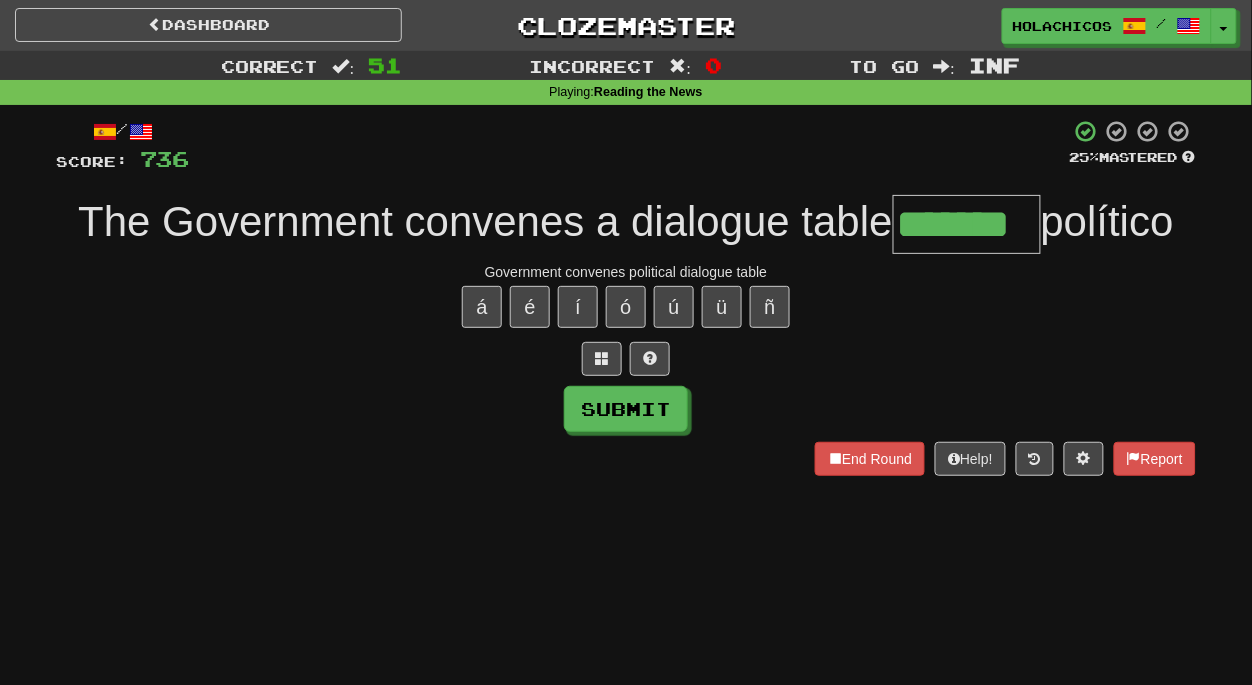 type on "*******" 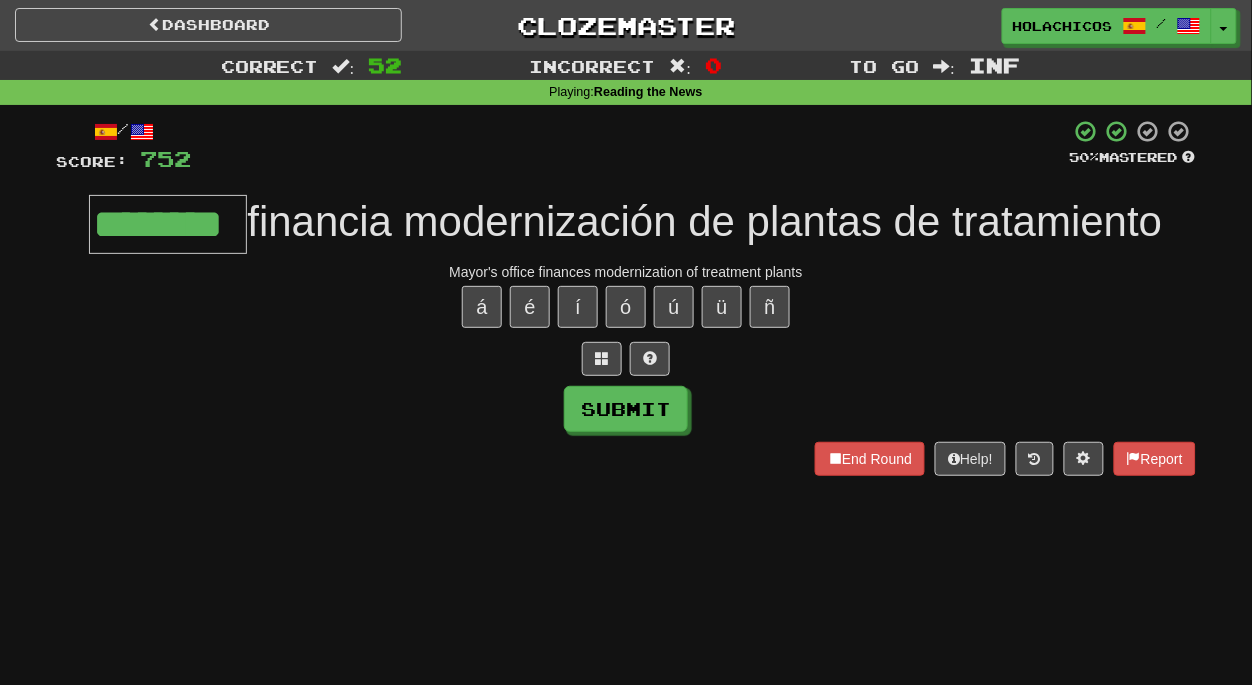 type on "********" 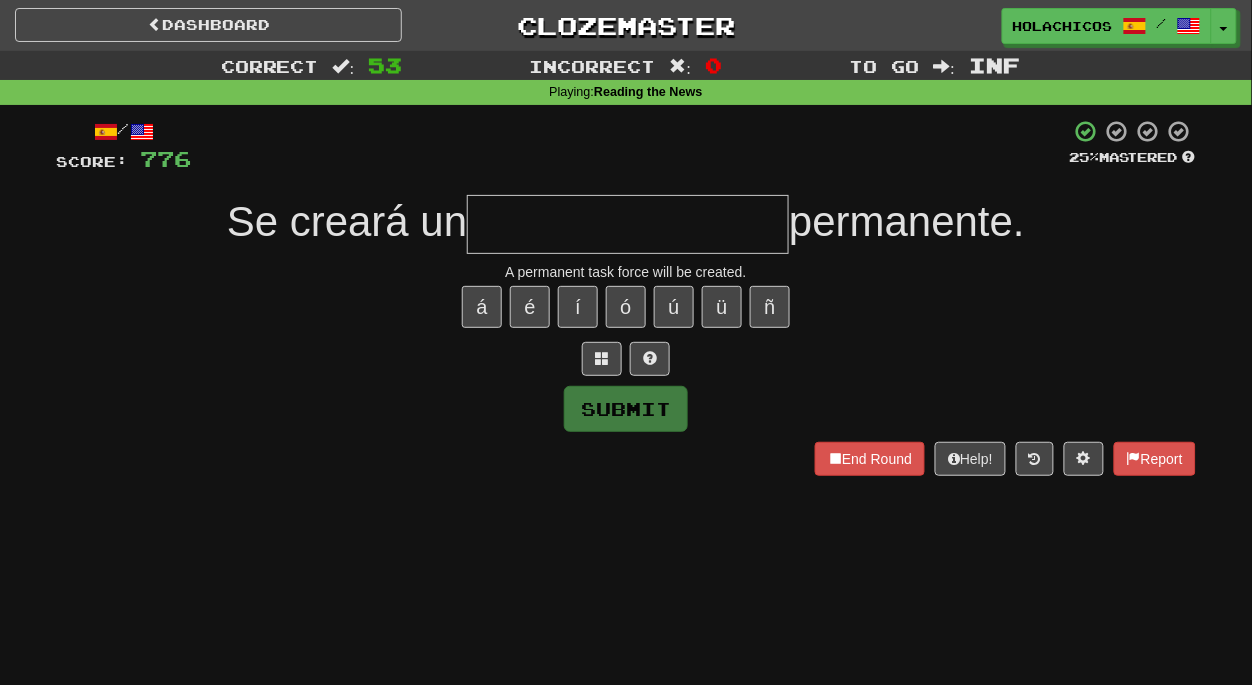 type on "*" 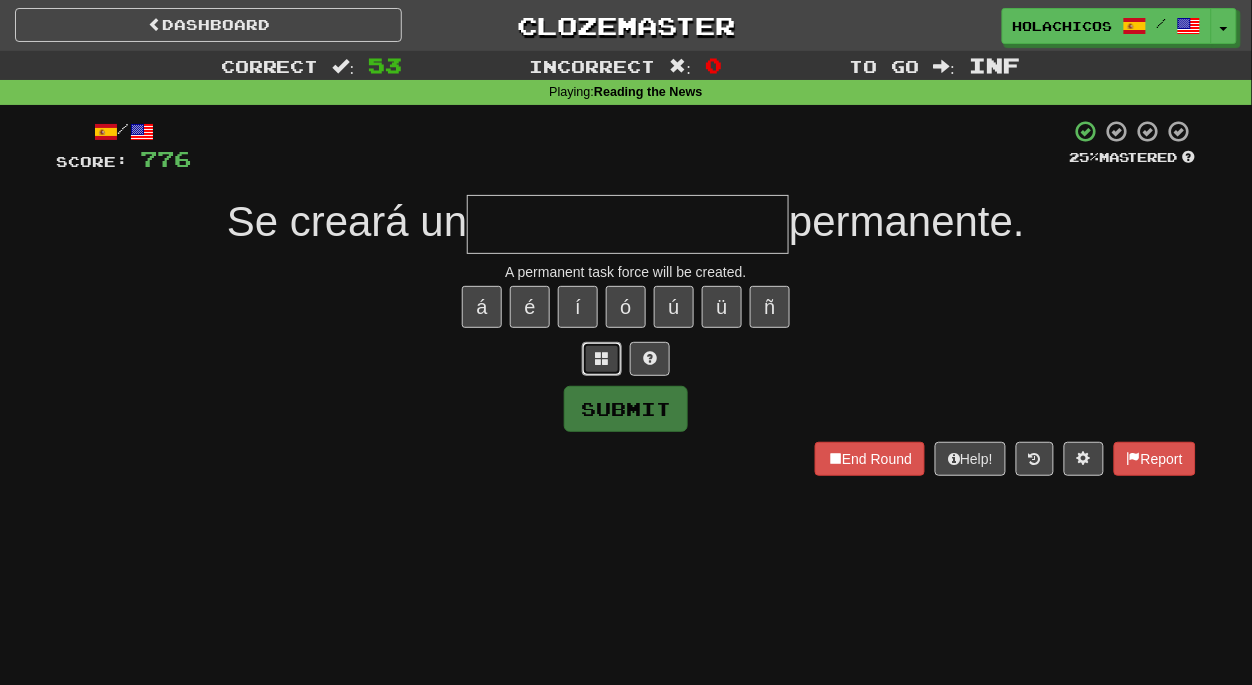 click at bounding box center (602, 358) 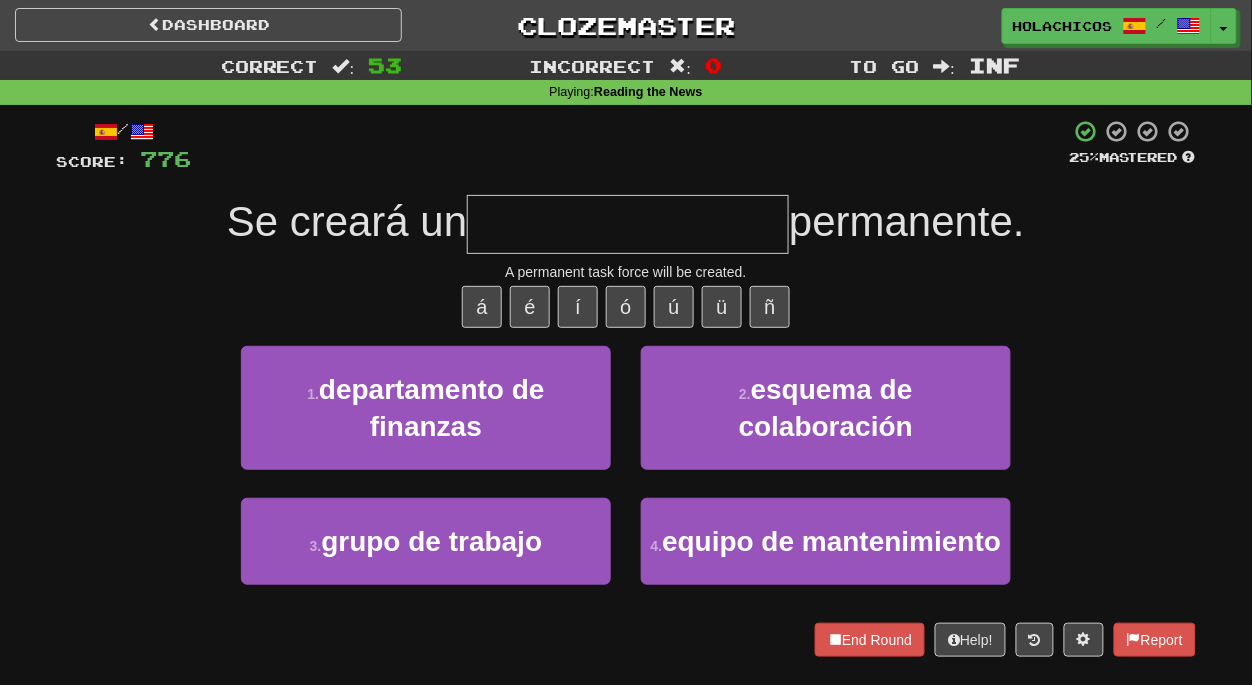 type on "*" 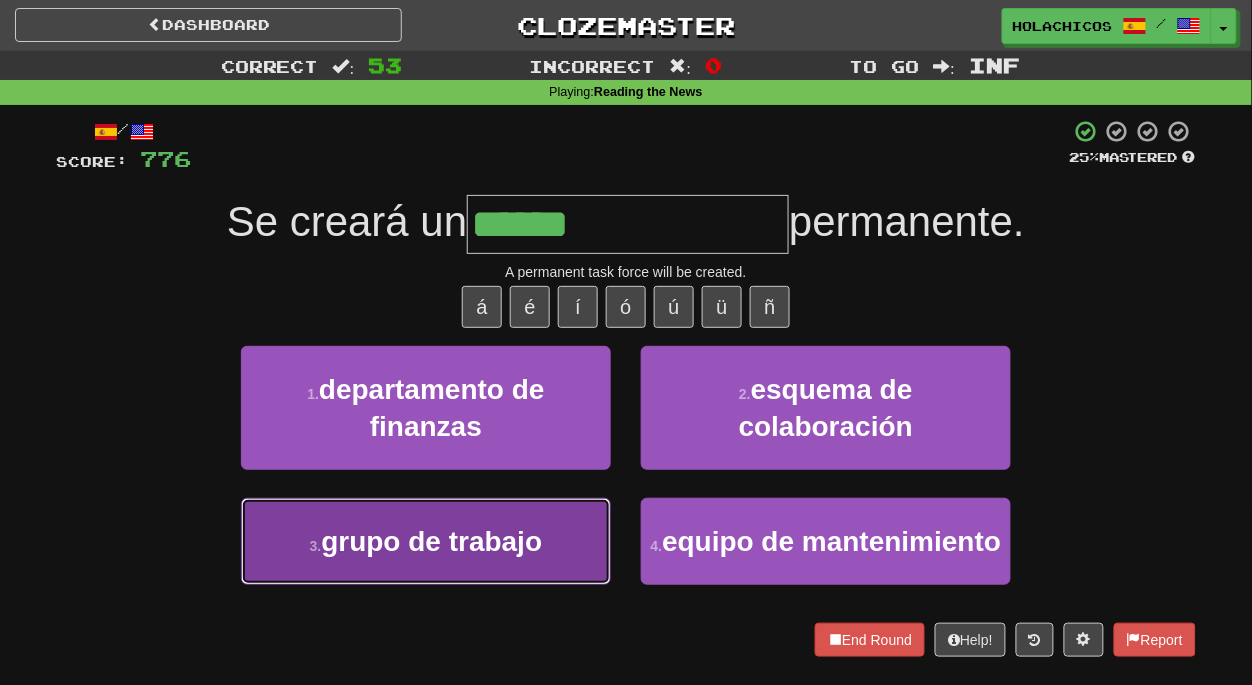 click on "3 .  grupo de trabajo" at bounding box center [426, 541] 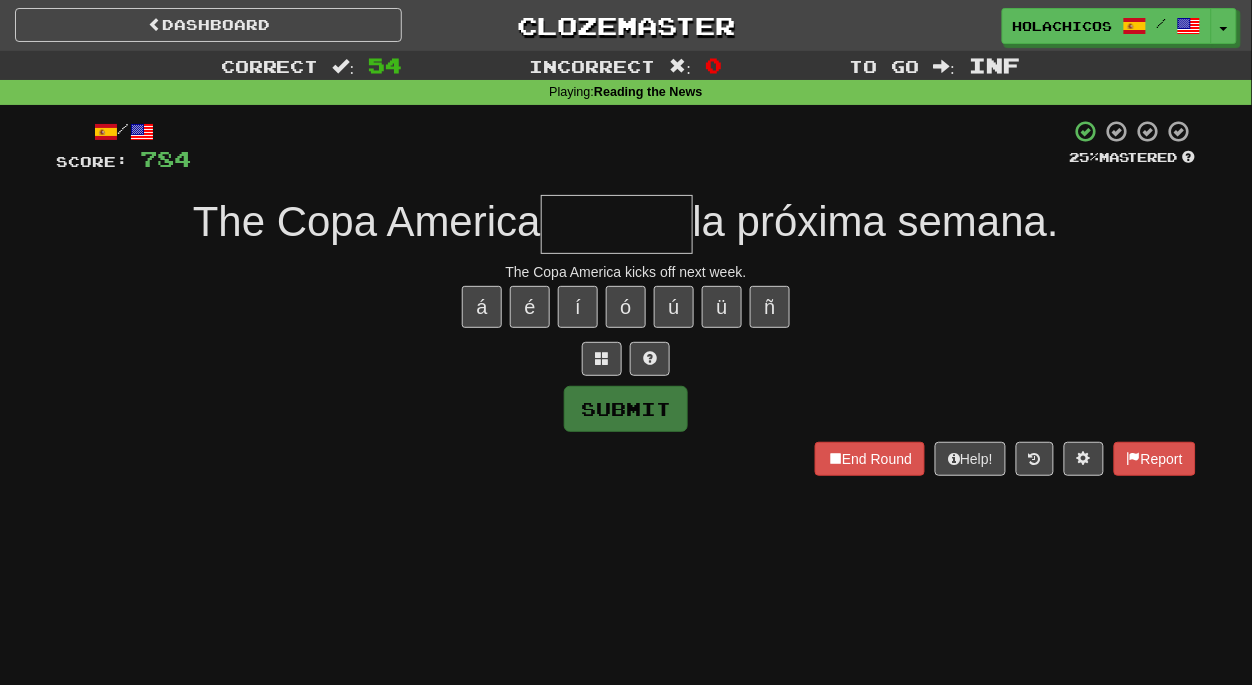 type on "*" 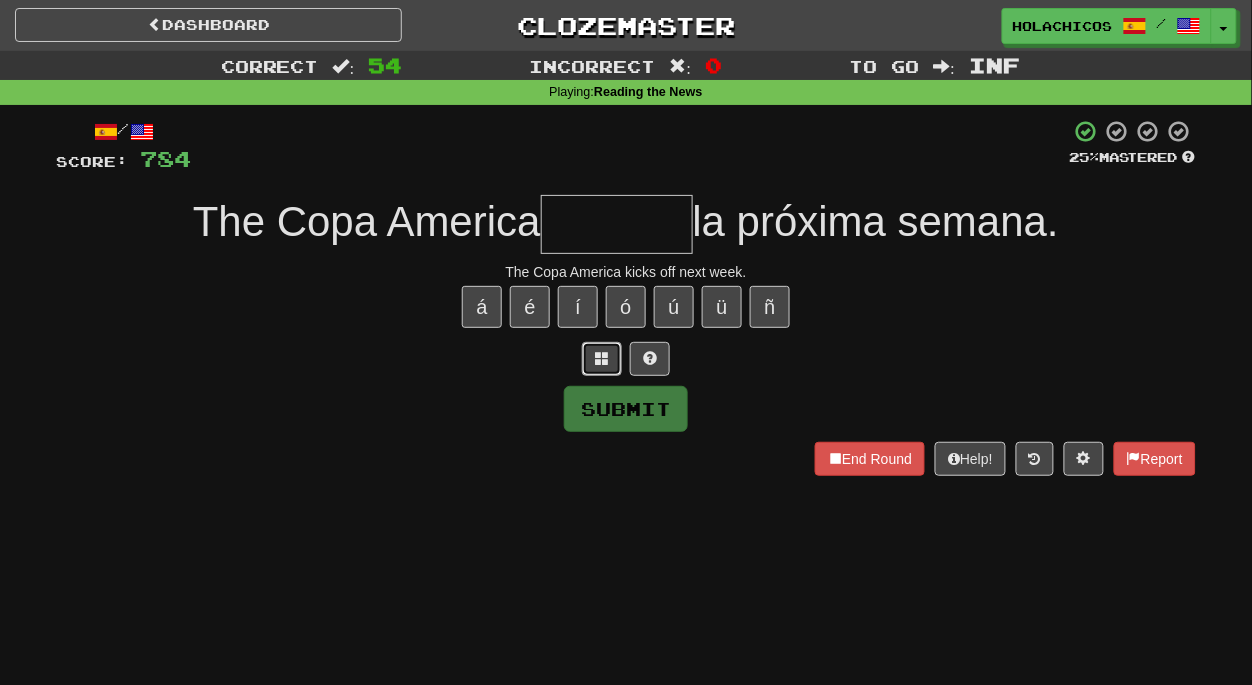 click at bounding box center (602, 358) 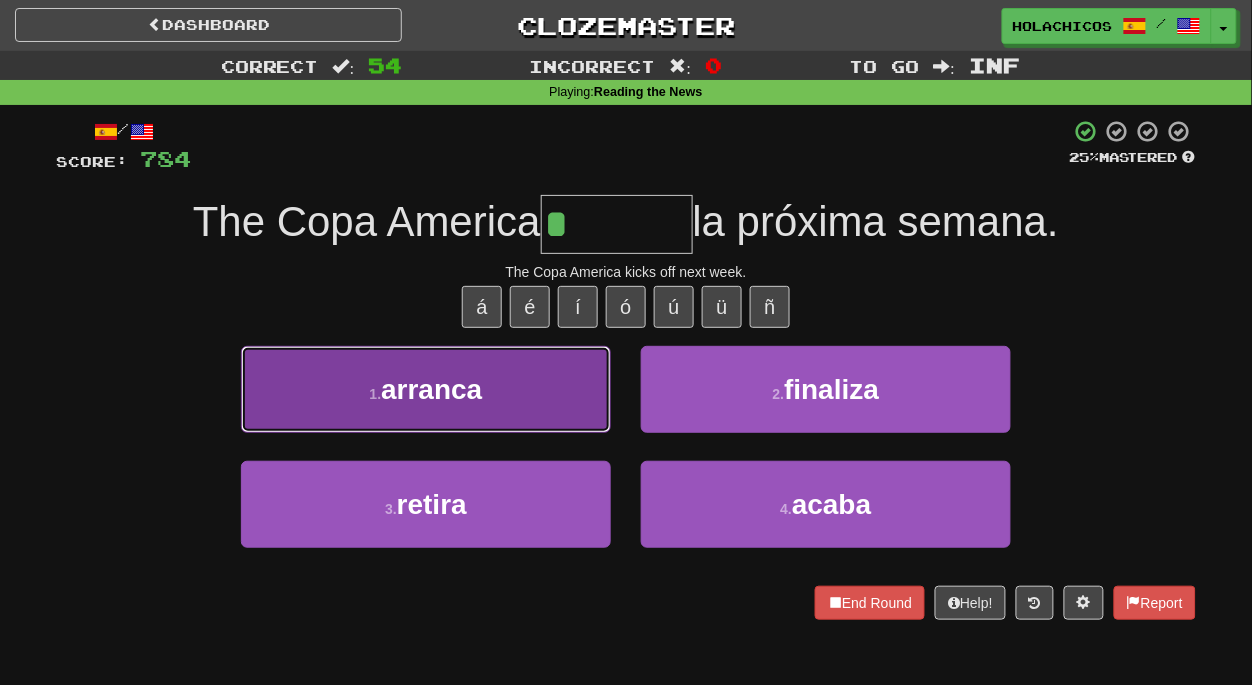 click on "1 .  arranca" at bounding box center (426, 389) 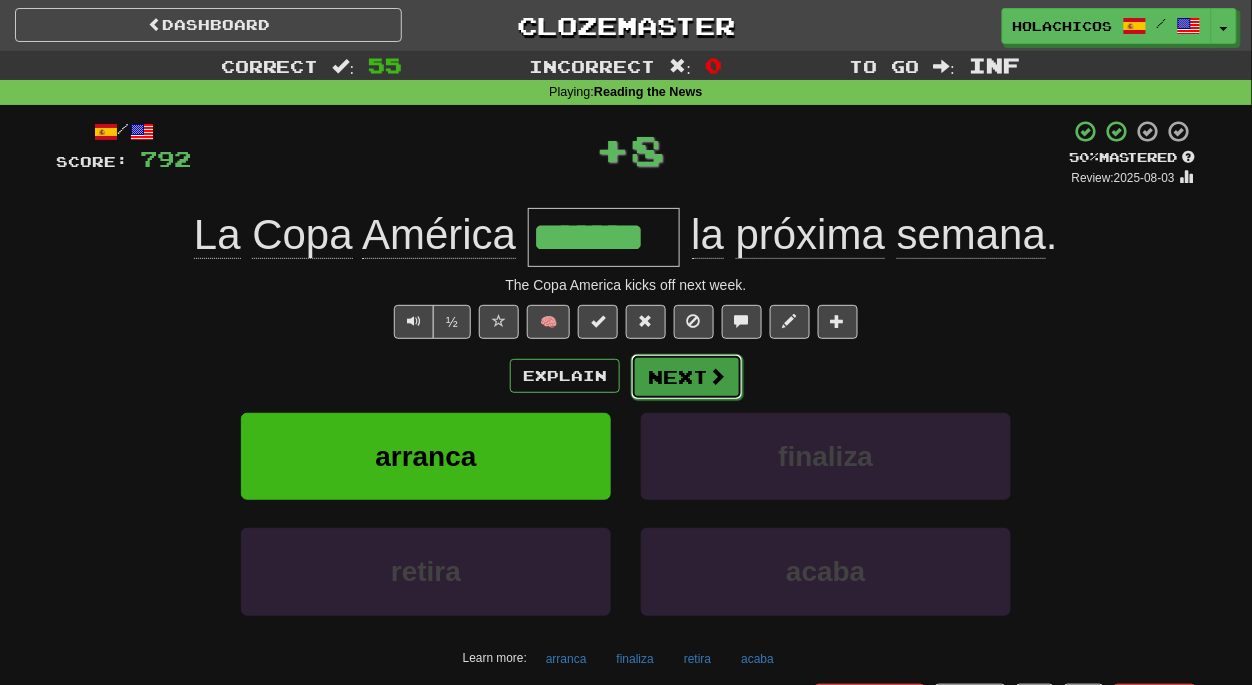 click at bounding box center [717, 376] 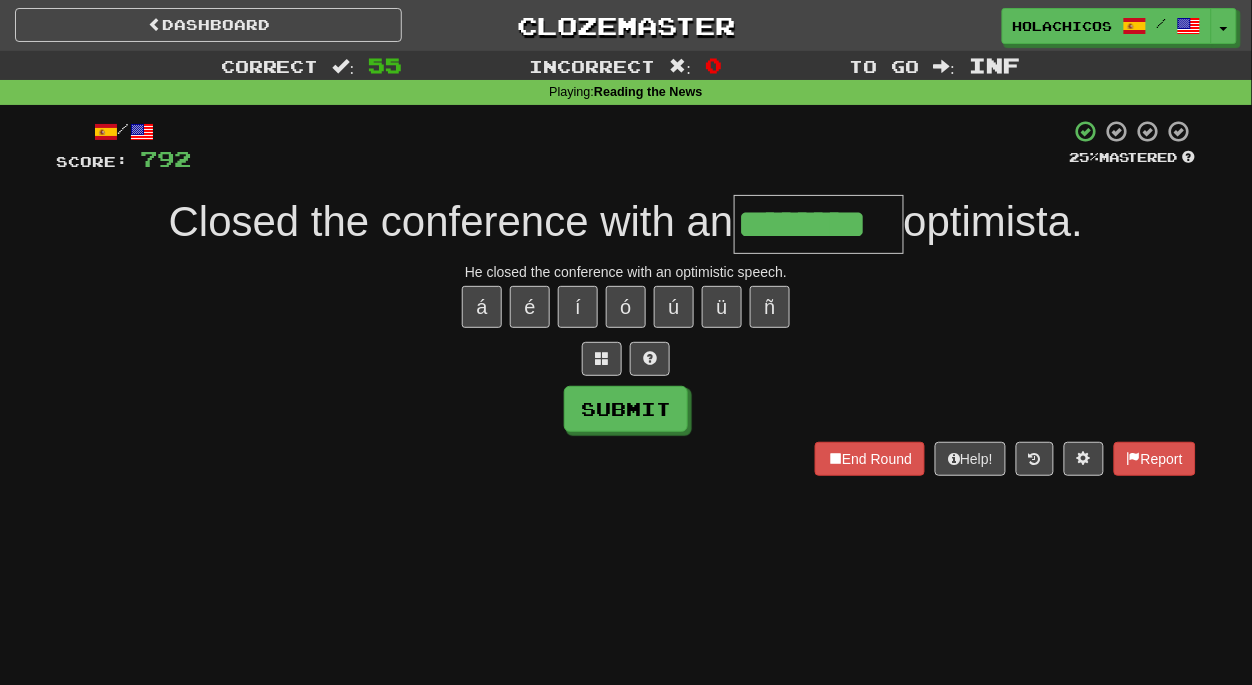 type on "********" 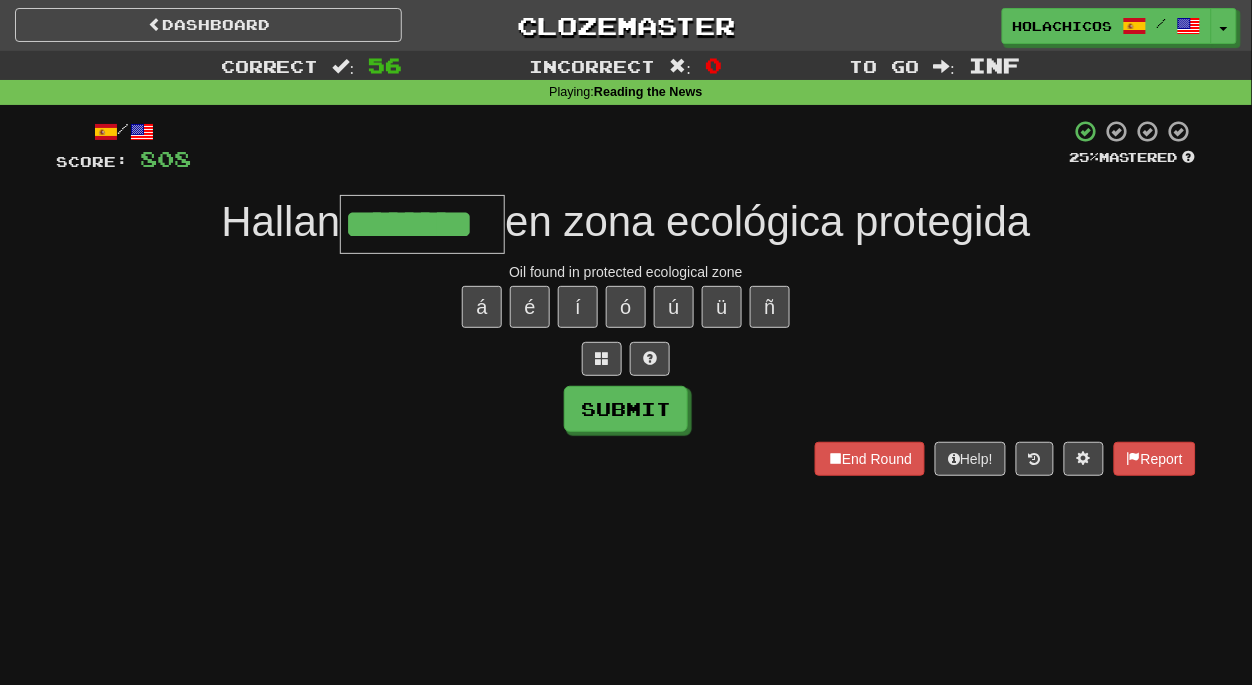 type on "********" 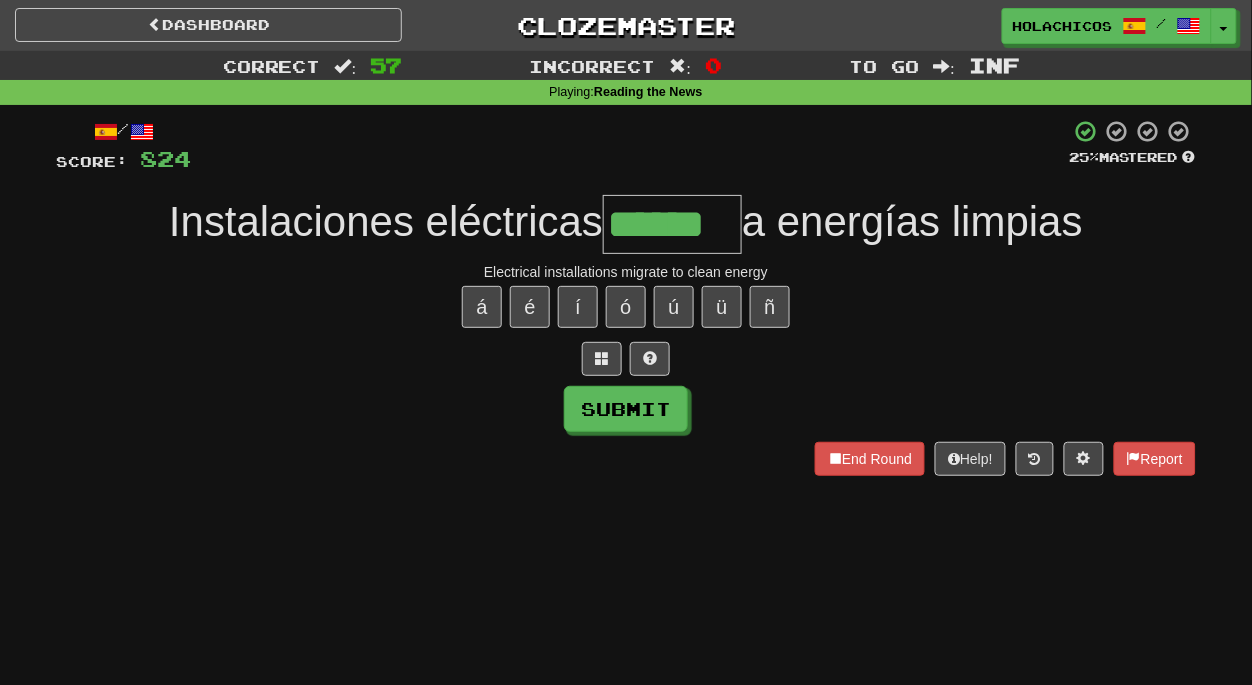 type on "******" 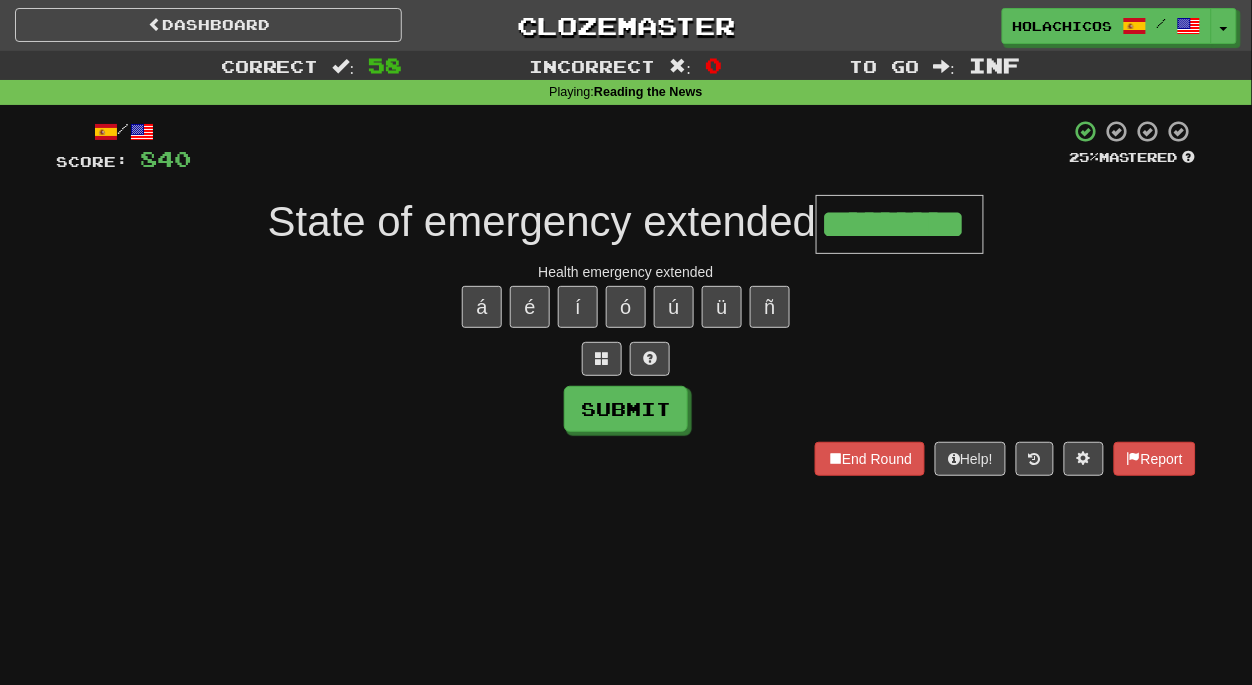 type on "*********" 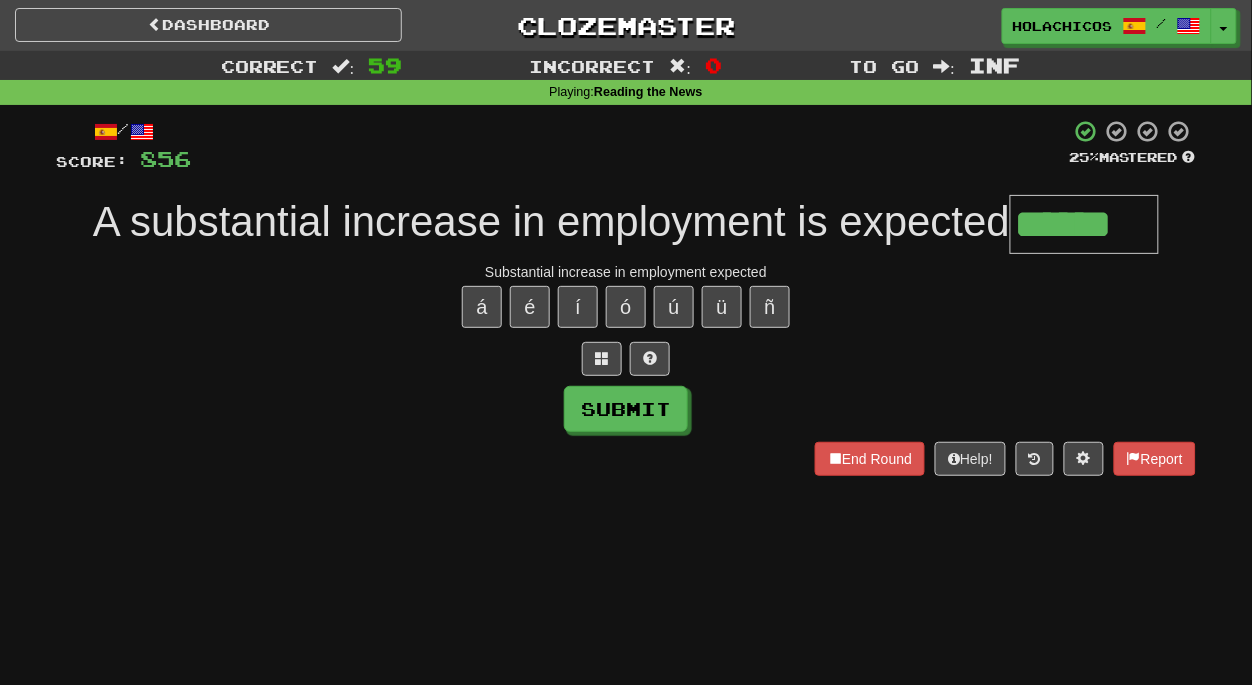 type on "******" 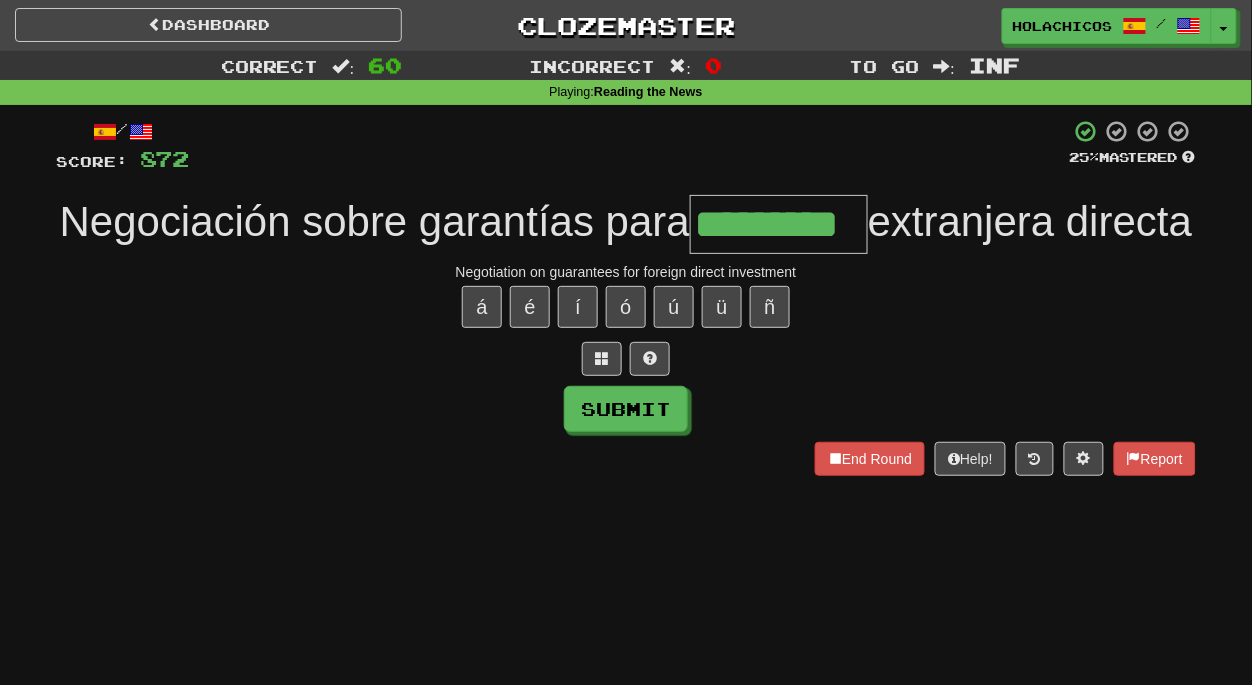 type on "*********" 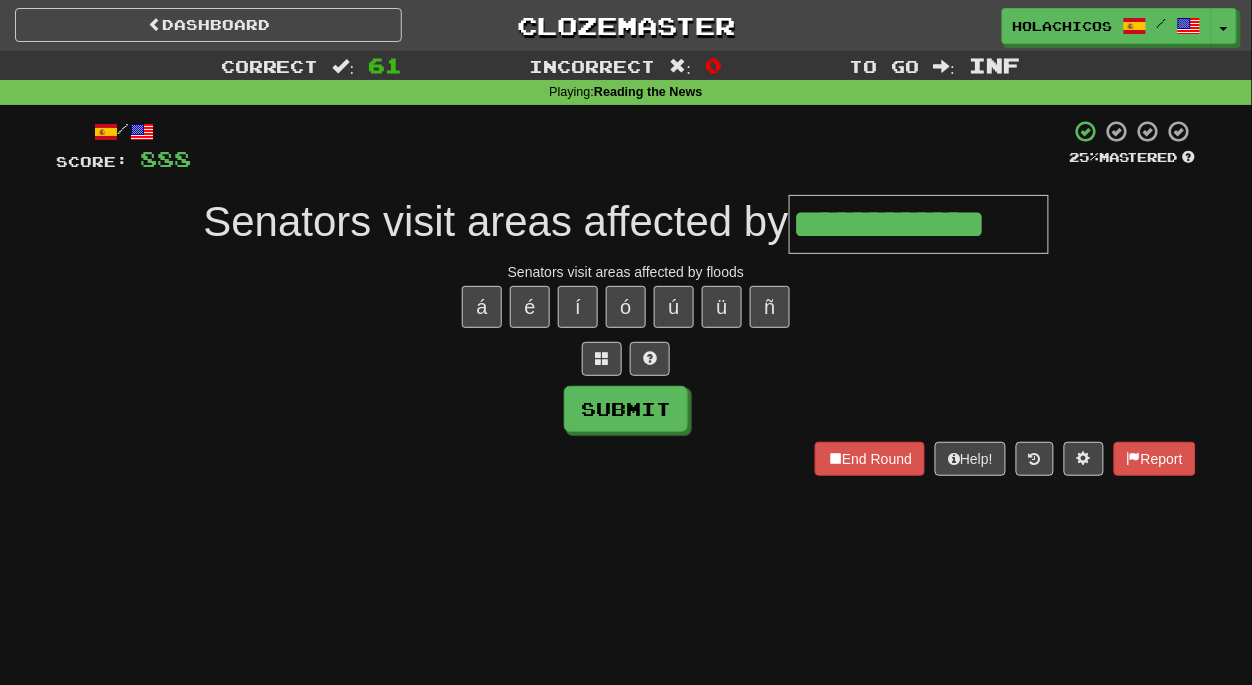 type on "**********" 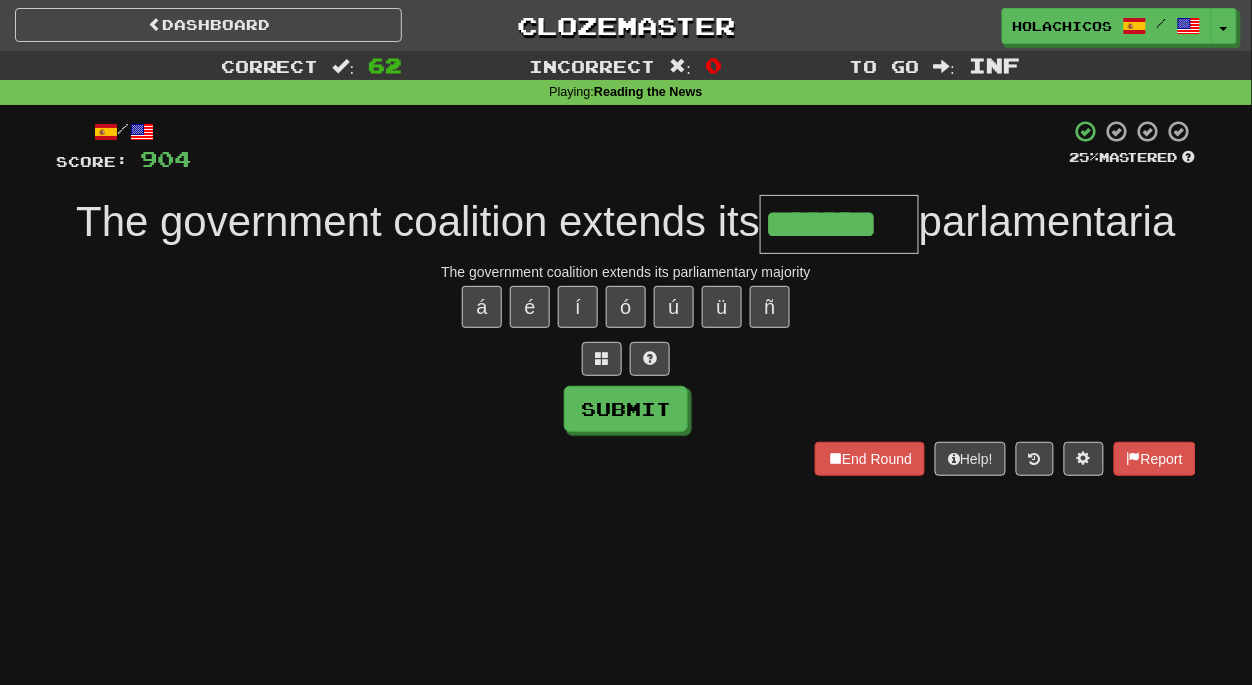 type on "*******" 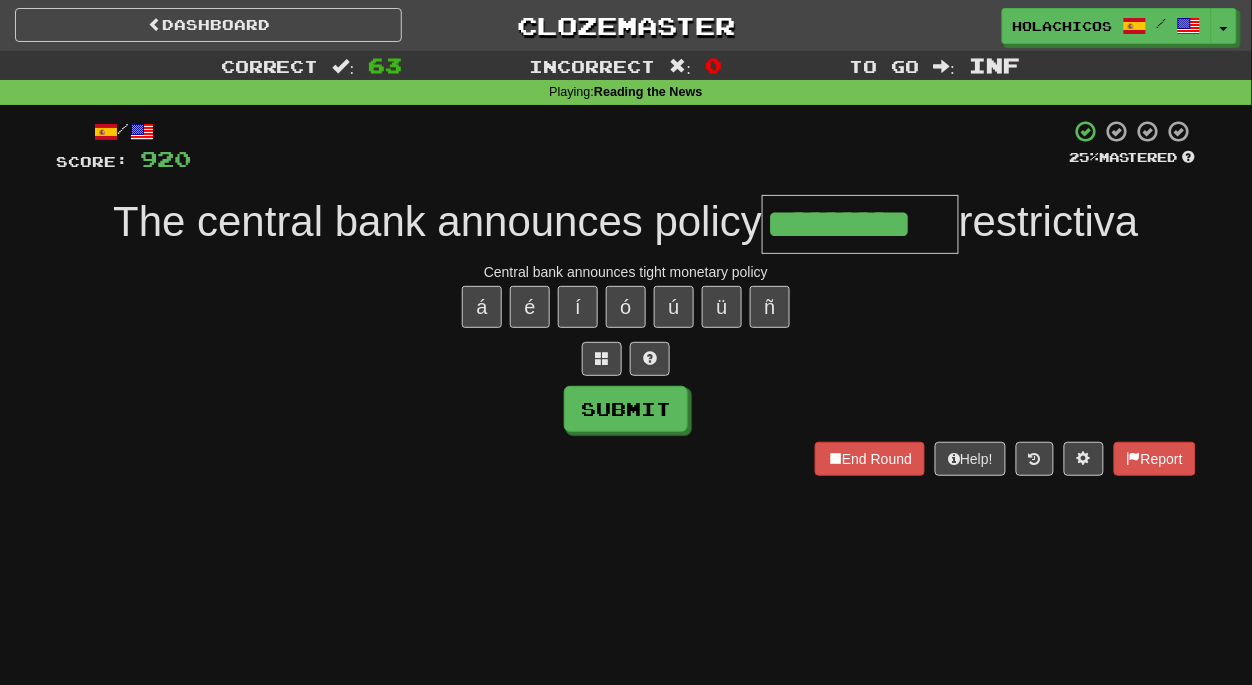 type on "*********" 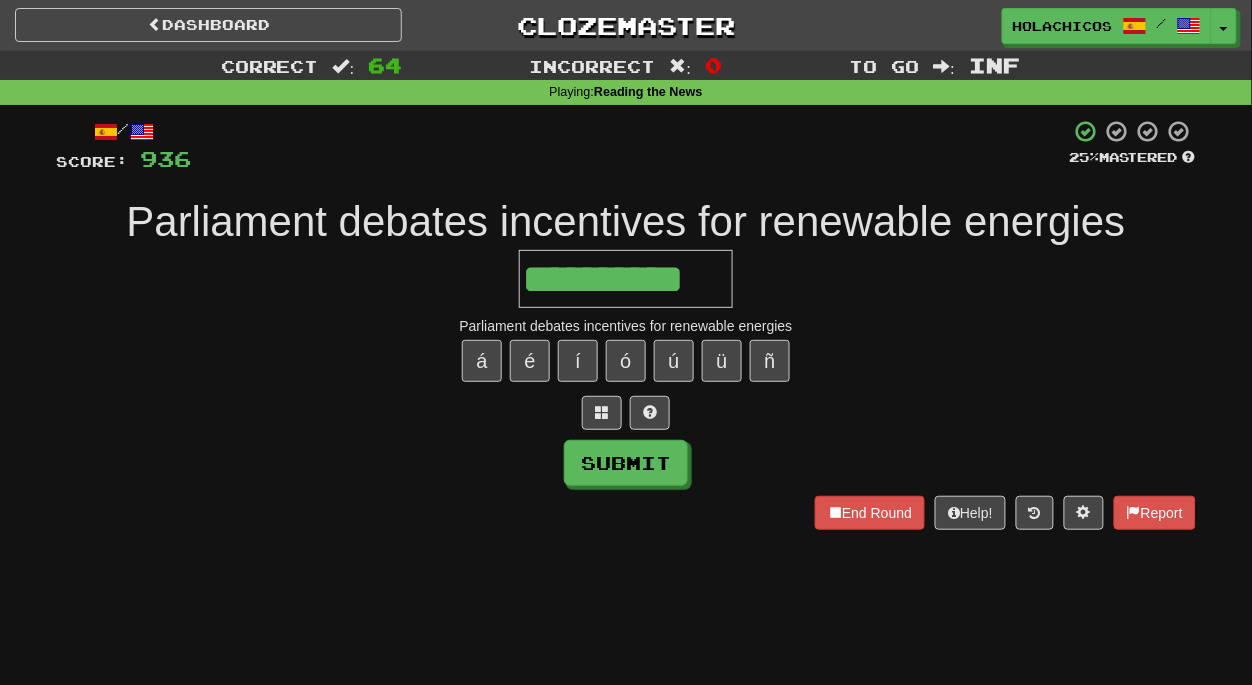 type on "**********" 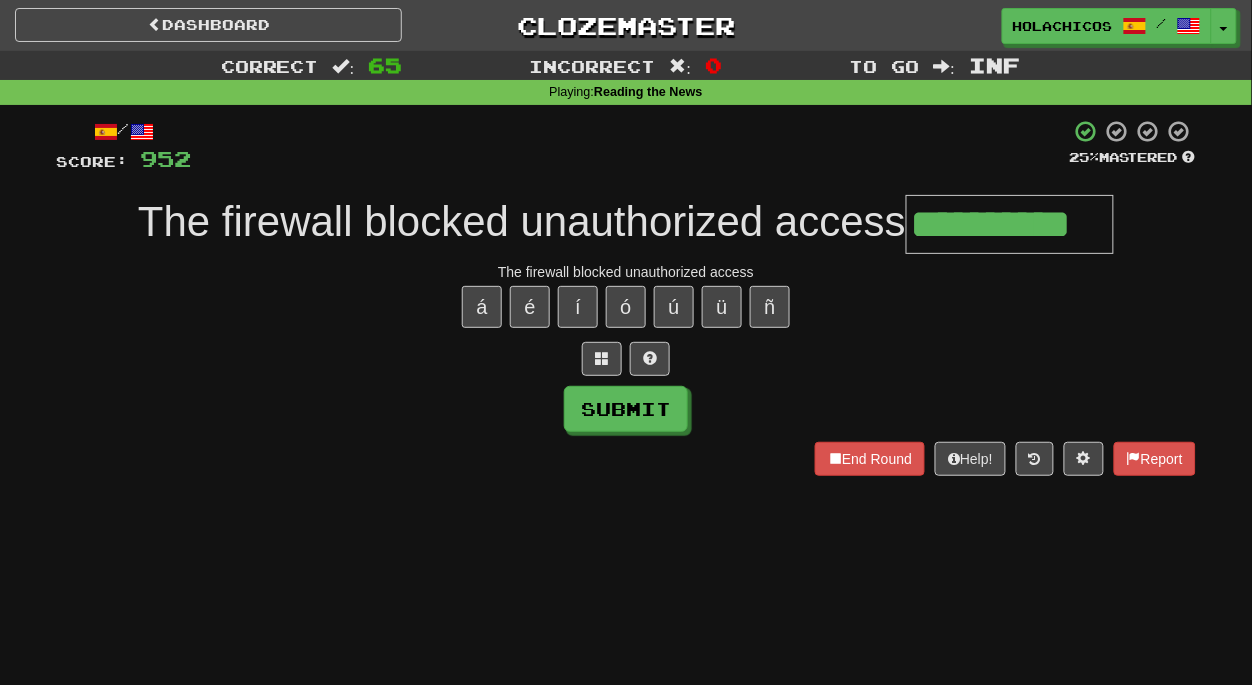 type on "**********" 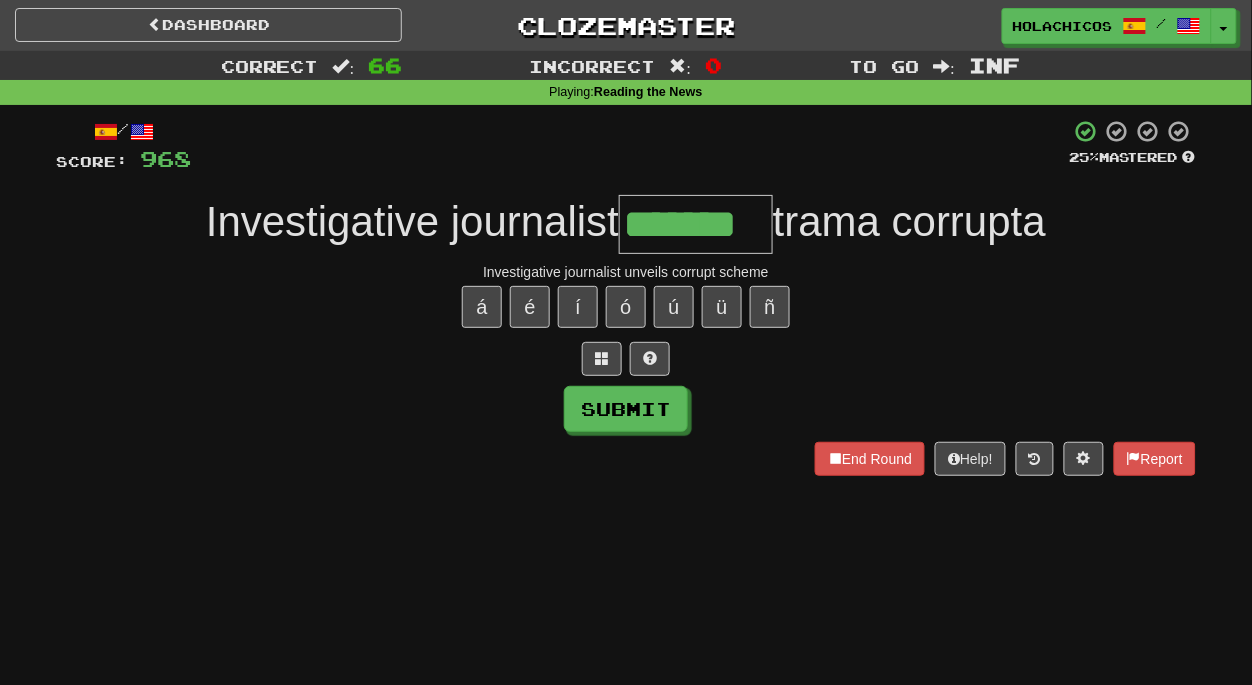 type on "*******" 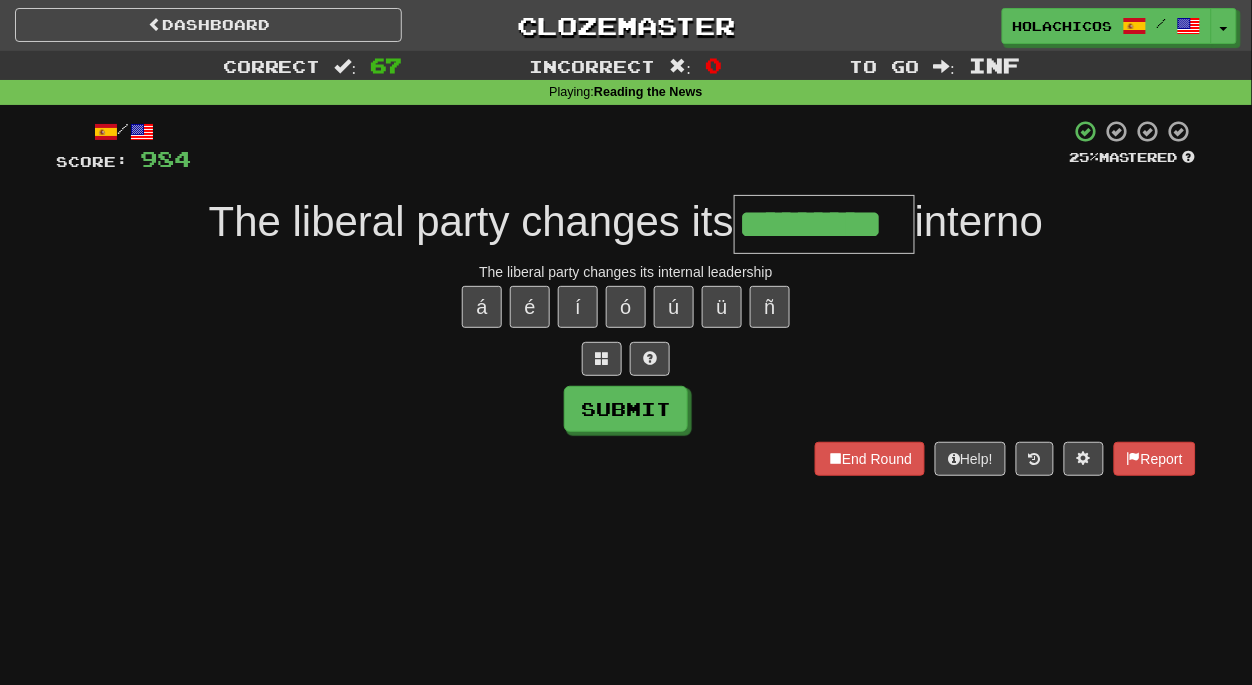 type on "*********" 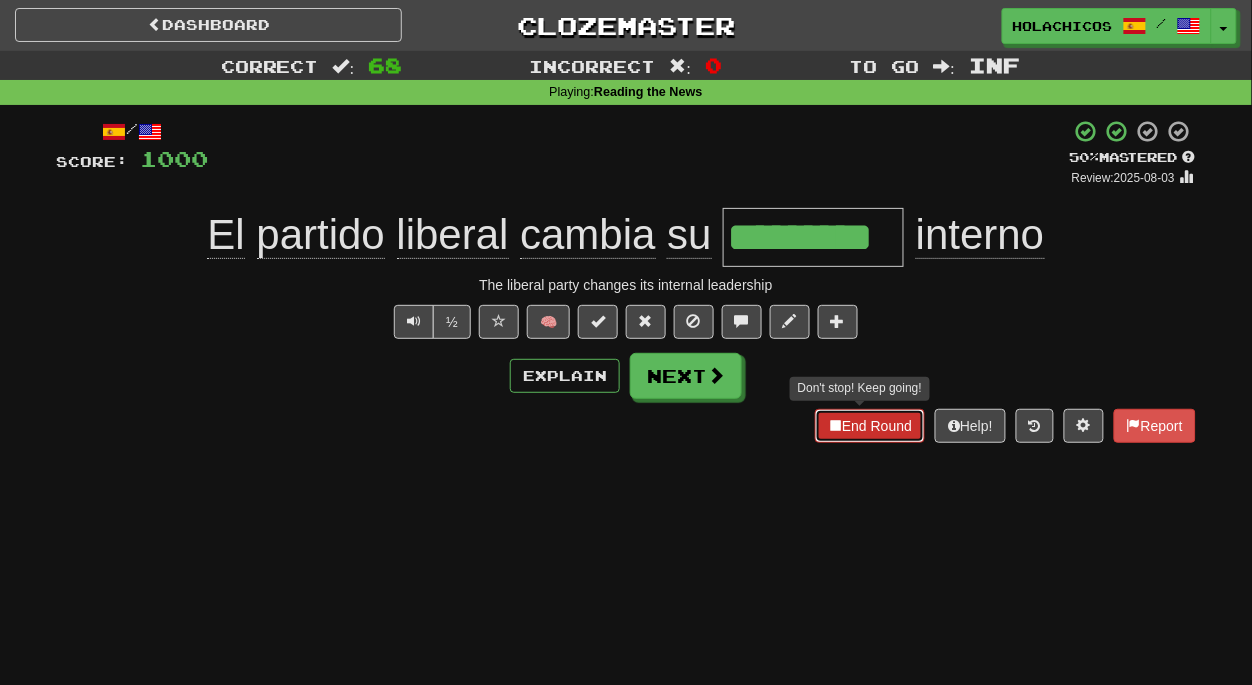 click on "End Round" at bounding box center [870, 426] 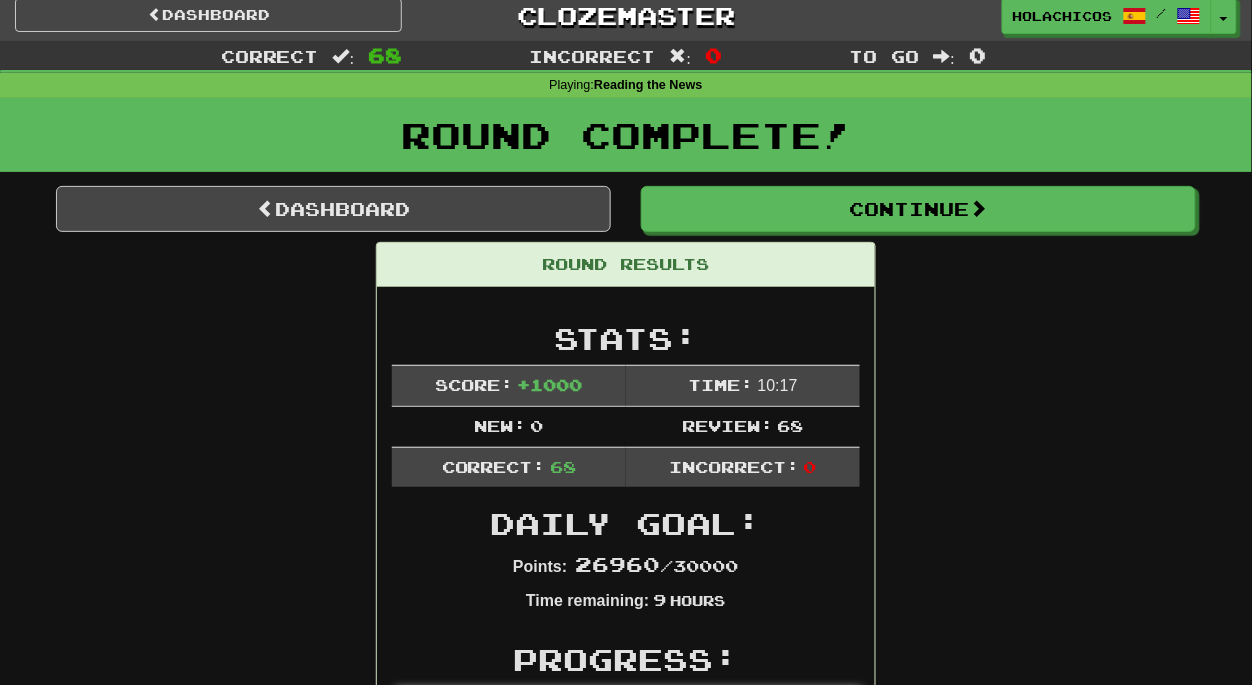 scroll, scrollTop: 0, scrollLeft: 0, axis: both 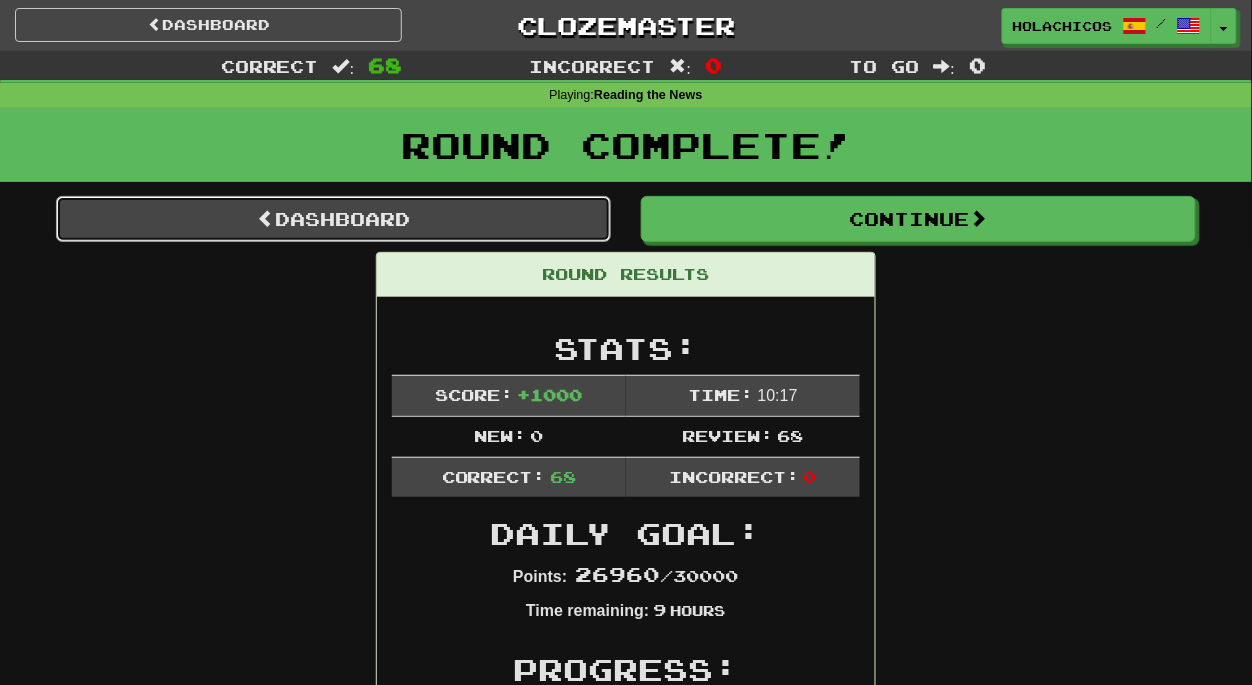 click on "Dashboard" at bounding box center [333, 219] 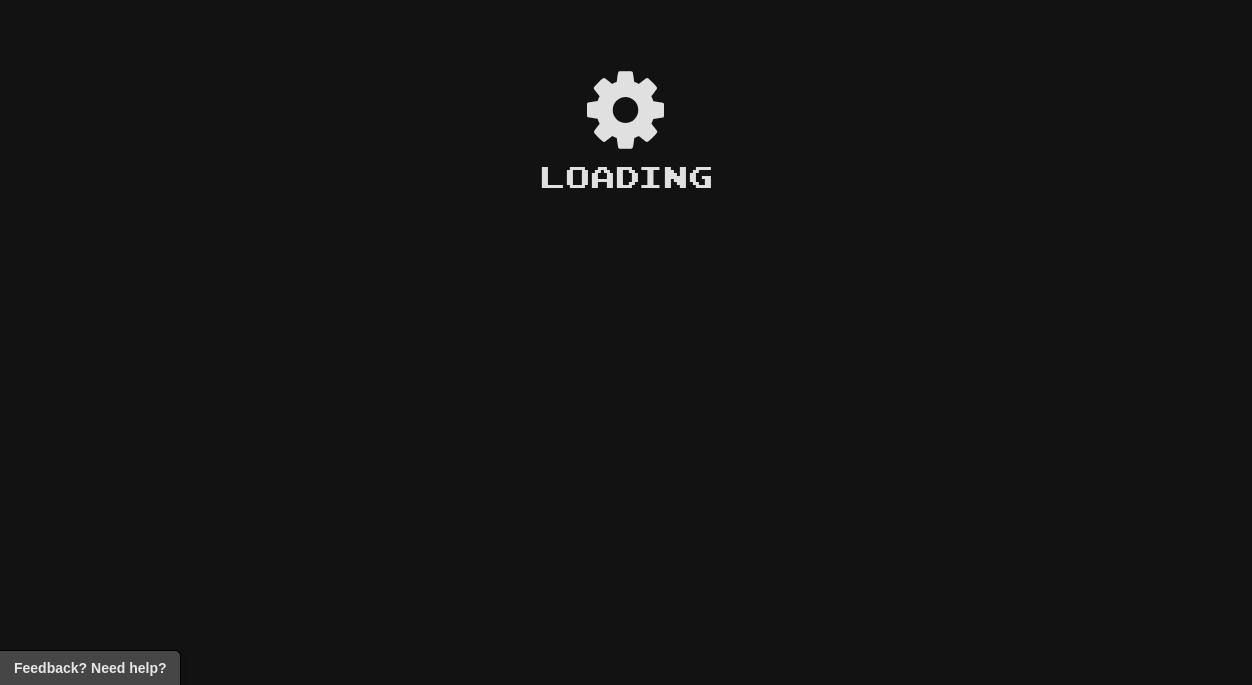 scroll, scrollTop: 0, scrollLeft: 0, axis: both 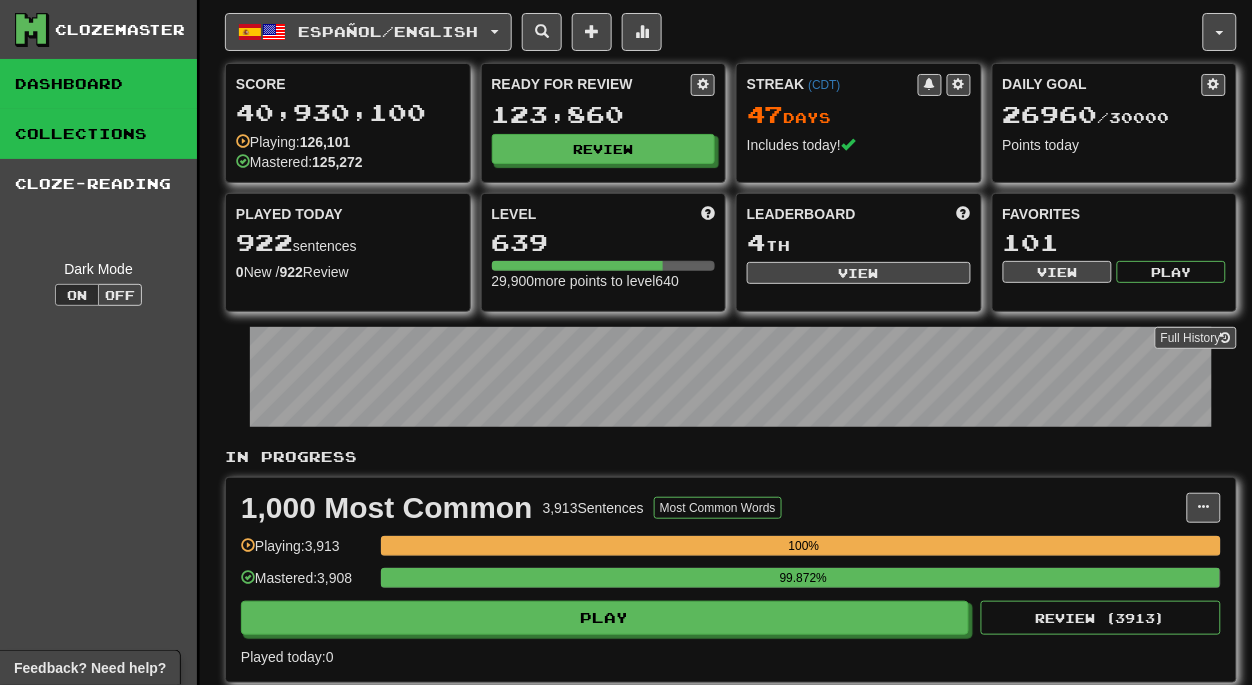 click on "Collections" at bounding box center [98, 134] 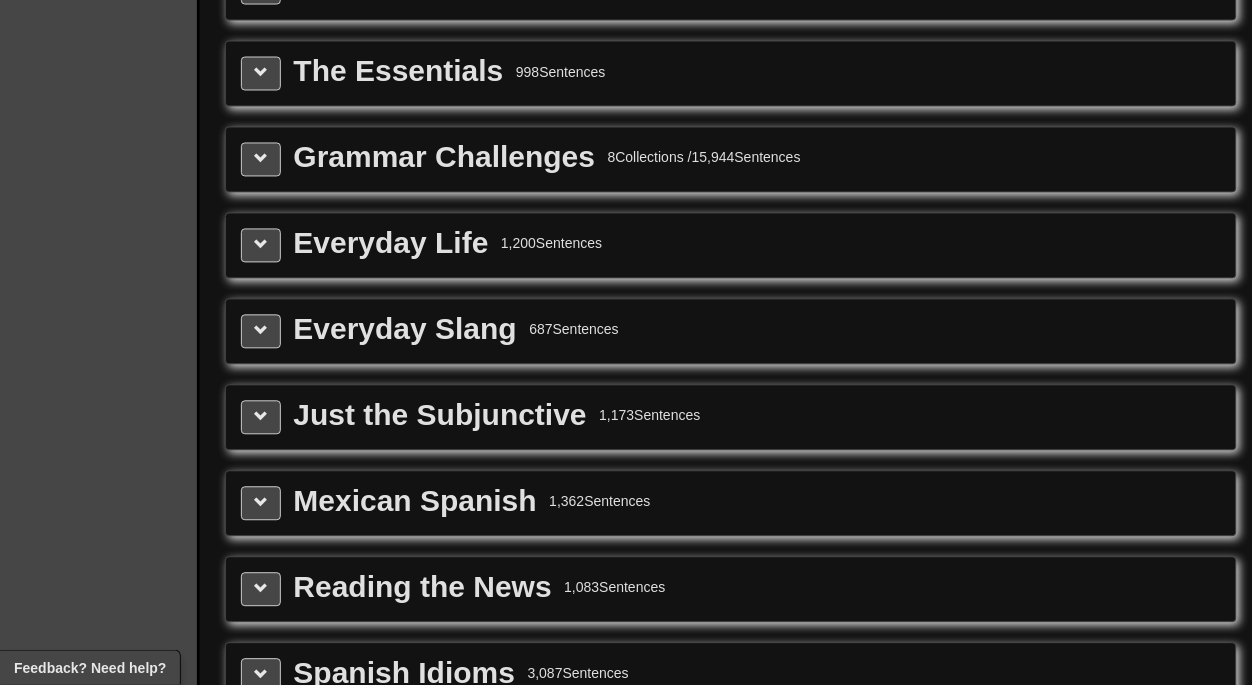 scroll, scrollTop: 2524, scrollLeft: 0, axis: vertical 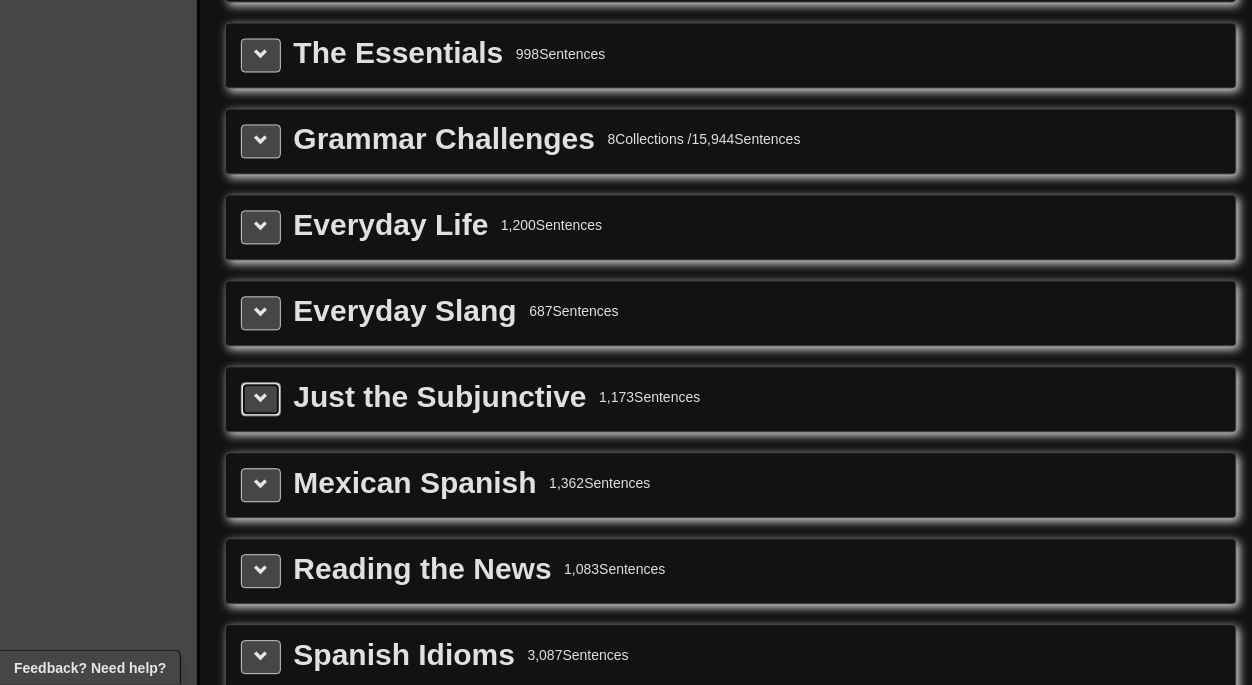 click at bounding box center [261, 399] 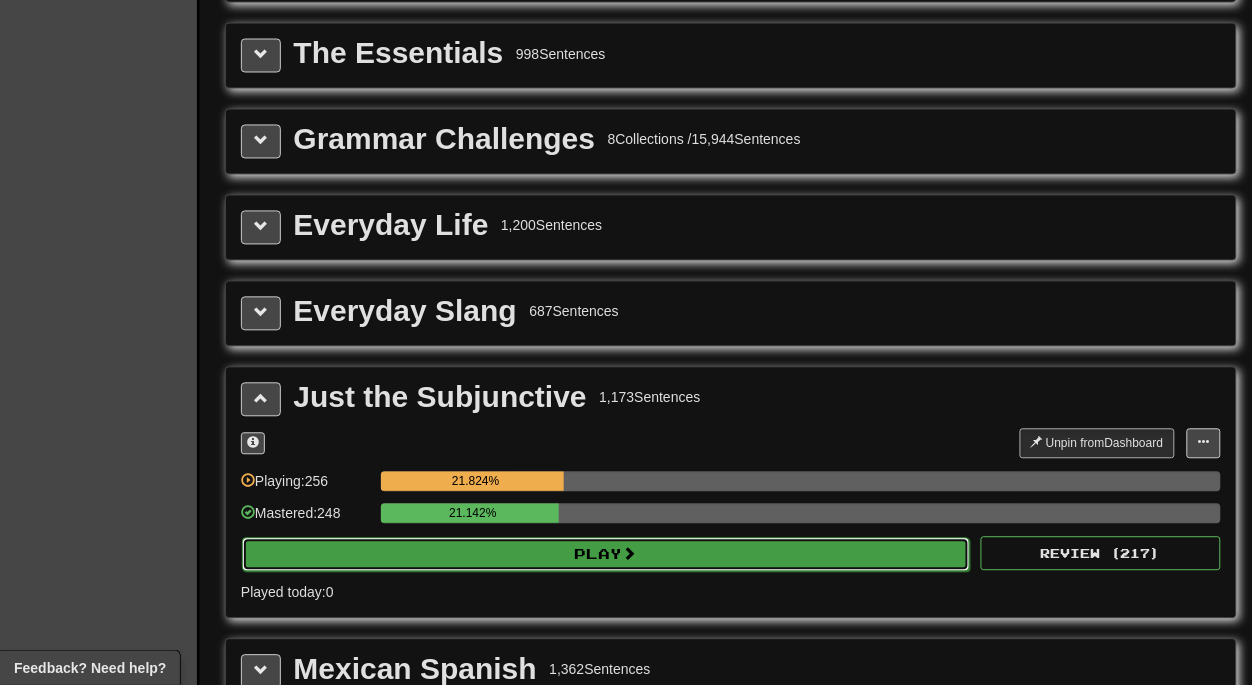 click on "Play" at bounding box center (606, 555) 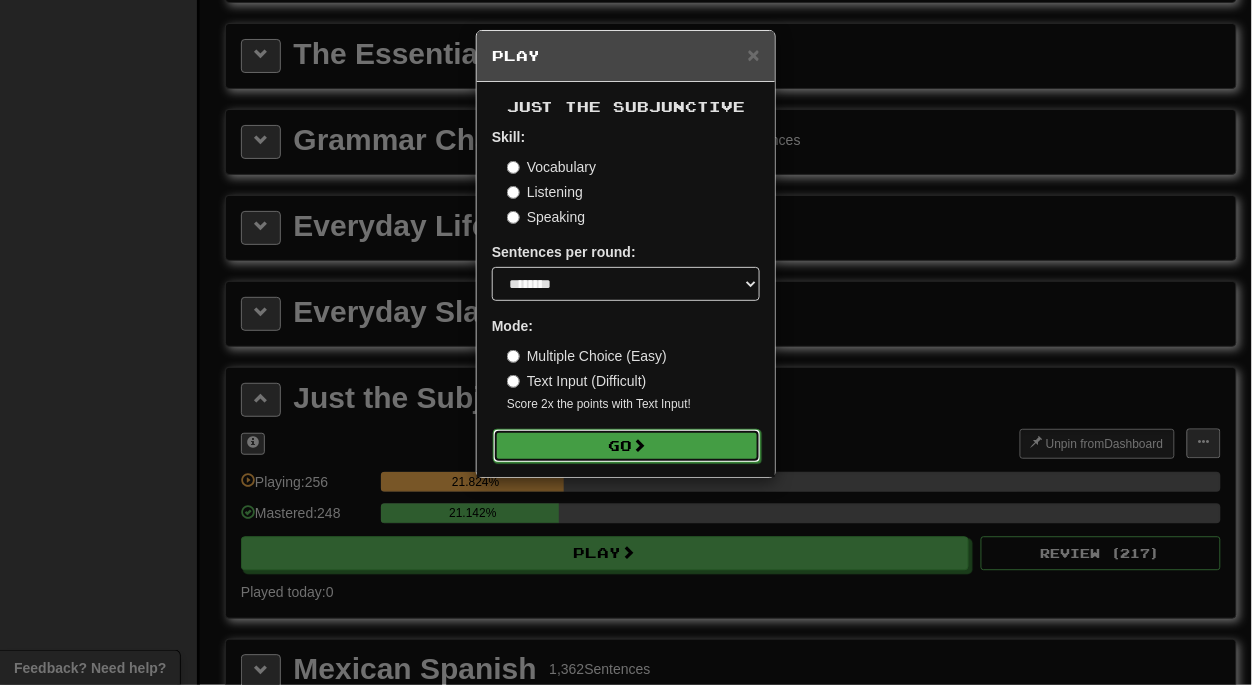 click on "Go" at bounding box center [627, 446] 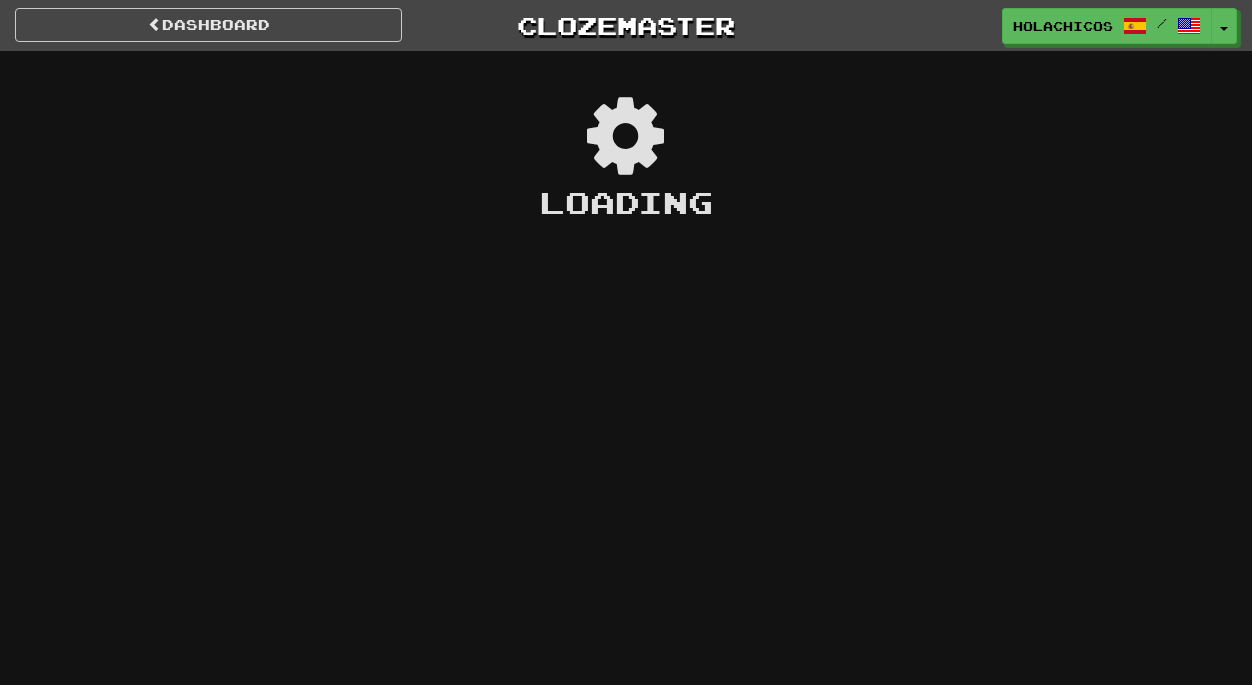 scroll, scrollTop: 0, scrollLeft: 0, axis: both 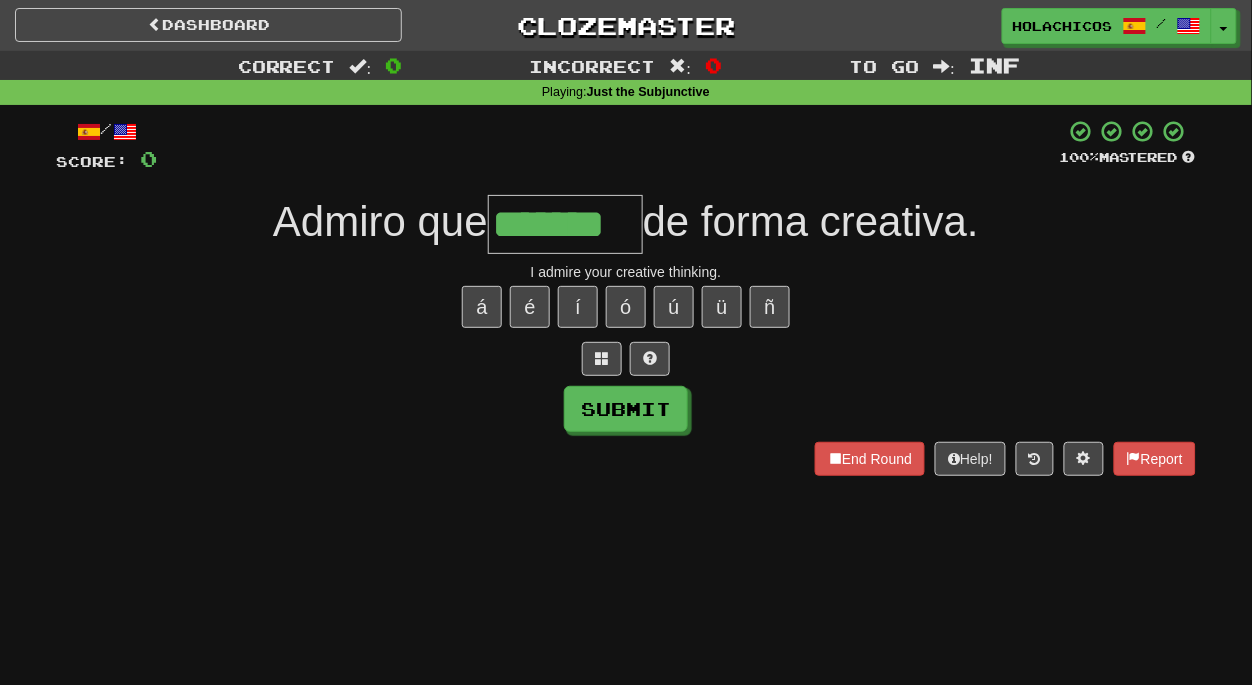 type on "*******" 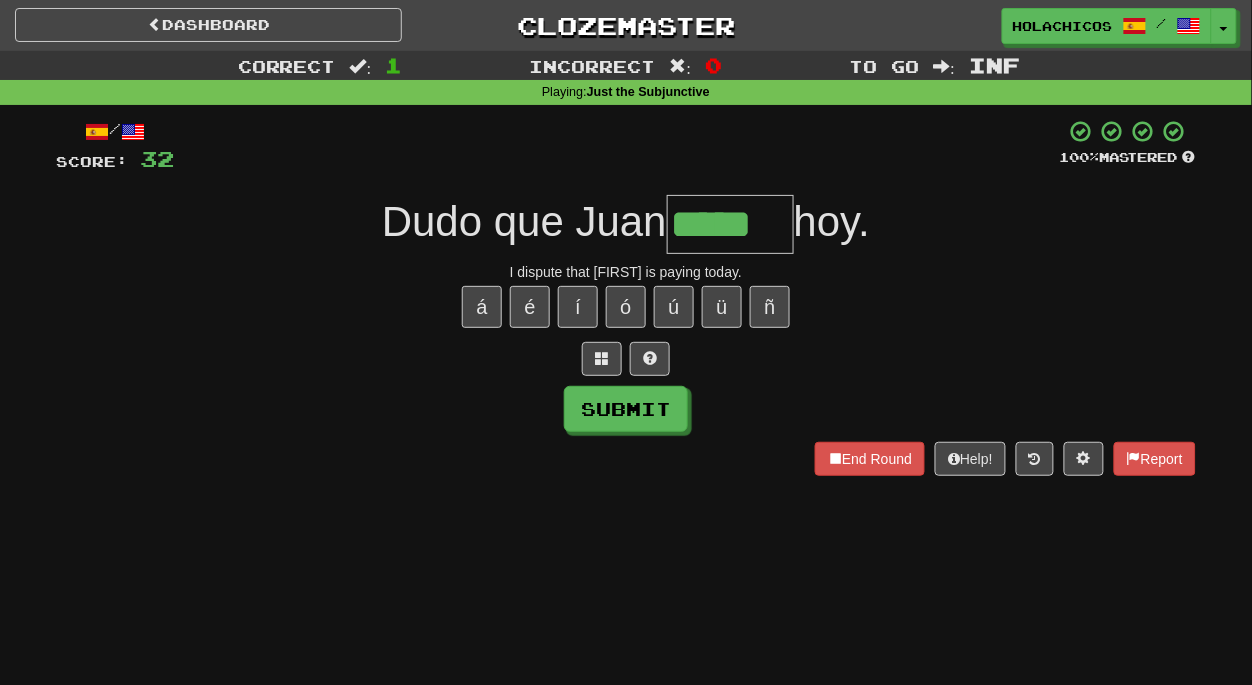 type on "*****" 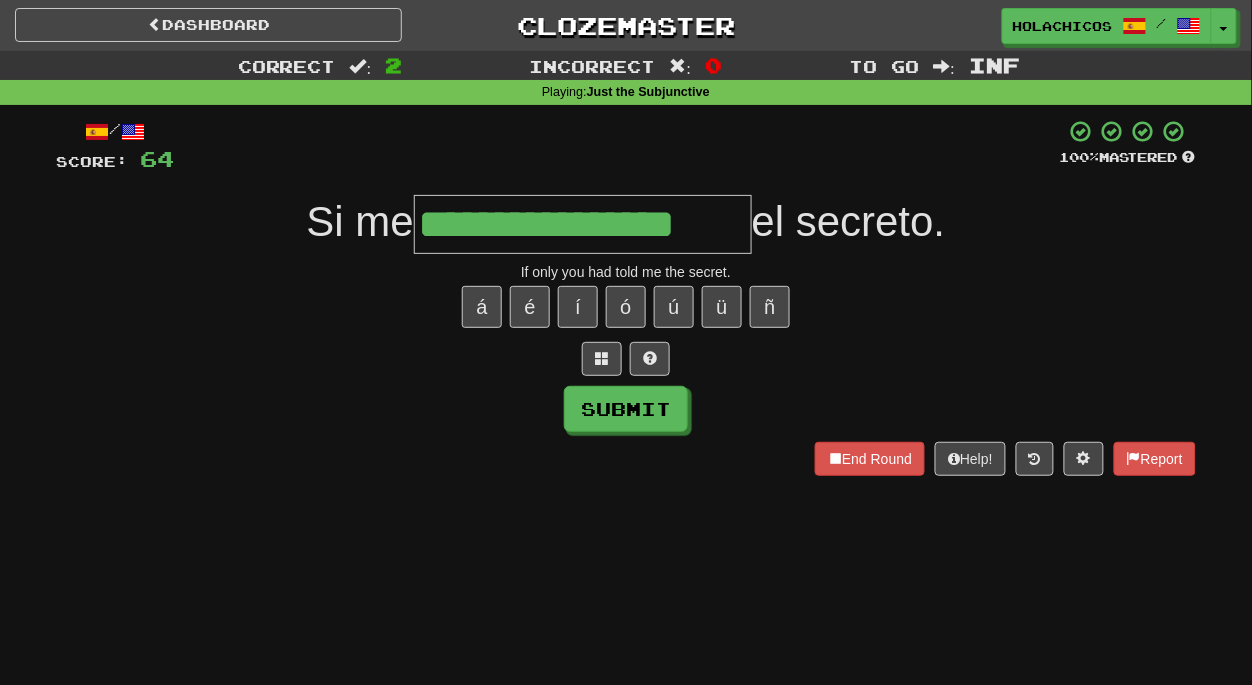 type on "**********" 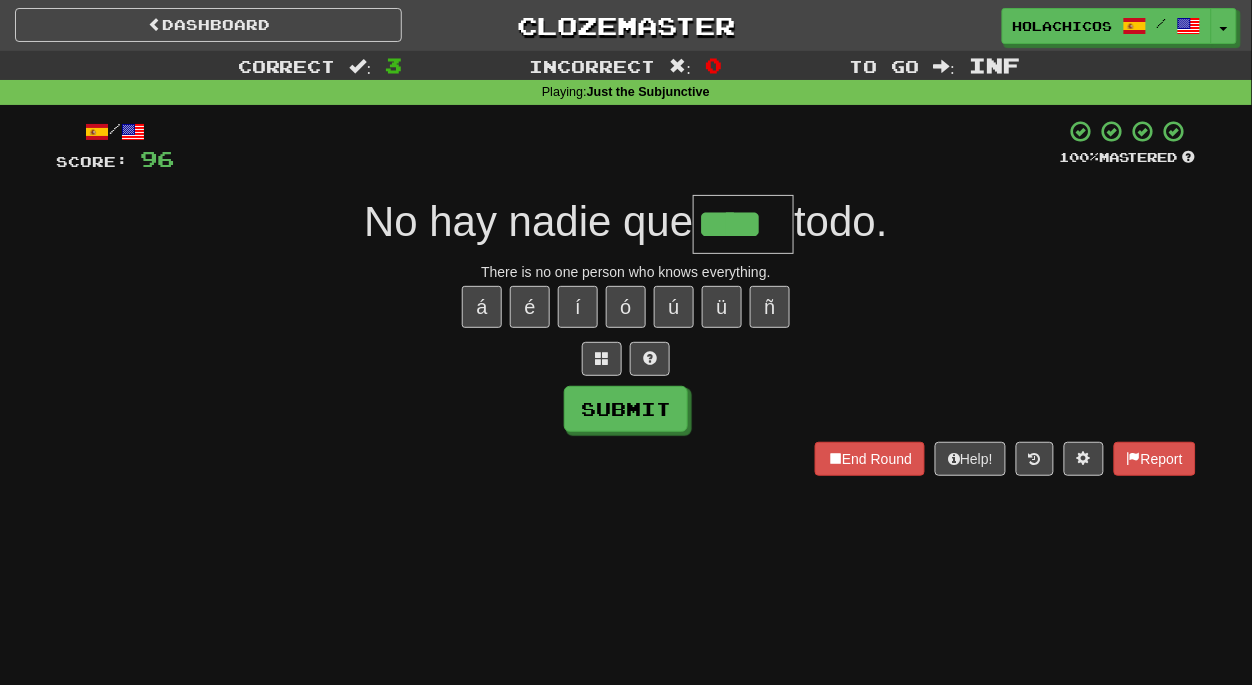 type on "****" 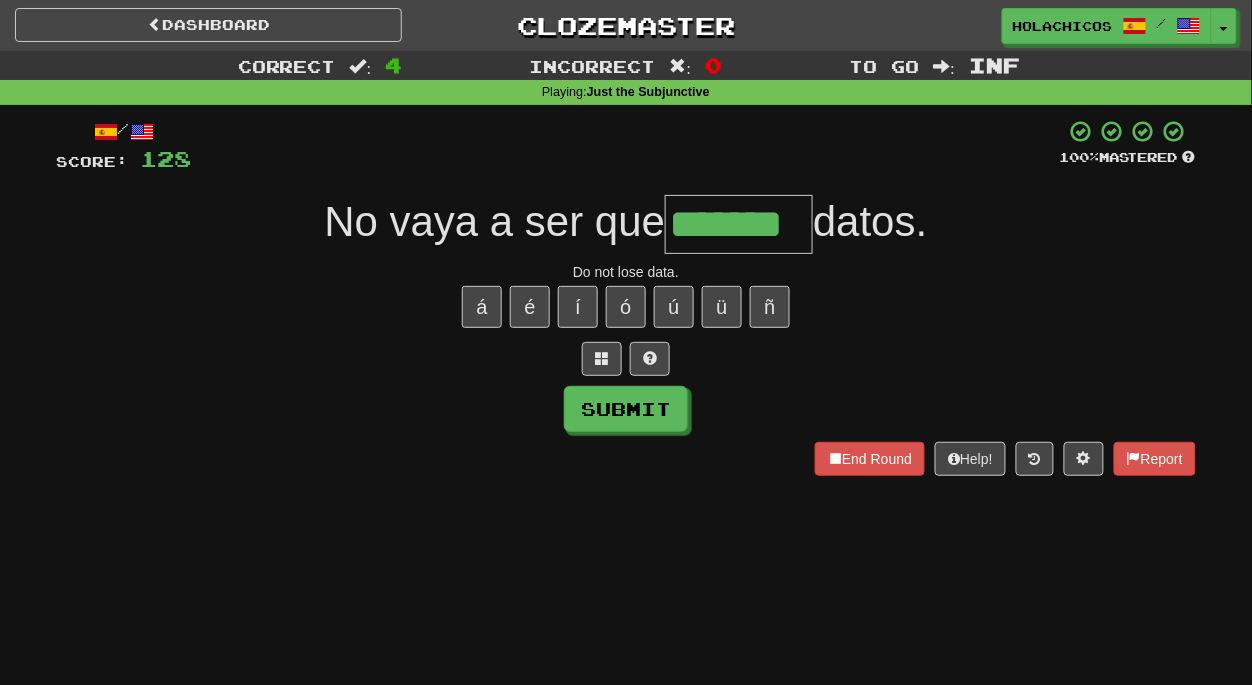 type on "*******" 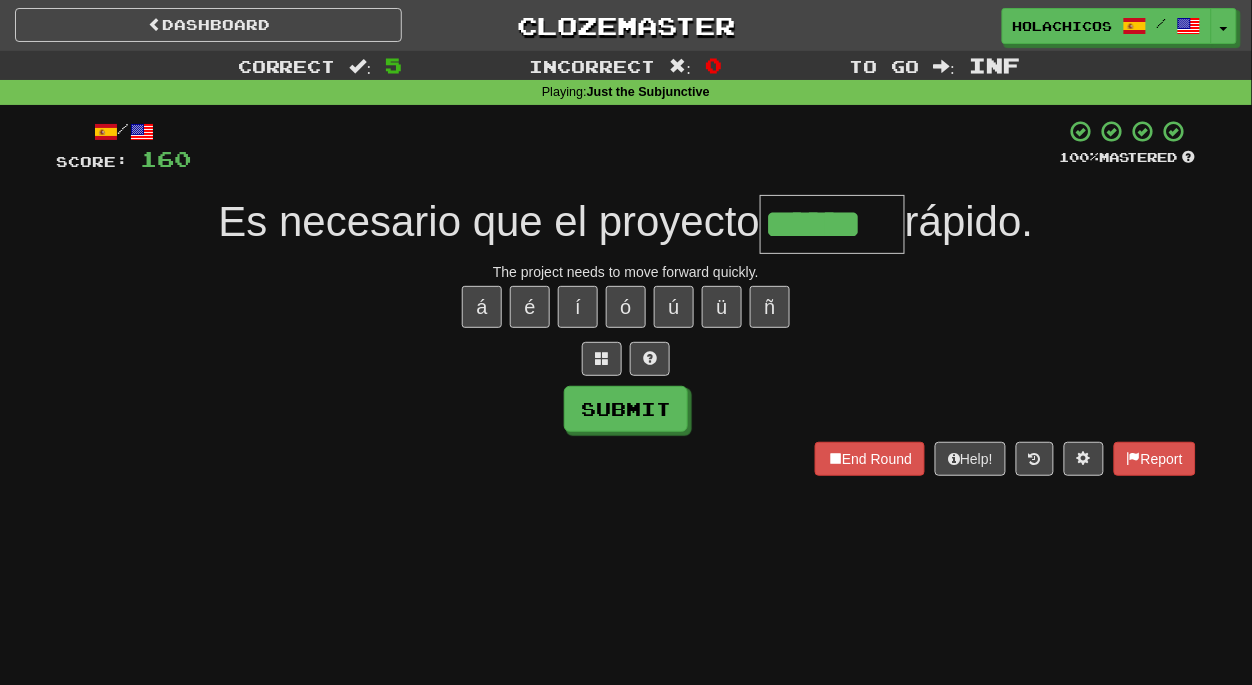 type on "******" 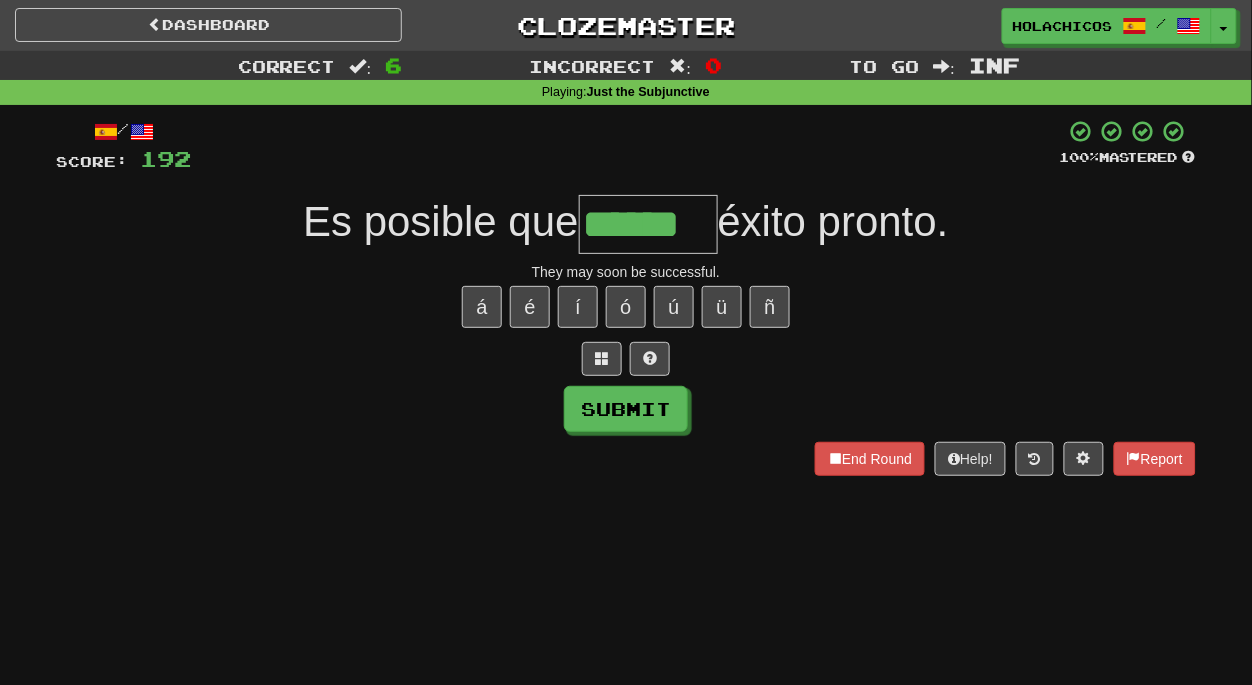 type on "******" 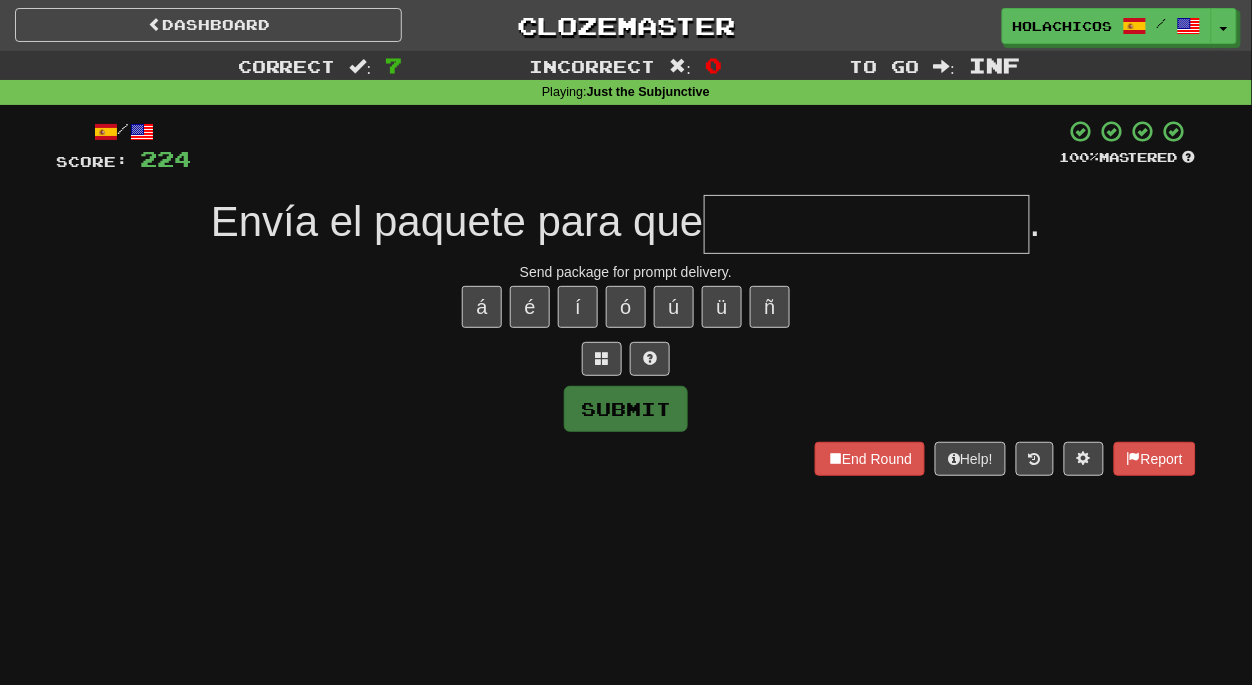 type on "*" 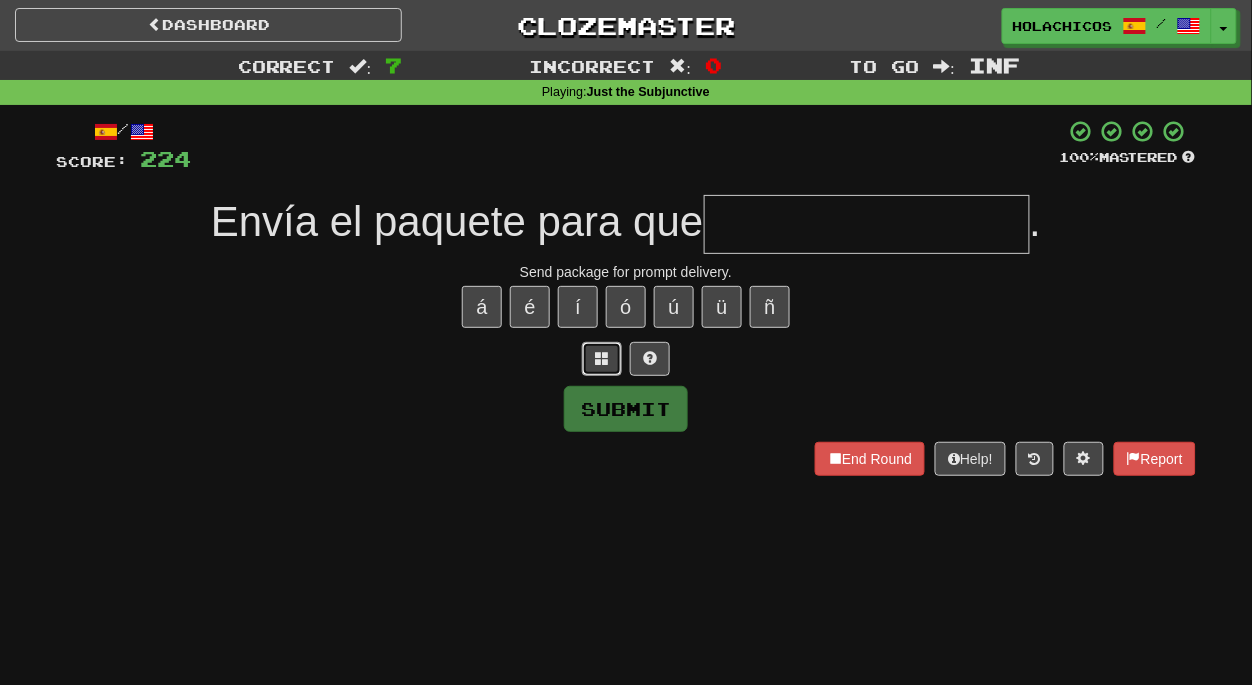 click at bounding box center [602, 358] 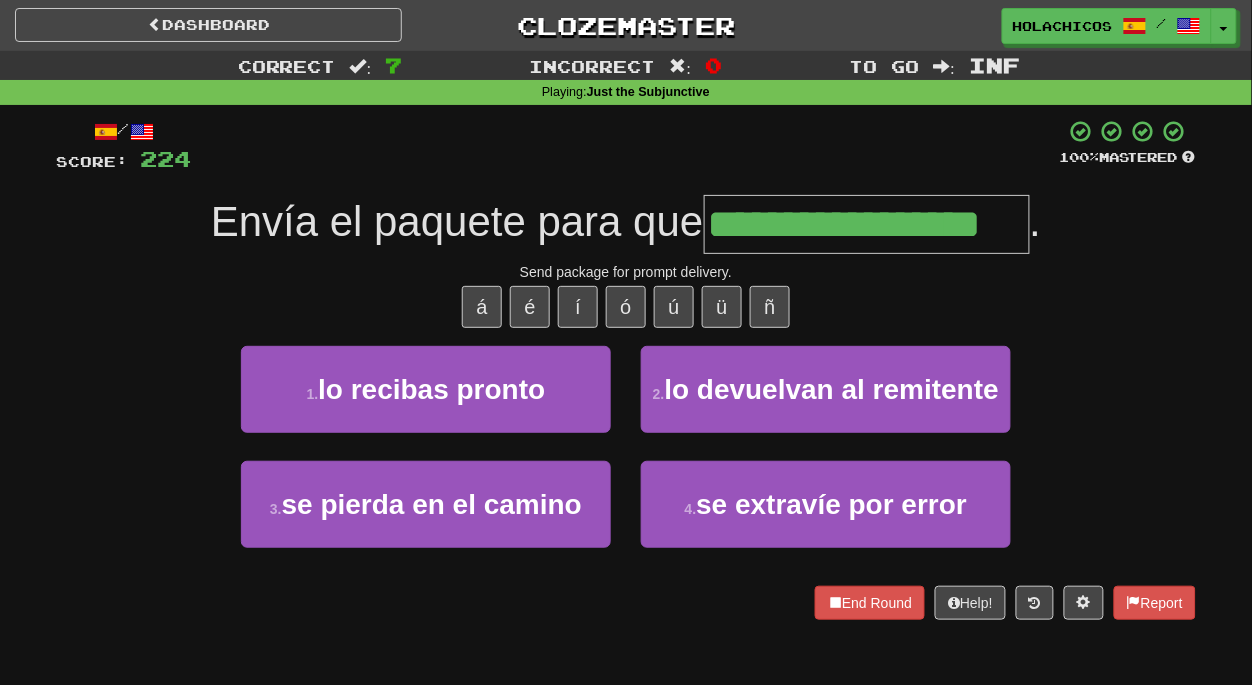type on "**********" 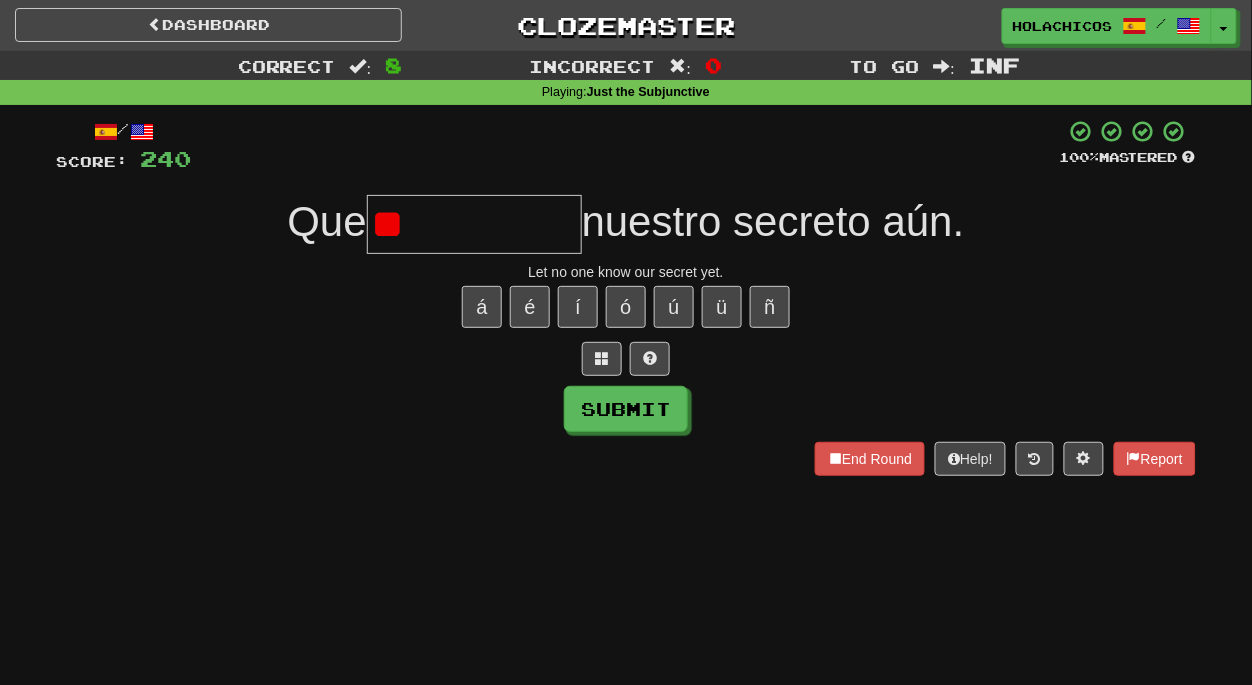 type on "*" 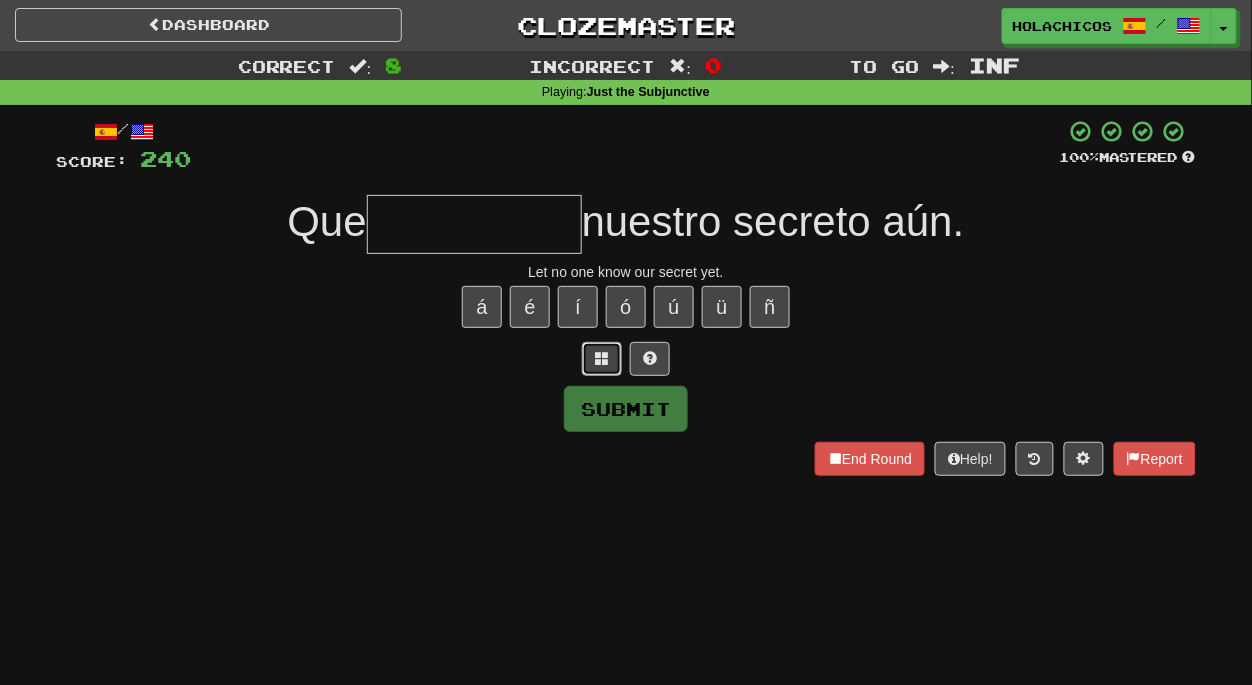 click at bounding box center (602, 358) 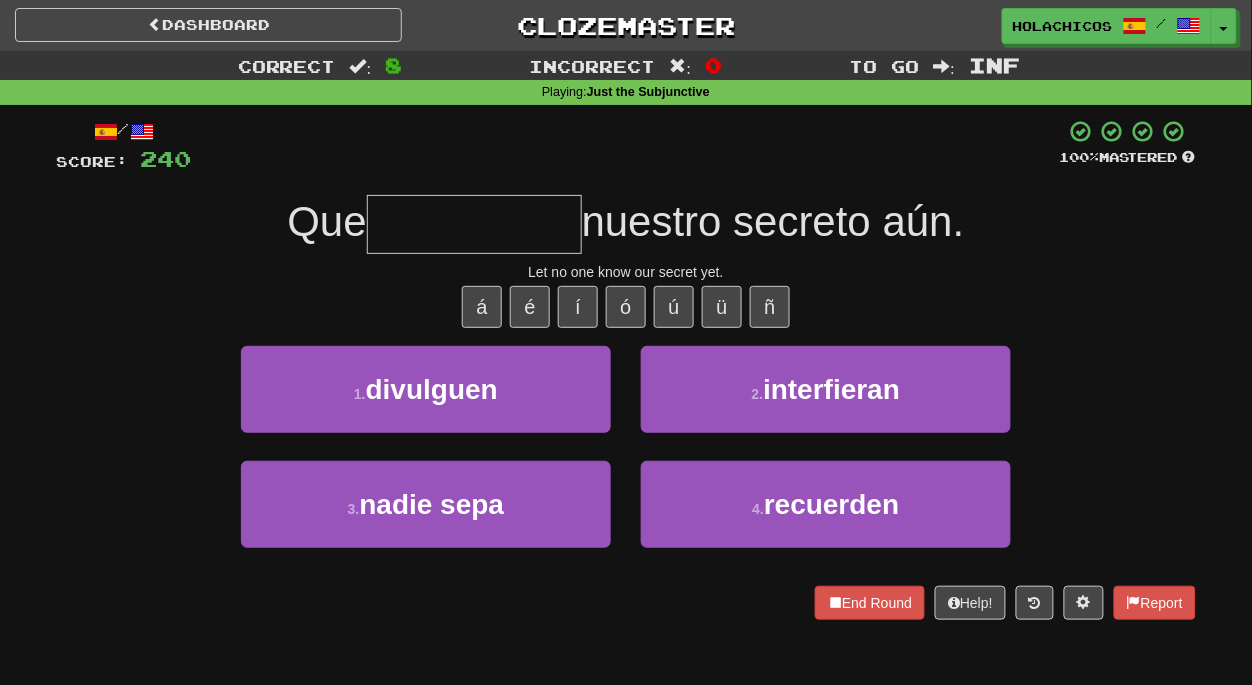 type on "*" 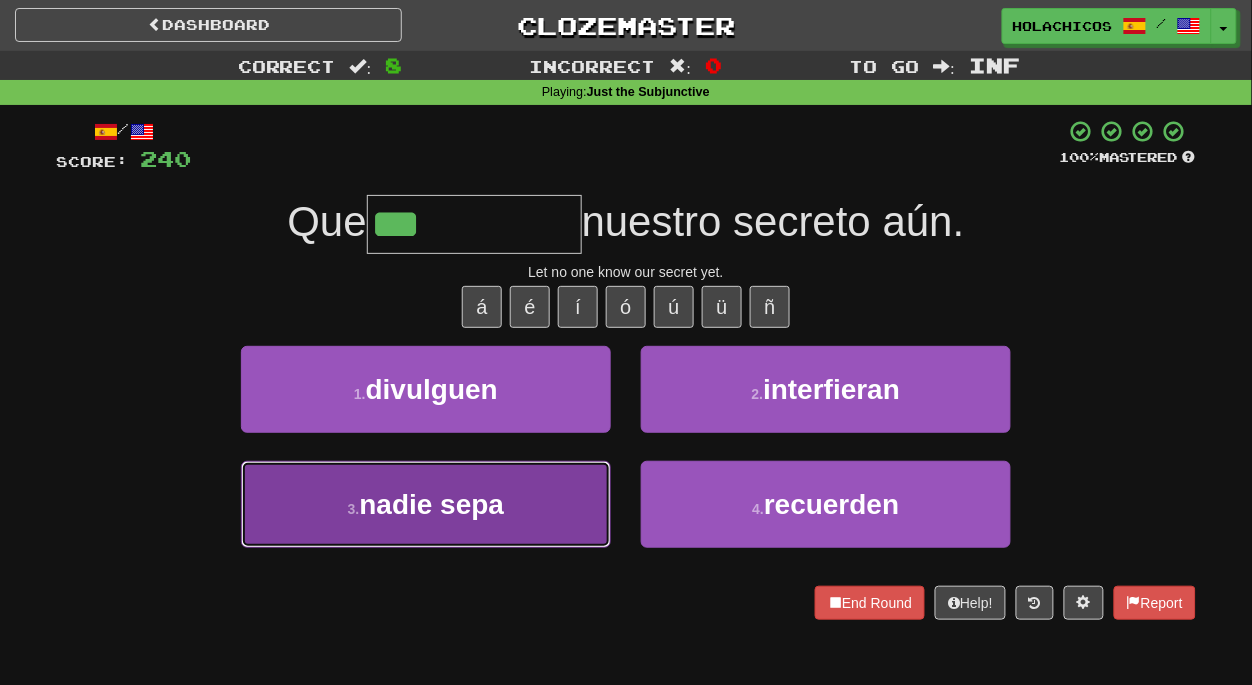 click on "3 .  nadie sepa" at bounding box center [426, 504] 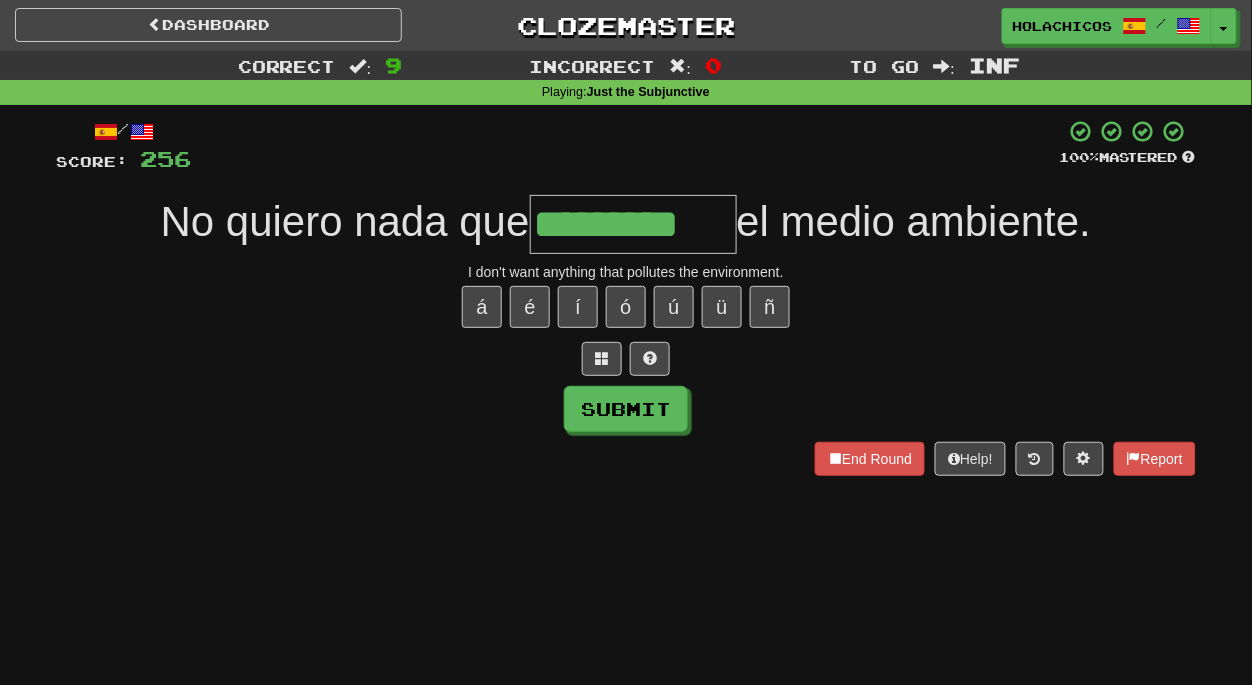 type on "*********" 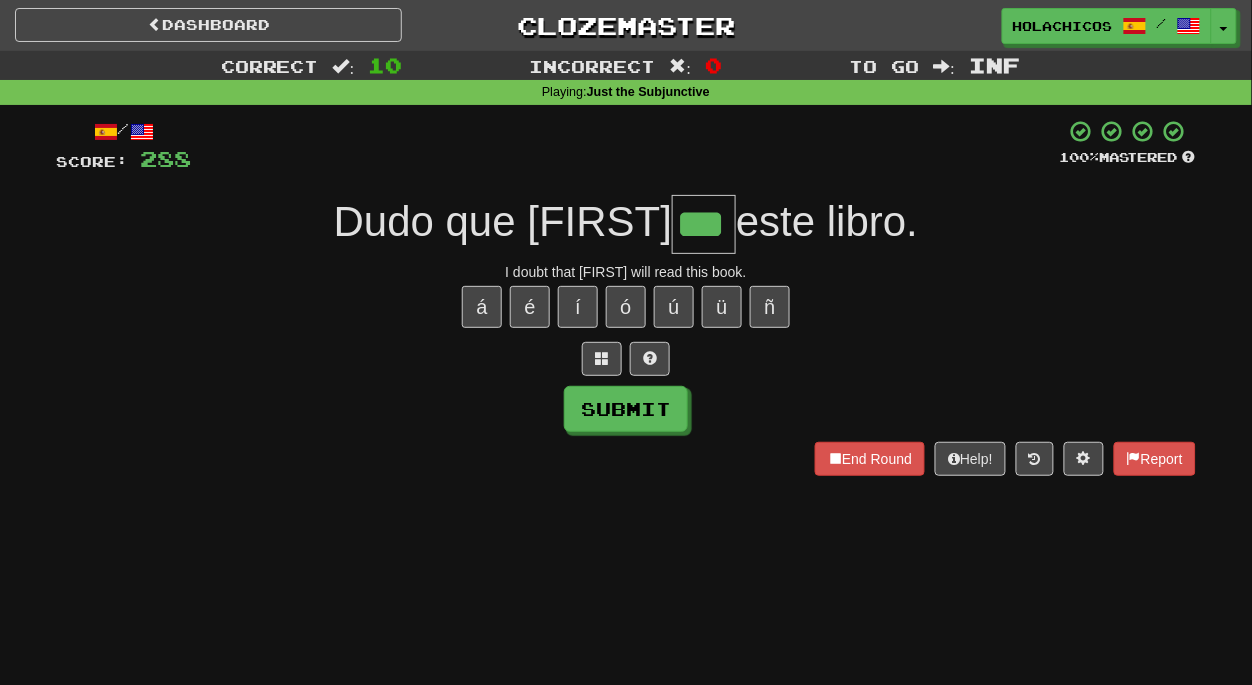 type on "***" 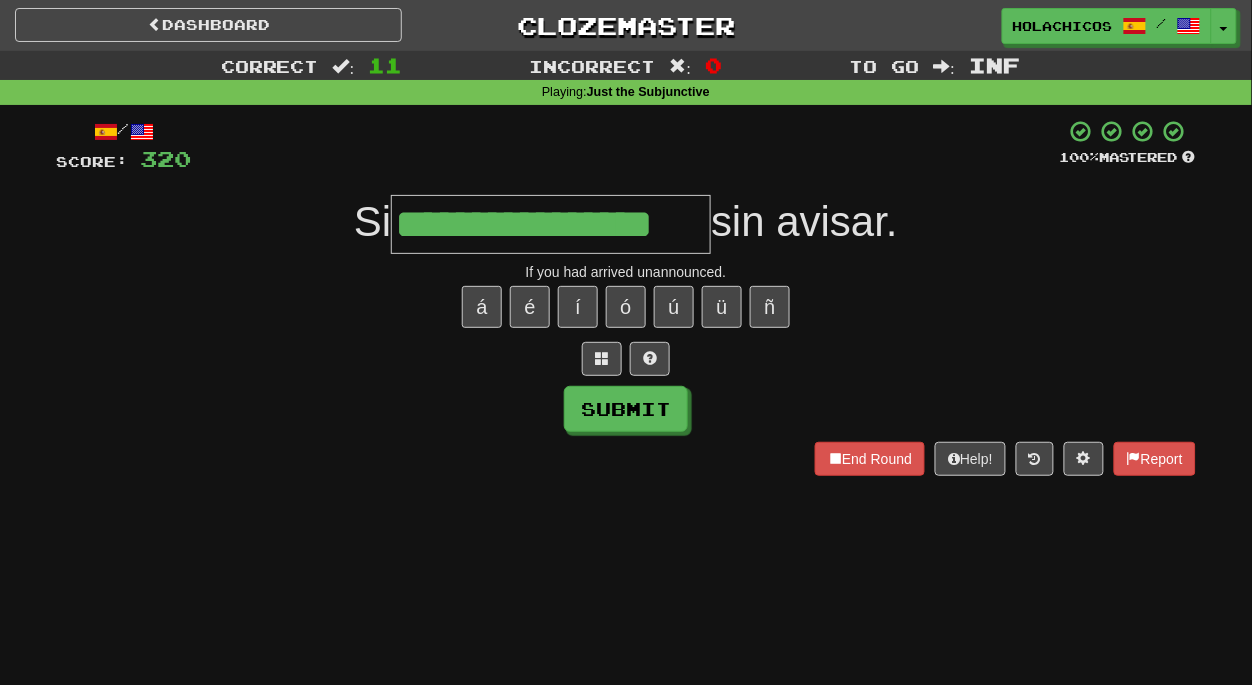 type on "**********" 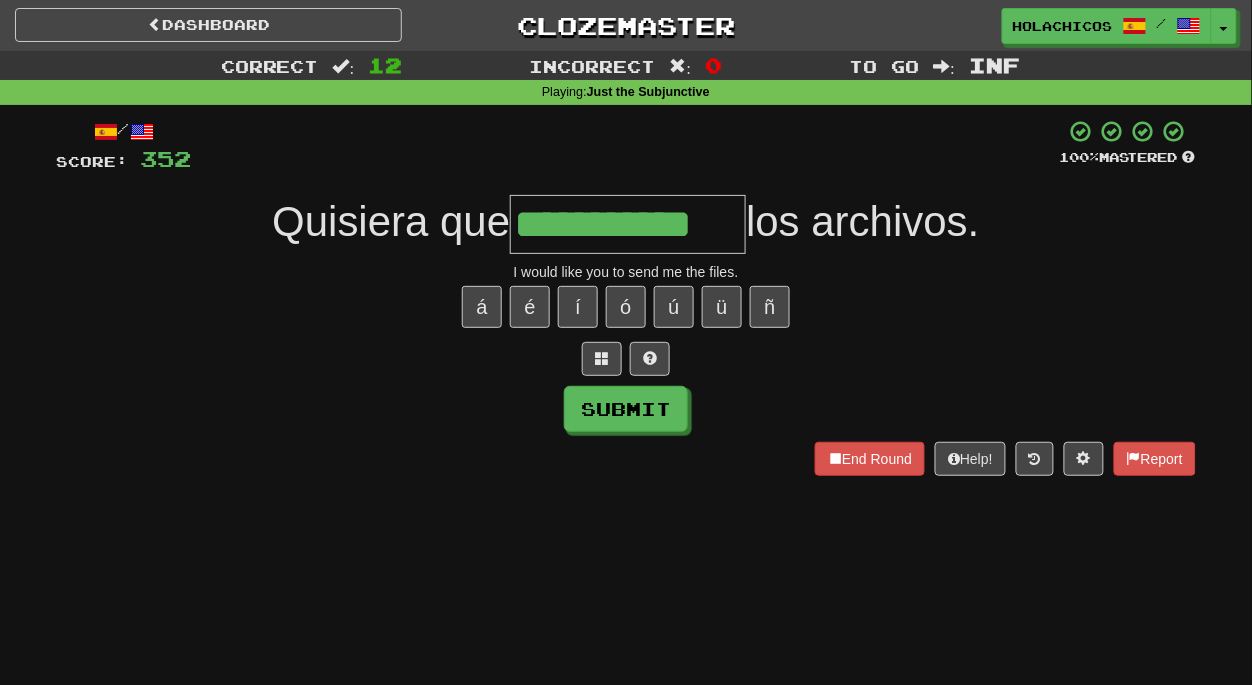 type on "**********" 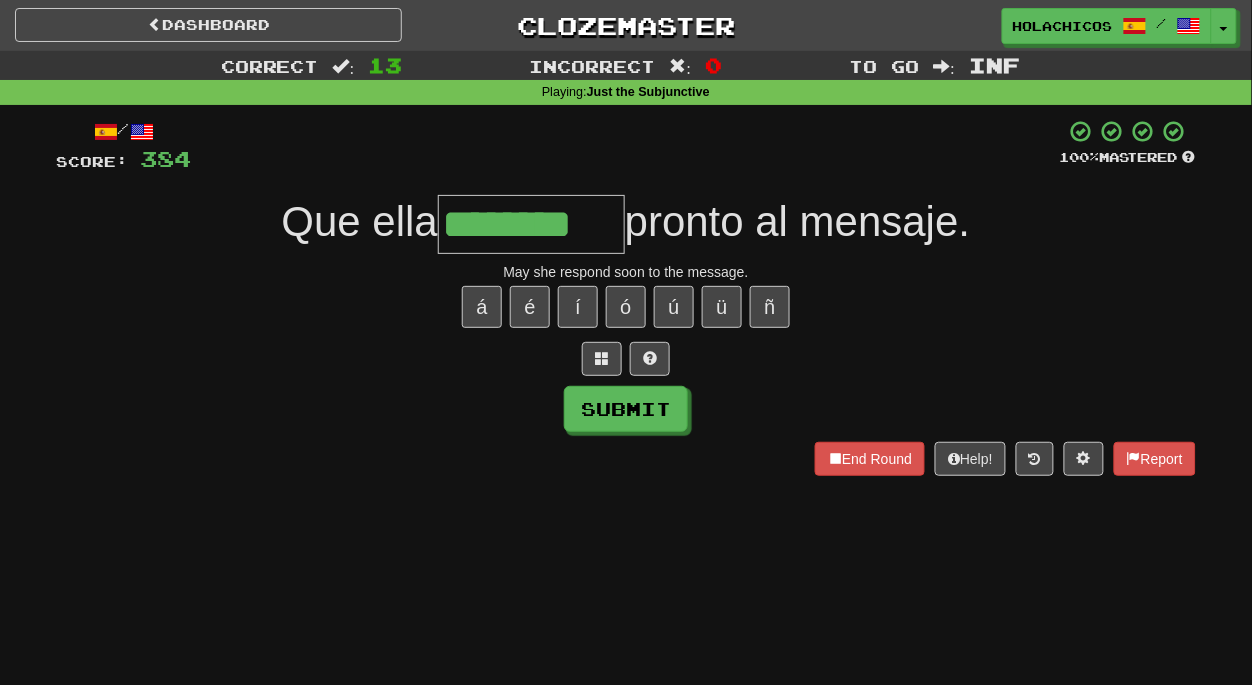 type on "********" 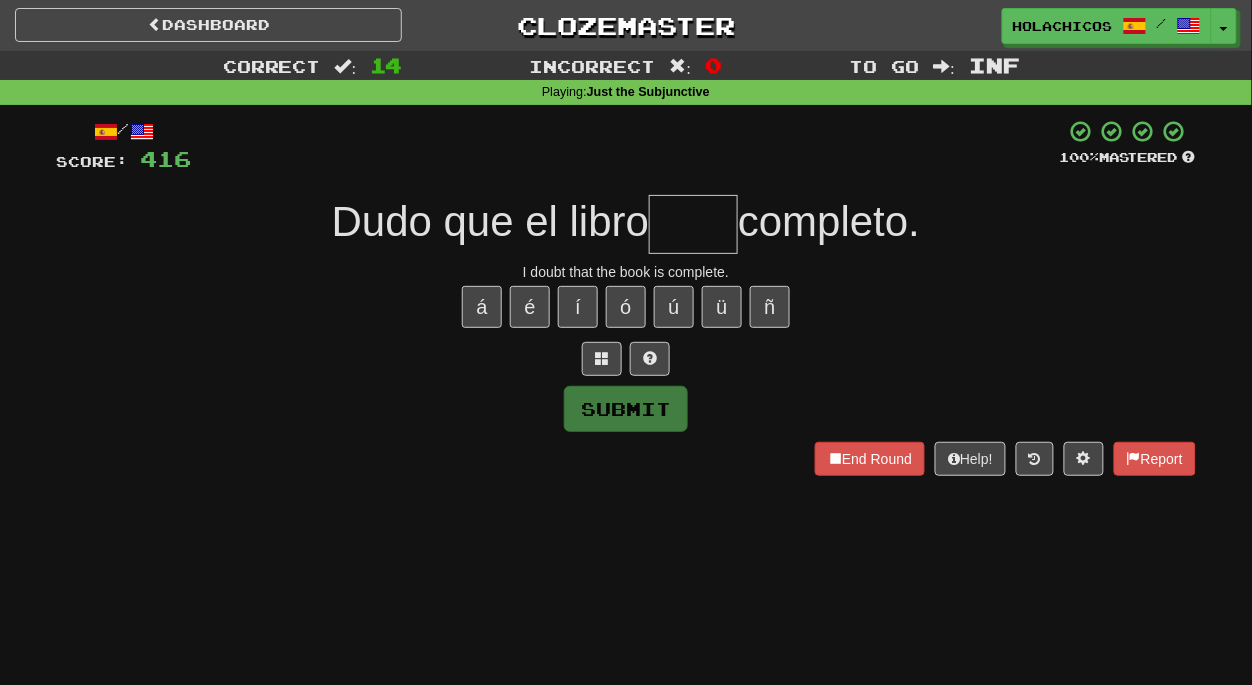 type on "*" 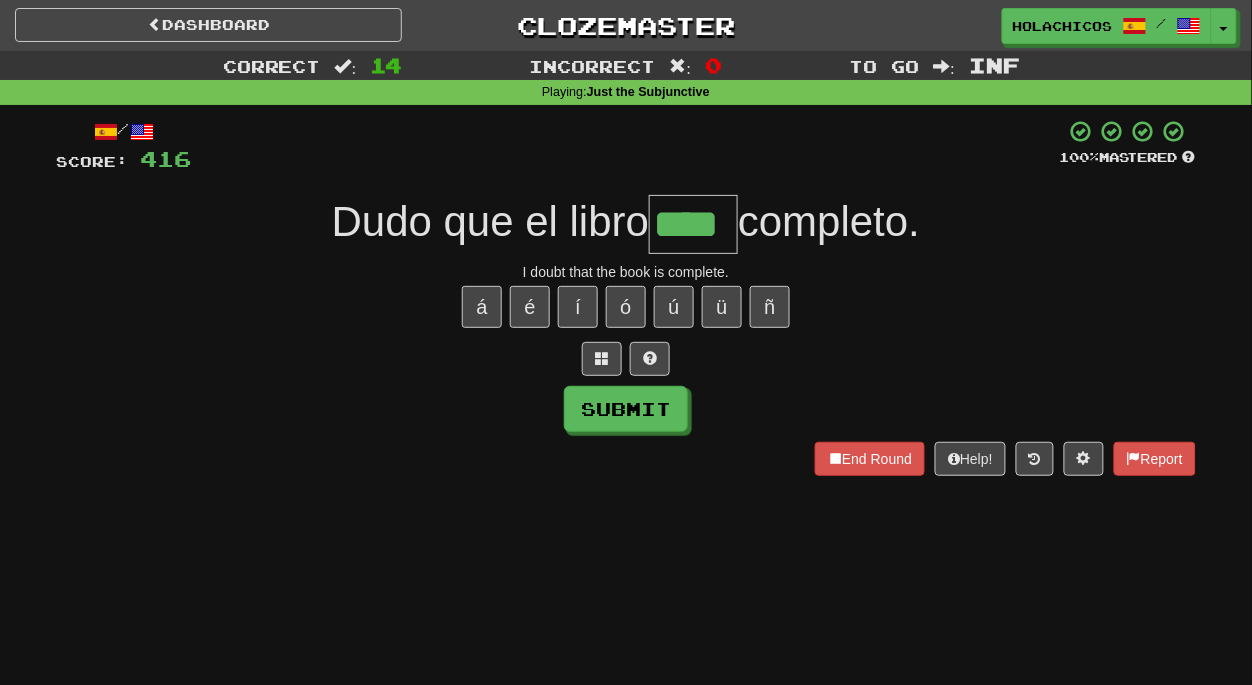 type on "****" 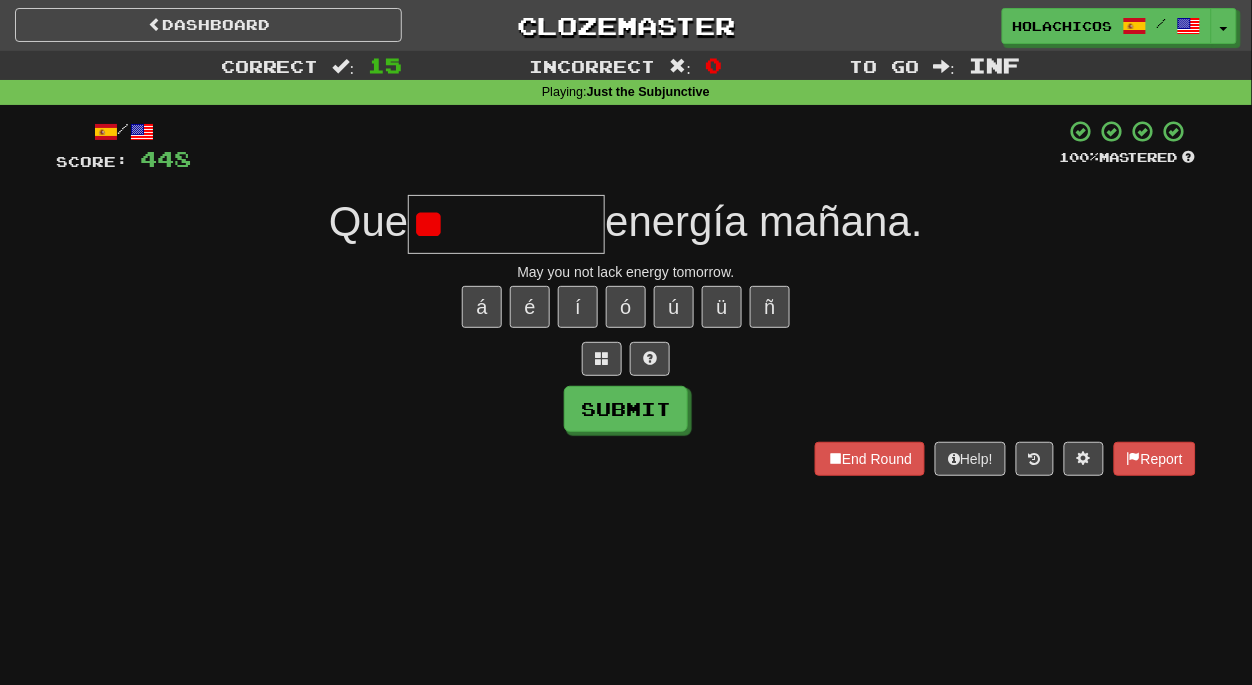 type on "*" 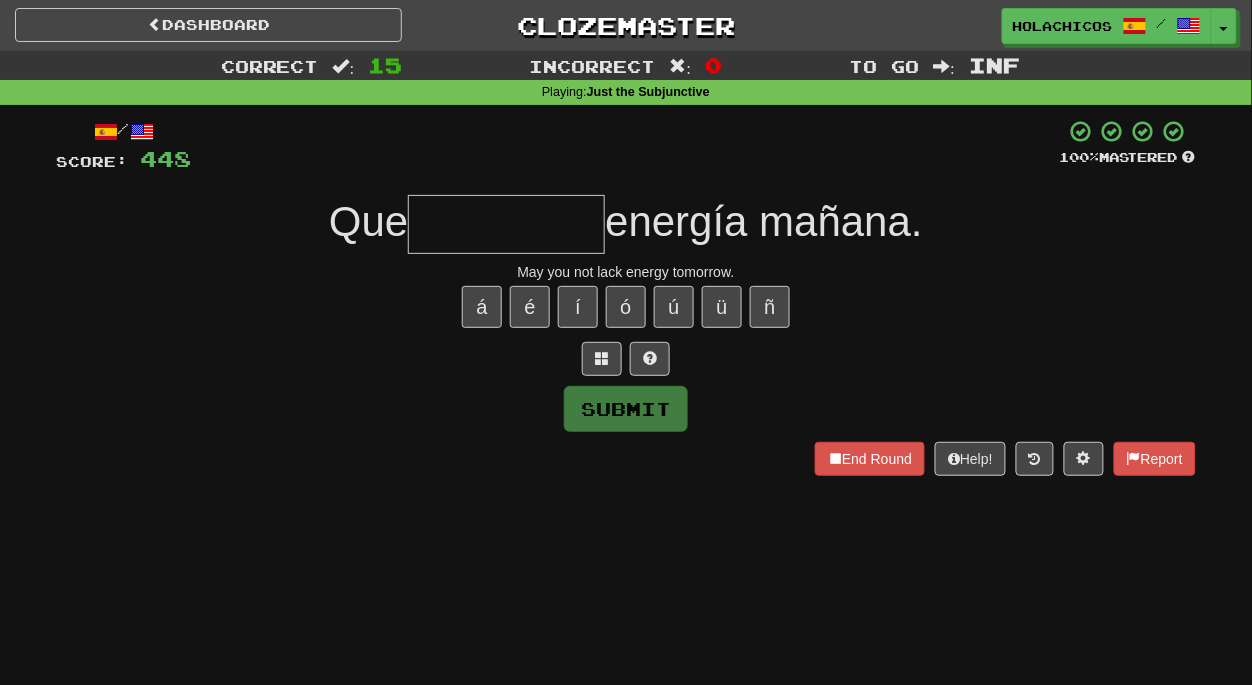 type on "*" 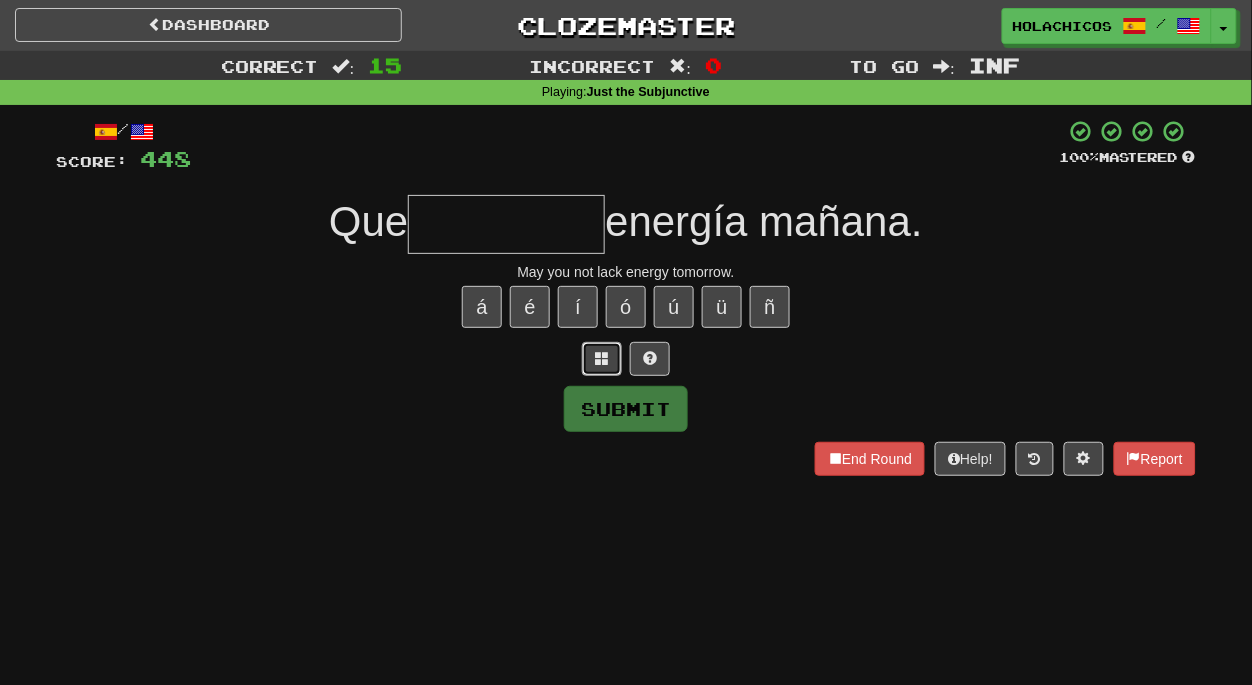 click at bounding box center (602, 359) 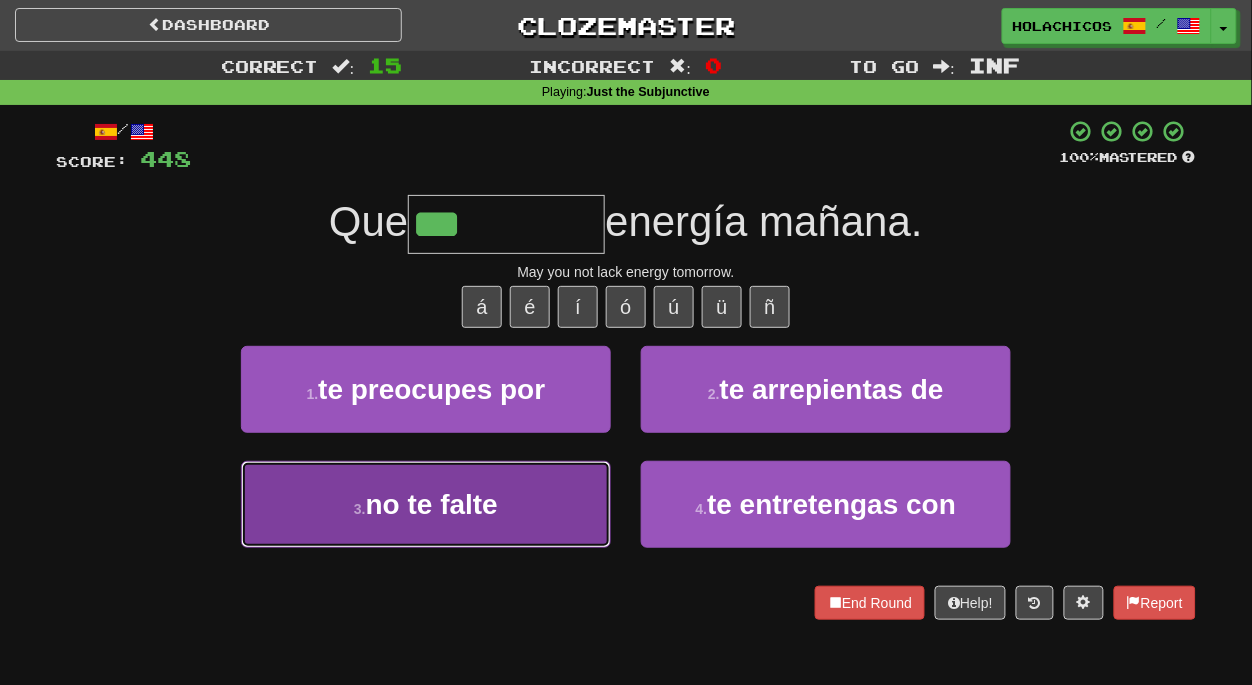 click on "3 .  no te falte" at bounding box center [426, 504] 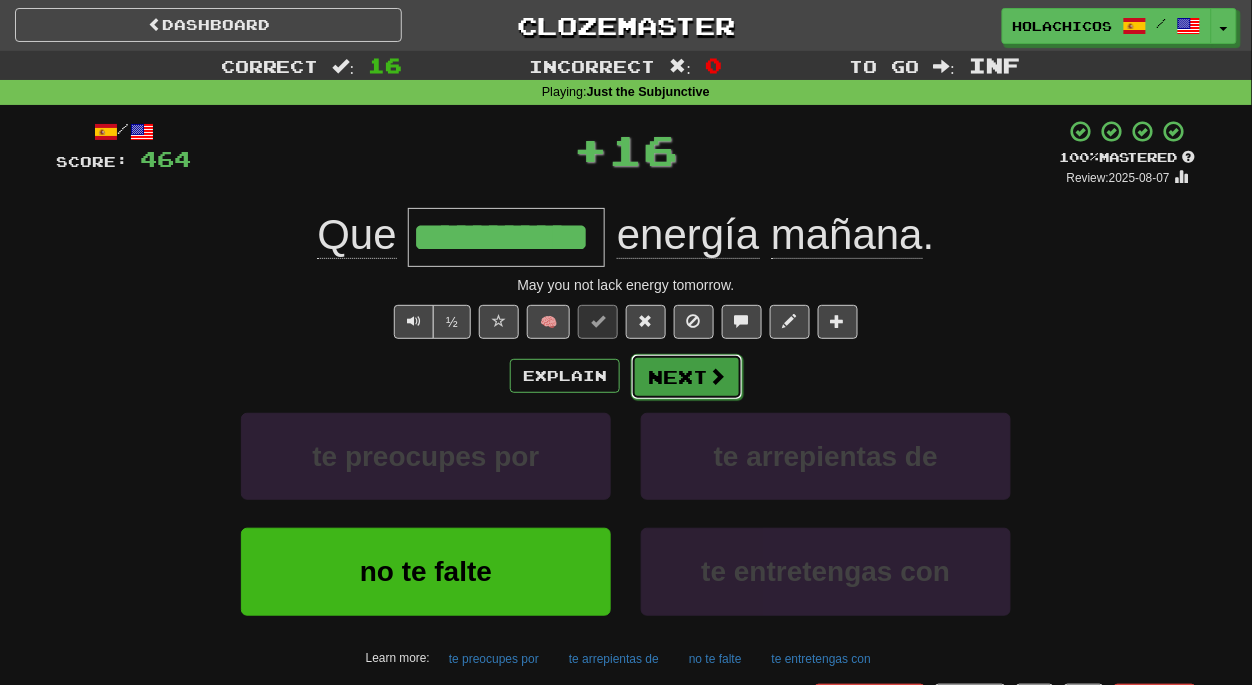 click on "Next" at bounding box center [687, 377] 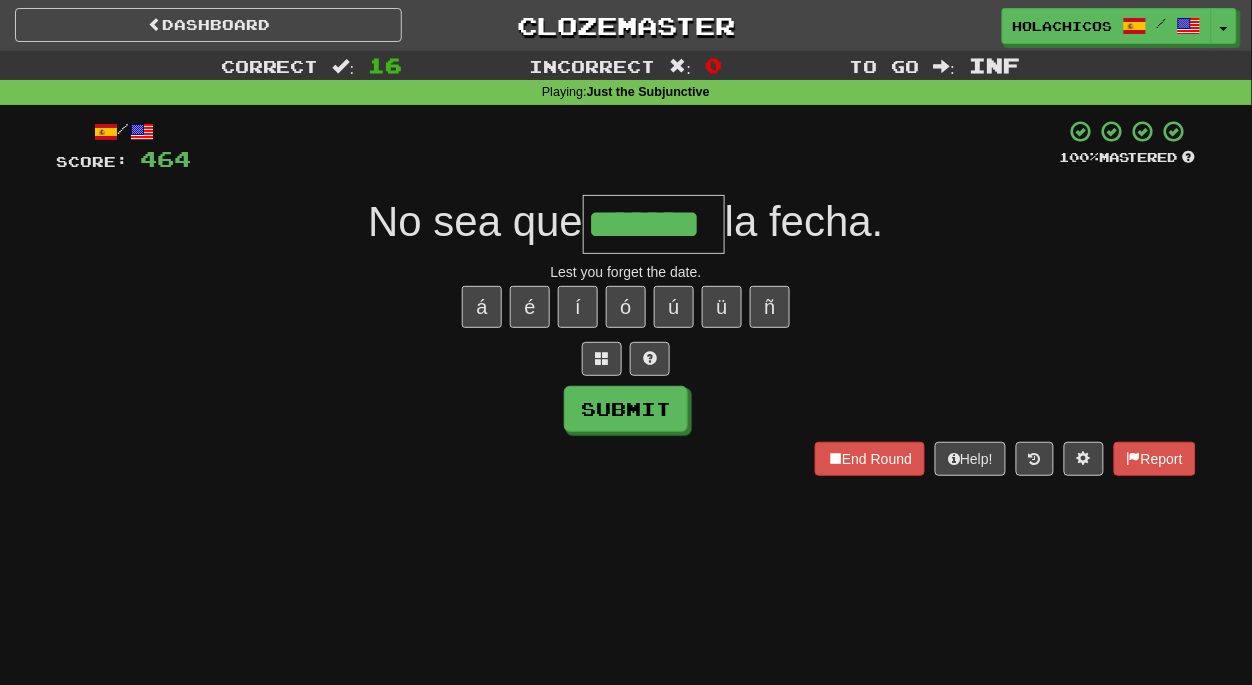 type on "*******" 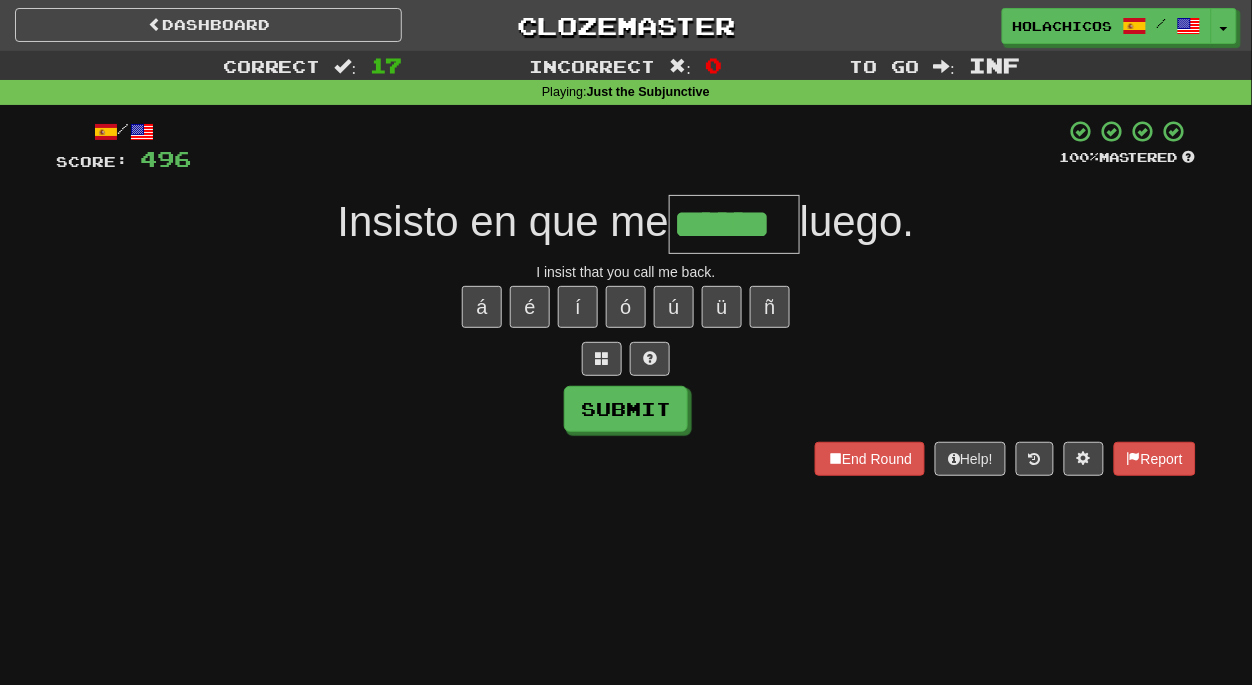 type on "******" 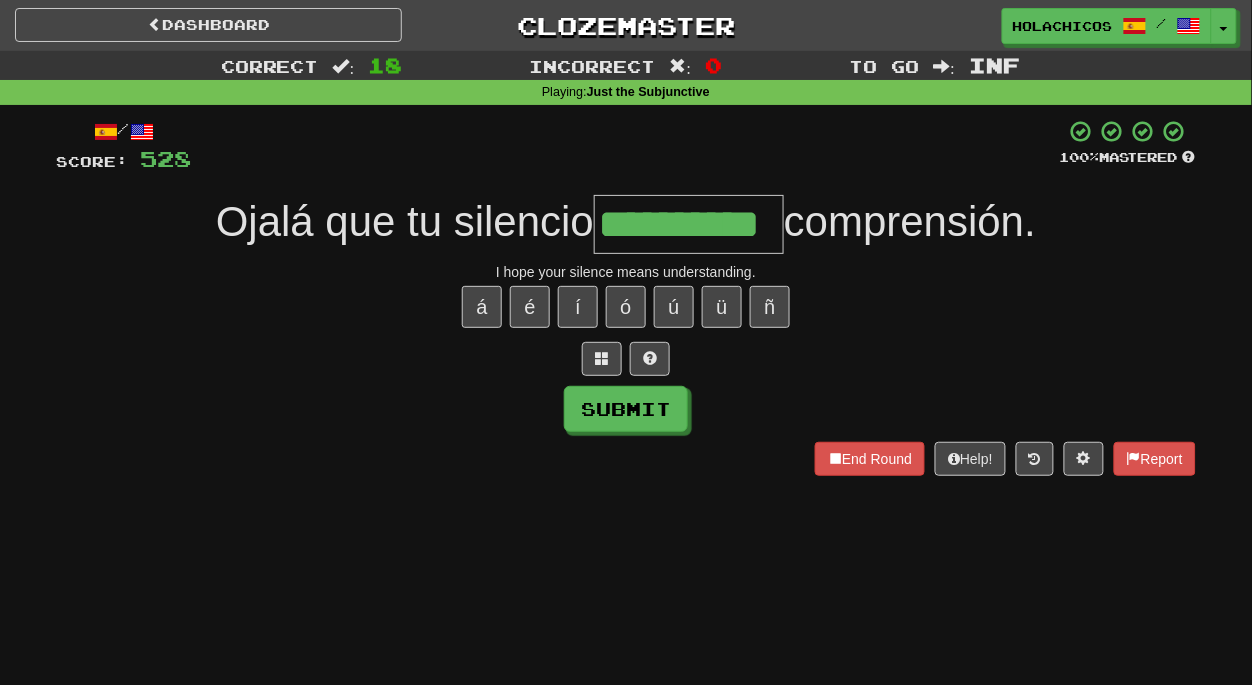 type on "**********" 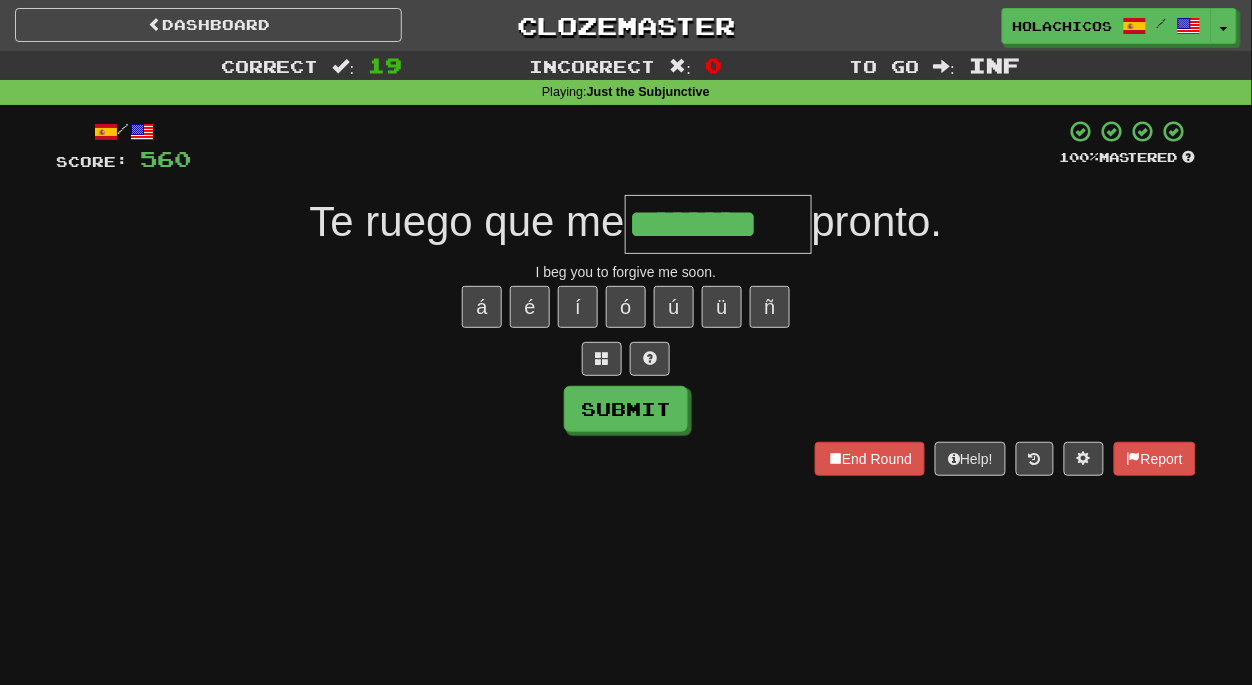 type on "********" 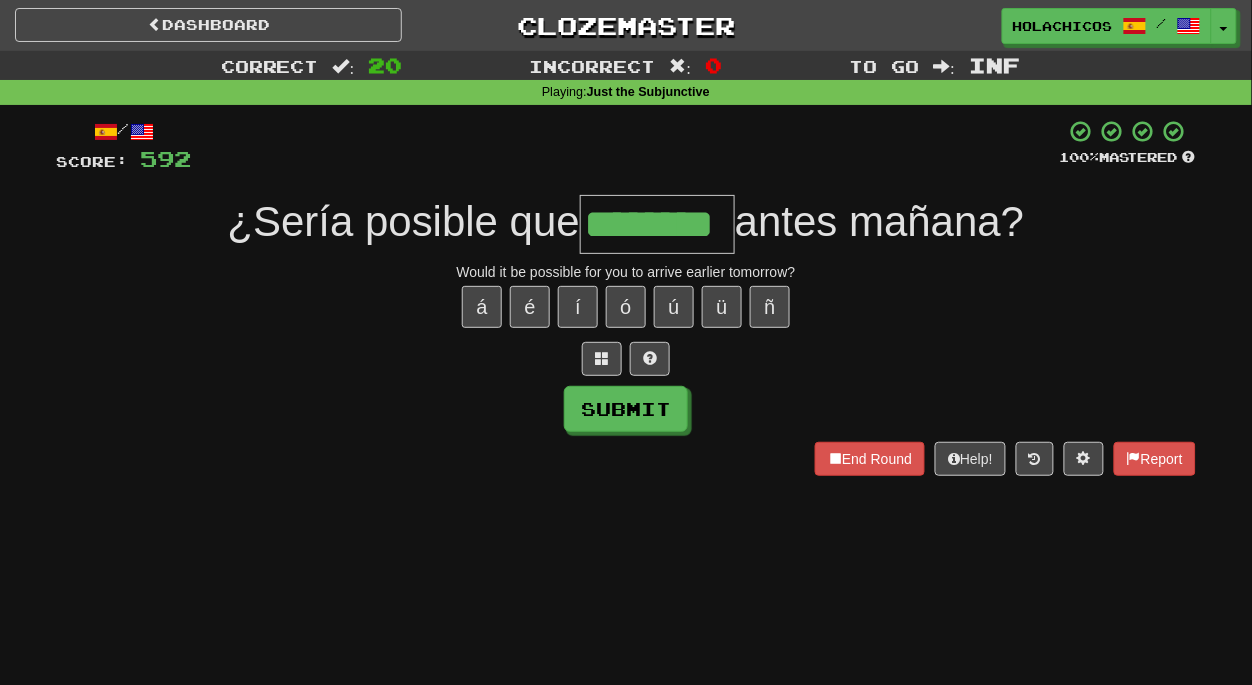 type on "********" 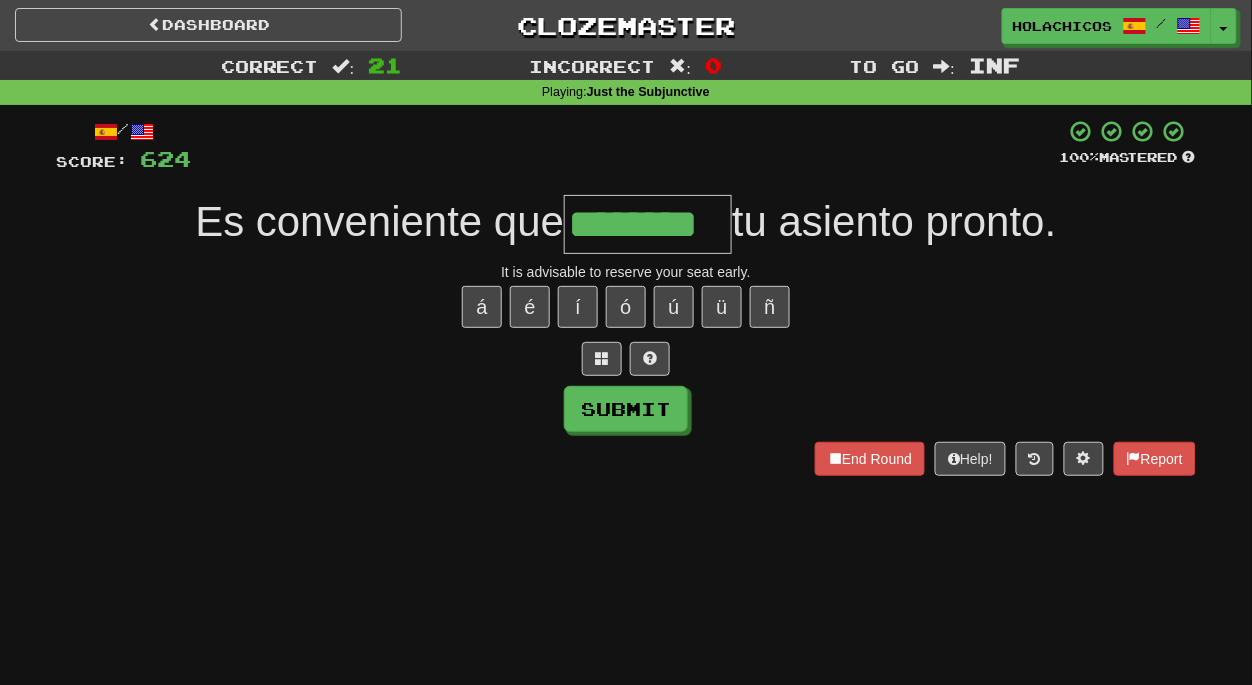 type on "********" 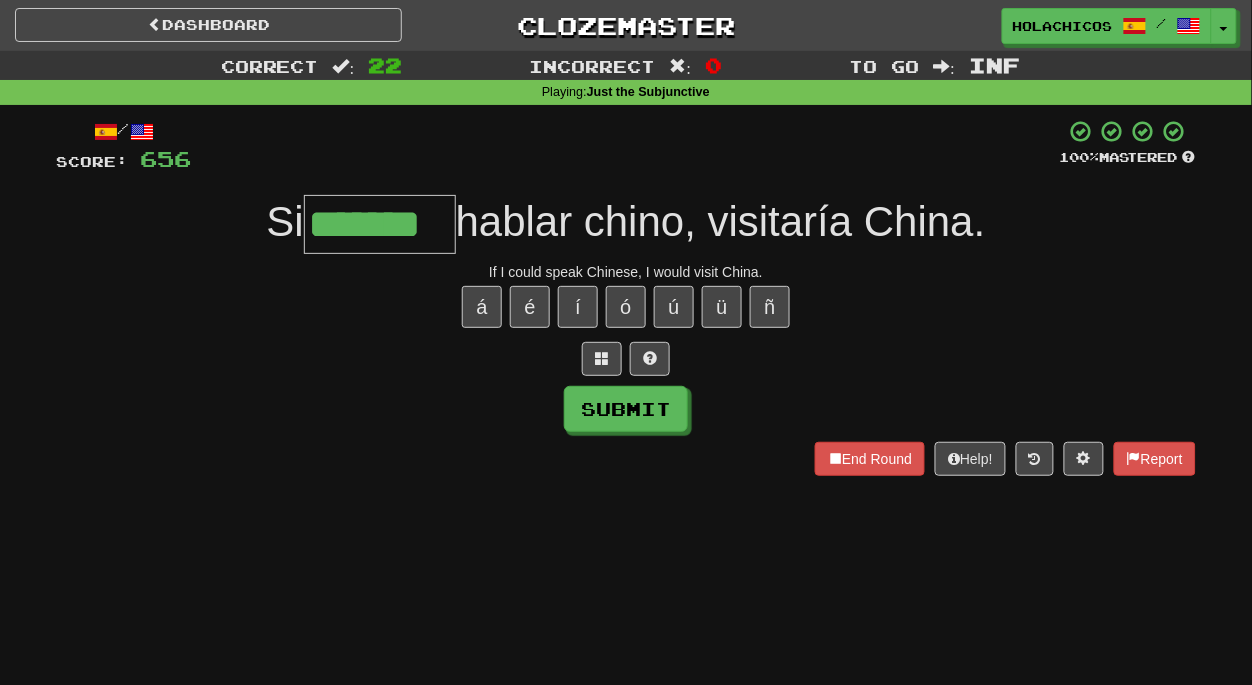 type on "*******" 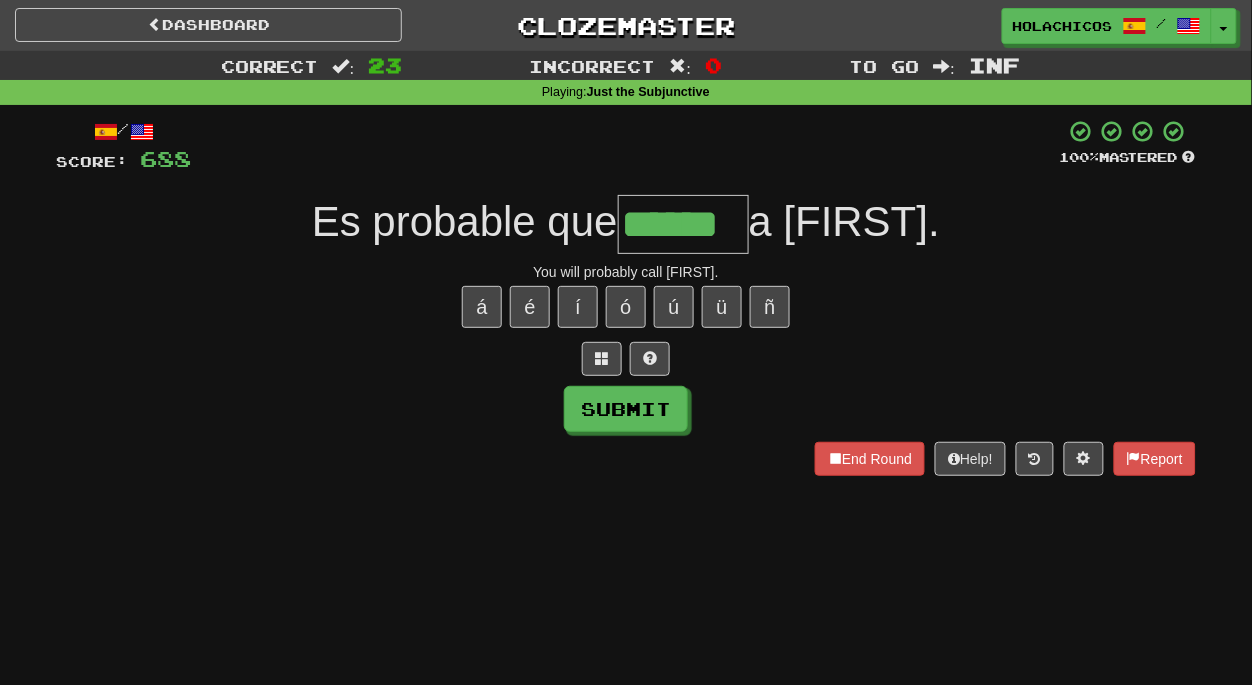 type on "******" 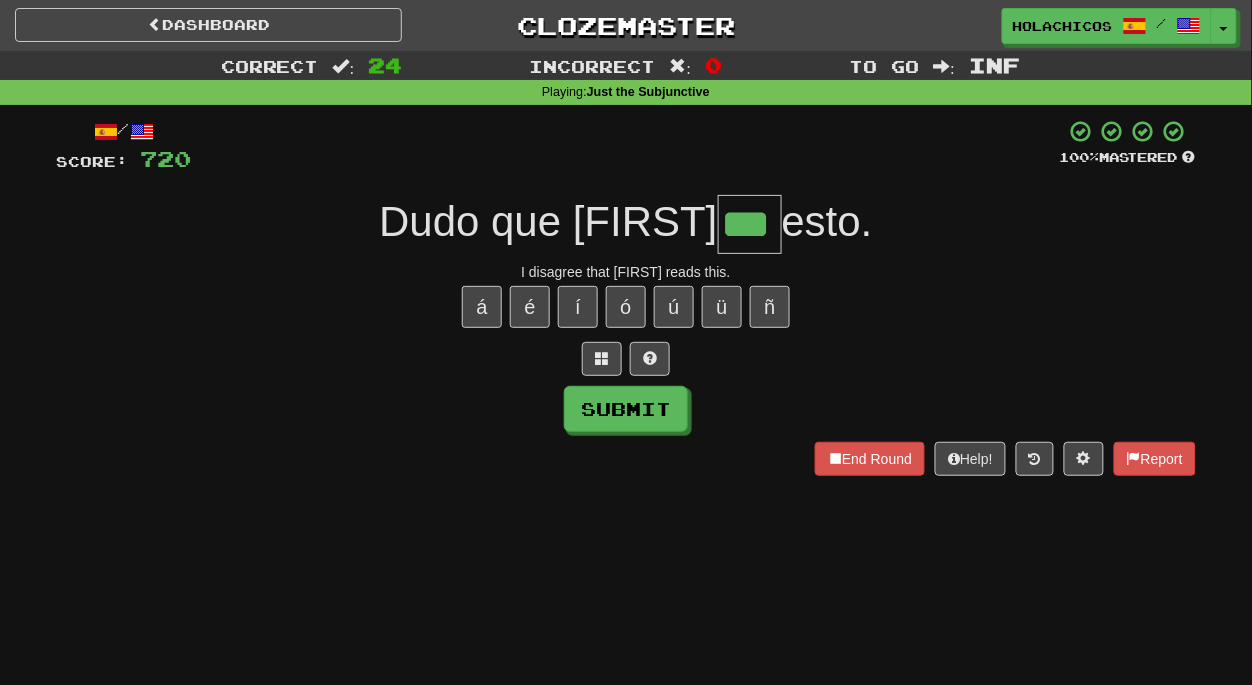 type on "***" 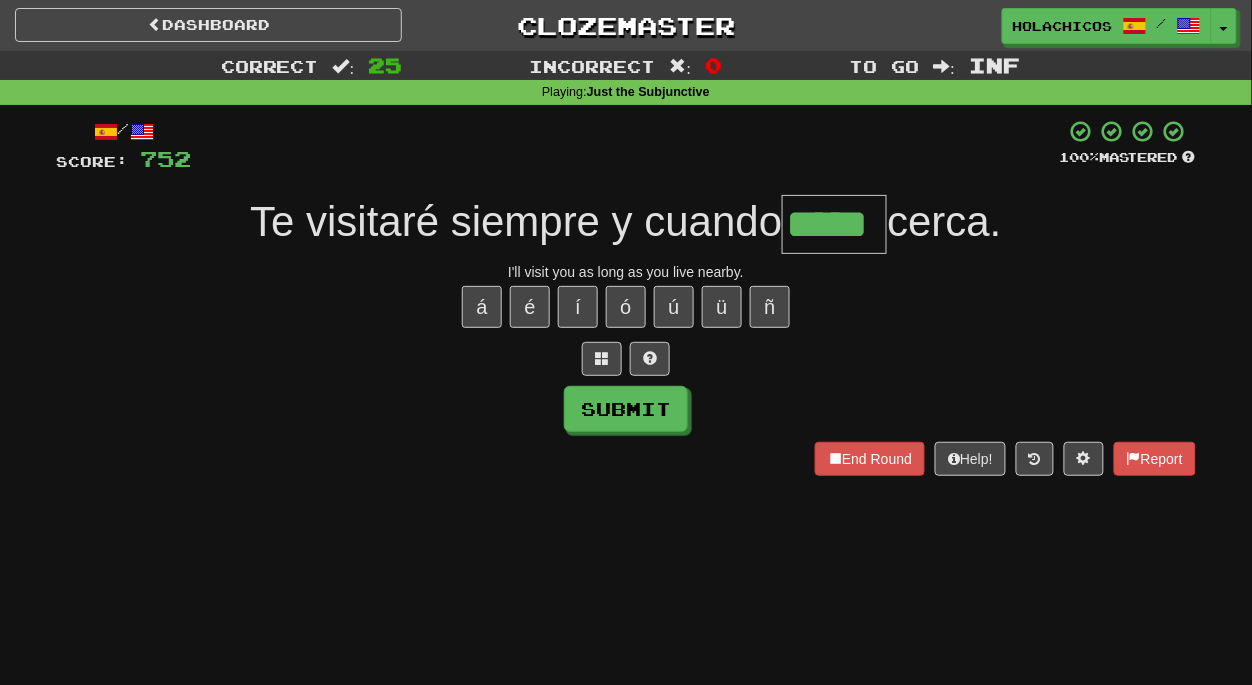 type on "*****" 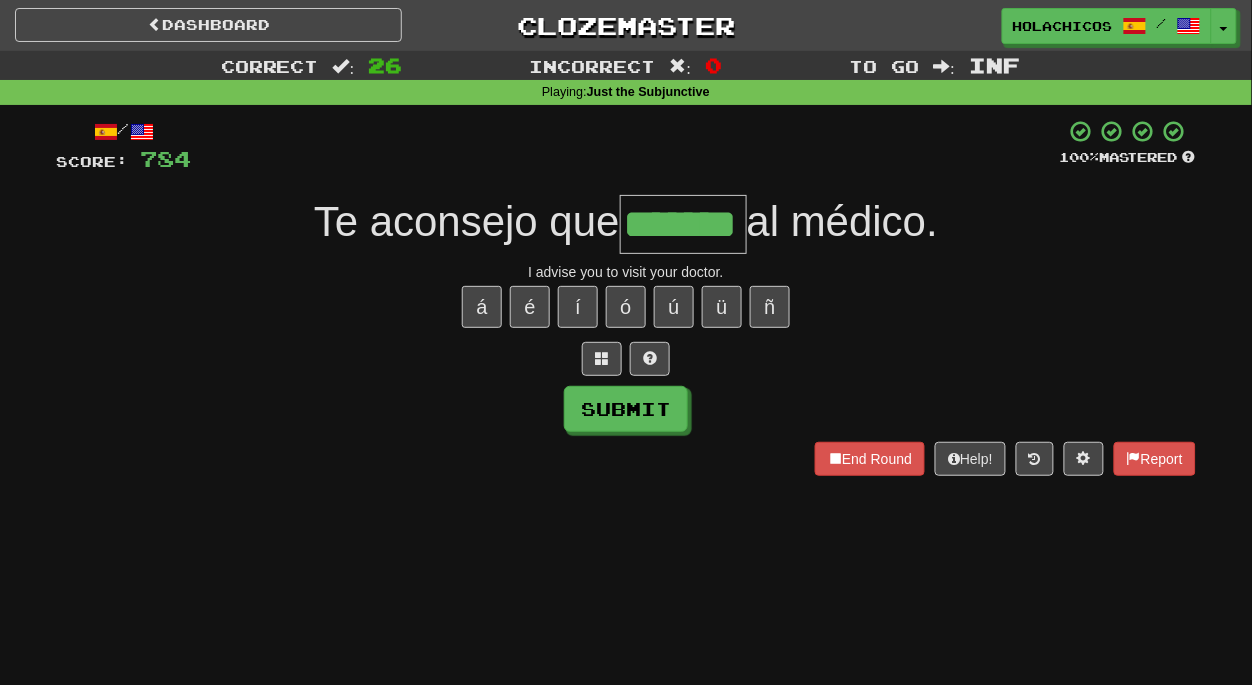 type on "*******" 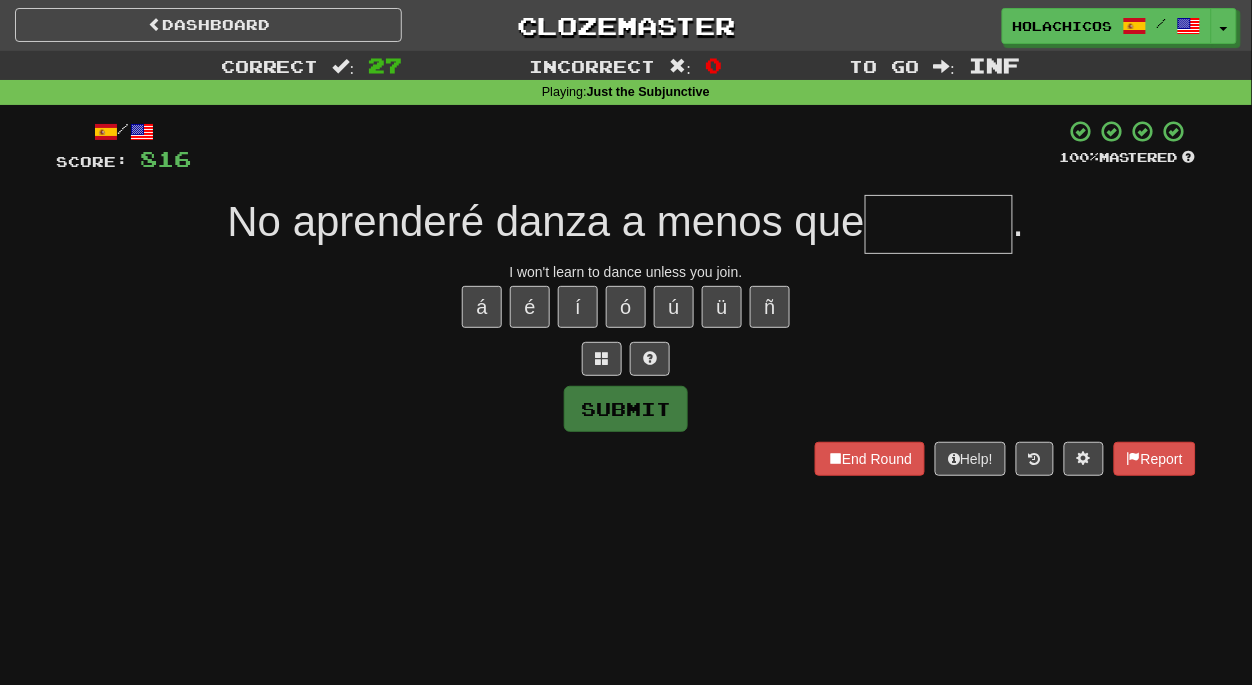type on "*" 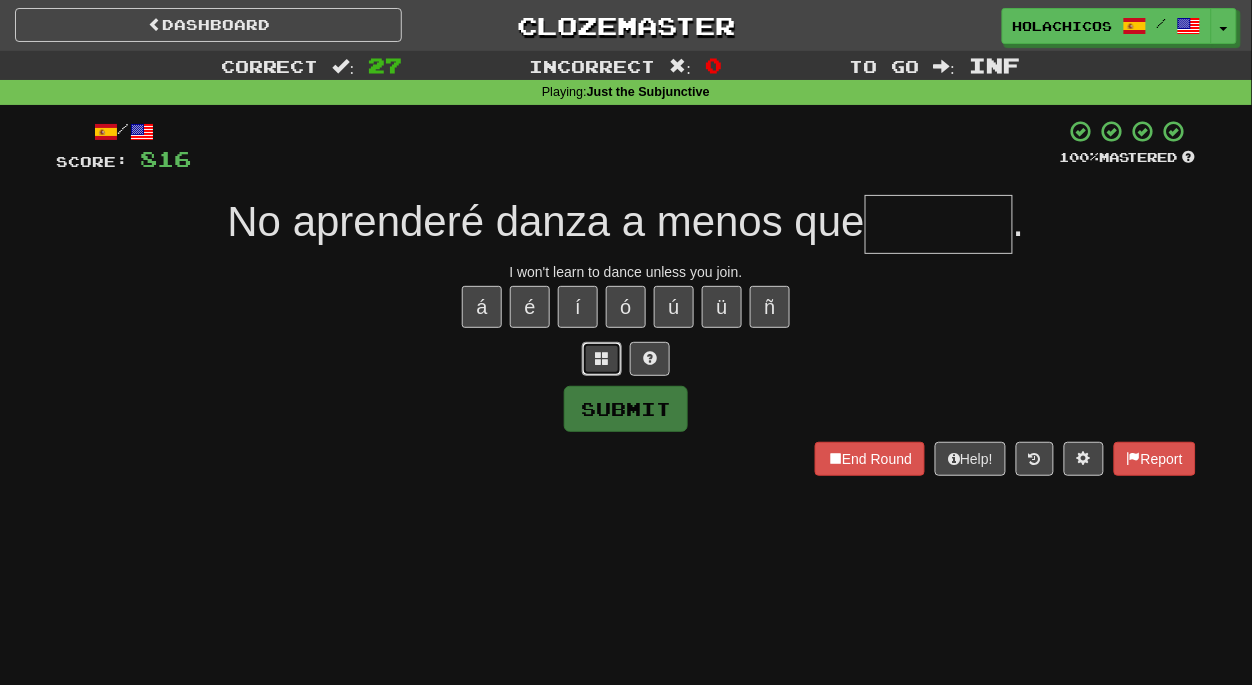 click at bounding box center [602, 359] 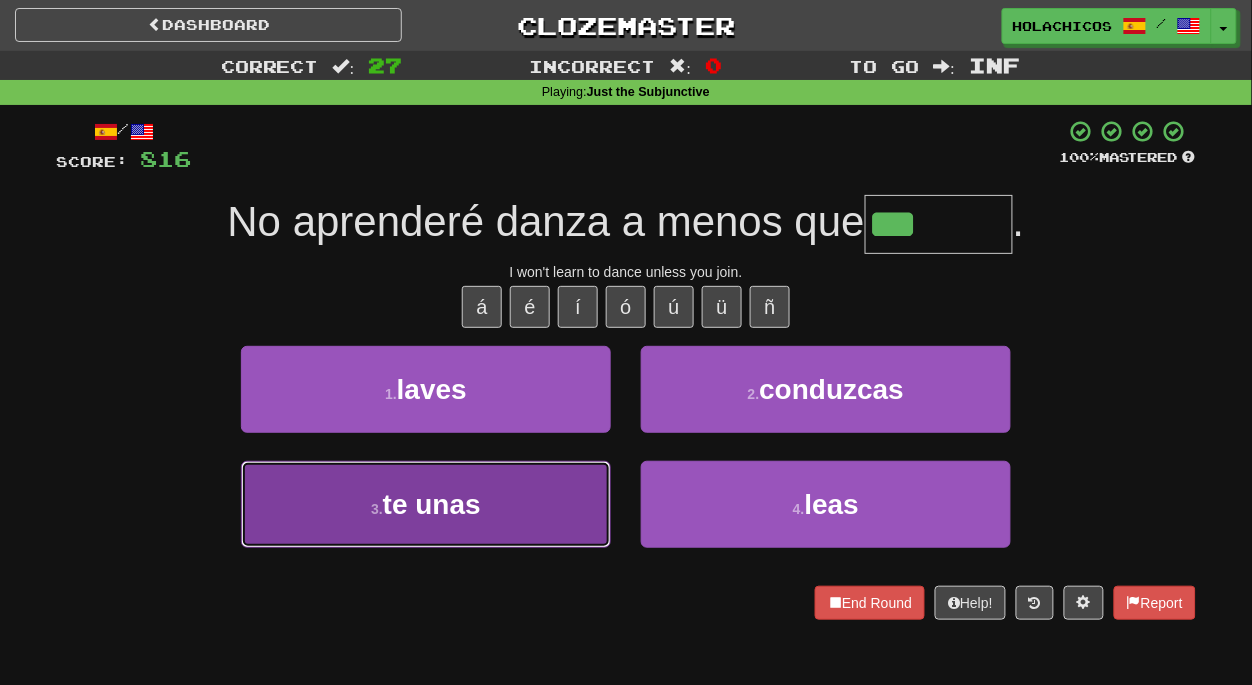 click on "3 .  te unas" at bounding box center [426, 504] 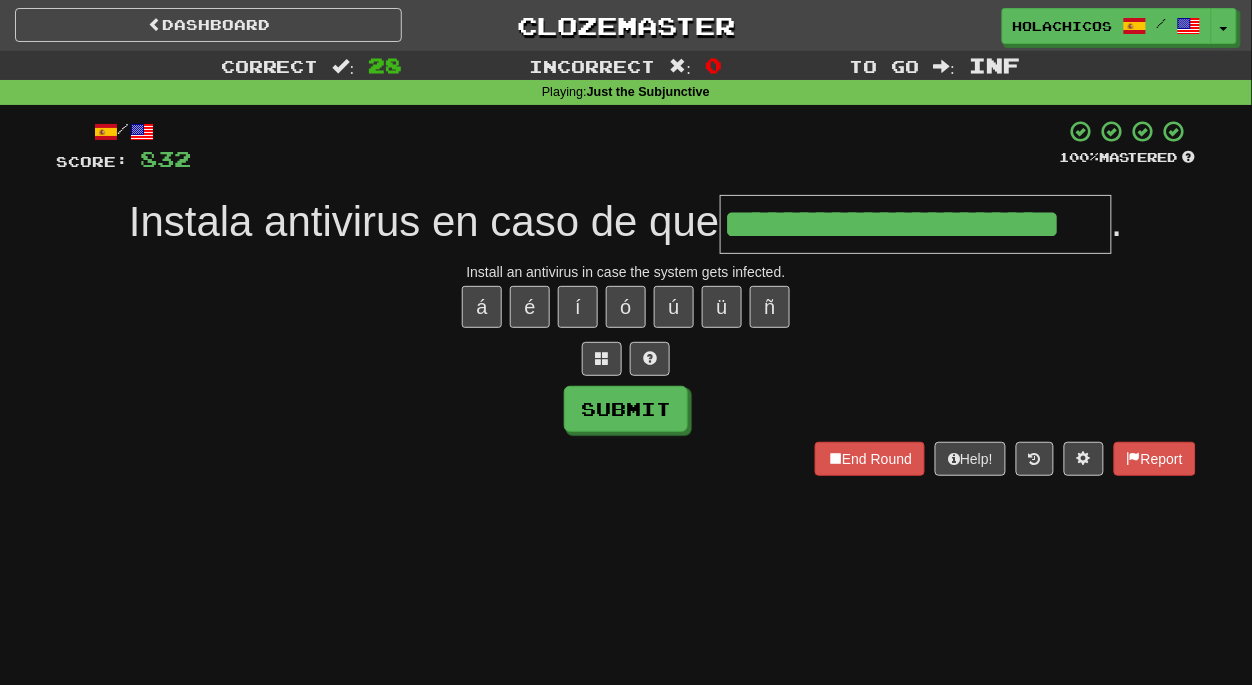 type on "**********" 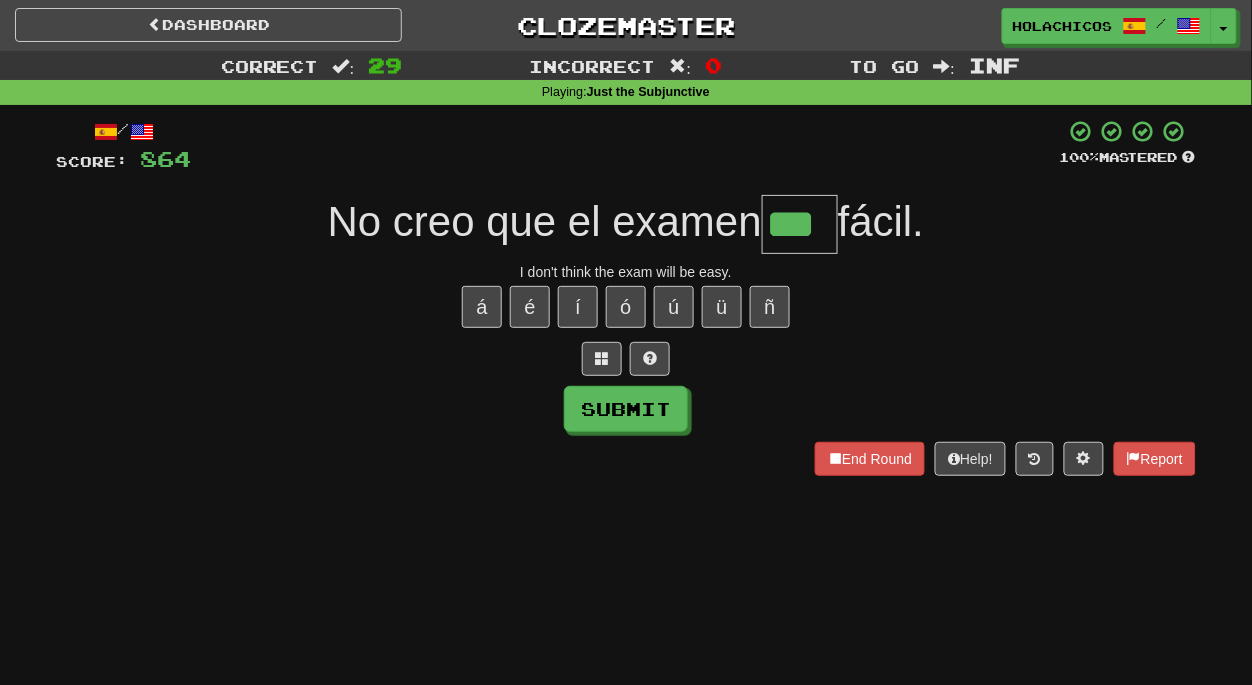 type on "***" 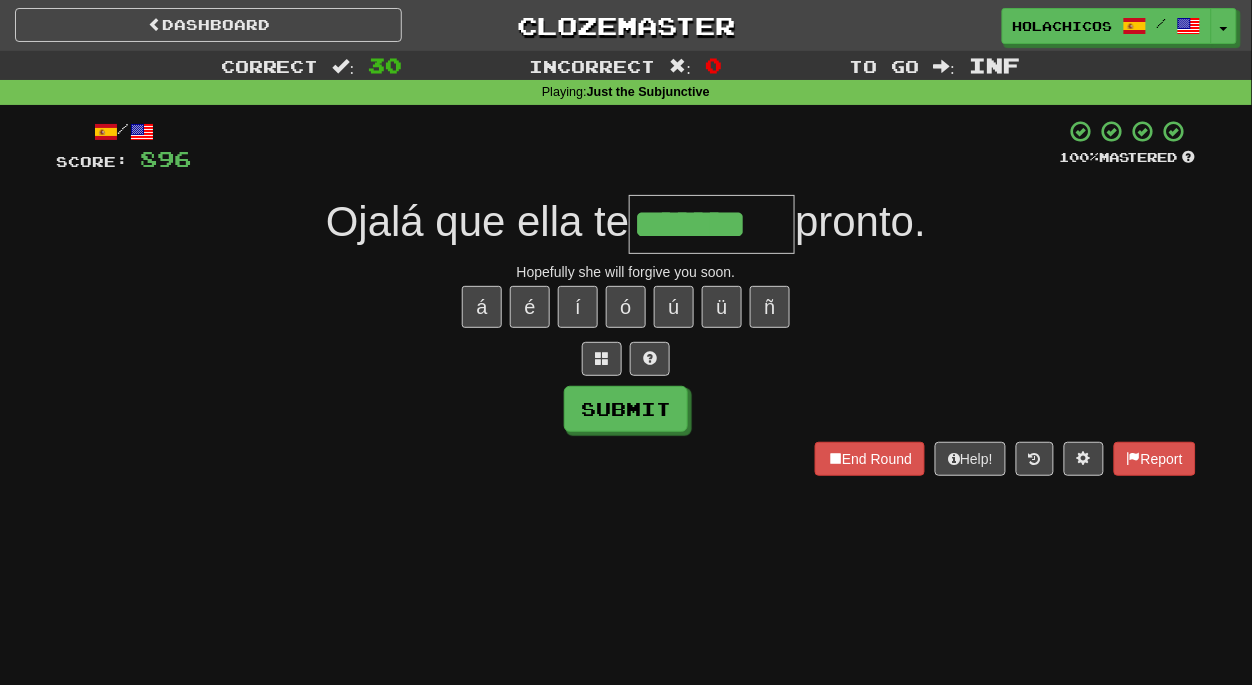 type on "*******" 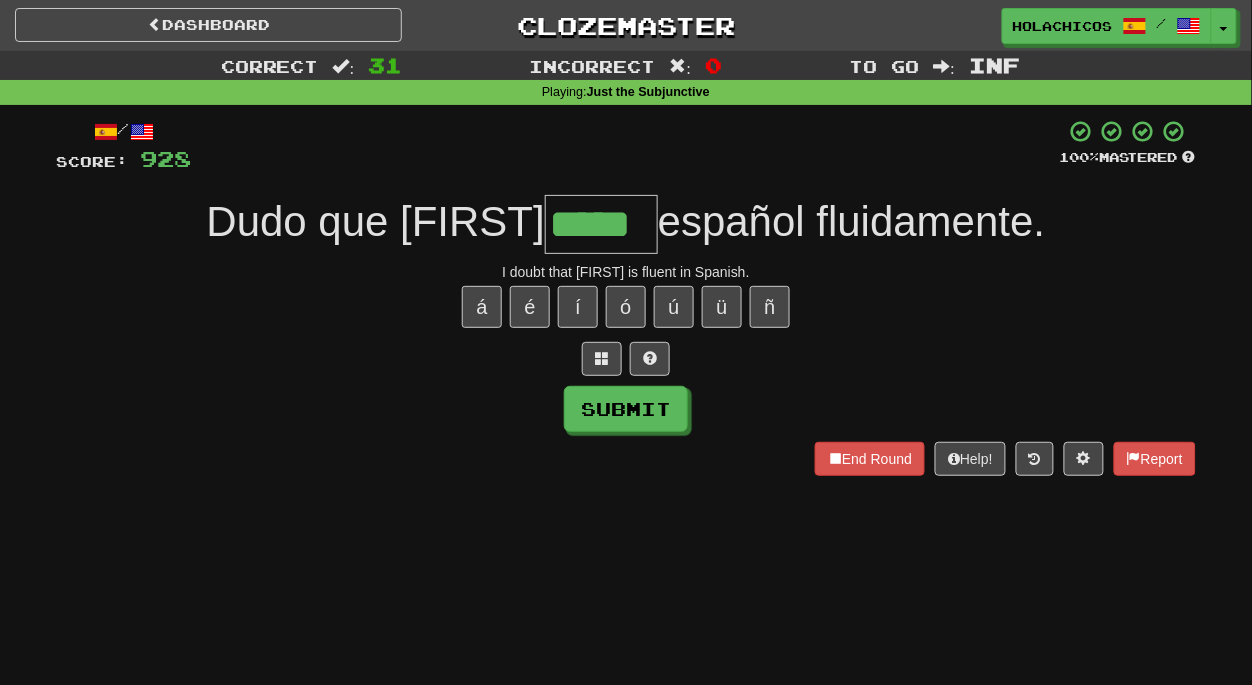 type on "*****" 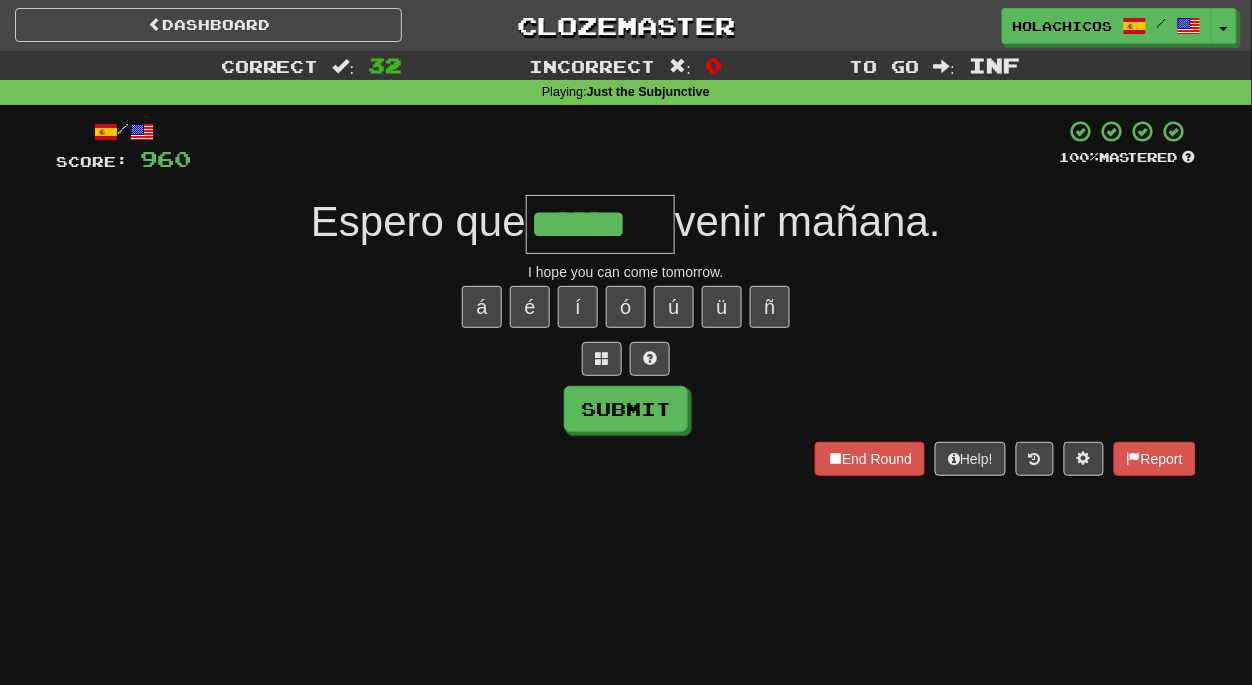 type on "******" 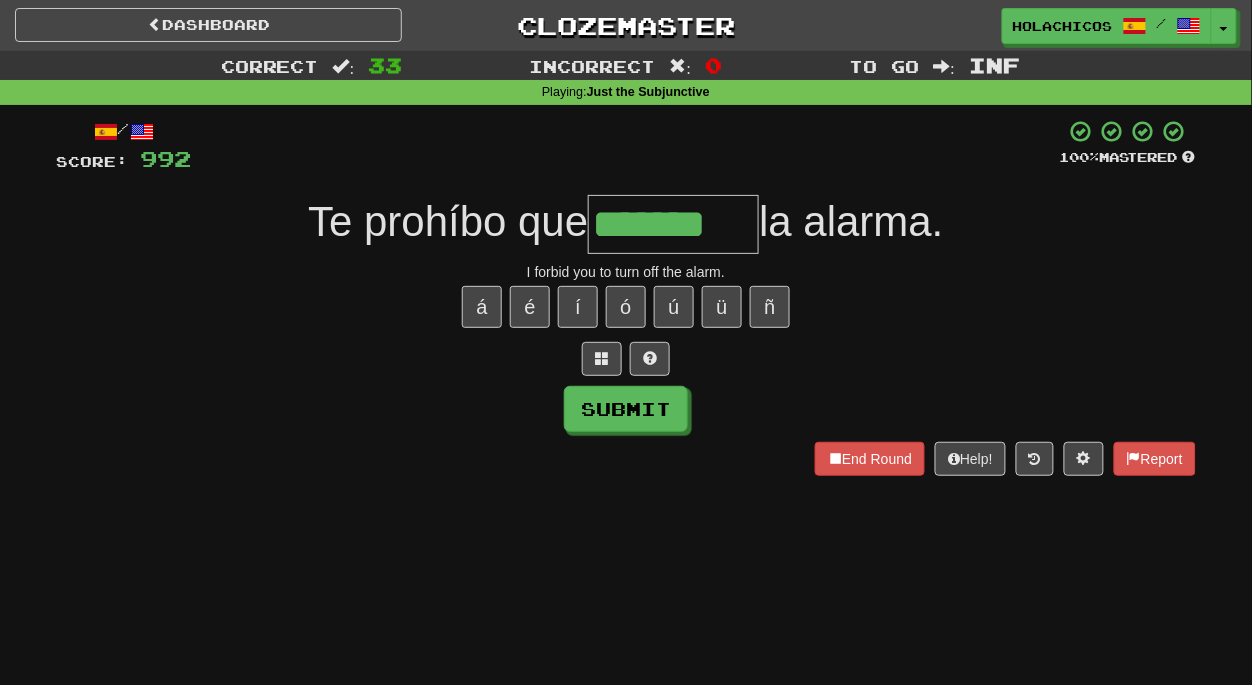 type on "*******" 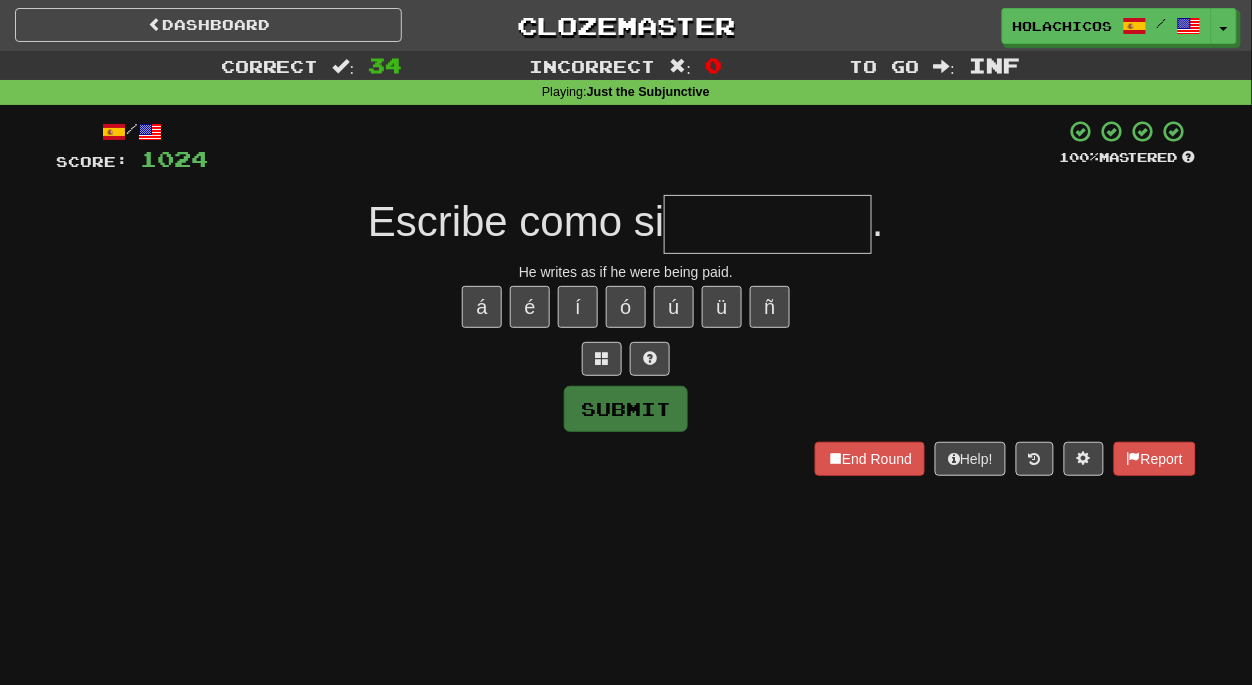 type on "*" 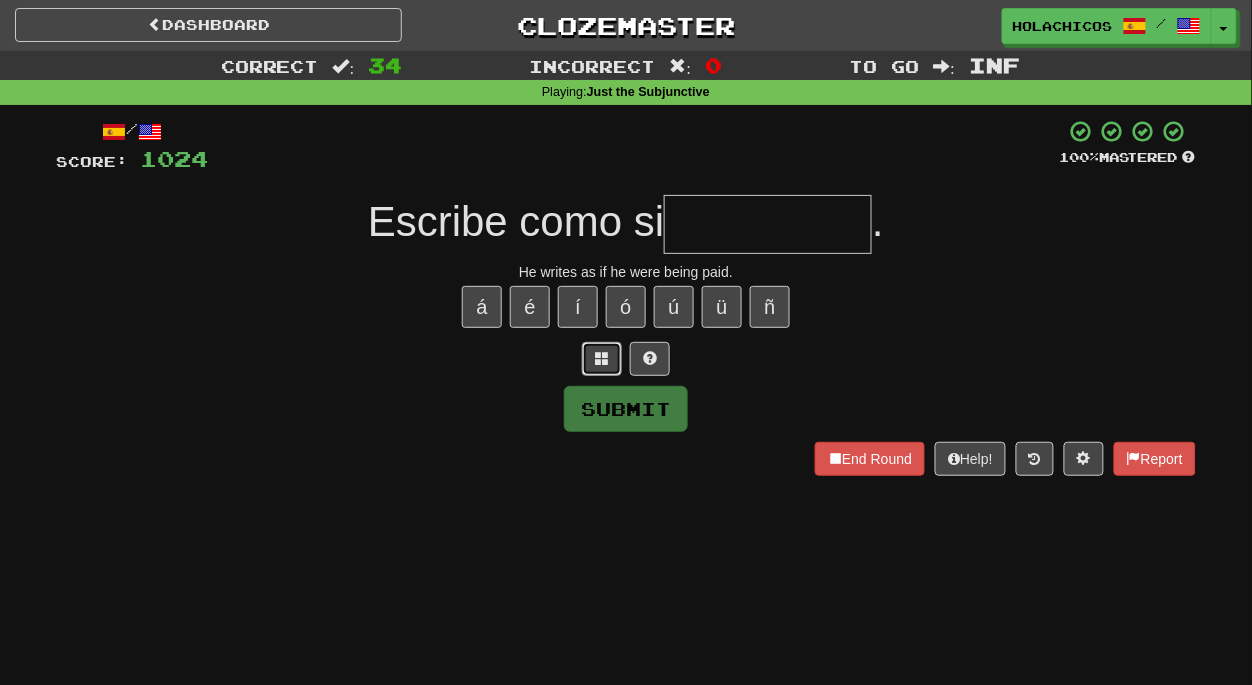 click at bounding box center (602, 358) 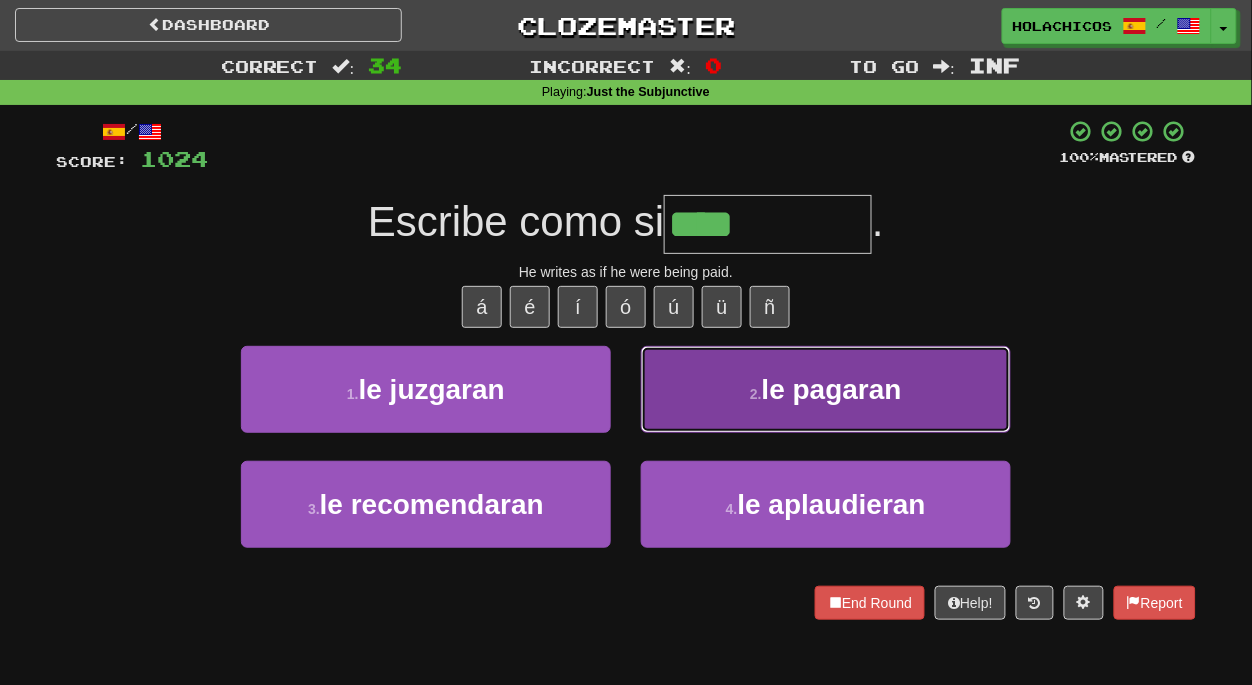 click on "2 .  le pagaran" at bounding box center (826, 389) 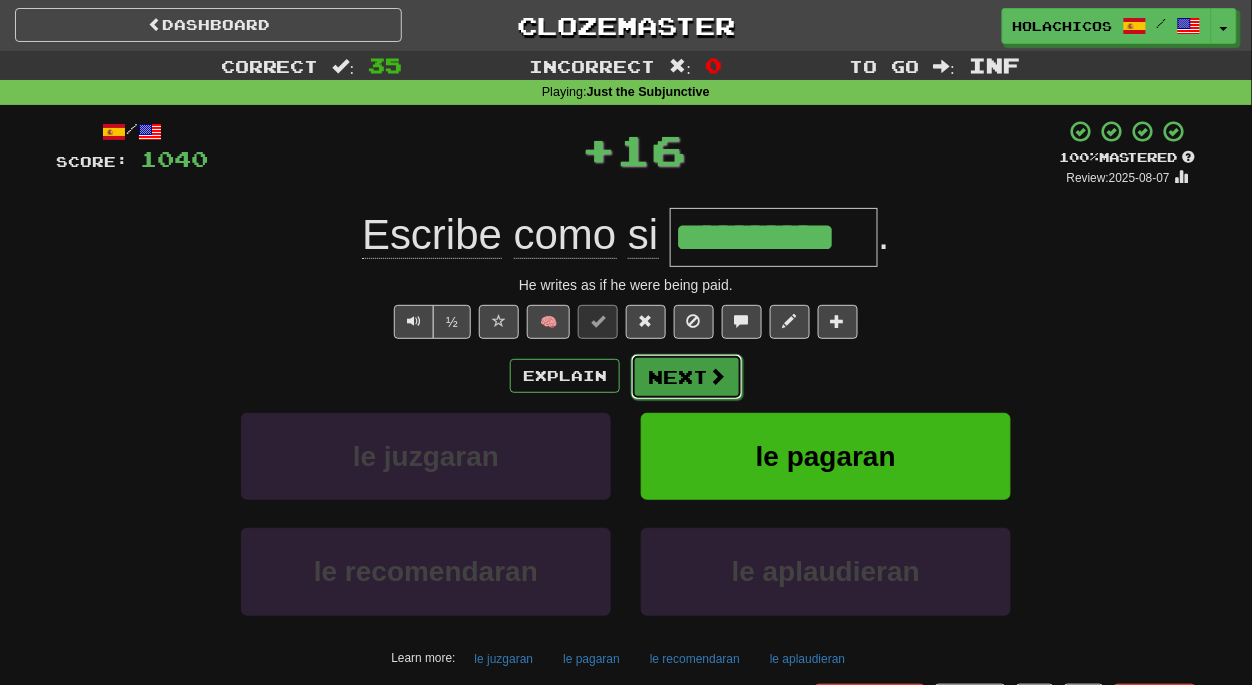 click on "Next" at bounding box center (687, 377) 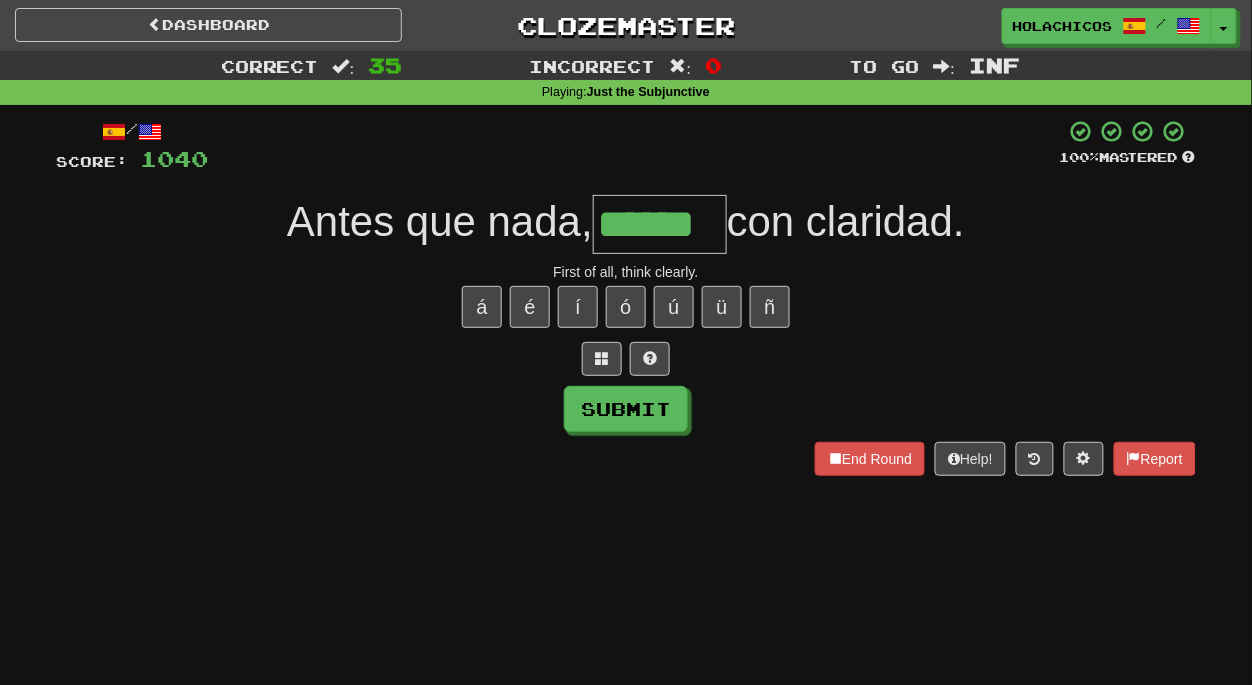 type on "******" 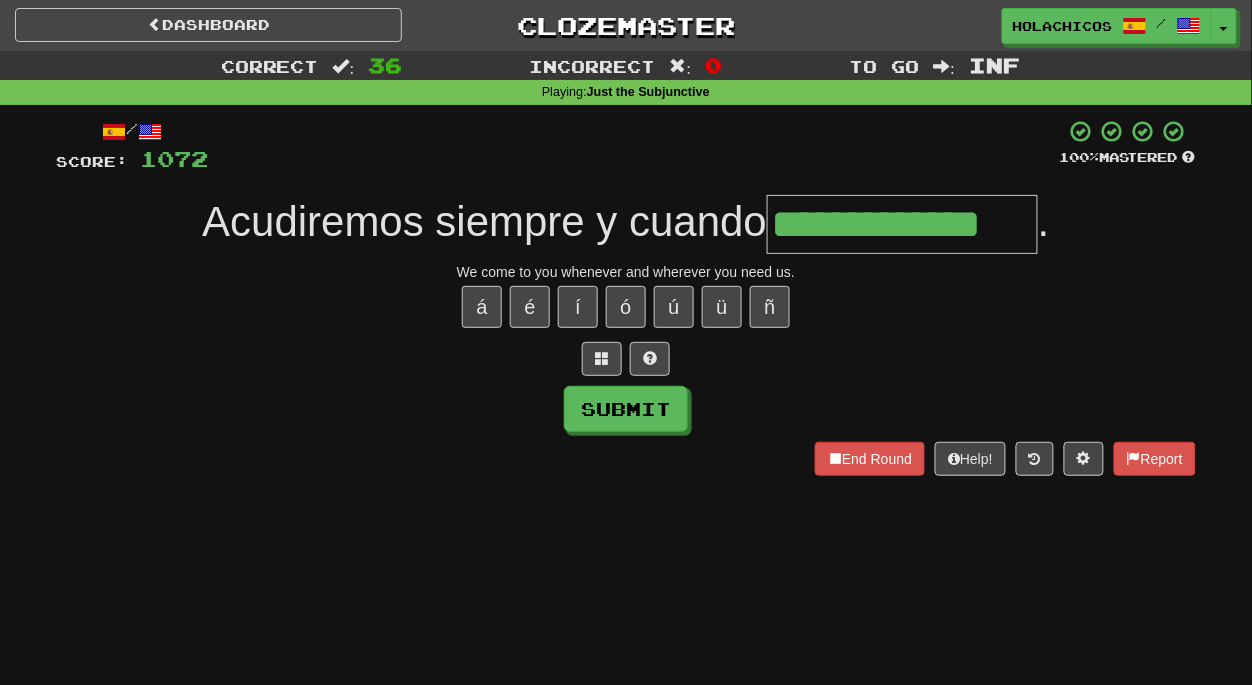 type on "**********" 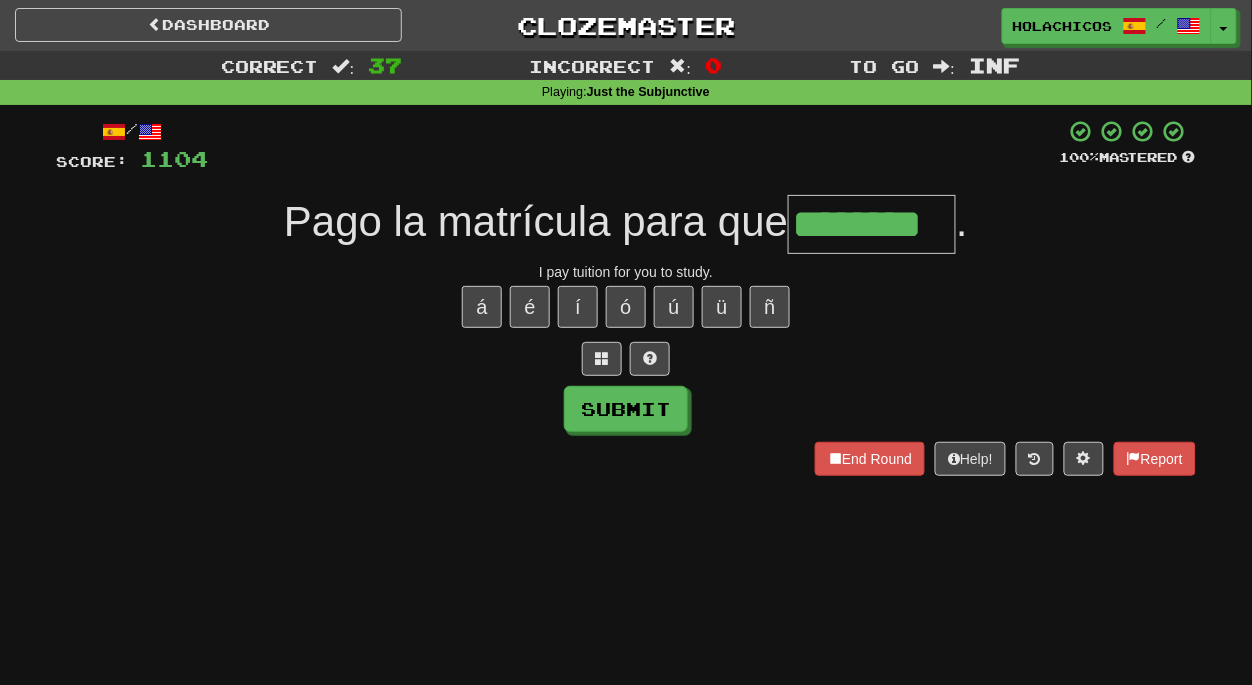 type on "********" 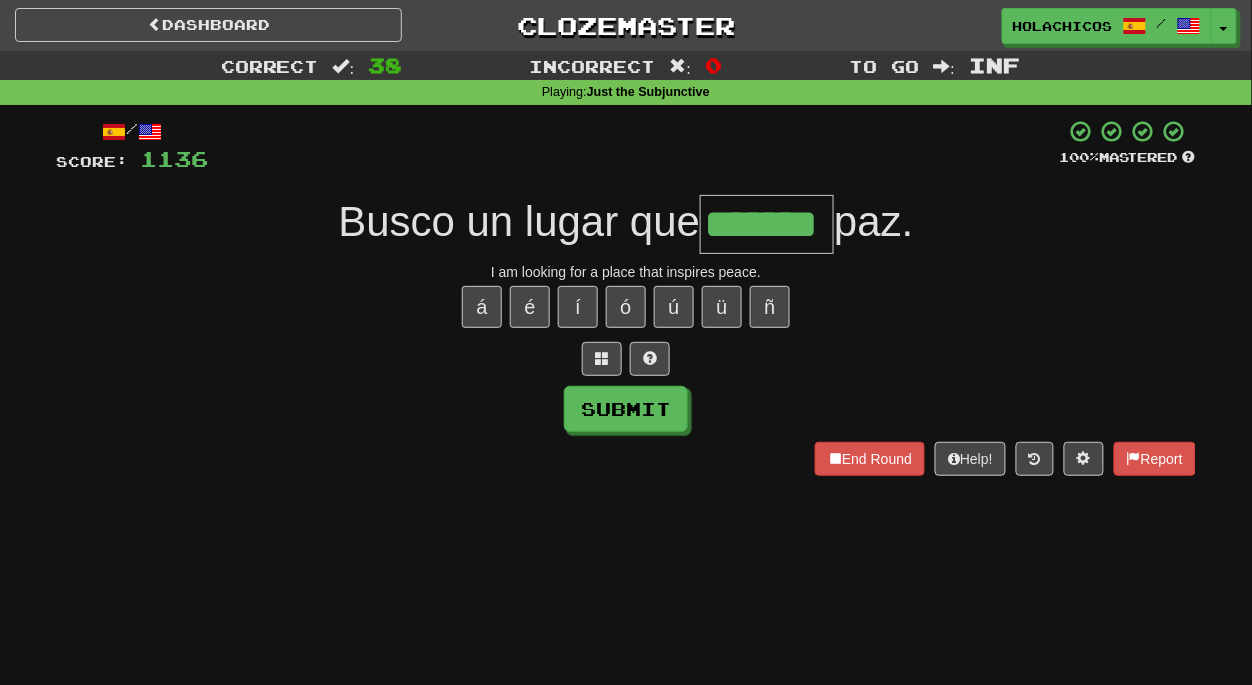 type on "*******" 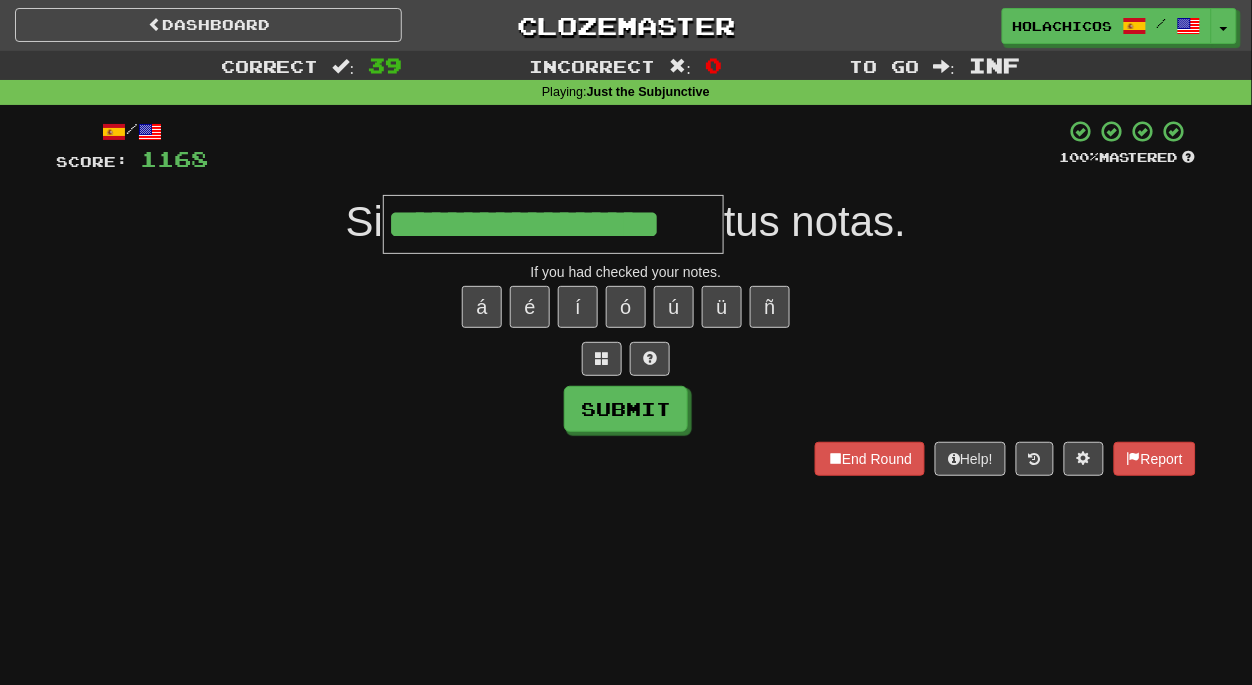 type on "**********" 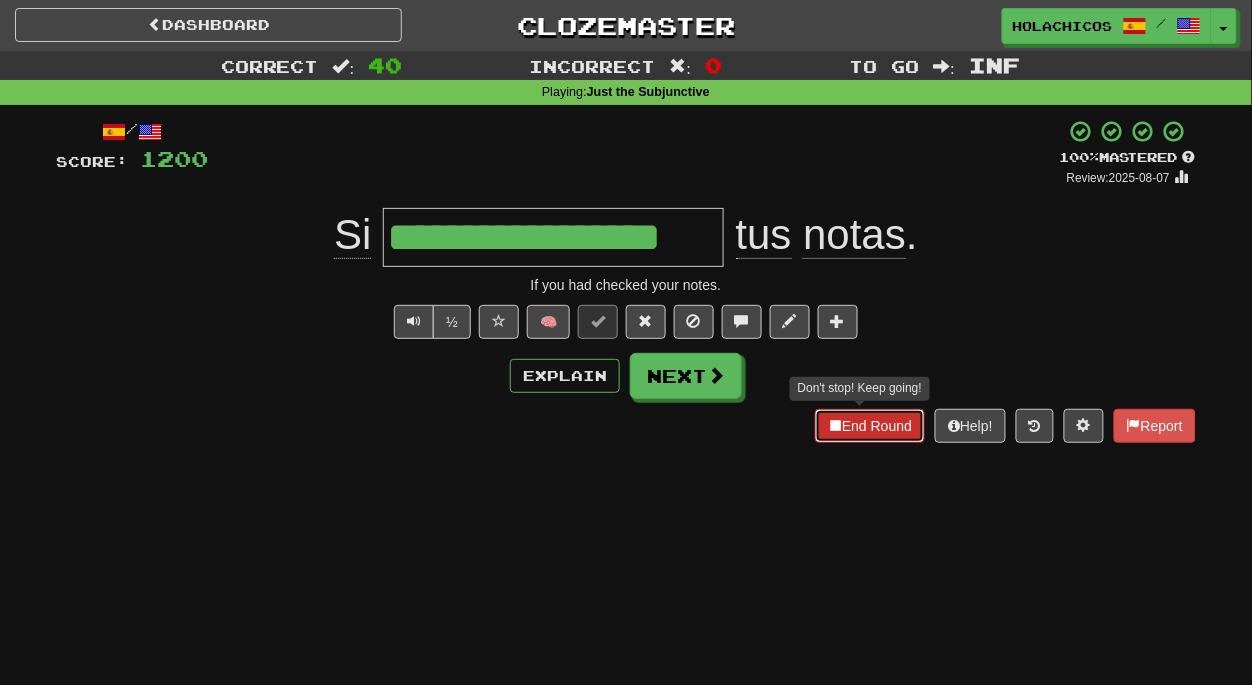 click on "End Round" at bounding box center (870, 426) 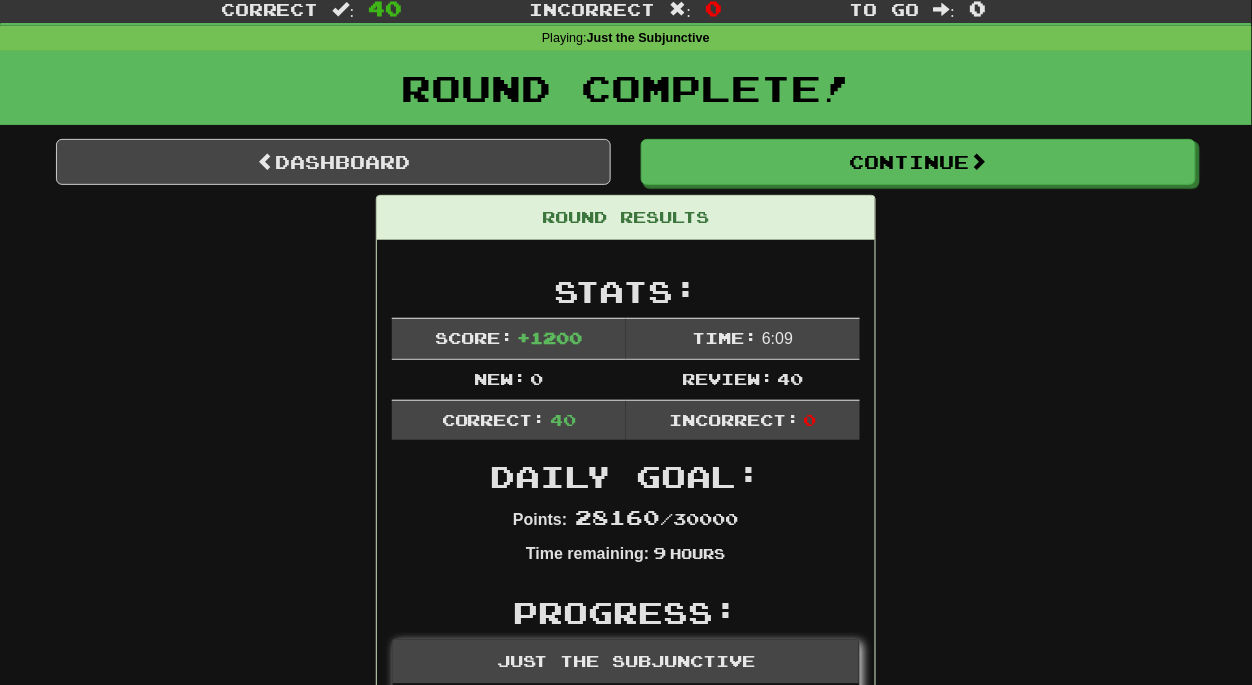scroll, scrollTop: 0, scrollLeft: 0, axis: both 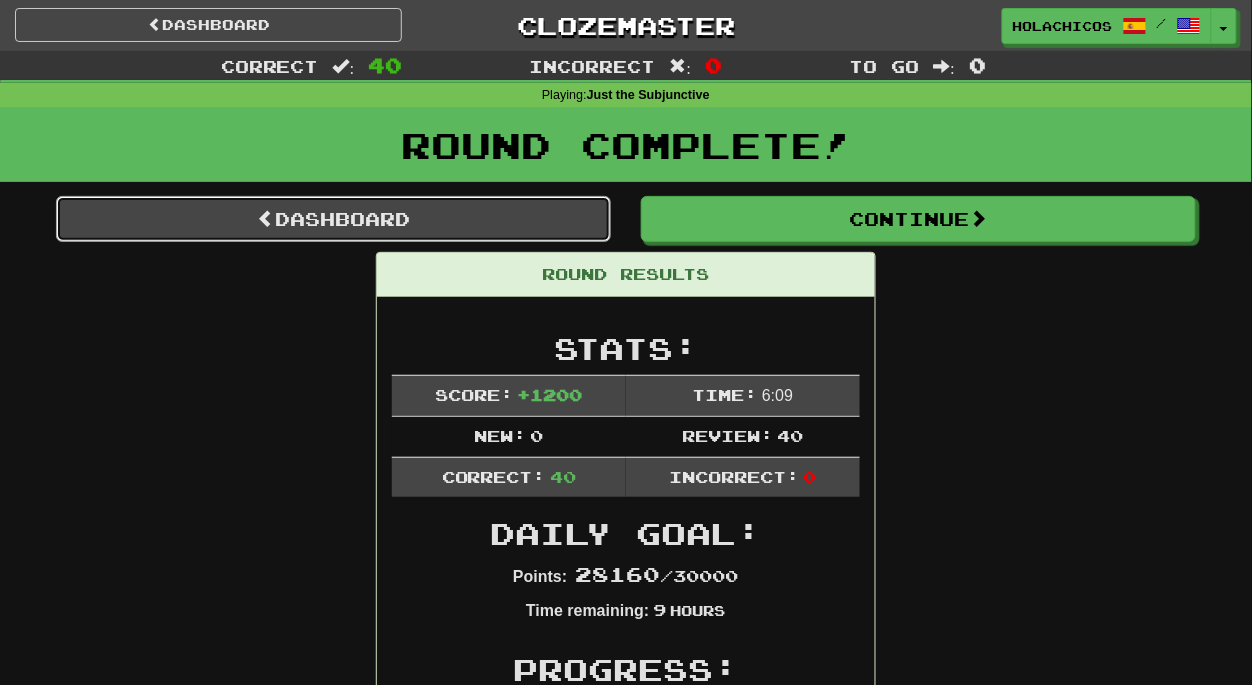 click on "Dashboard" at bounding box center [333, 219] 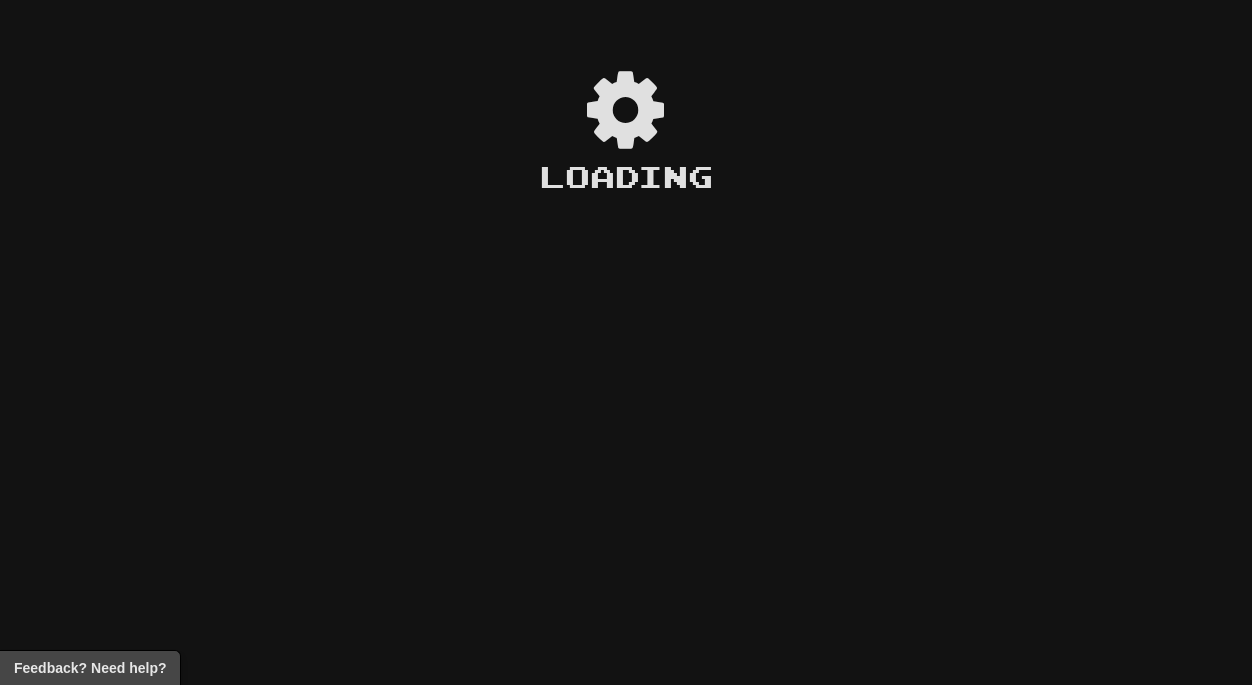 scroll, scrollTop: 0, scrollLeft: 0, axis: both 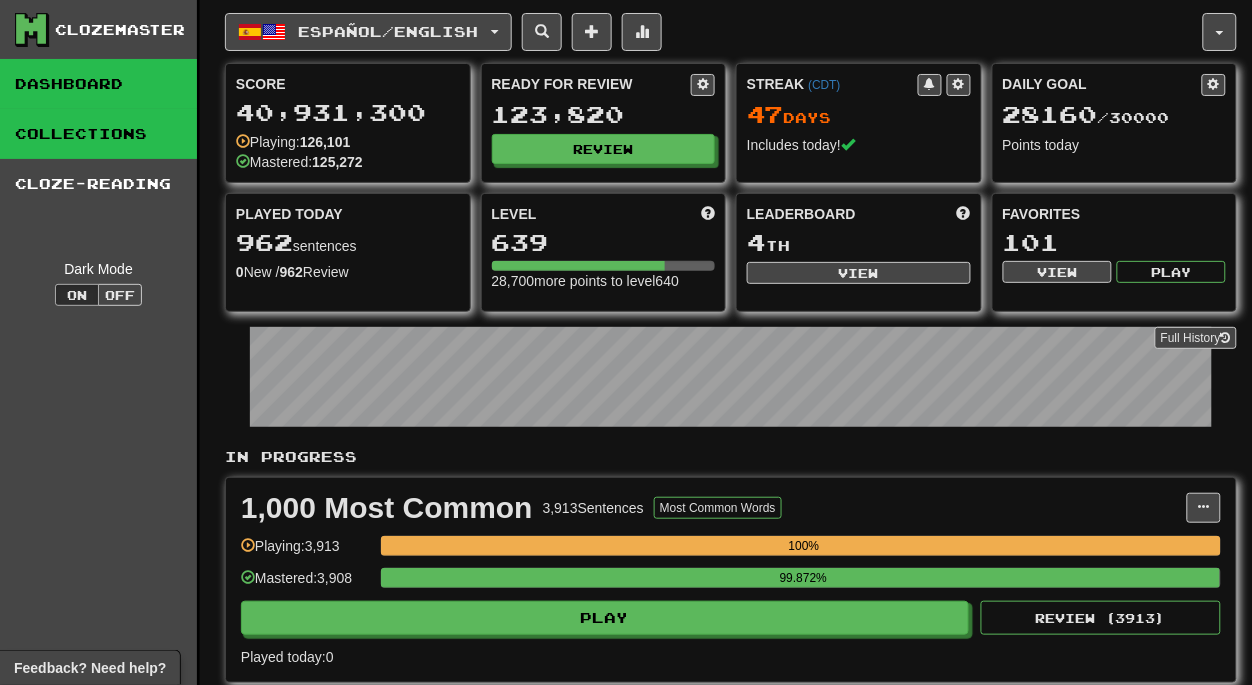 click on "Collections" at bounding box center [98, 134] 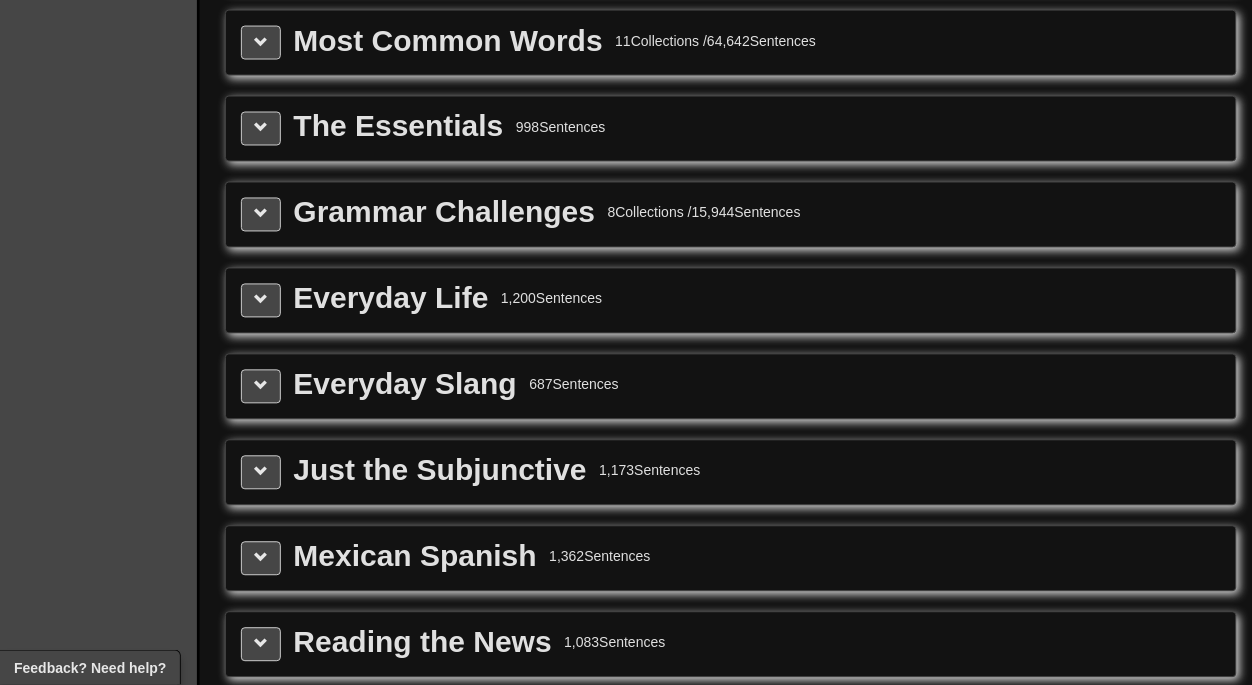 scroll, scrollTop: 2439, scrollLeft: 0, axis: vertical 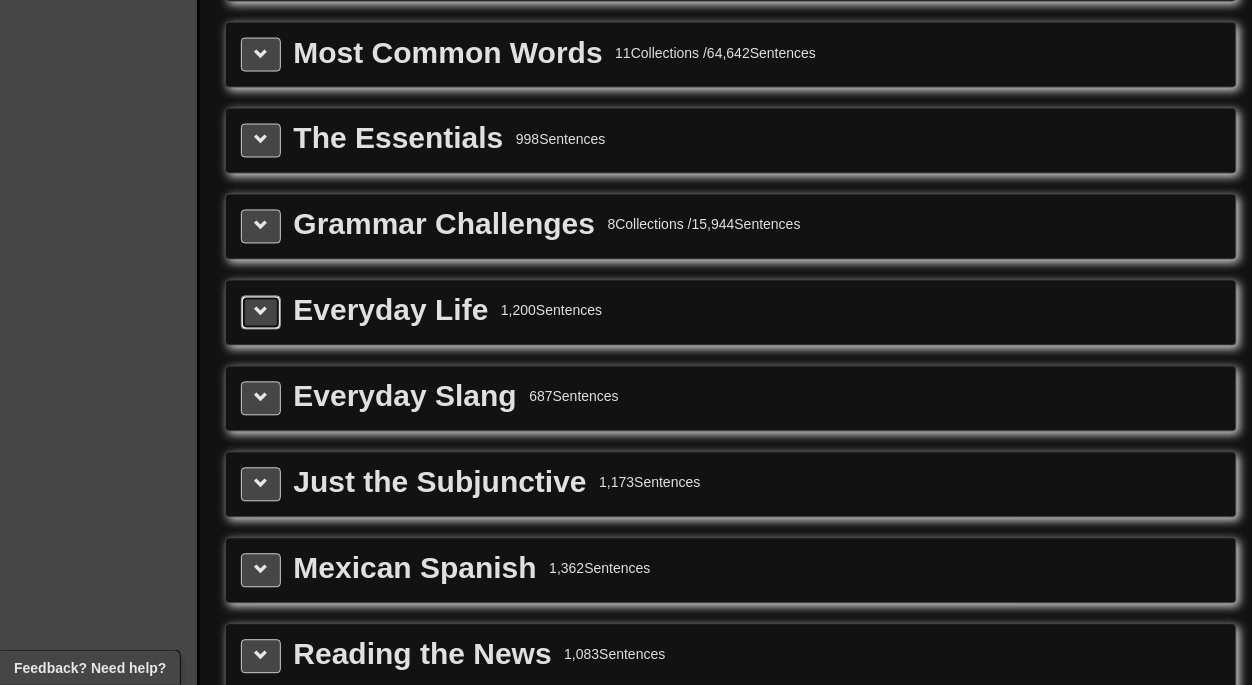 click at bounding box center [261, 313] 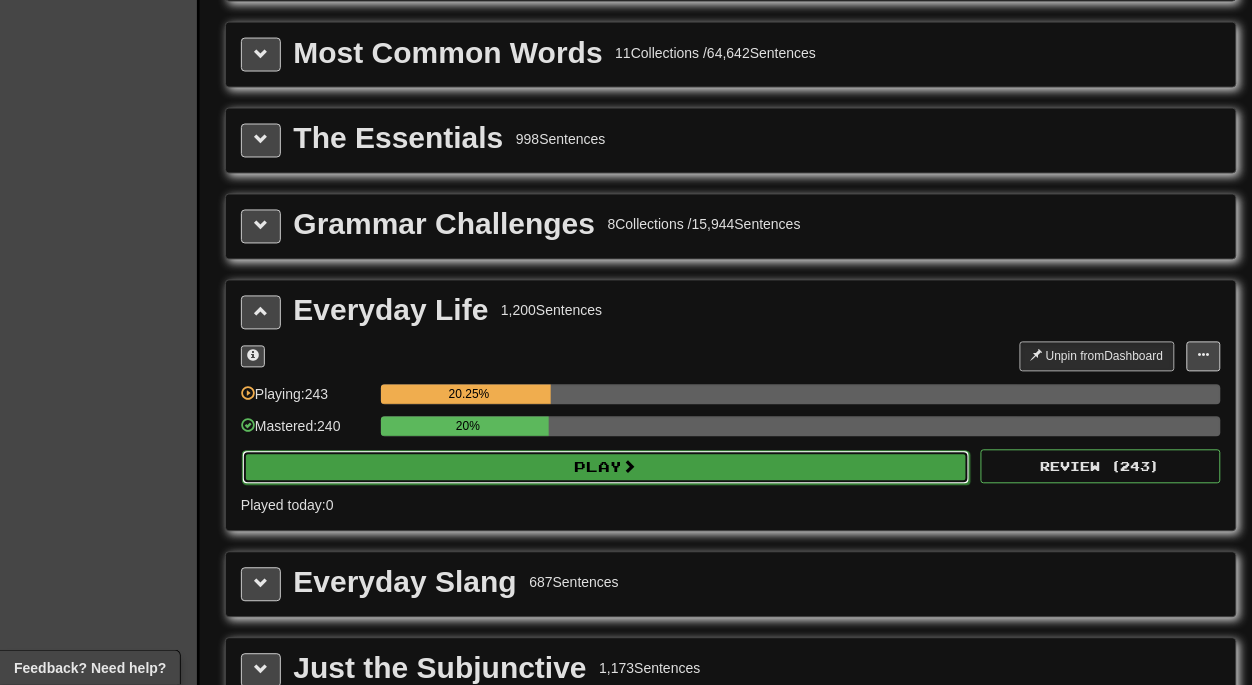 click on "Play" at bounding box center [606, 468] 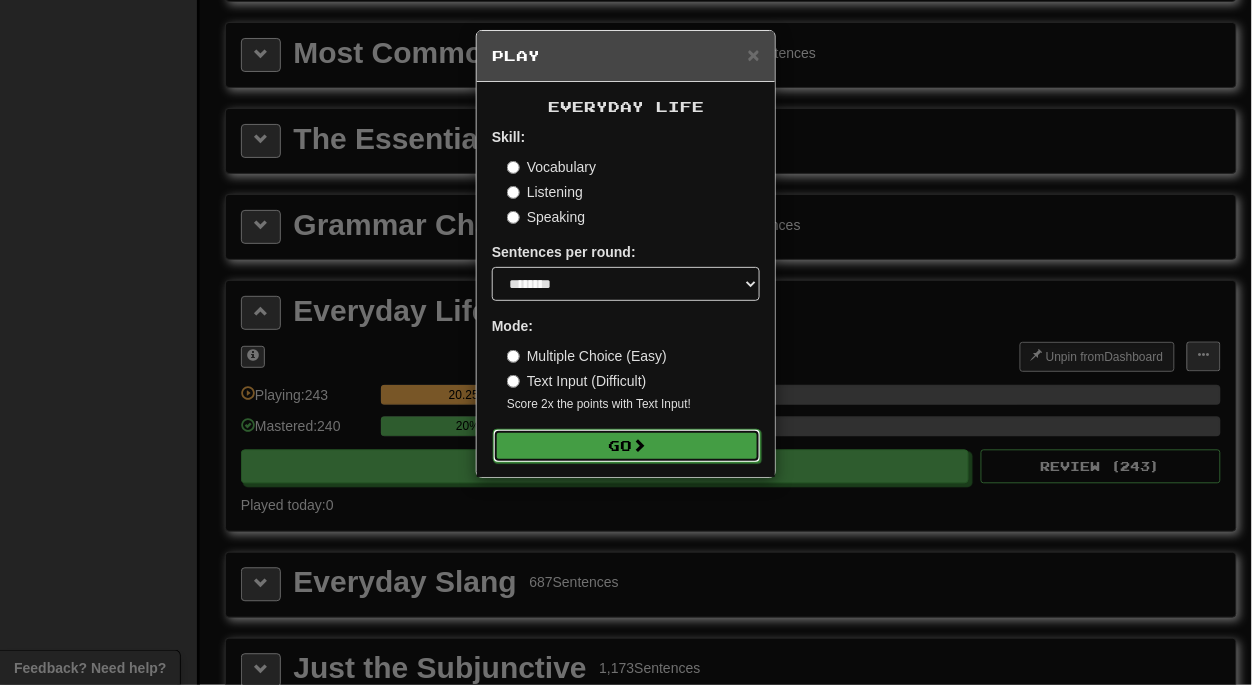 click on "Go" at bounding box center [627, 446] 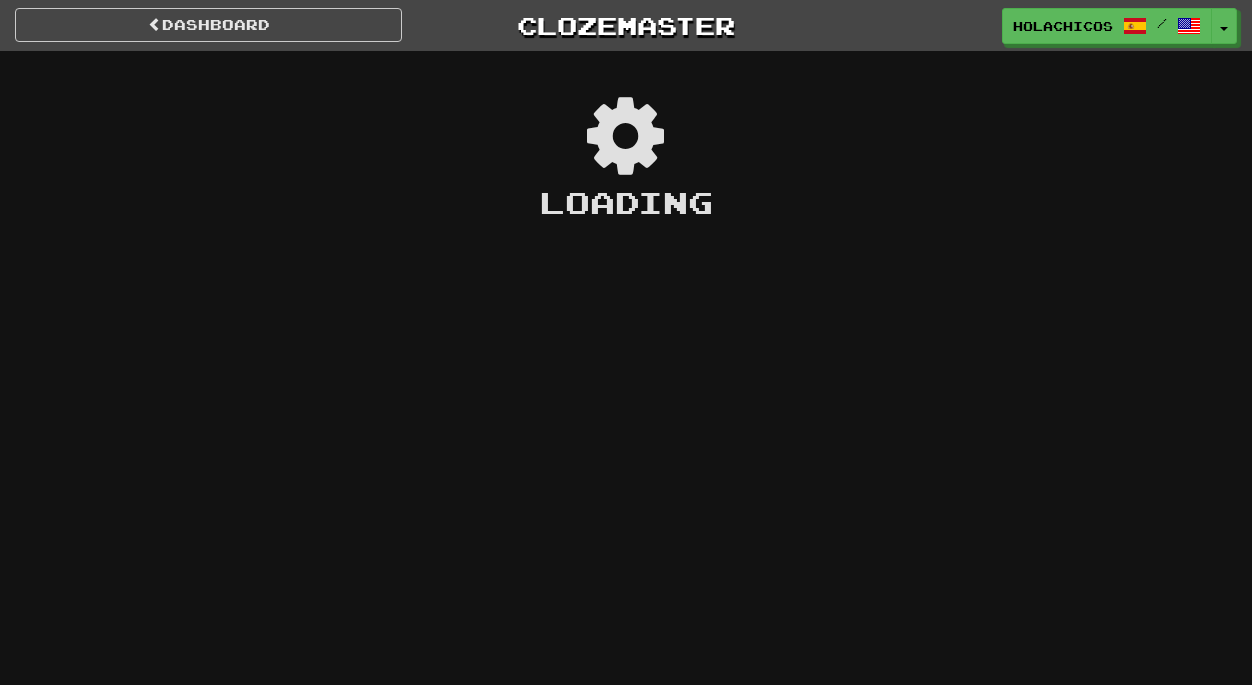 scroll, scrollTop: 0, scrollLeft: 0, axis: both 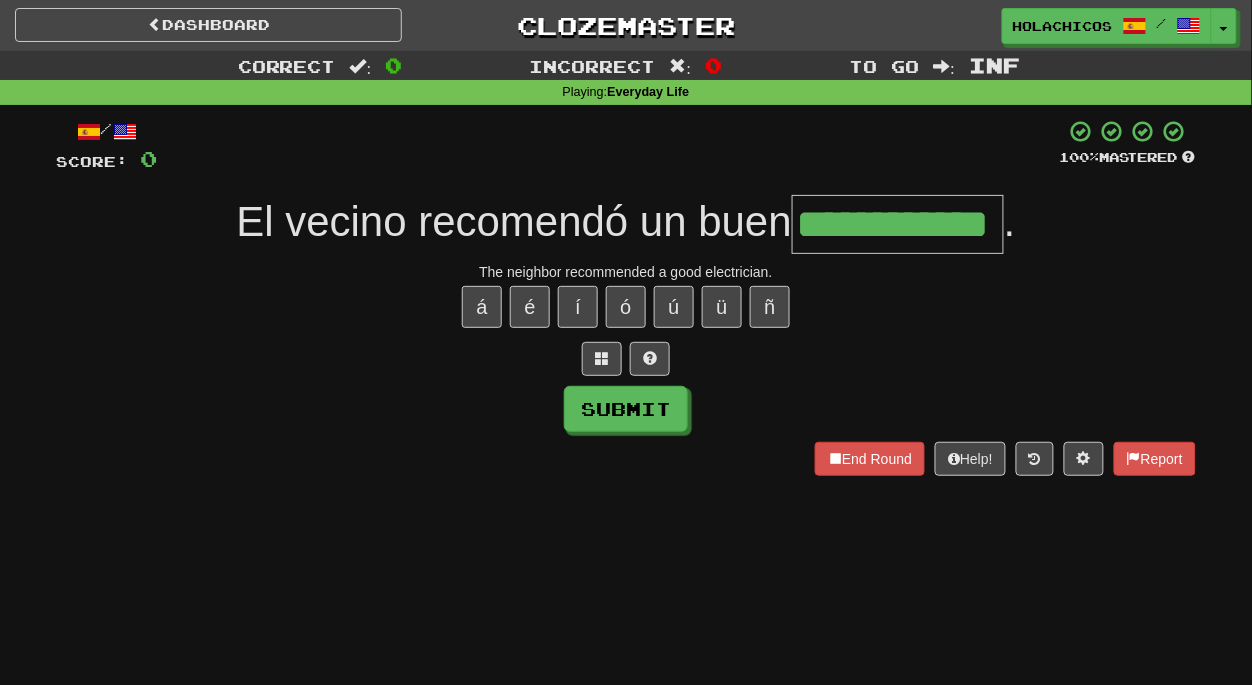 type on "**********" 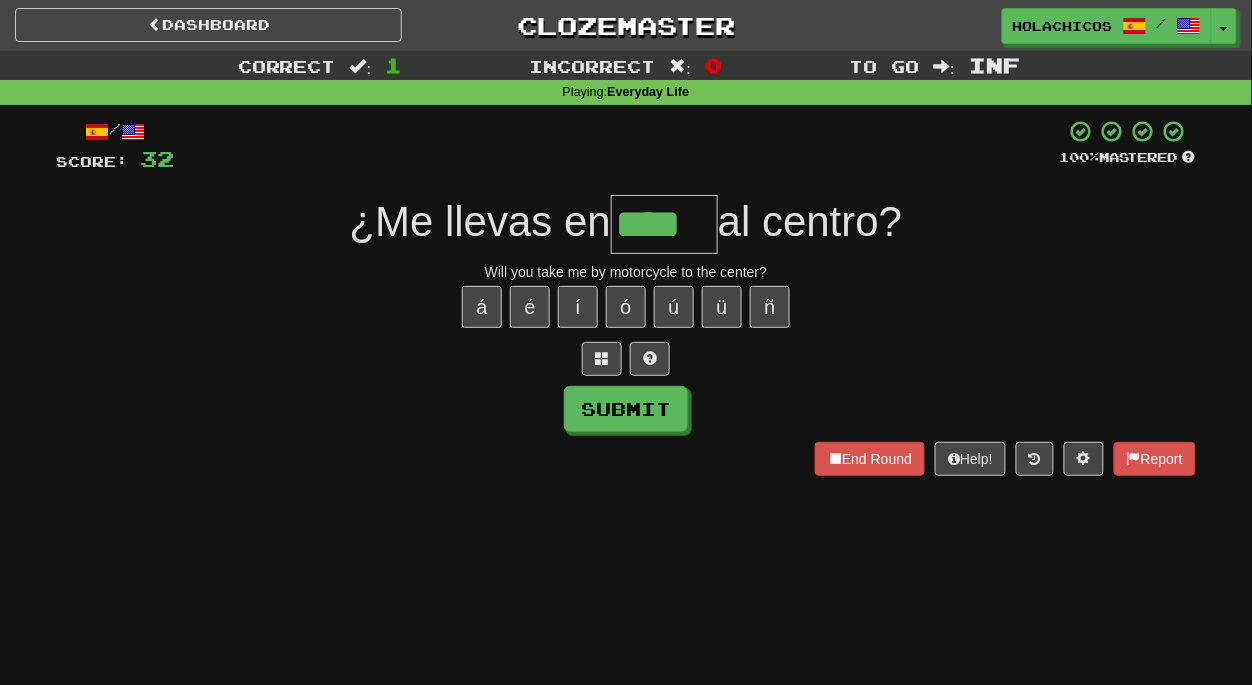 type on "****" 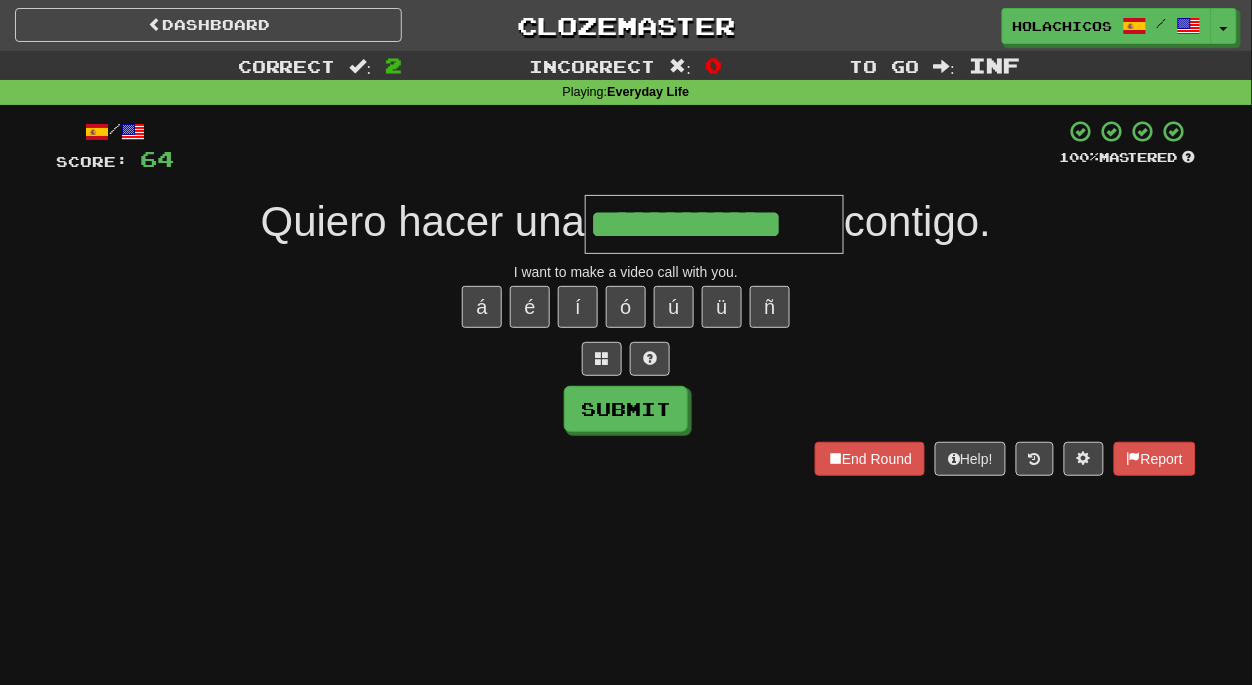 type on "**********" 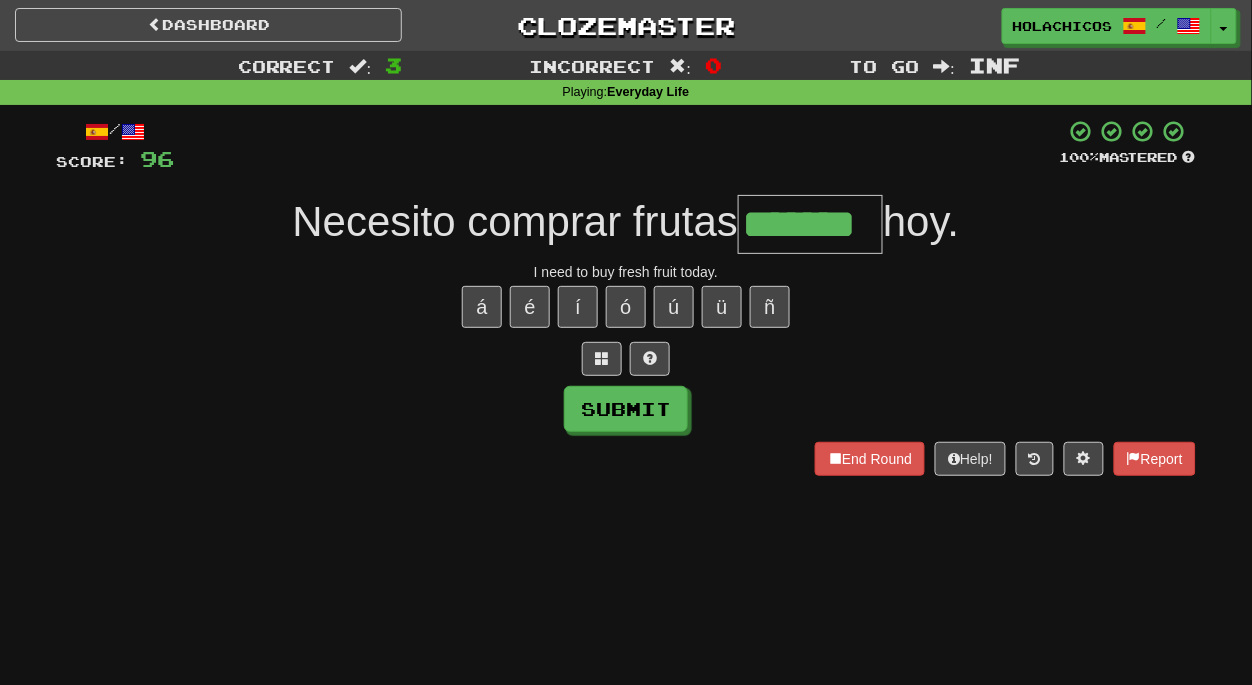 type on "*******" 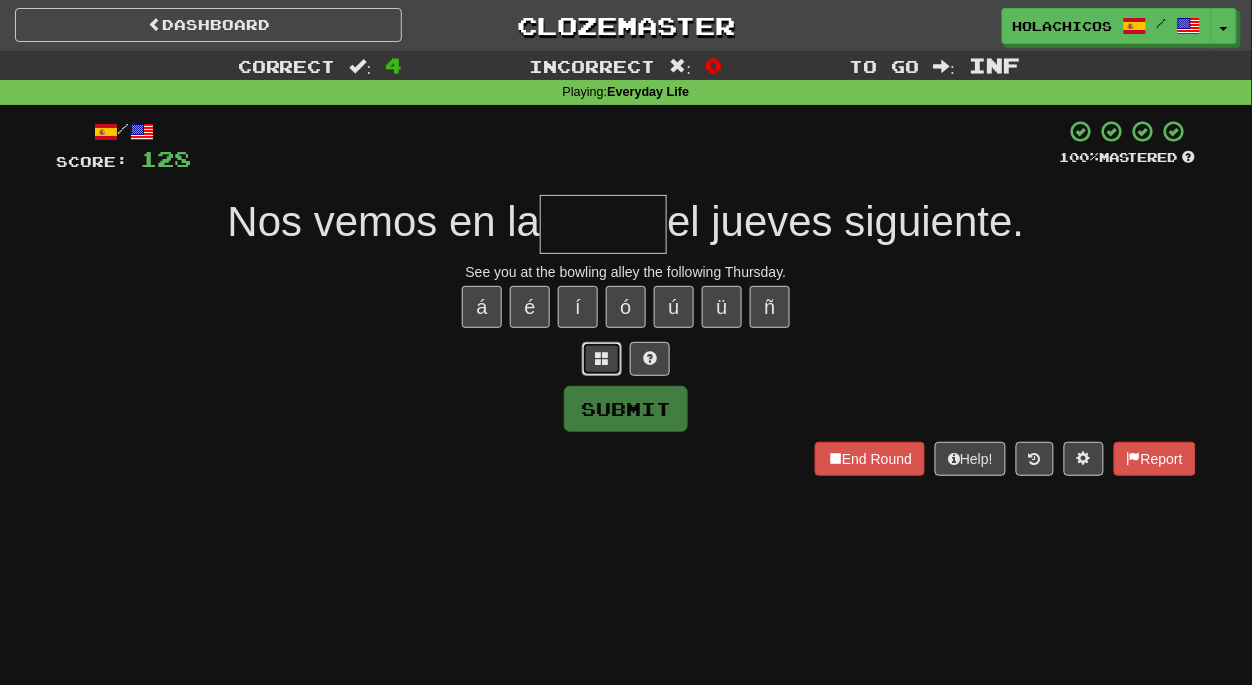 click at bounding box center [602, 358] 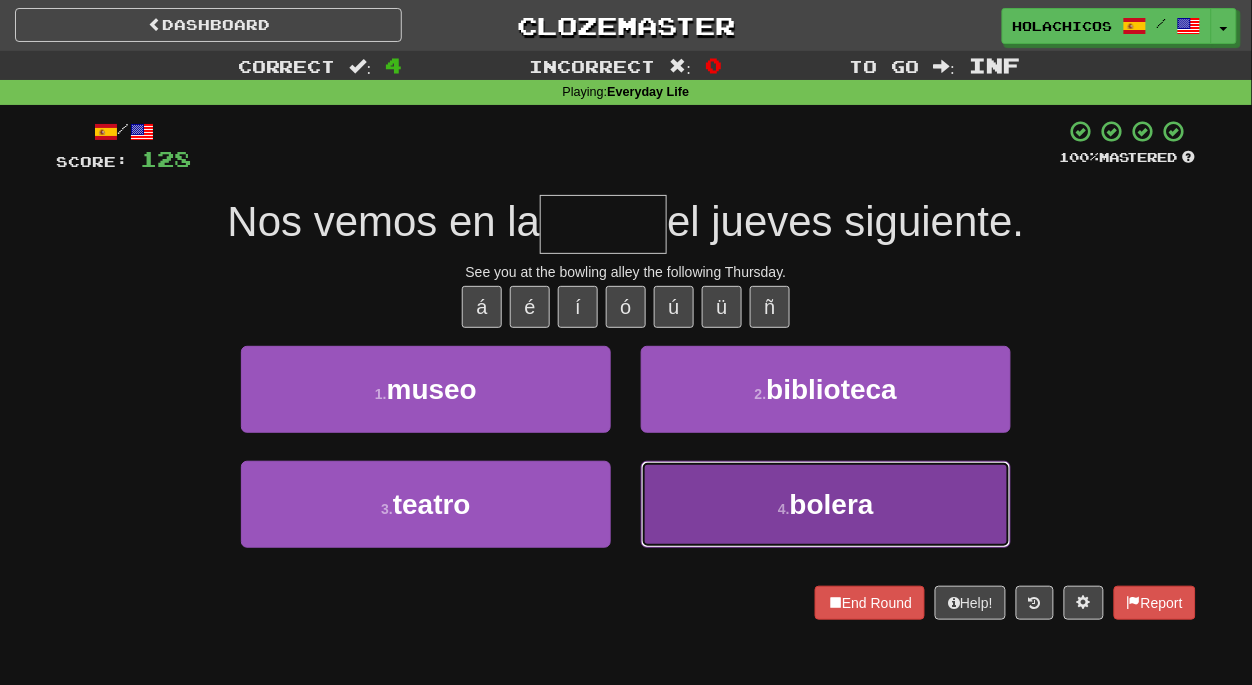 click on "4 ." at bounding box center [784, 509] 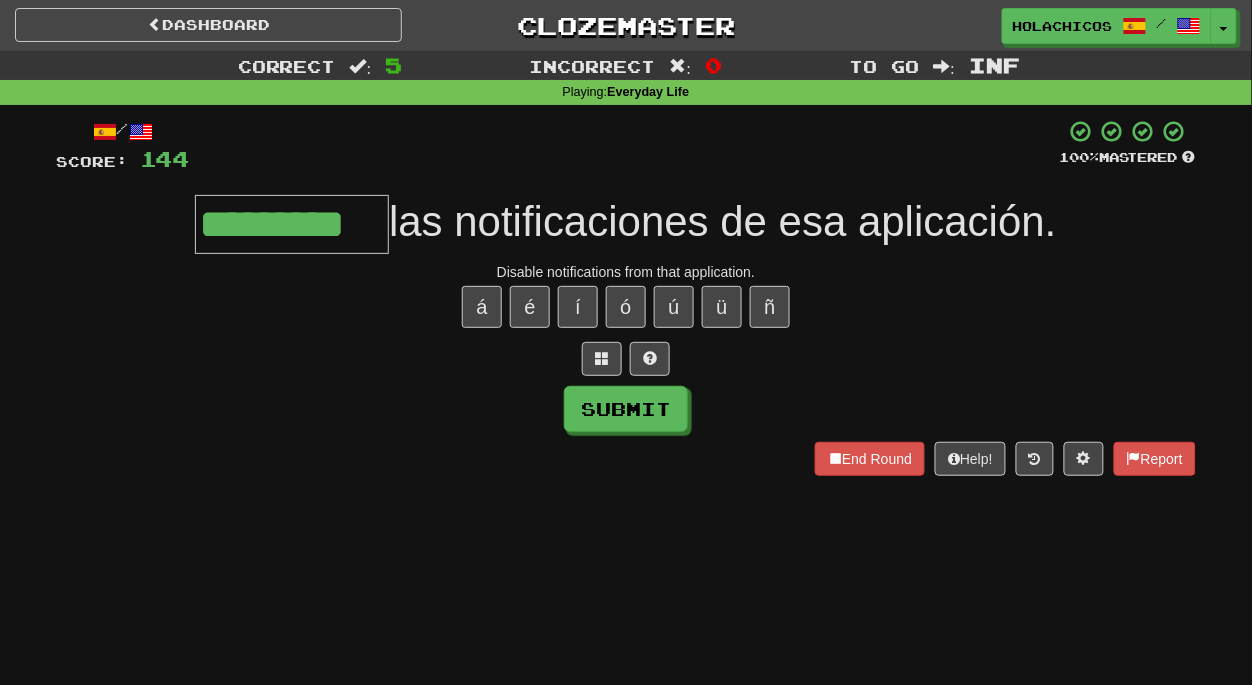 scroll, scrollTop: 0, scrollLeft: 0, axis: both 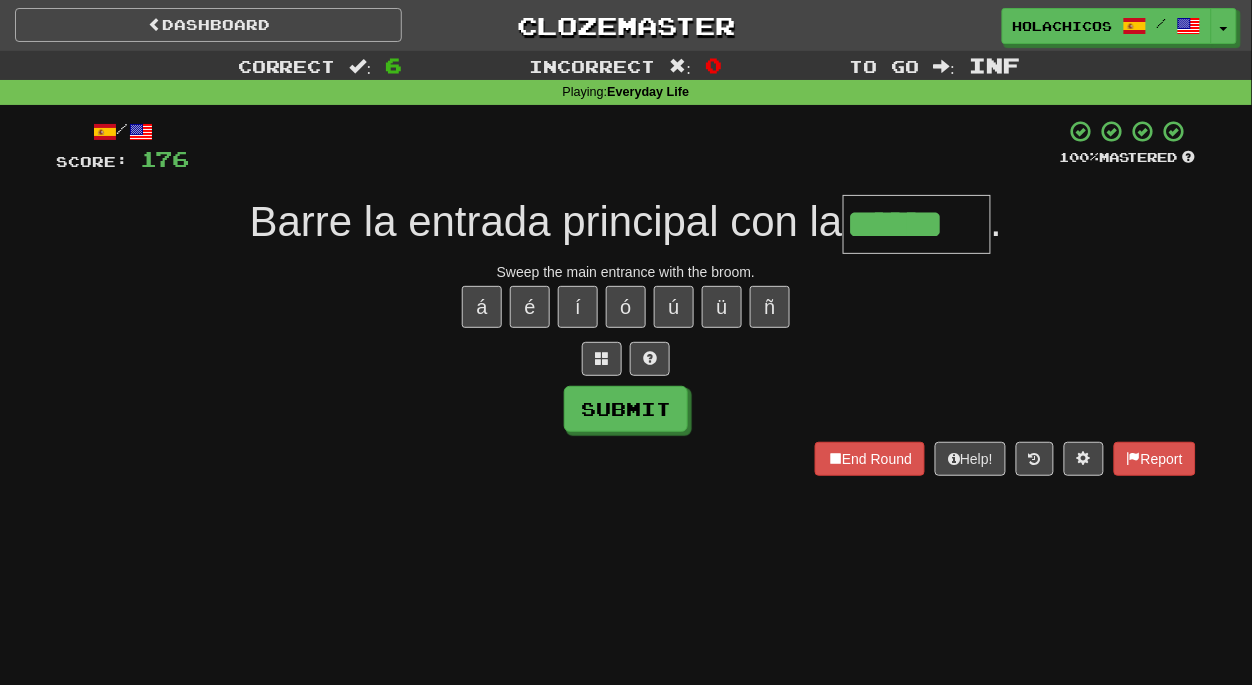type on "******" 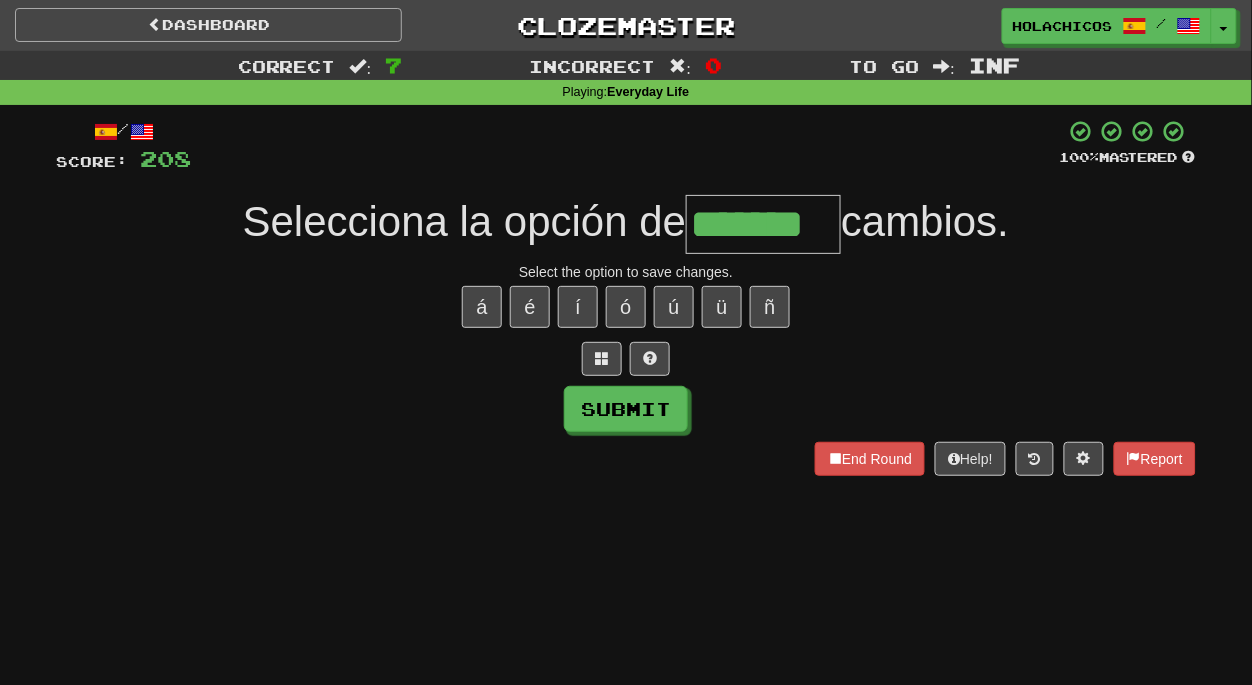 type on "*******" 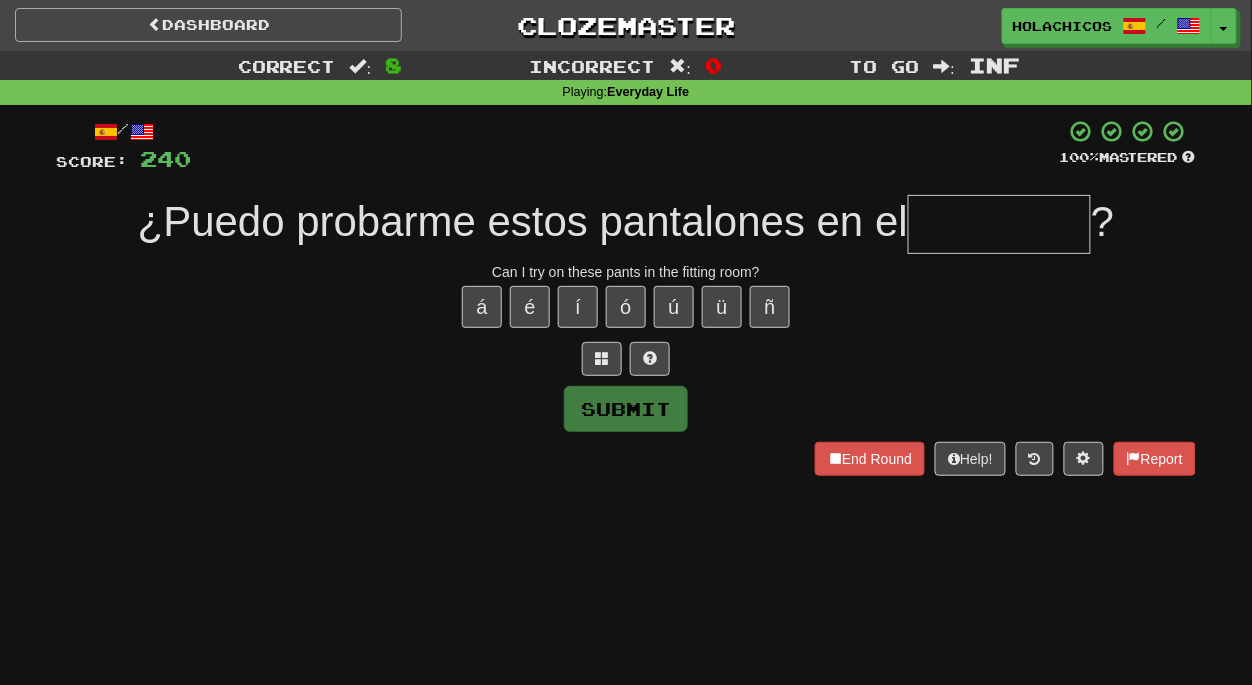 type on "*" 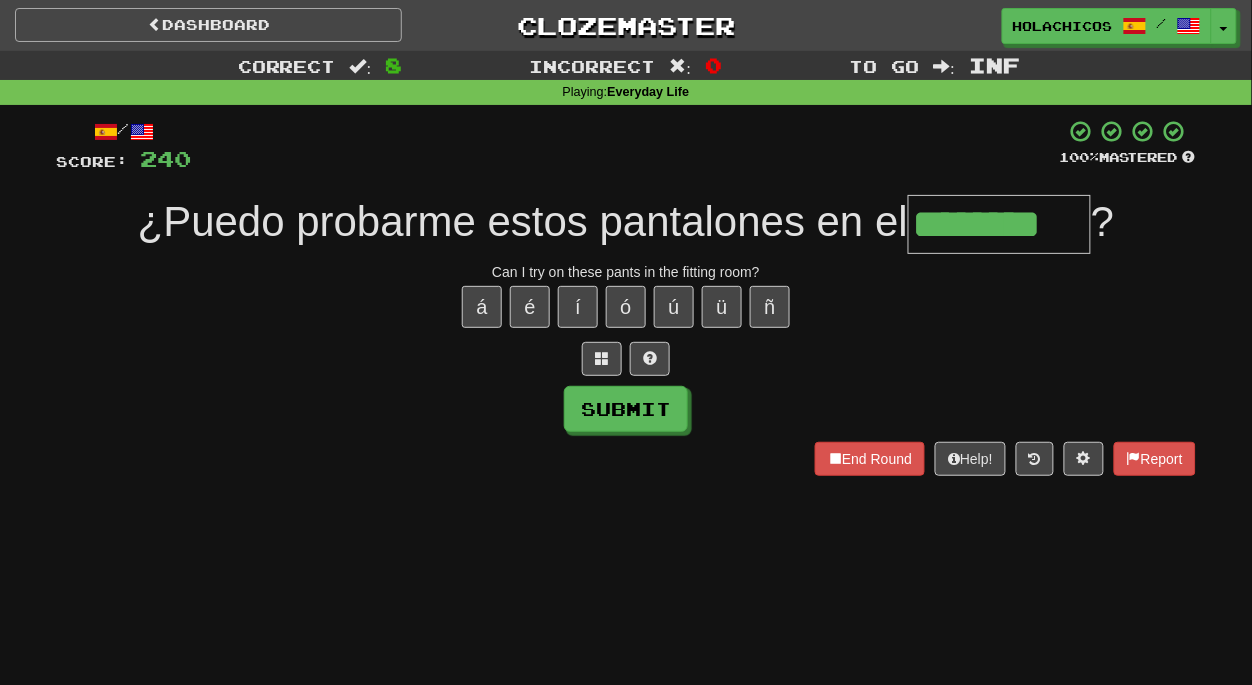 type on "********" 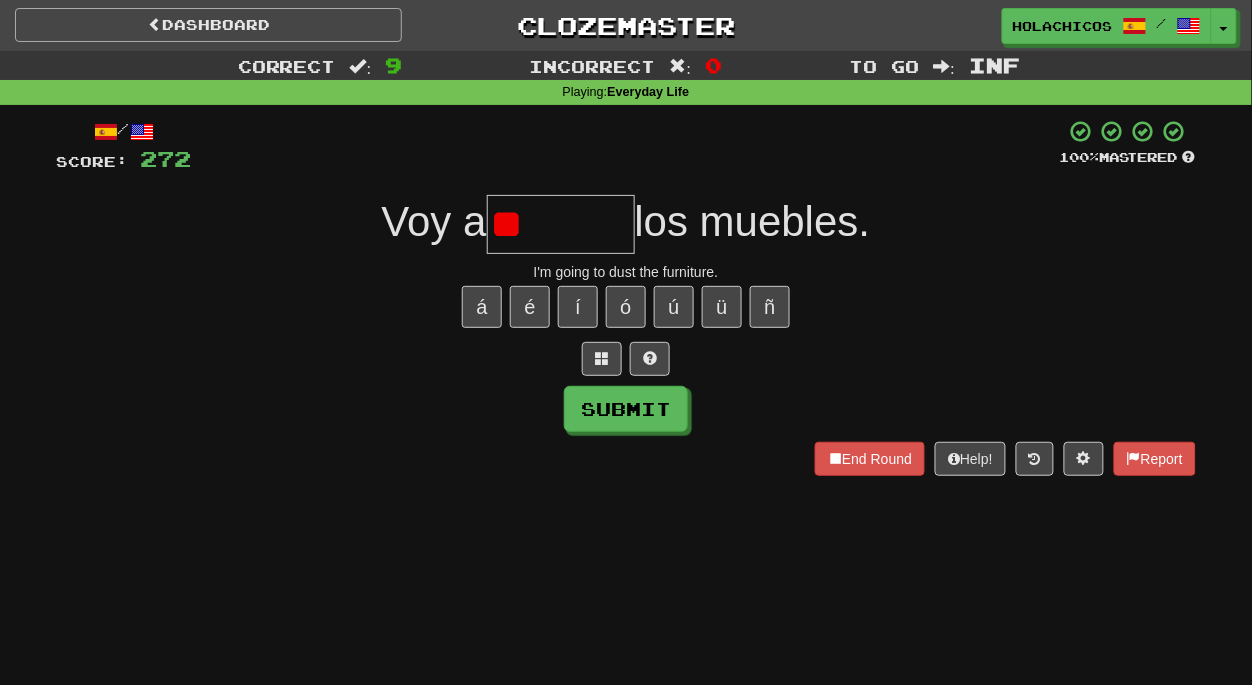 type on "*" 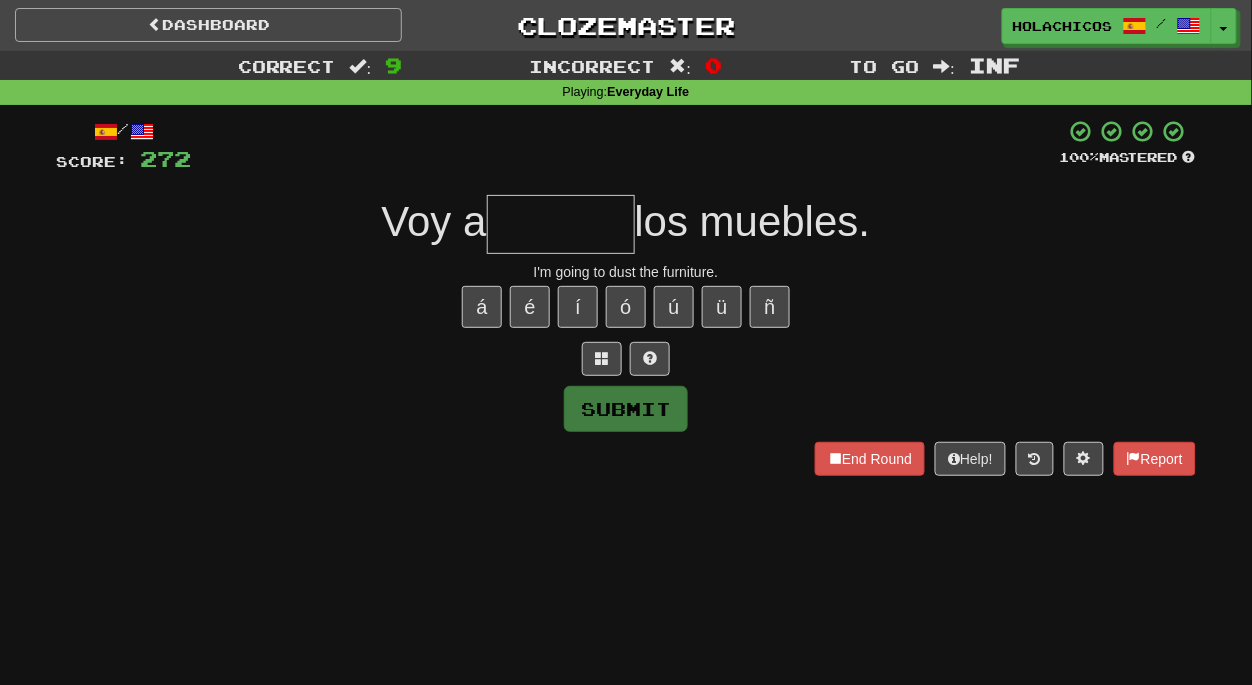 type on "*" 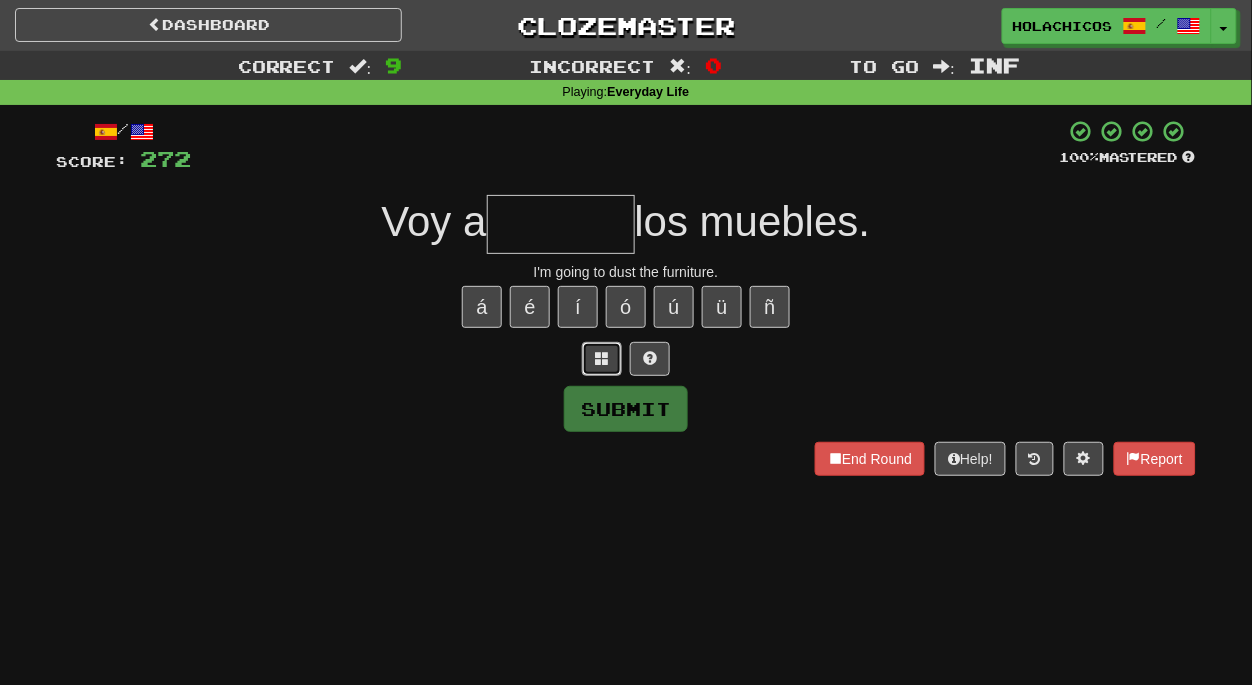 click at bounding box center (602, 358) 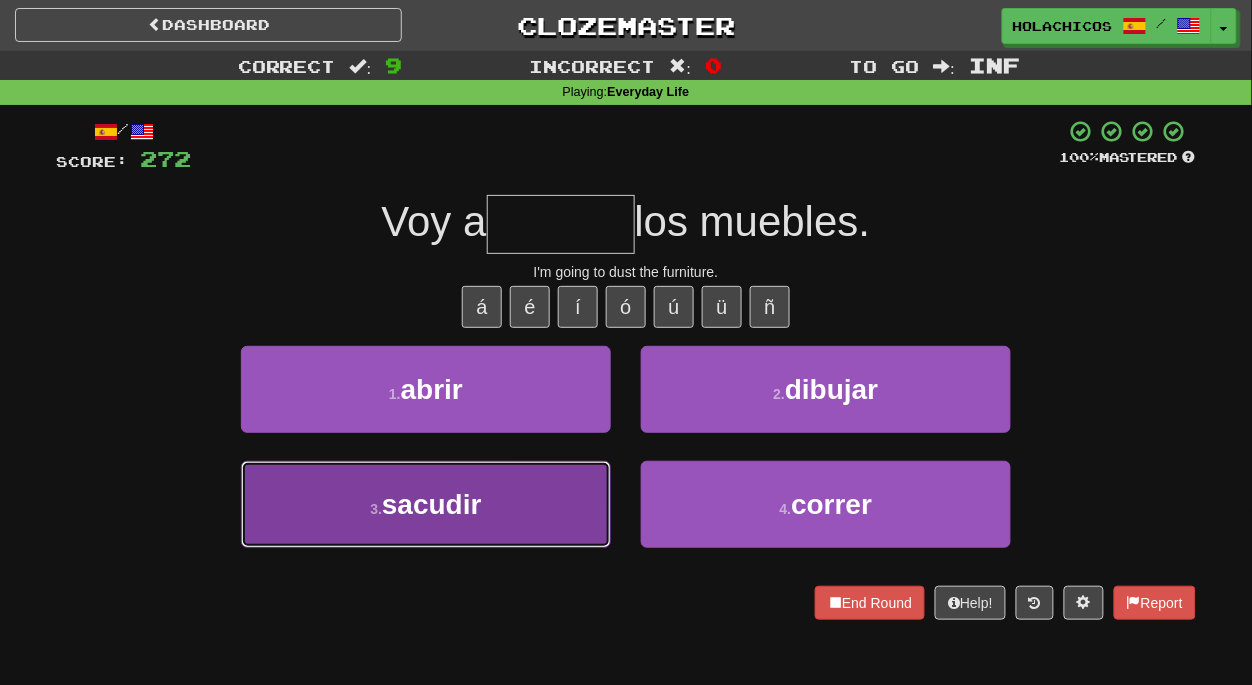 click on "3 .  sacudir" at bounding box center (426, 504) 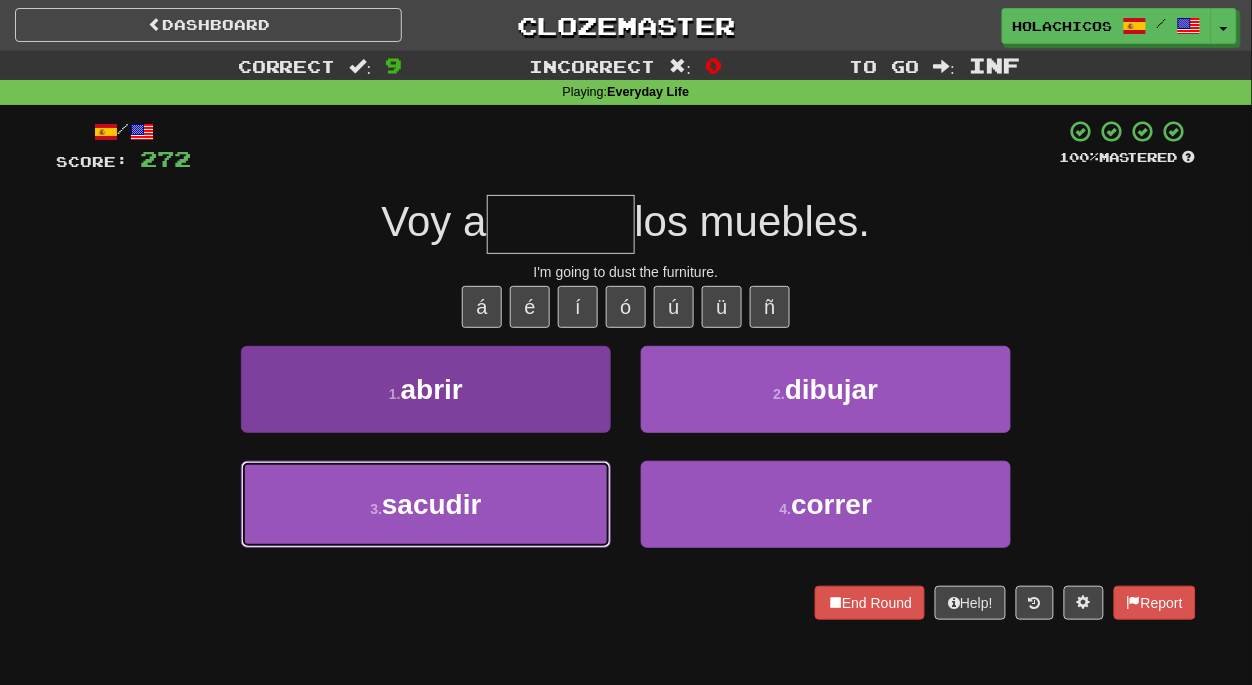 type on "*******" 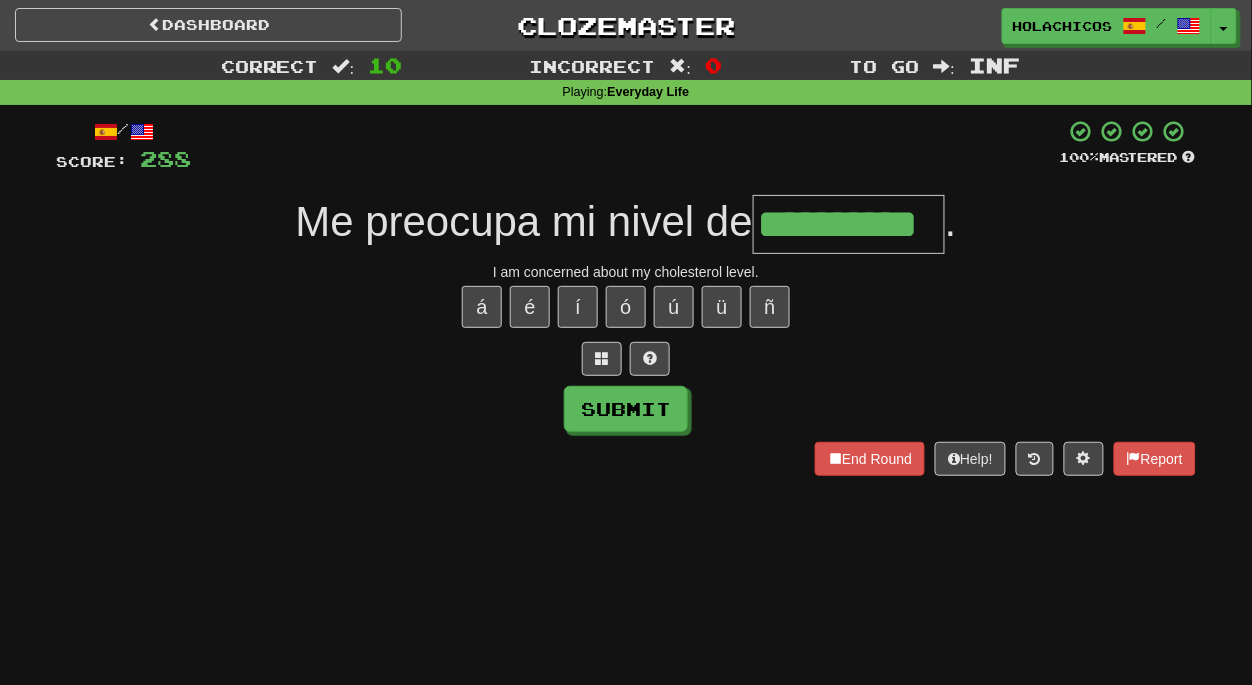 type on "**********" 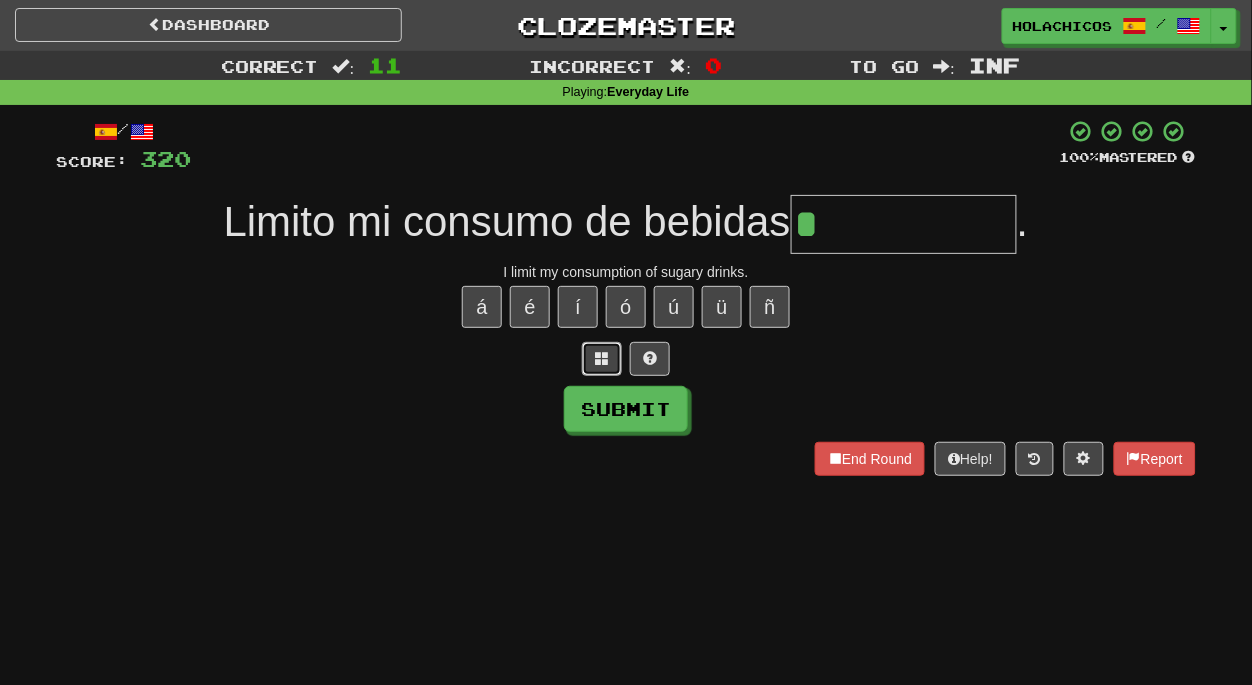 click at bounding box center [602, 359] 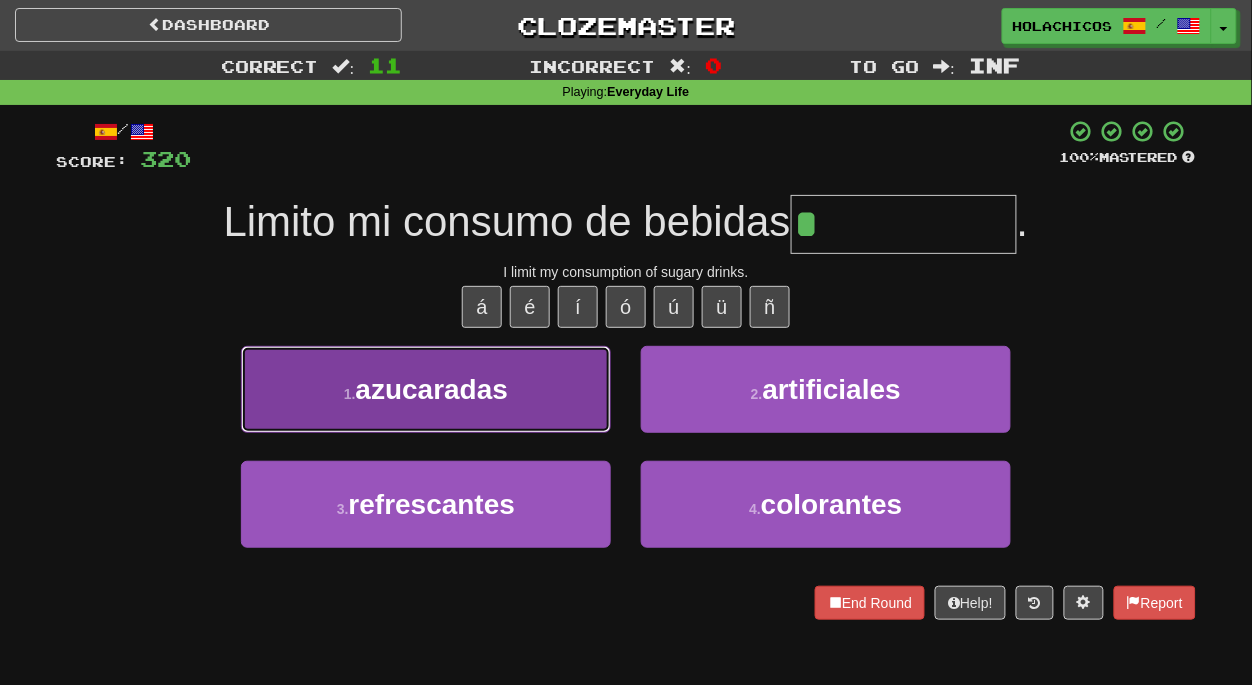 click on "azucaradas" at bounding box center (432, 389) 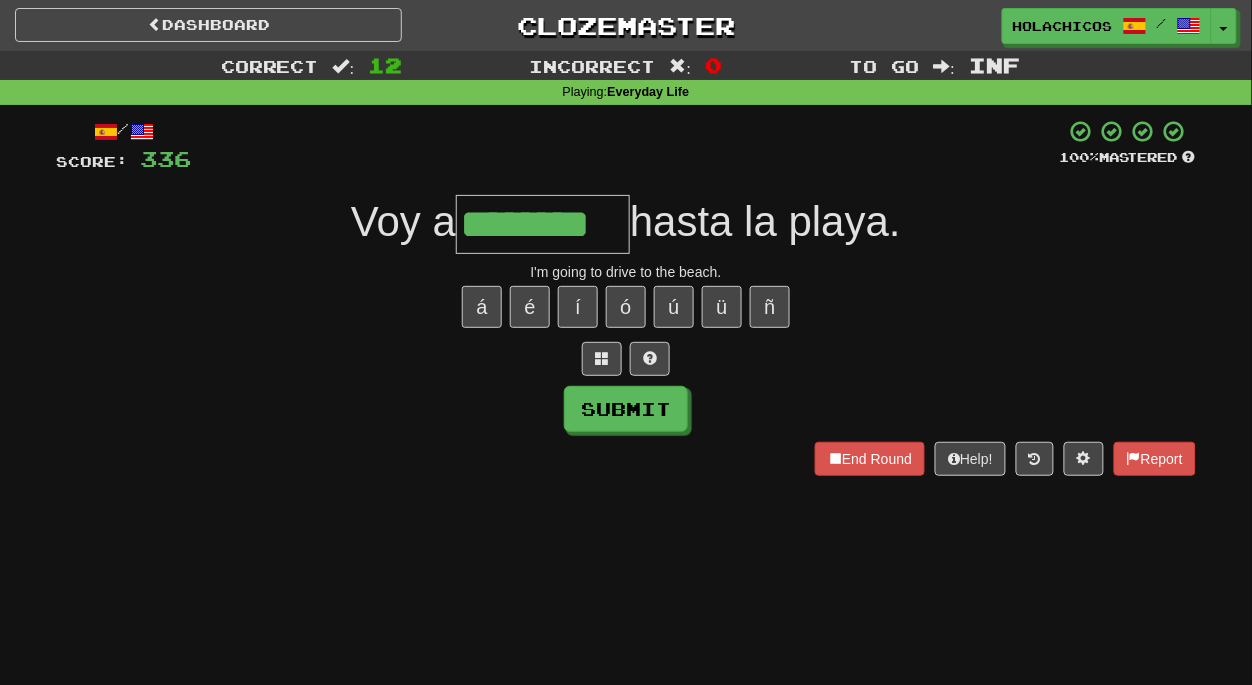 type on "********" 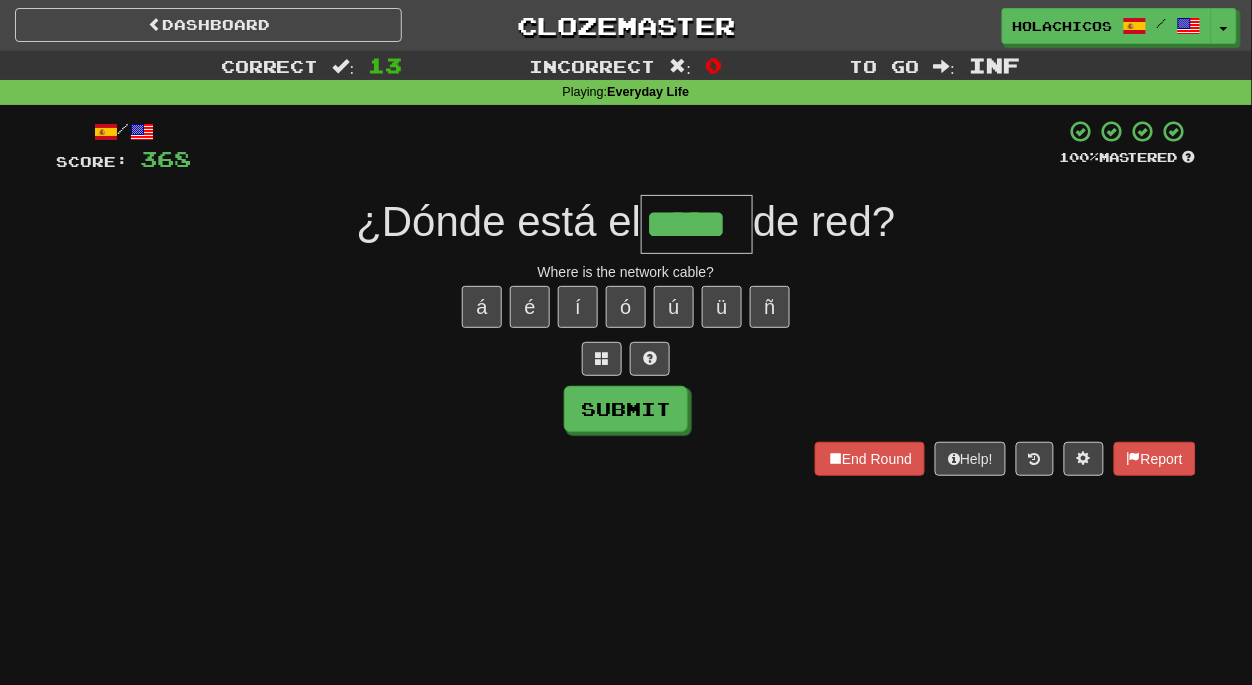 type on "*****" 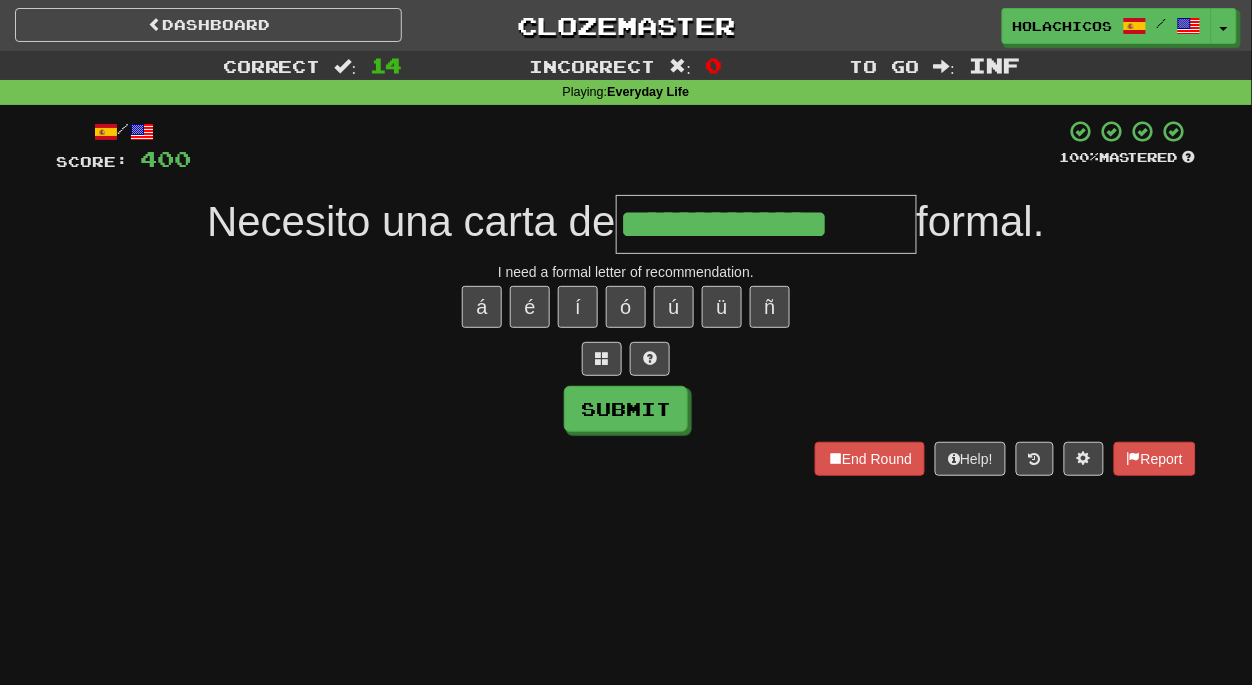 type on "**********" 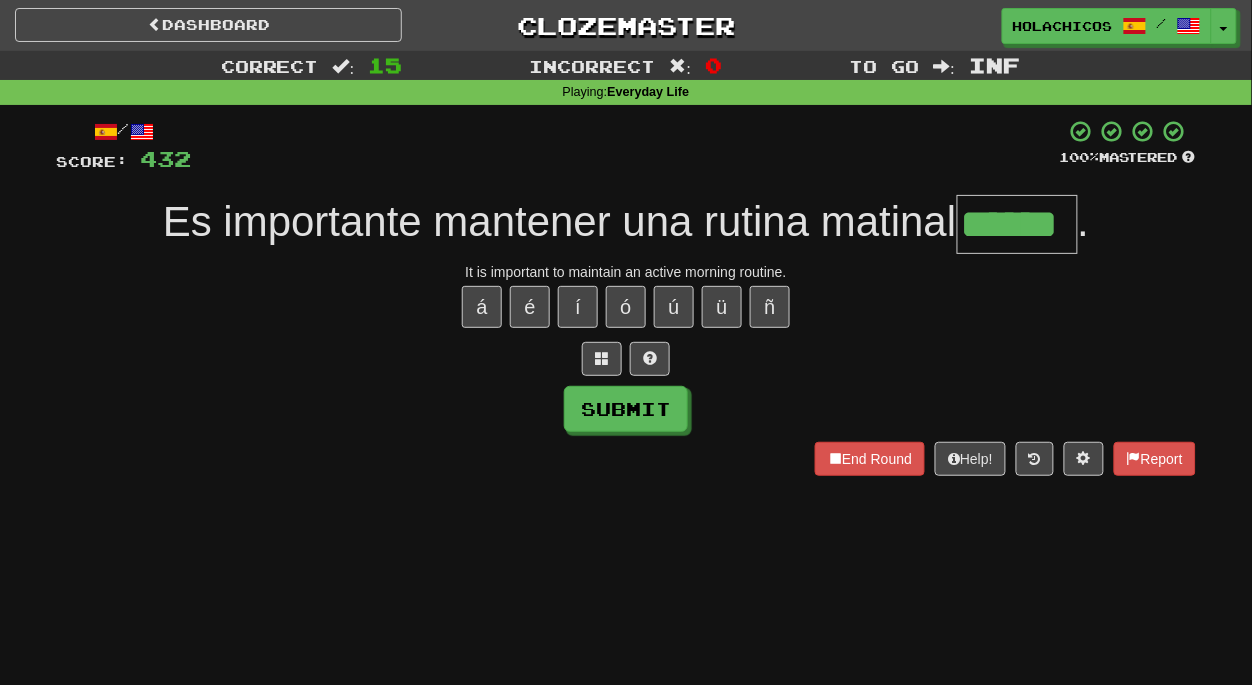 type on "******" 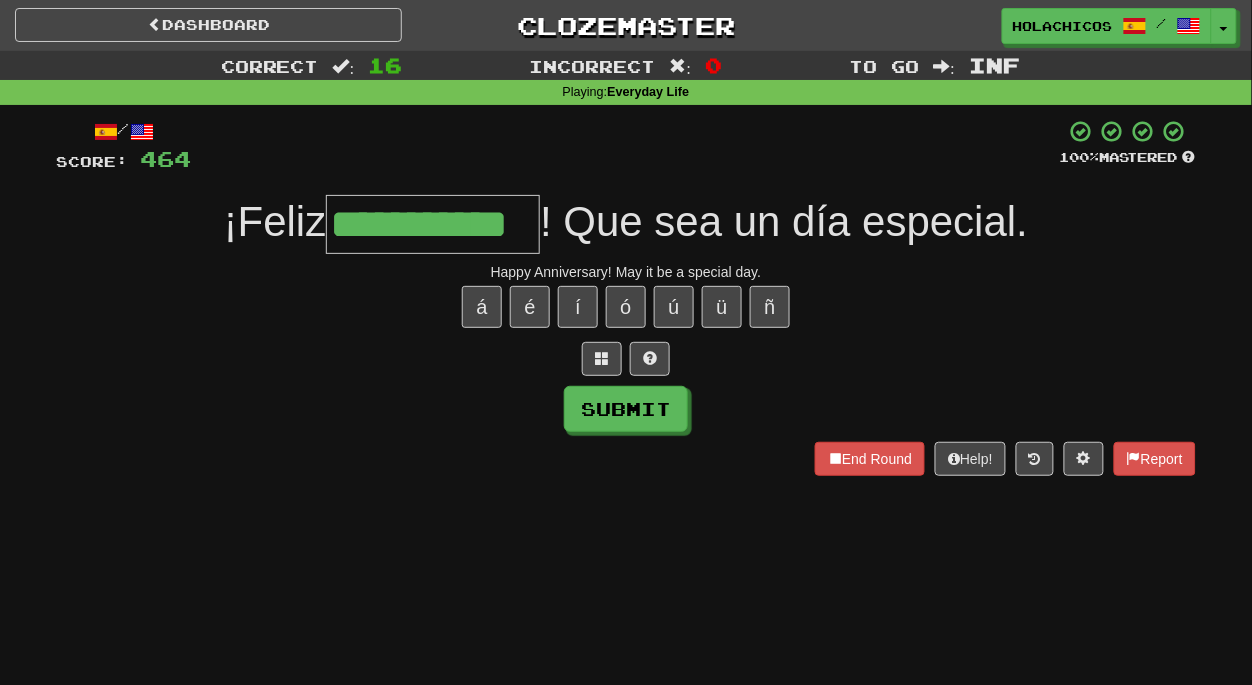 type on "**********" 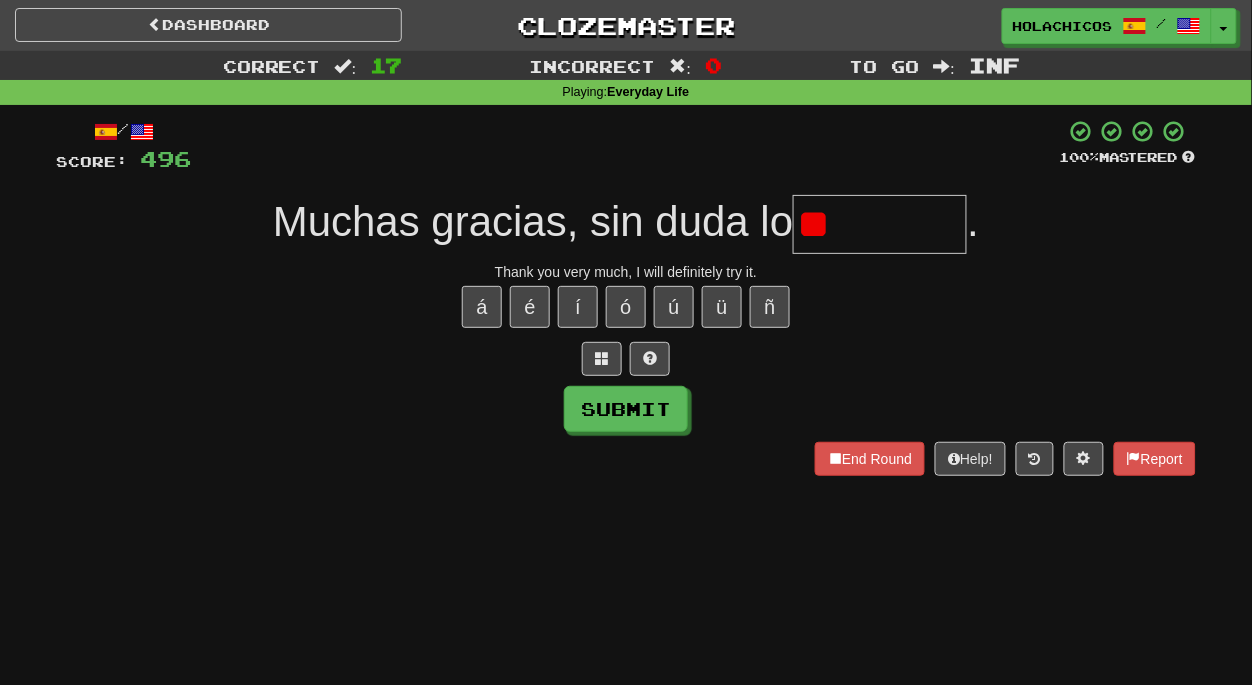 type on "*" 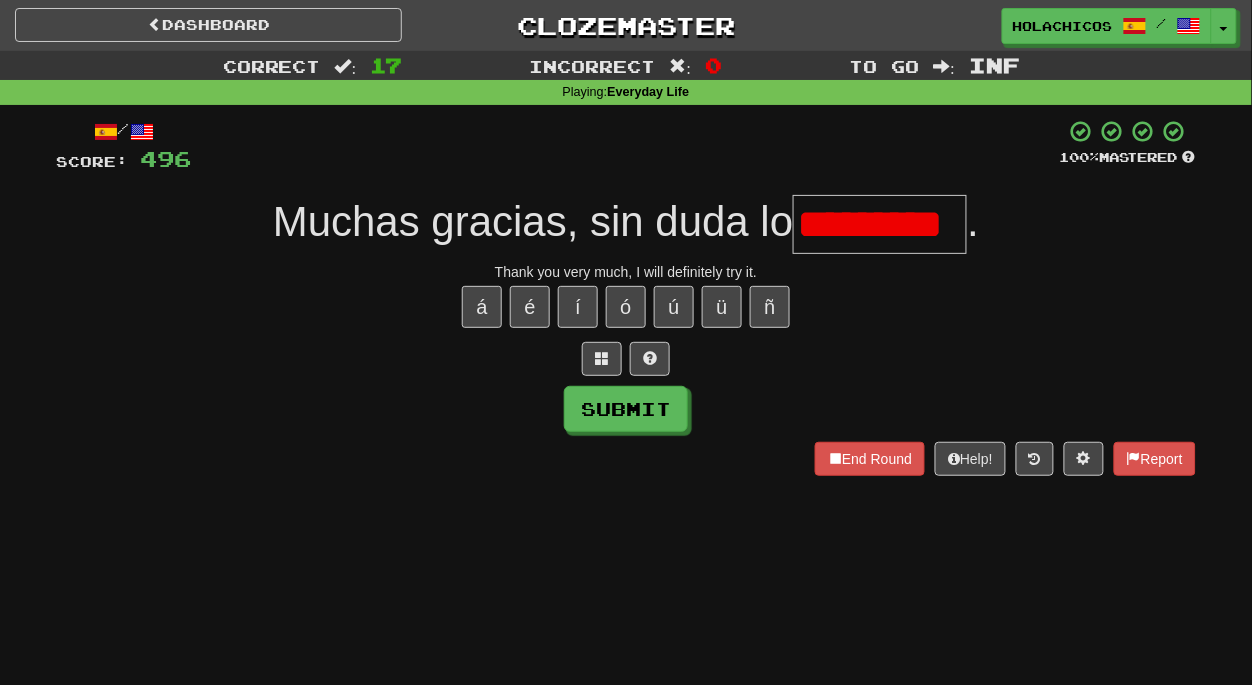 scroll, scrollTop: 0, scrollLeft: 0, axis: both 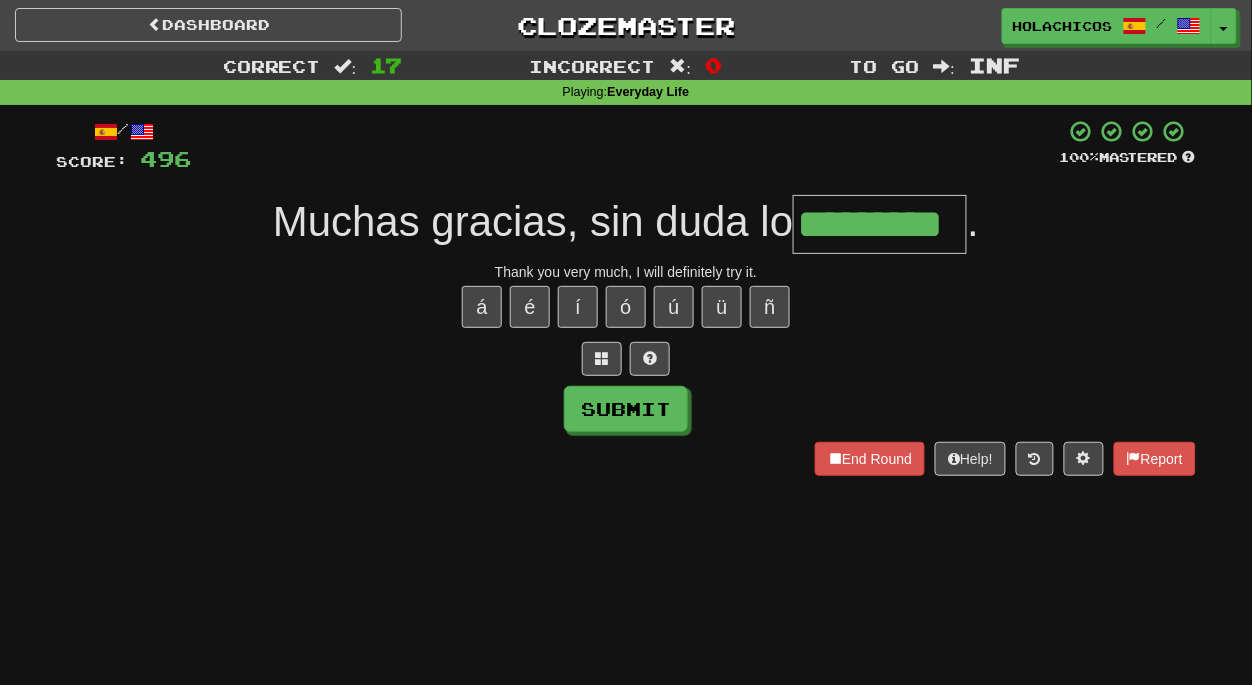 type on "*********" 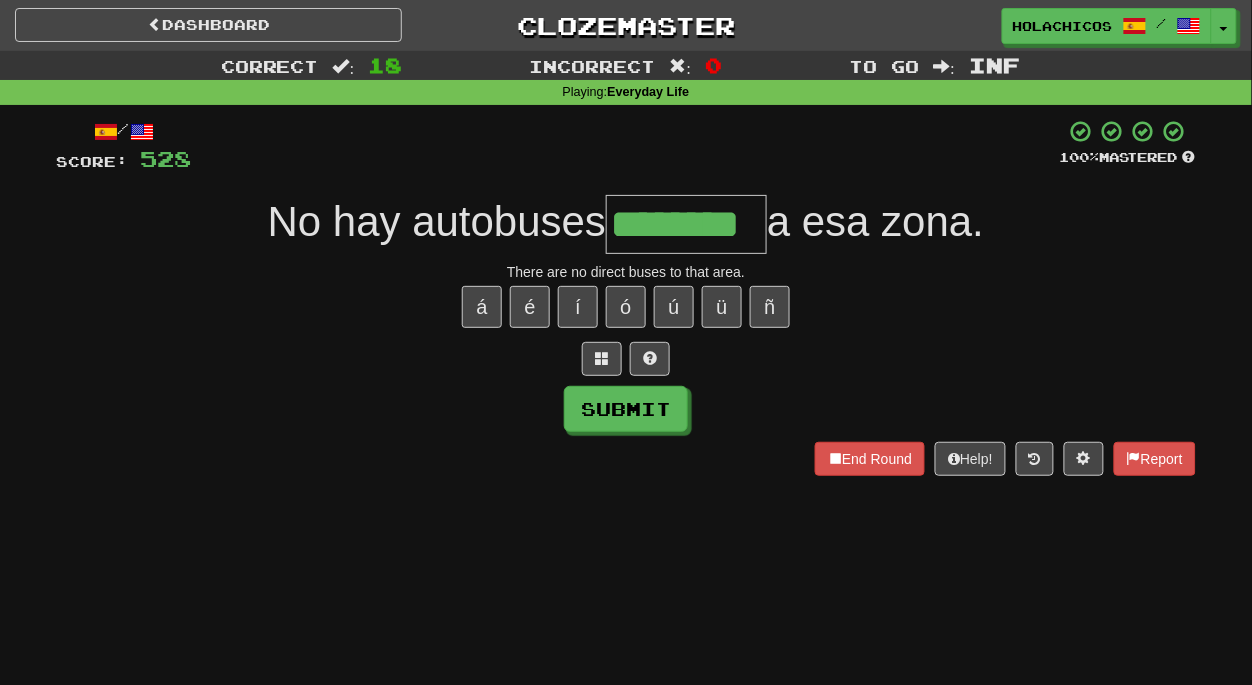 type on "********" 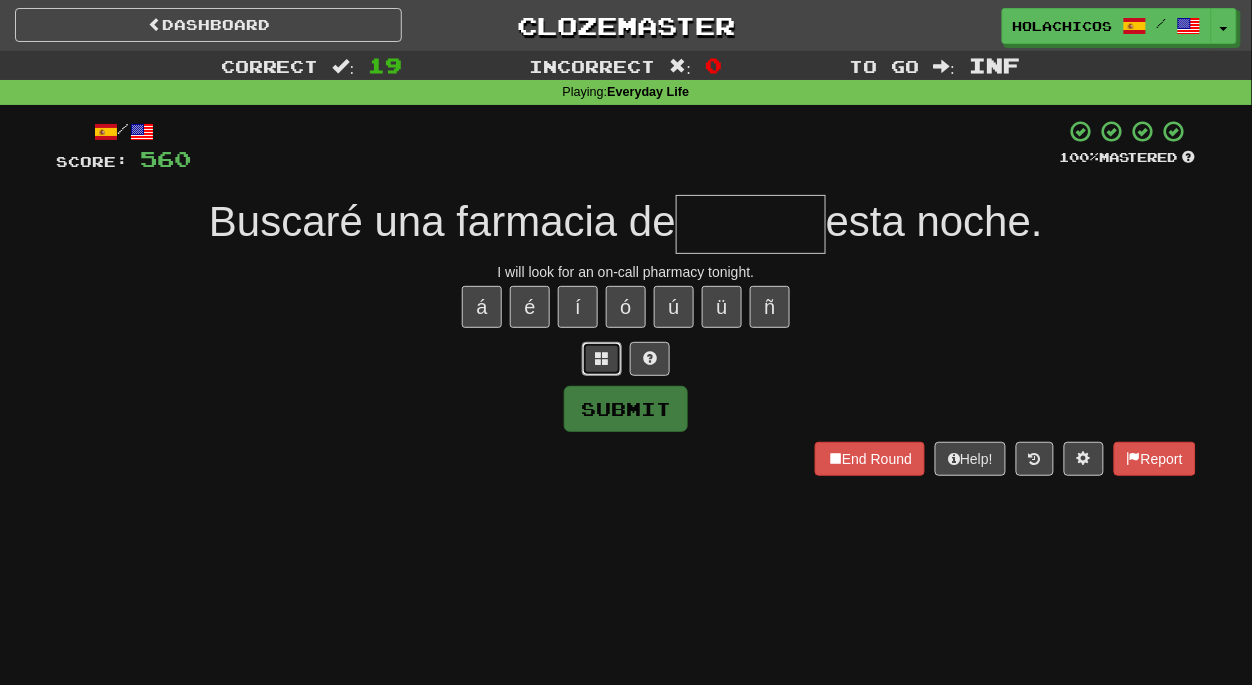 click at bounding box center (602, 358) 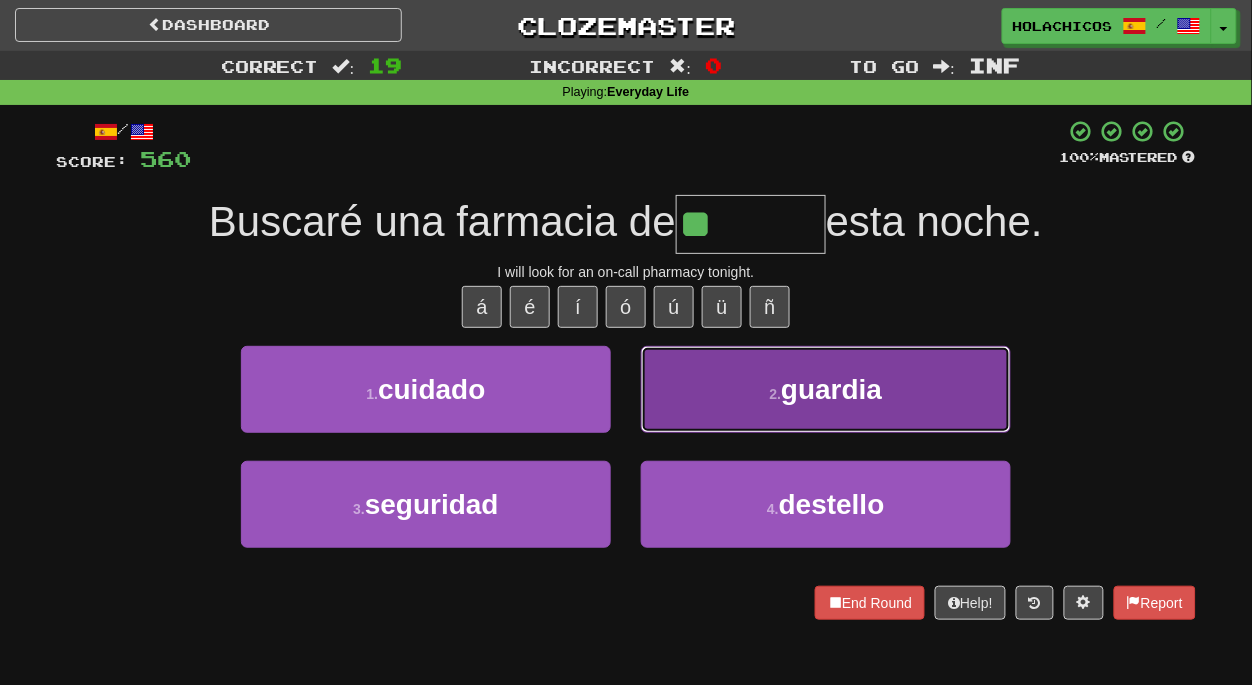 click on "guardia" at bounding box center (831, 389) 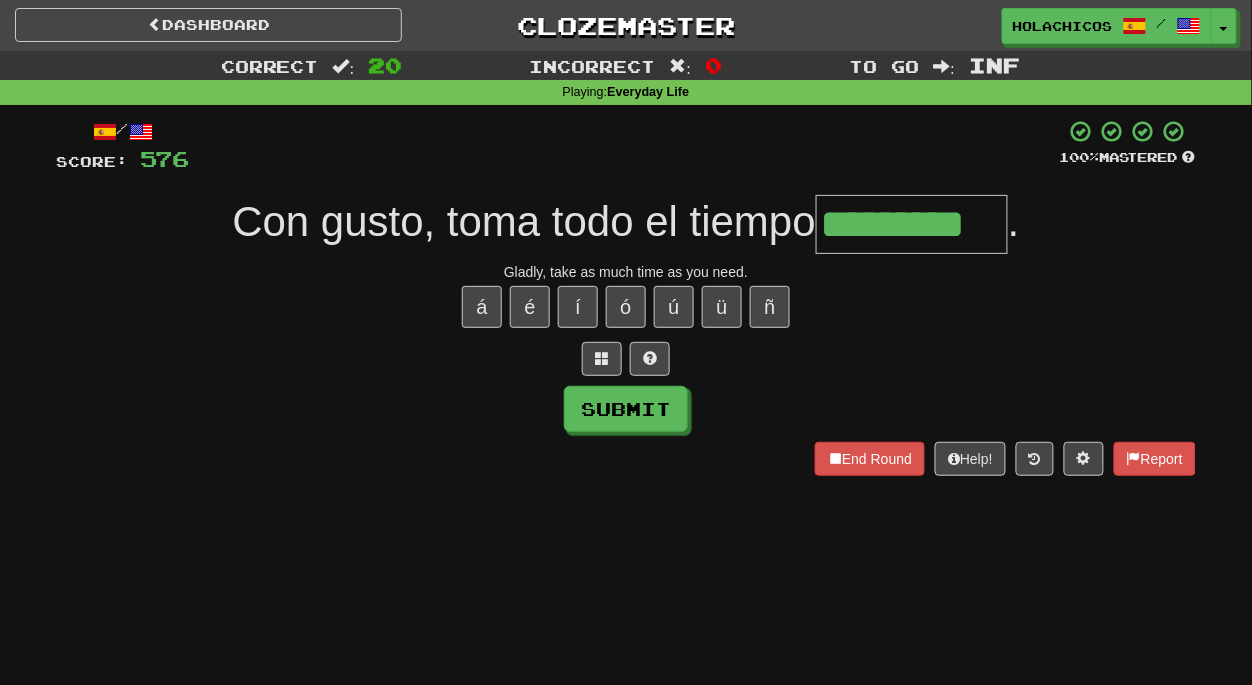 type on "*********" 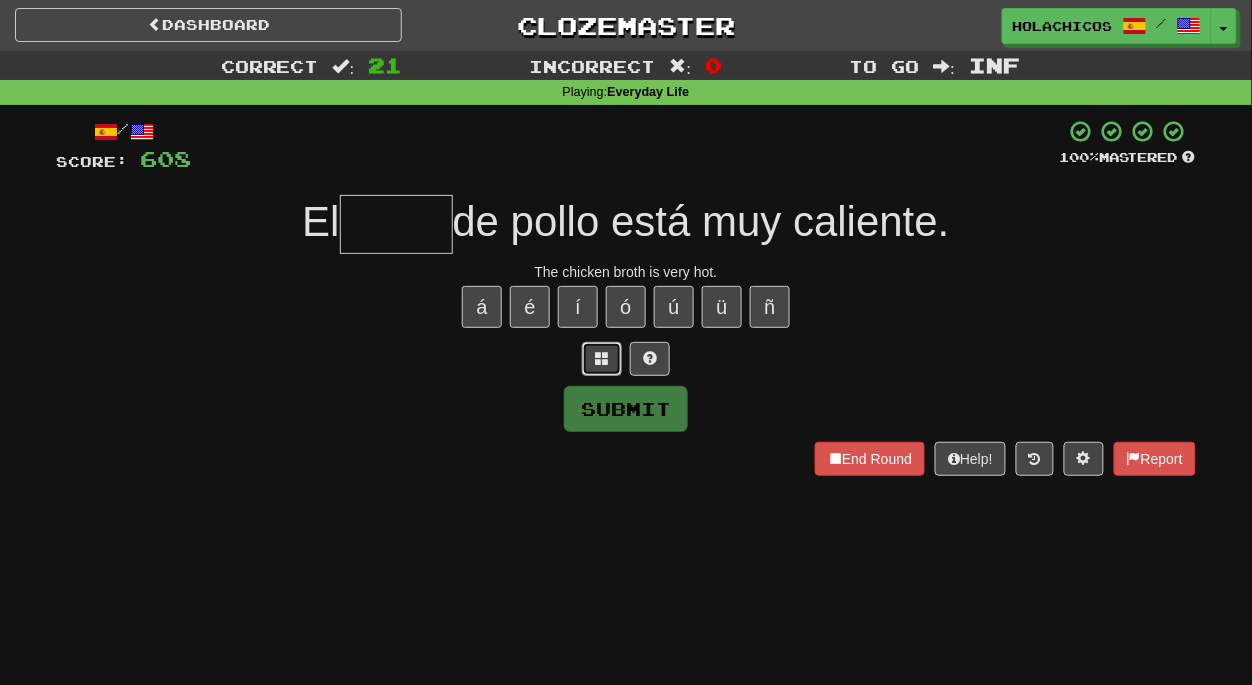 click at bounding box center (602, 358) 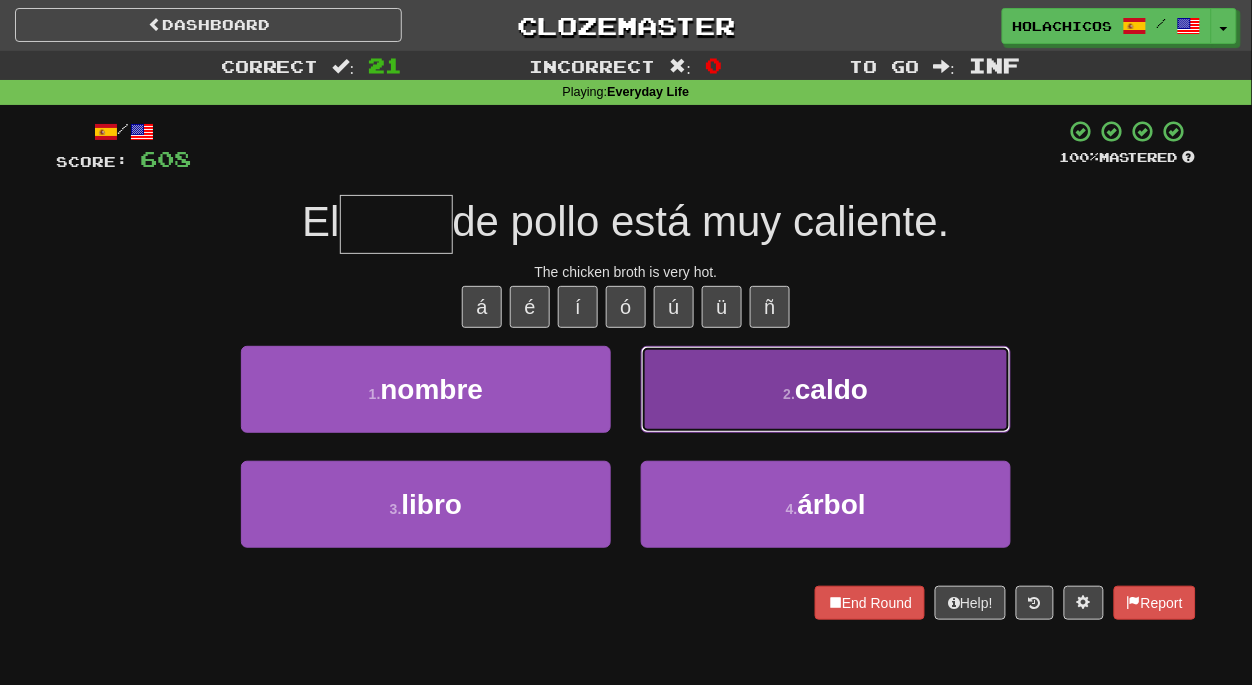 click on "2 .  caldo" at bounding box center [826, 389] 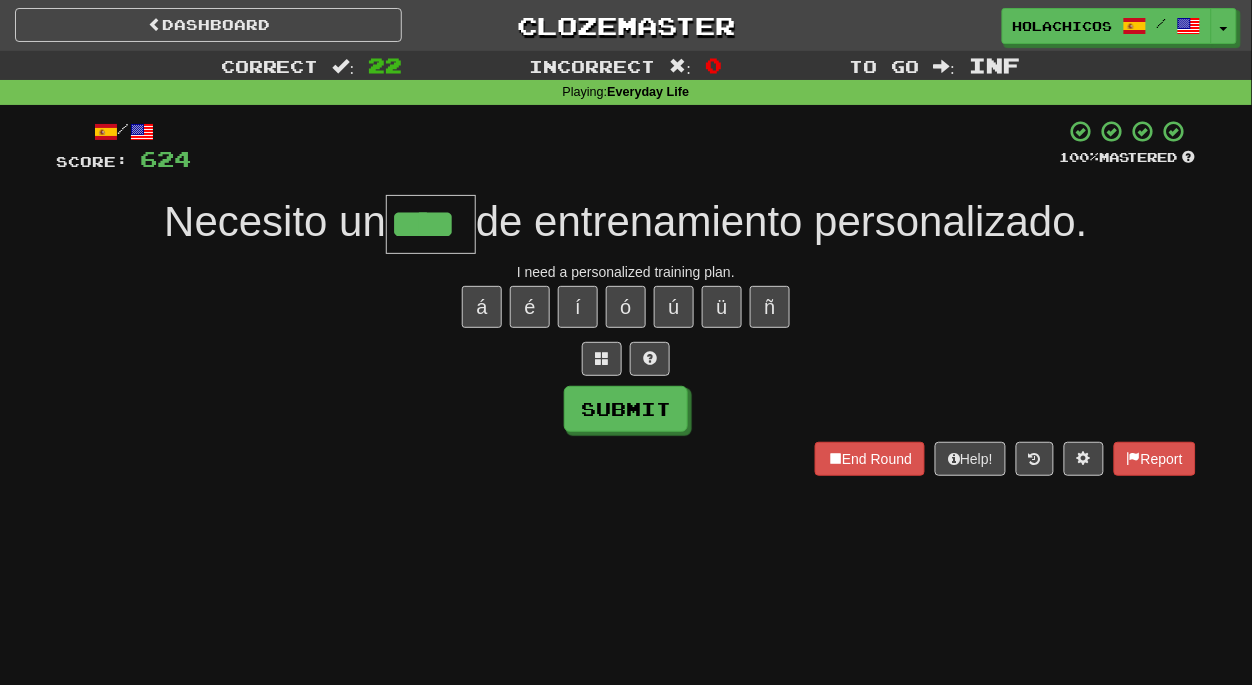 type on "****" 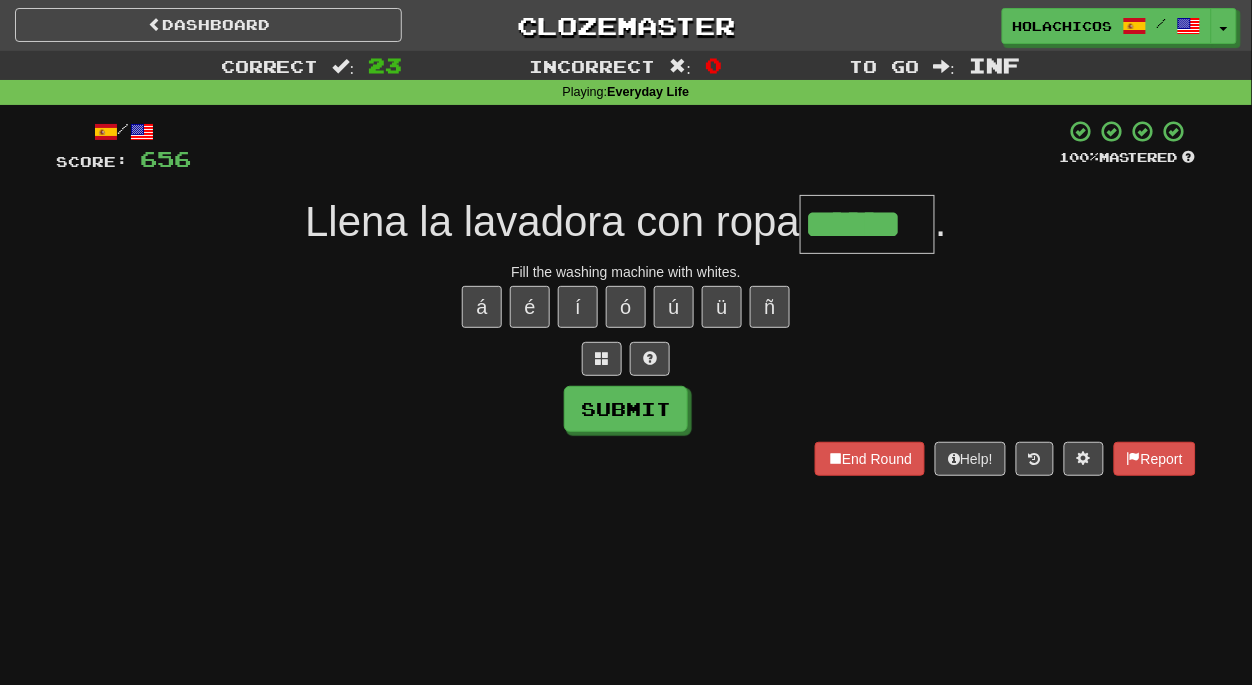 type on "******" 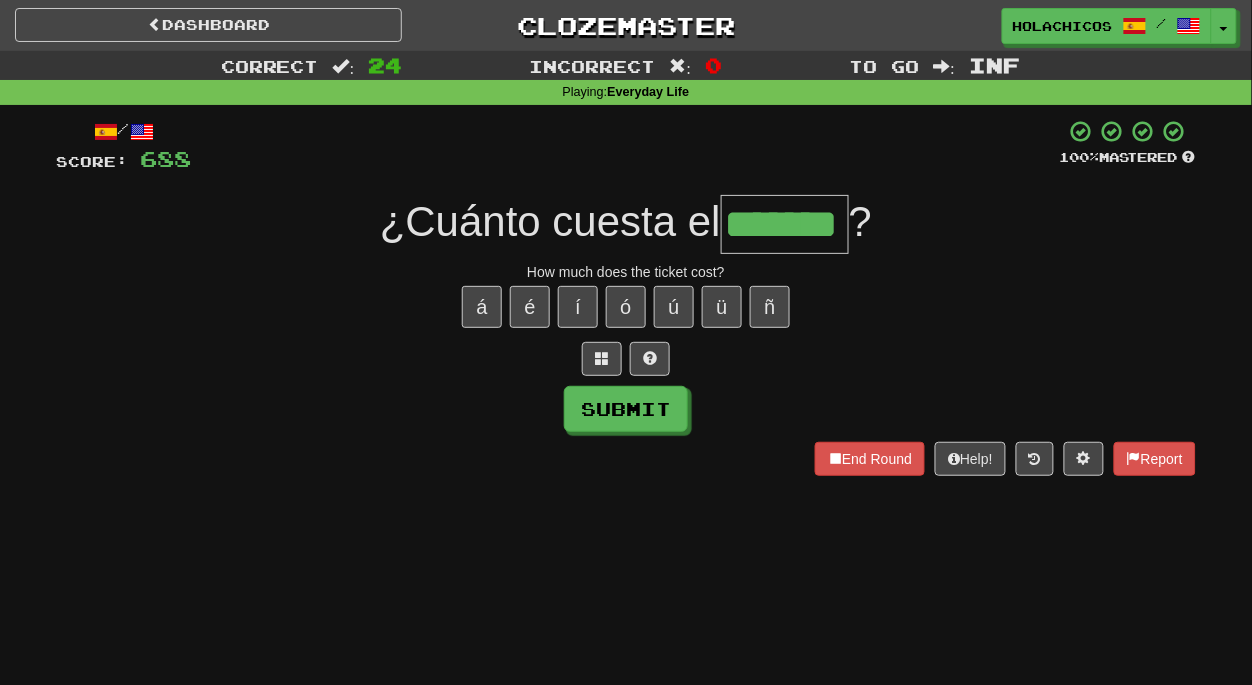 type on "******" 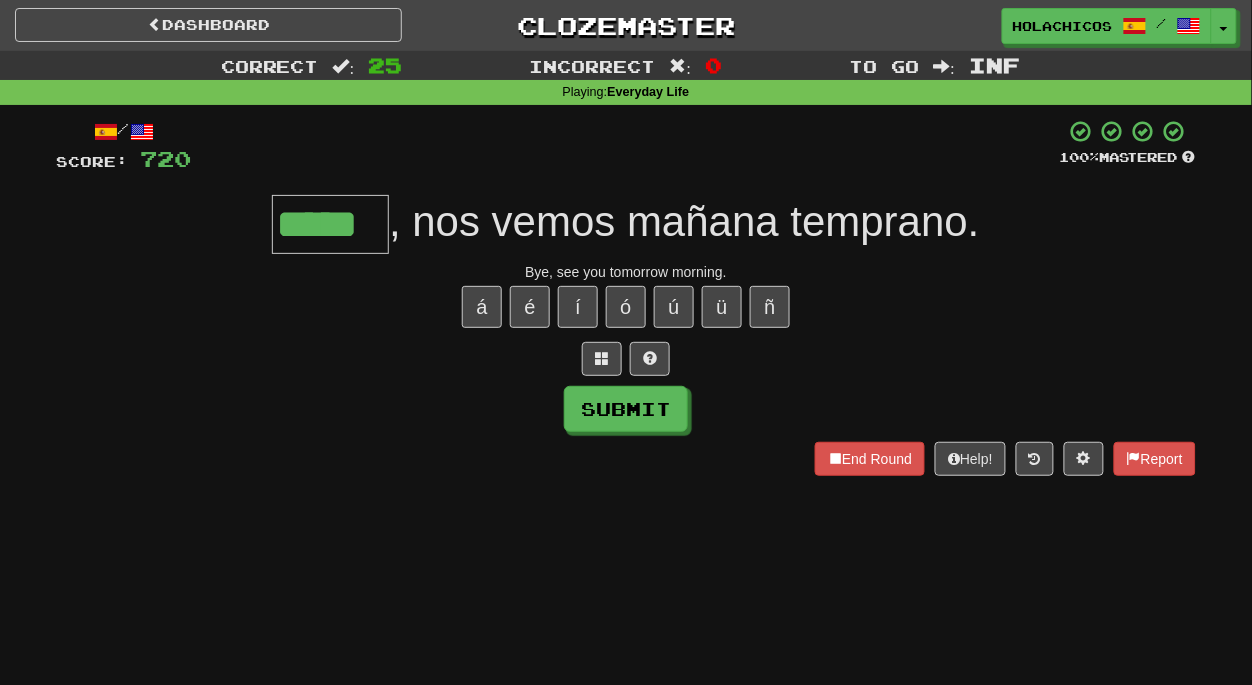 type on "*****" 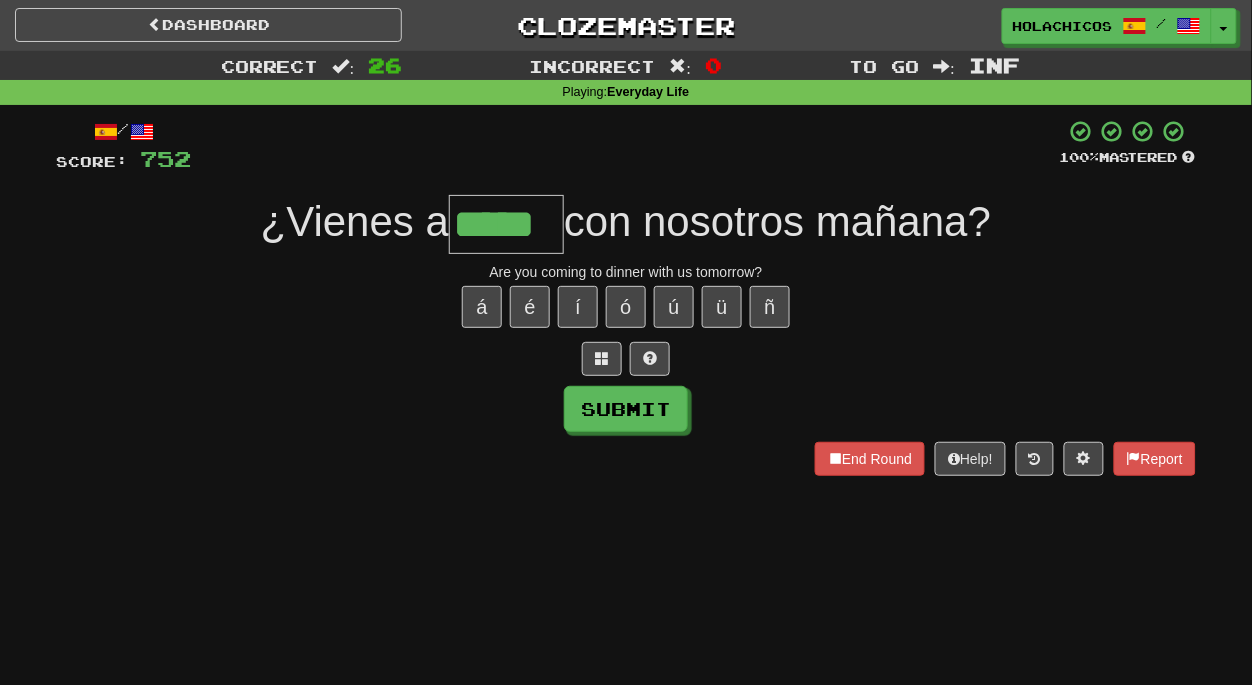 type on "*****" 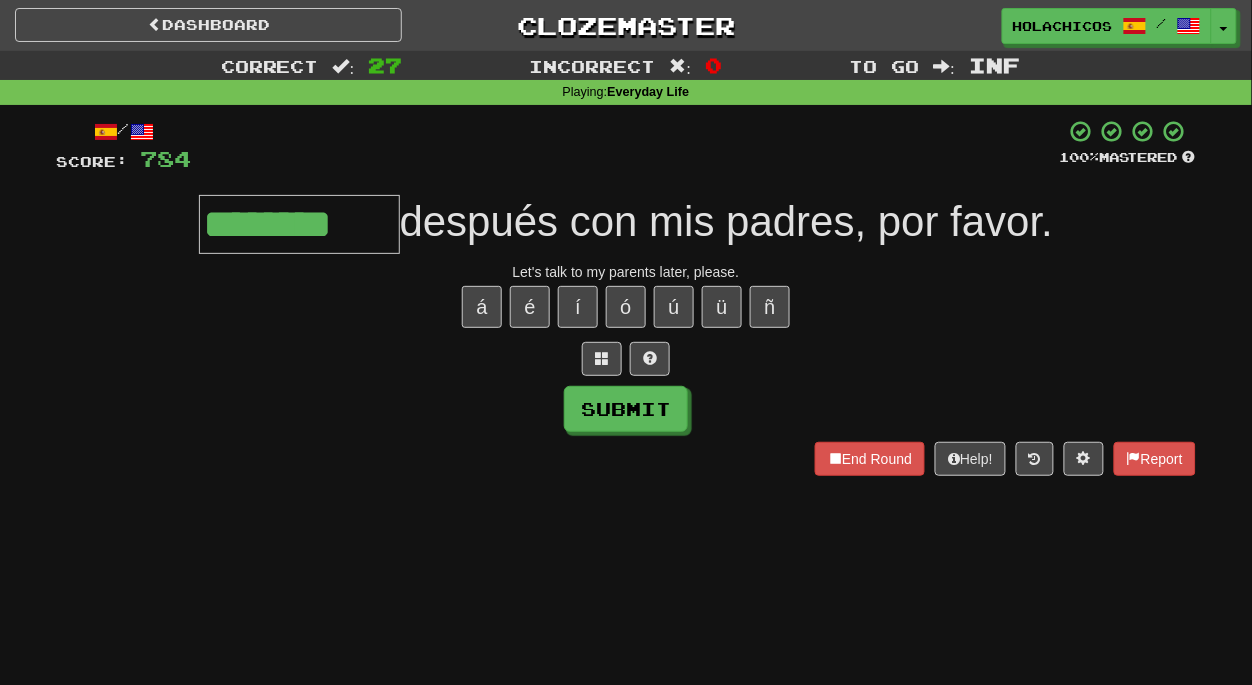 type on "********" 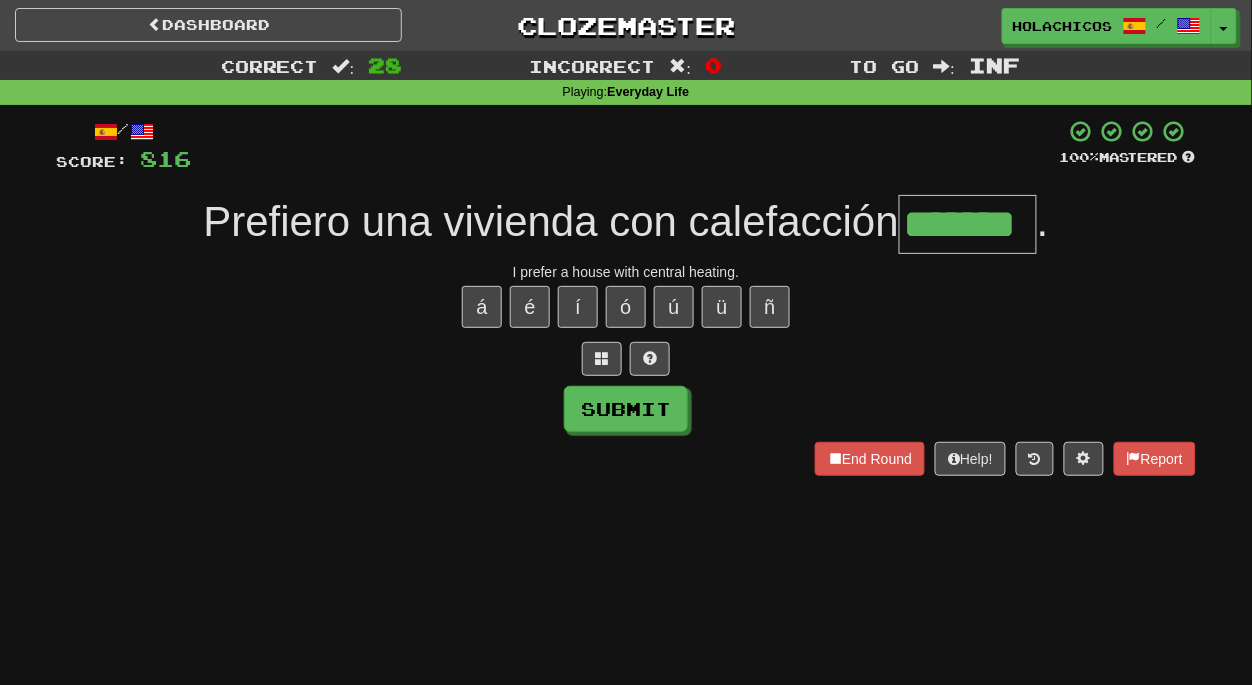type on "*******" 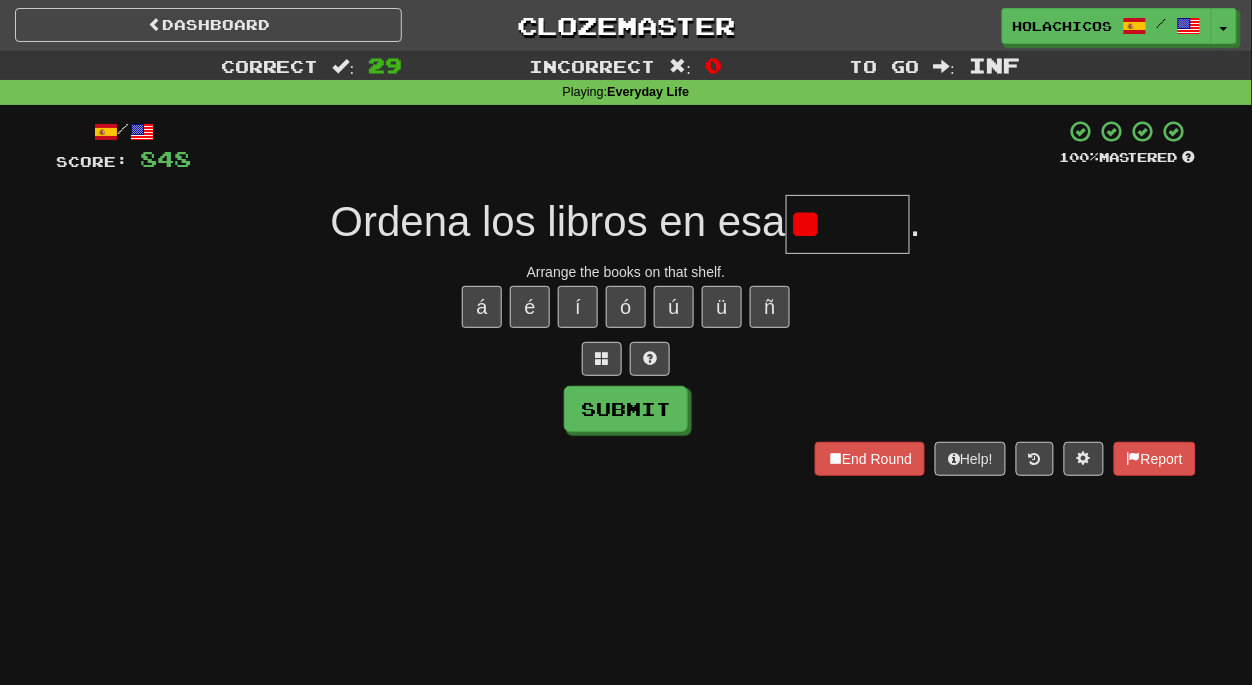 type on "*" 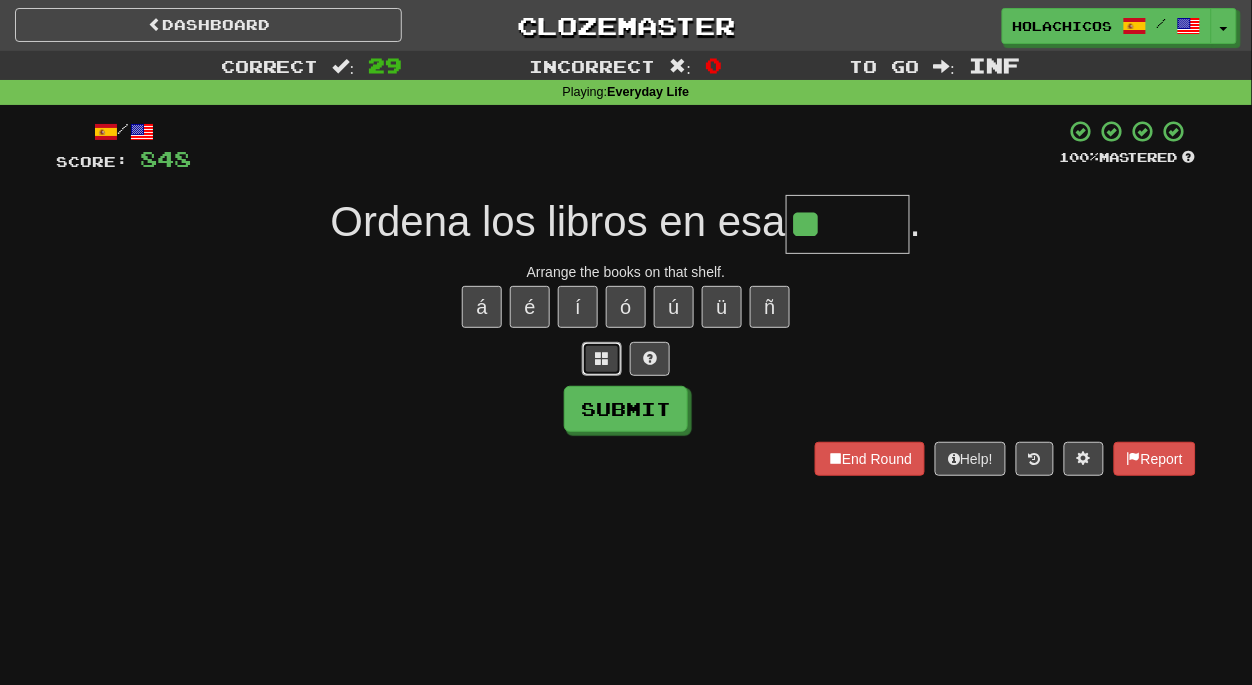 click at bounding box center [602, 359] 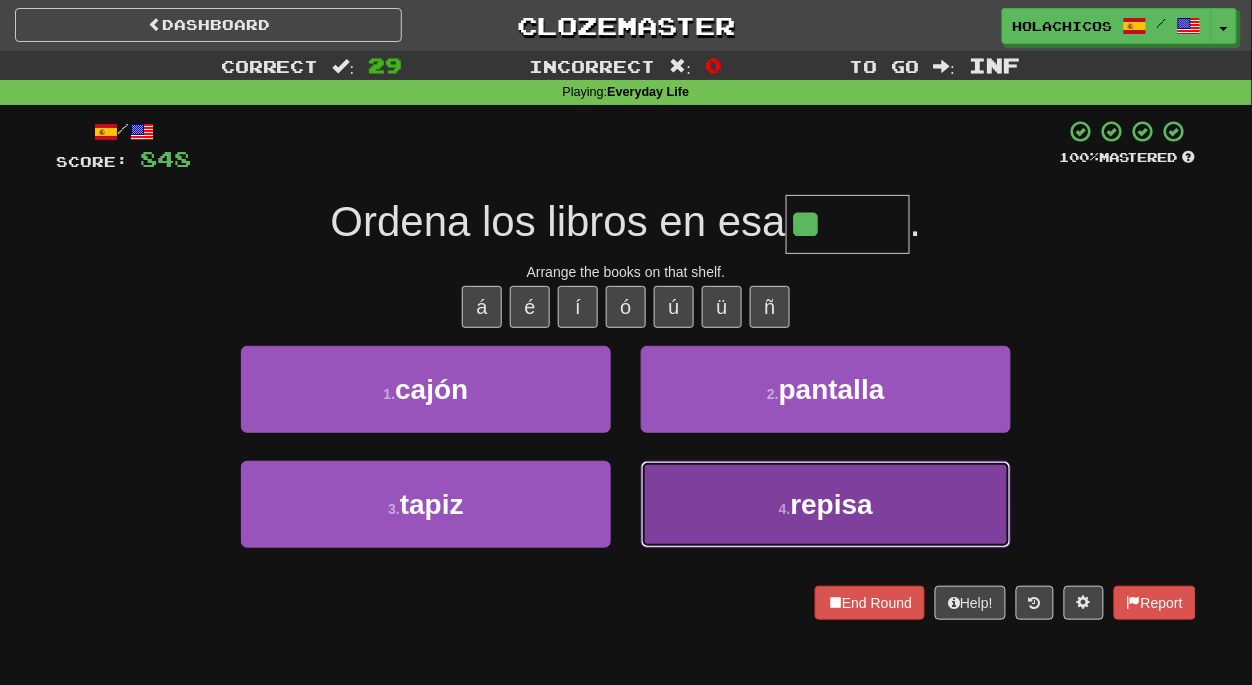 click on "4 .  repisa" at bounding box center (826, 504) 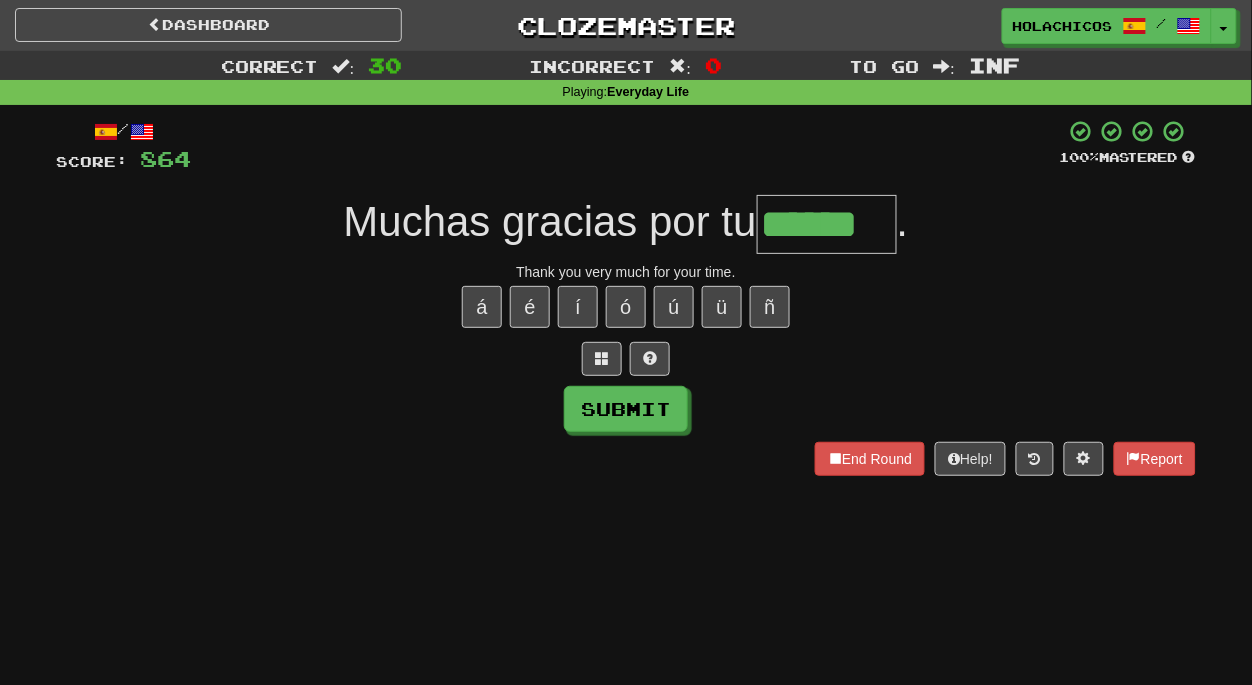 type on "******" 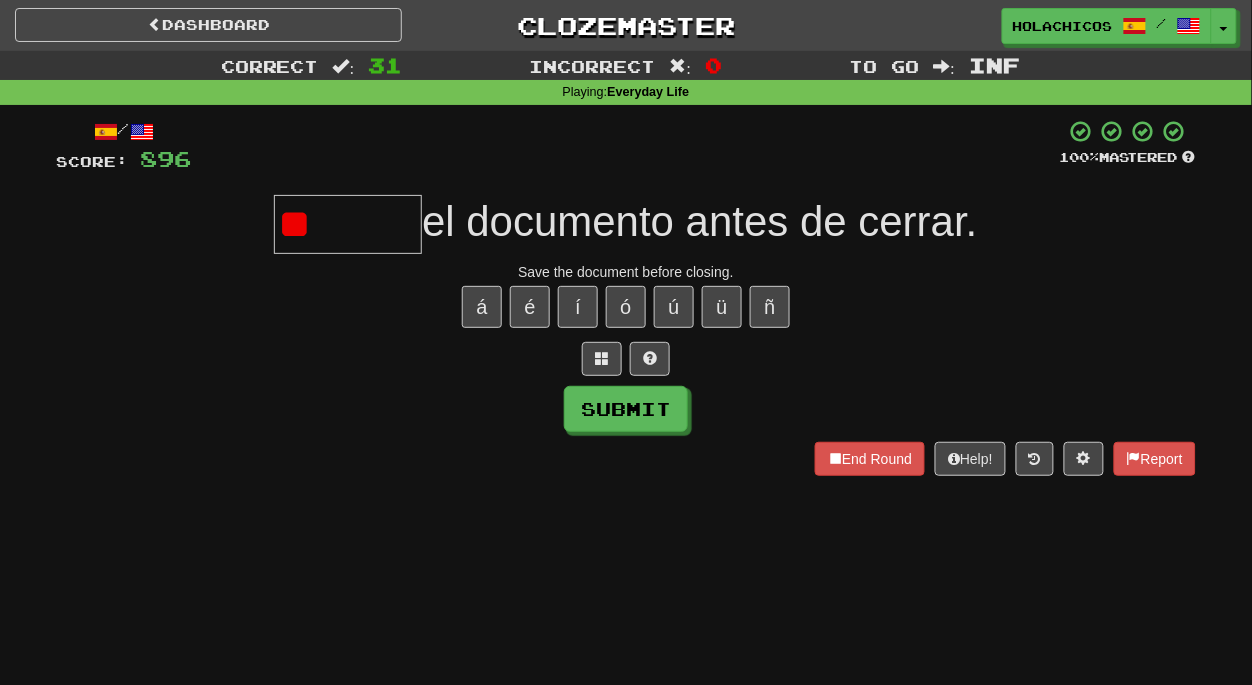 type on "*" 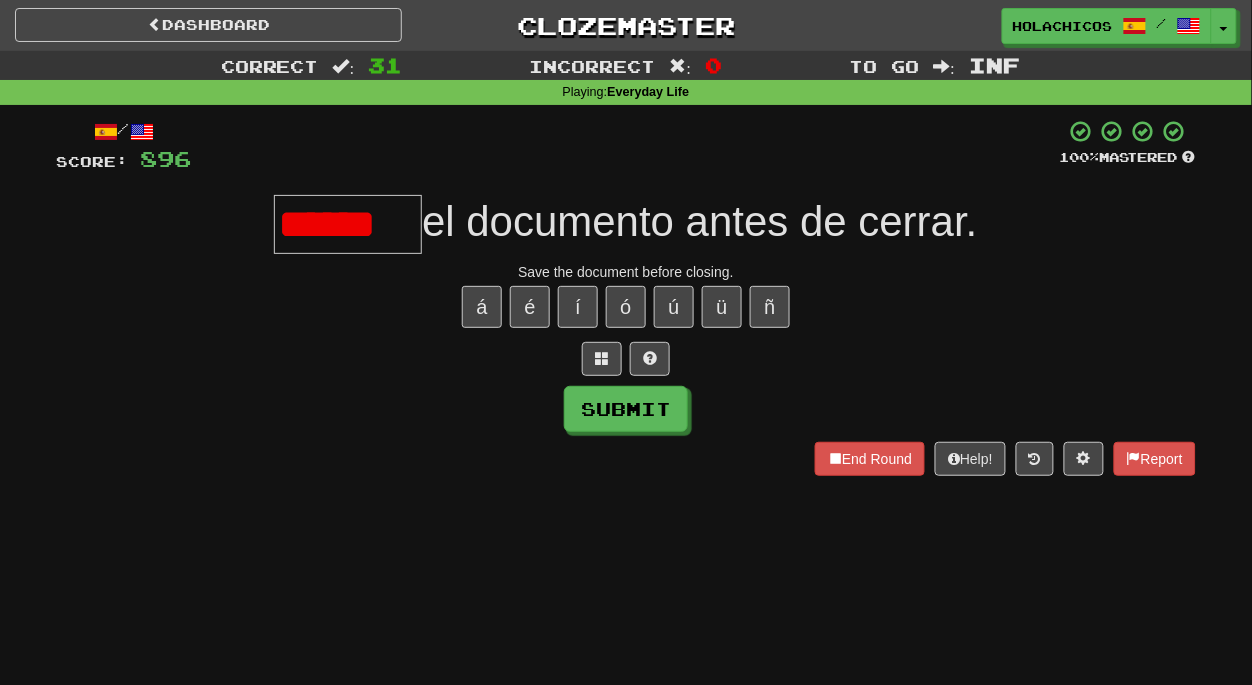 scroll, scrollTop: 0, scrollLeft: 0, axis: both 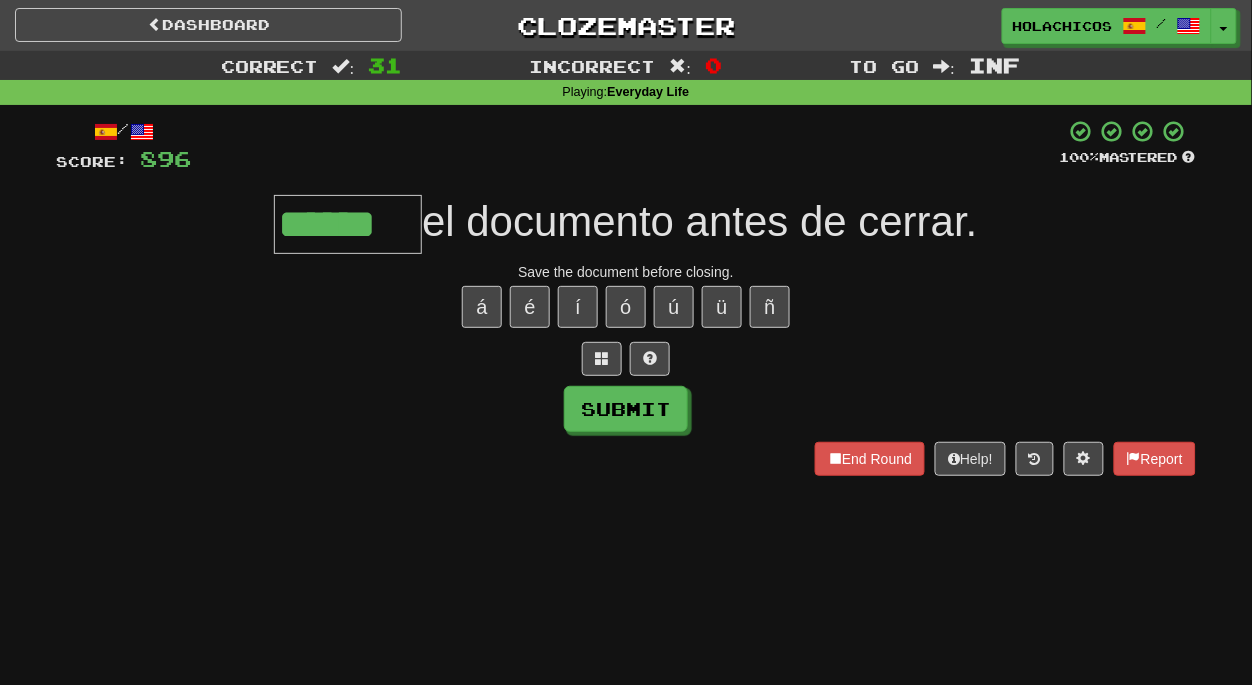 type on "******" 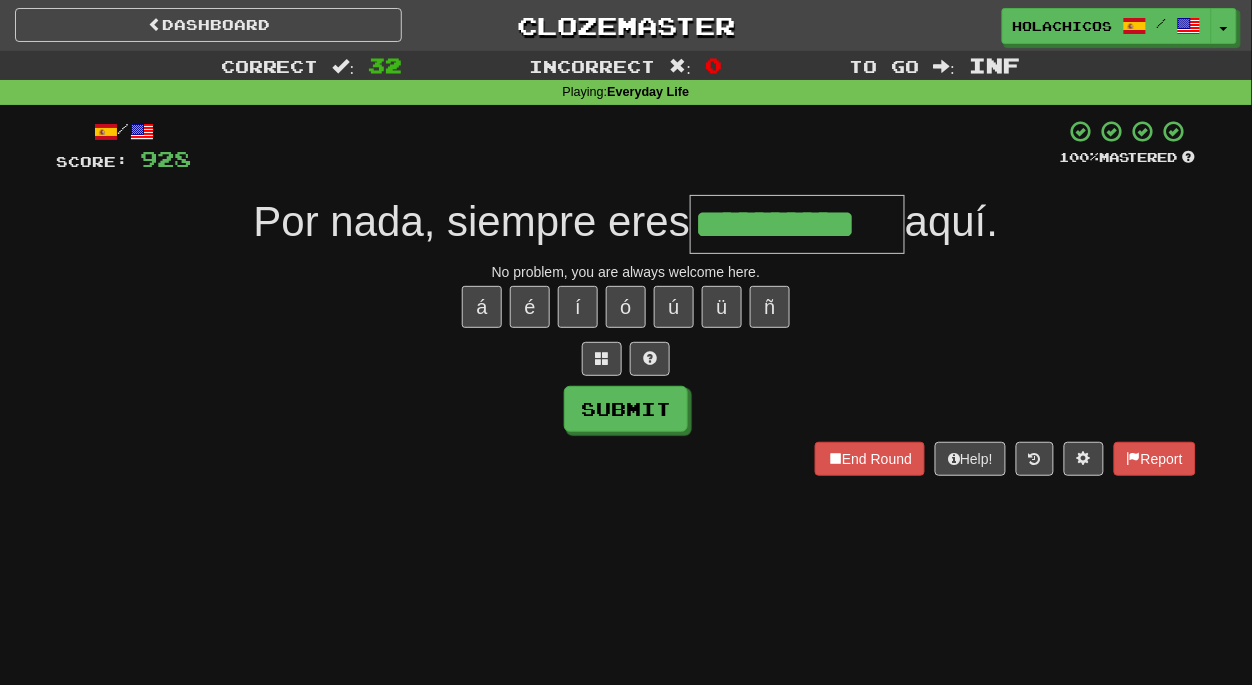 type on "**********" 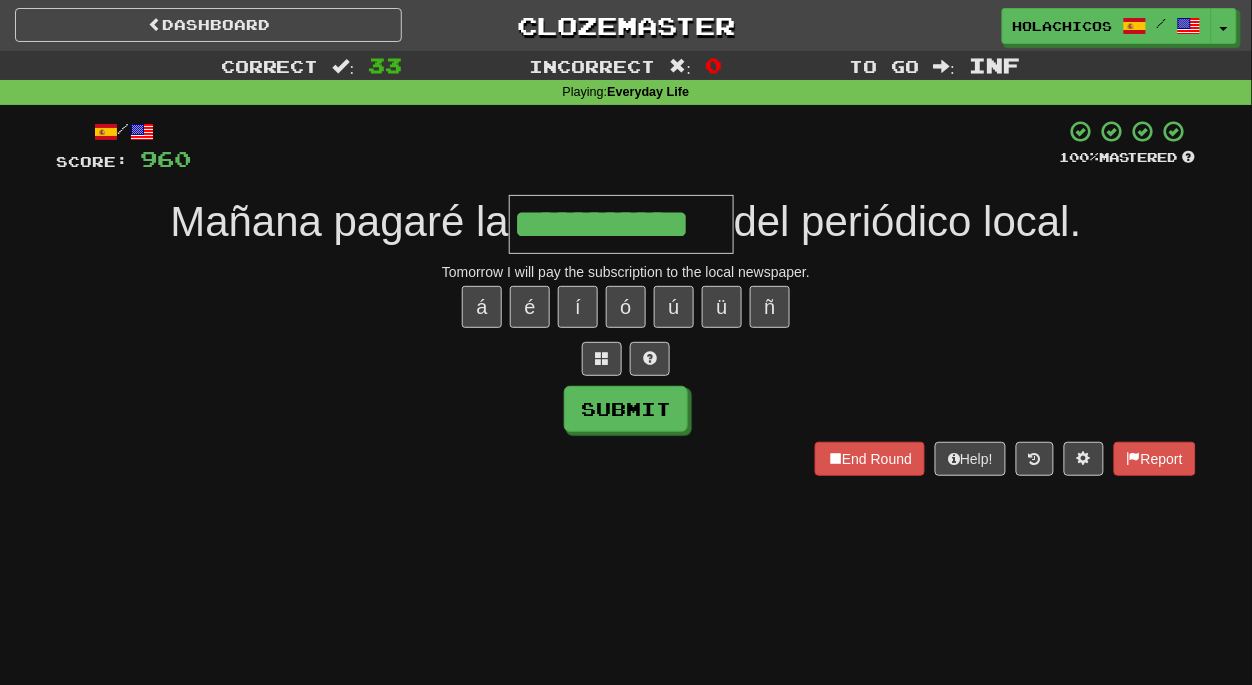 type on "**********" 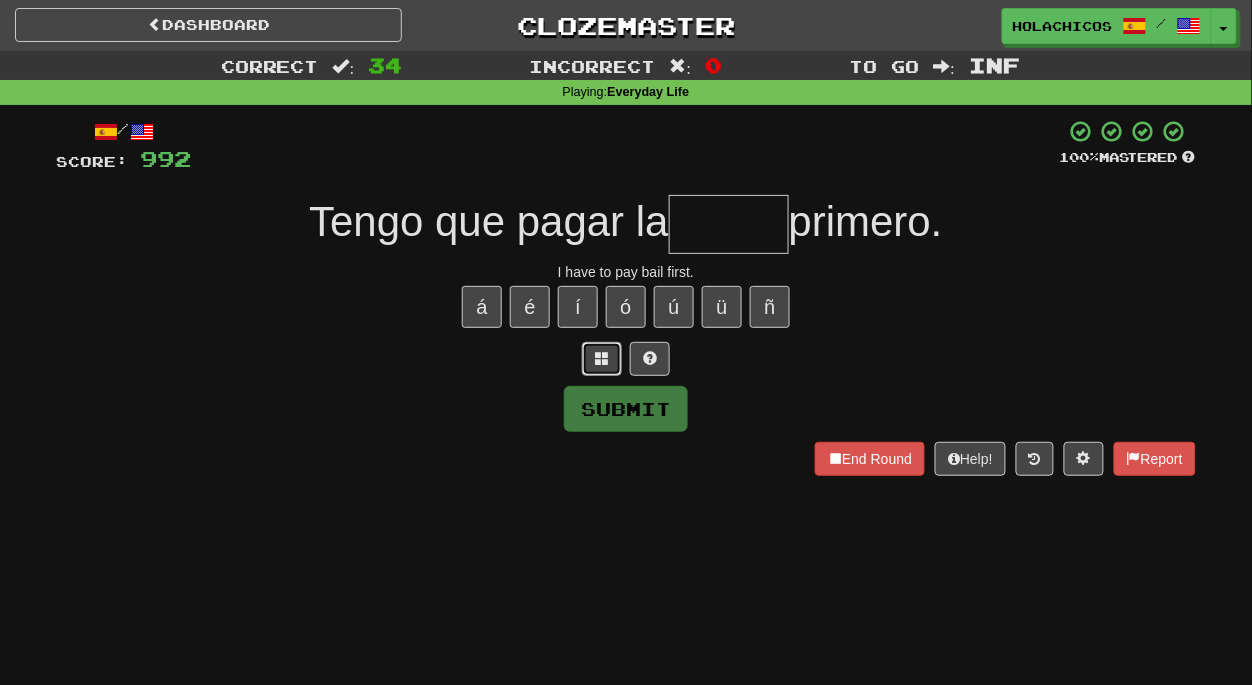 click at bounding box center [602, 359] 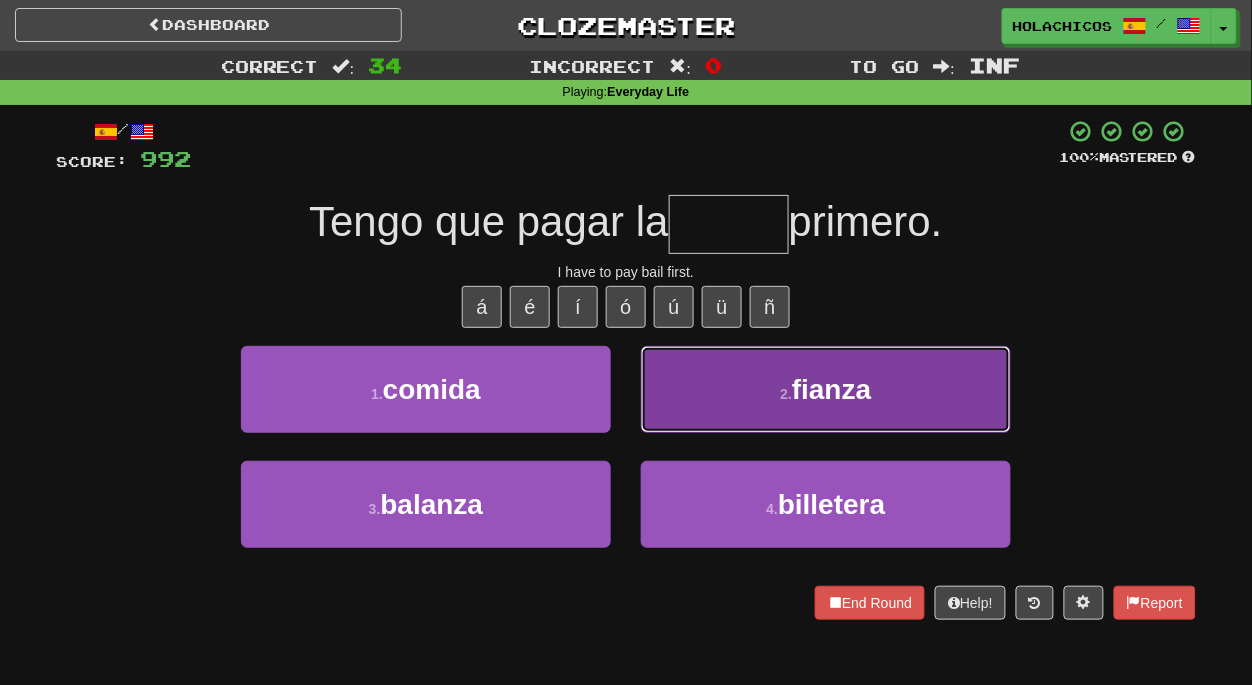 click on "2 .  fianza" at bounding box center [826, 389] 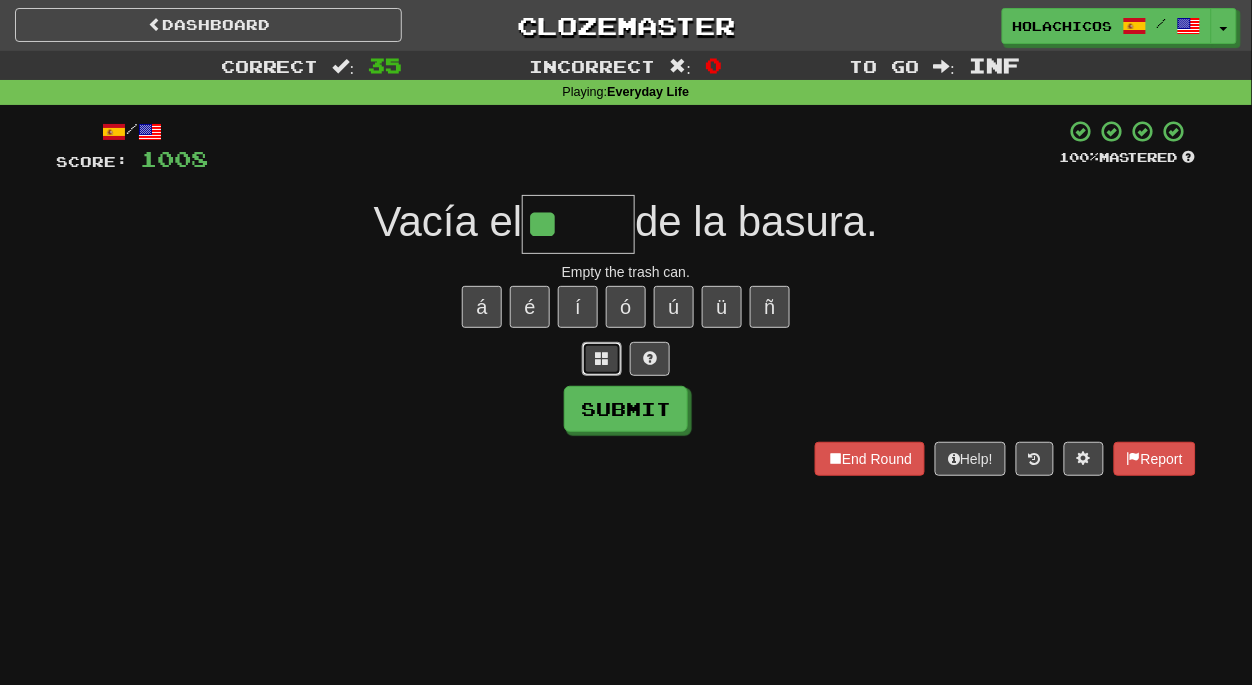 click at bounding box center (602, 358) 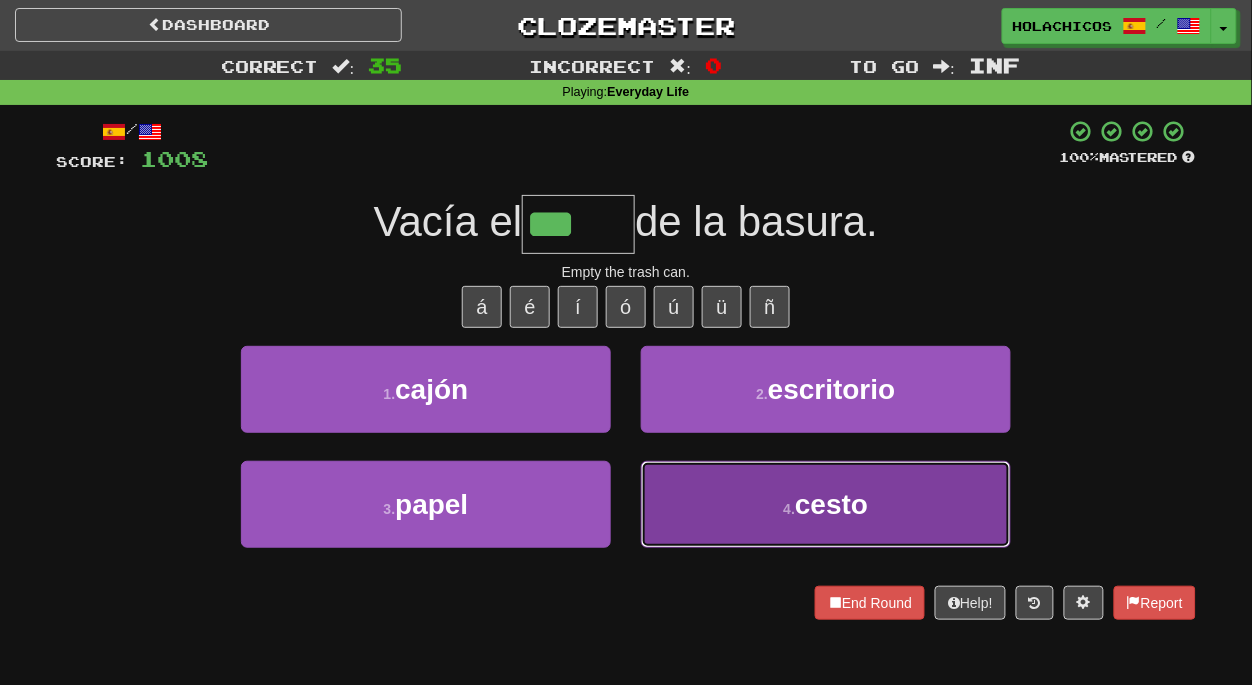 click on "4 .  cesto" at bounding box center [826, 504] 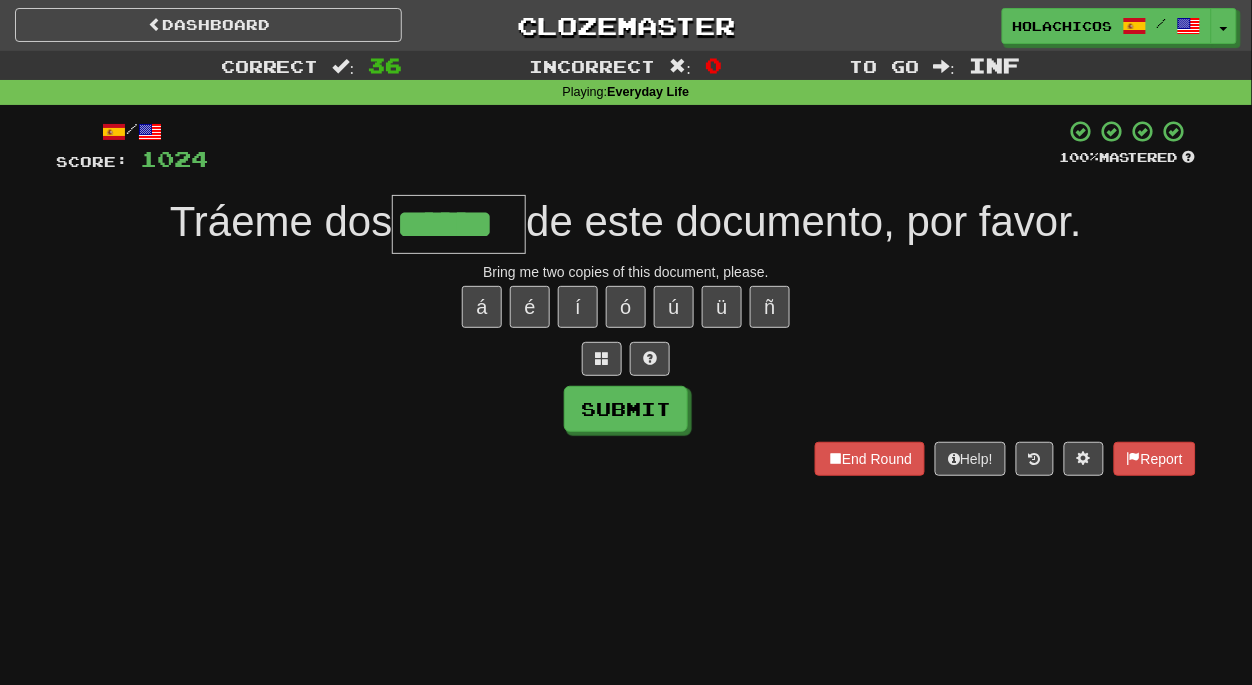 type on "******" 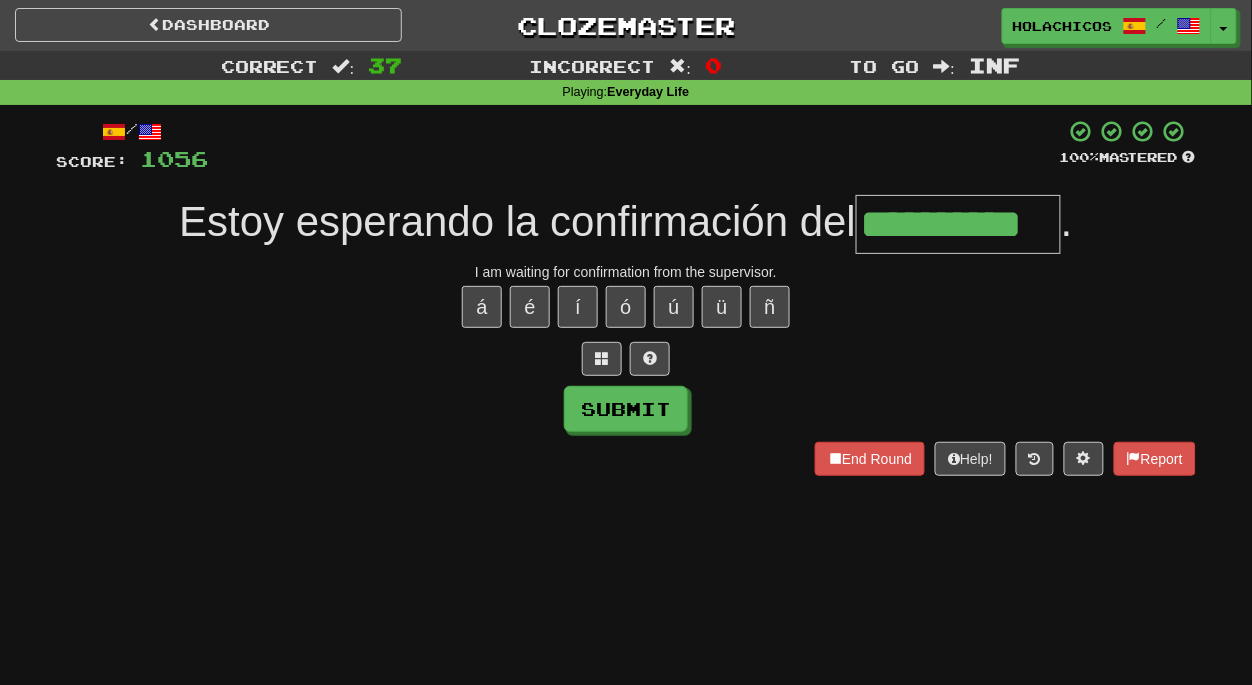 type on "**********" 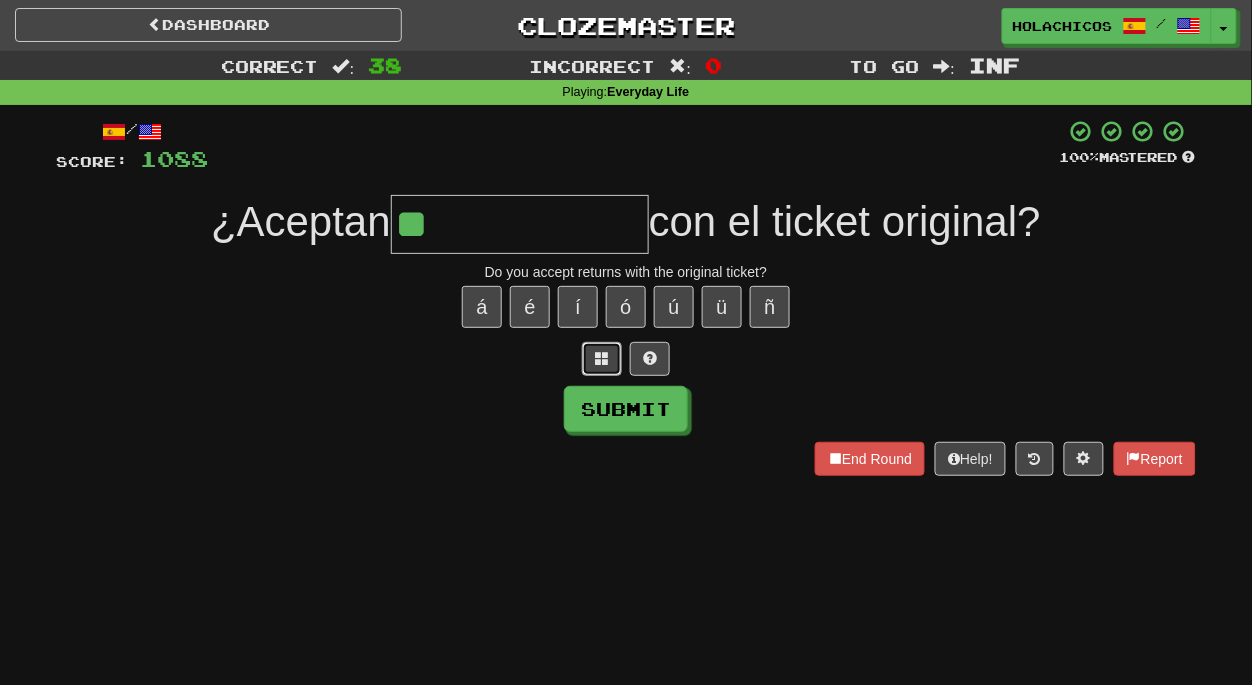 click at bounding box center (602, 359) 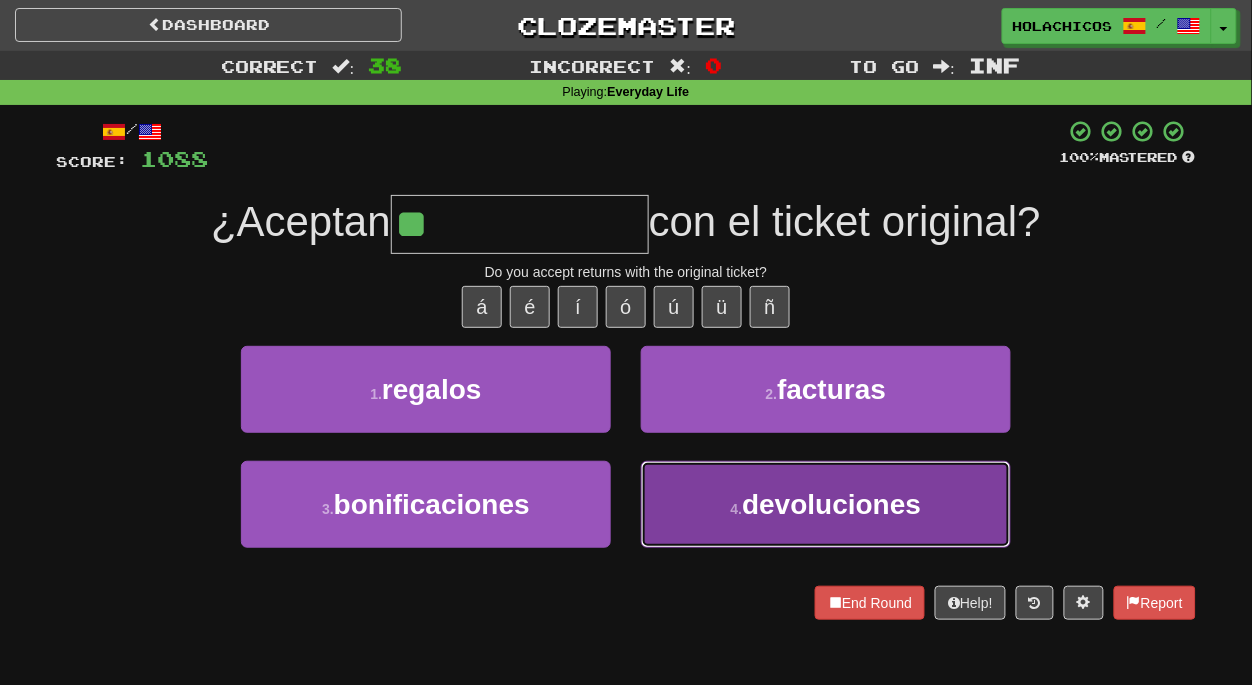 click on "devoluciones" at bounding box center (831, 504) 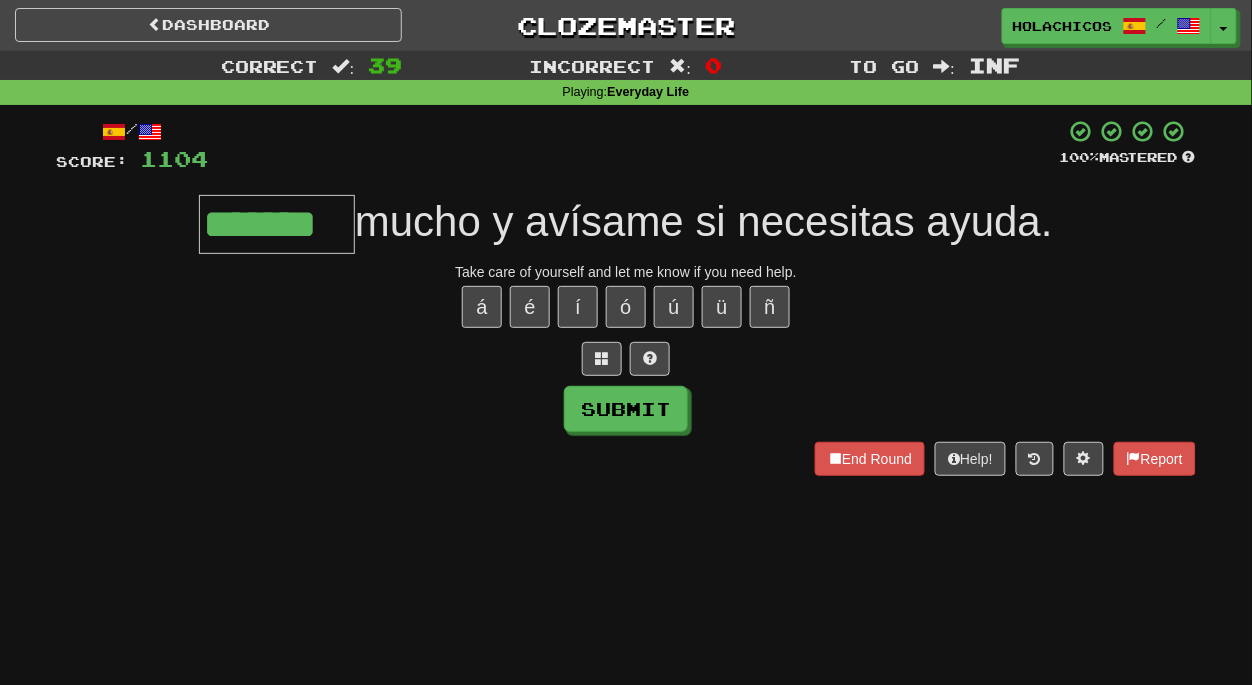 type on "*******" 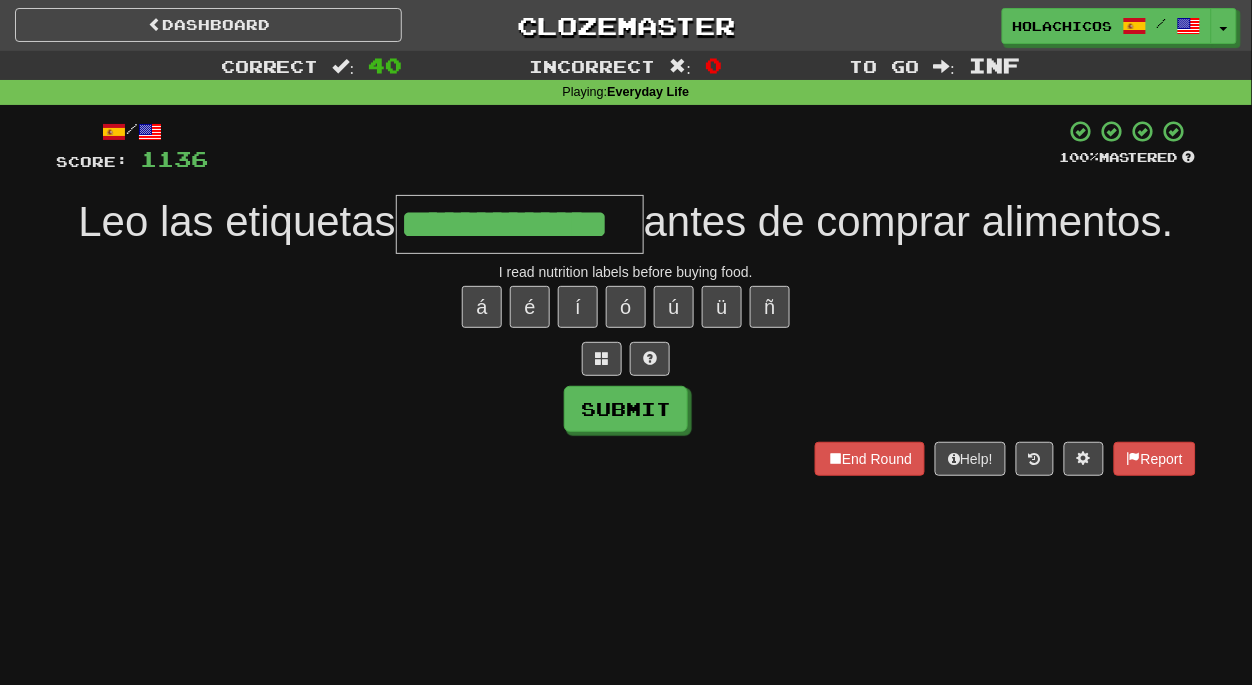 type on "**********" 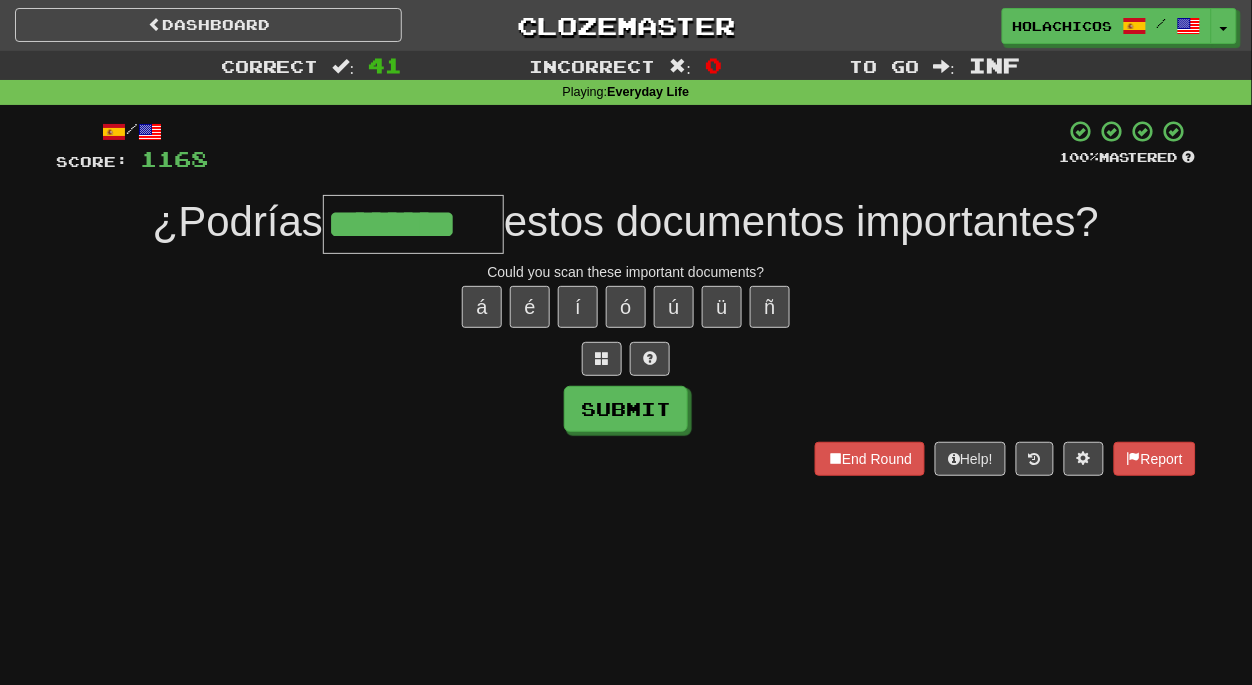 type on "********" 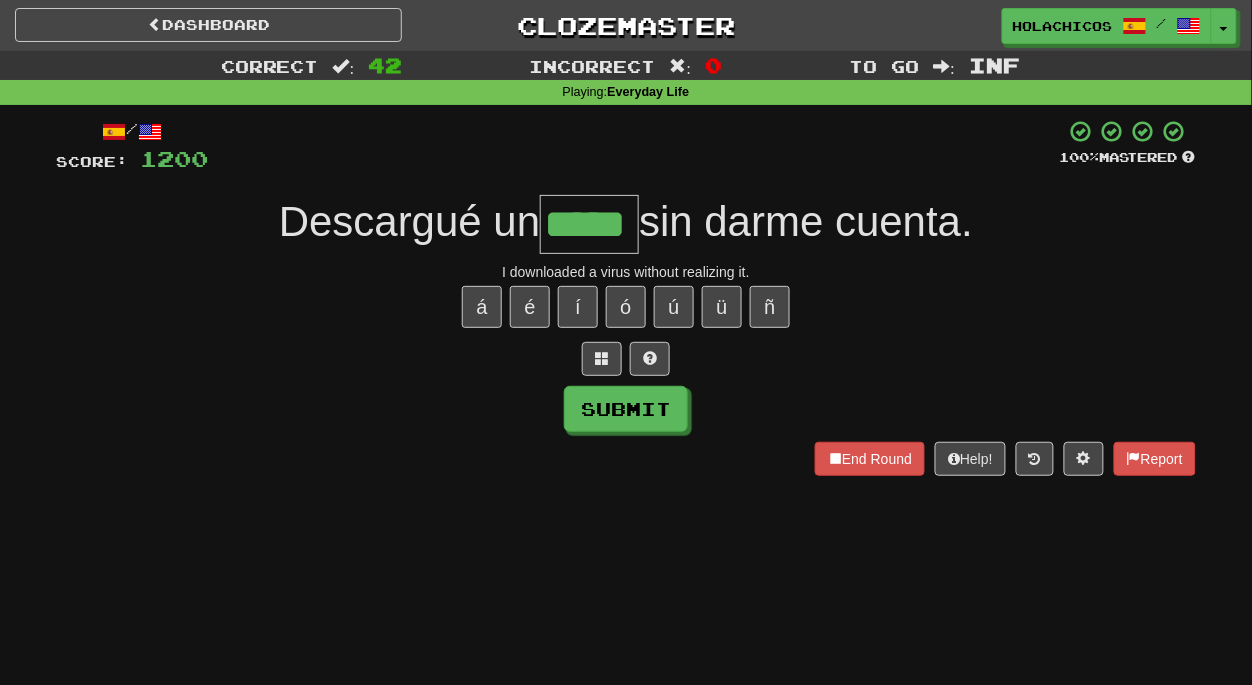 type on "*****" 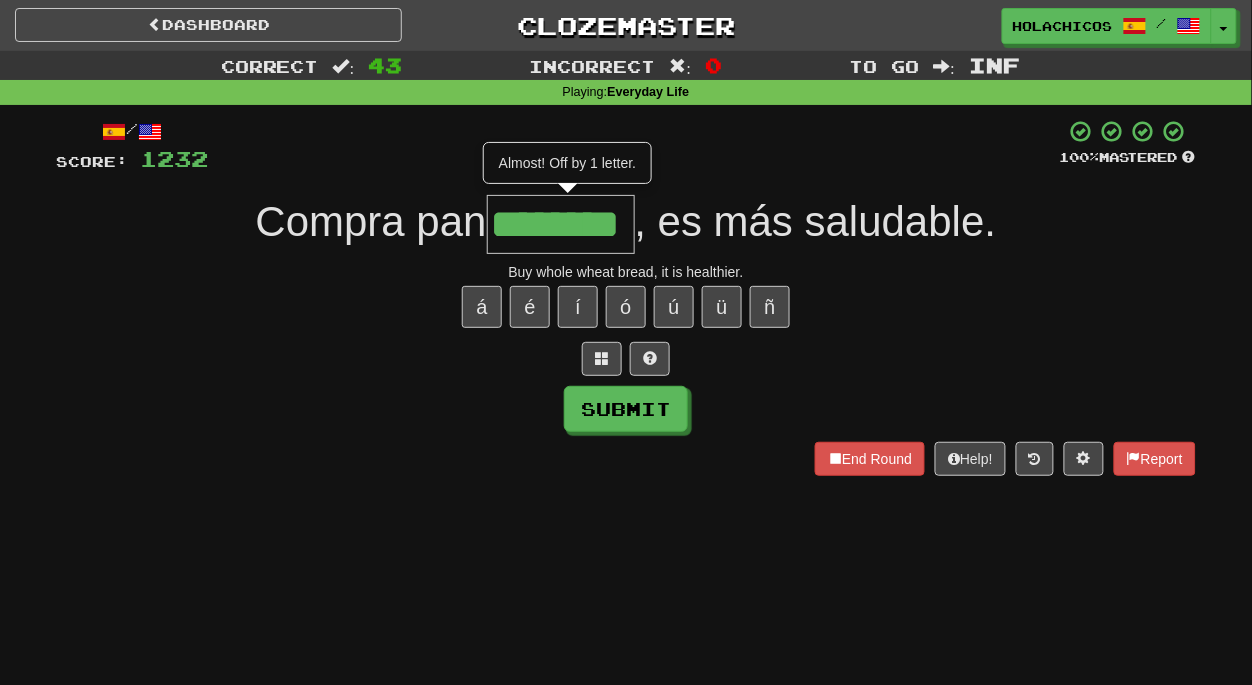 type on "********" 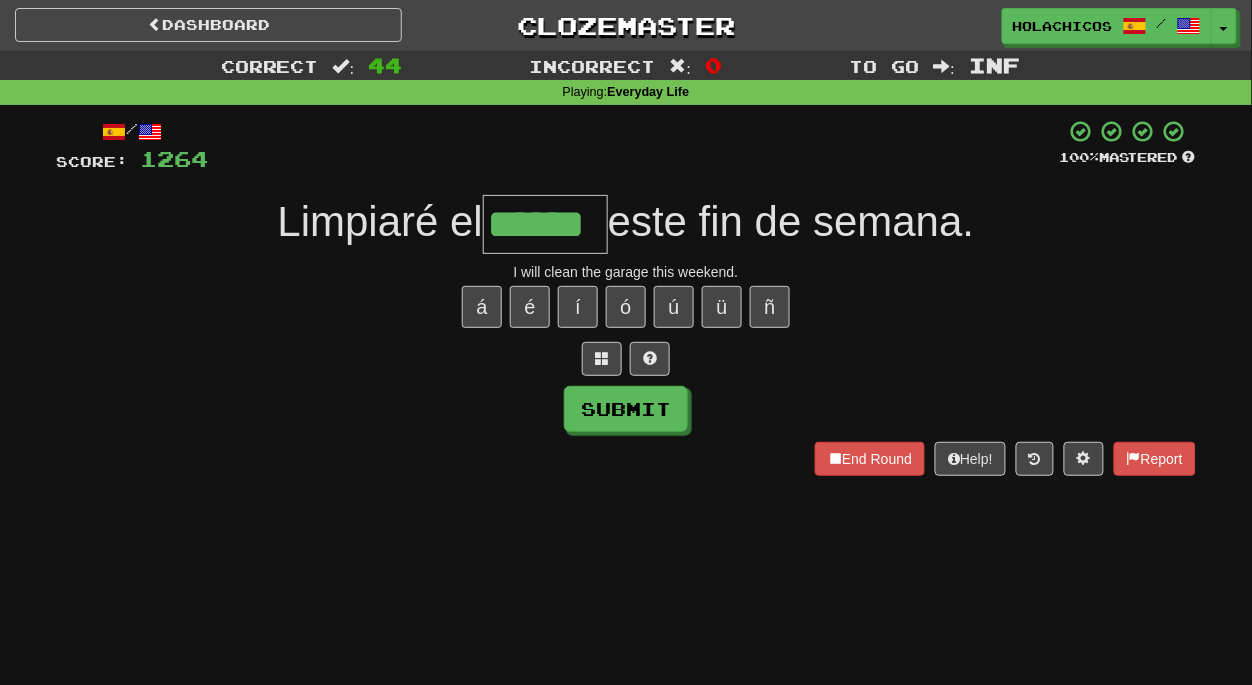 type on "******" 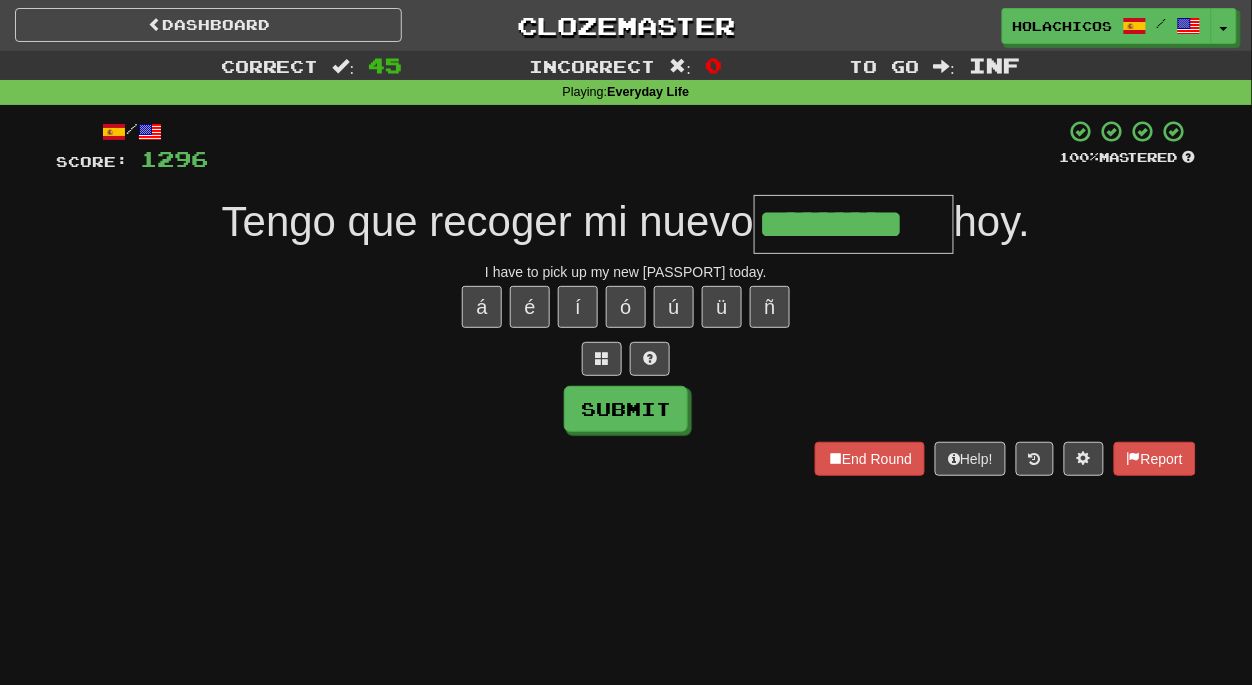 type on "*********" 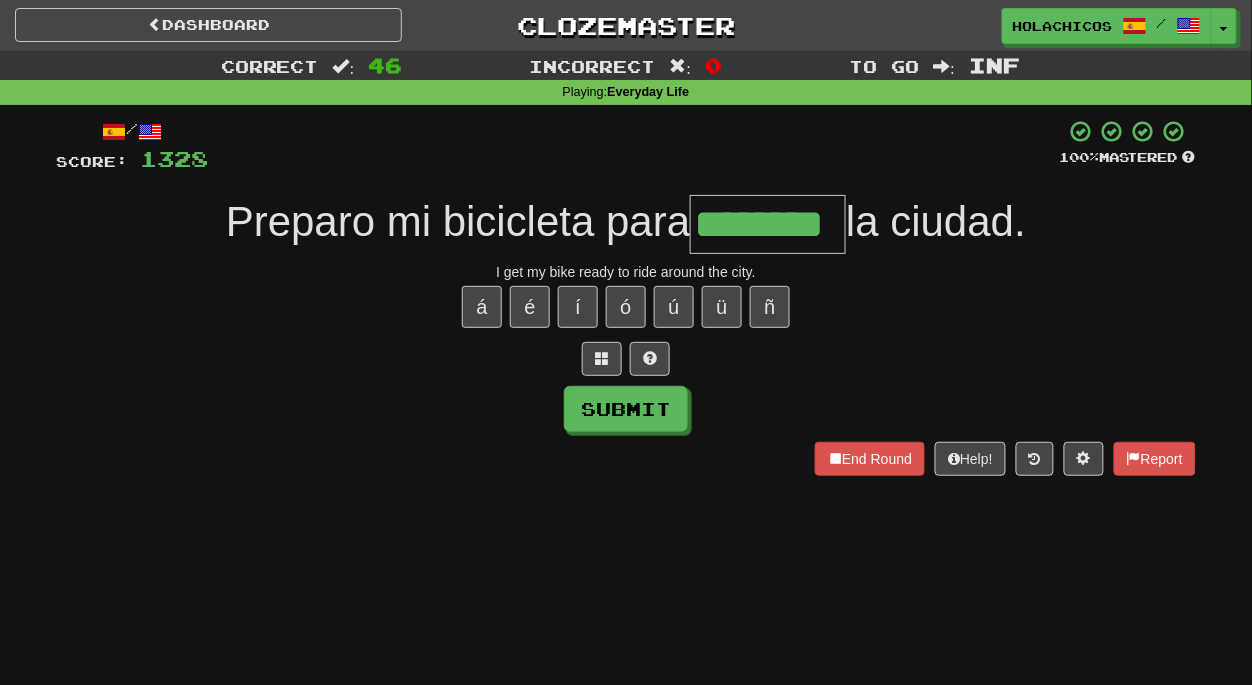 type on "********" 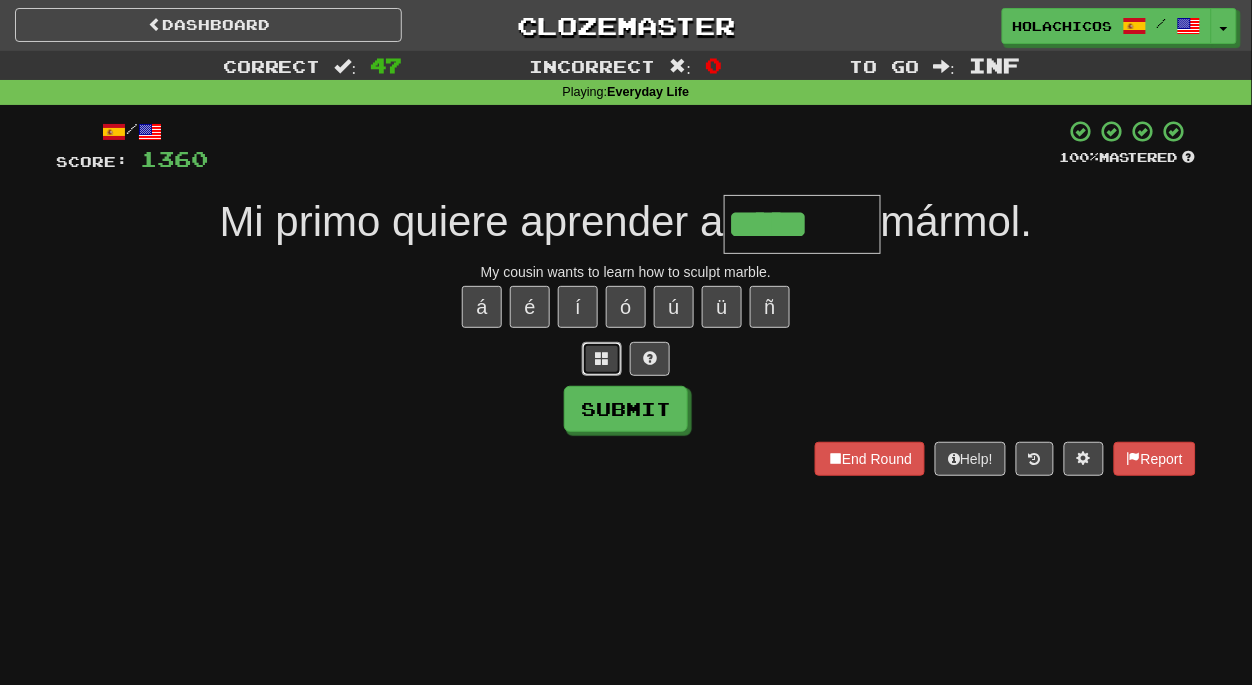 click at bounding box center (602, 358) 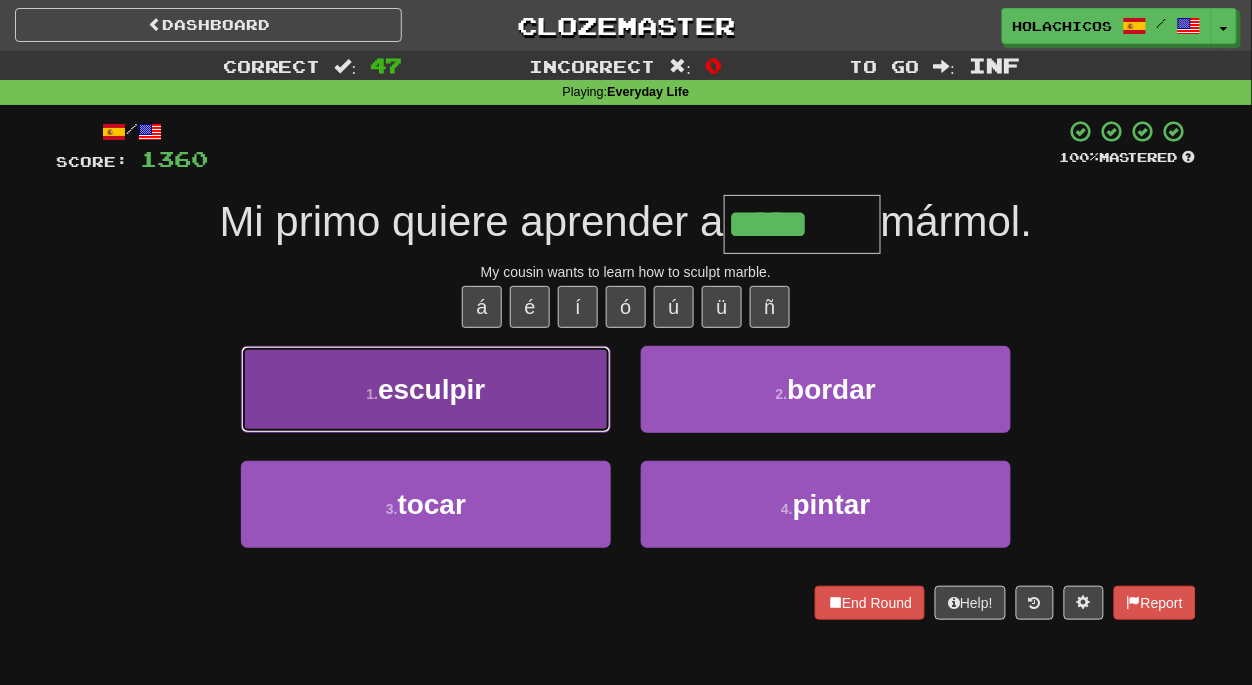 click on "1 .  esculpir" at bounding box center (426, 389) 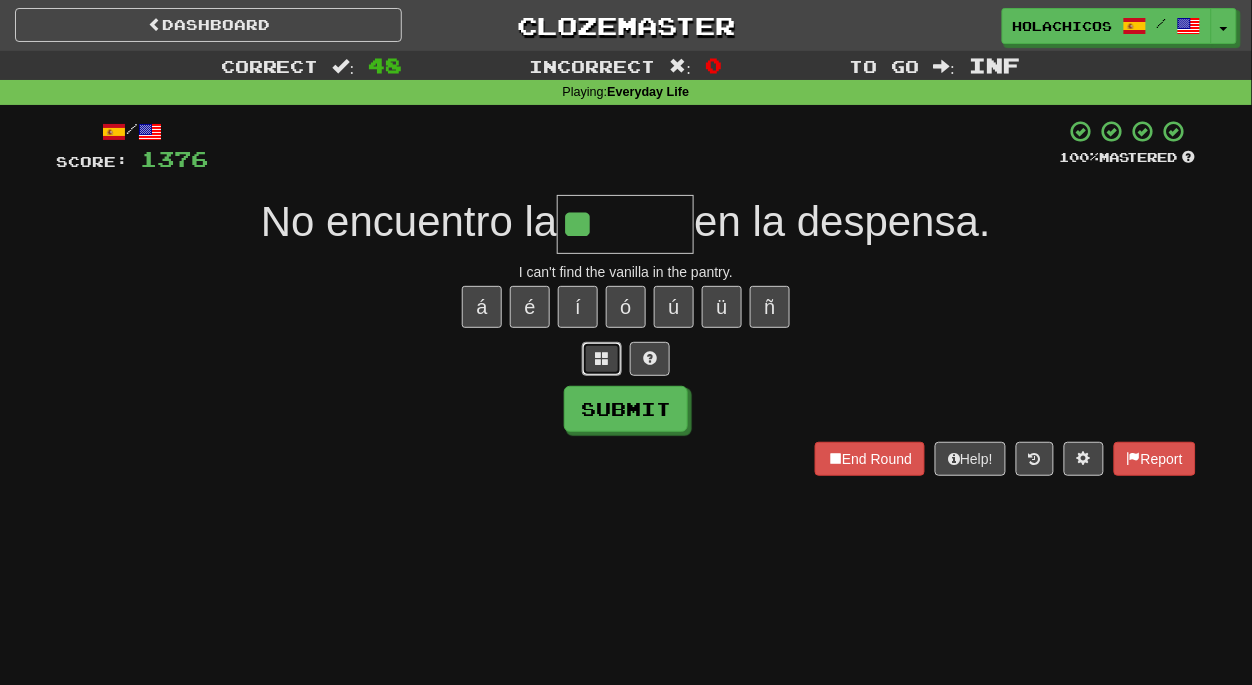 click at bounding box center (602, 358) 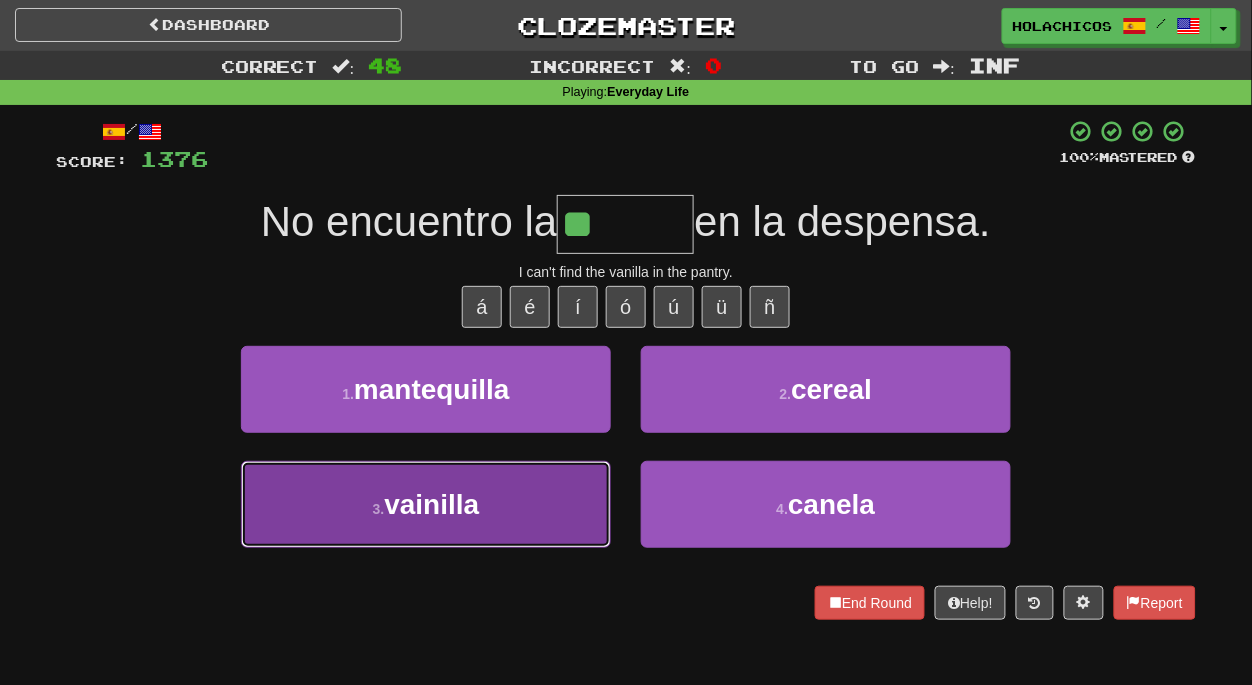 click on "3 .  vainilla" at bounding box center [426, 504] 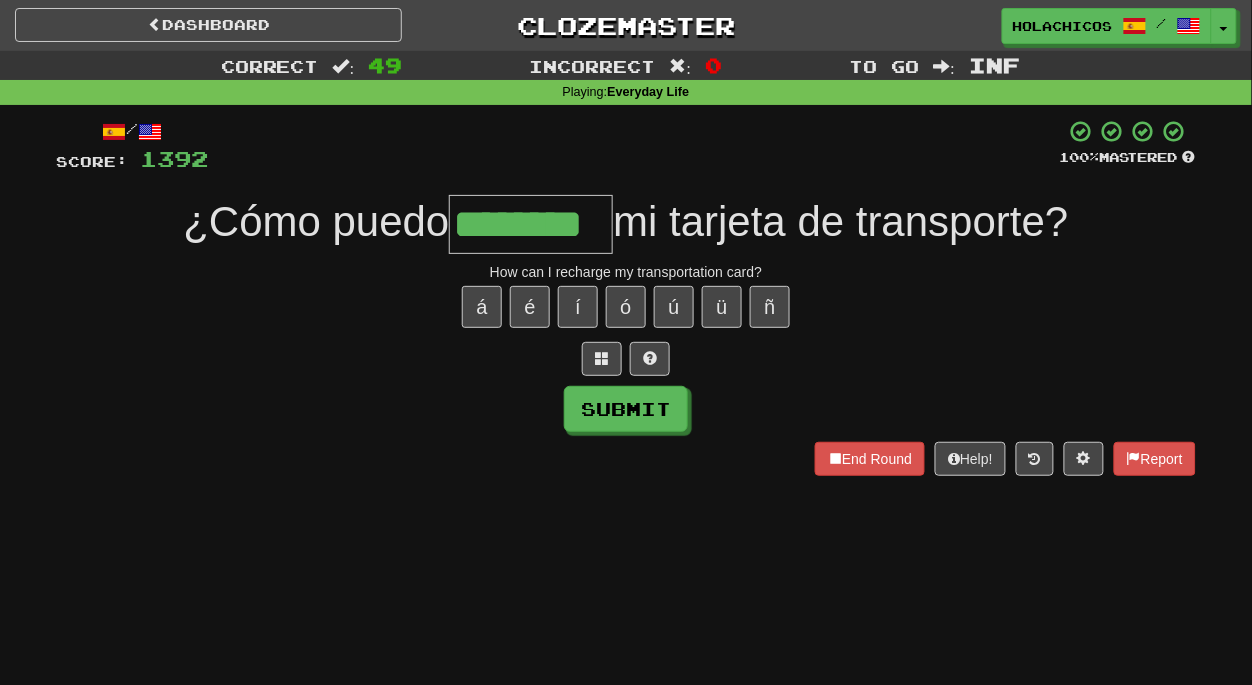 type on "********" 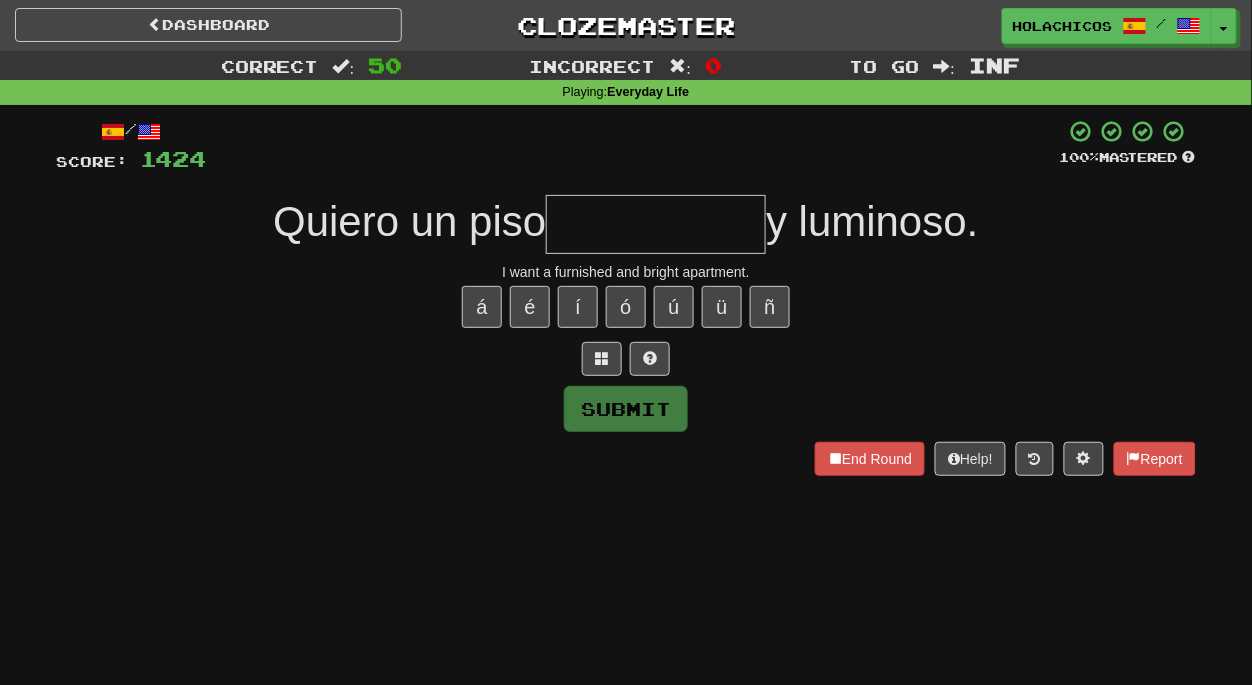 type on "*" 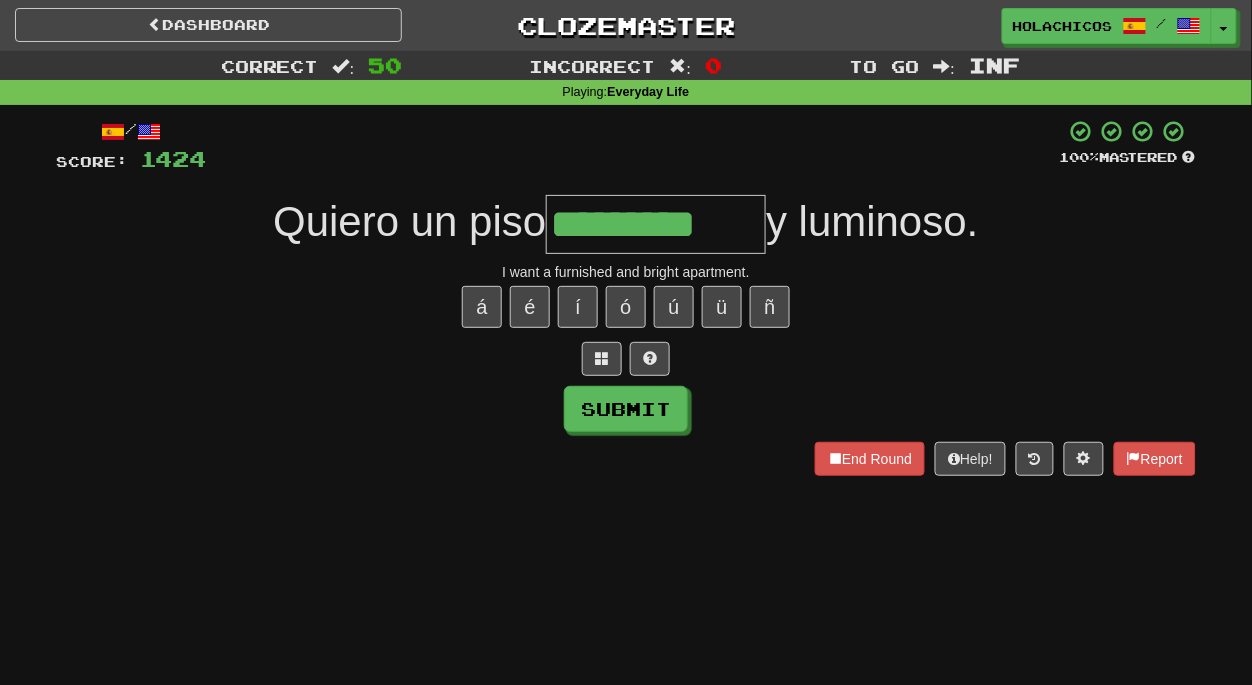 type on "*********" 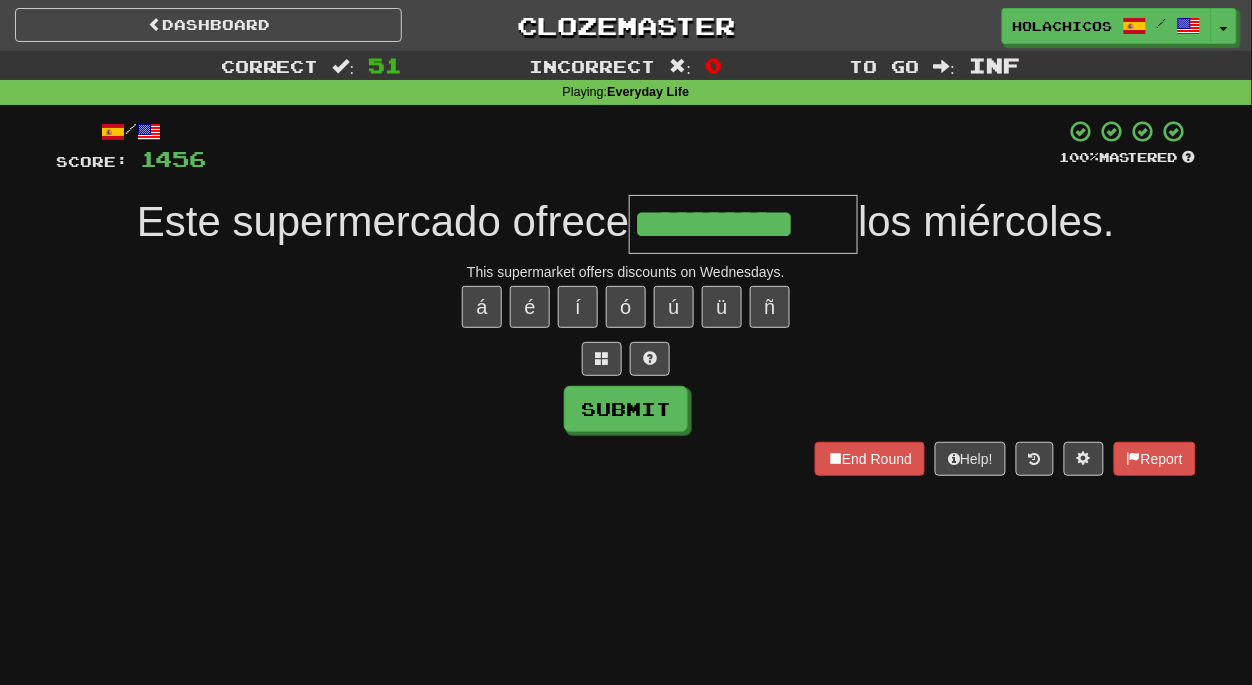 type on "**********" 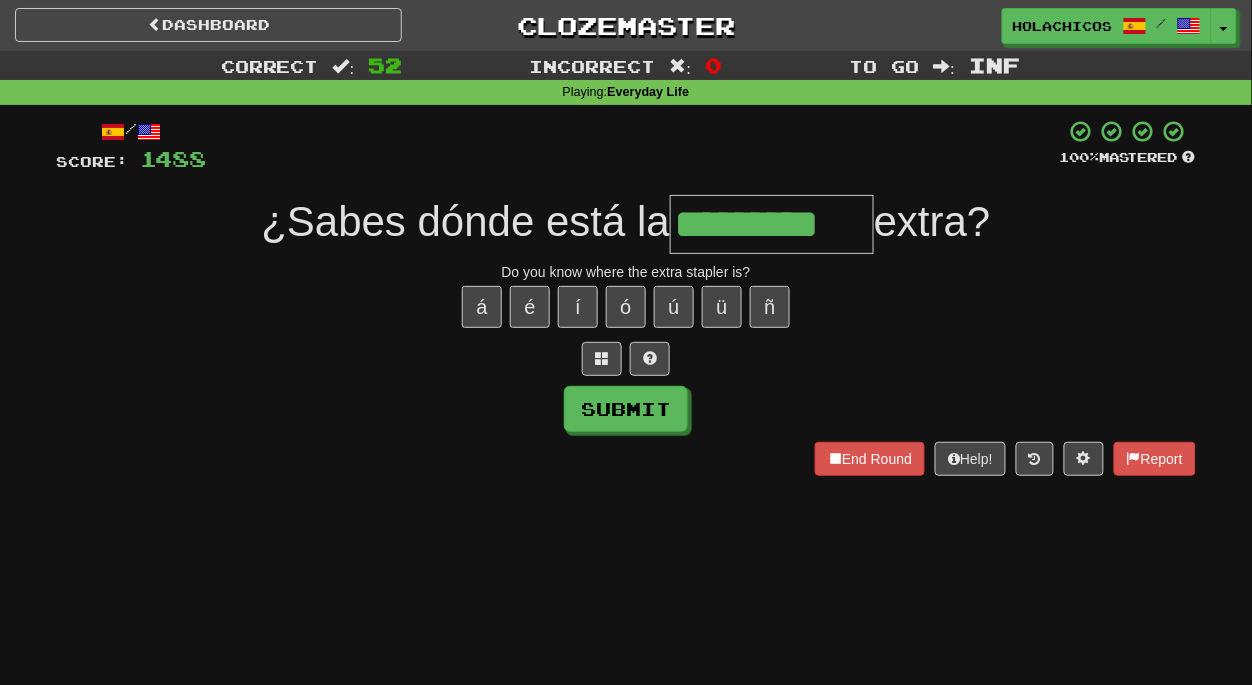 type on "*********" 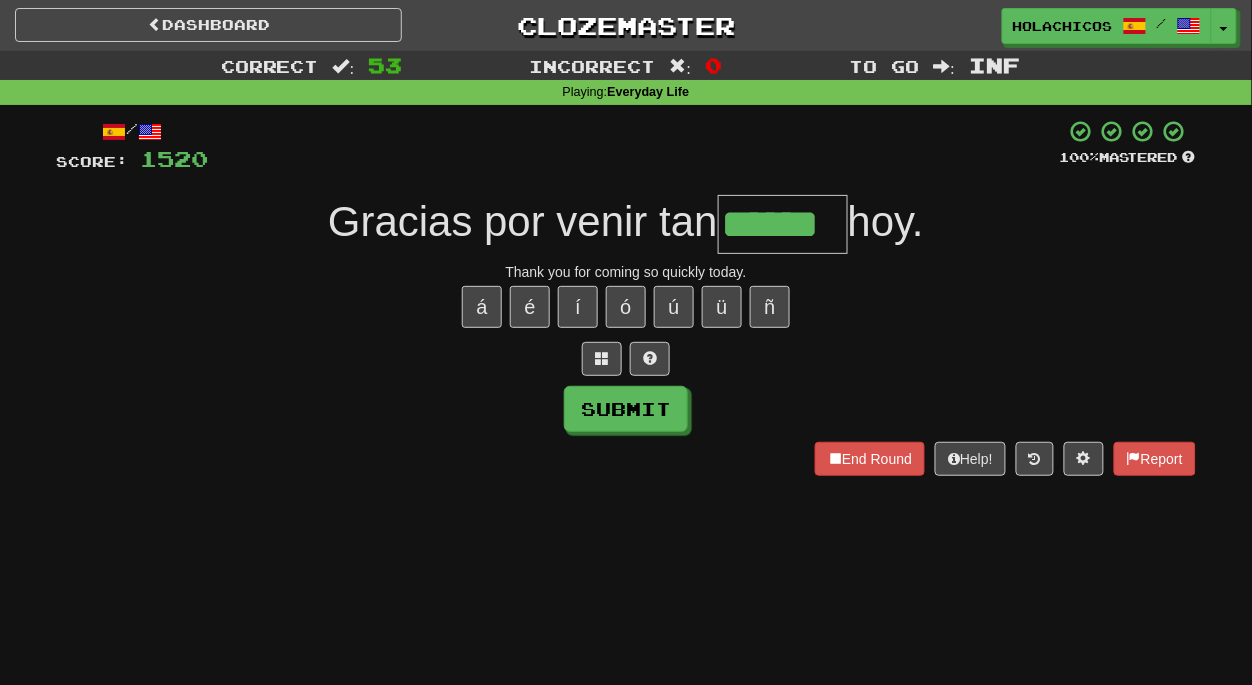 type on "******" 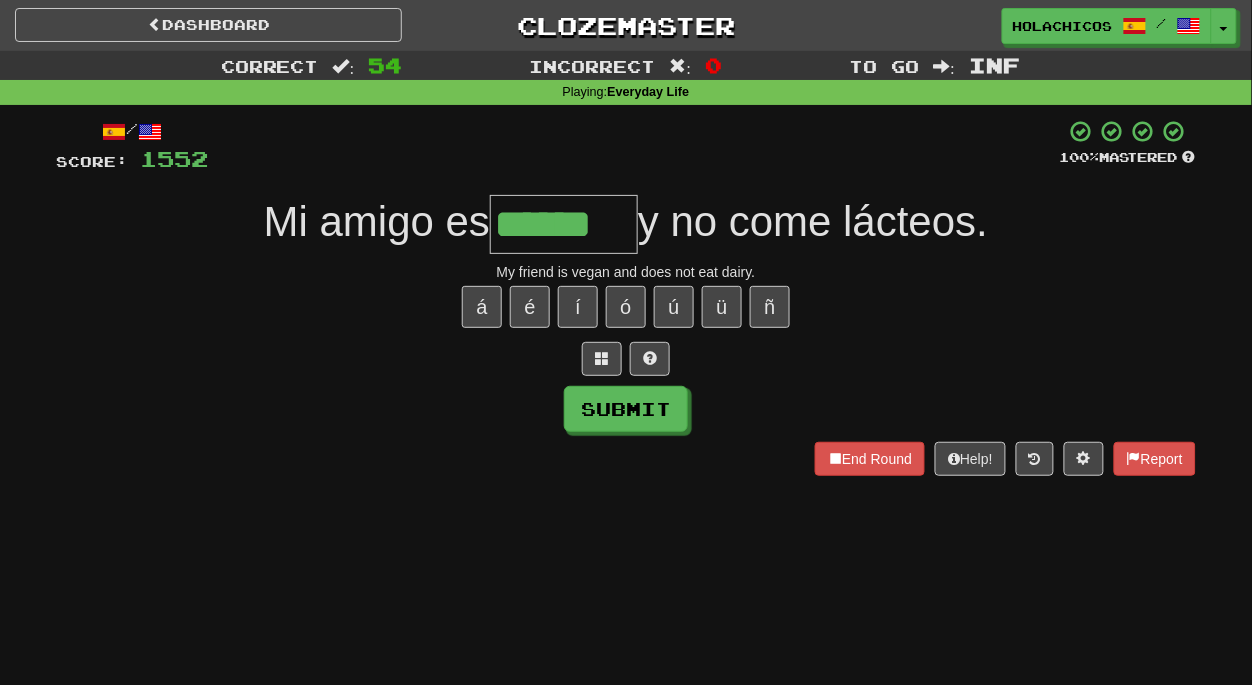 type on "******" 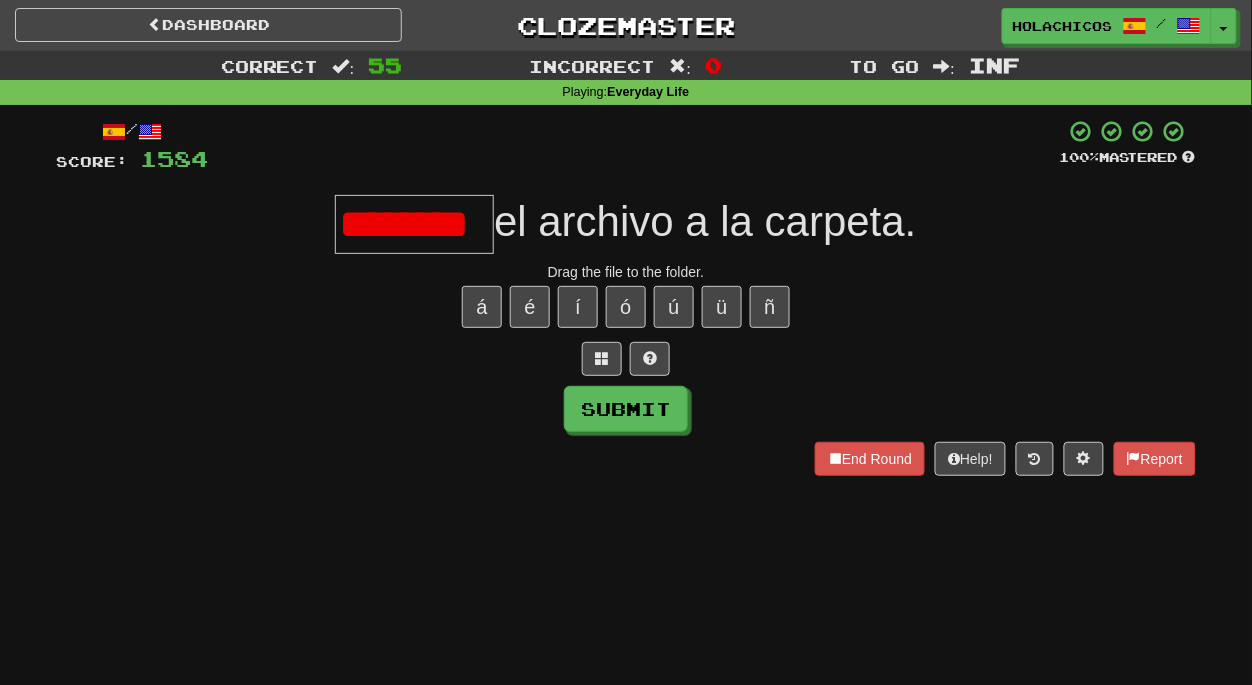 scroll, scrollTop: 0, scrollLeft: 0, axis: both 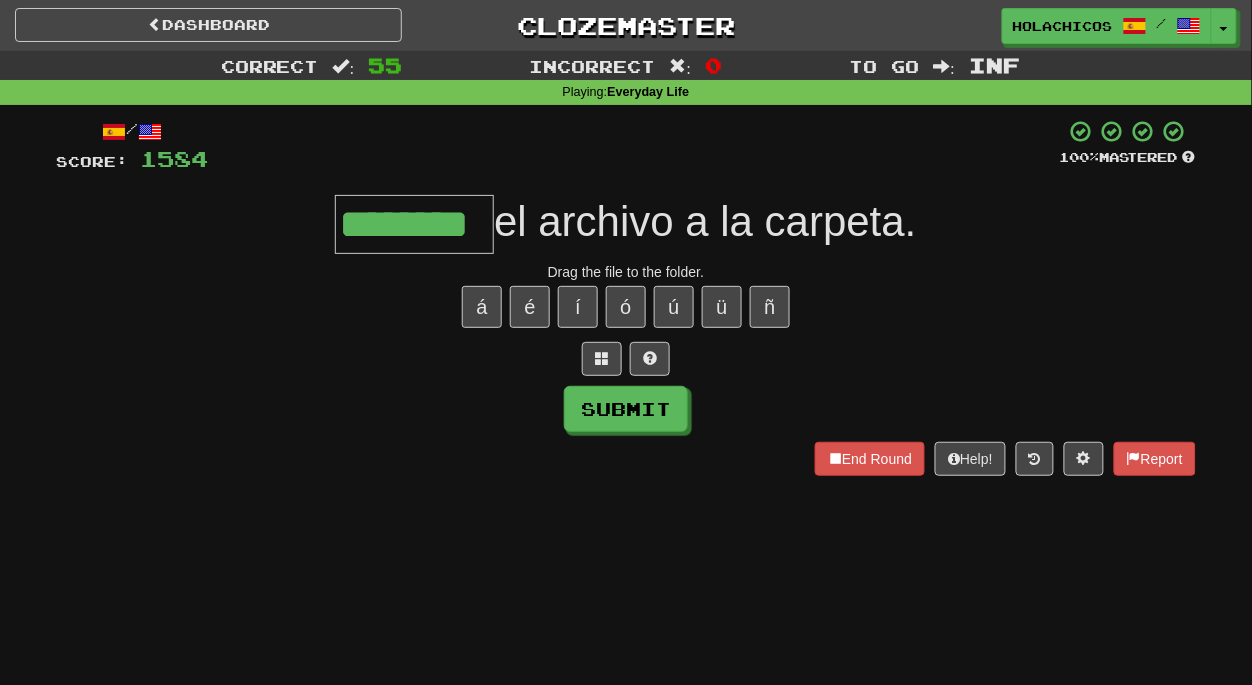 type on "********" 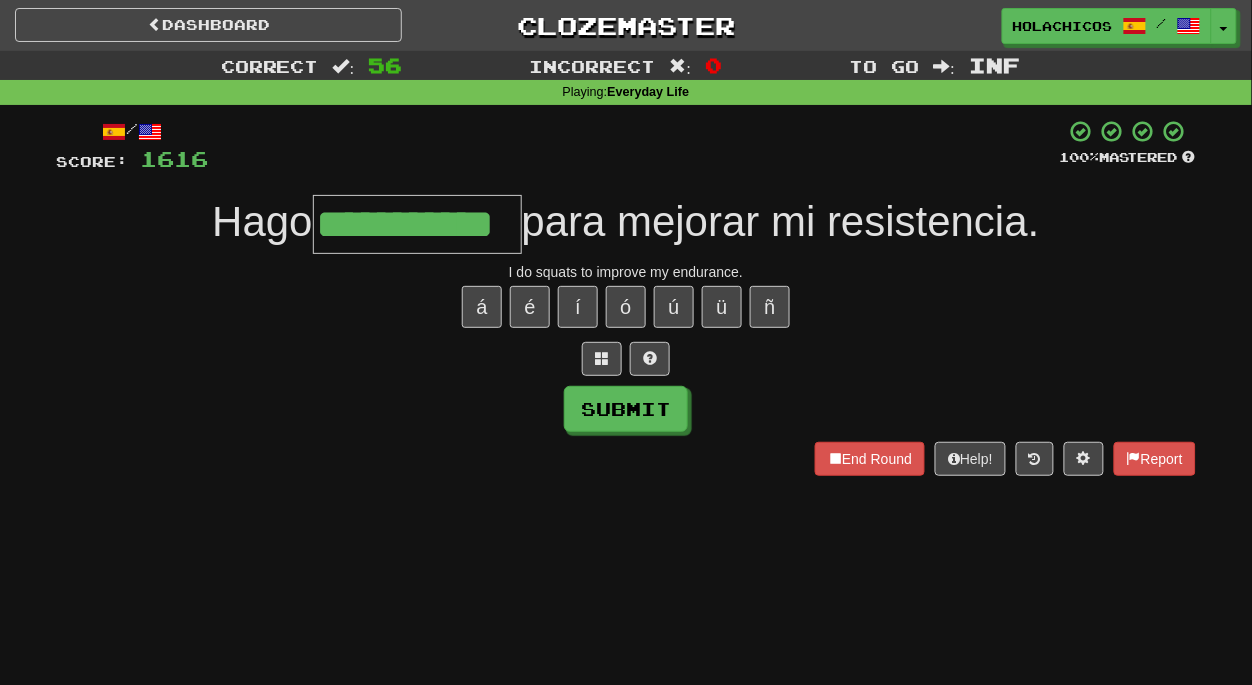 type on "**********" 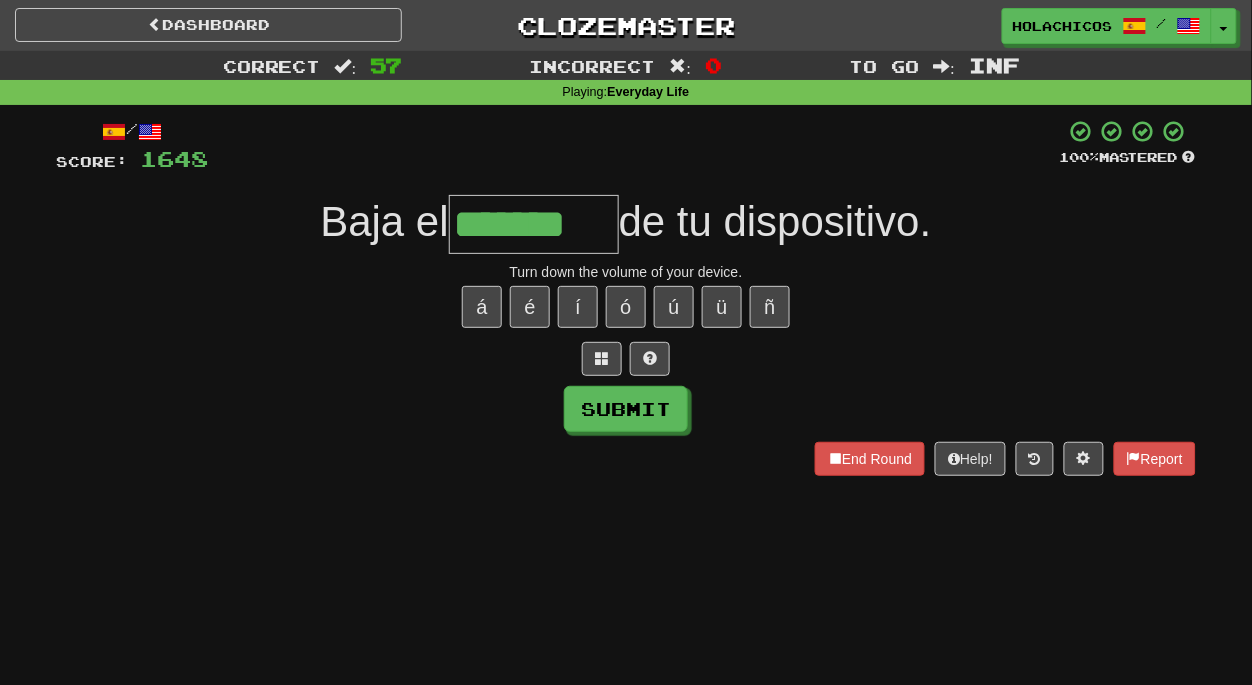 type on "*******" 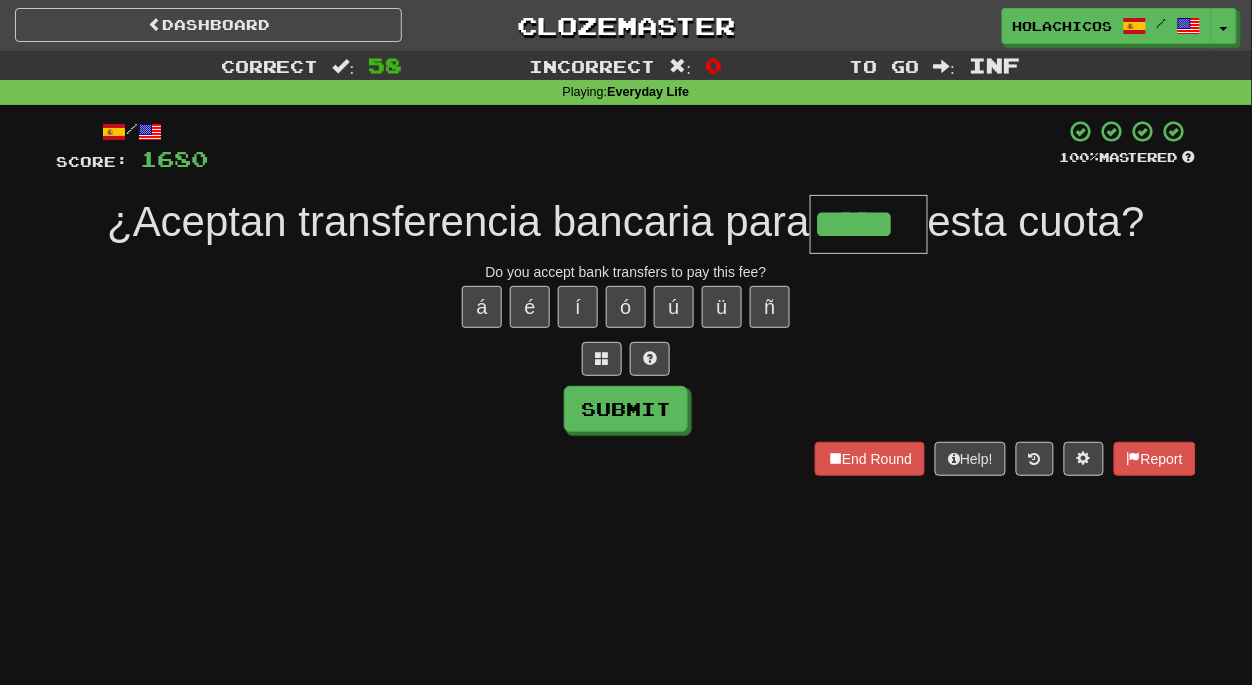 type on "*****" 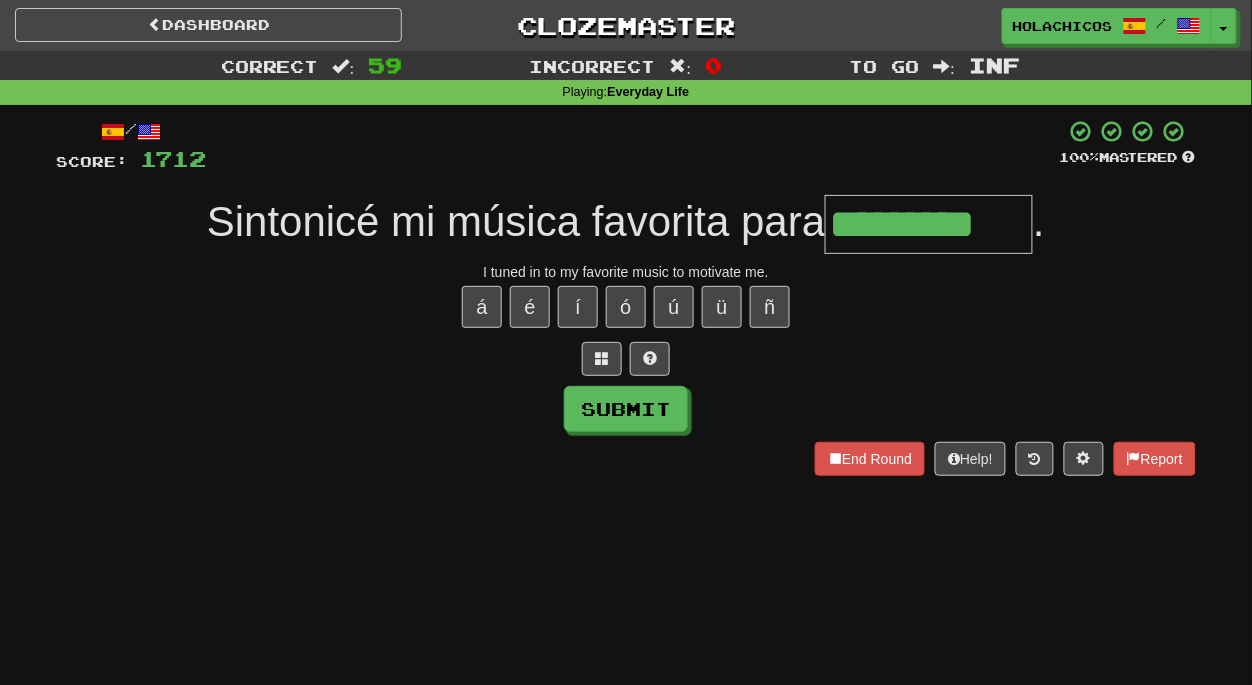 type on "*********" 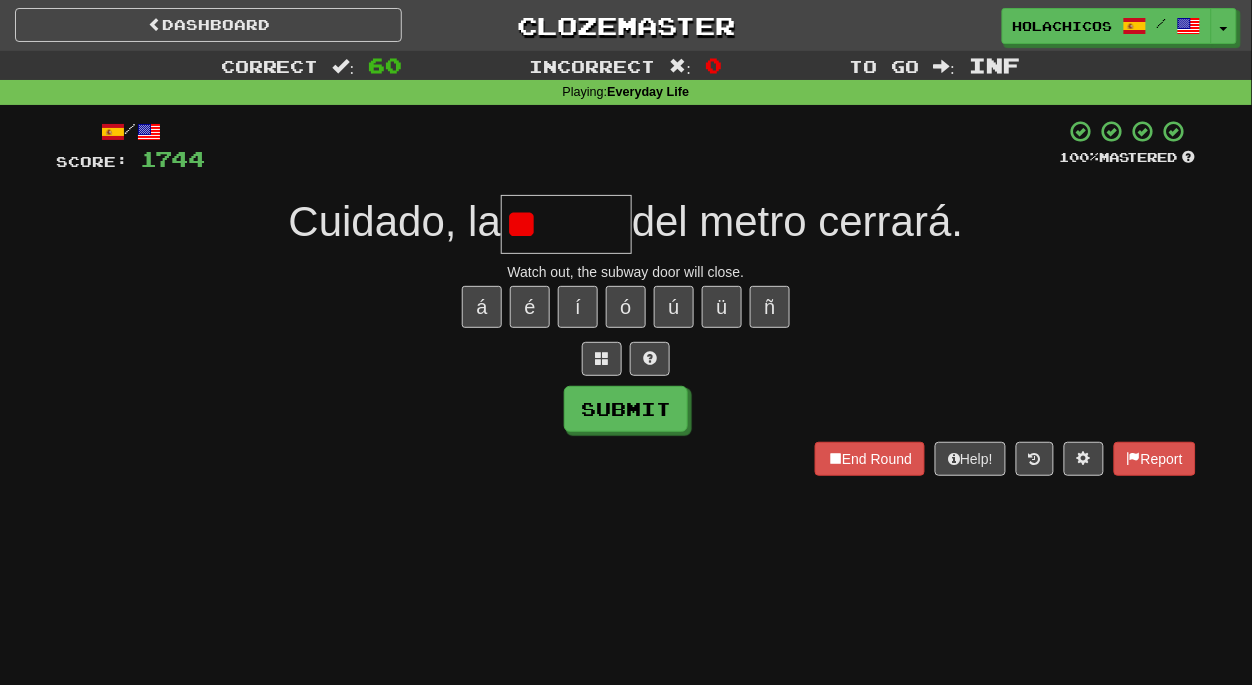 type on "*" 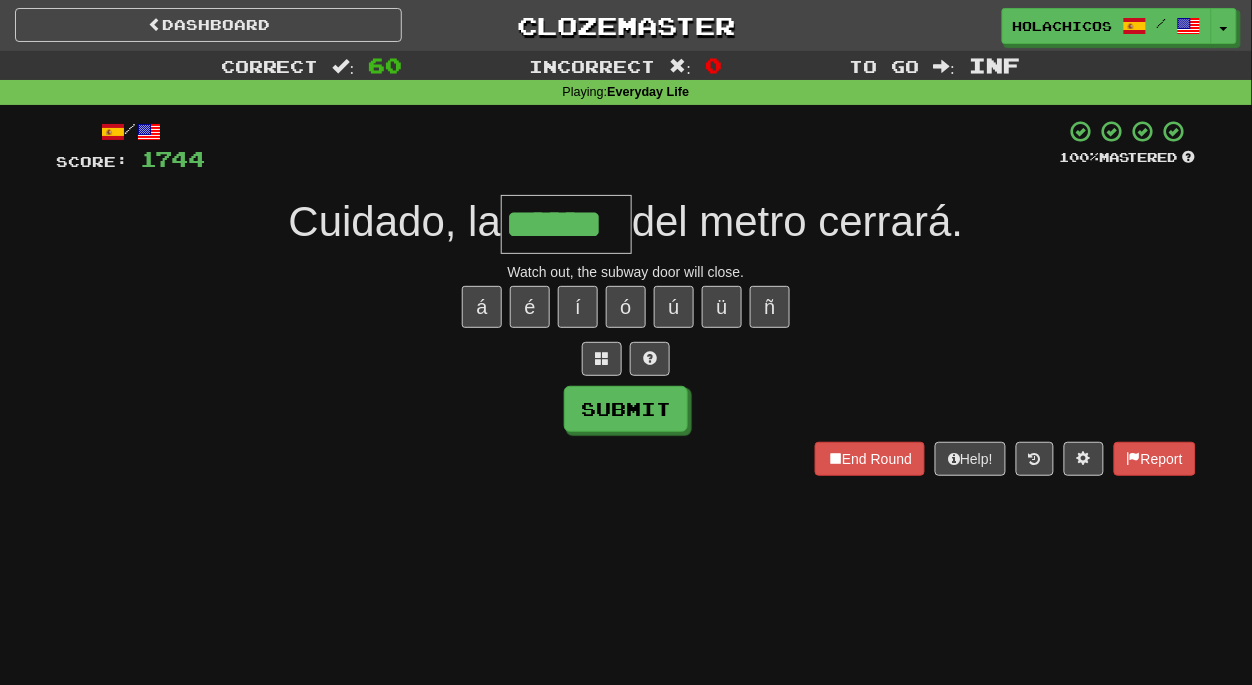 type on "******" 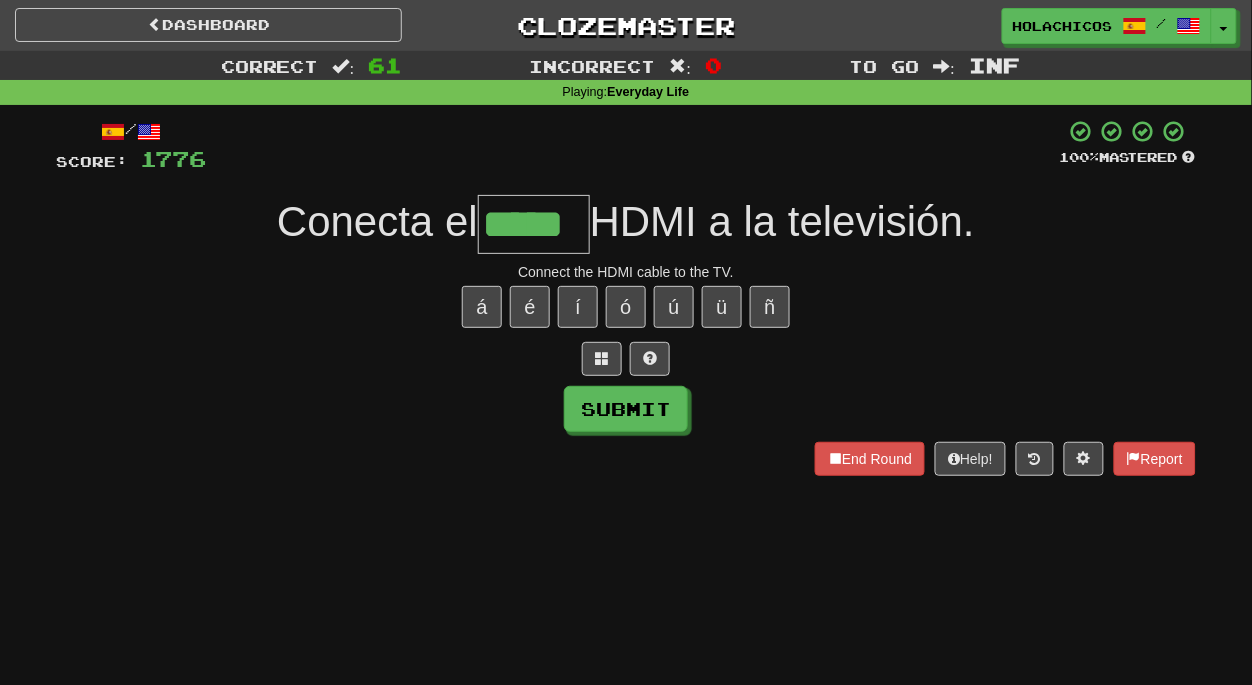 type on "*****" 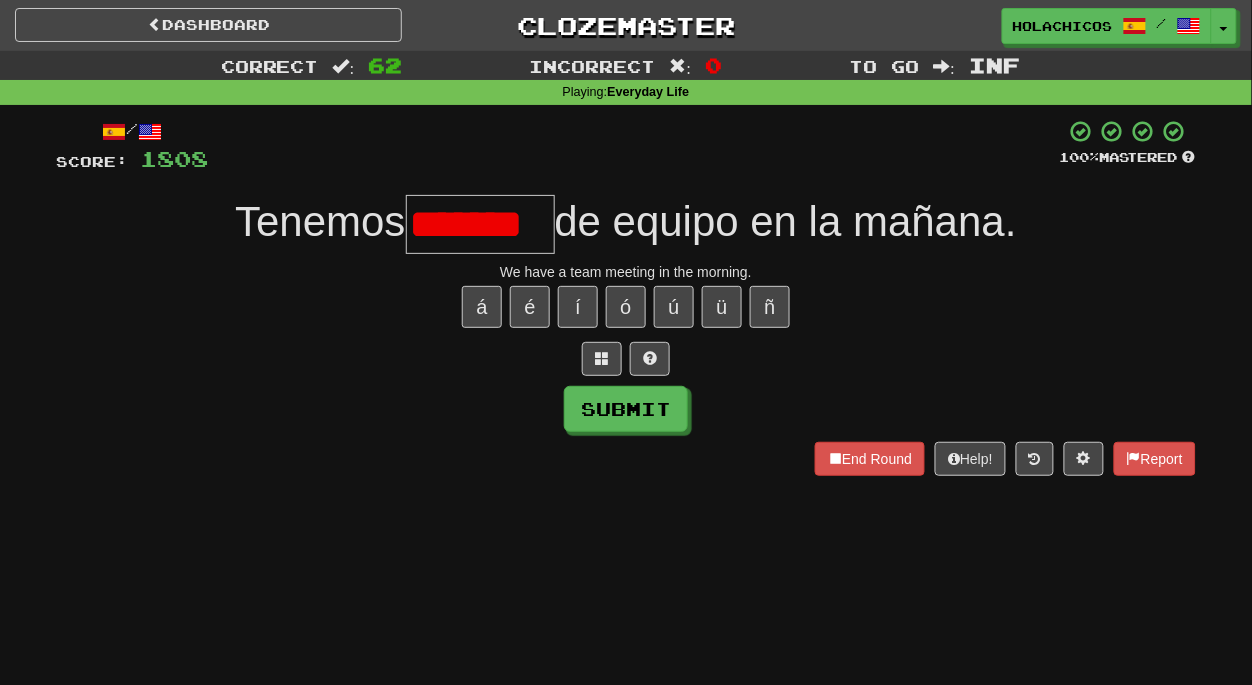 scroll, scrollTop: 0, scrollLeft: 0, axis: both 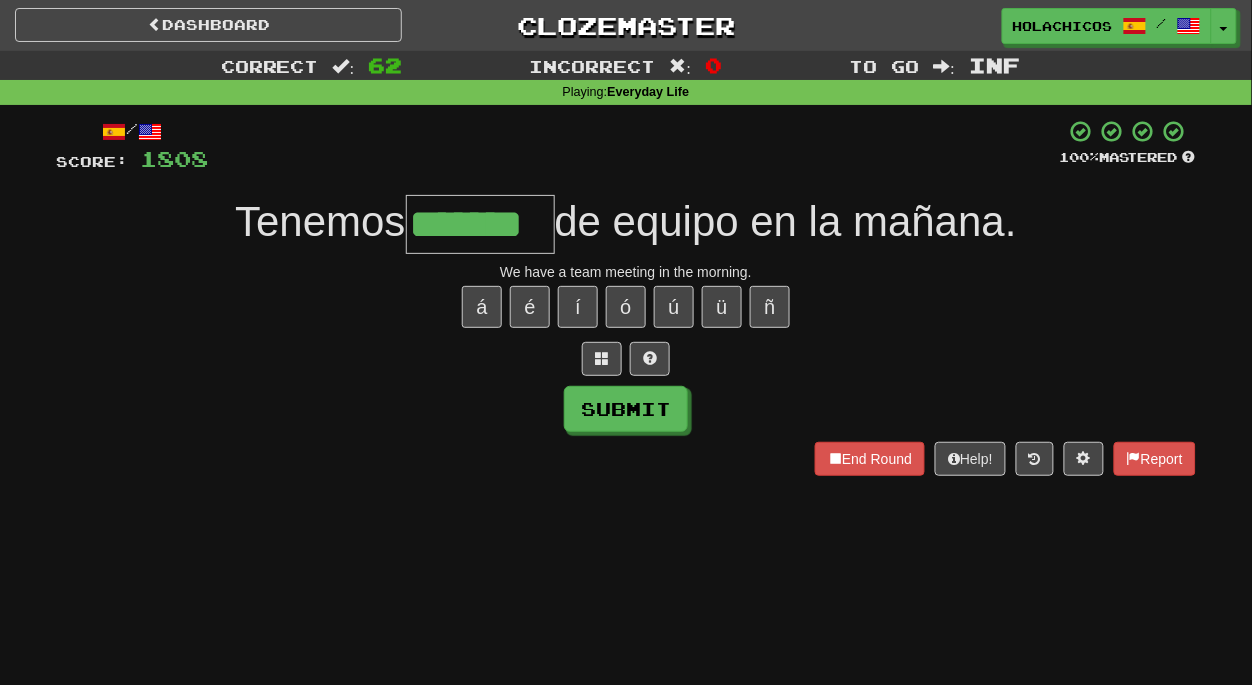 type on "*******" 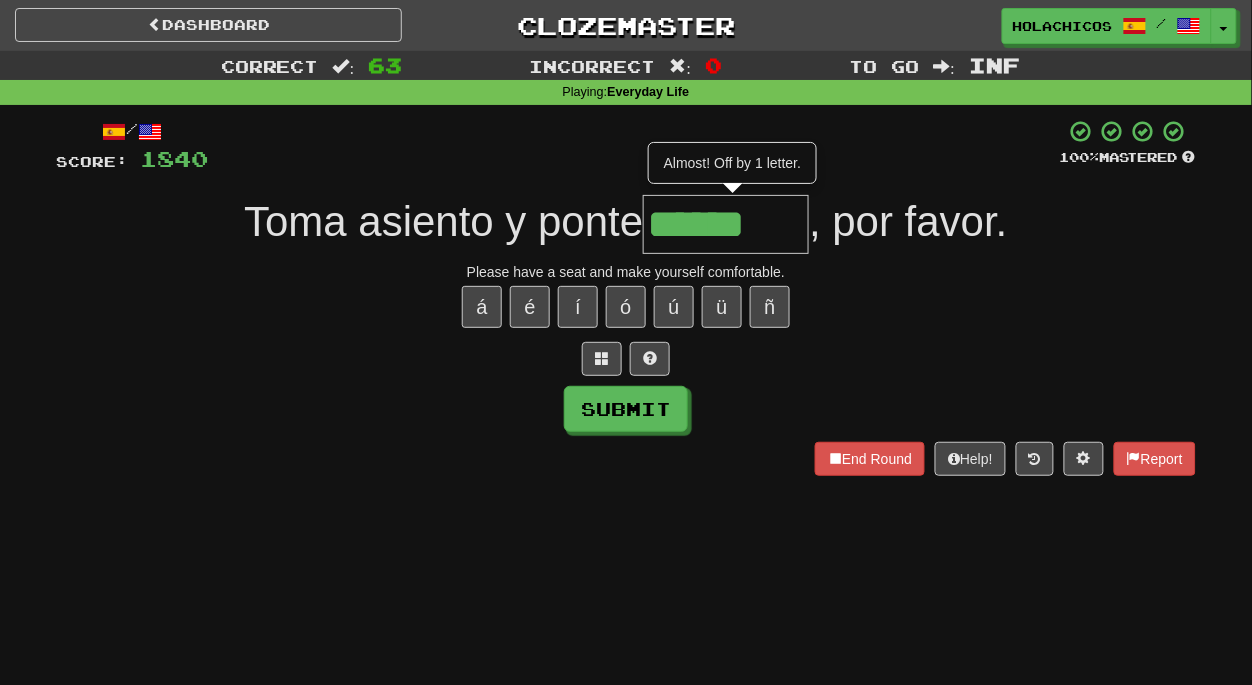 type on "******" 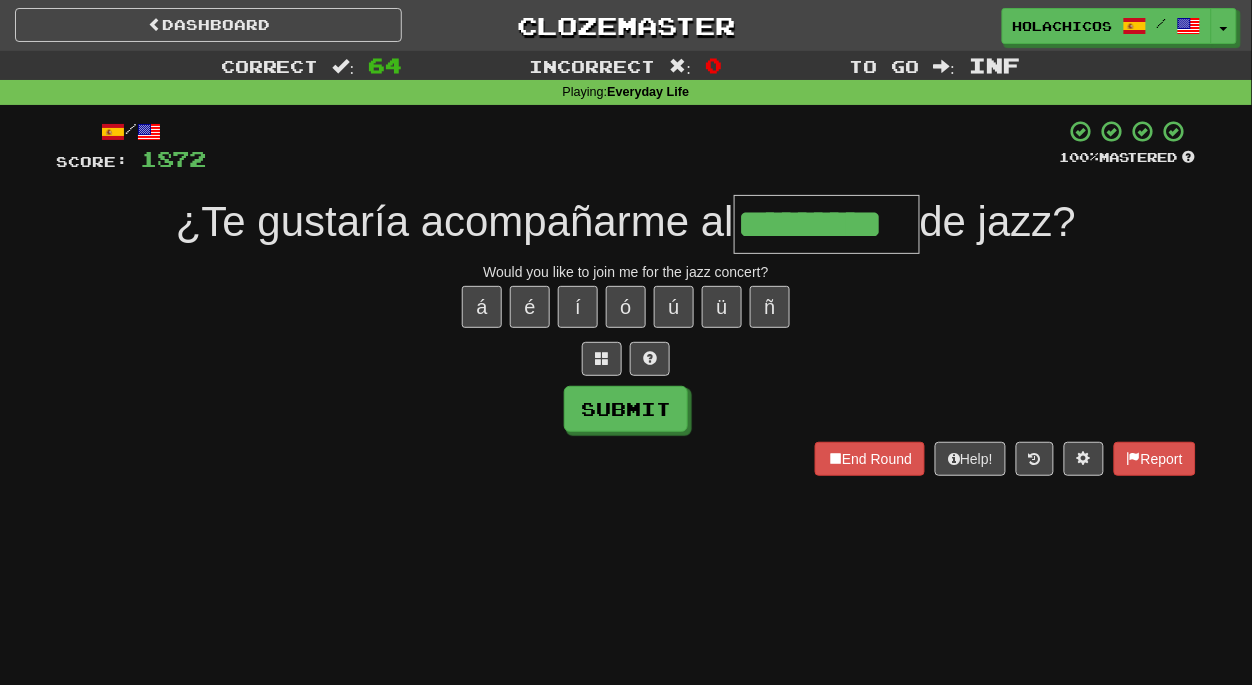 type on "*********" 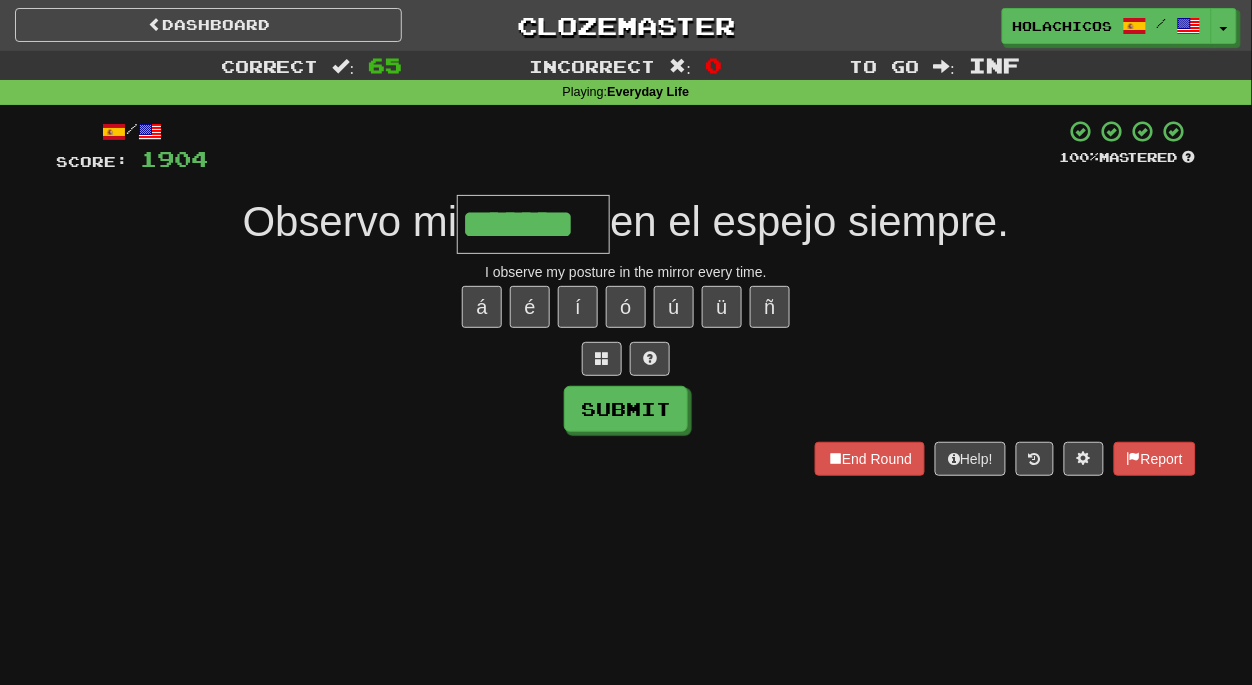 type on "*******" 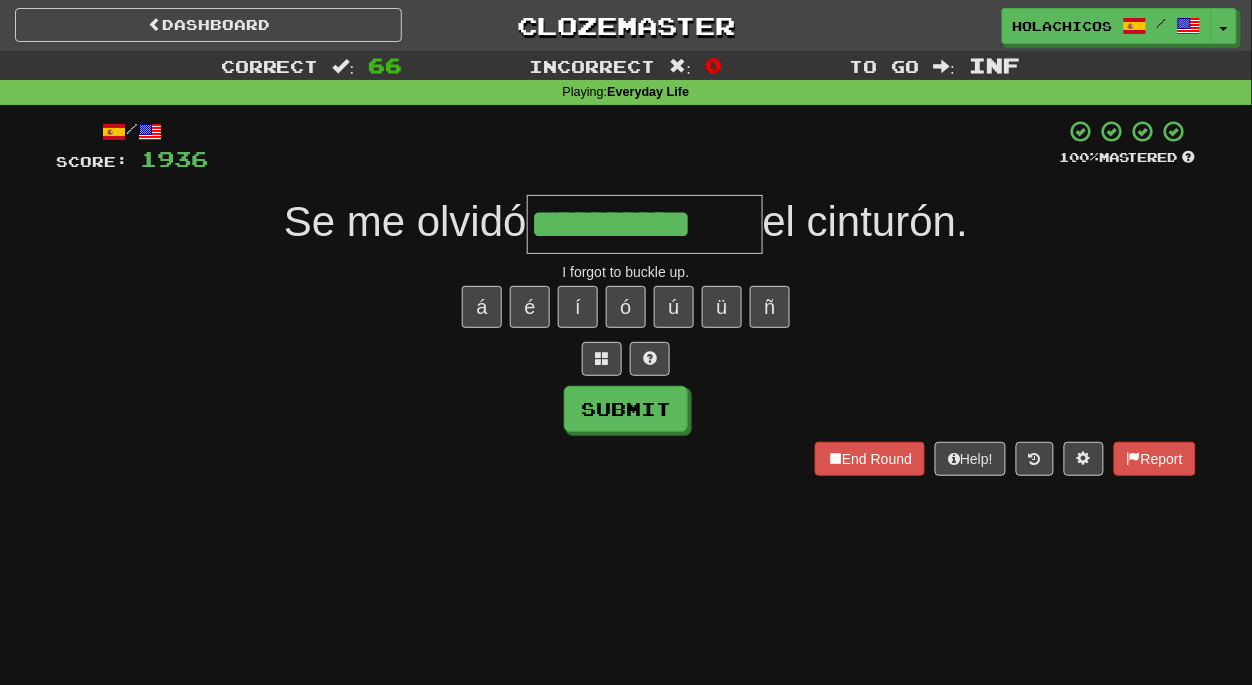 type on "**********" 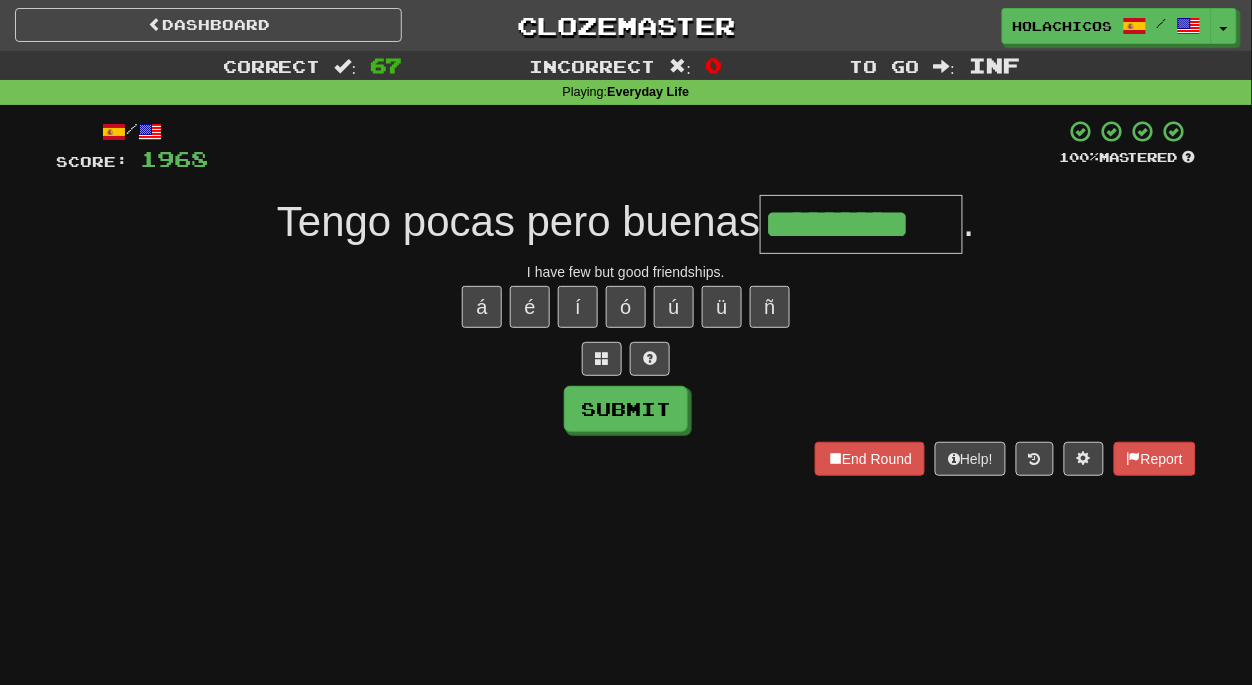 type on "*********" 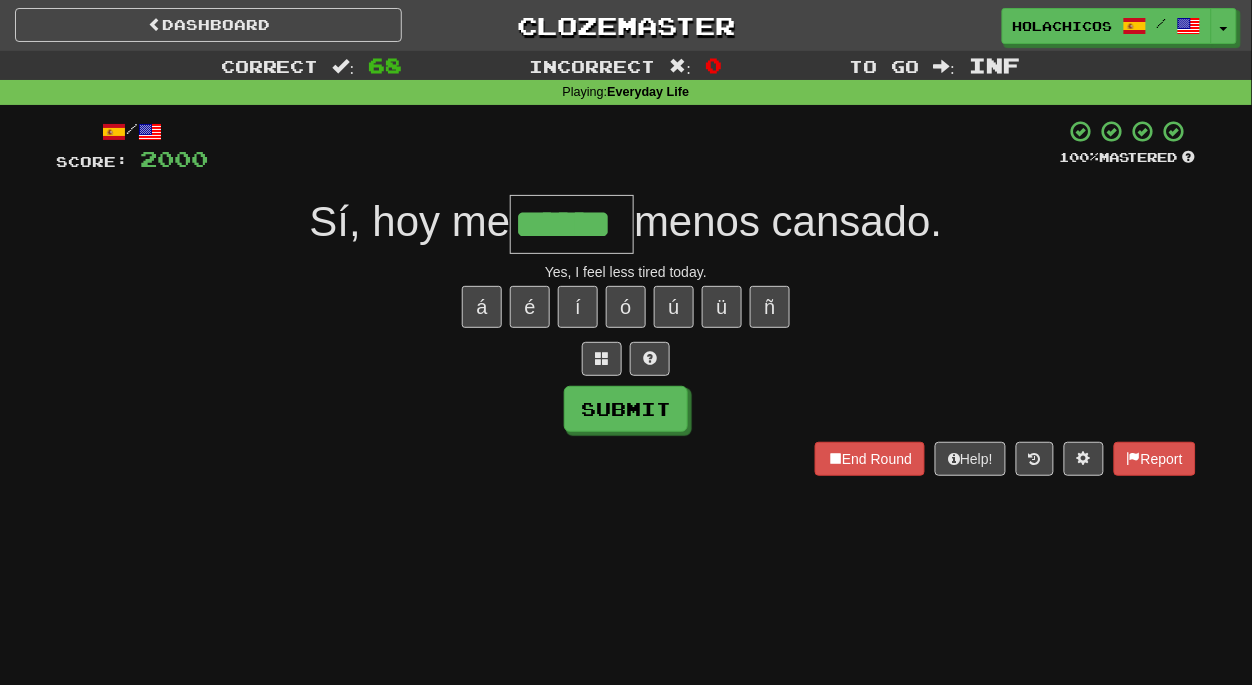 type on "******" 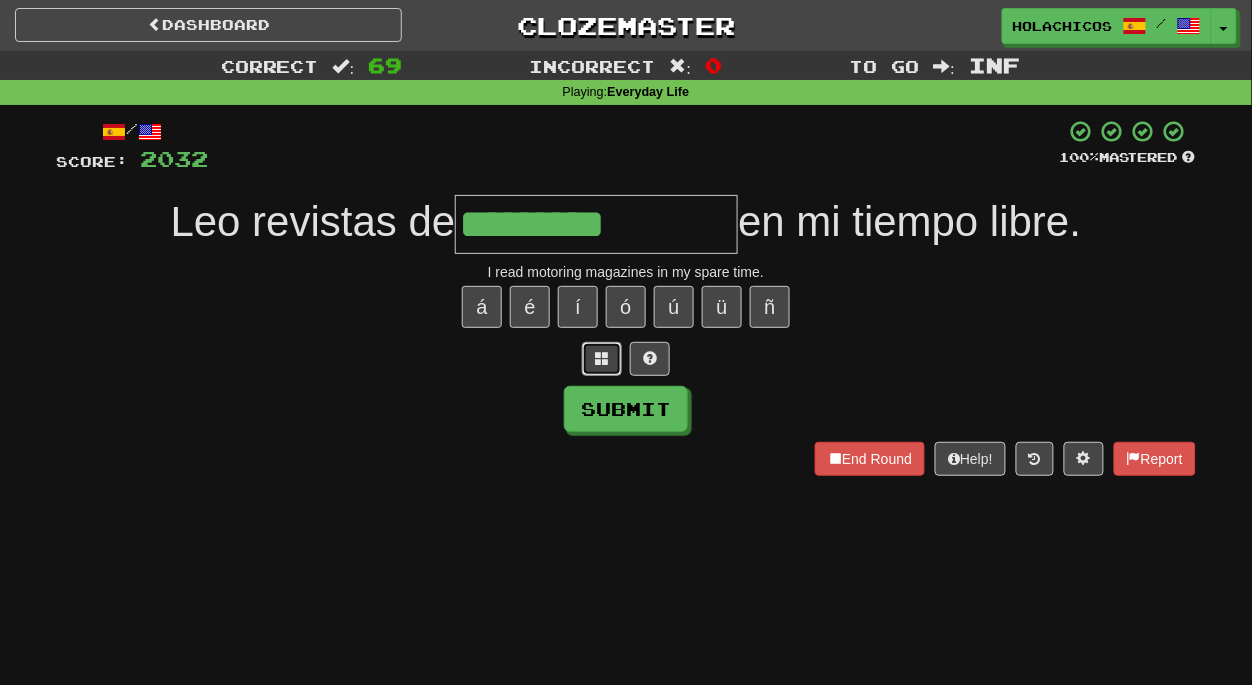 click at bounding box center (602, 359) 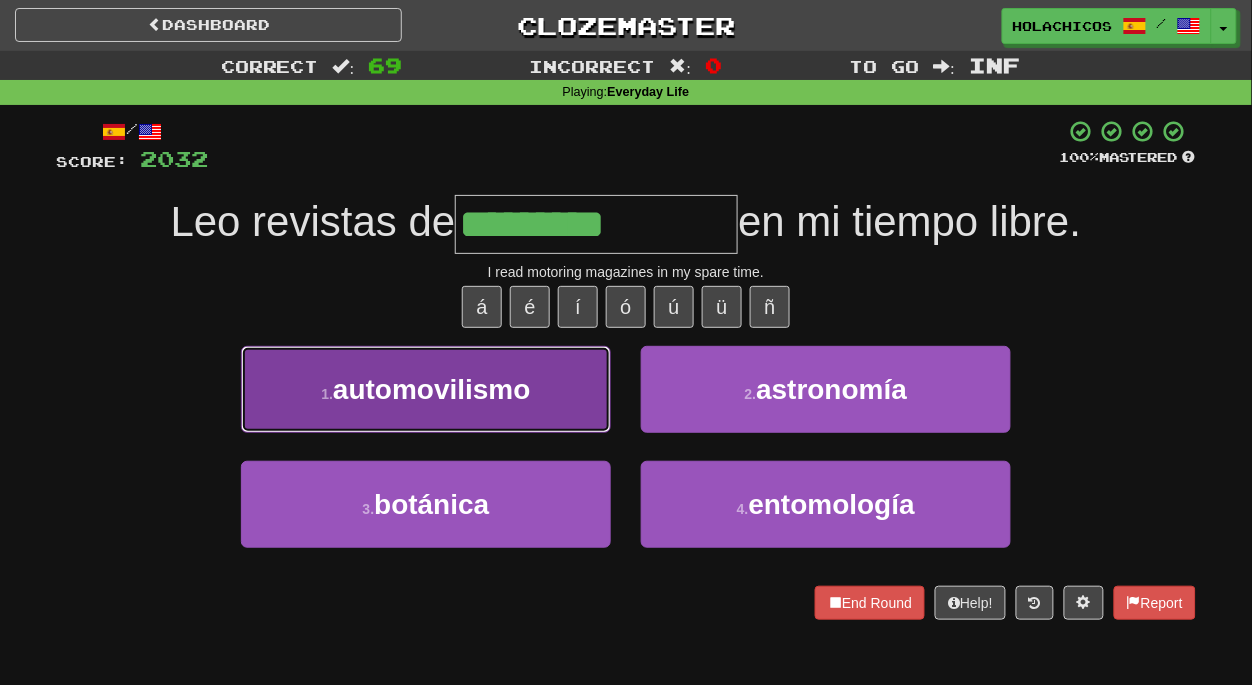 click on "1 .  automovilismo" at bounding box center (426, 389) 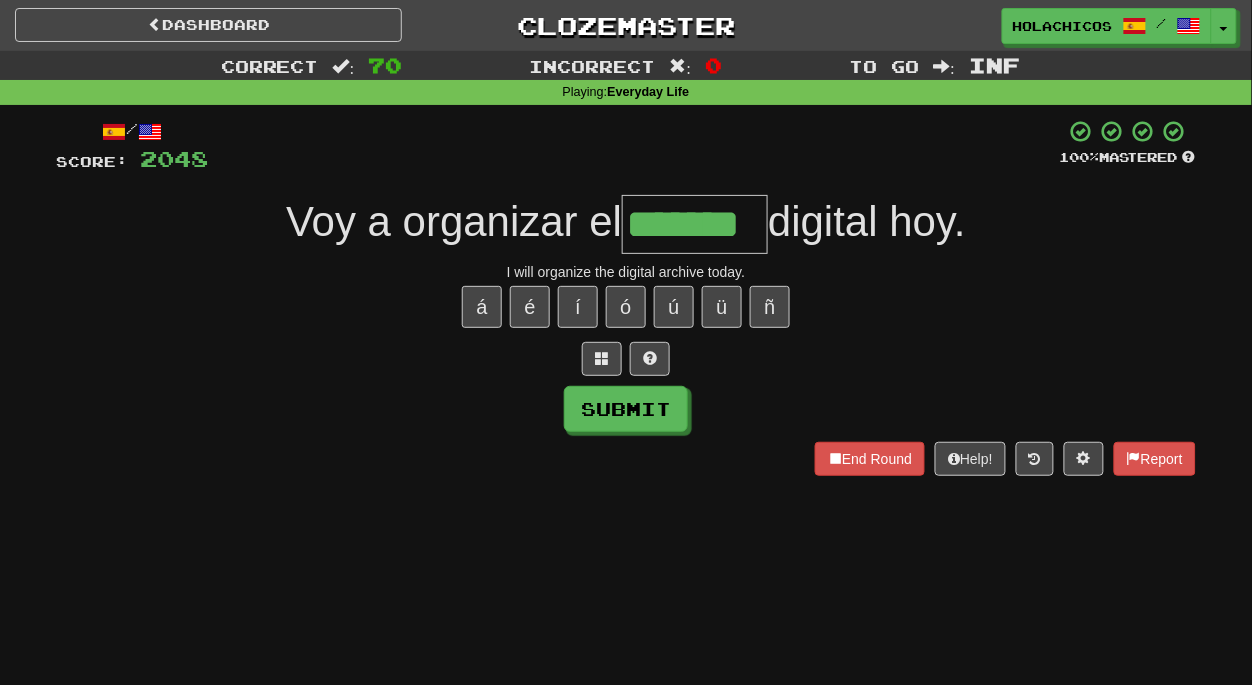 type on "*******" 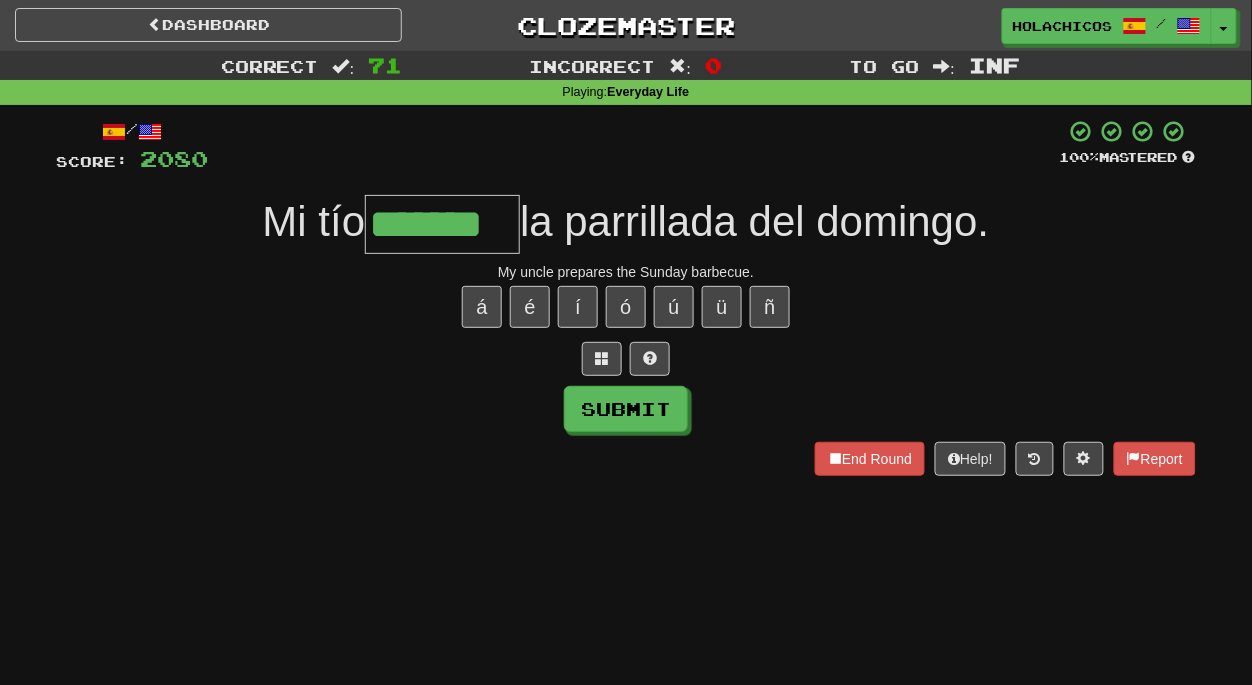 type on "*******" 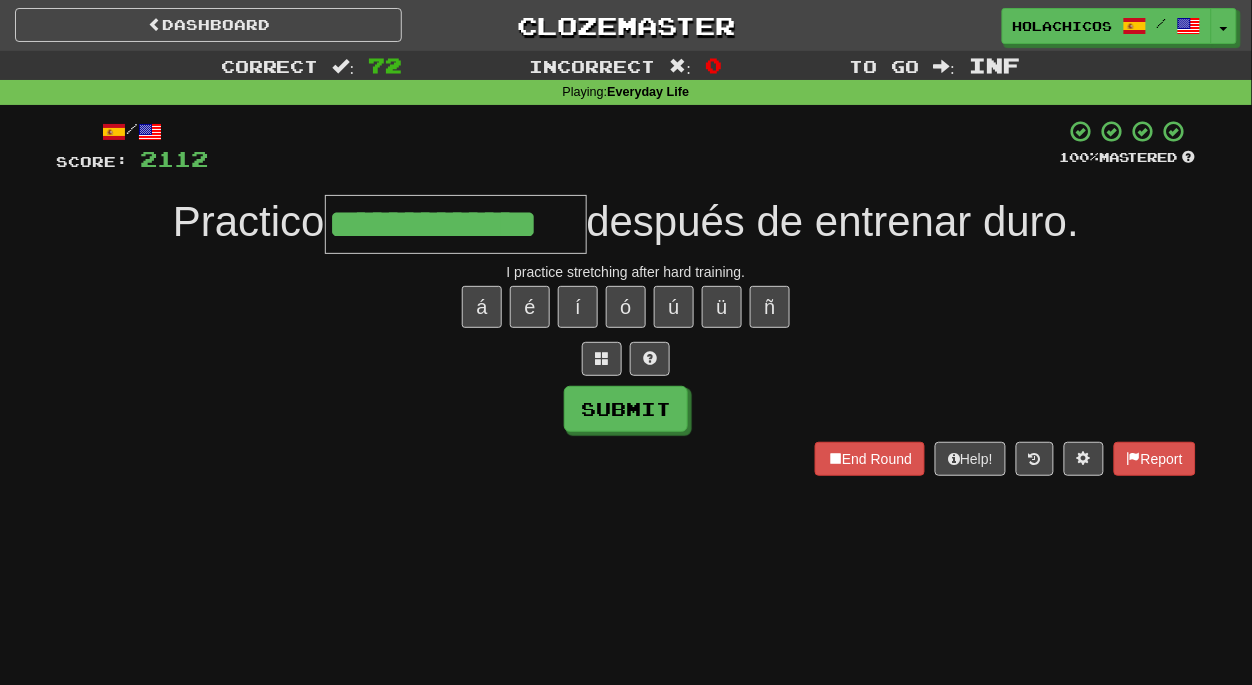 type on "**********" 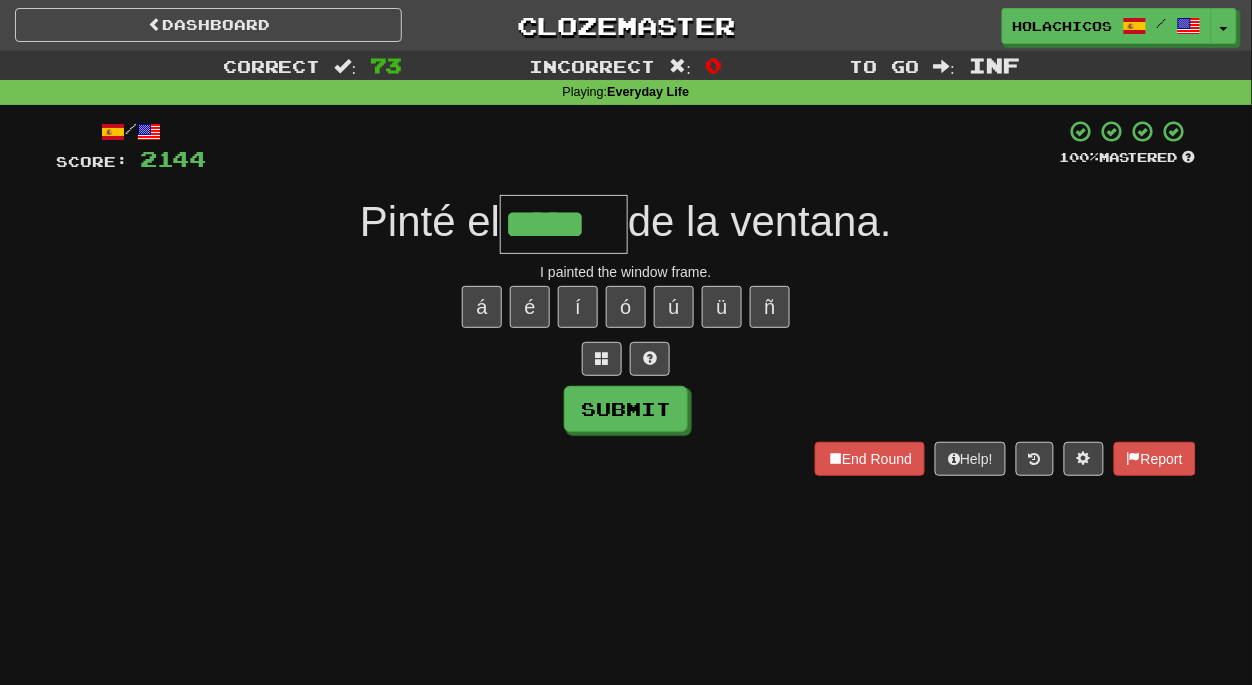 type on "*****" 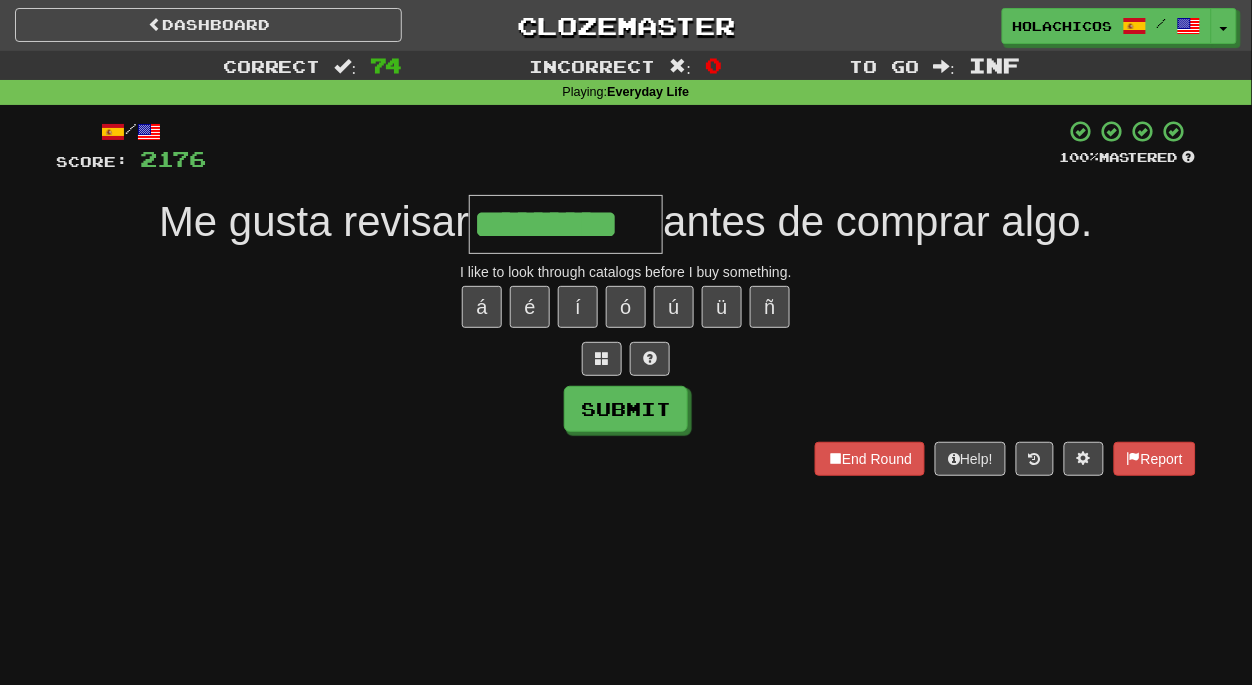type on "*********" 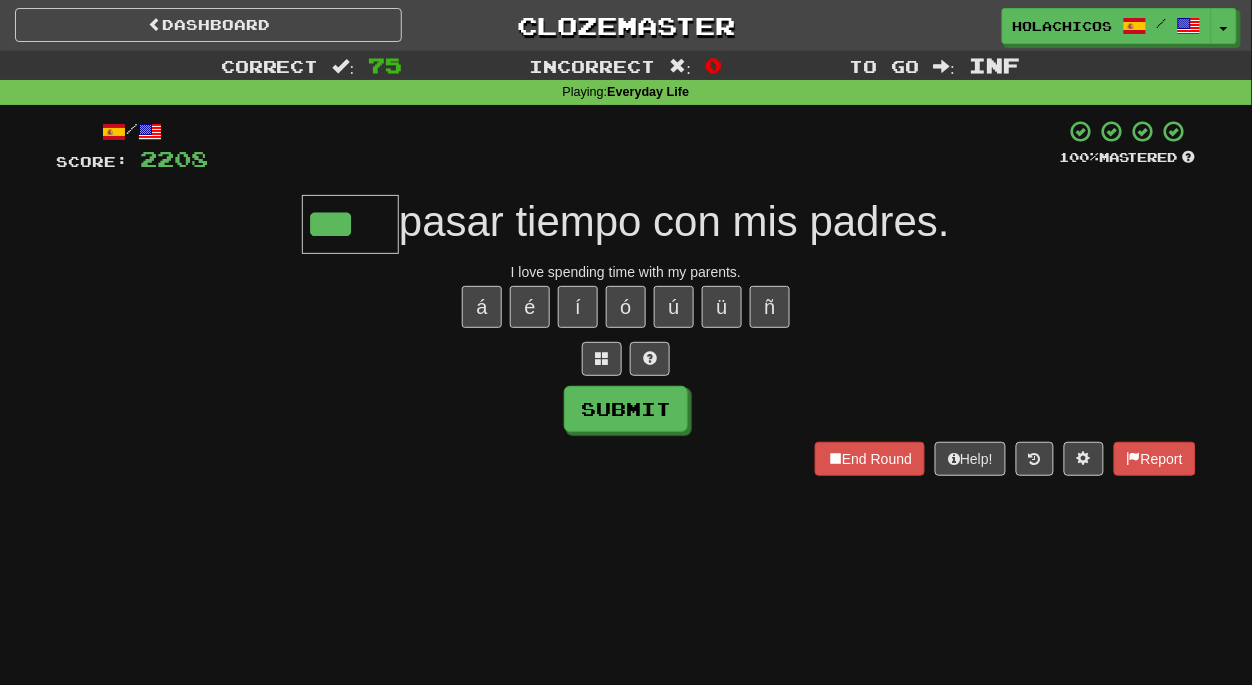 type on "***" 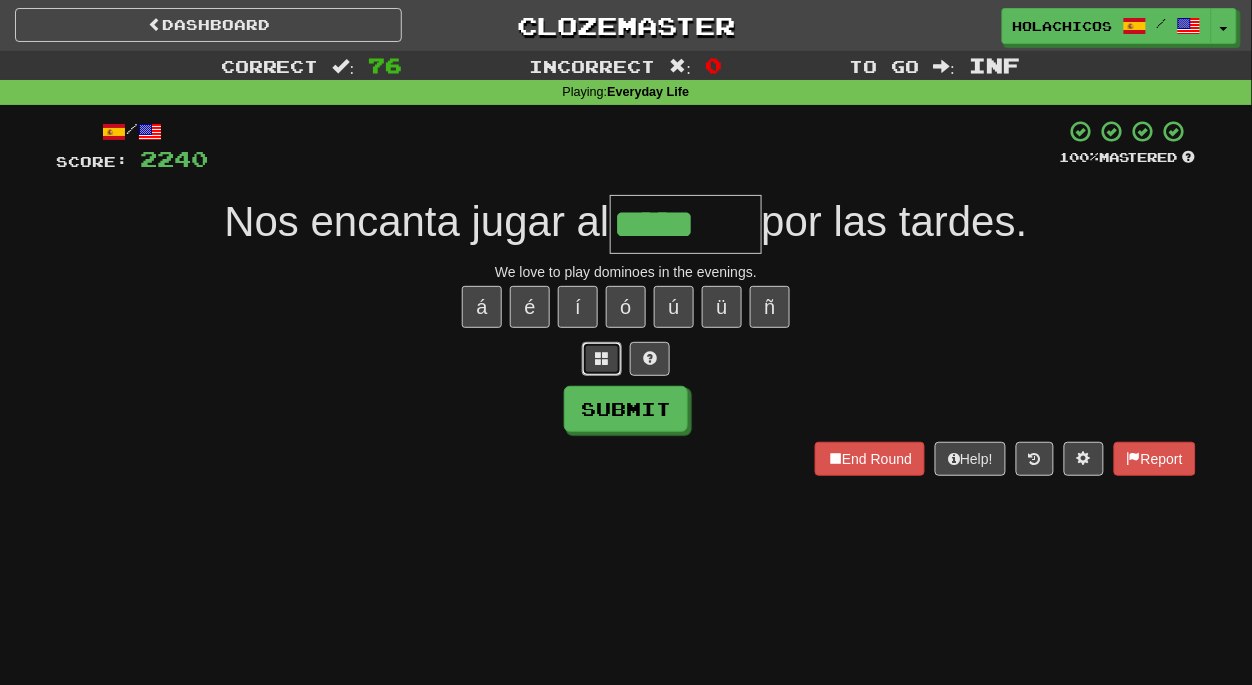 click at bounding box center (602, 358) 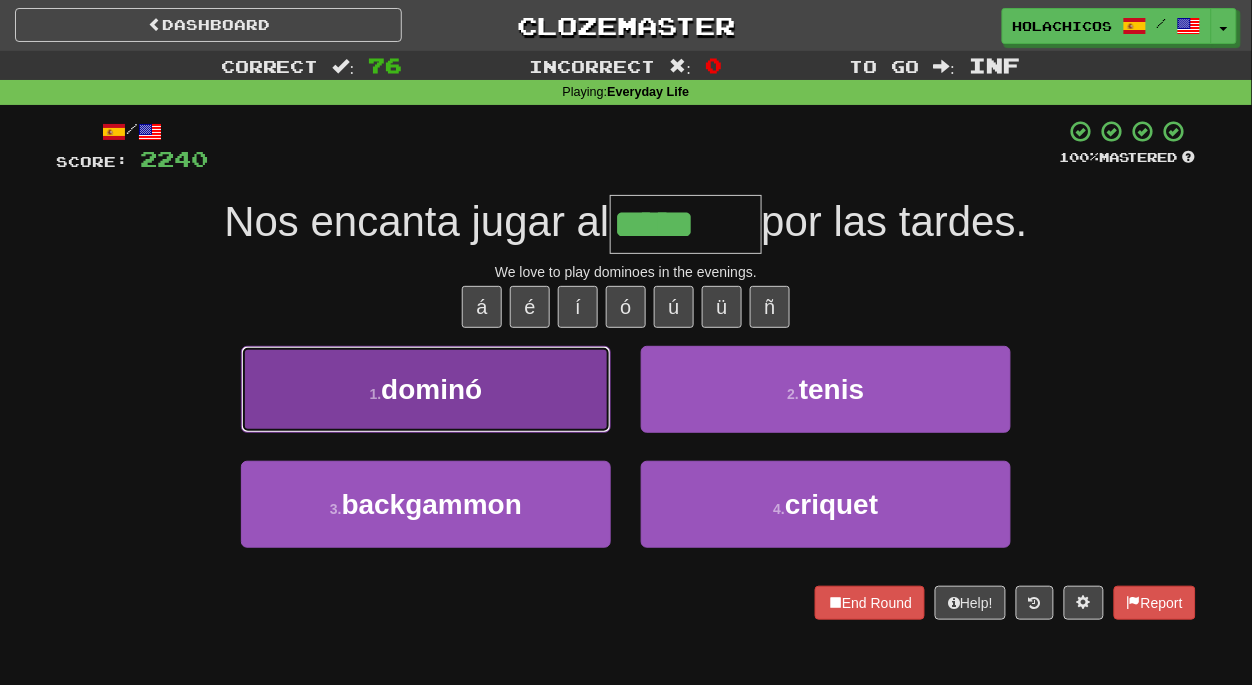 click on "1 .  dominó" at bounding box center (426, 389) 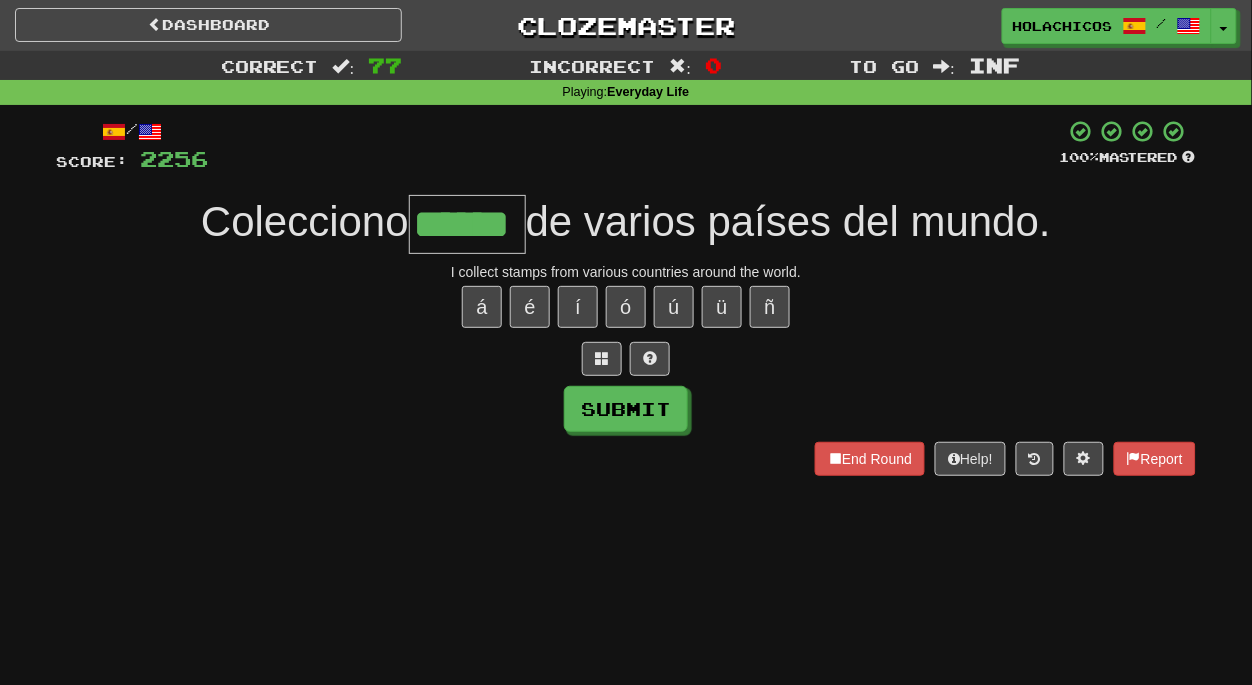 type on "******" 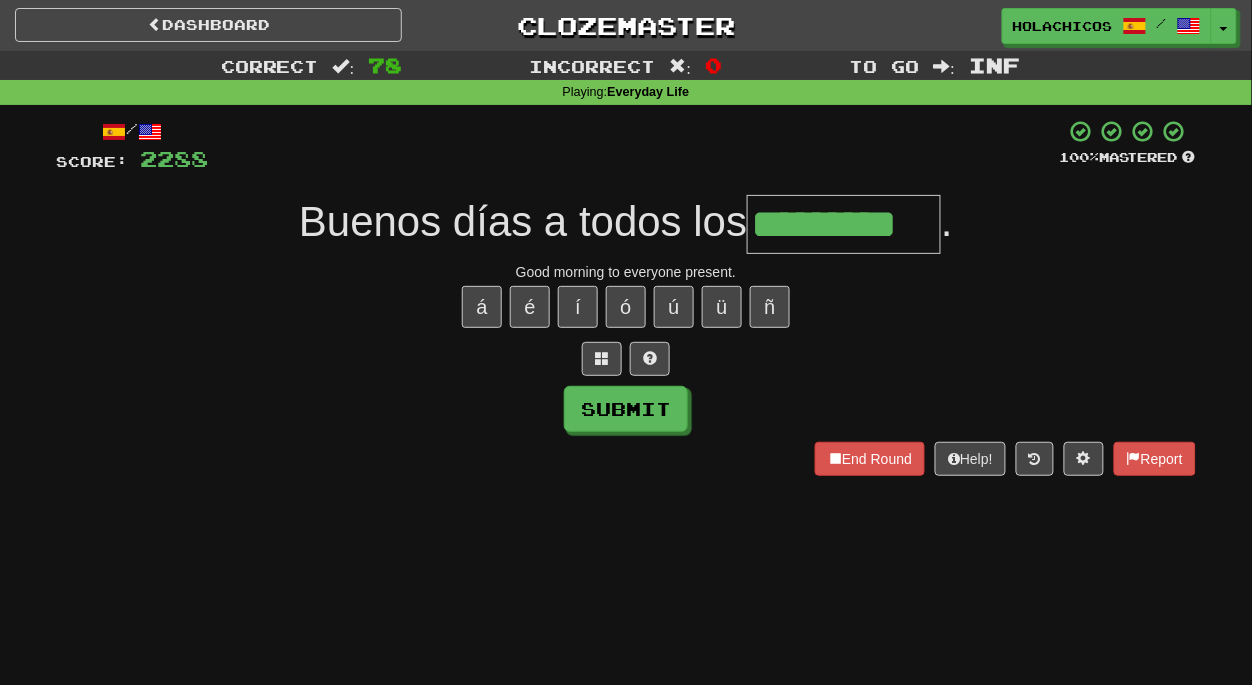 type on "*********" 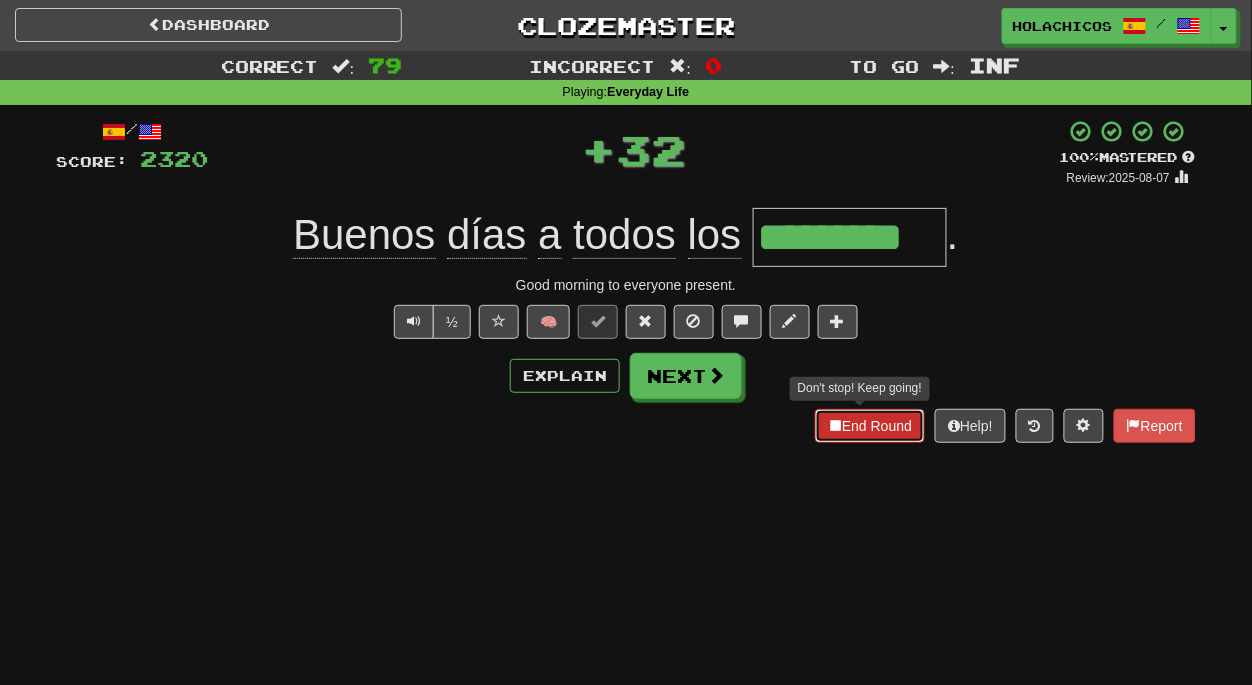 click on "End Round" at bounding box center (870, 426) 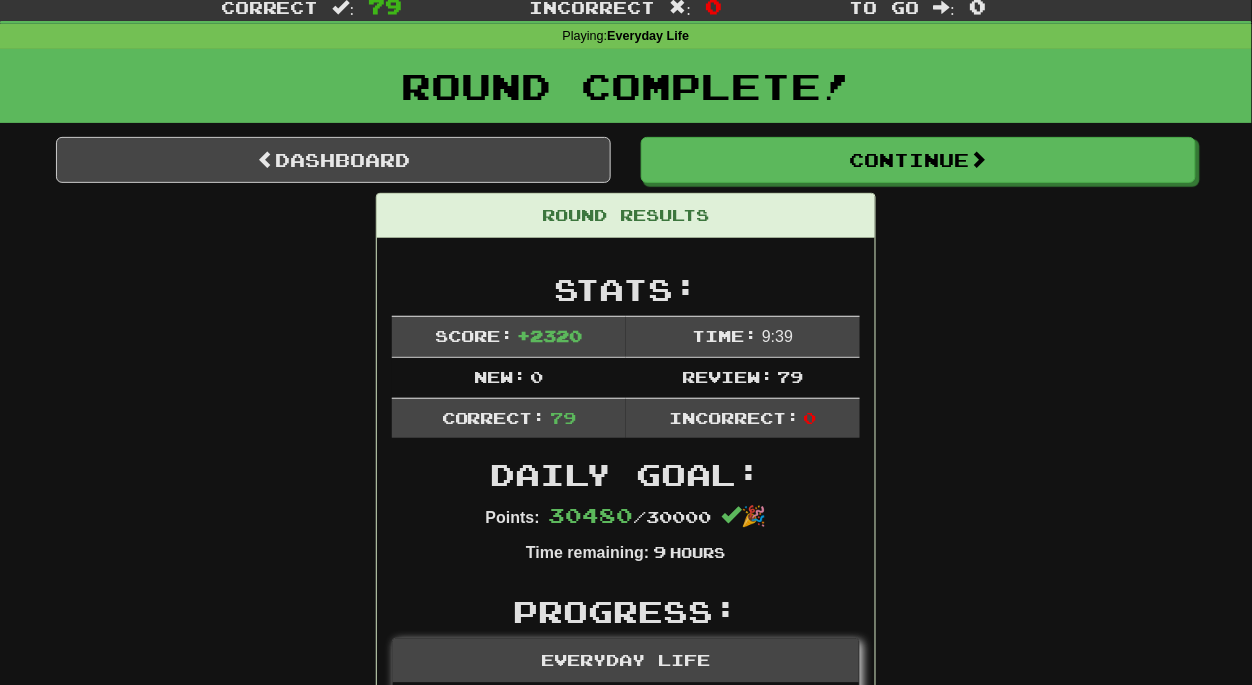scroll, scrollTop: 0, scrollLeft: 0, axis: both 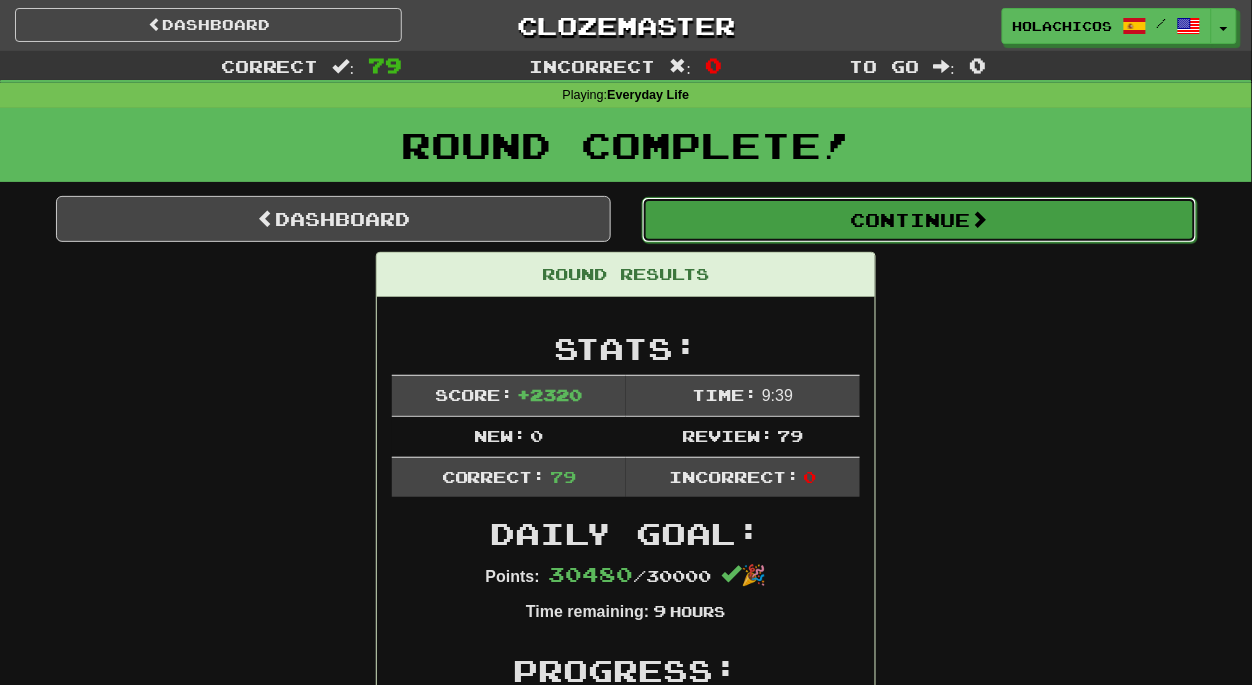 click on "Continue" at bounding box center (919, 220) 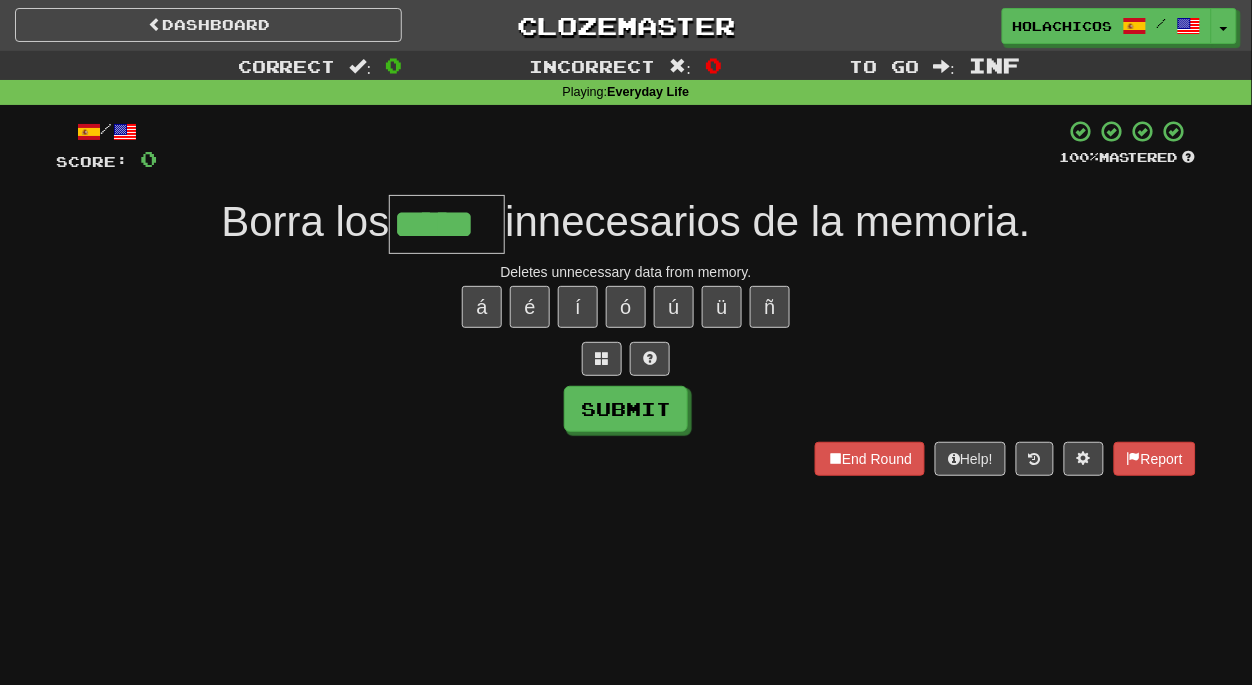 type on "*****" 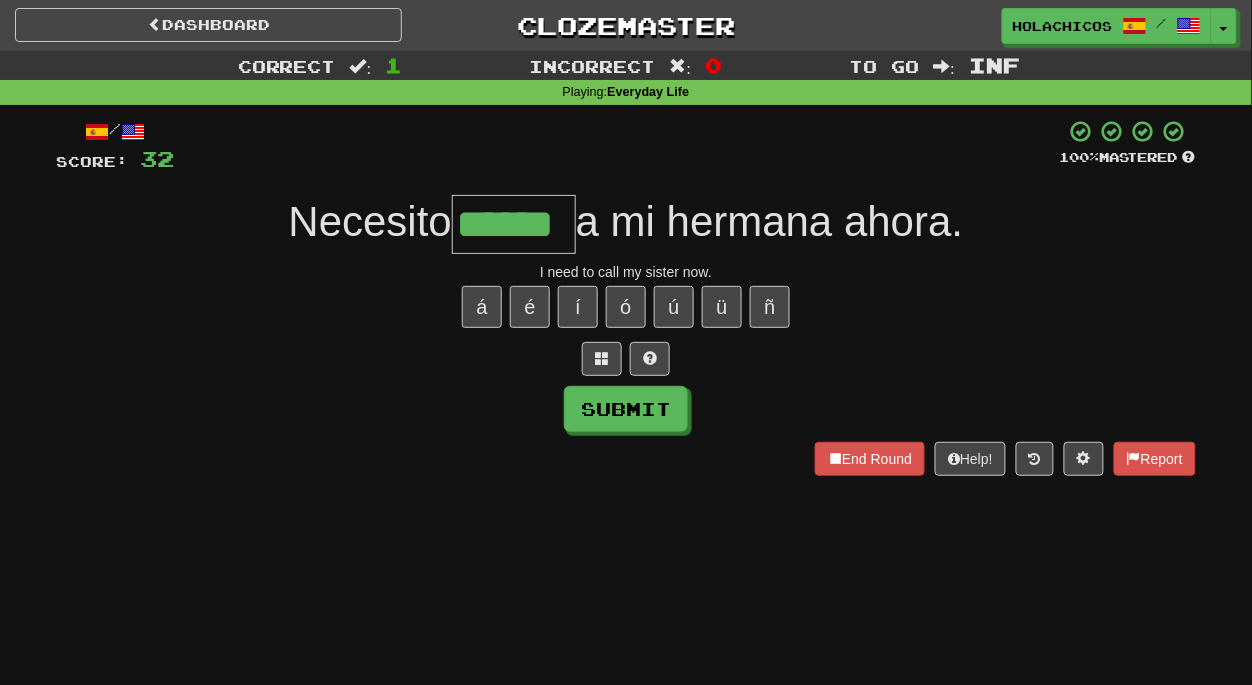 type on "******" 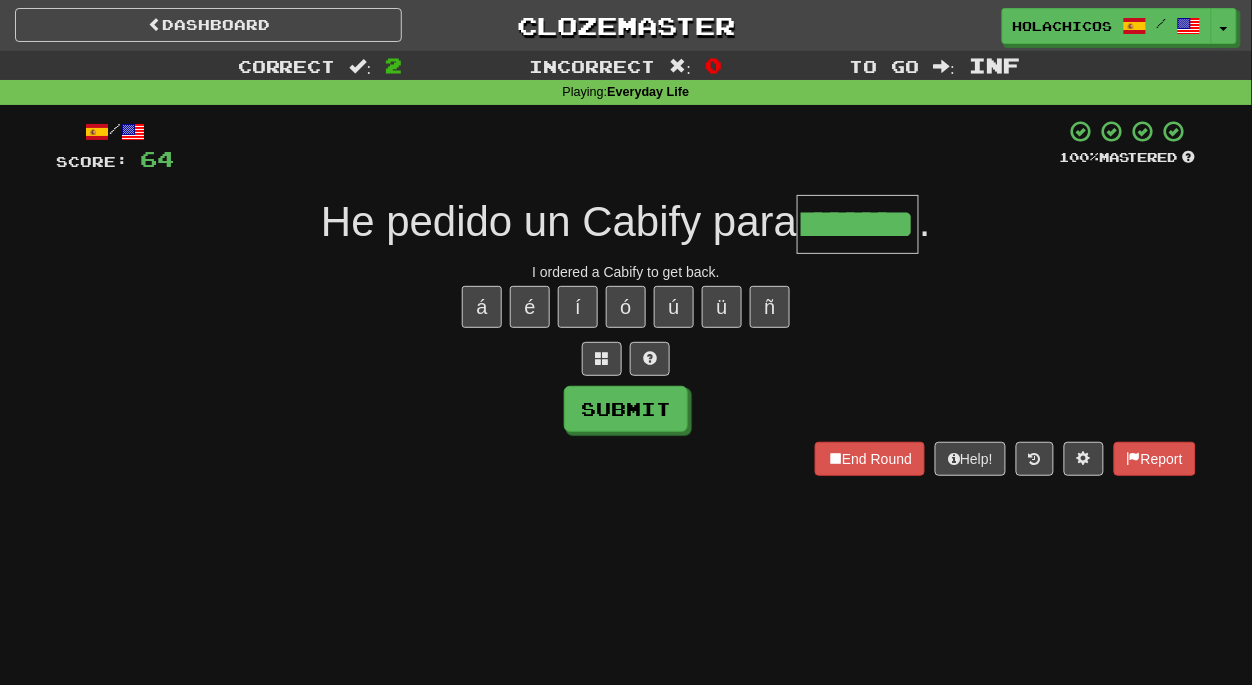 scroll, scrollTop: 0, scrollLeft: 39, axis: horizontal 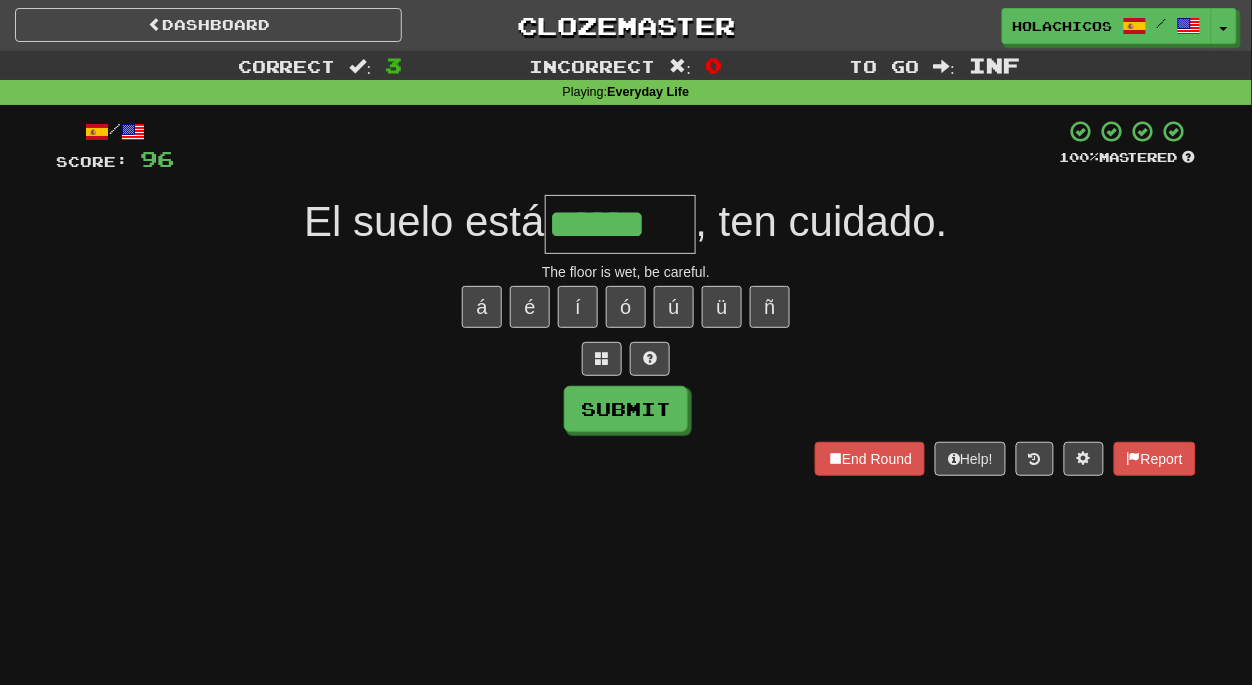 type on "******" 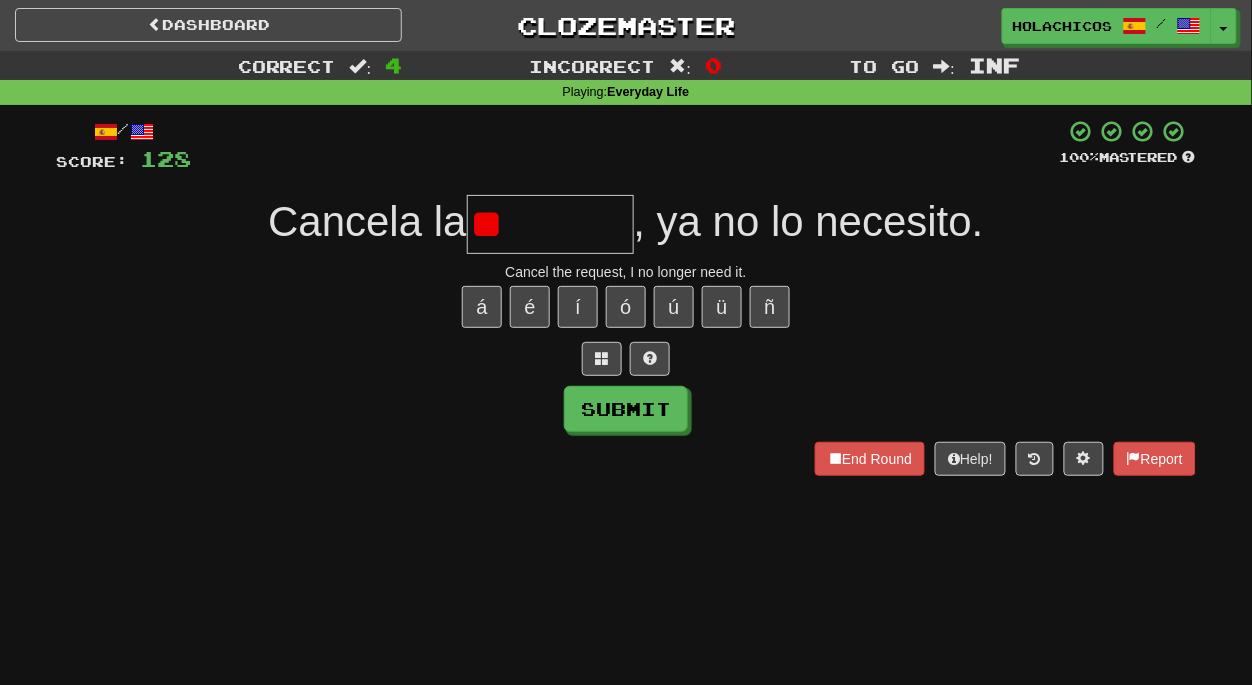 type on "*" 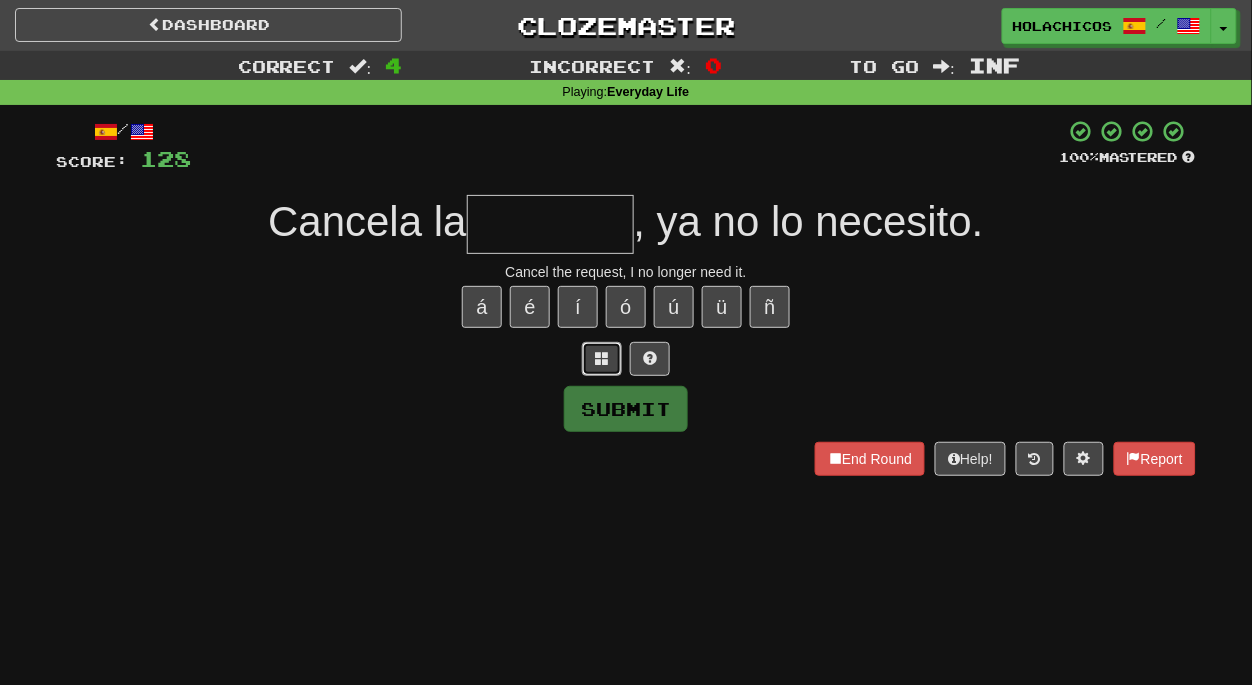 click at bounding box center [602, 358] 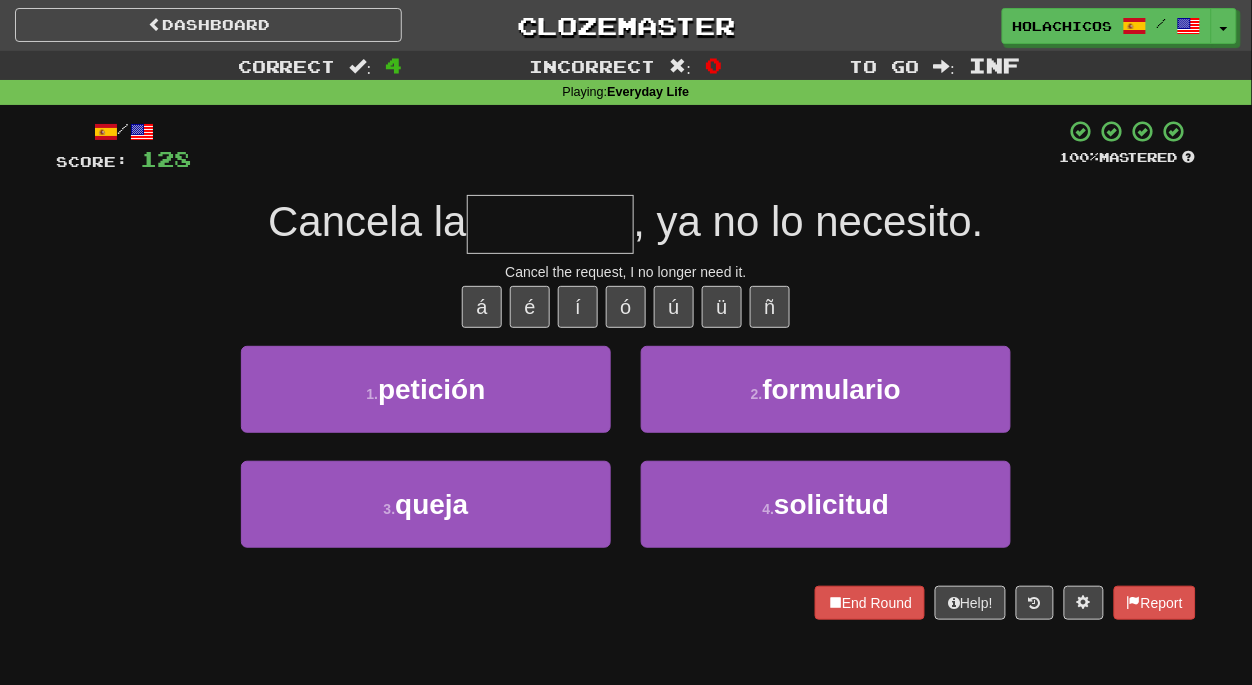 type on "*" 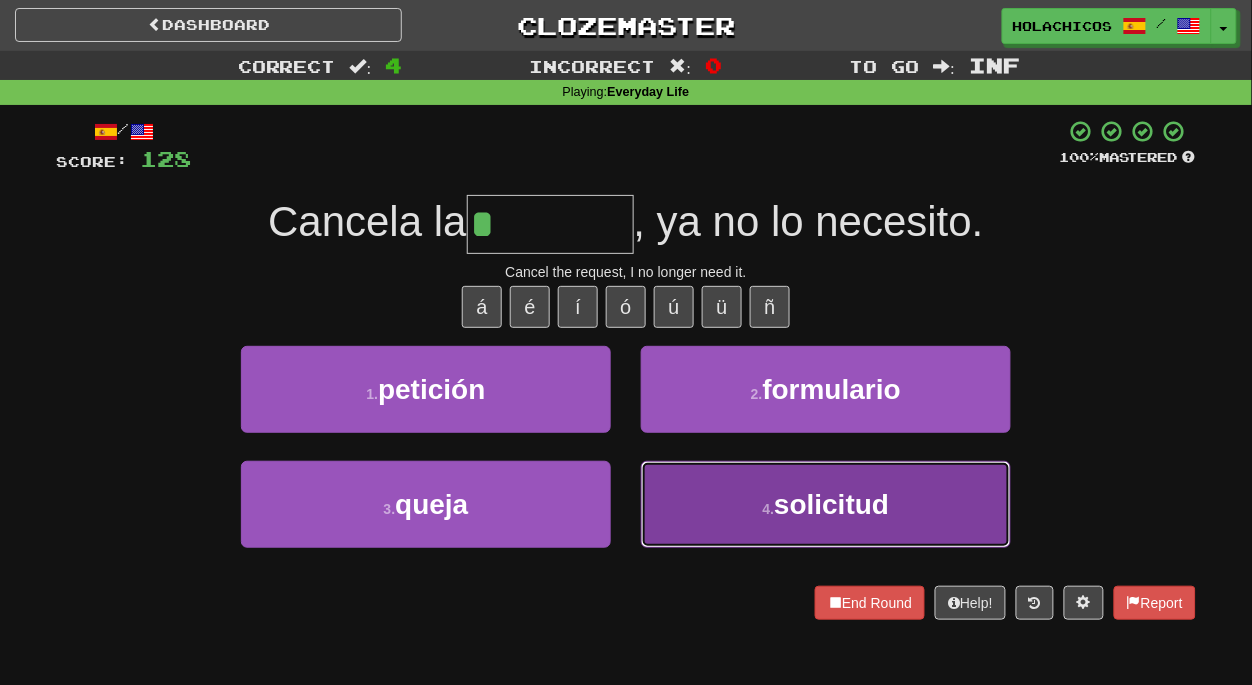click on "4 .  solicitud" at bounding box center (826, 504) 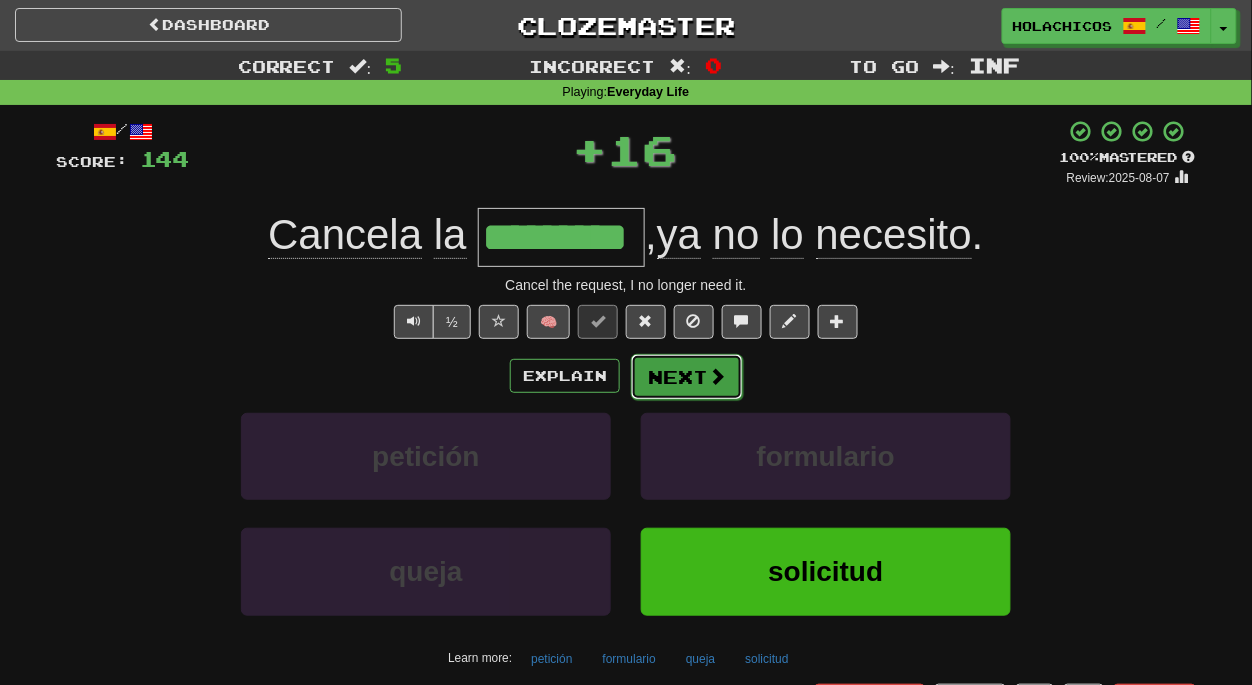 click on "Next" at bounding box center [687, 377] 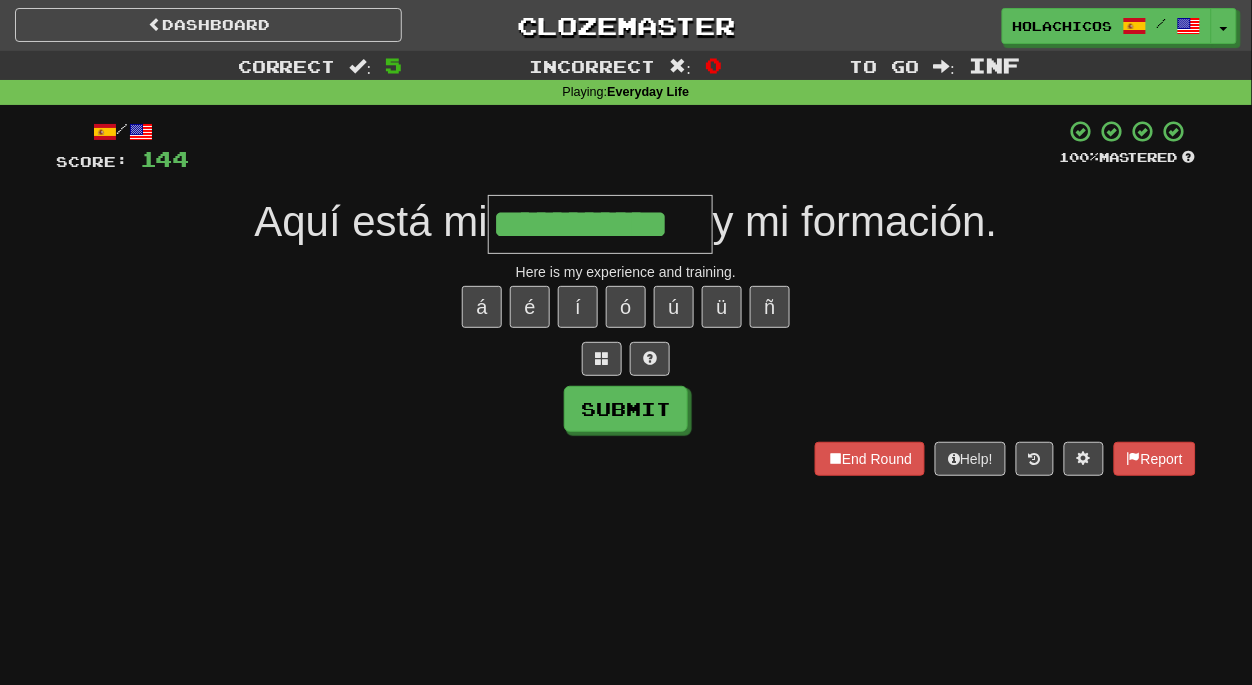 type on "**********" 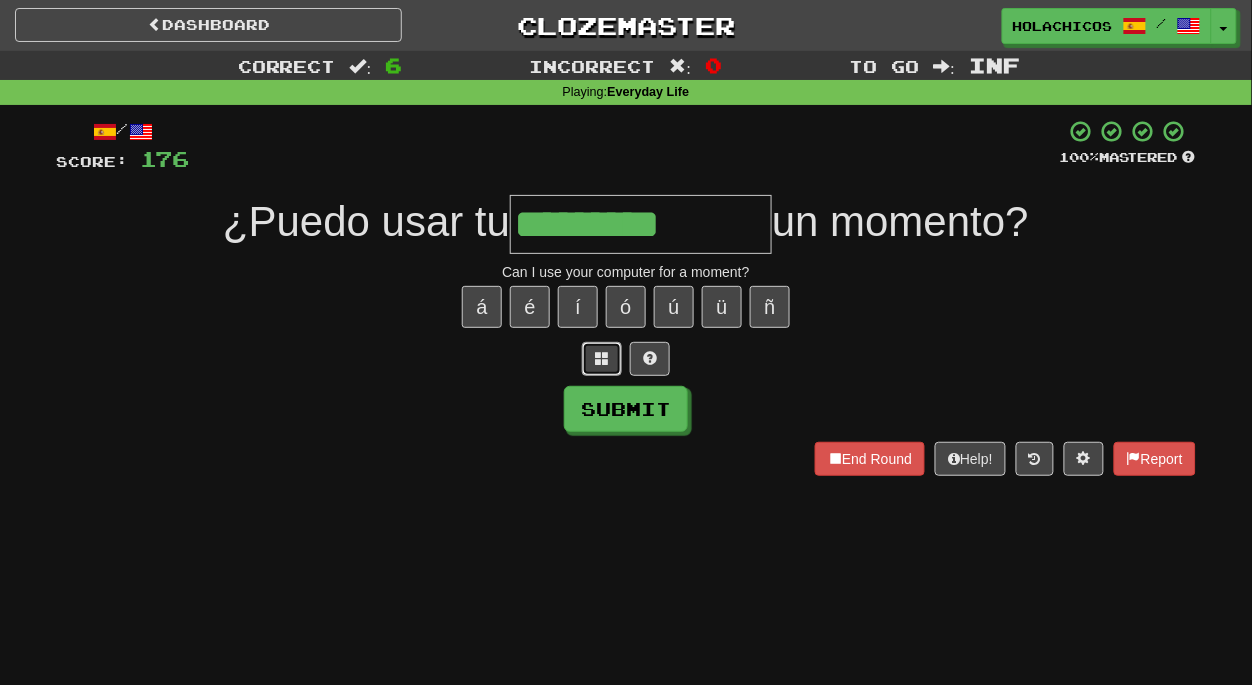 click at bounding box center (602, 358) 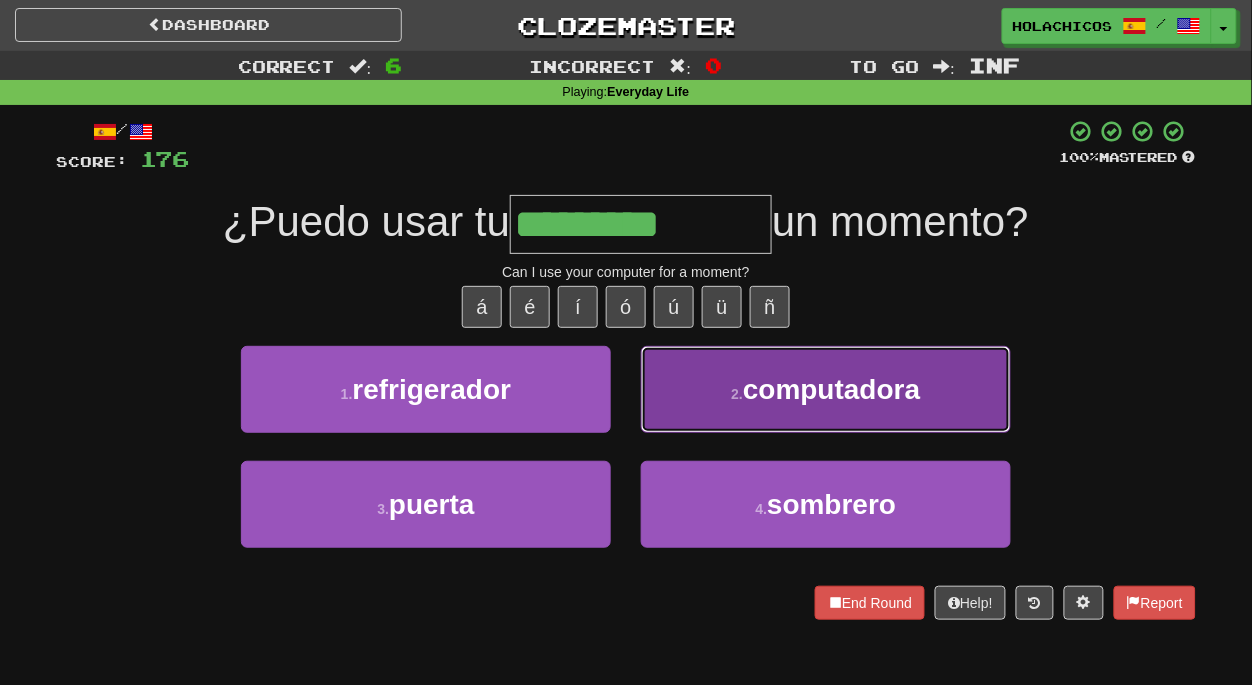 click on "computadora" at bounding box center (831, 389) 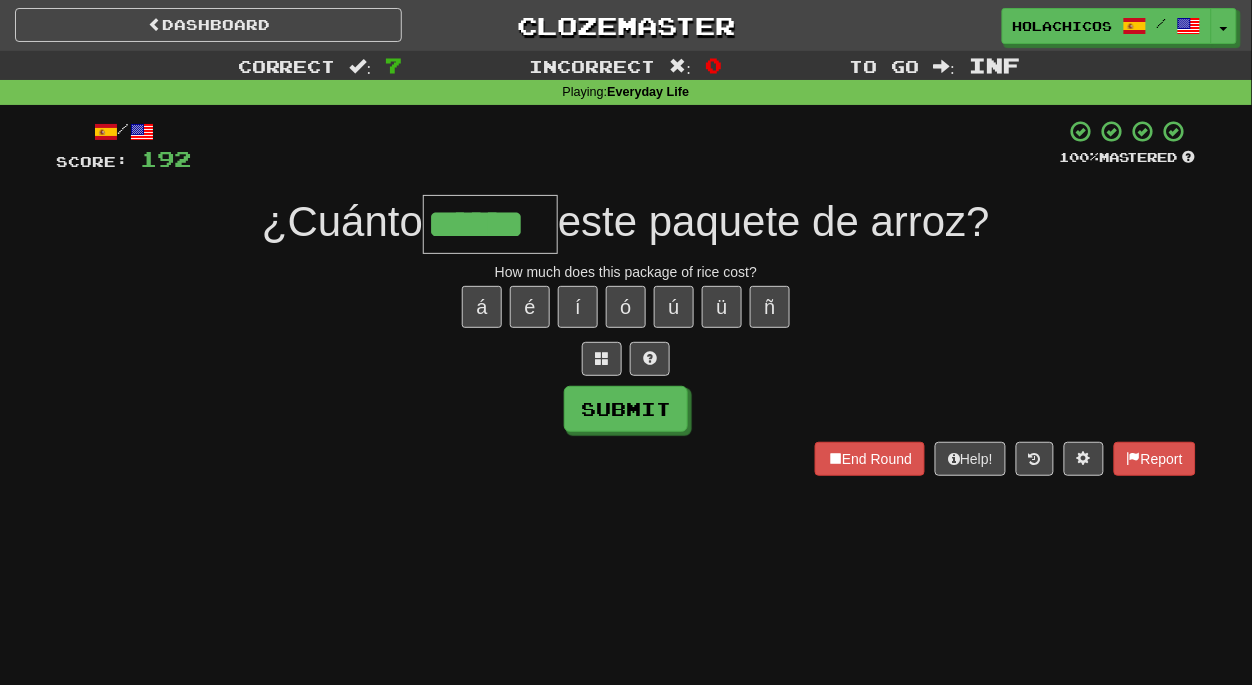 type on "******" 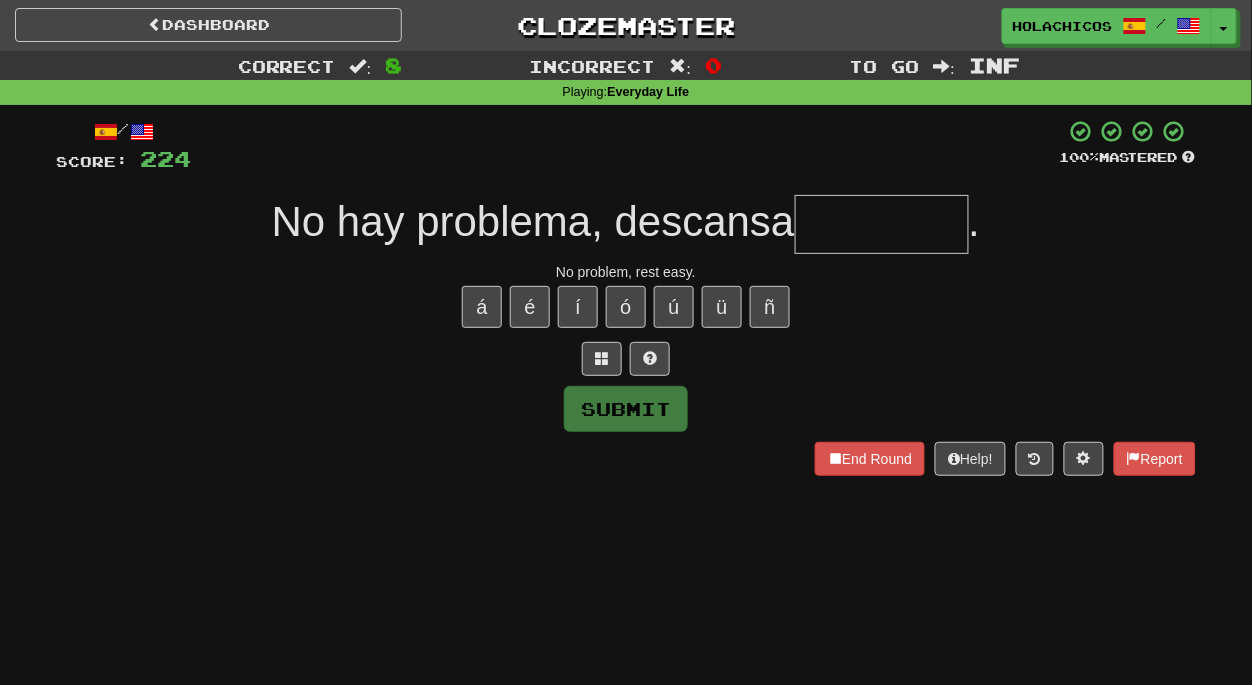 type on "*" 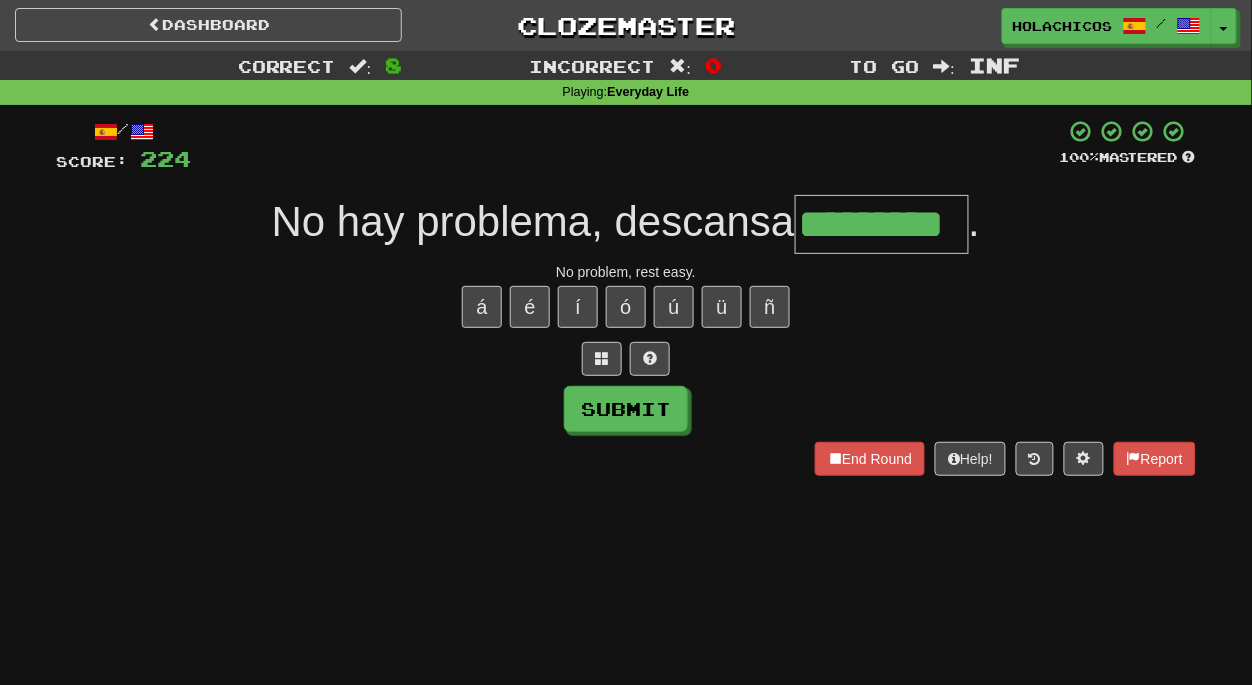 type on "*********" 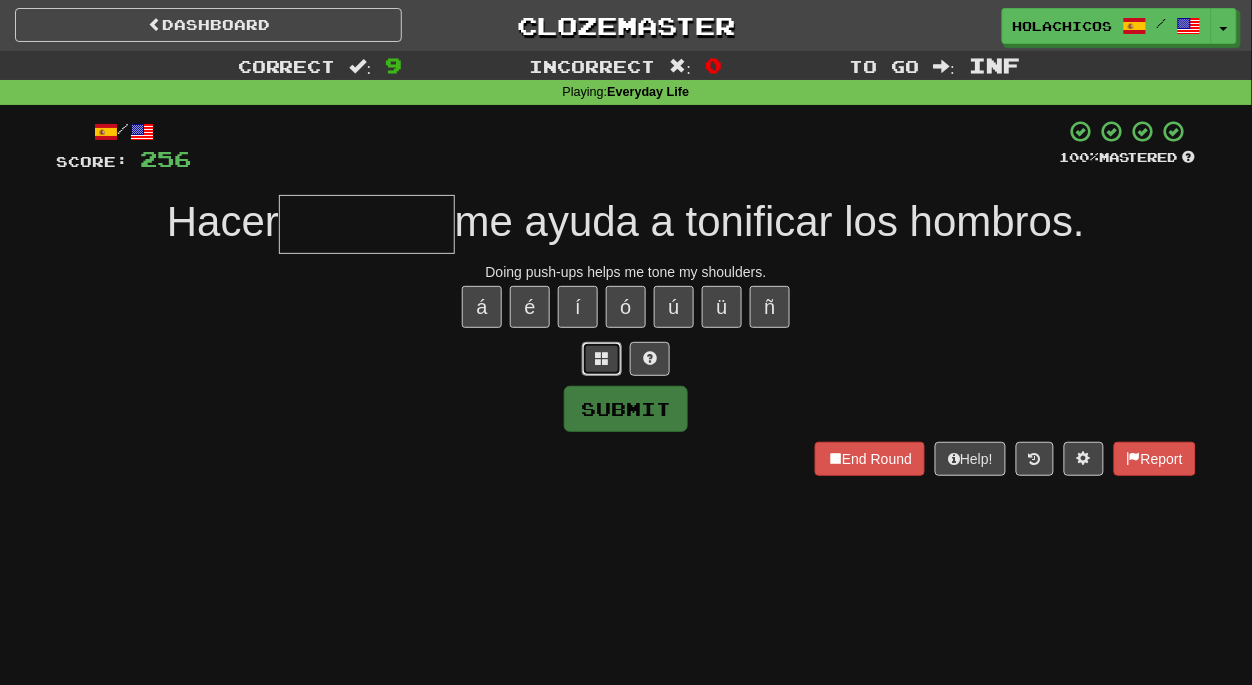 click at bounding box center (602, 359) 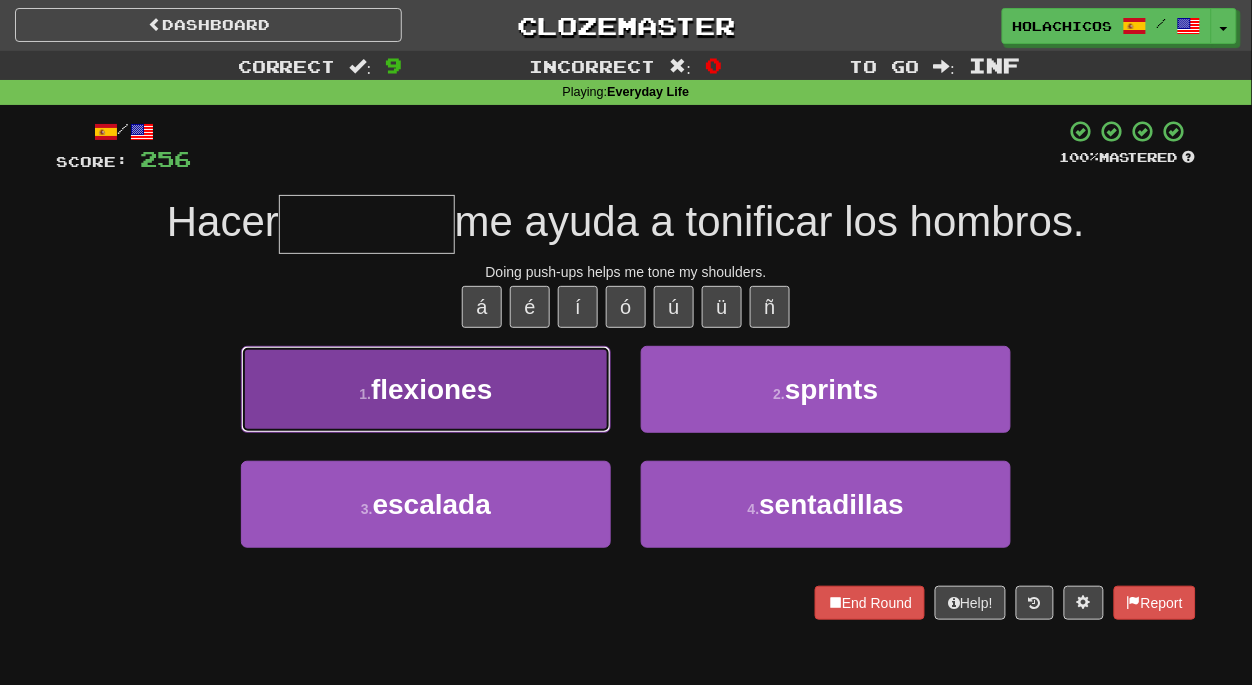 click on "1 .  flexiones" at bounding box center [426, 389] 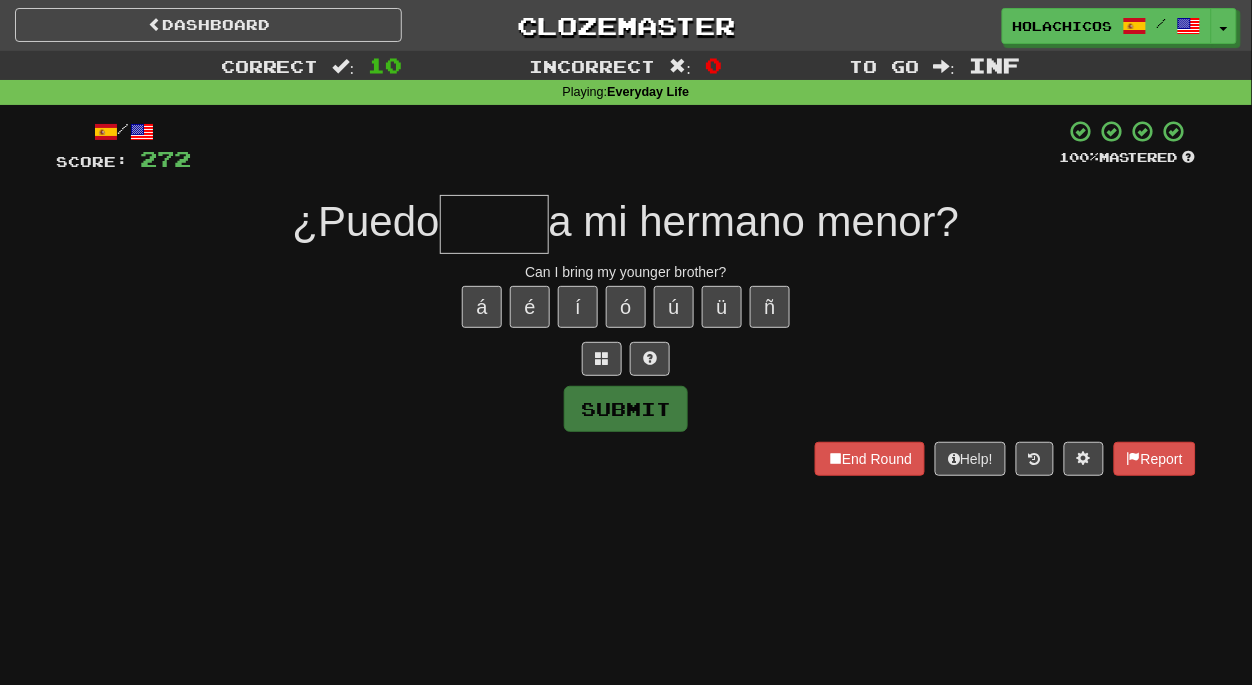 type on "*" 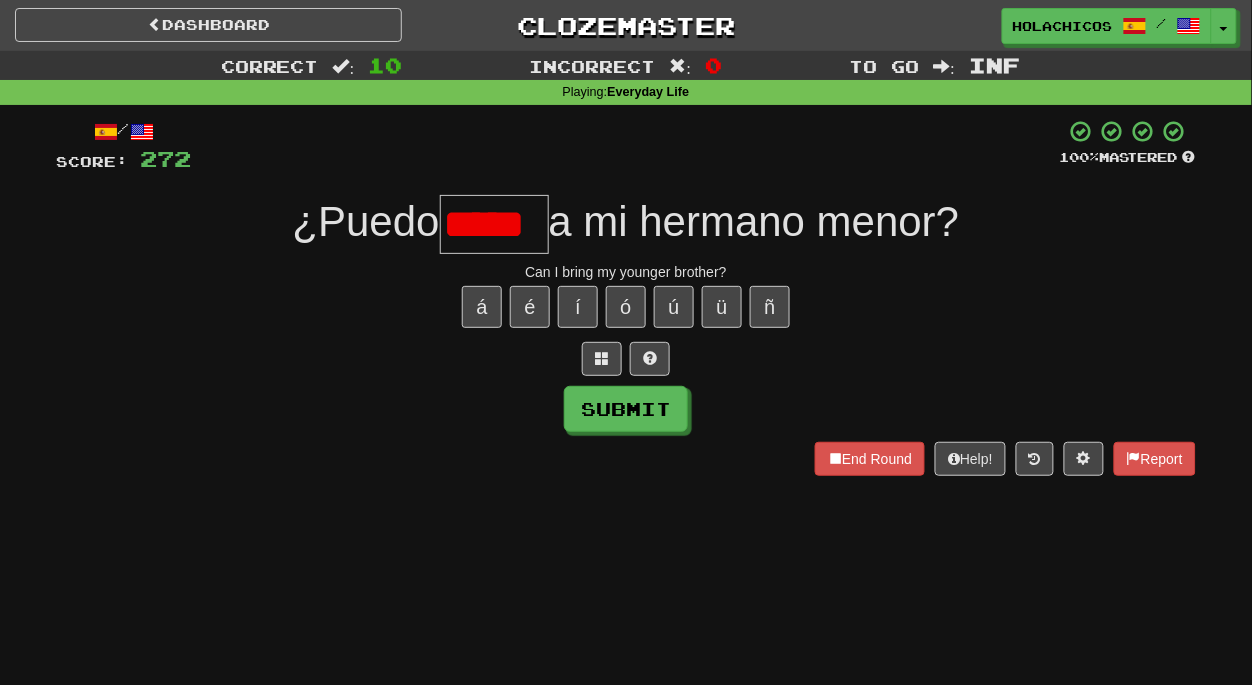 scroll, scrollTop: 0, scrollLeft: 0, axis: both 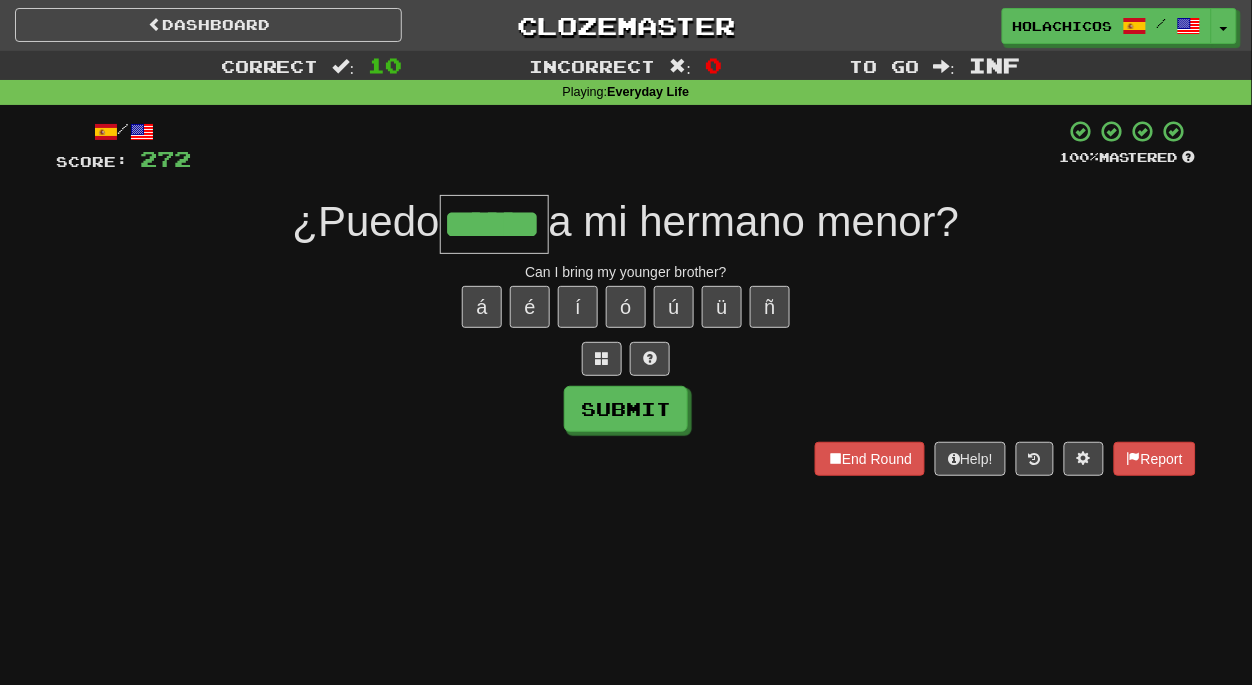 type on "******" 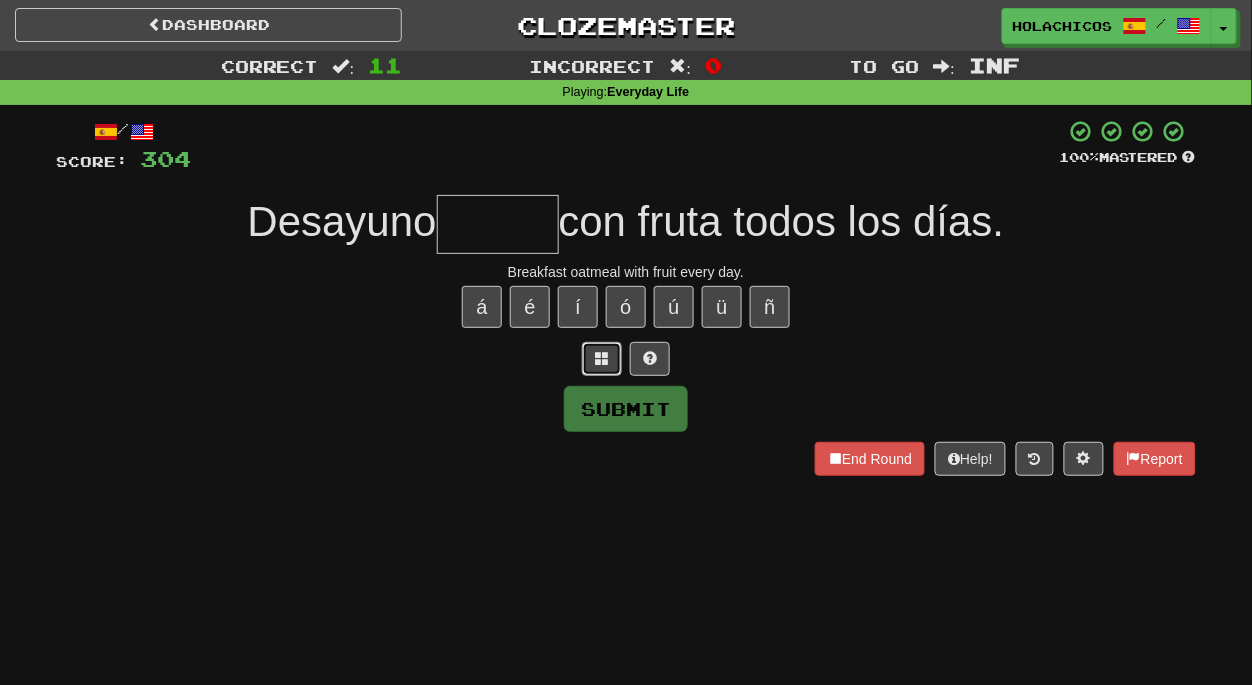 click at bounding box center (602, 359) 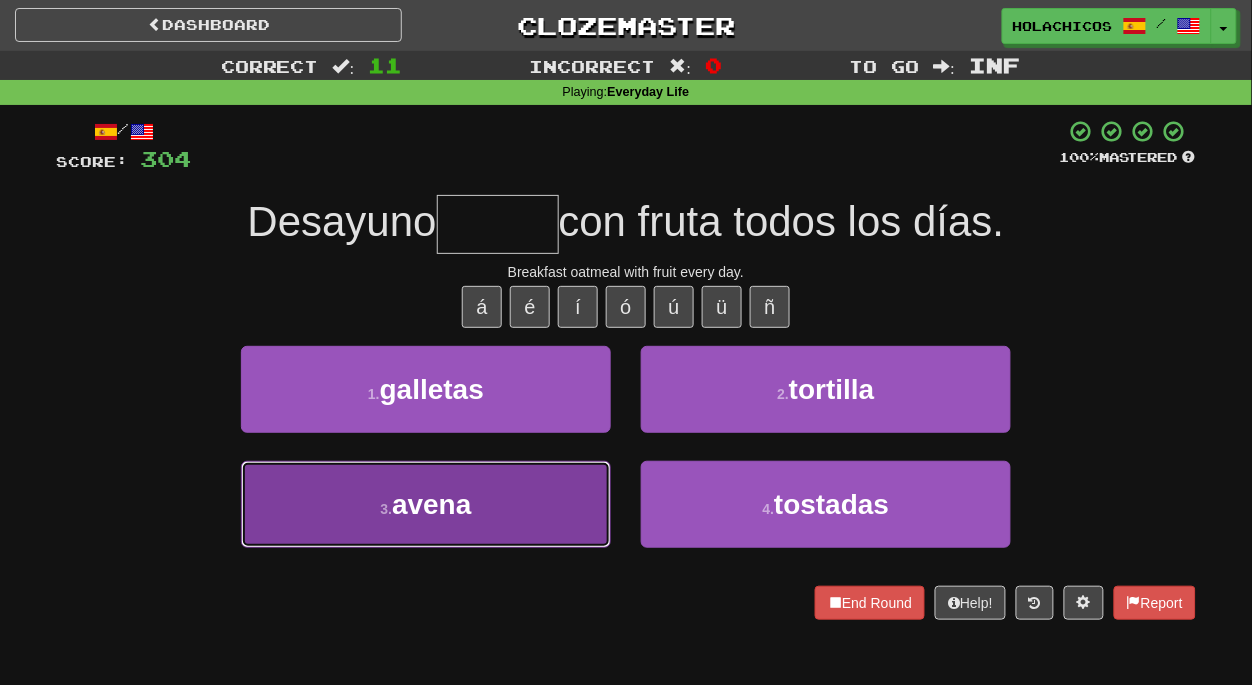 click on "3 .  avena" at bounding box center (426, 504) 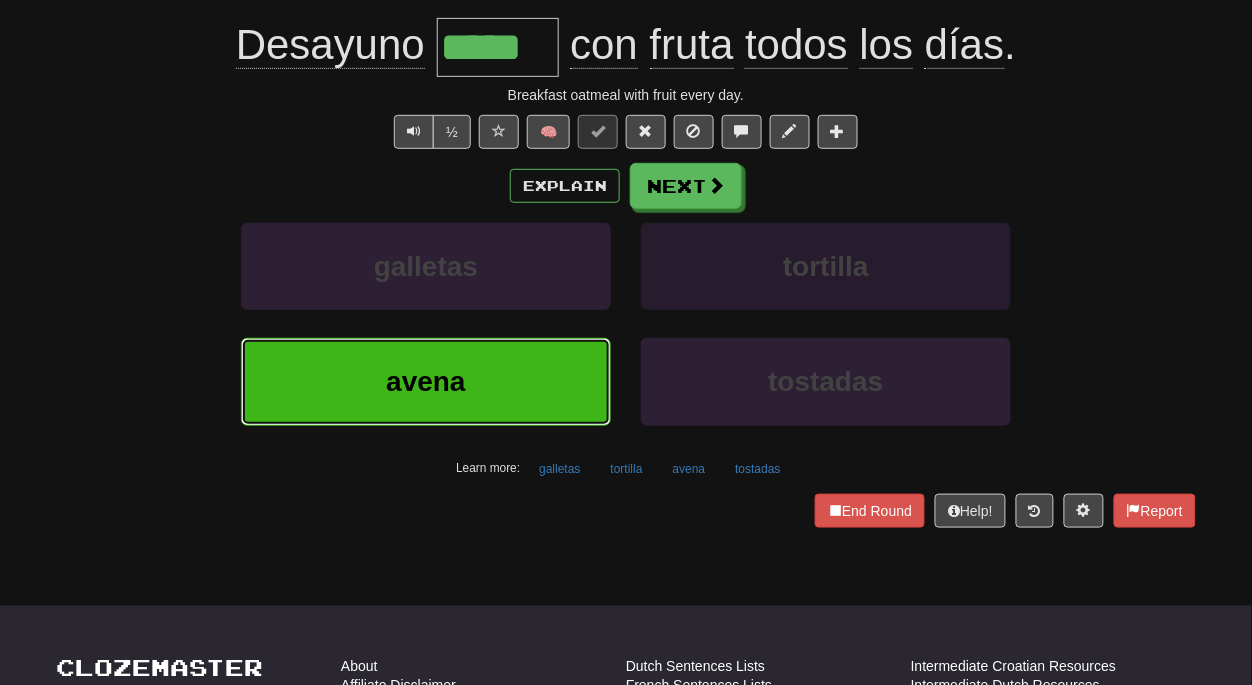 scroll, scrollTop: 301, scrollLeft: 0, axis: vertical 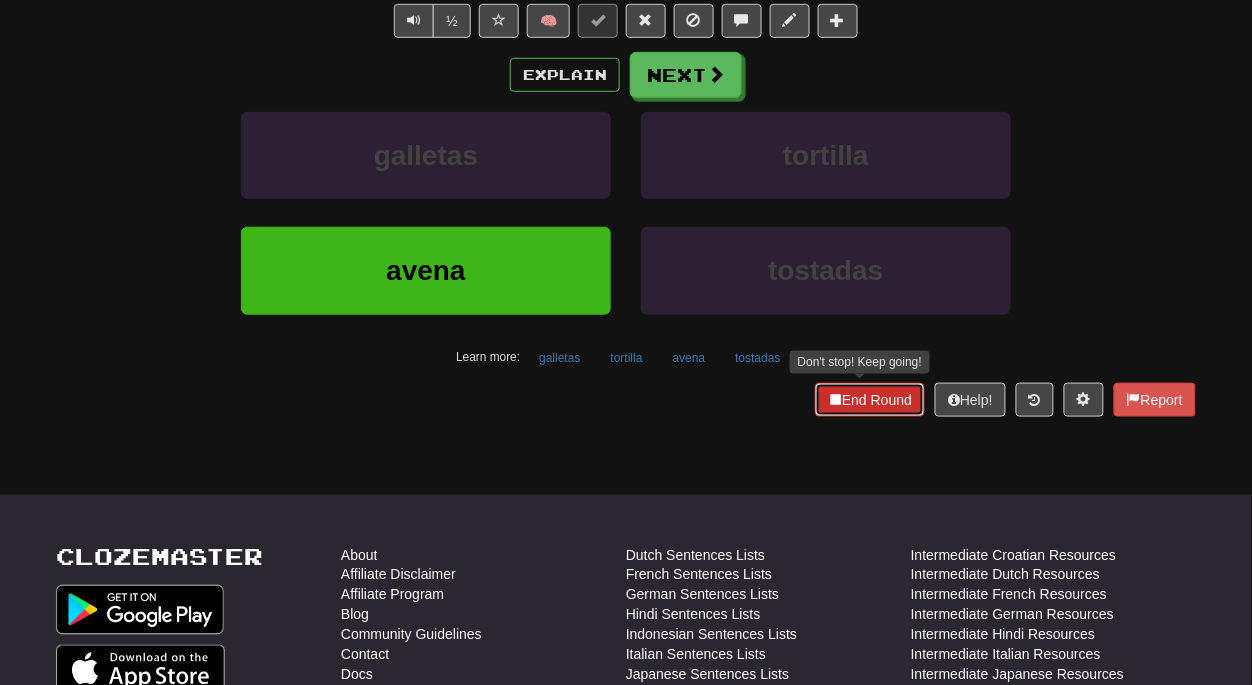 click on "End Round" at bounding box center [870, 400] 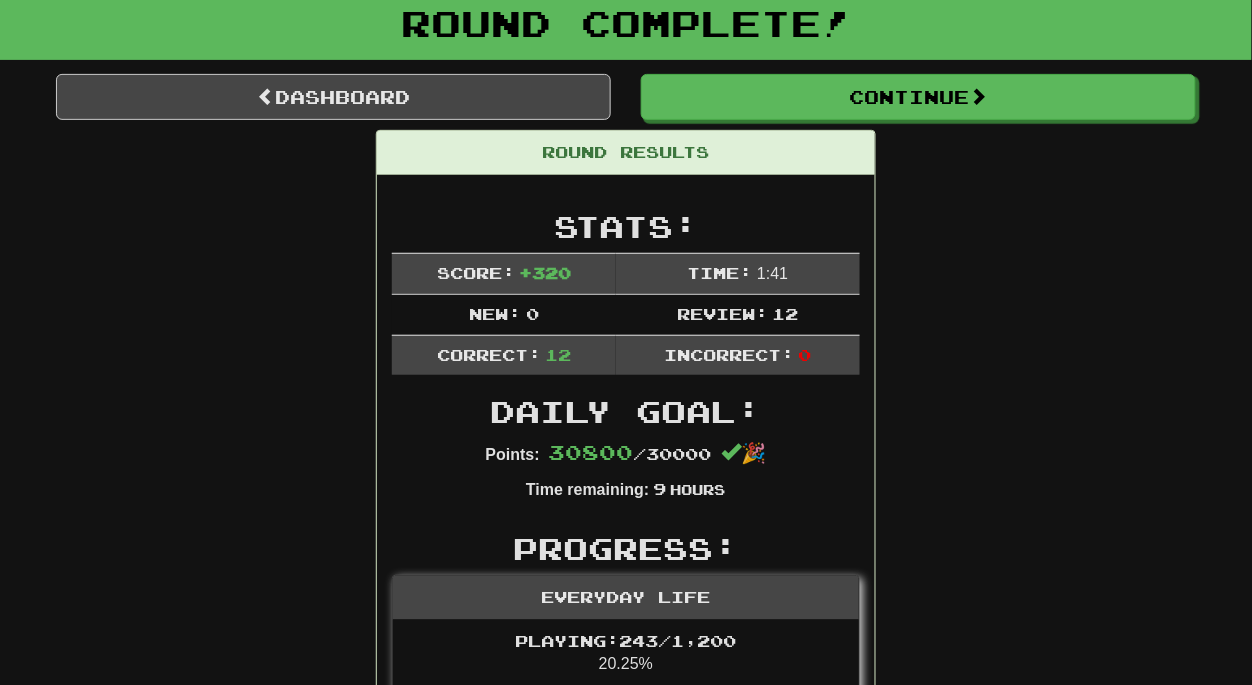 scroll, scrollTop: 0, scrollLeft: 0, axis: both 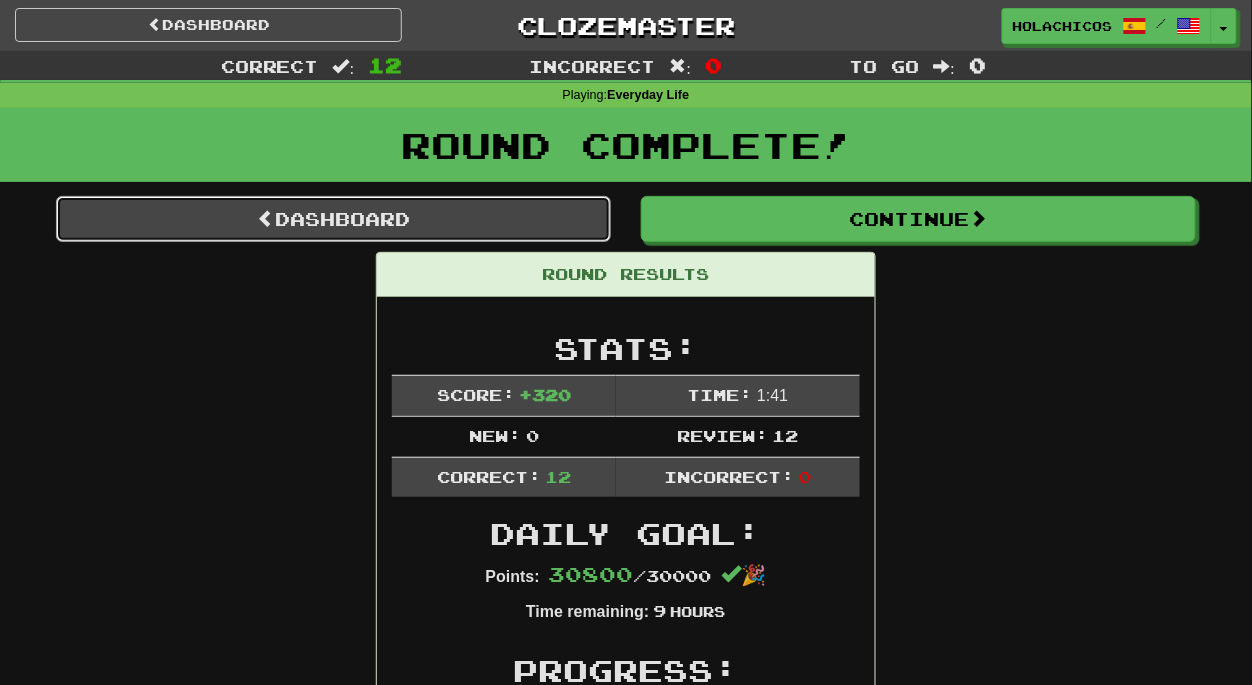 click on "Dashboard" at bounding box center (333, 219) 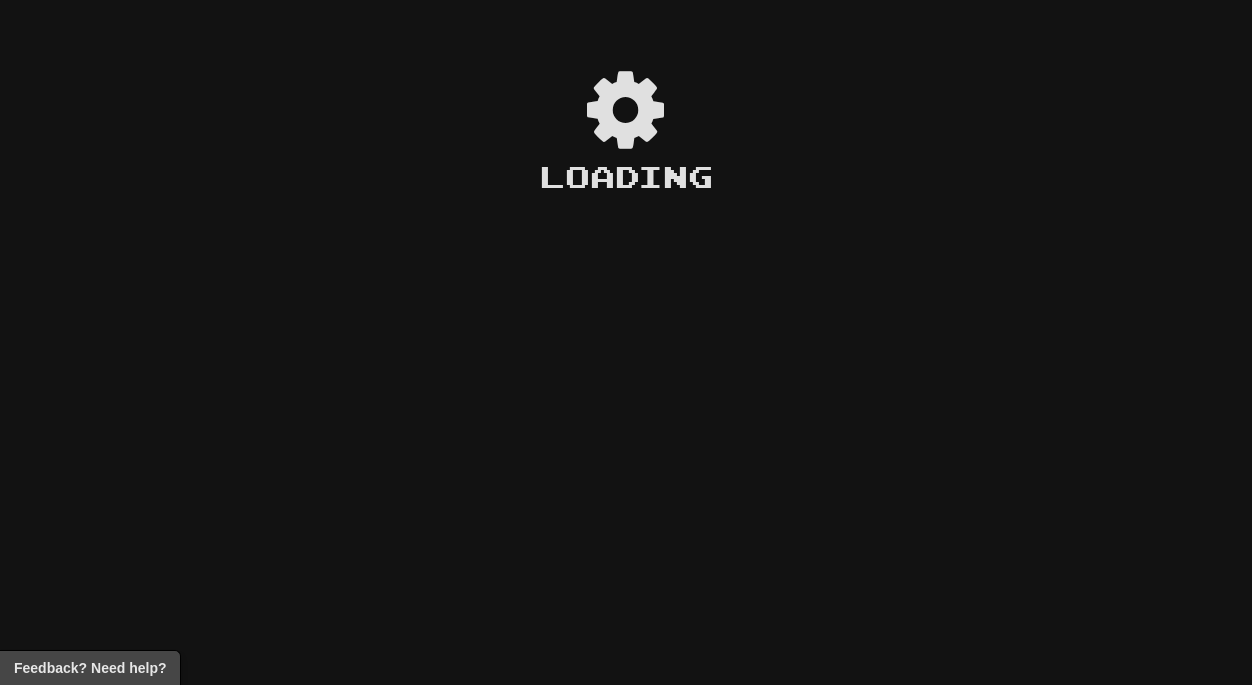 scroll, scrollTop: 0, scrollLeft: 0, axis: both 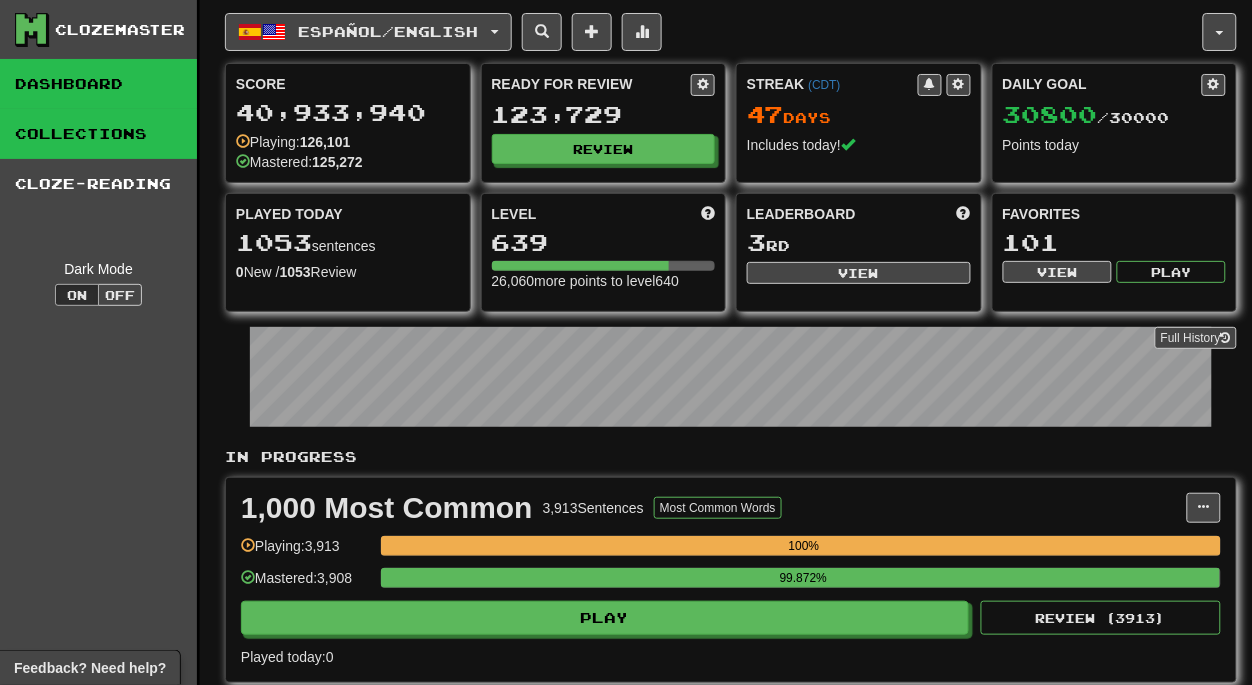 click on "Collections" at bounding box center (98, 134) 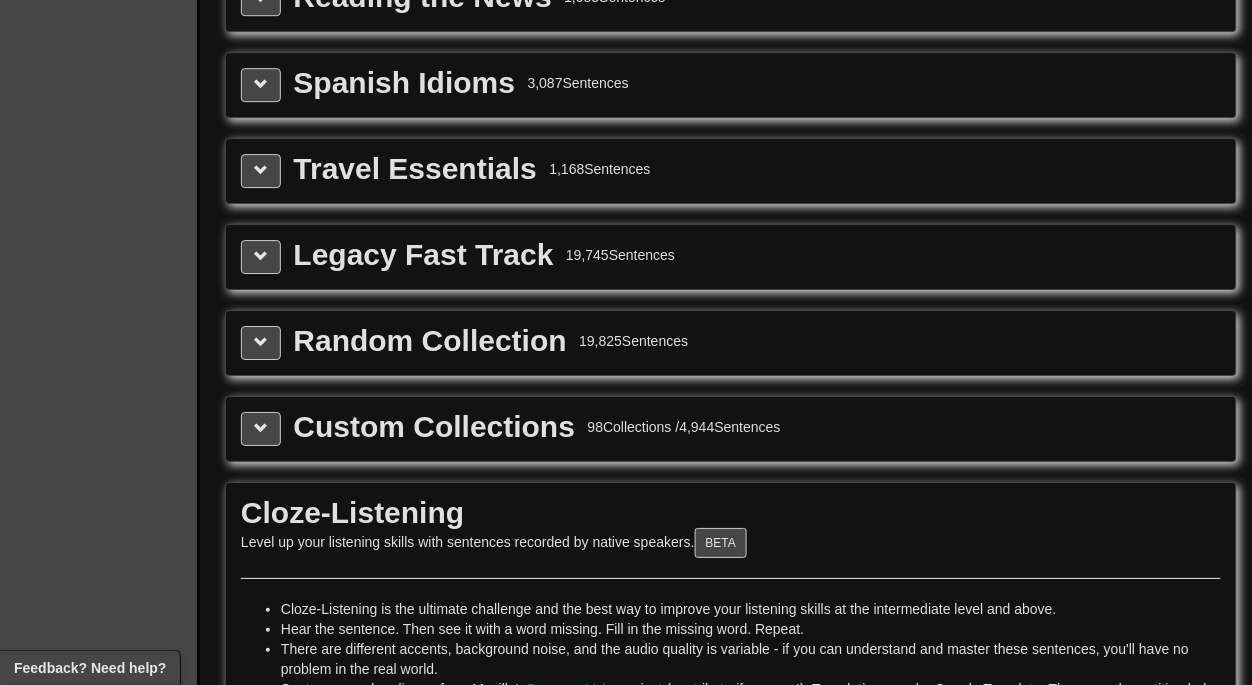 scroll, scrollTop: 3093, scrollLeft: 0, axis: vertical 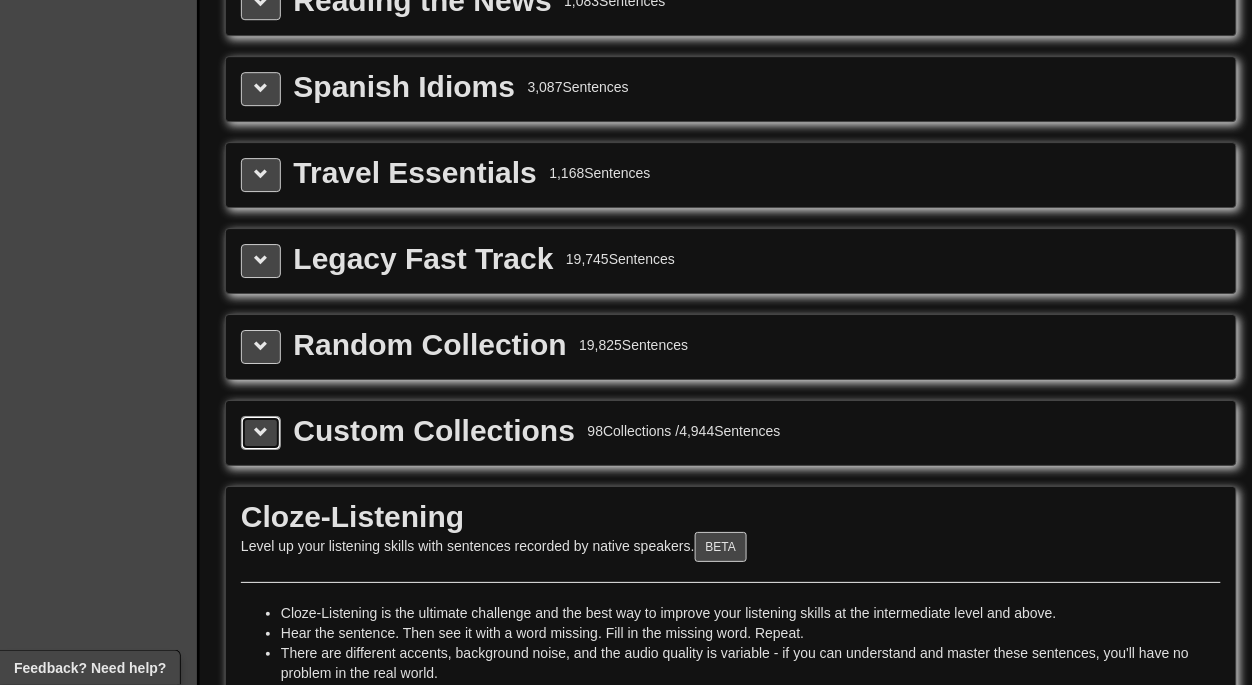 click at bounding box center (261, 432) 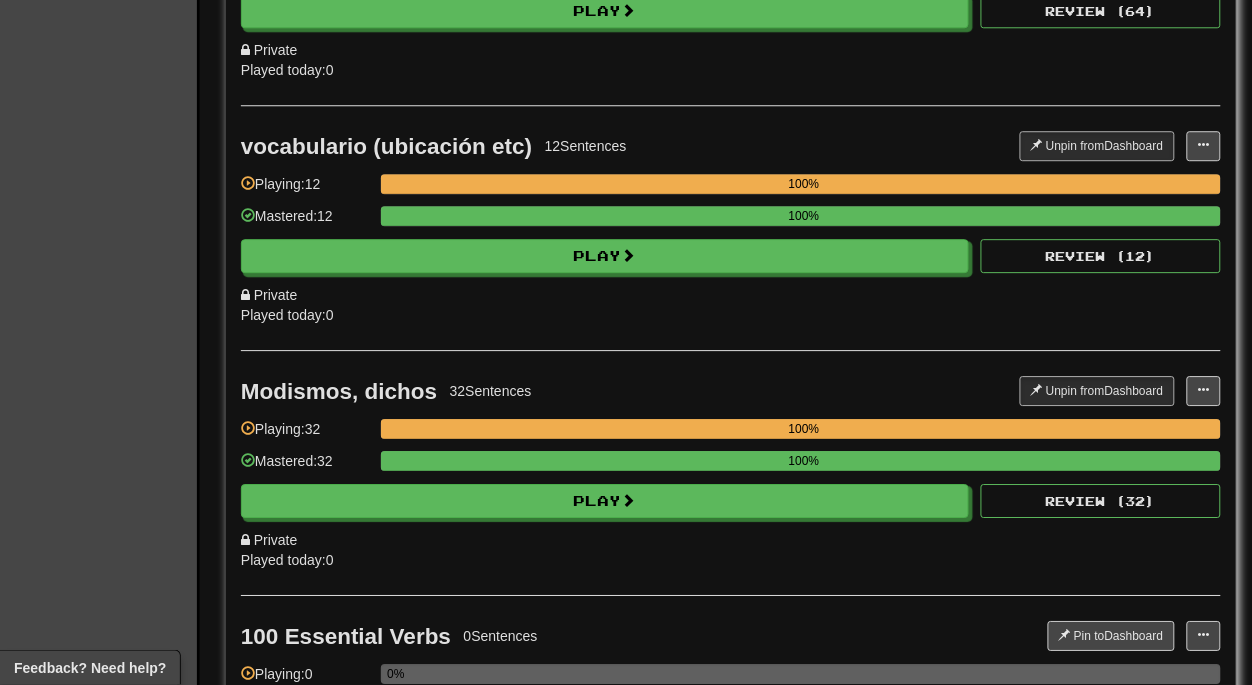 scroll, scrollTop: 27025, scrollLeft: 0, axis: vertical 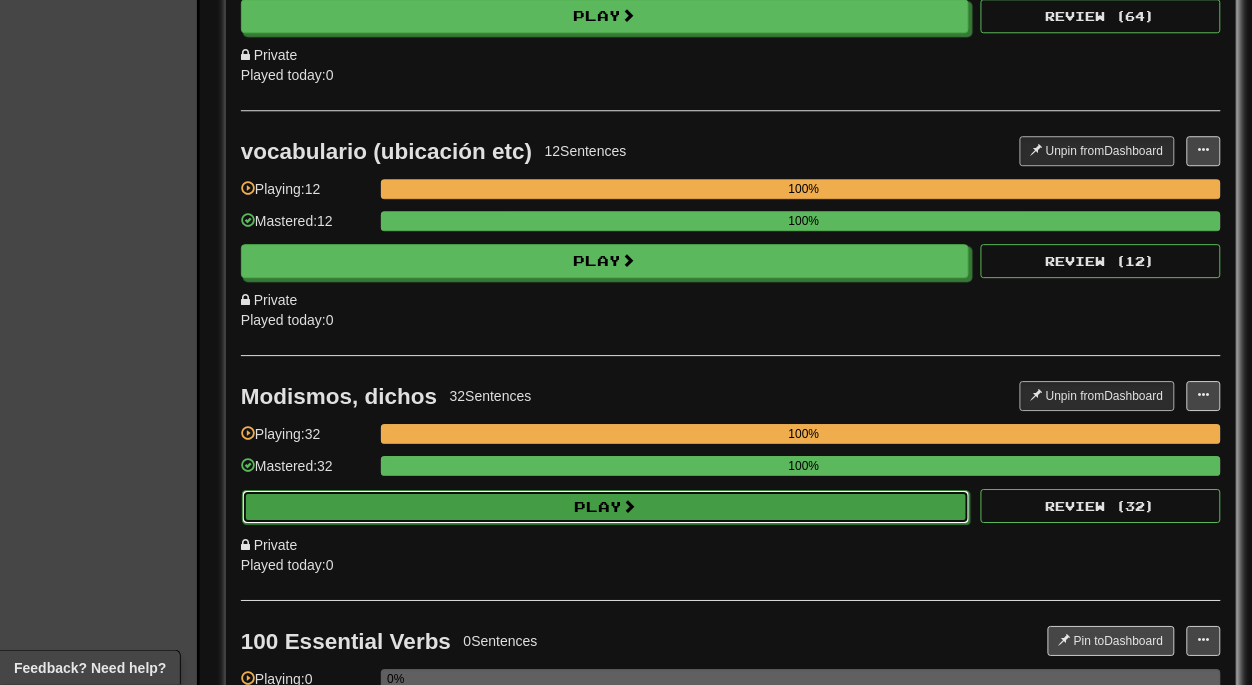 click on "Play" at bounding box center [606, 507] 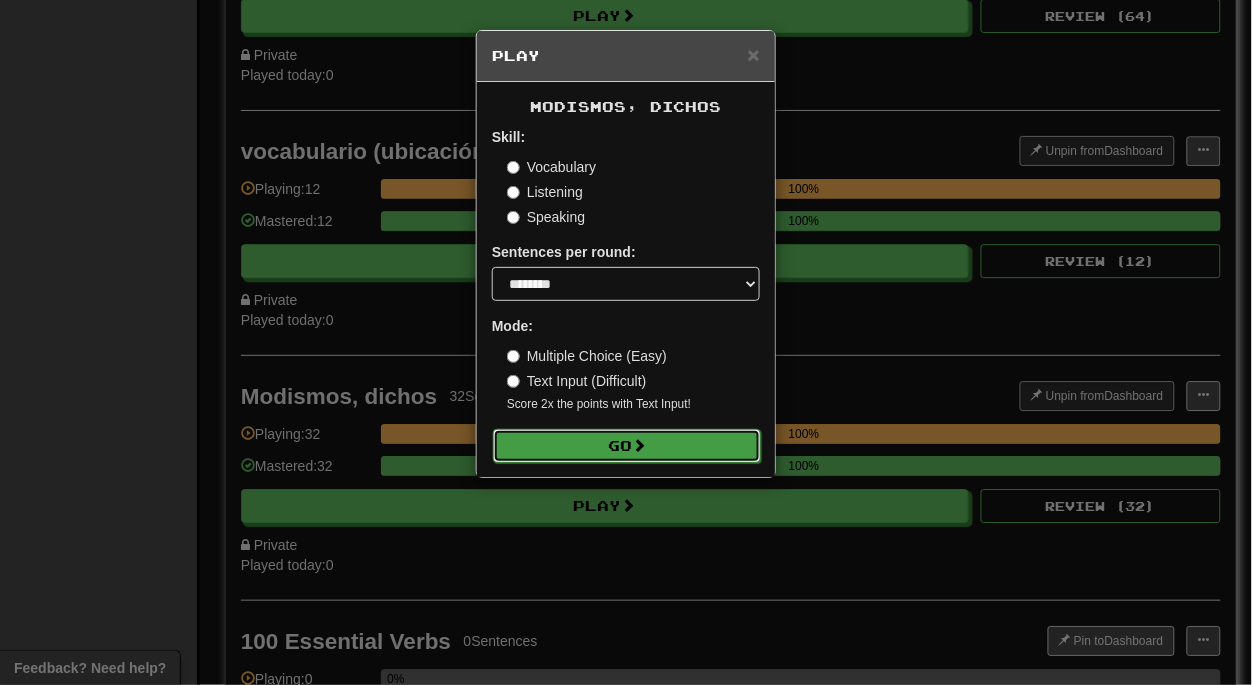 click at bounding box center [639, 445] 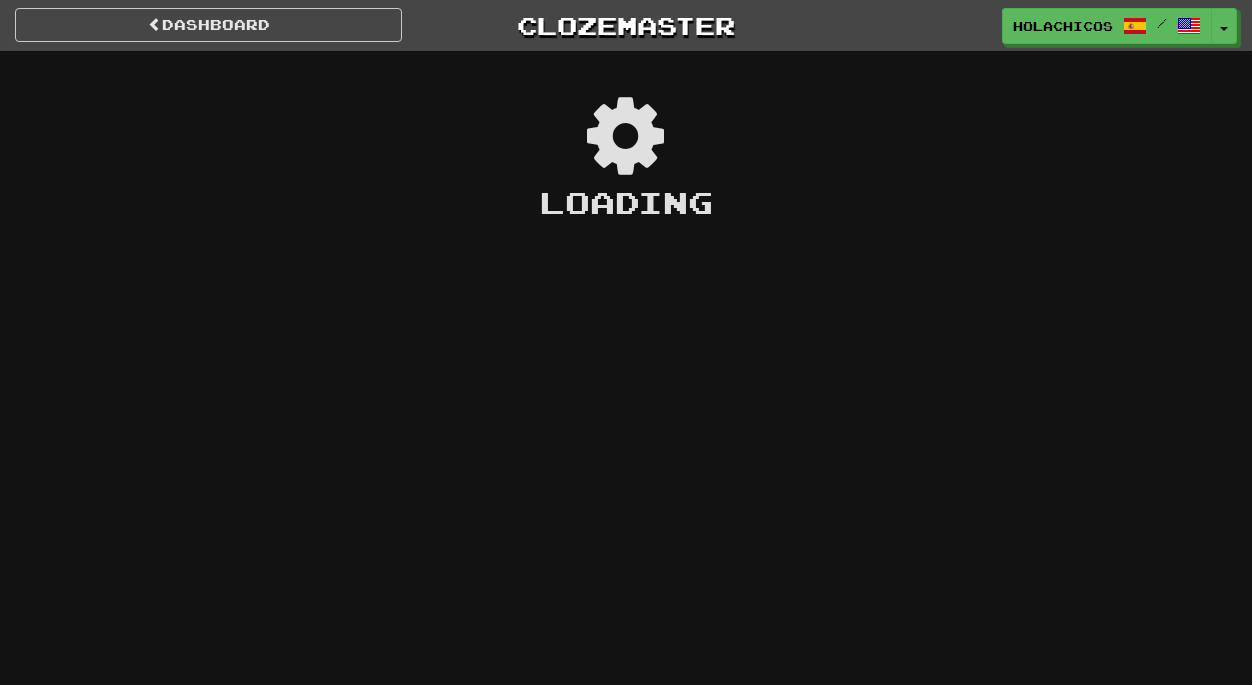 scroll, scrollTop: 0, scrollLeft: 0, axis: both 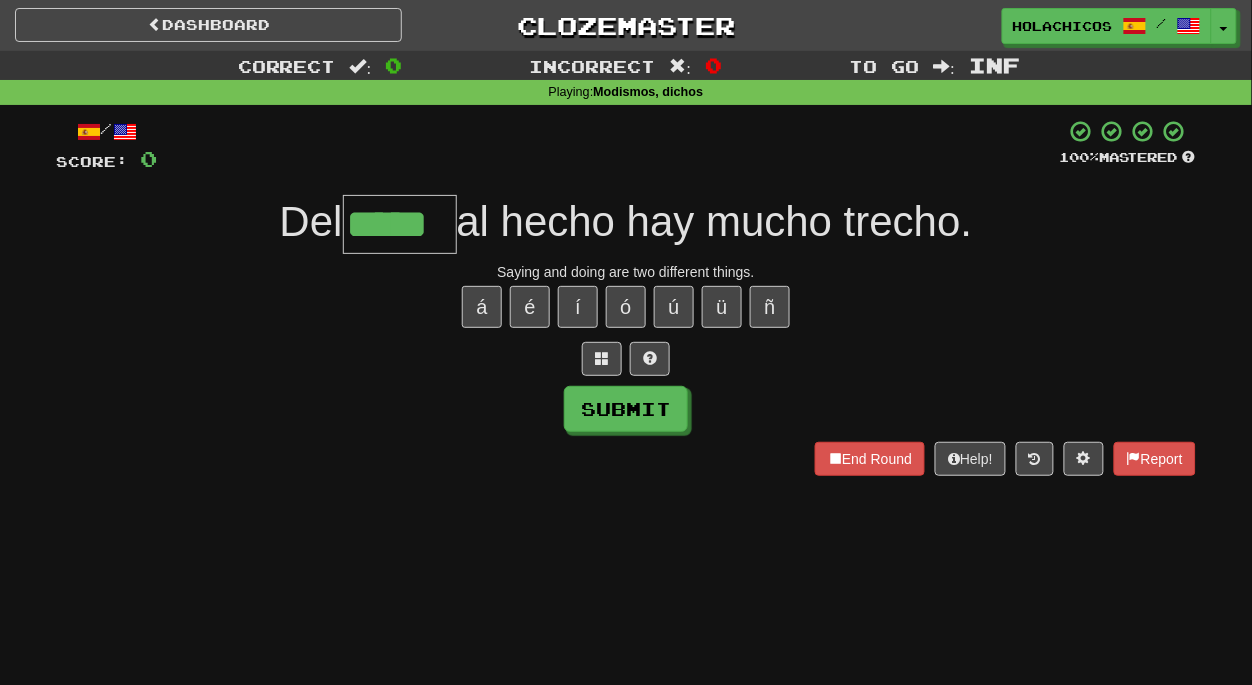 type on "*****" 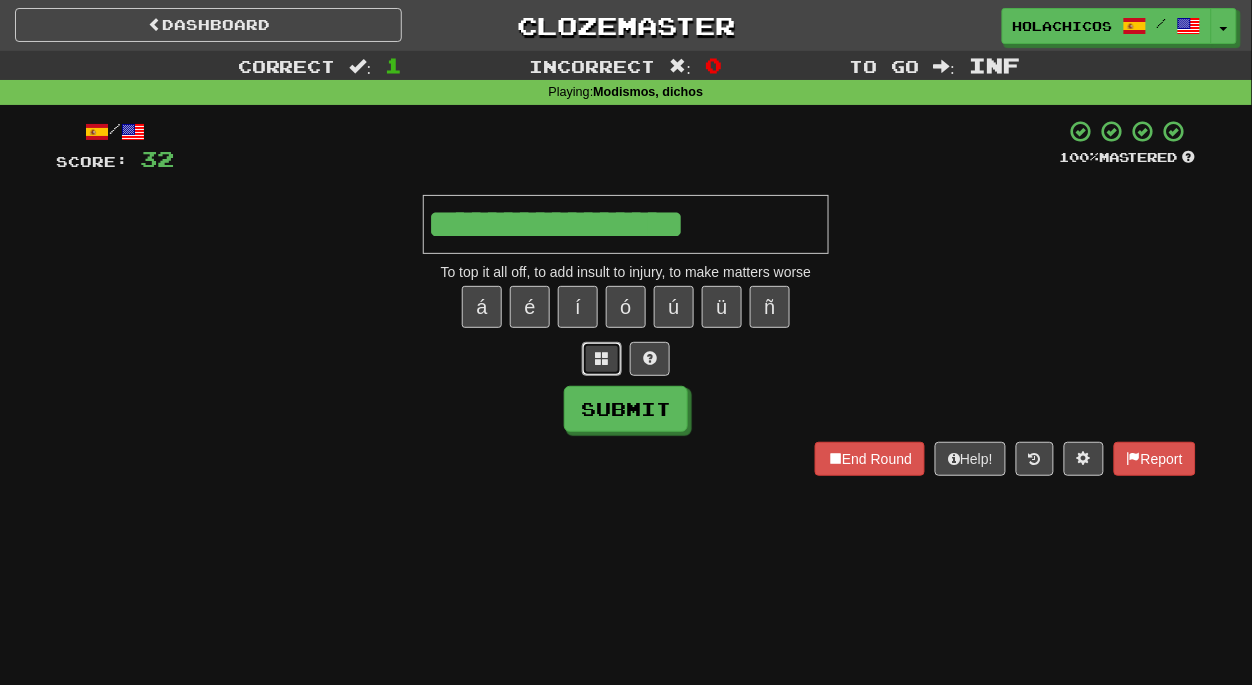 click at bounding box center [602, 359] 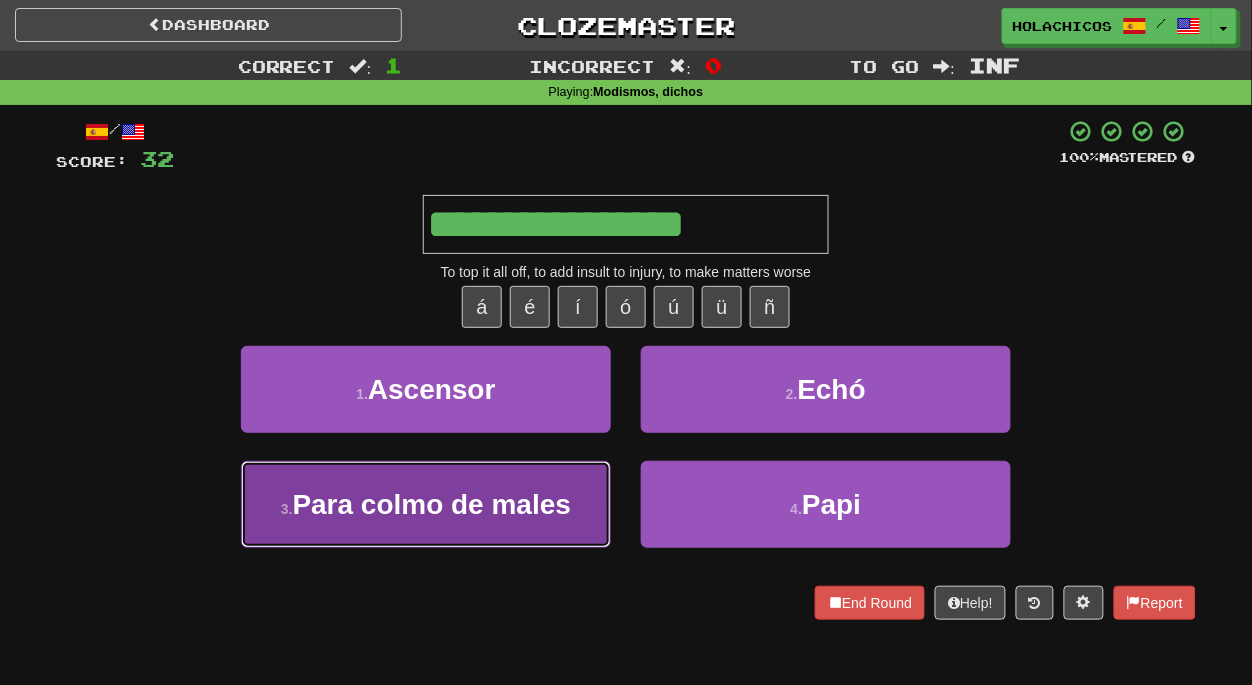 click on "Para colmo de males" at bounding box center (432, 504) 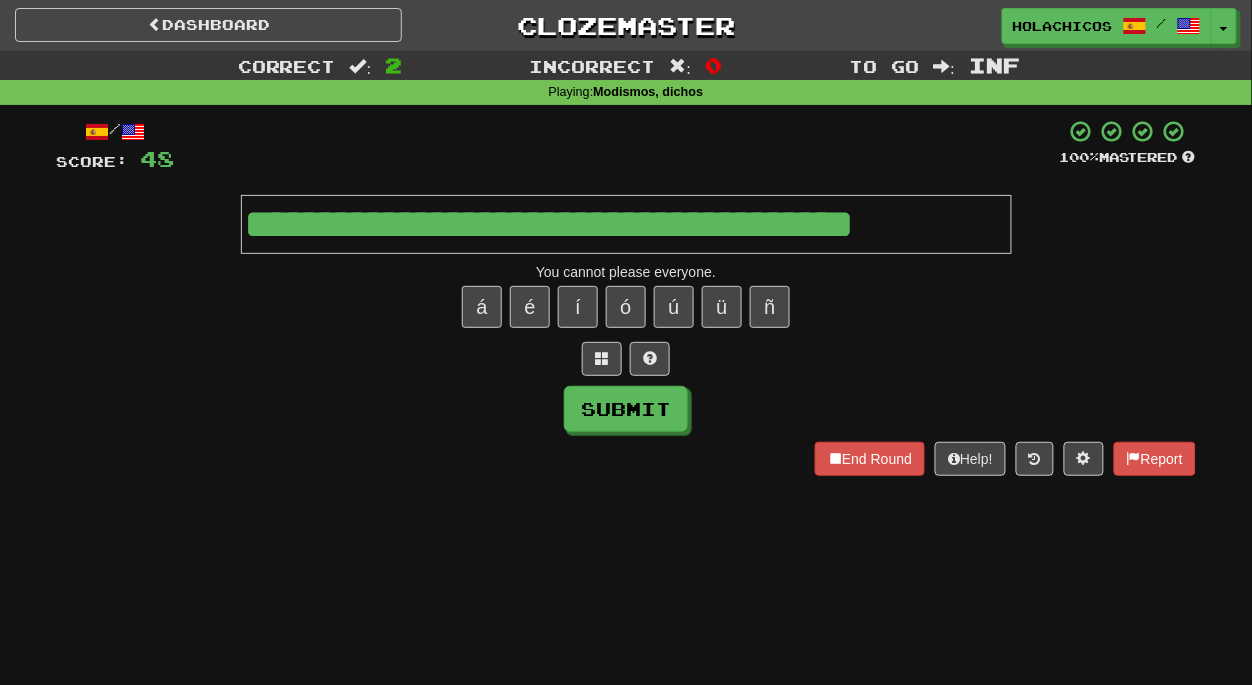 type on "**********" 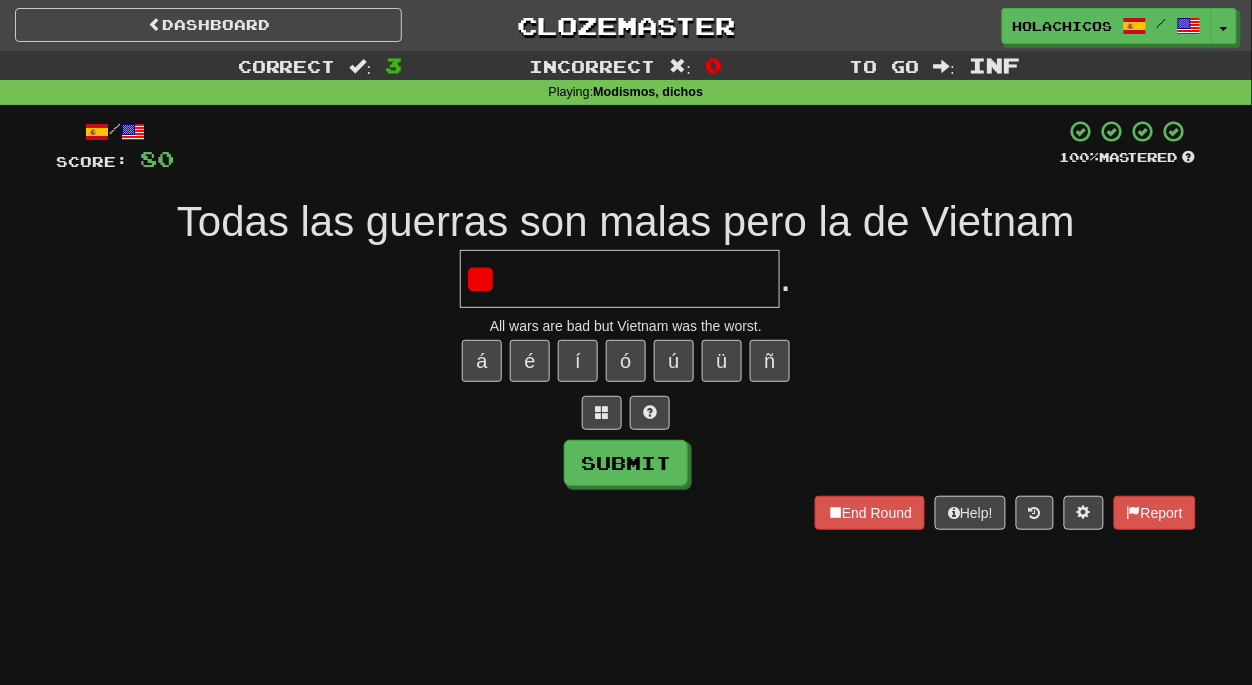 type on "*" 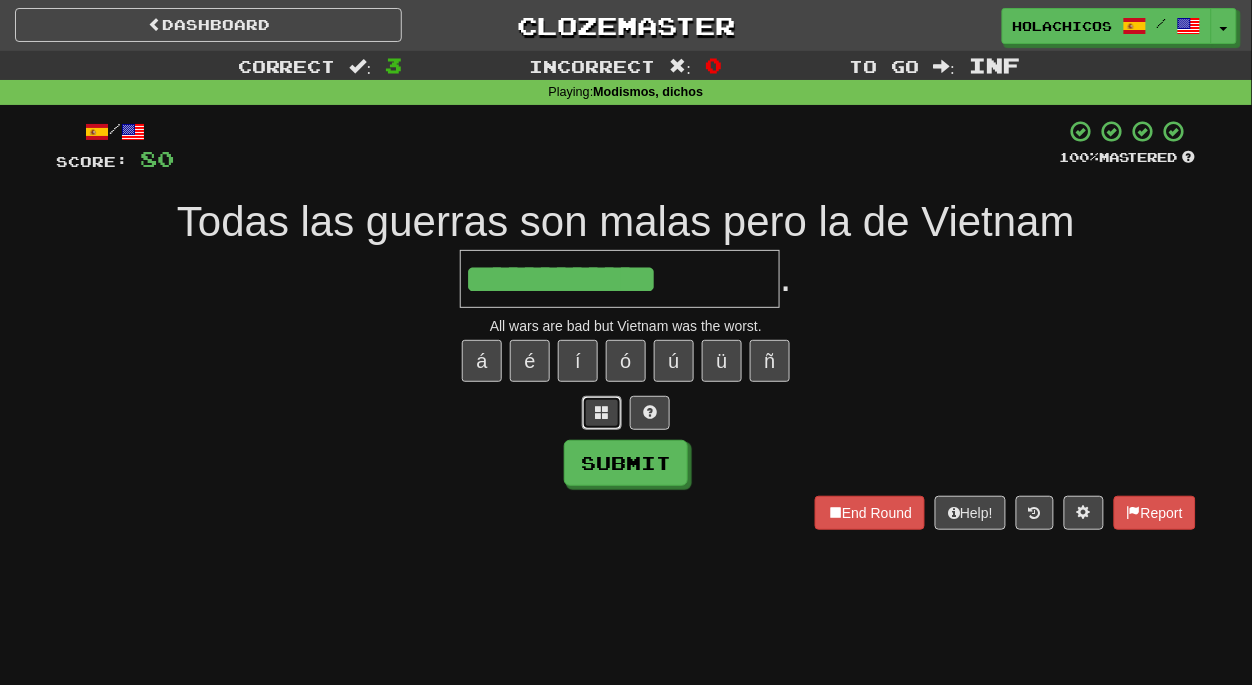 click at bounding box center [602, 412] 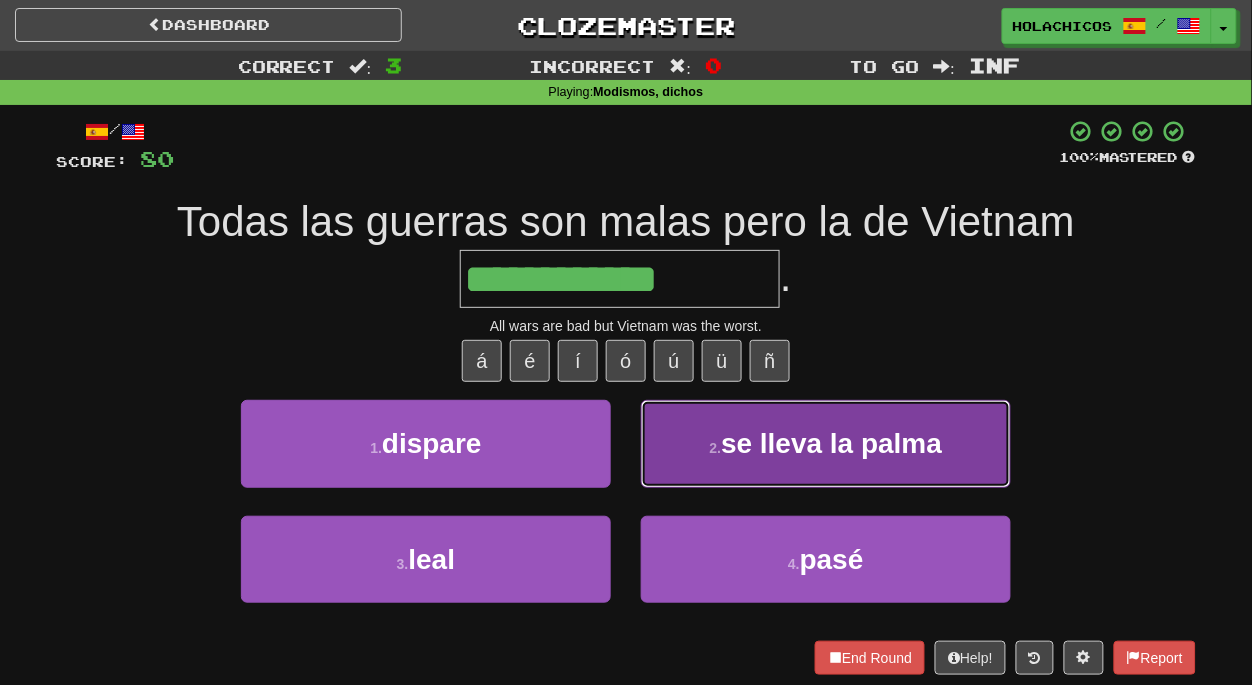 click on "se lleva la palma" at bounding box center (831, 443) 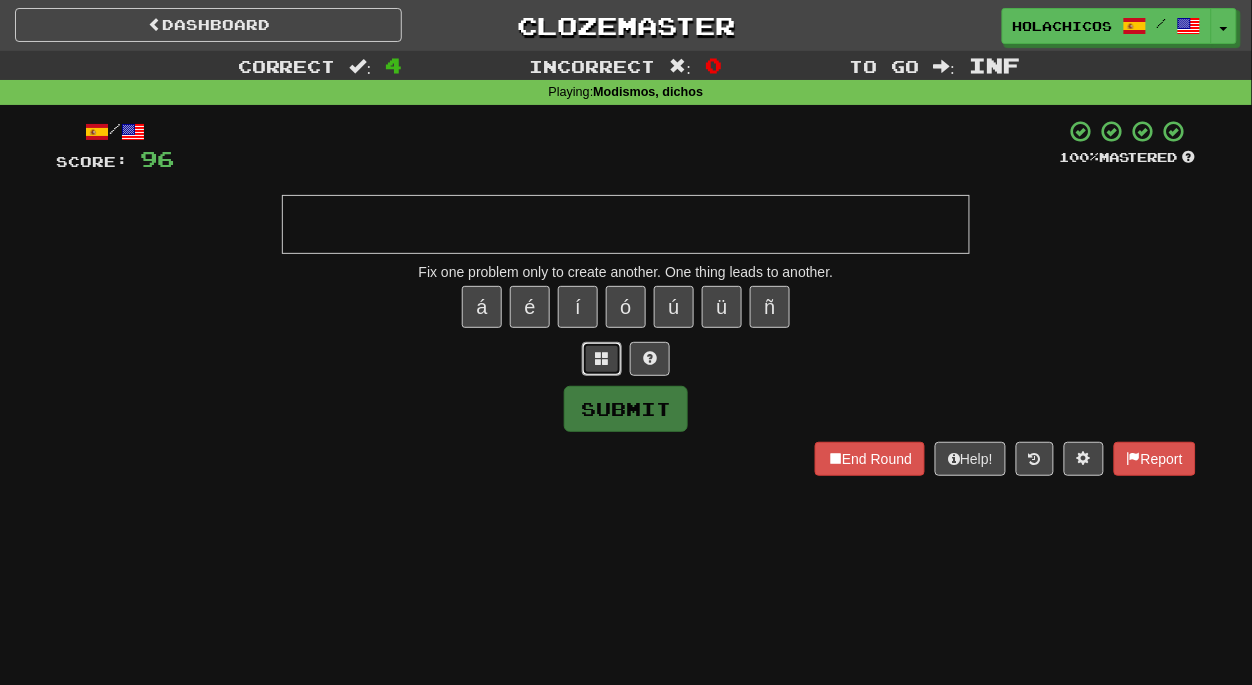 click at bounding box center [602, 358] 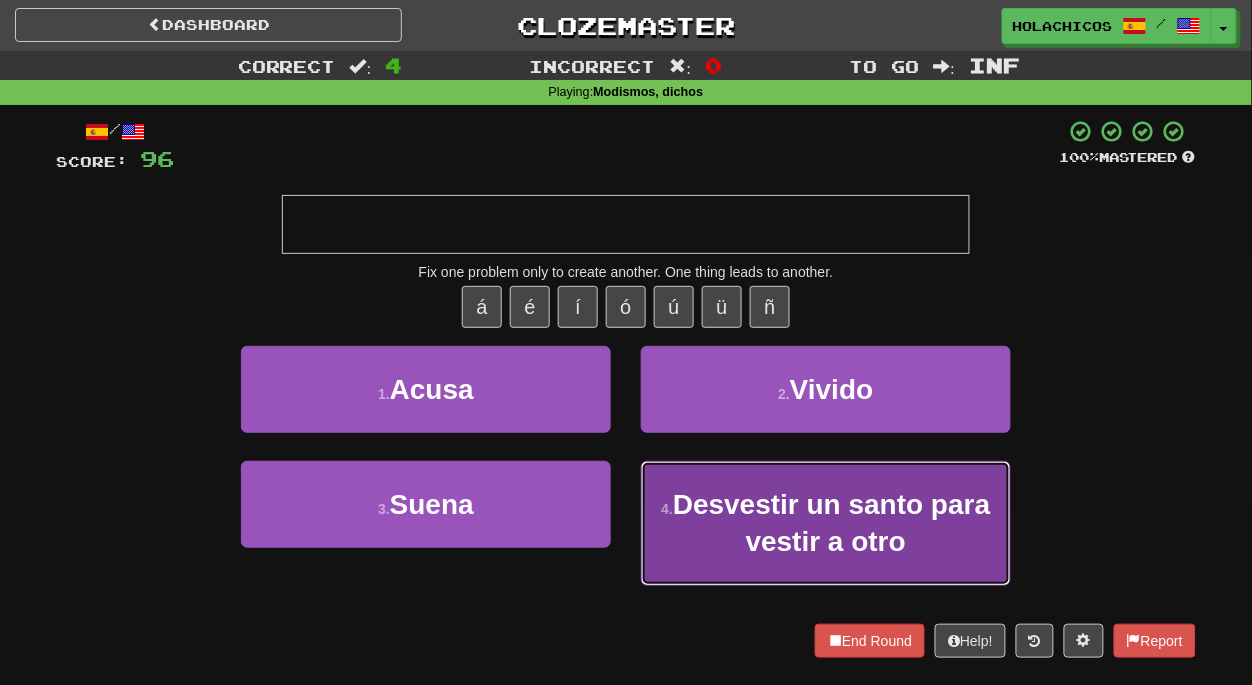 click on "Desvestir un santo para vestir a otro" at bounding box center [831, 523] 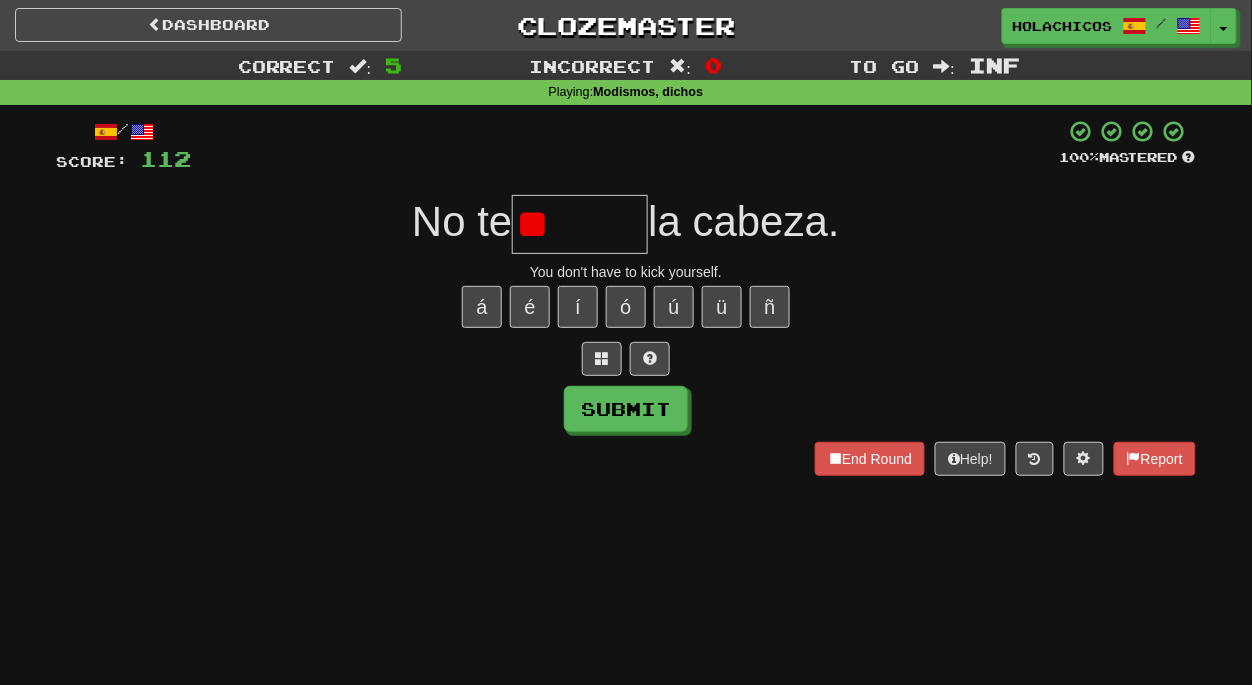 type on "*" 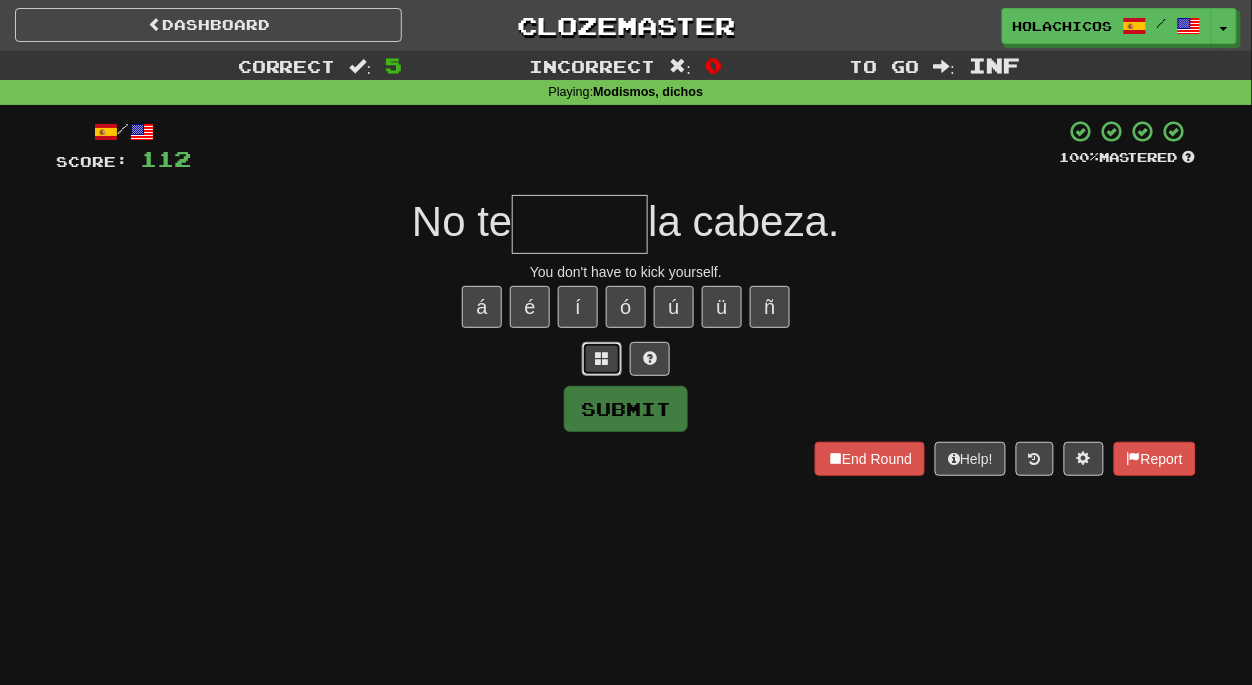 click at bounding box center [602, 358] 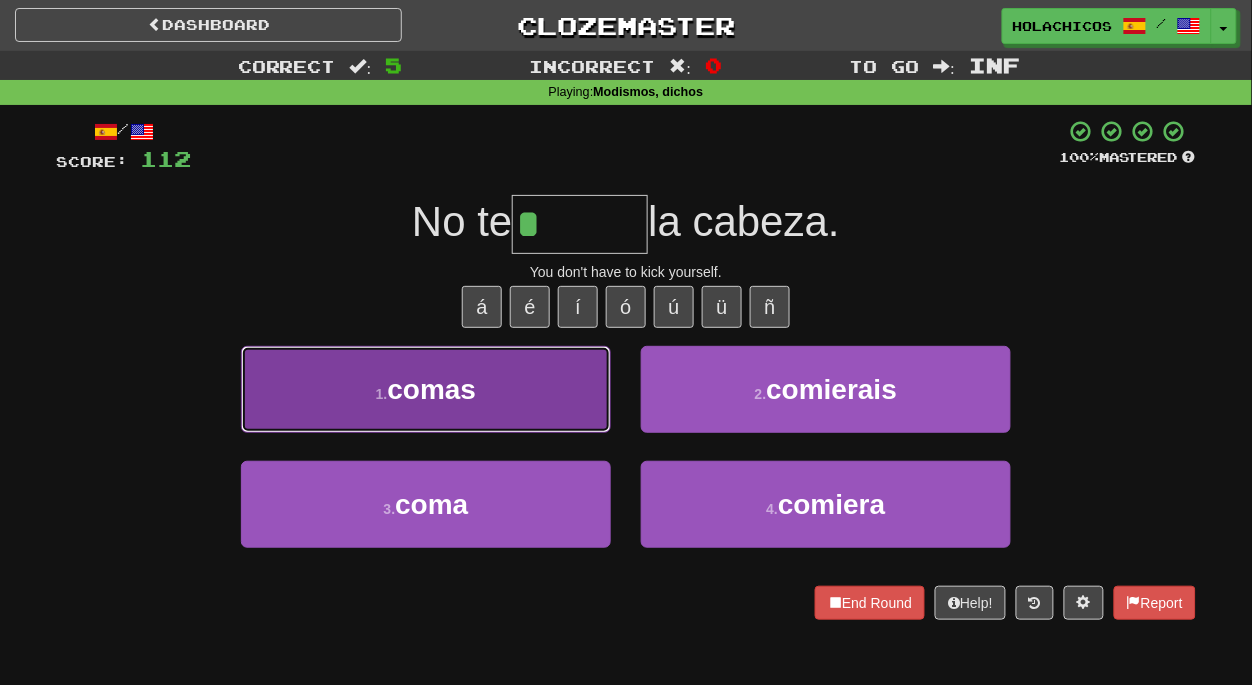 click on "1 .  comas" at bounding box center [426, 389] 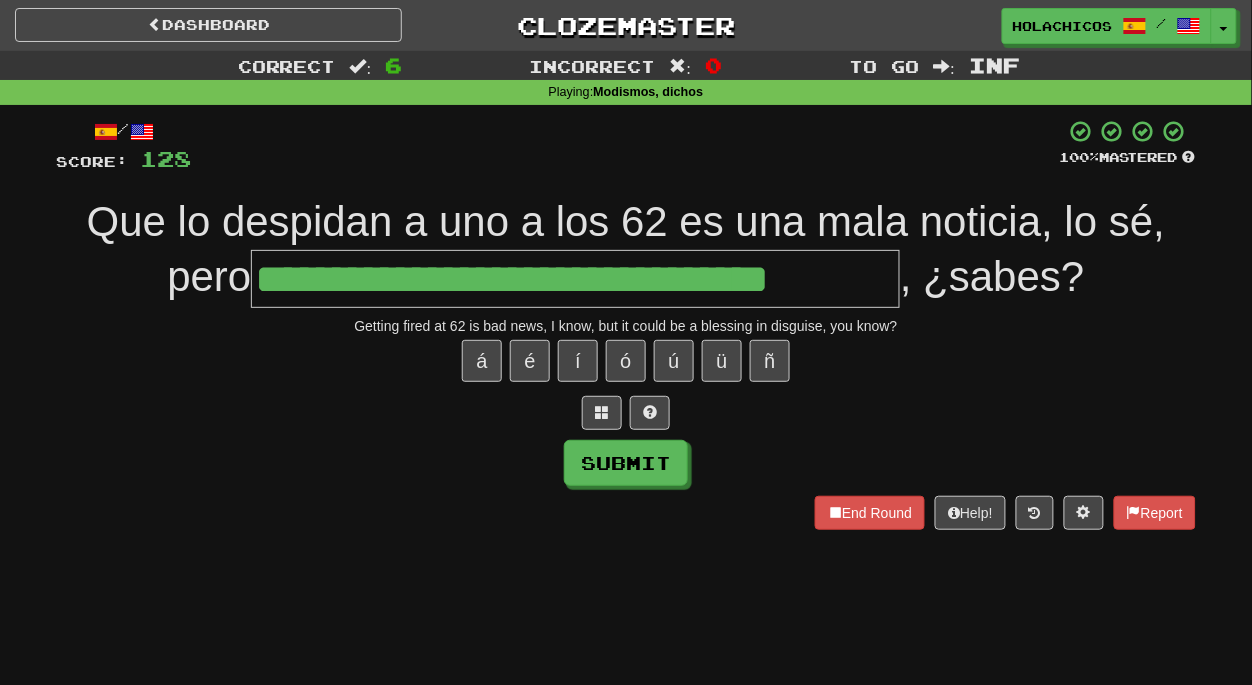 type on "**********" 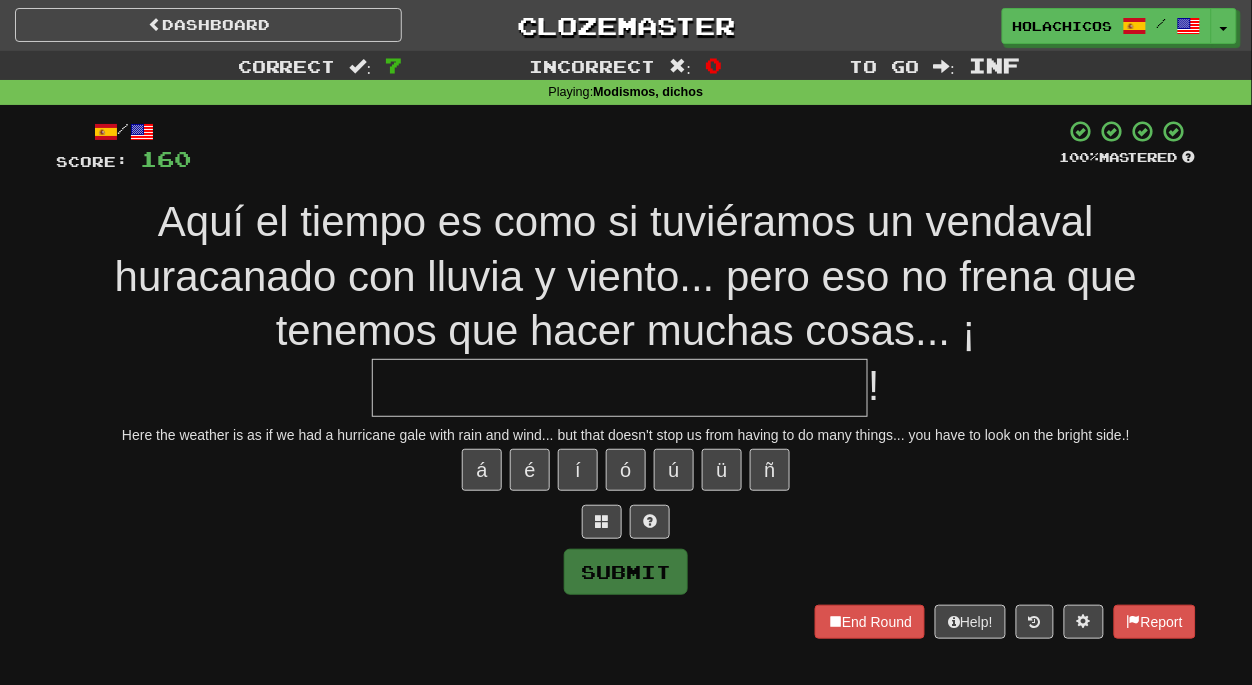 type on "*" 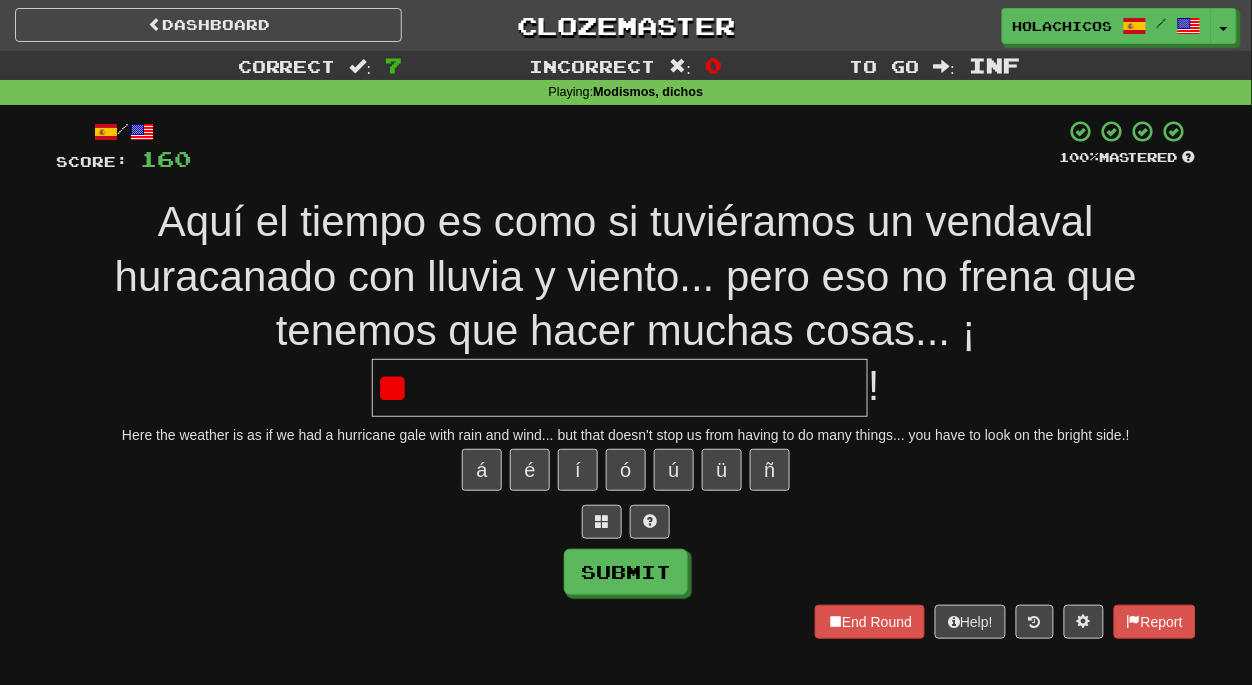 type on "*" 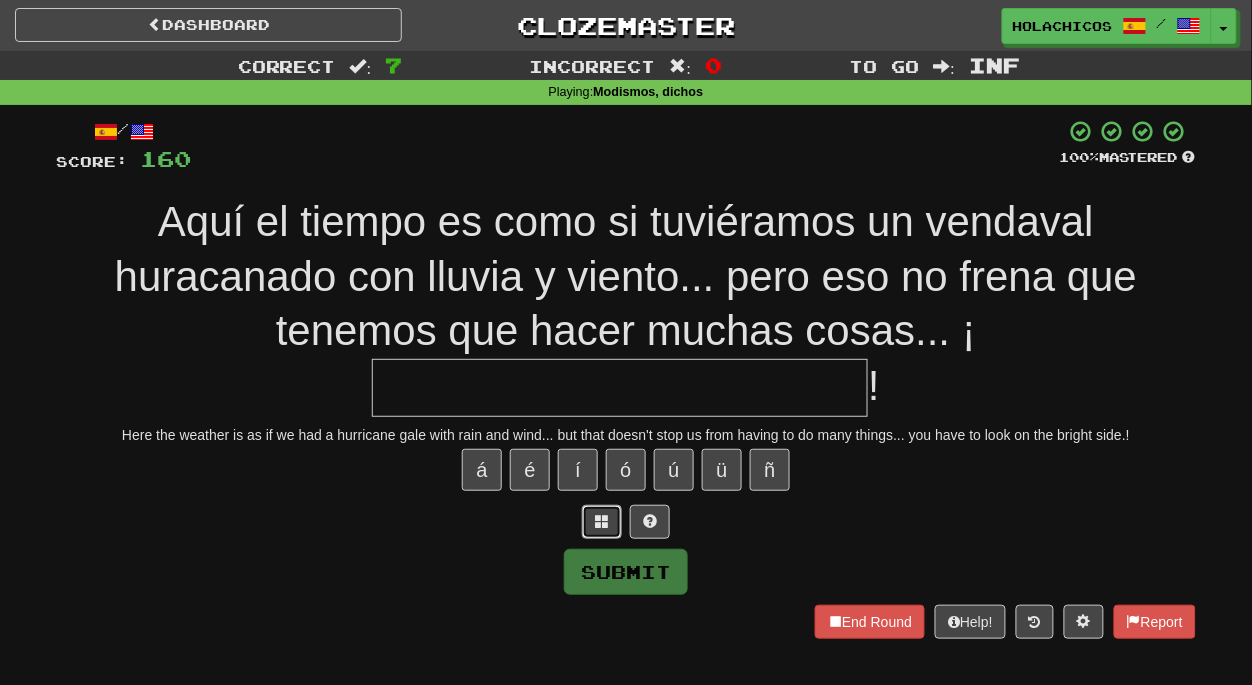 click at bounding box center (602, 522) 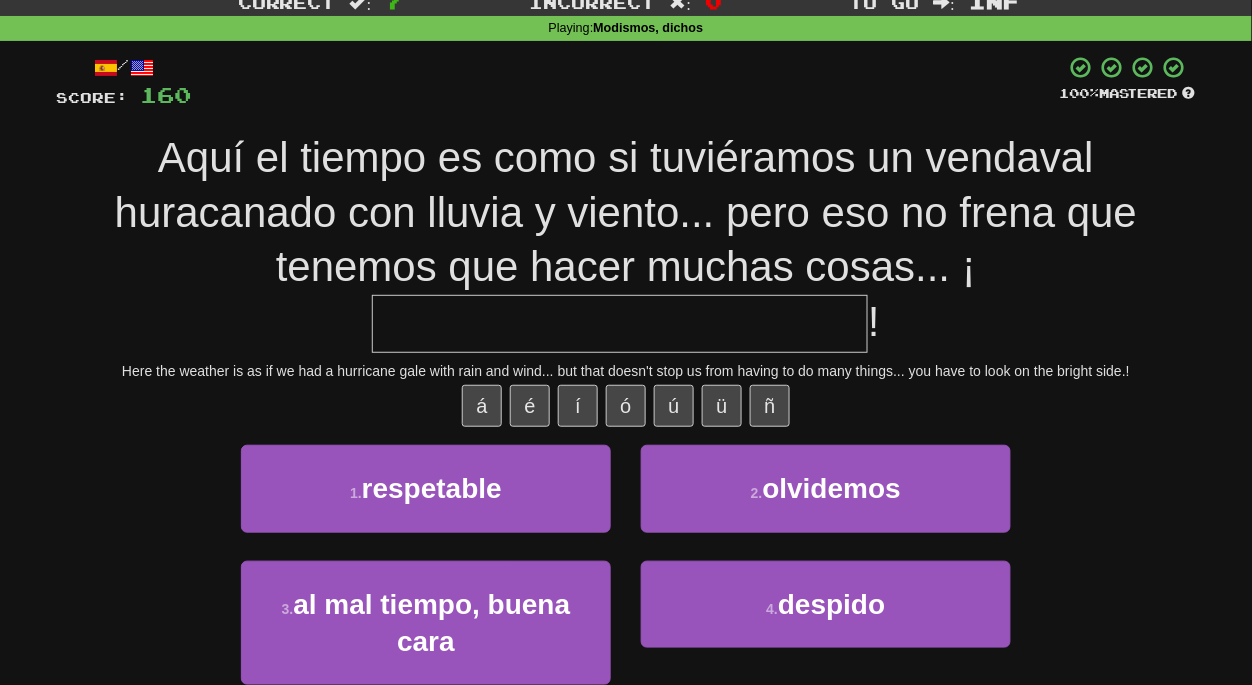 scroll, scrollTop: 69, scrollLeft: 0, axis: vertical 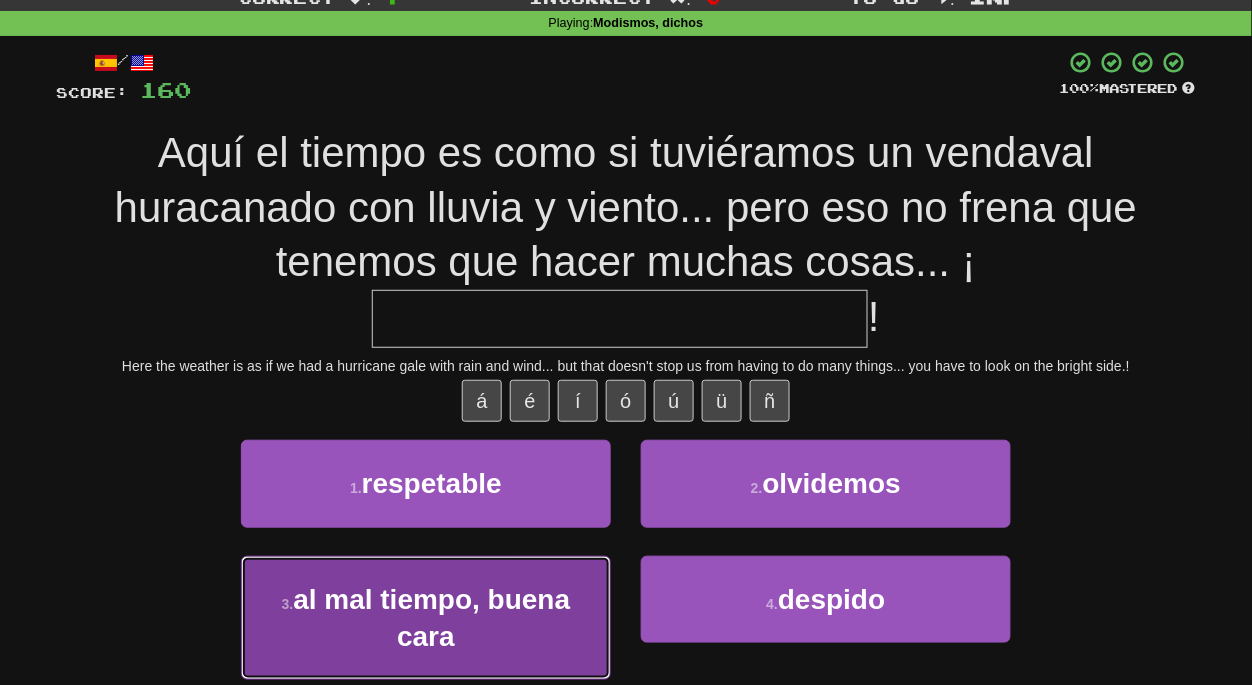 click on "al mal tiempo, buena cara" at bounding box center (431, 618) 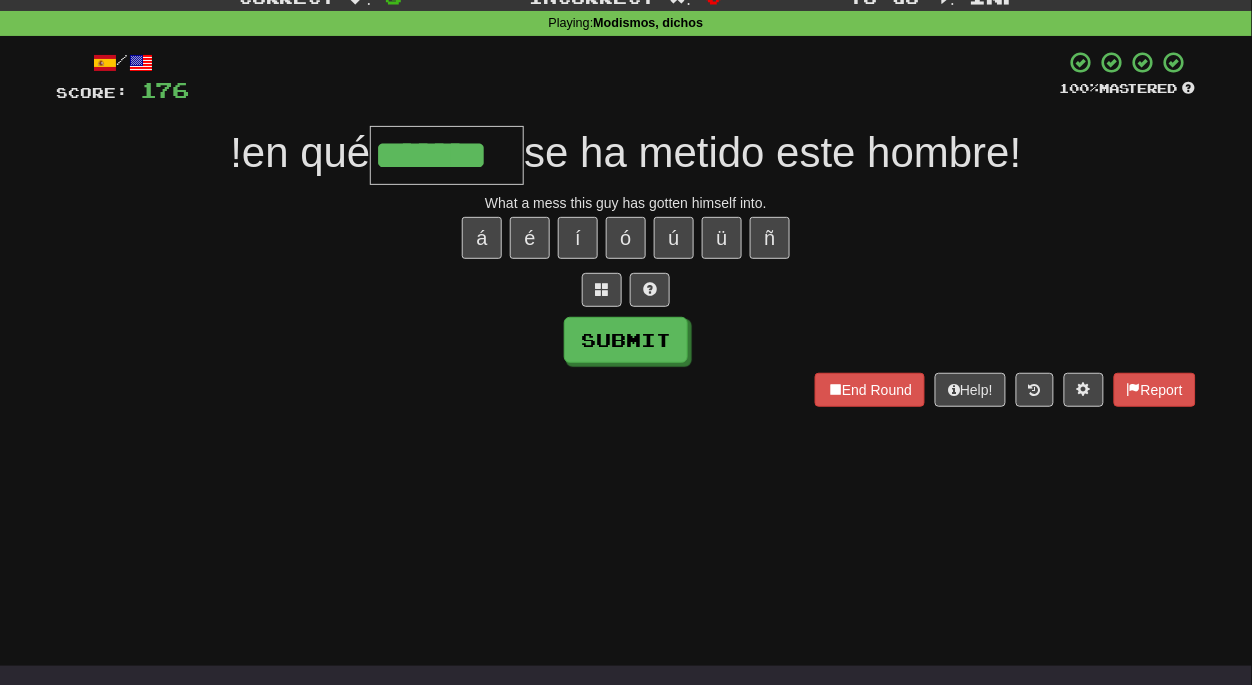 type on "*******" 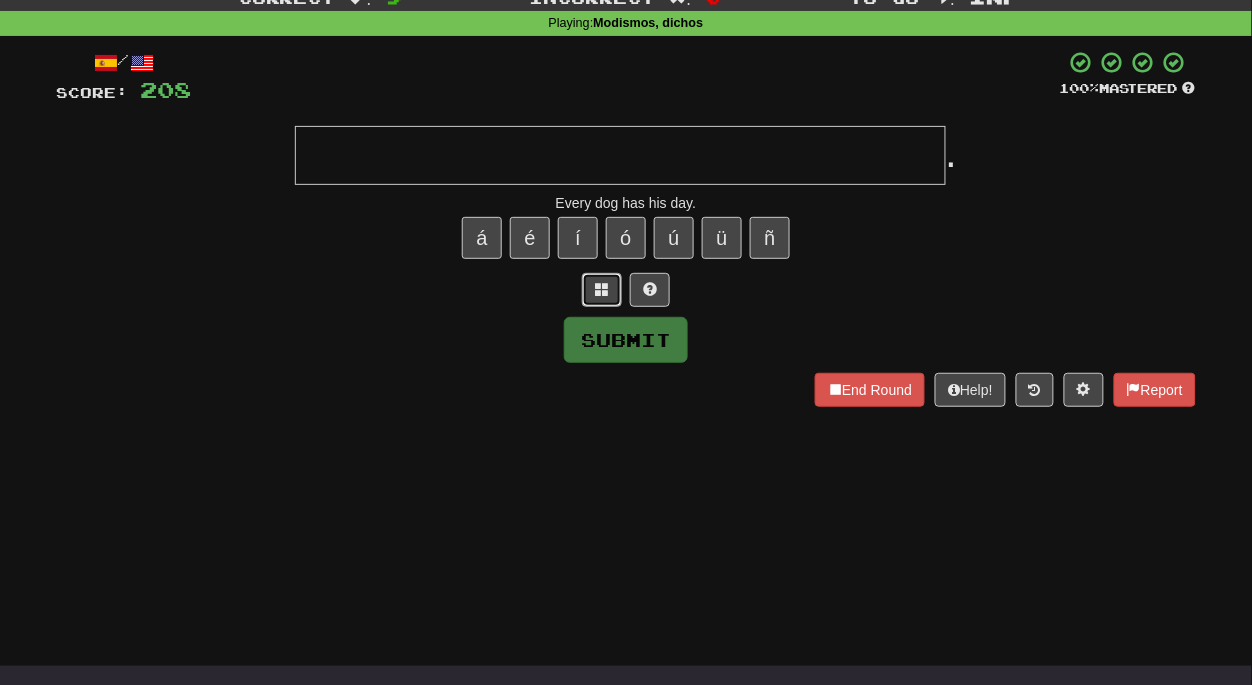 click at bounding box center (602, 289) 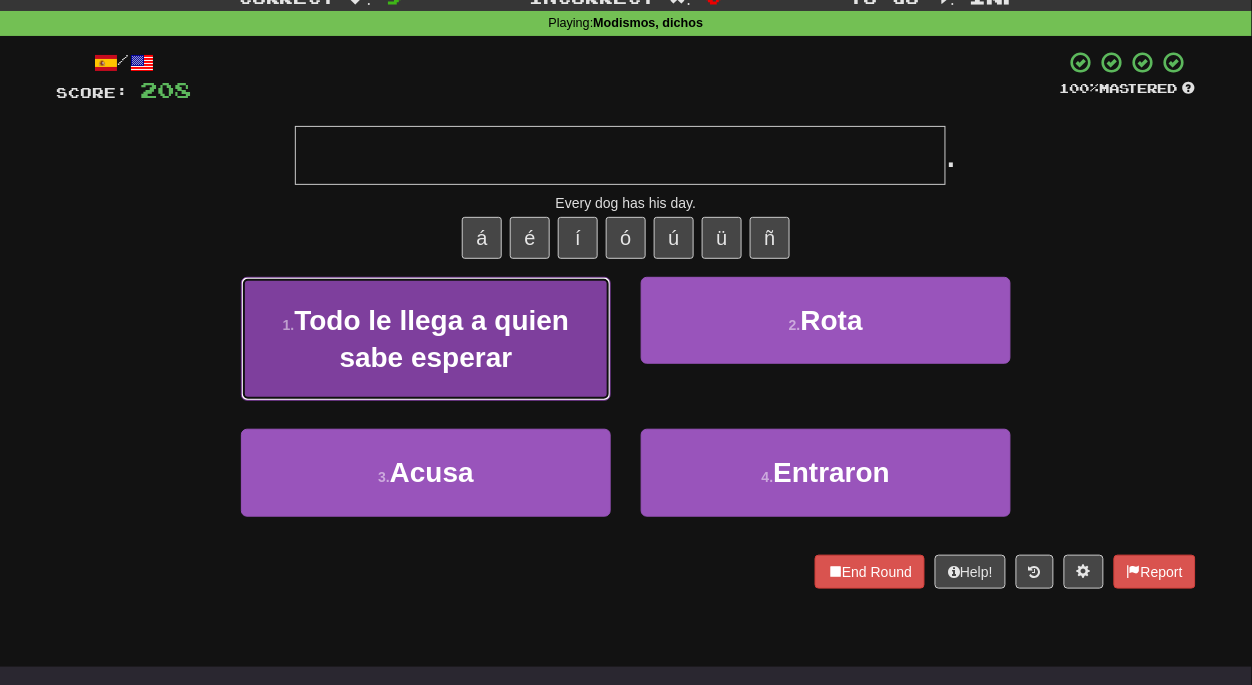 click on "Todo le llega a quien sabe esperar" at bounding box center (431, 339) 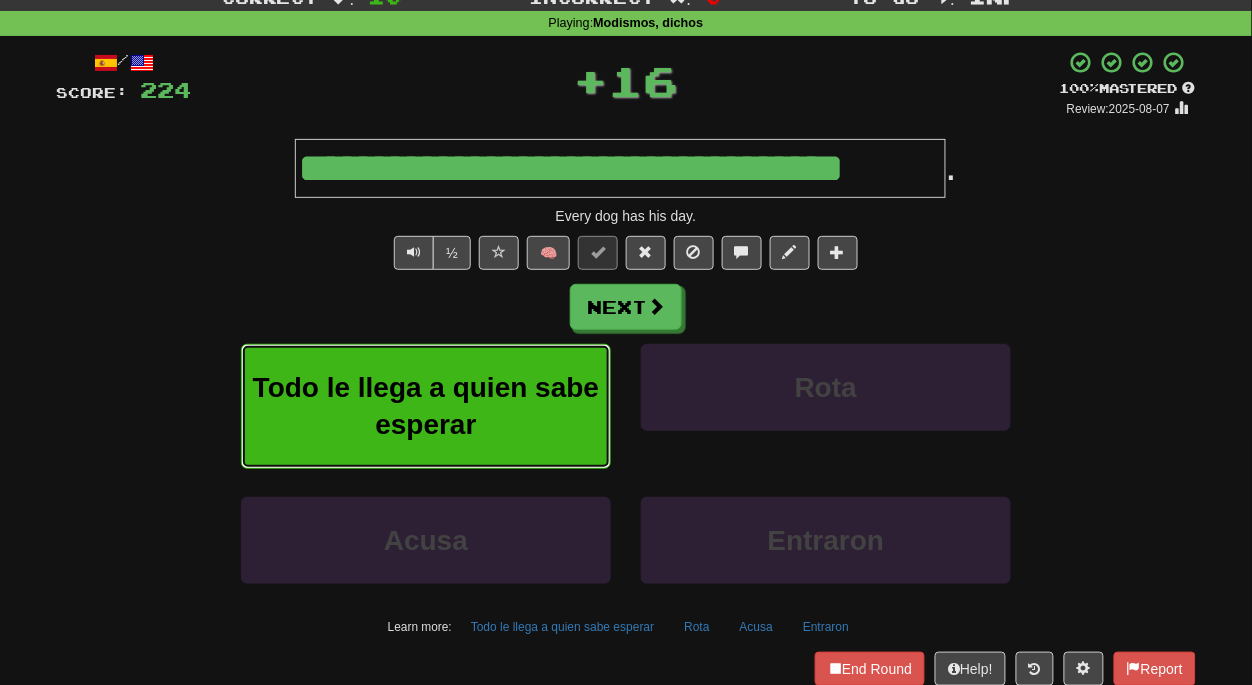 type 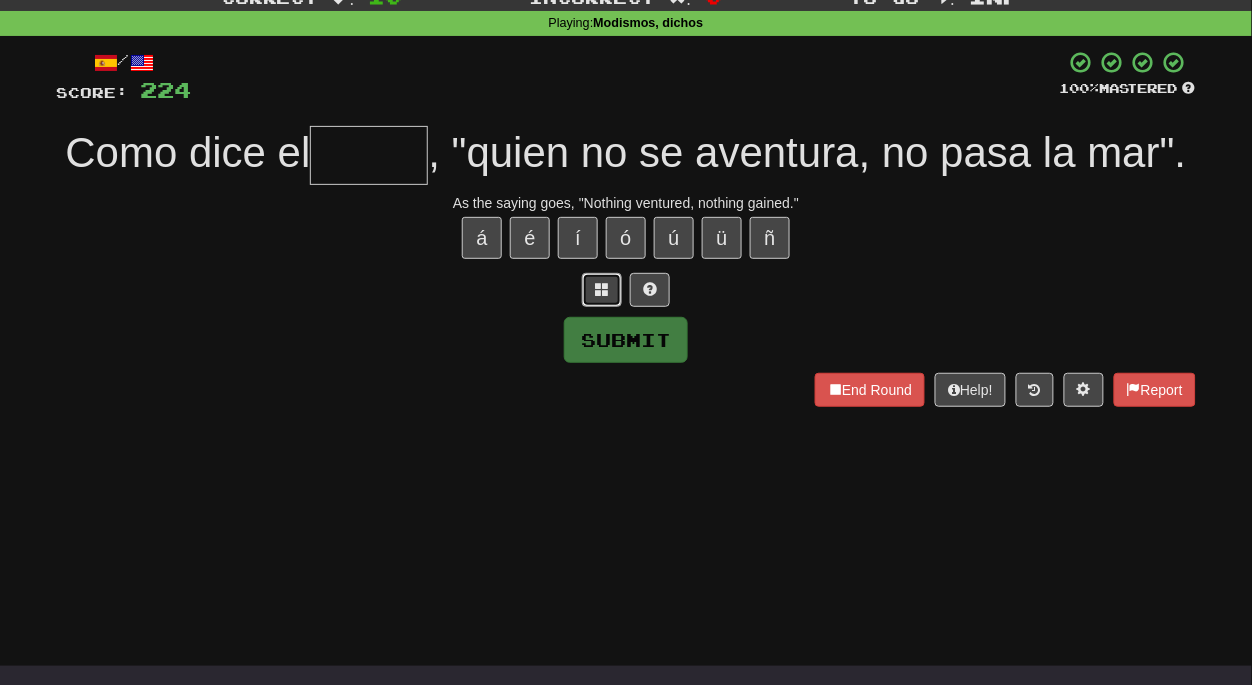 click at bounding box center (602, 289) 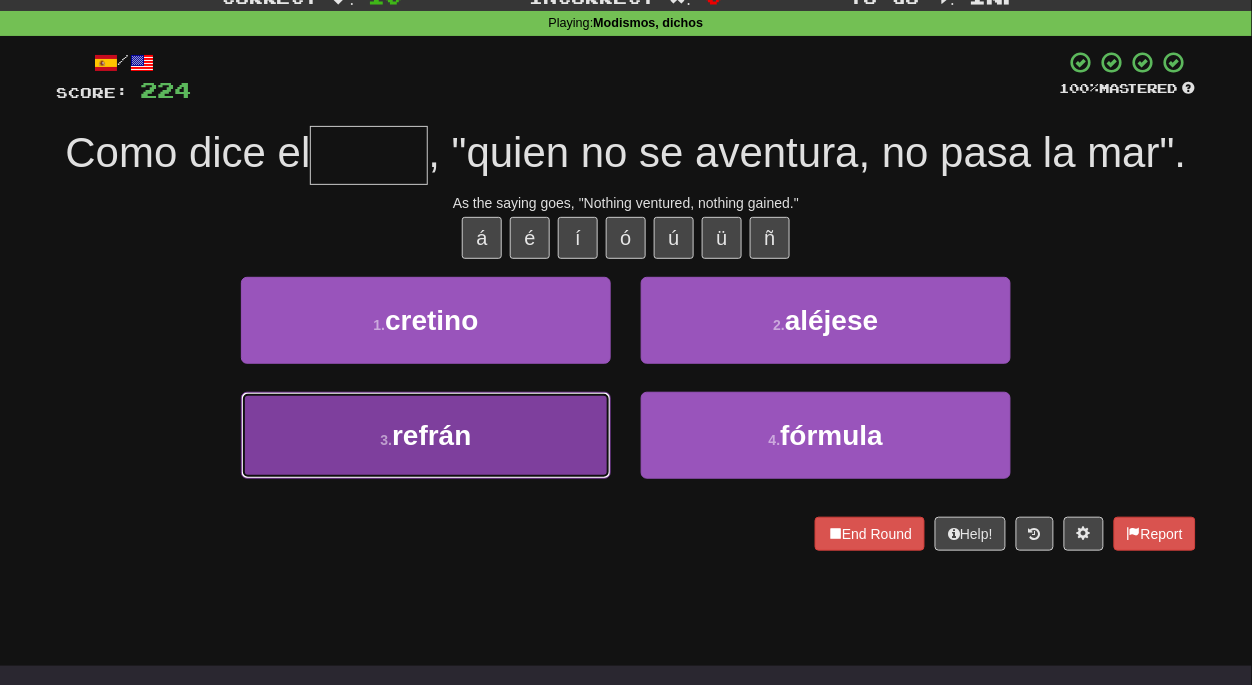 click on "3 .  refrán" at bounding box center [426, 435] 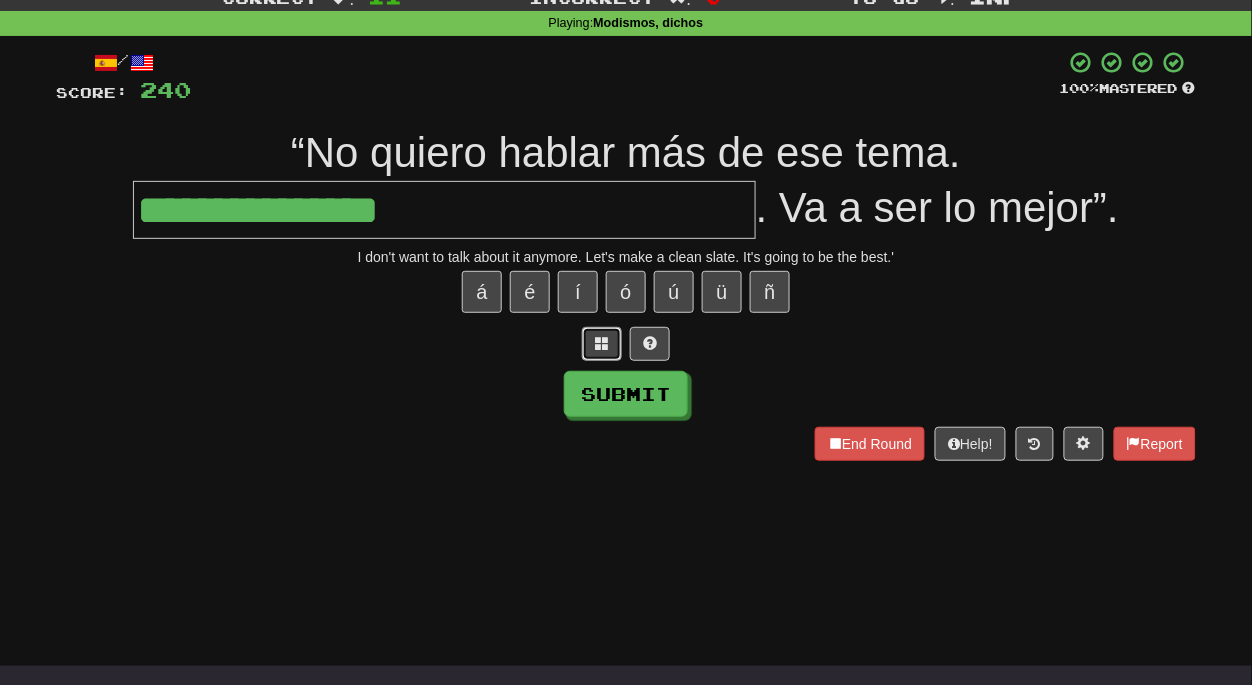 click at bounding box center [602, 344] 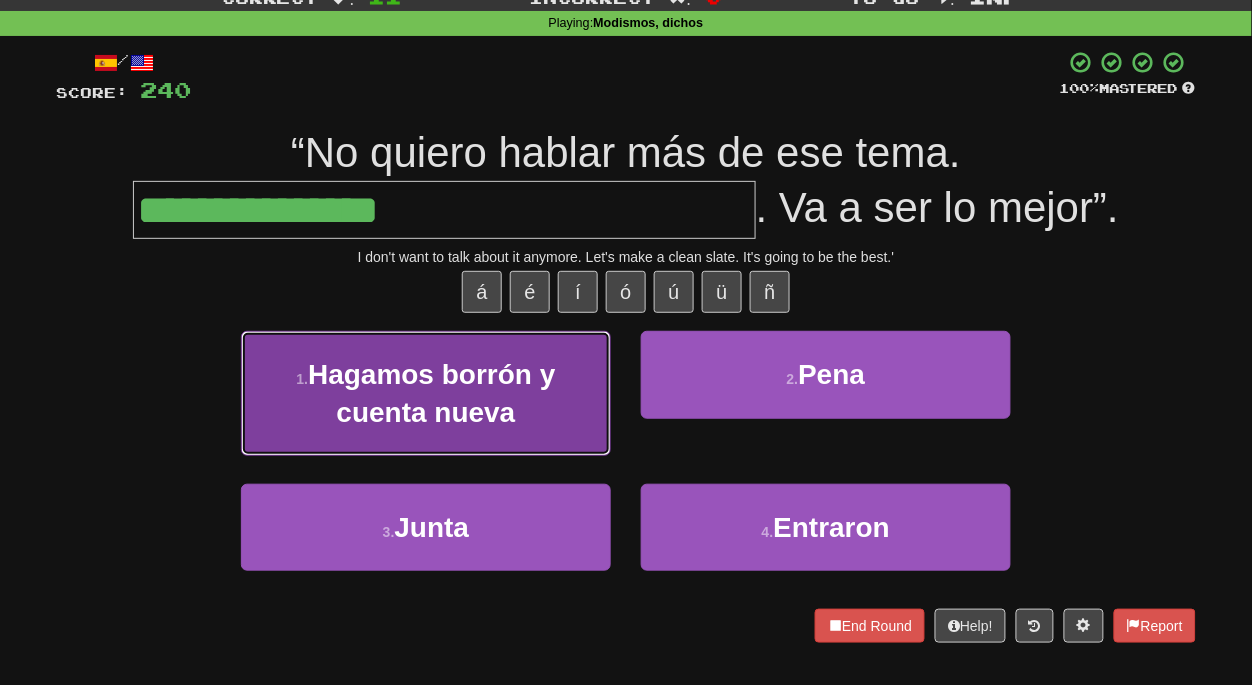 click on "Hagamos borrón y cuenta nueva" at bounding box center [431, 393] 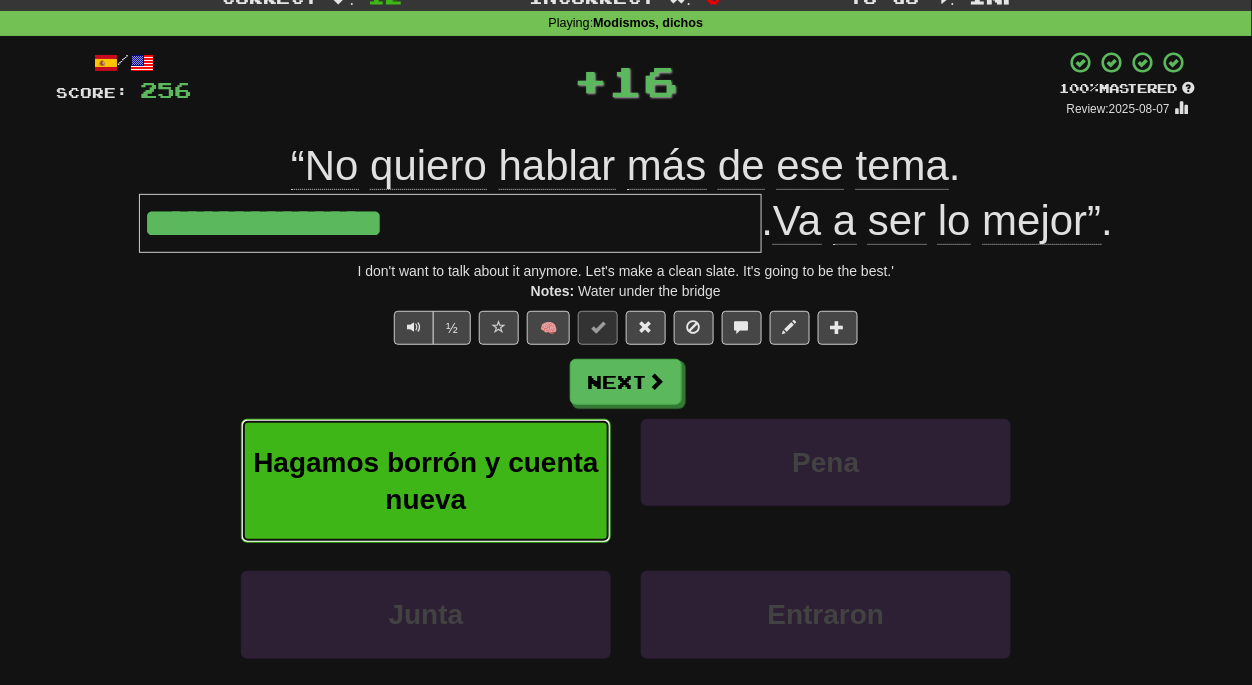 type on "**********" 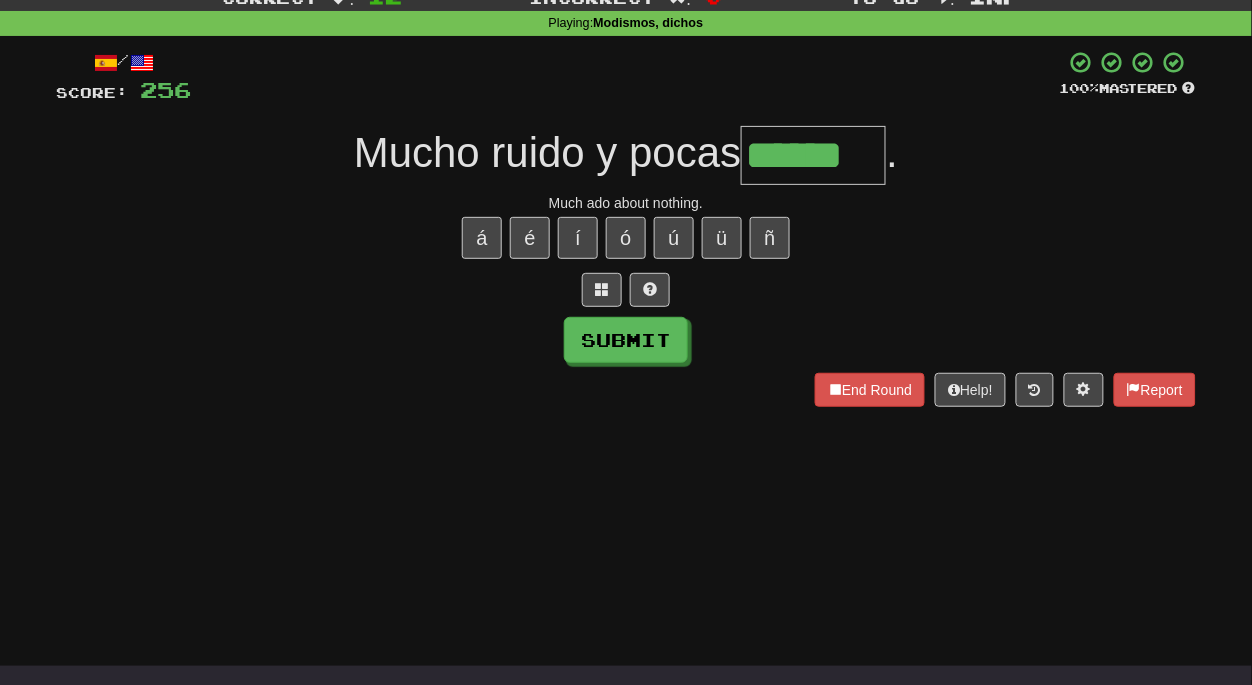 type on "******" 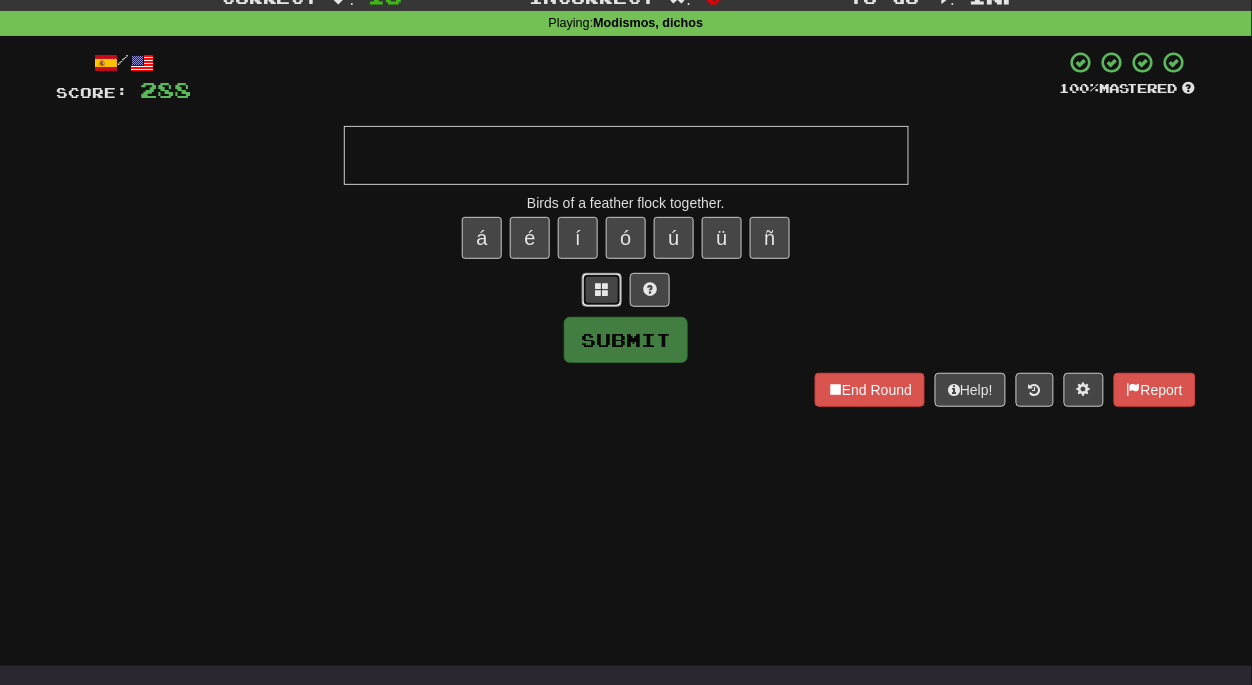 click at bounding box center [602, 289] 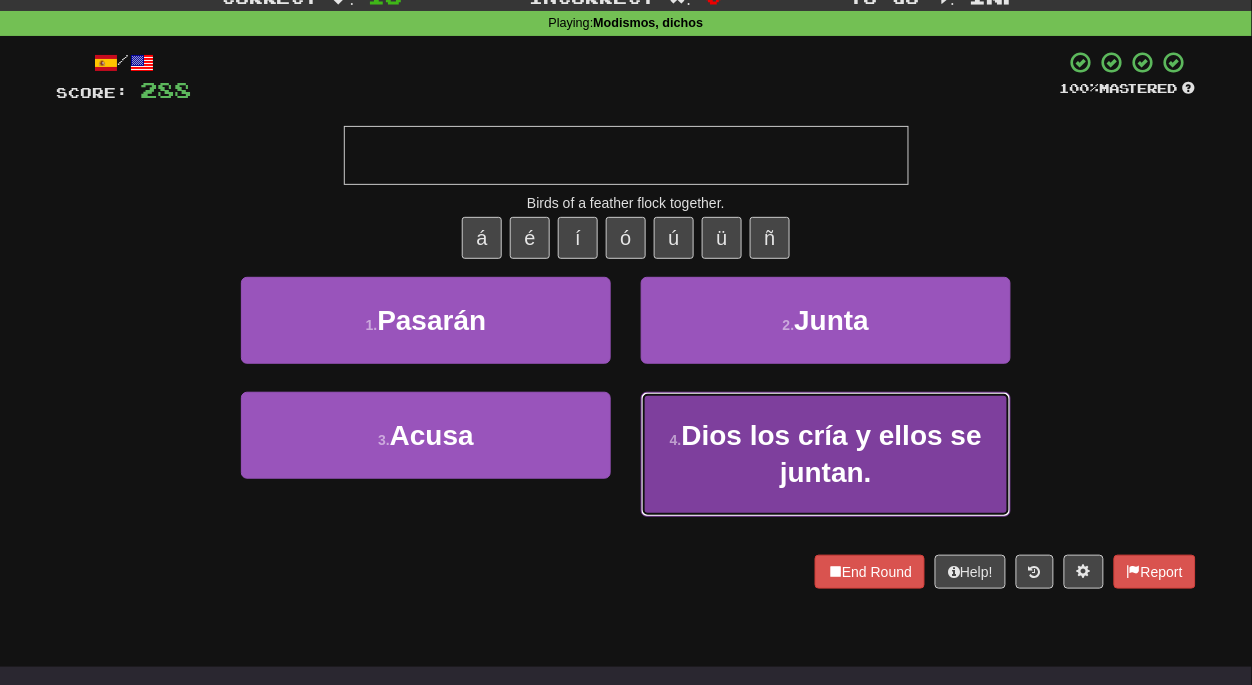 click on "Dios los cría y ellos se juntan." at bounding box center [832, 454] 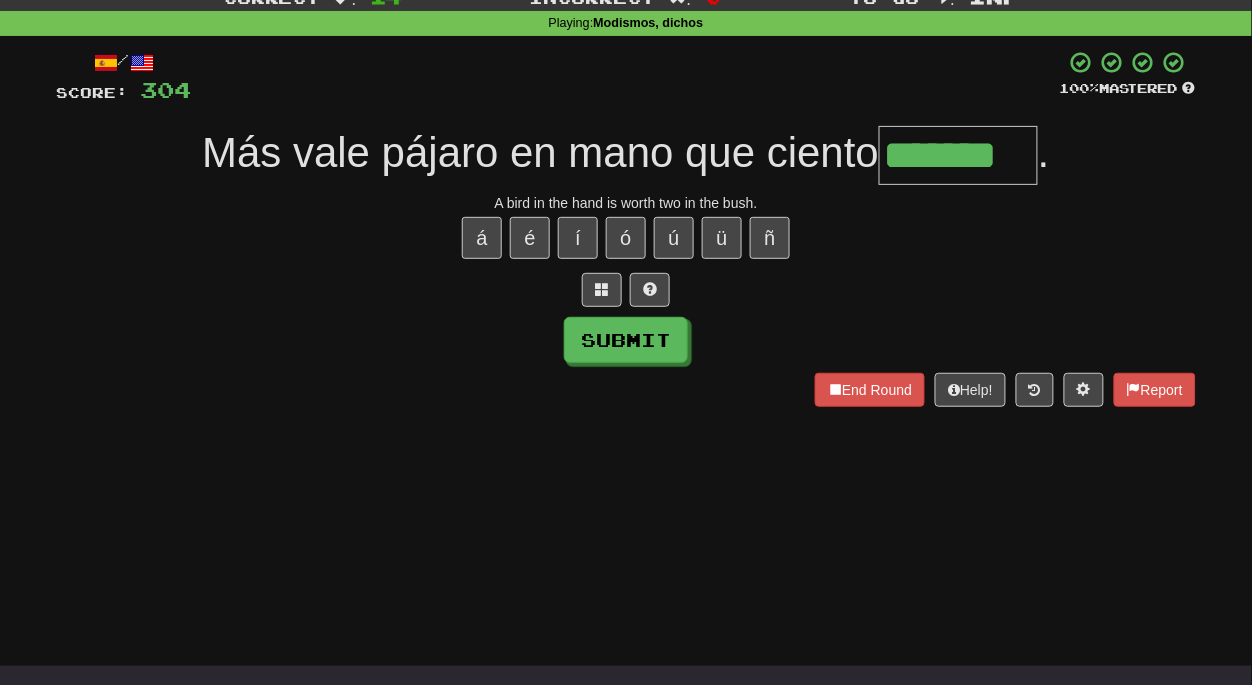 type on "*******" 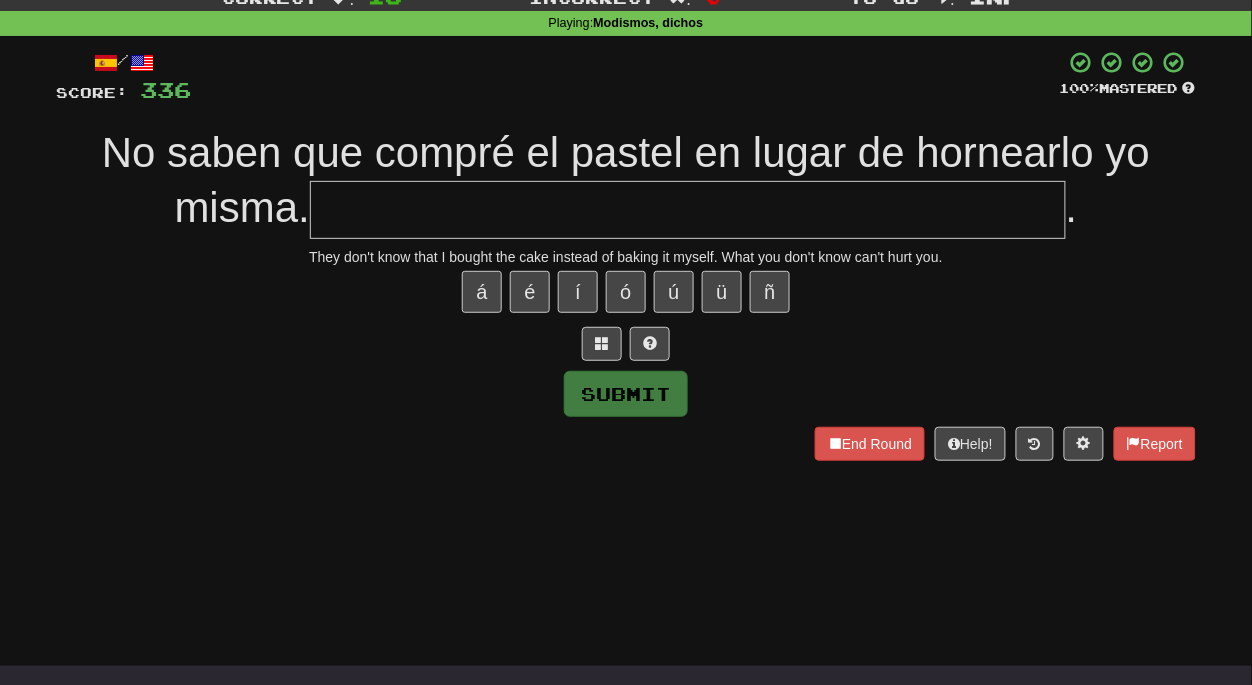 type on "*" 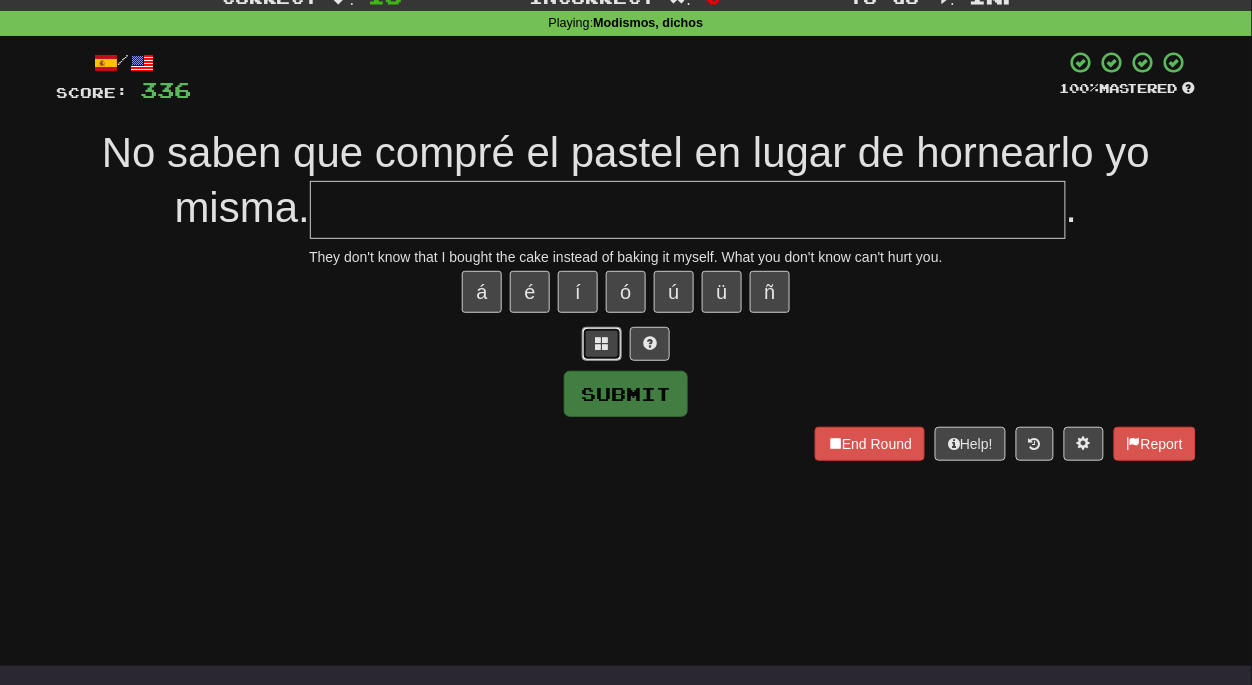 click at bounding box center (602, 344) 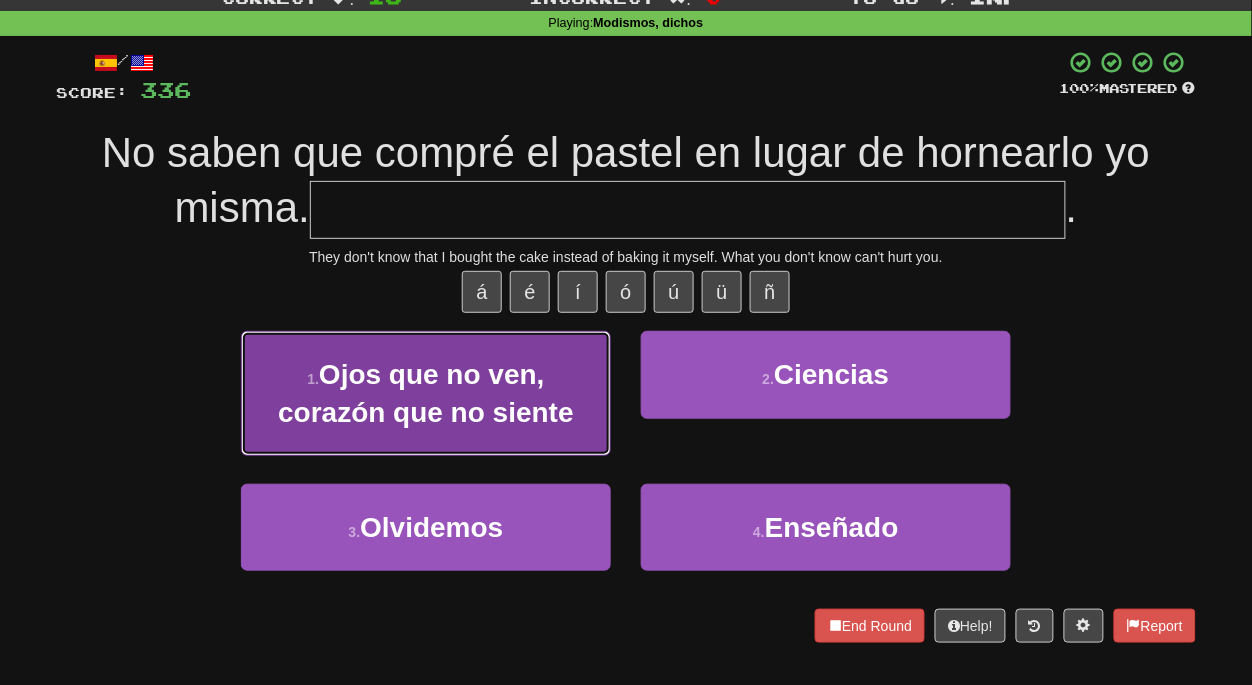 click on "Ojos que no ven, corazón que no siente" at bounding box center (426, 393) 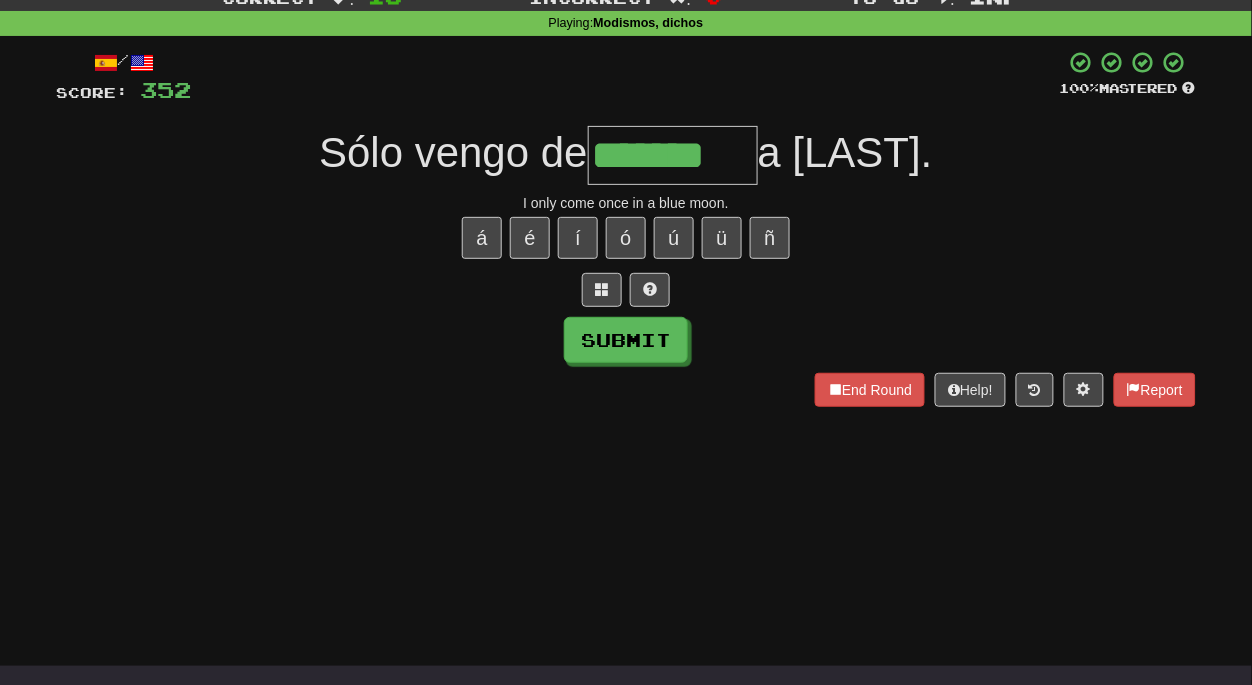 type on "*******" 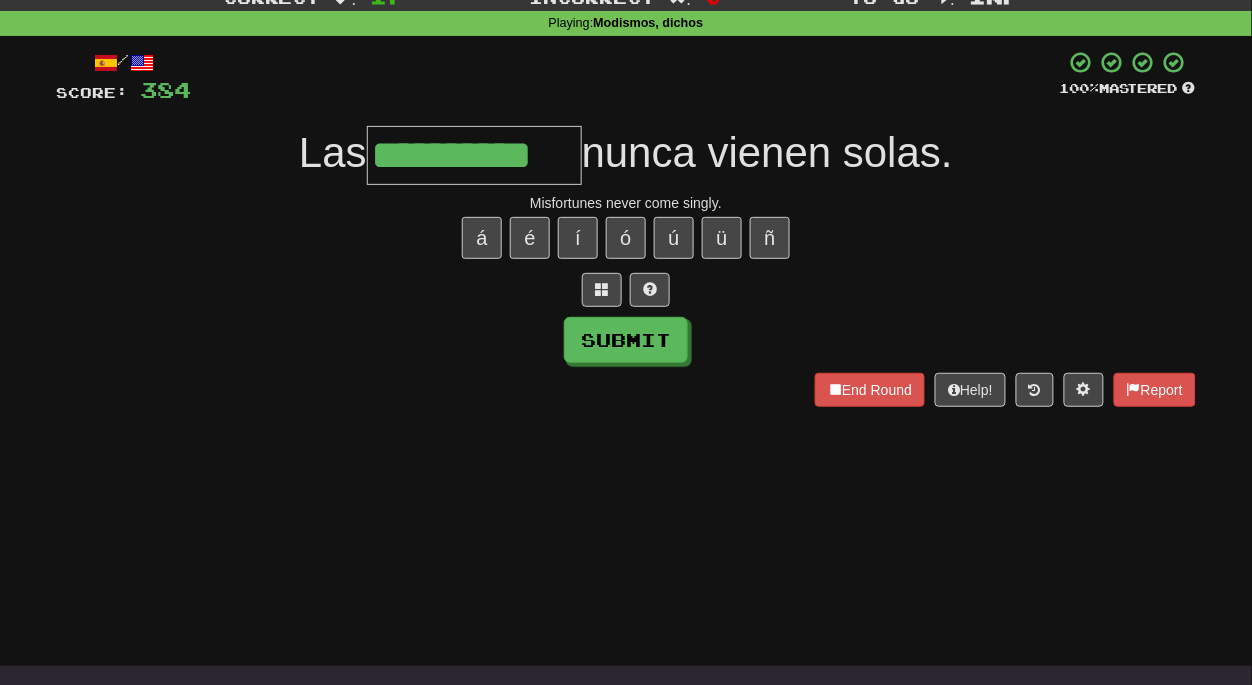 type on "**********" 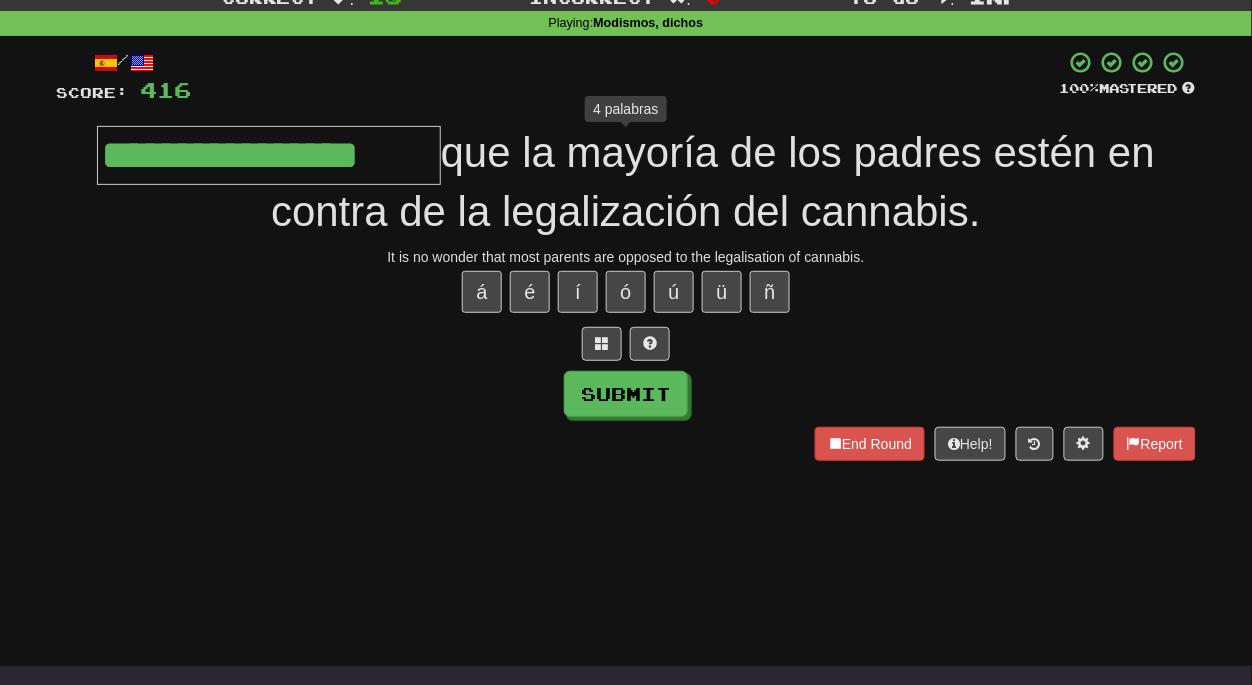 type on "**********" 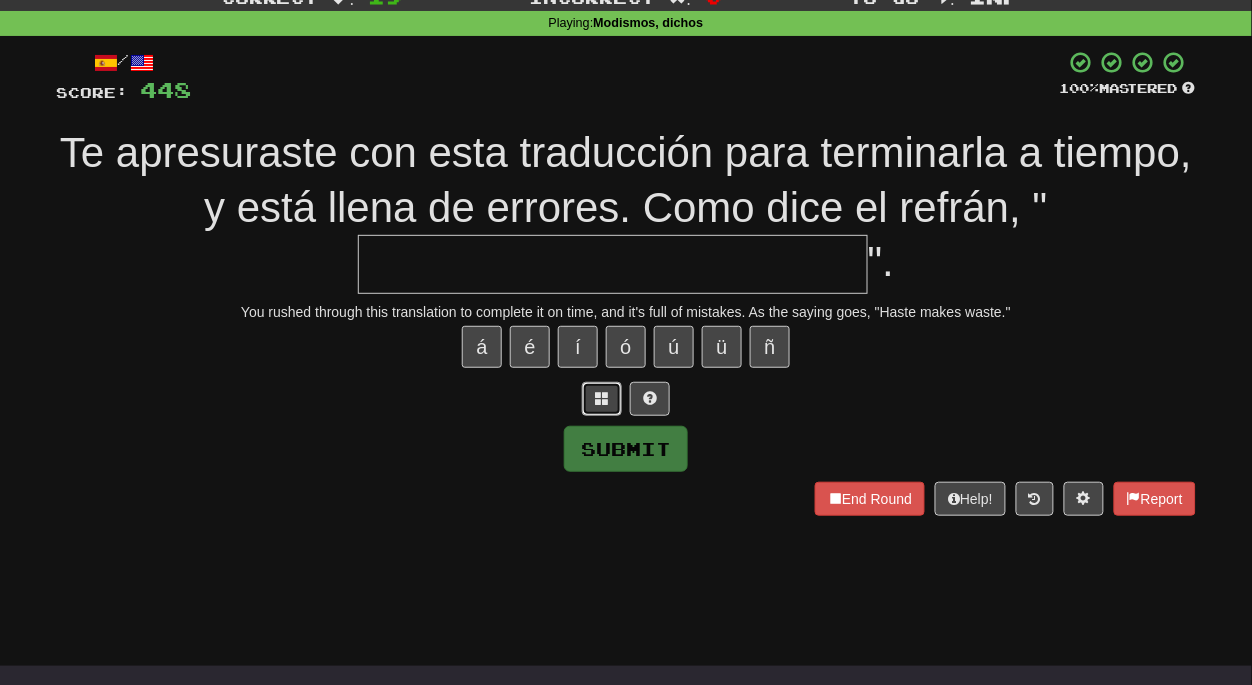 click at bounding box center (602, 398) 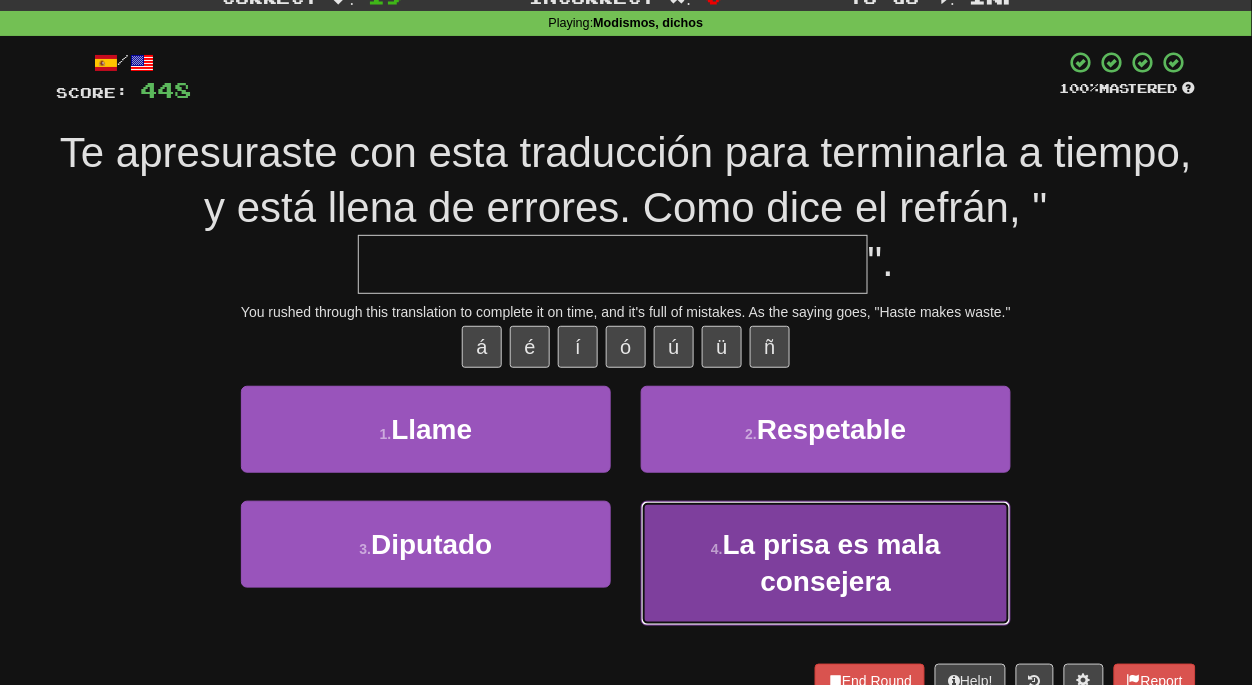 click on "La prisa es mala consejera" at bounding box center [832, 563] 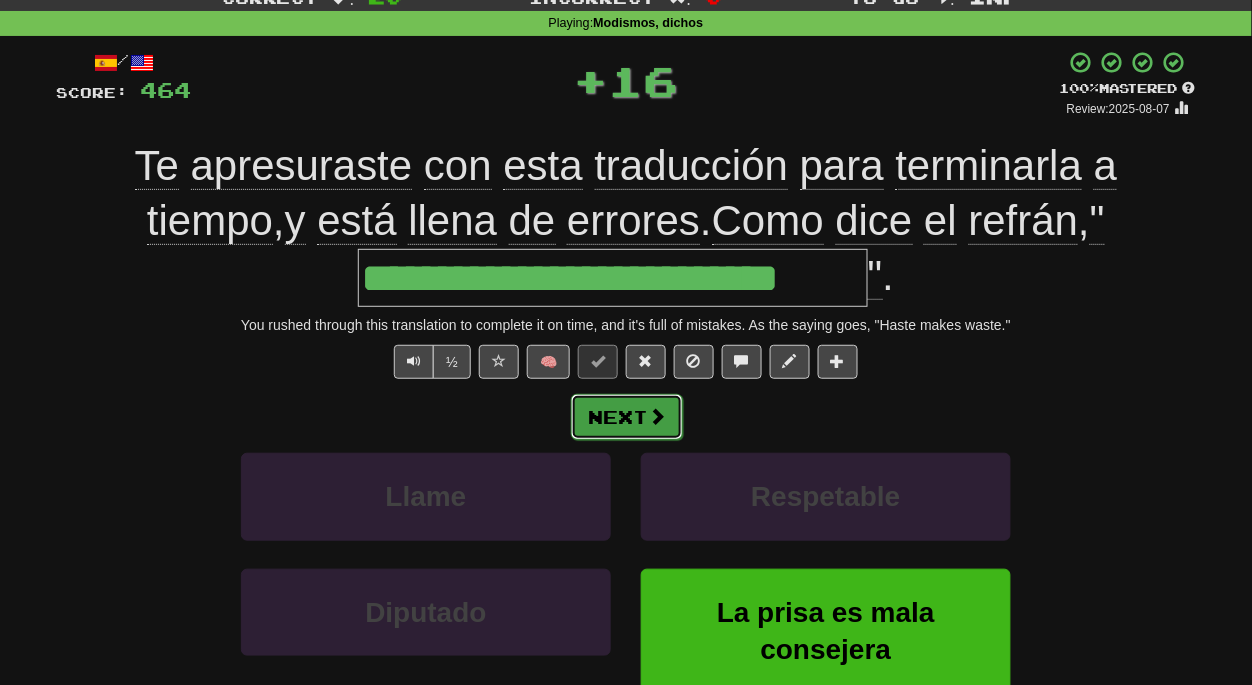 click on "Next" at bounding box center [627, 417] 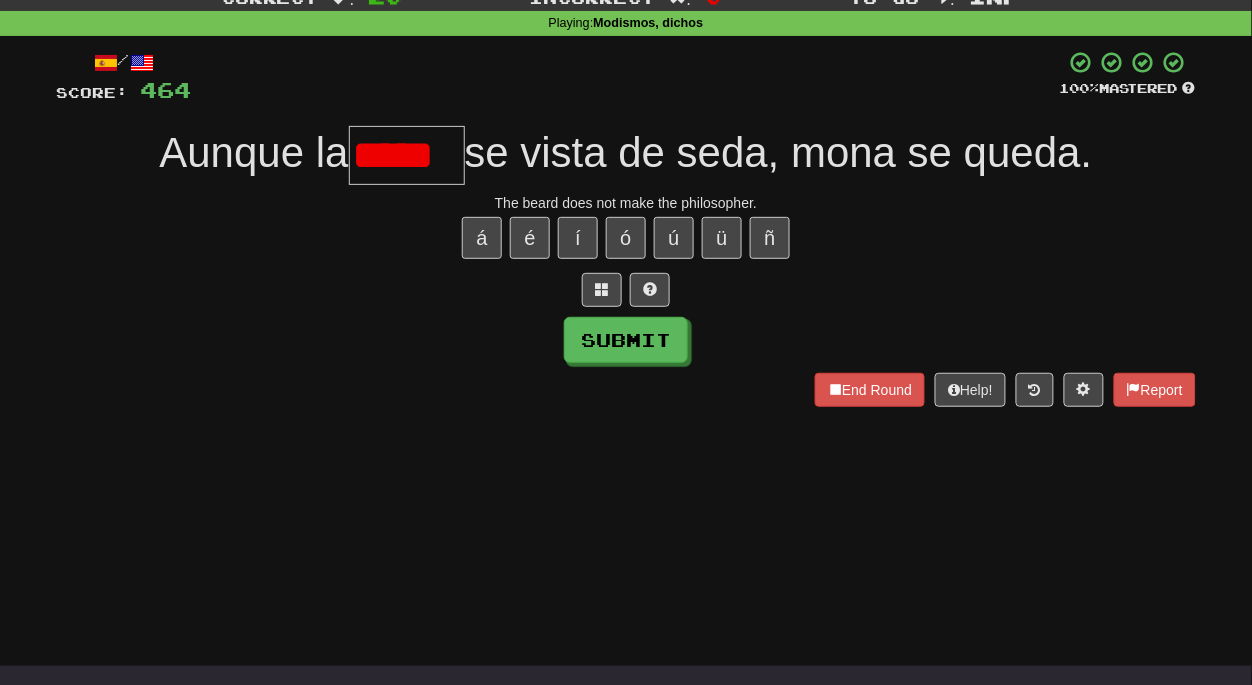scroll, scrollTop: 0, scrollLeft: 0, axis: both 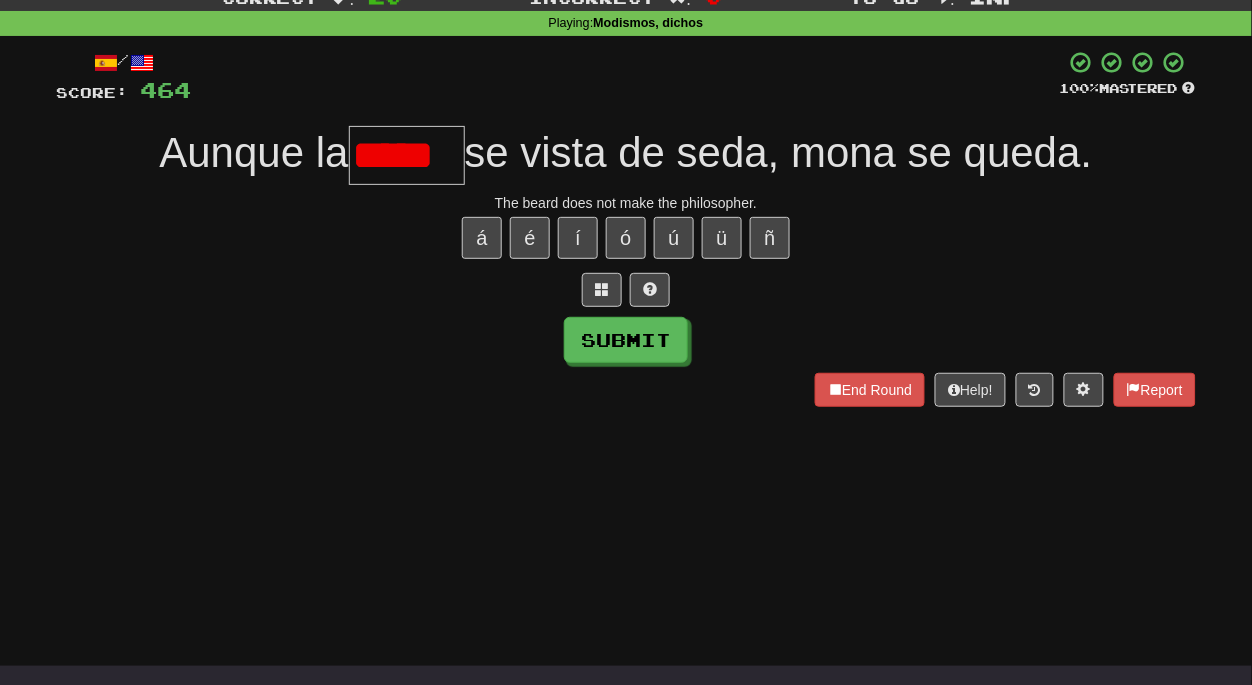 type on "****" 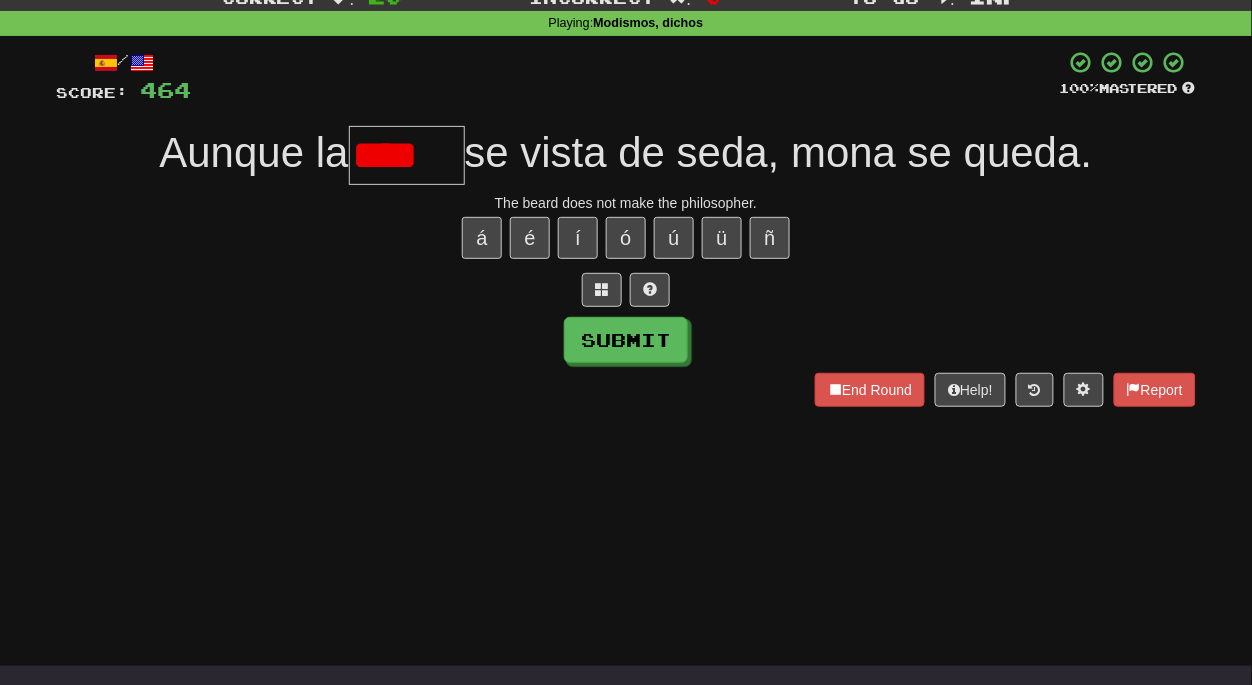 scroll, scrollTop: 0, scrollLeft: 0, axis: both 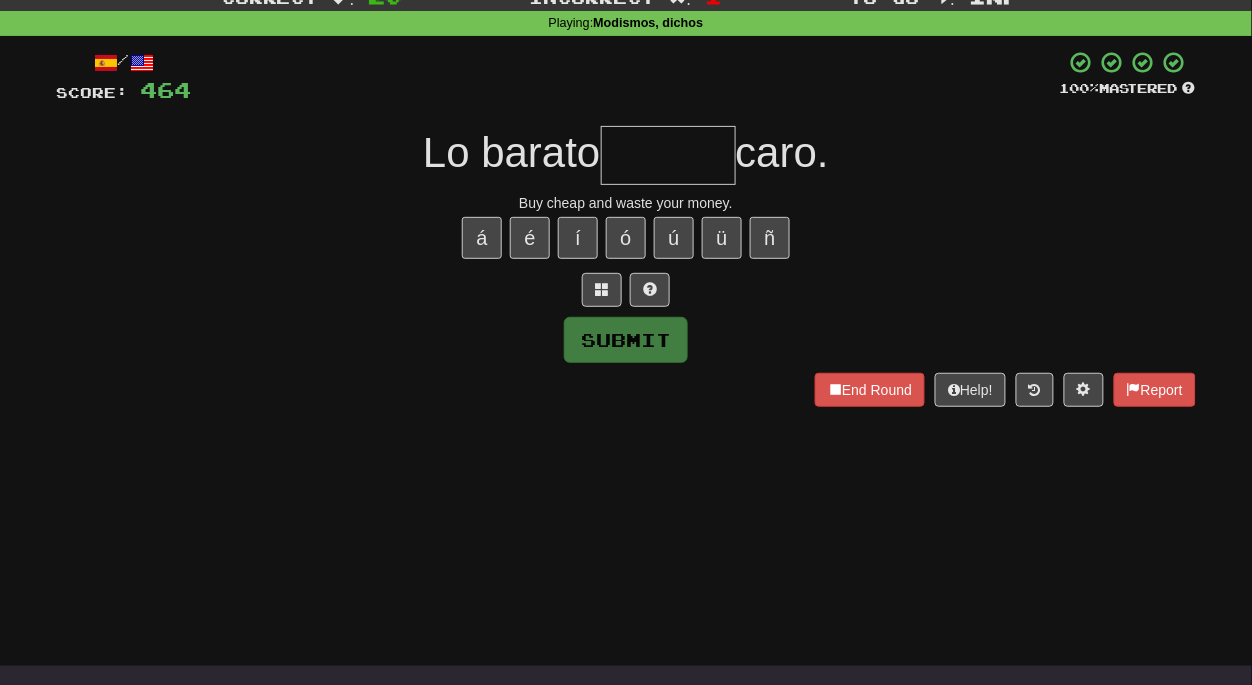 type on "*" 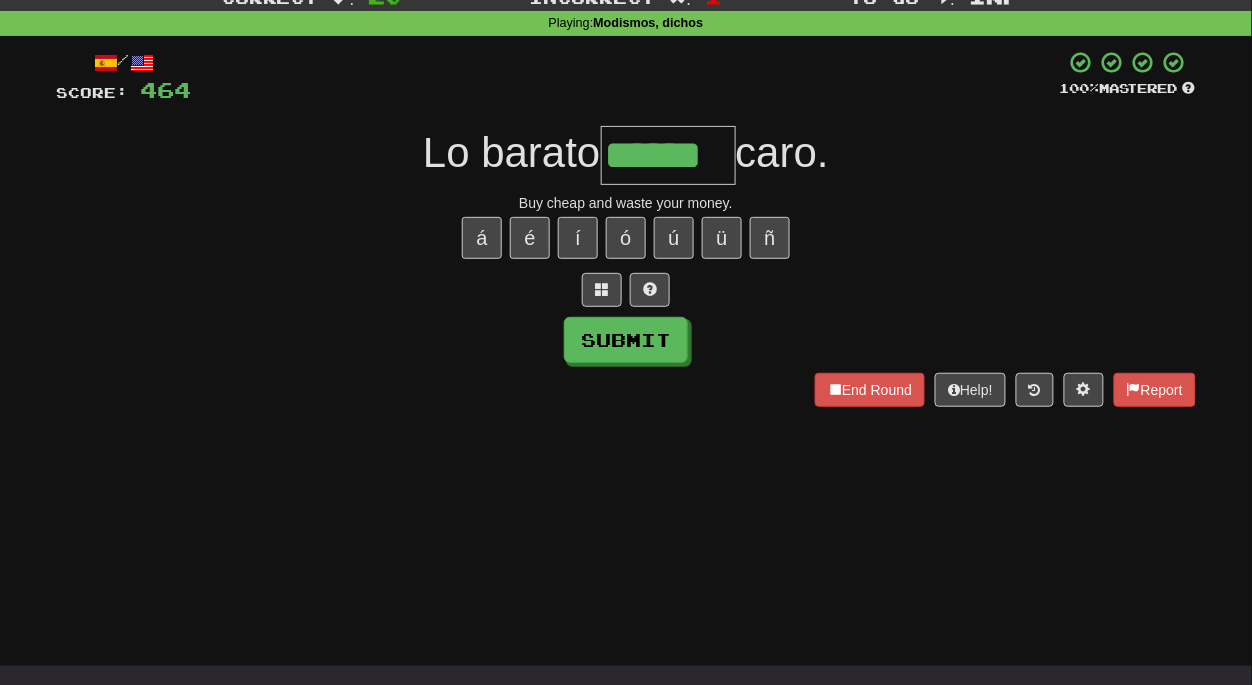 type on "******" 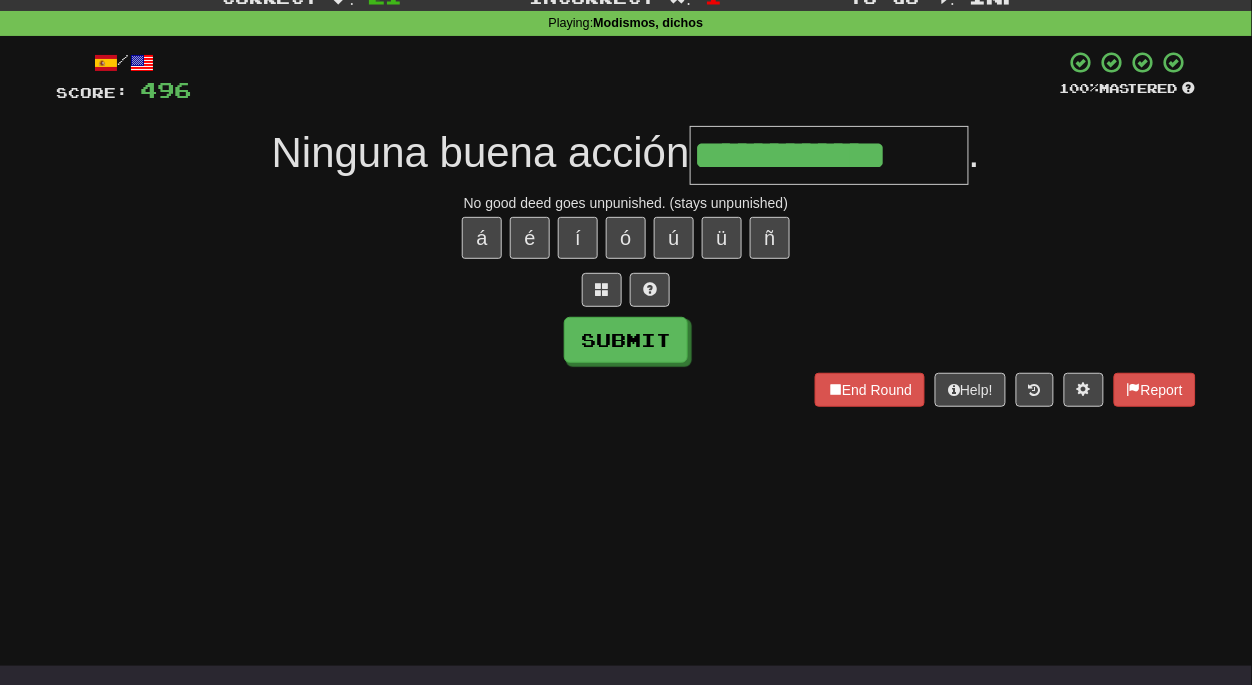 type on "**********" 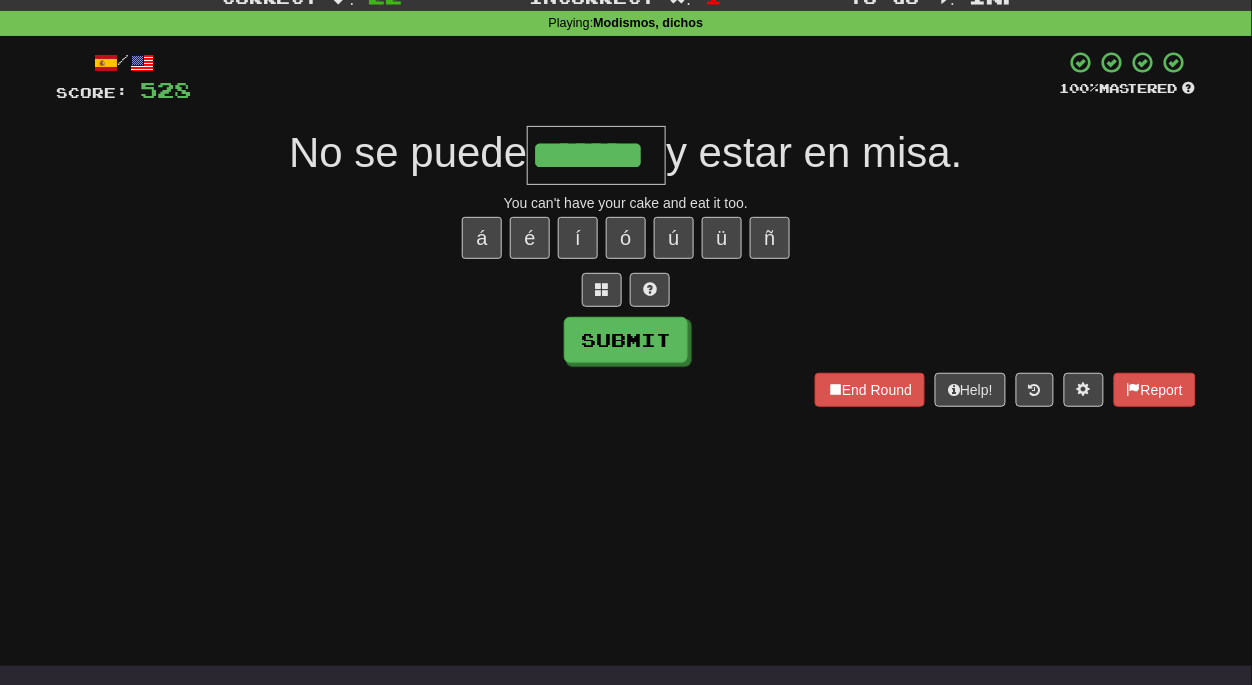 type on "*******" 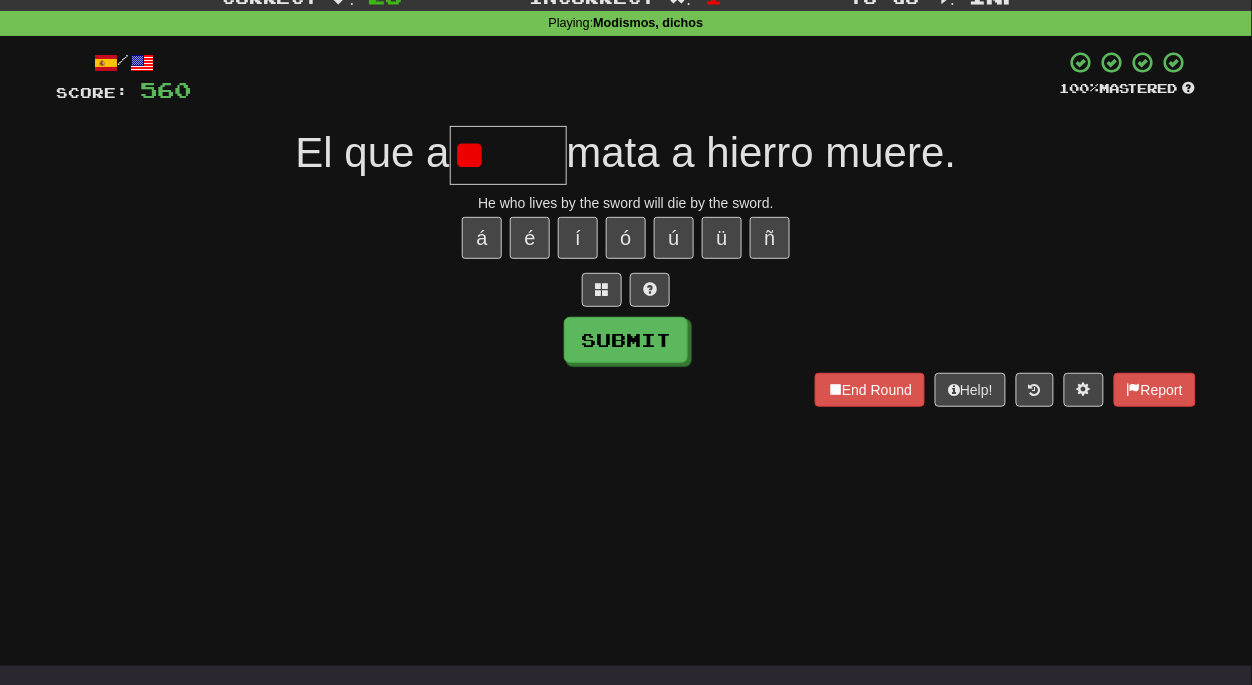 type on "*" 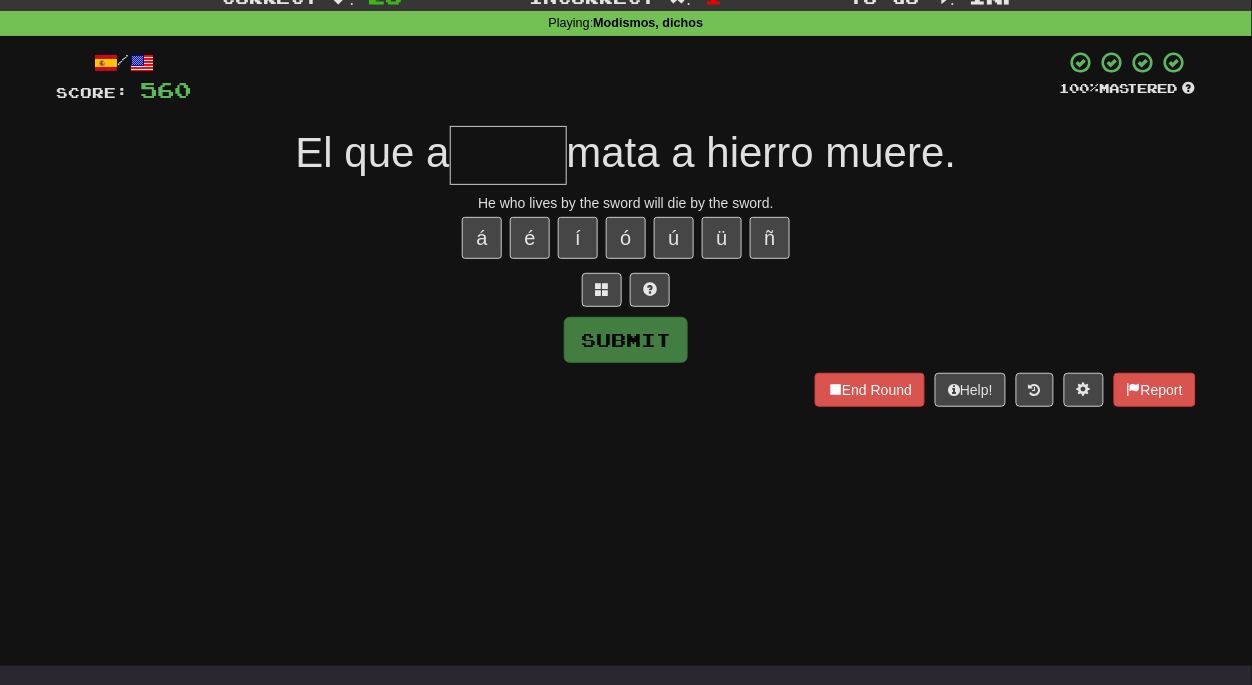 type on "*" 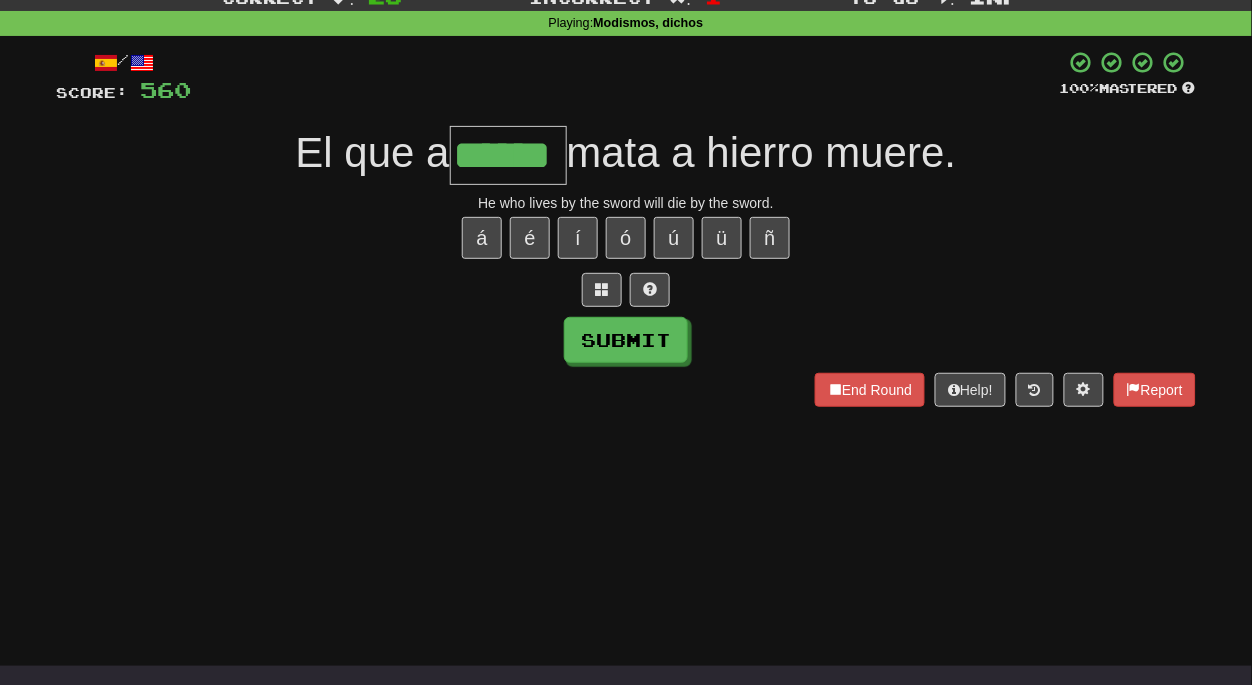 type on "******" 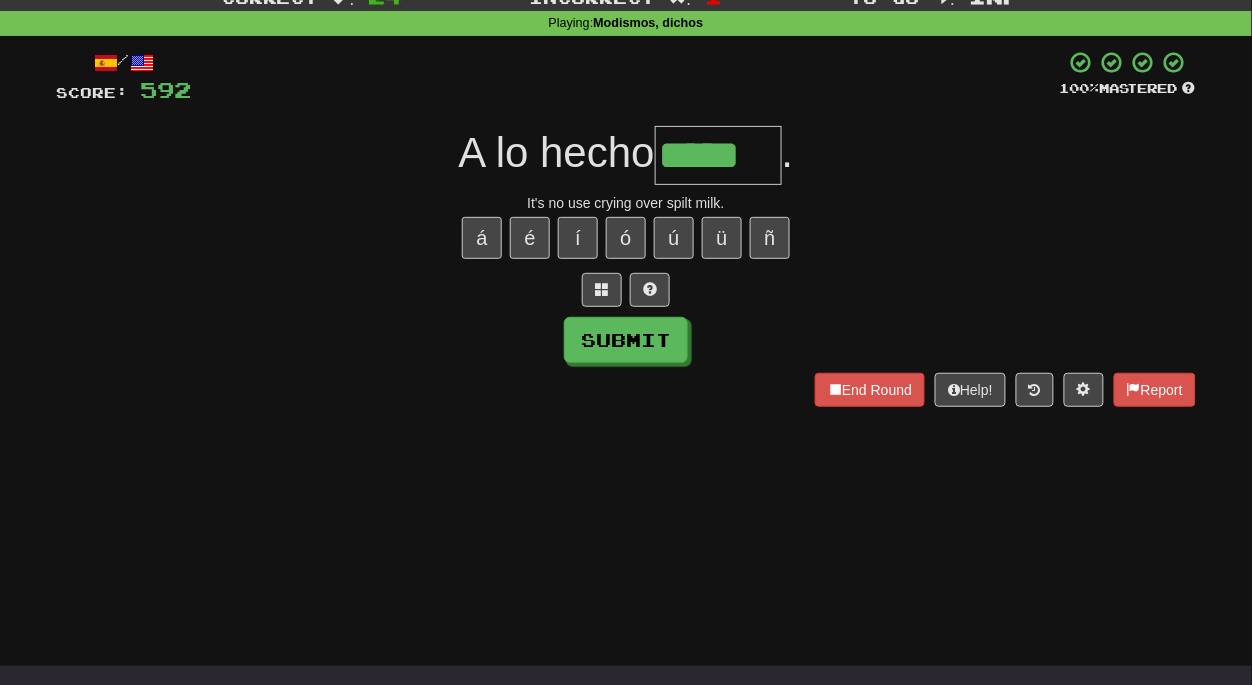 type on "*****" 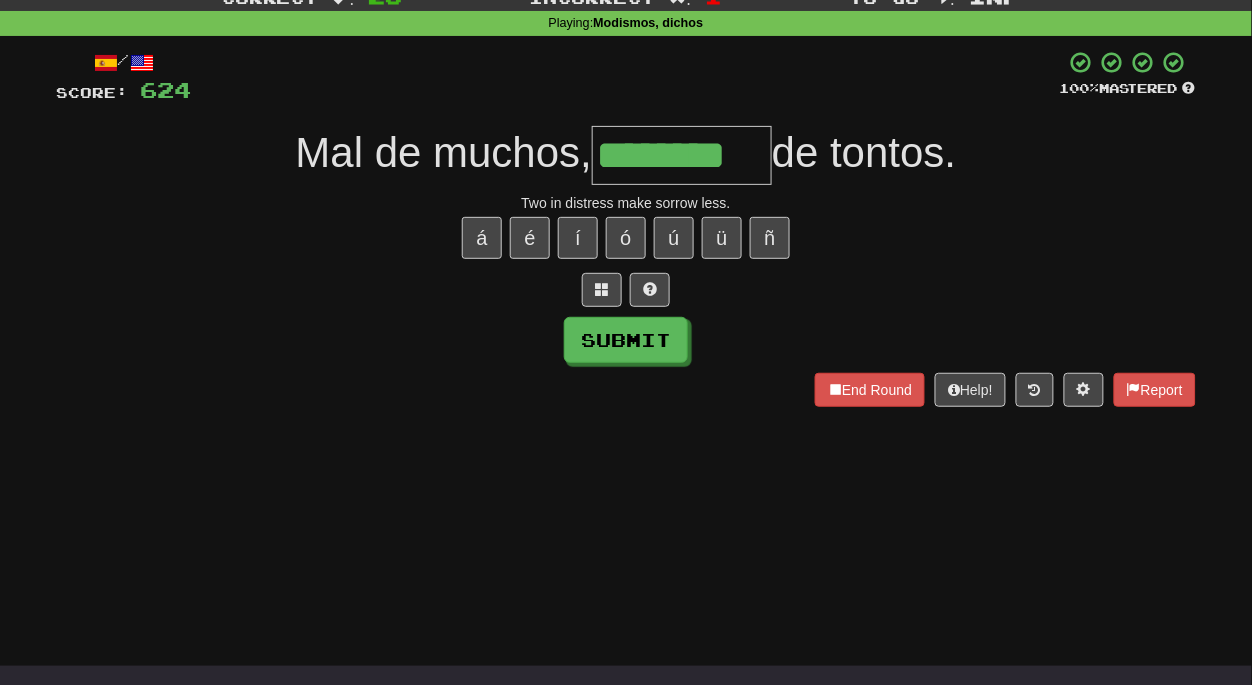 type on "********" 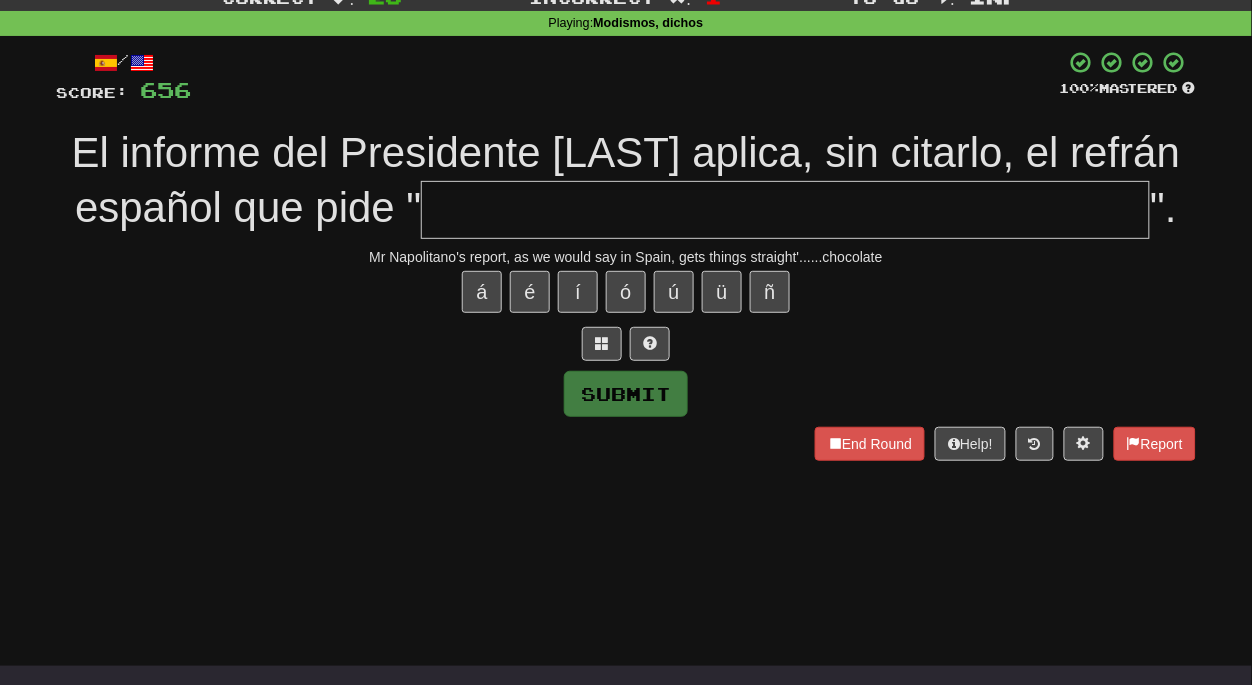 click on "/  Score:   656 100 %  Mastered  El informe del Presidente Napolitano aplica, sin citarlo, el refrán español que pide " ".  Mr Napolitano's report, as we would say in Spain, gets things straight'......chocolate á é í ó ú ü ñ Submit  End Round  Help!  Report" at bounding box center [626, 255] 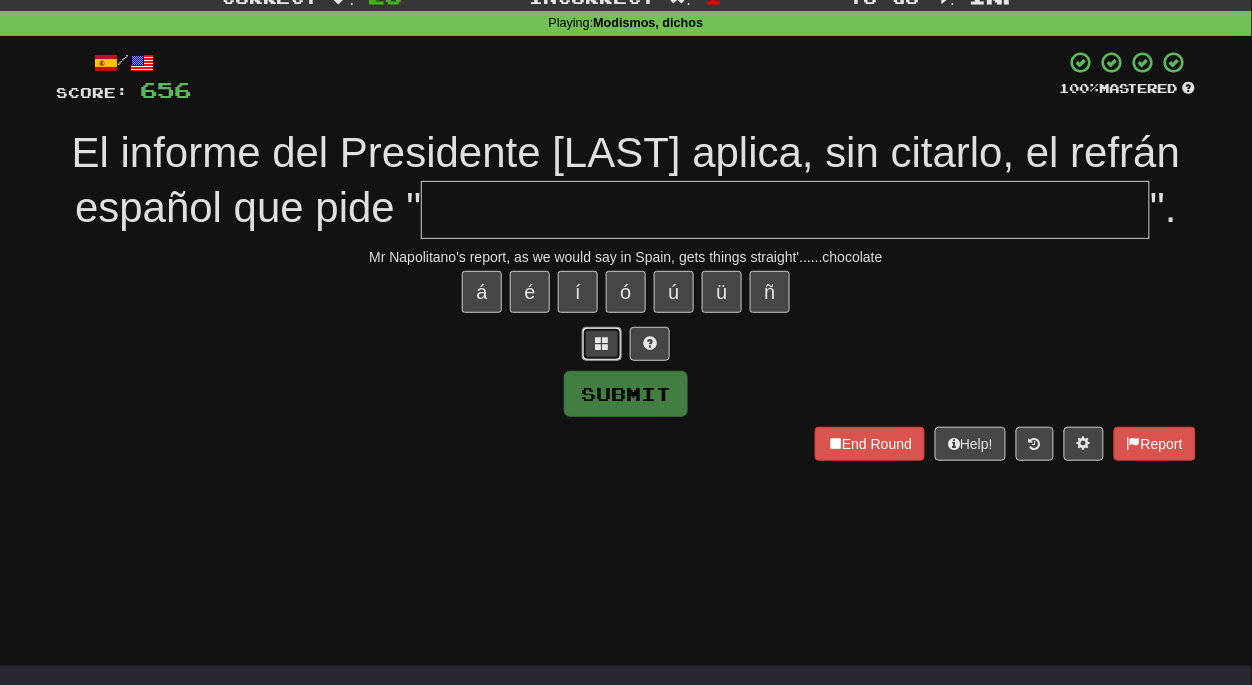 click at bounding box center (602, 343) 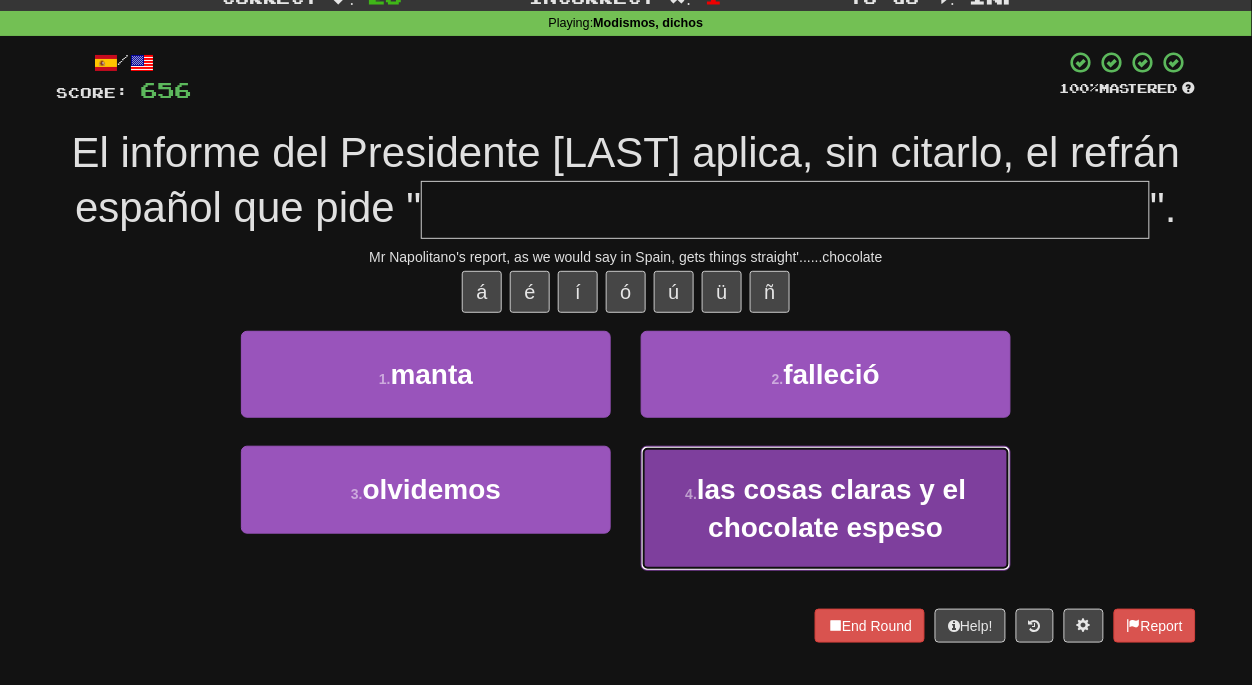 click on "las cosas claras y el chocolate espeso" at bounding box center [831, 508] 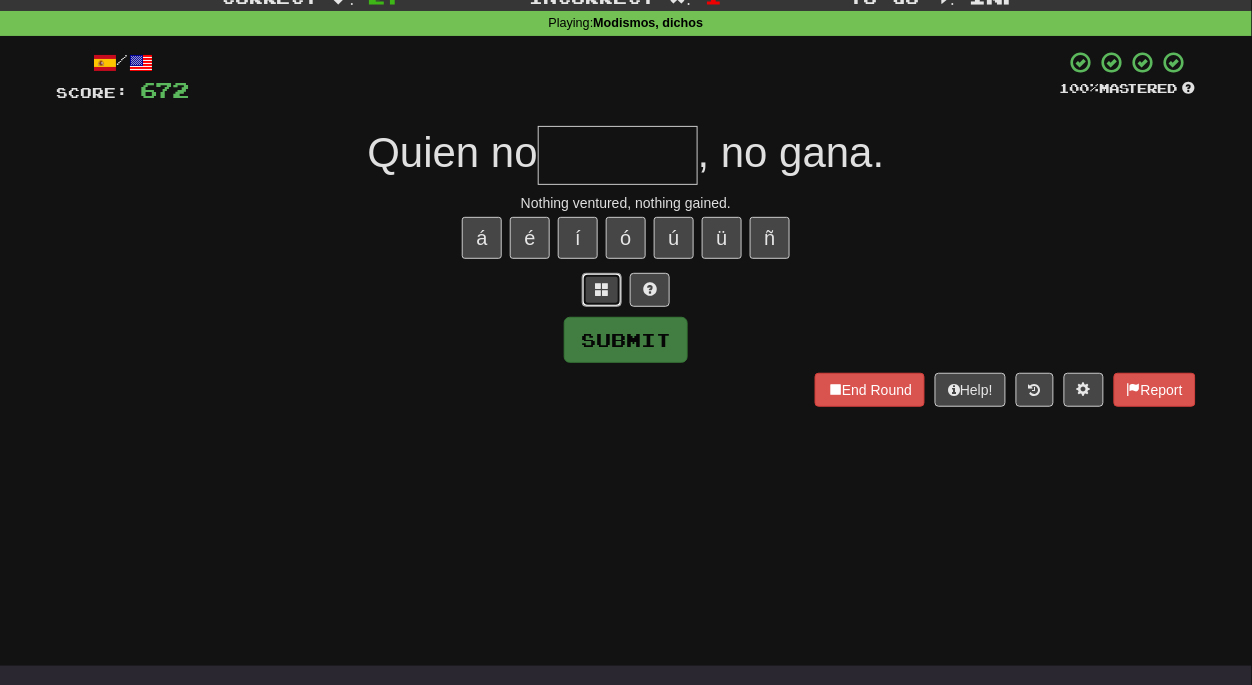 click at bounding box center [602, 290] 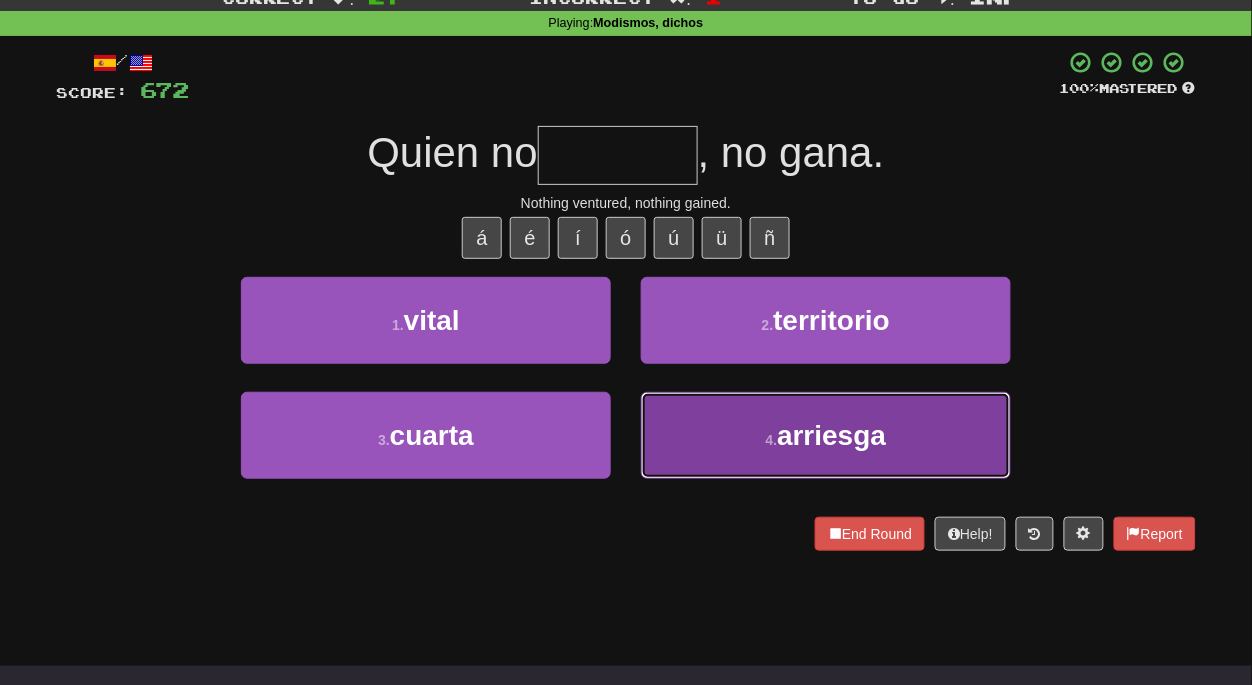 click on "4 .  arriesga" at bounding box center (826, 435) 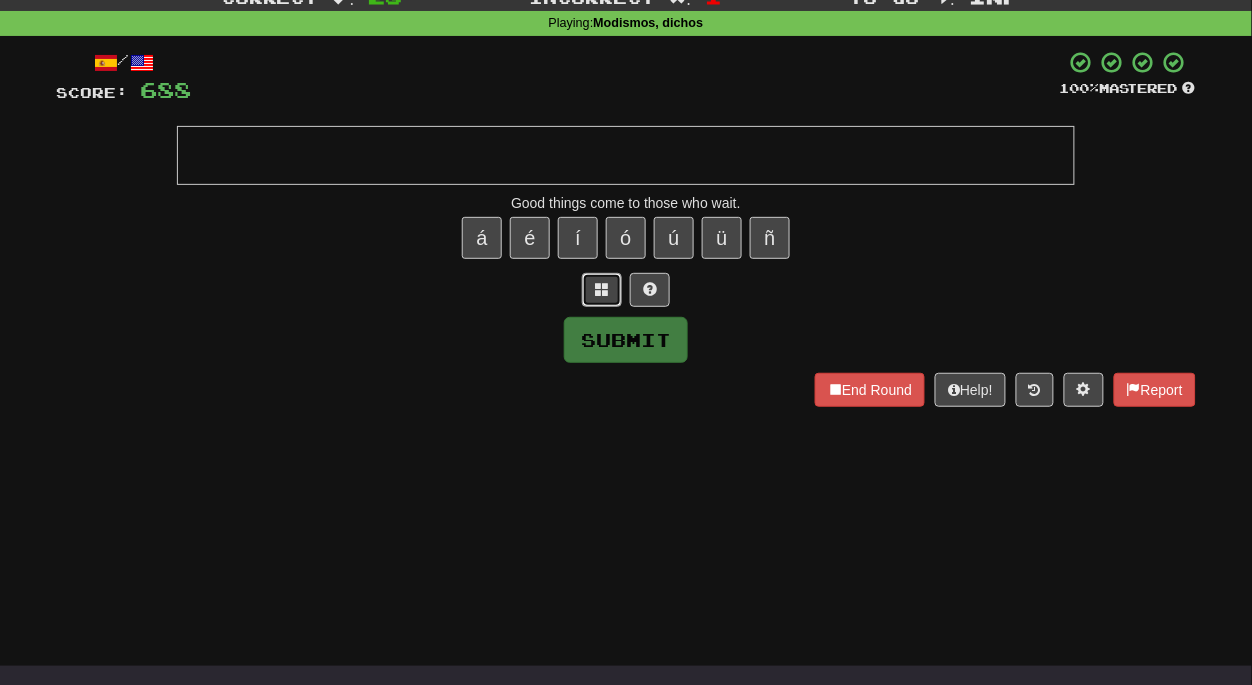 click at bounding box center [602, 289] 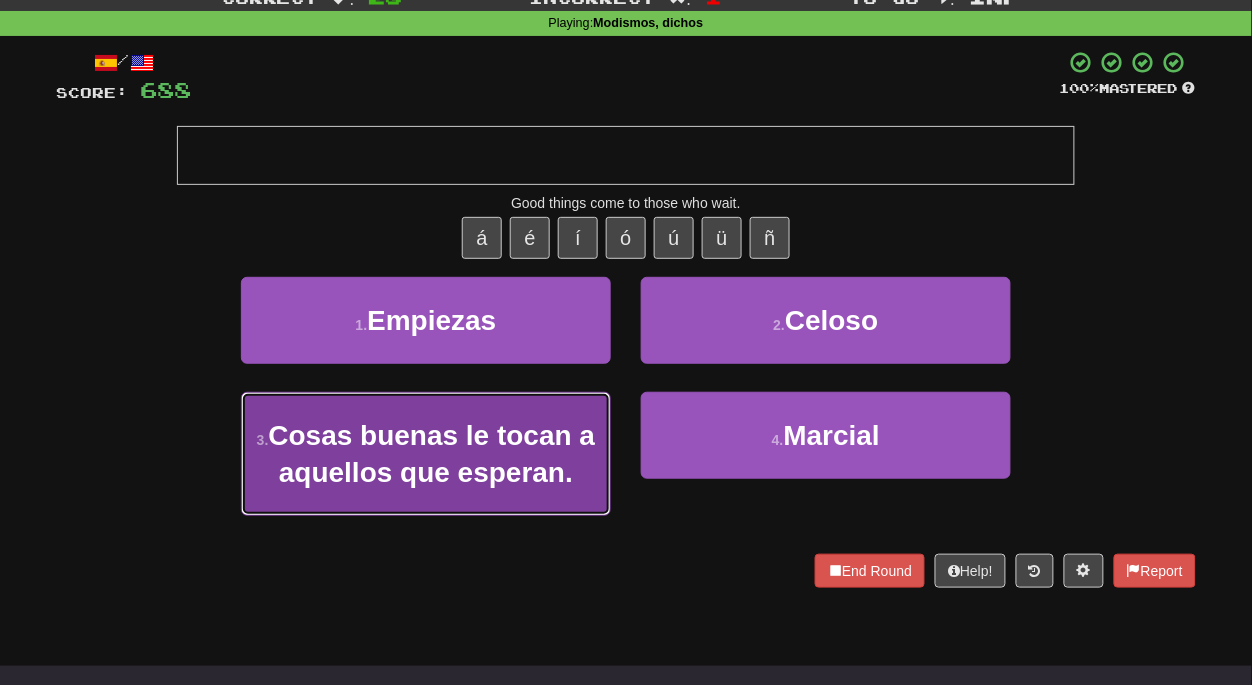 click on "Cosas buenas le tocan a aquellos que esperan." at bounding box center (431, 454) 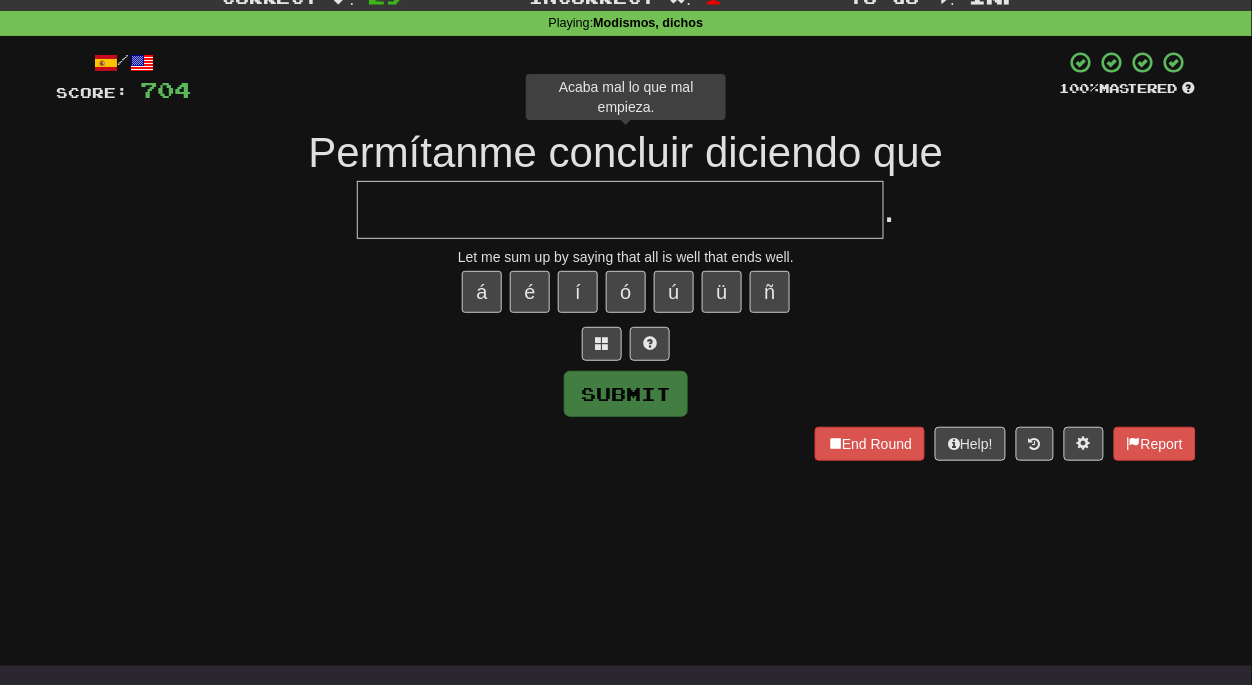type on "*" 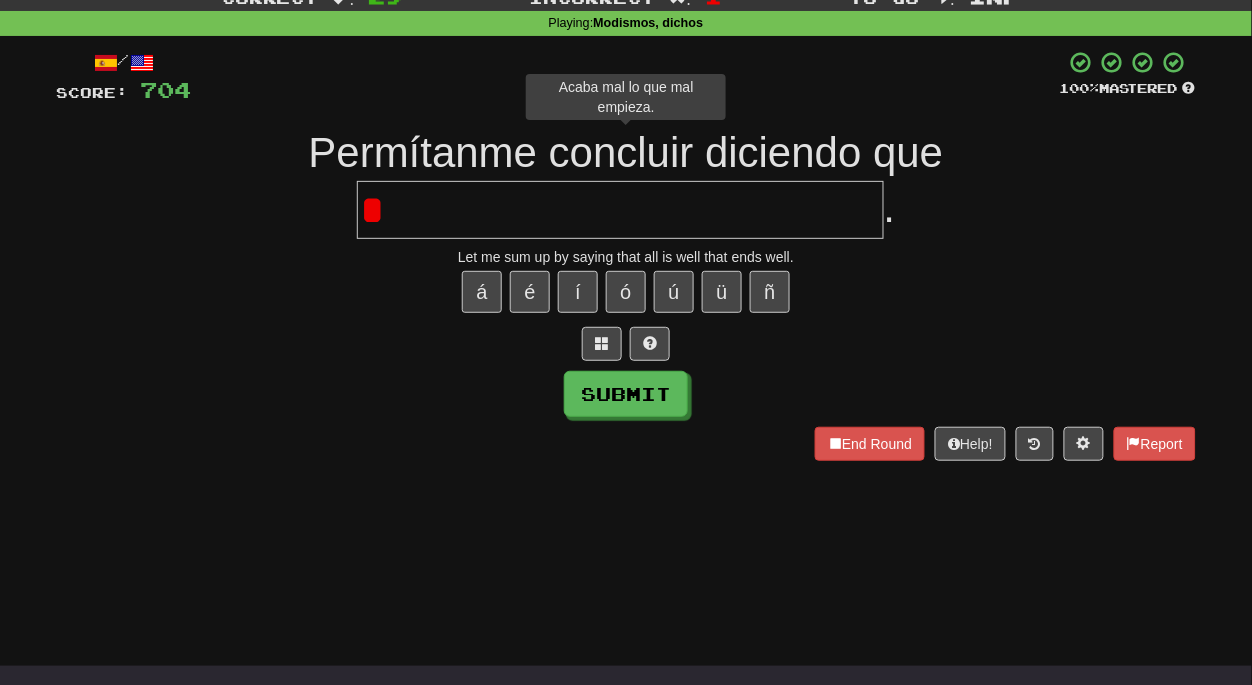 type 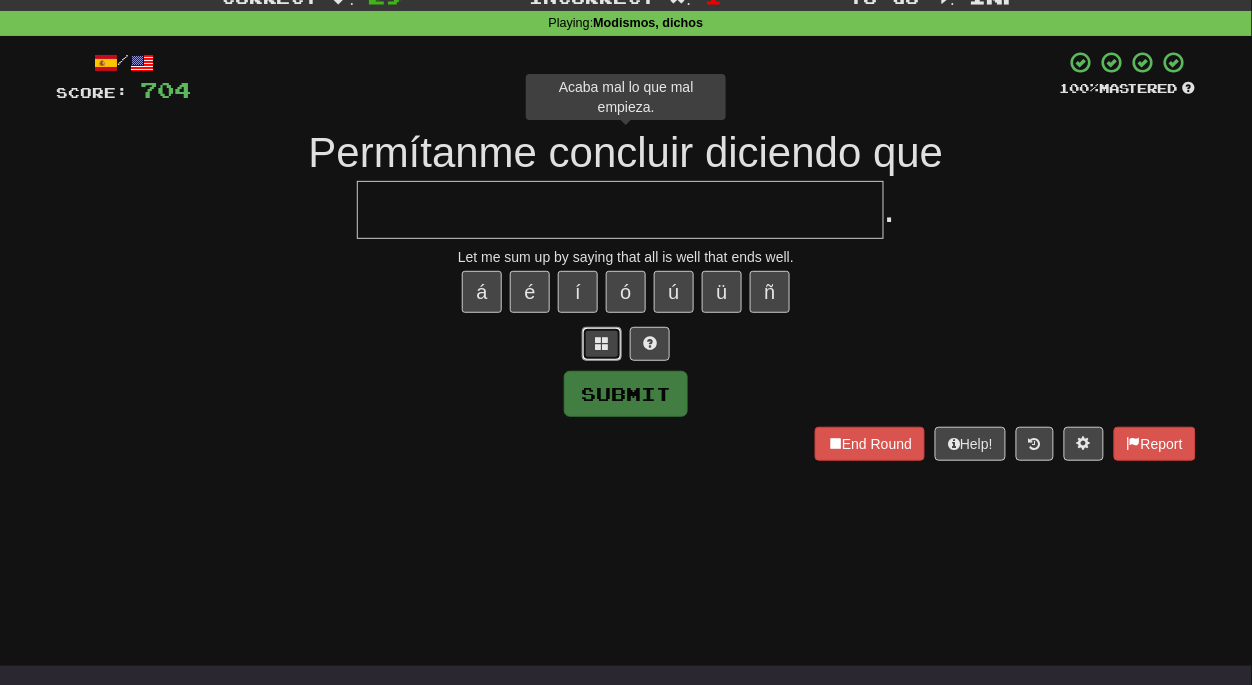 click at bounding box center [602, 343] 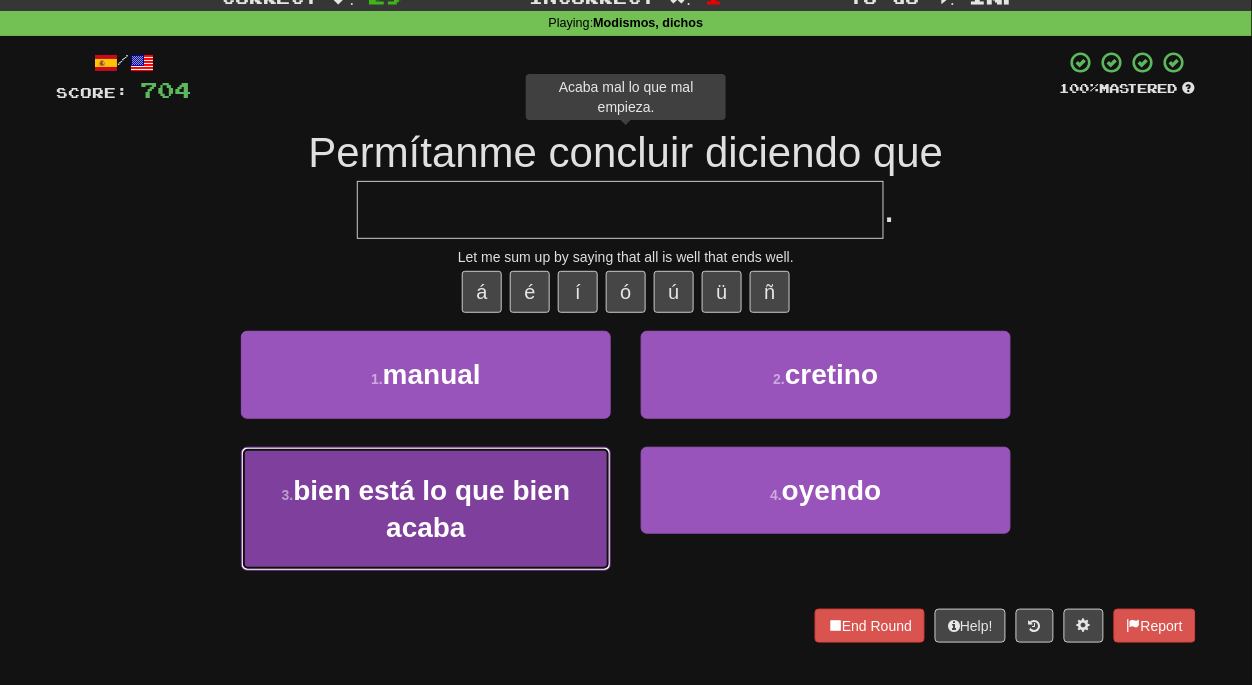 click on "bien está lo que bien acaba" at bounding box center [431, 509] 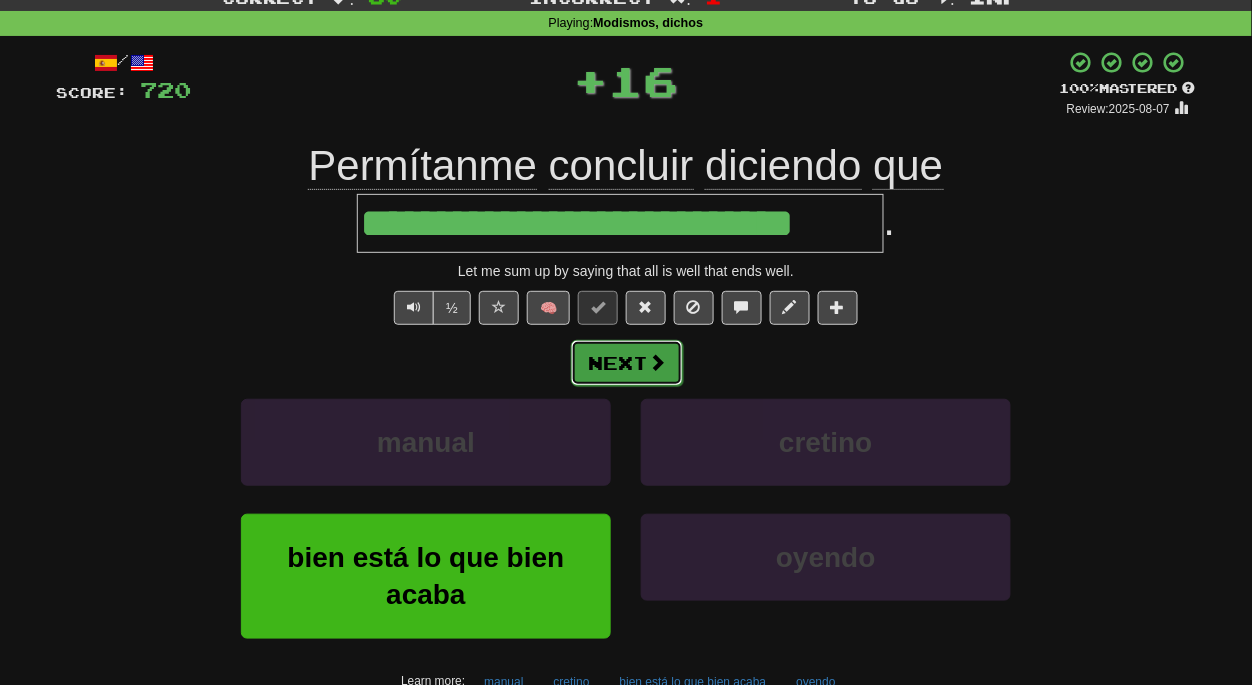 click on "Next" at bounding box center [627, 363] 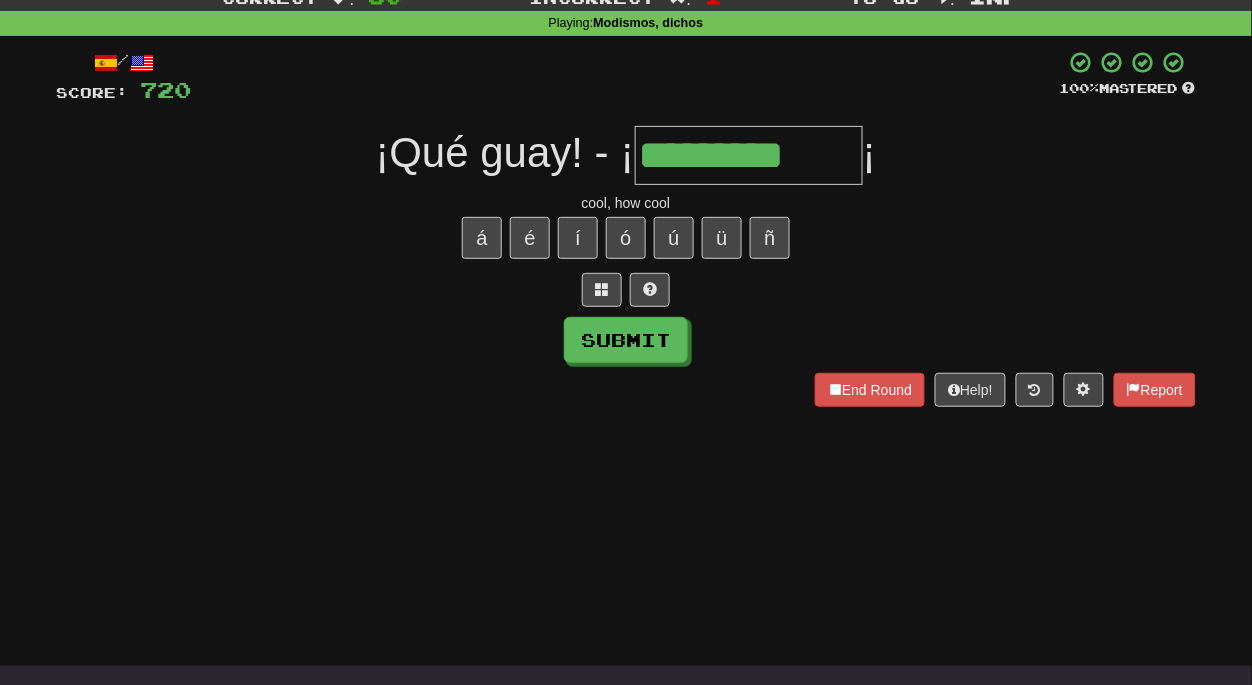 type on "*********" 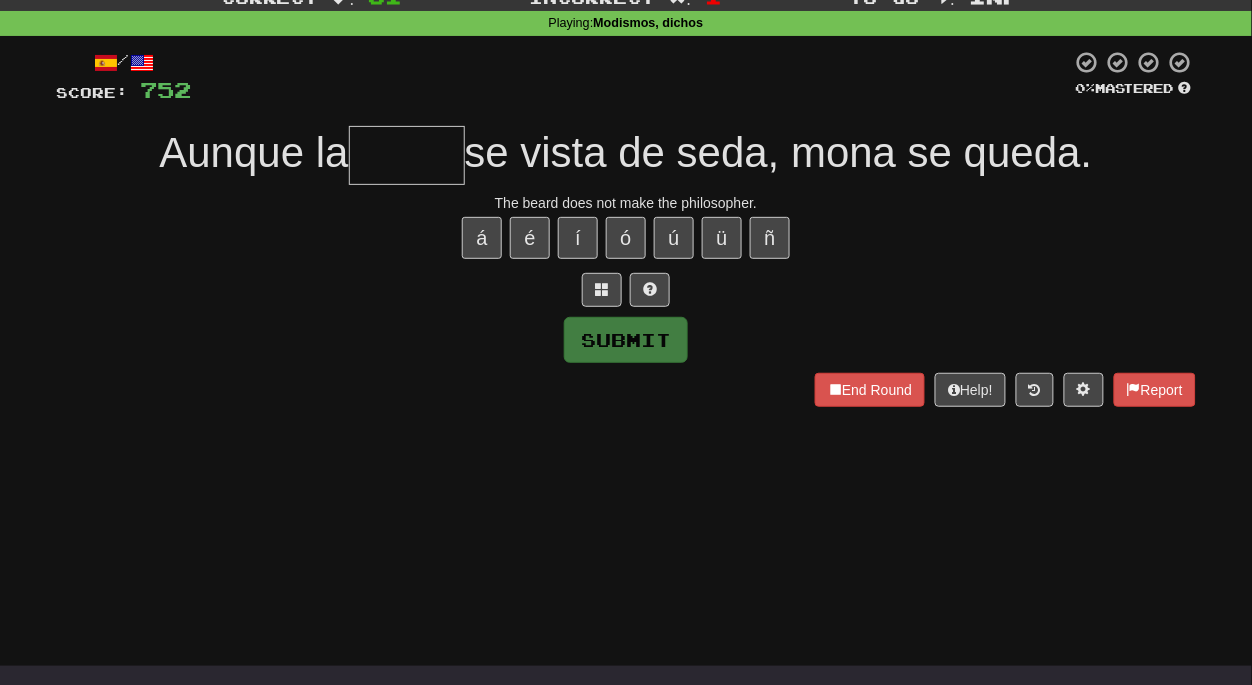 type on "*" 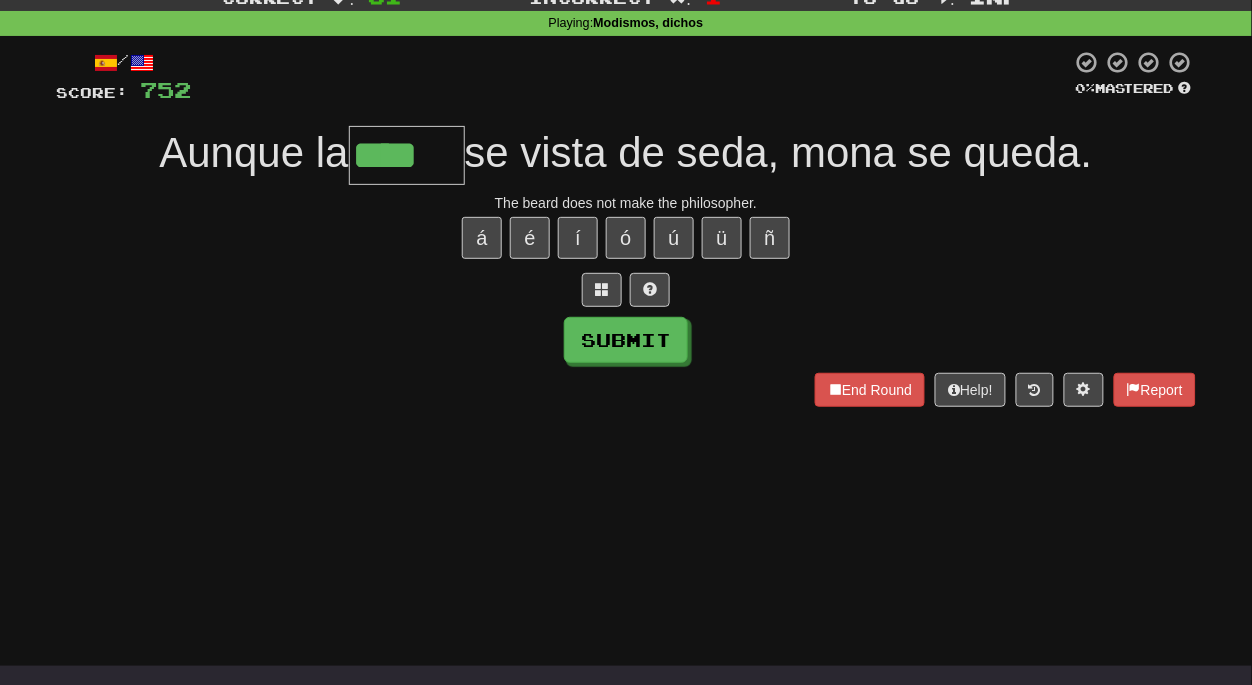 type on "****" 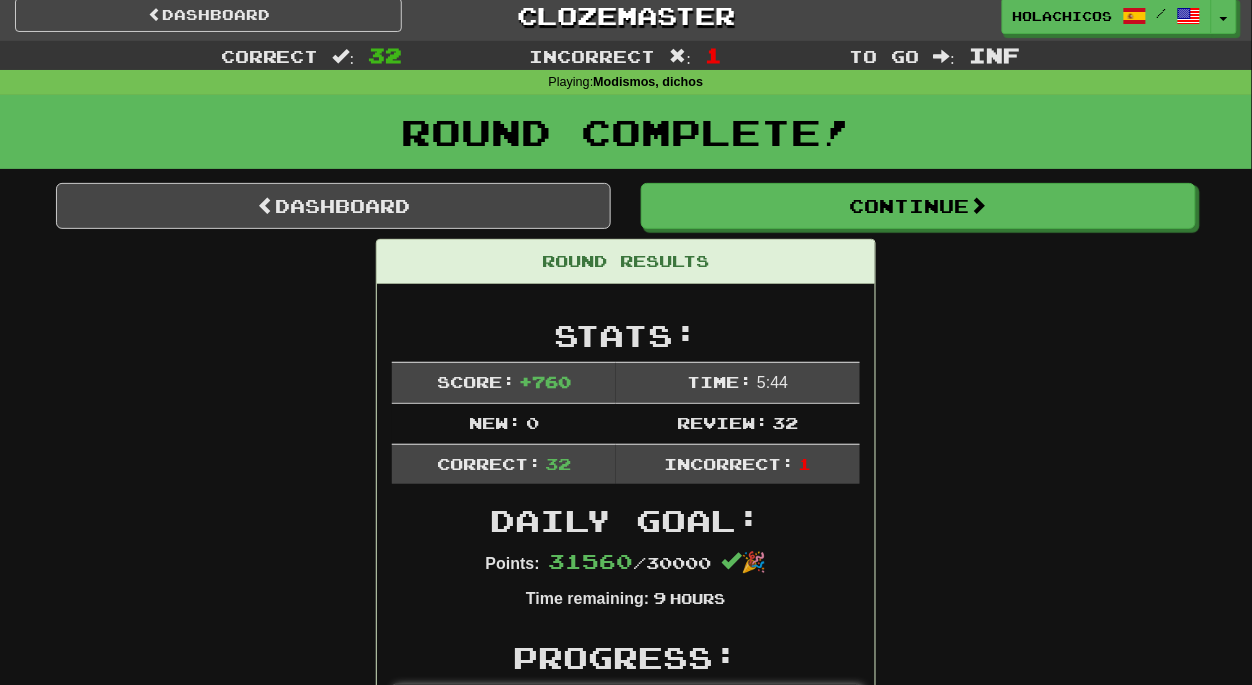 scroll, scrollTop: 8, scrollLeft: 0, axis: vertical 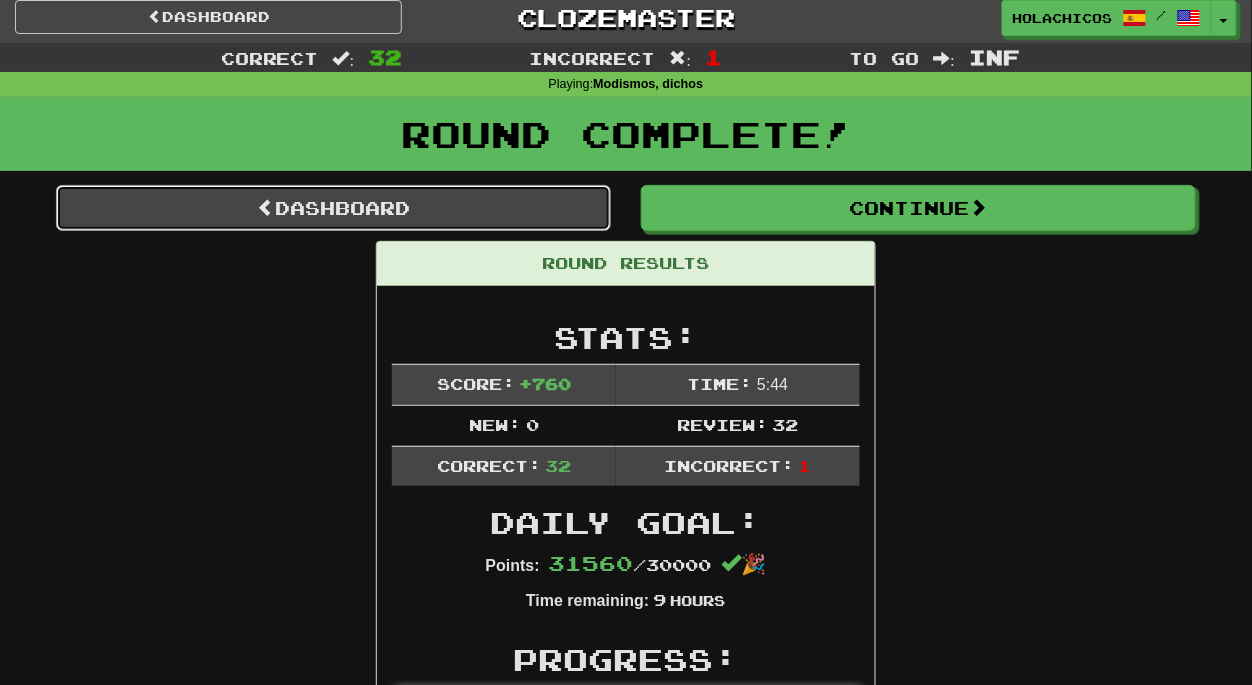 click on "Dashboard" at bounding box center (333, 208) 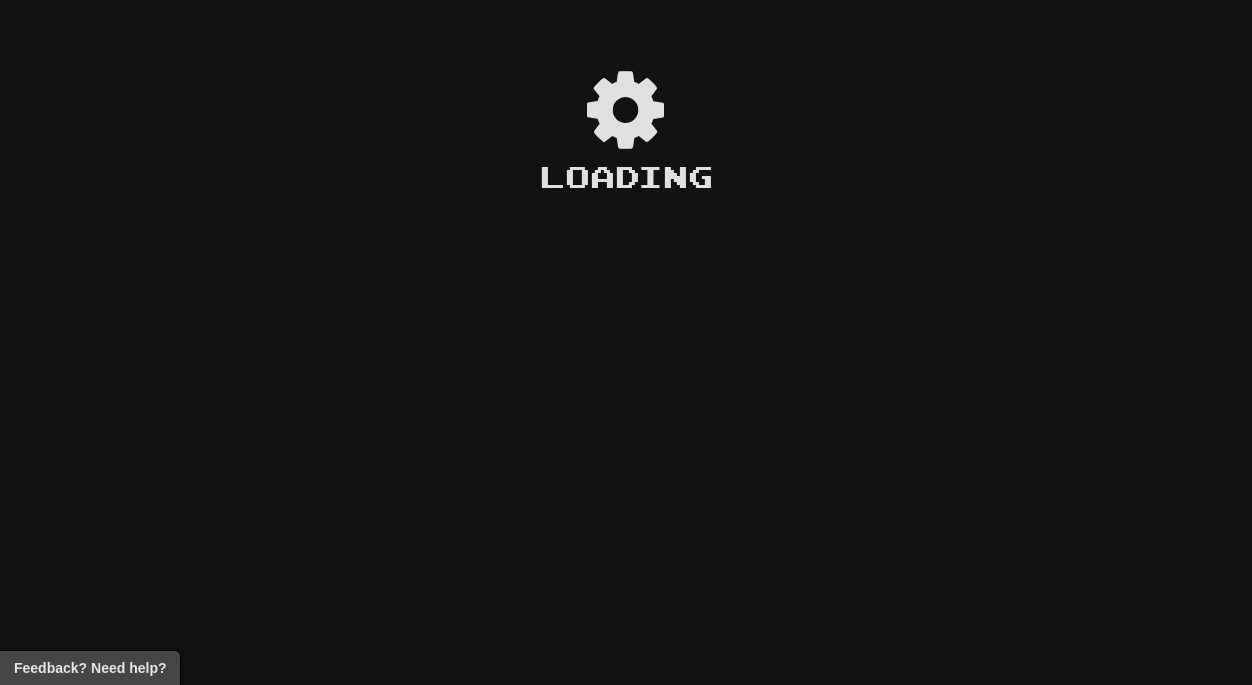 scroll, scrollTop: 0, scrollLeft: 0, axis: both 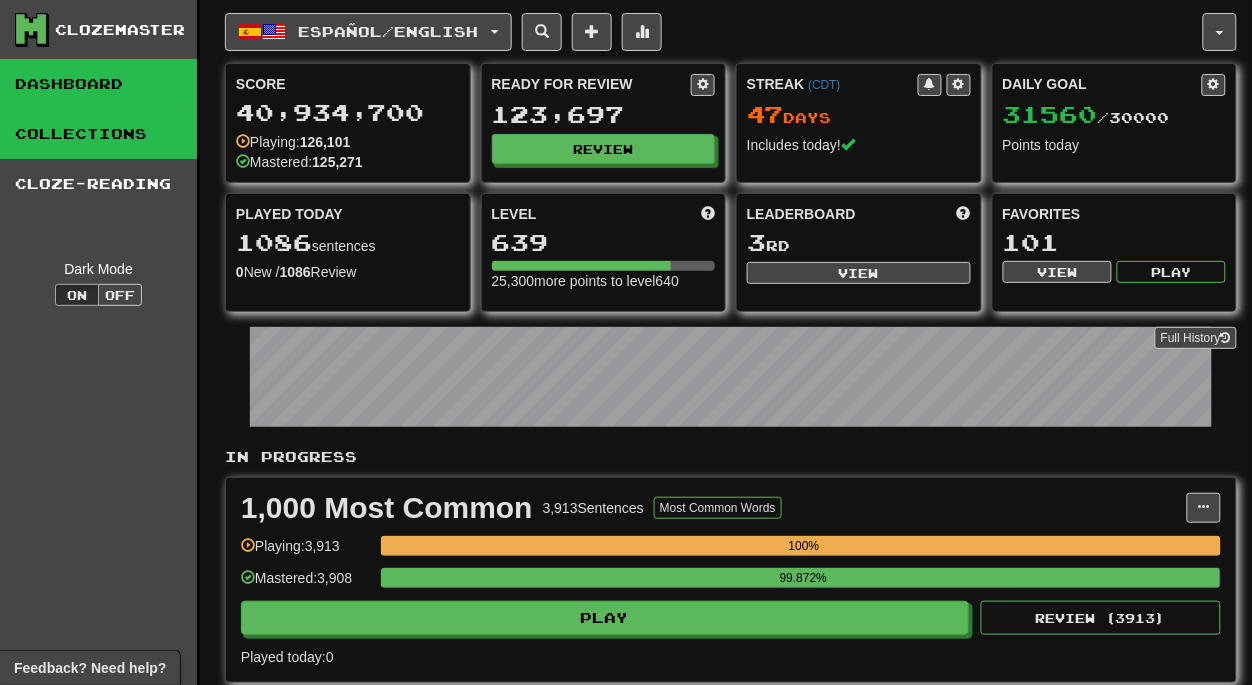click on "Collections" at bounding box center (98, 134) 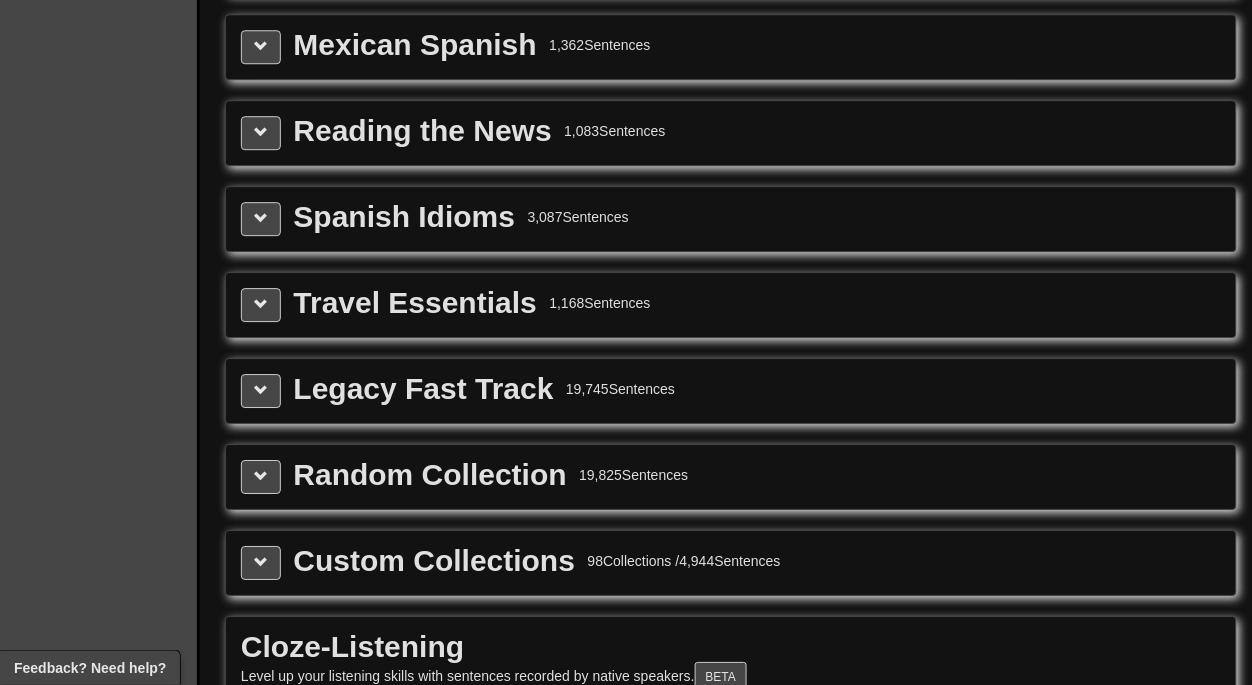 scroll, scrollTop: 2965, scrollLeft: 0, axis: vertical 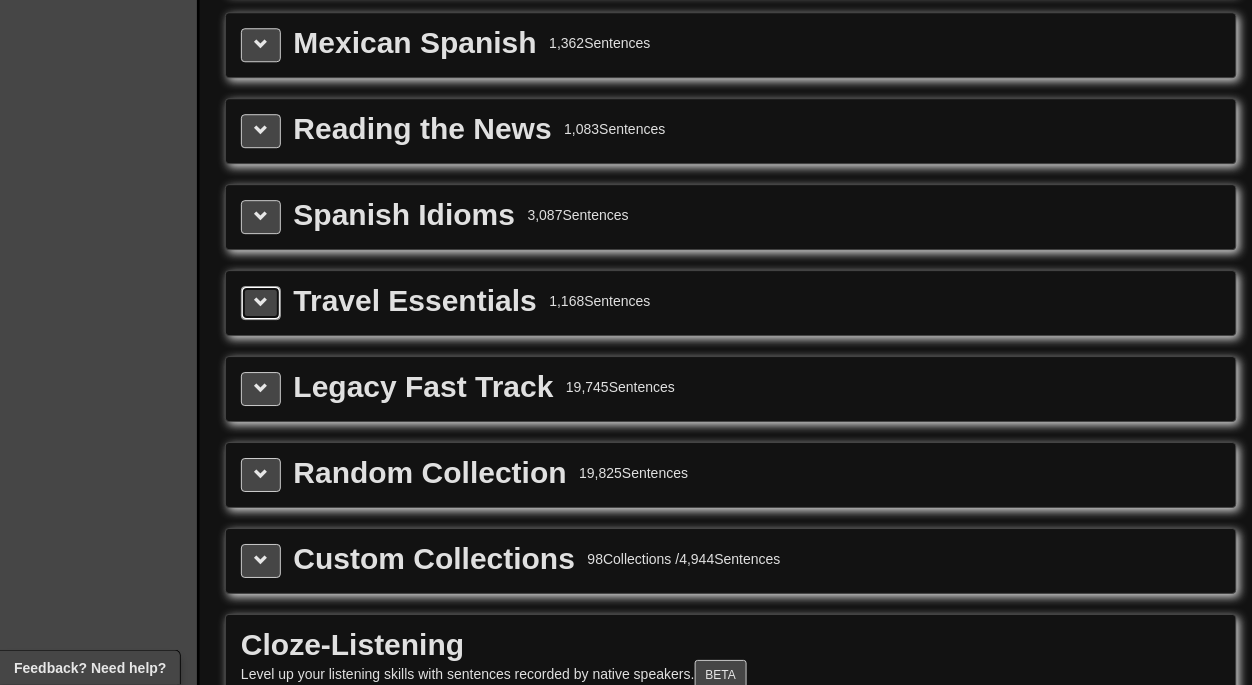 click at bounding box center [261, 303] 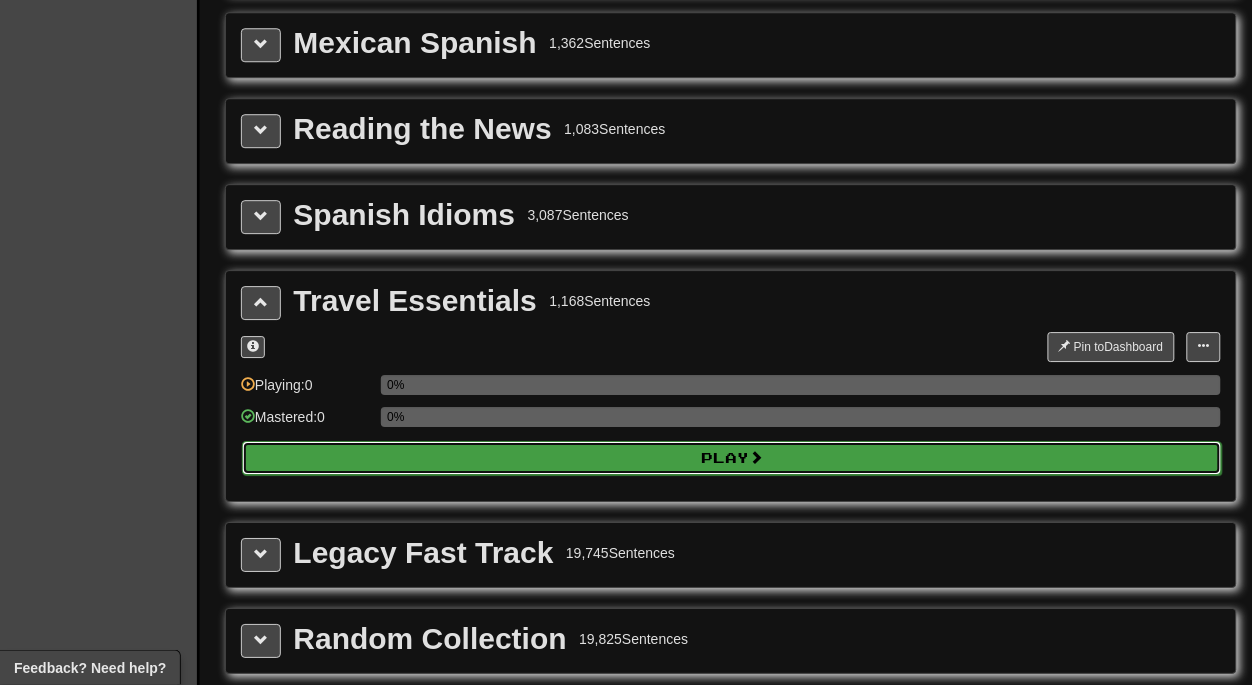 click on "Play" at bounding box center [732, 458] 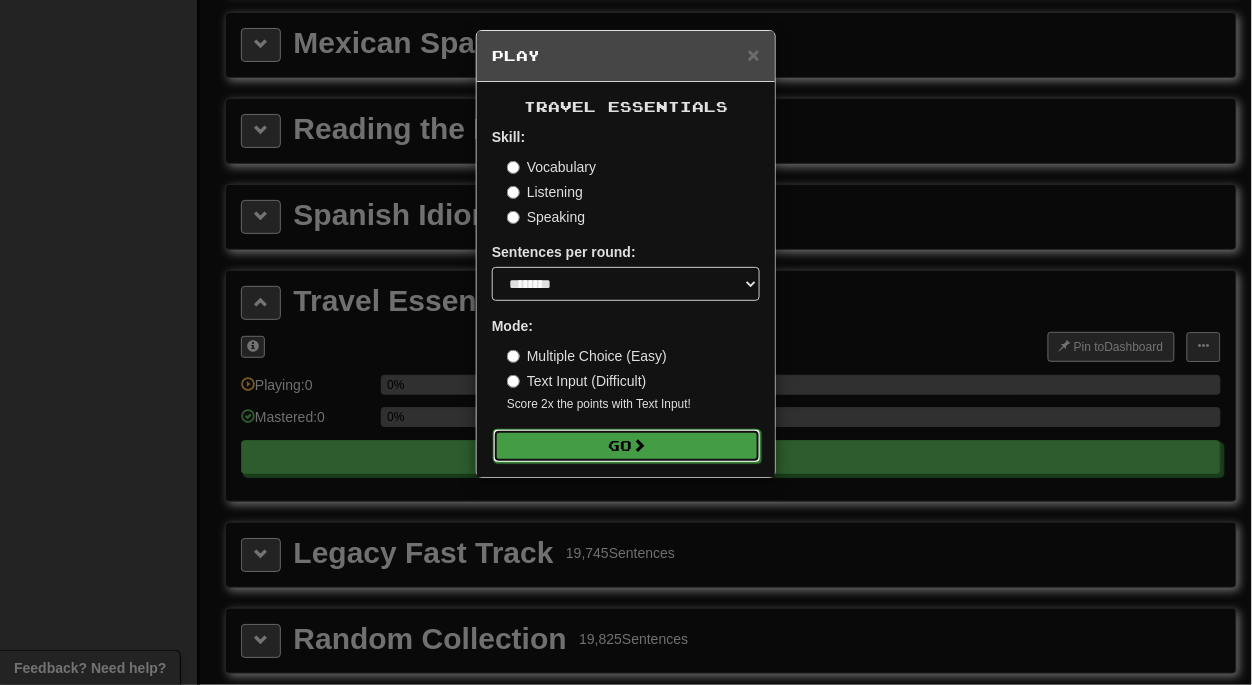 click on "Go" at bounding box center [627, 446] 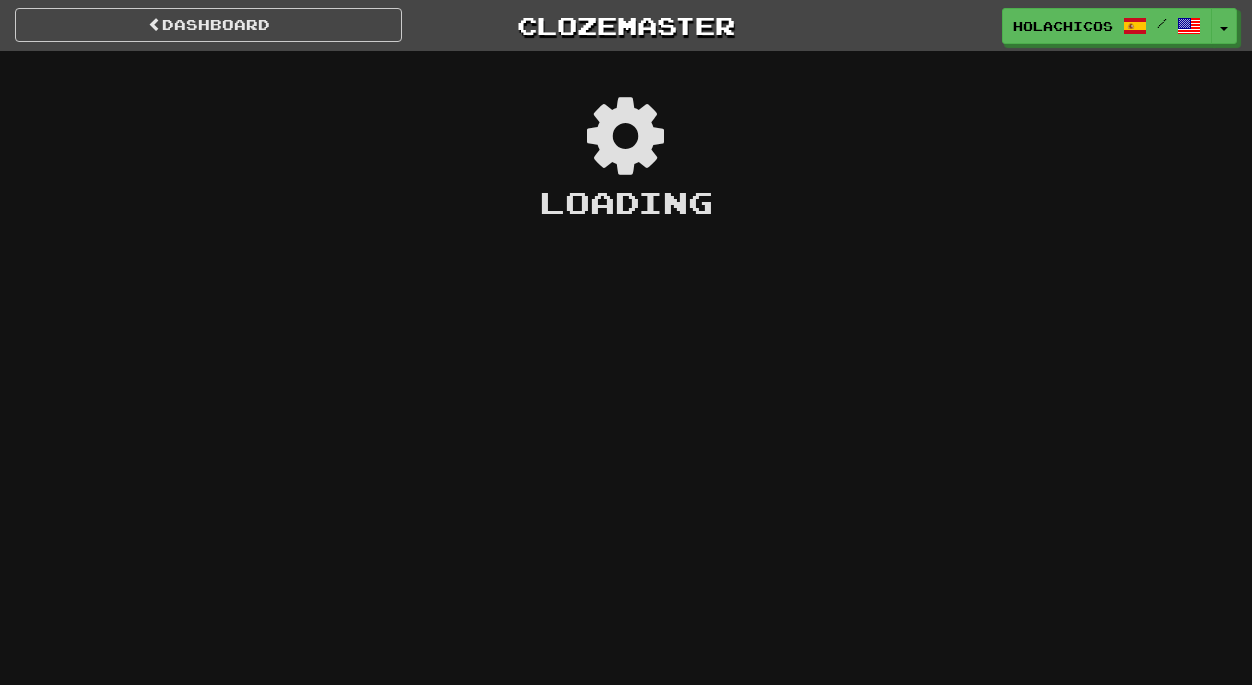scroll, scrollTop: 0, scrollLeft: 0, axis: both 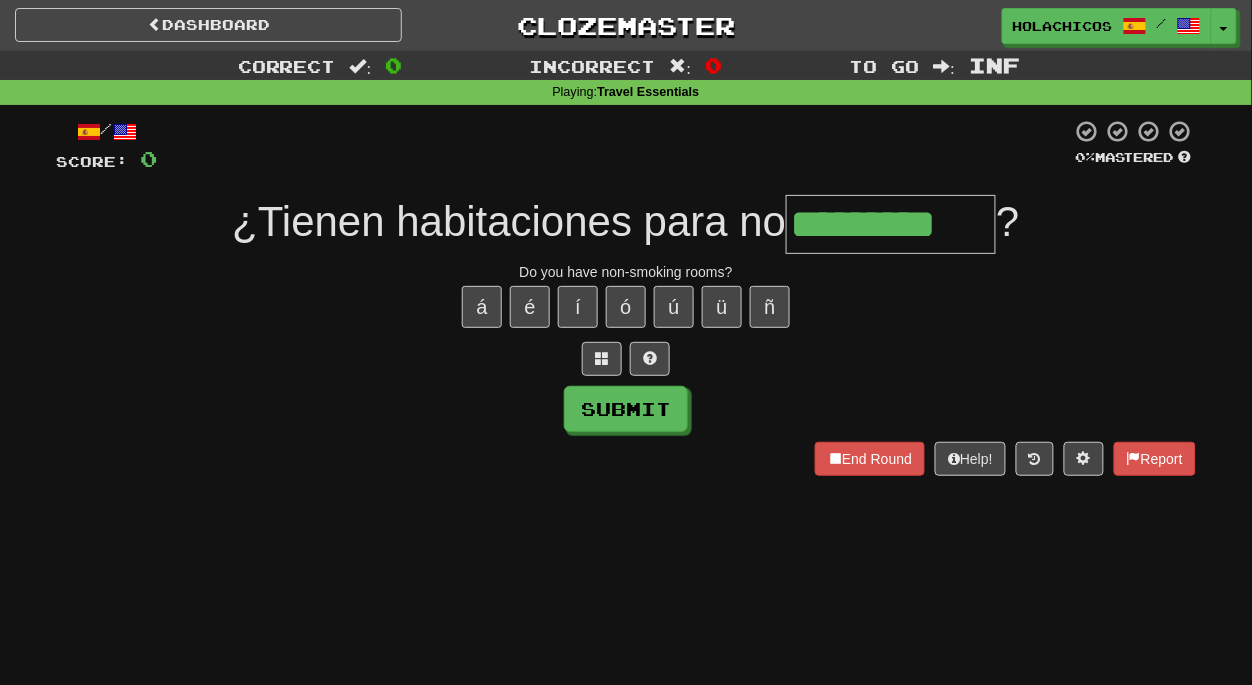 type on "*********" 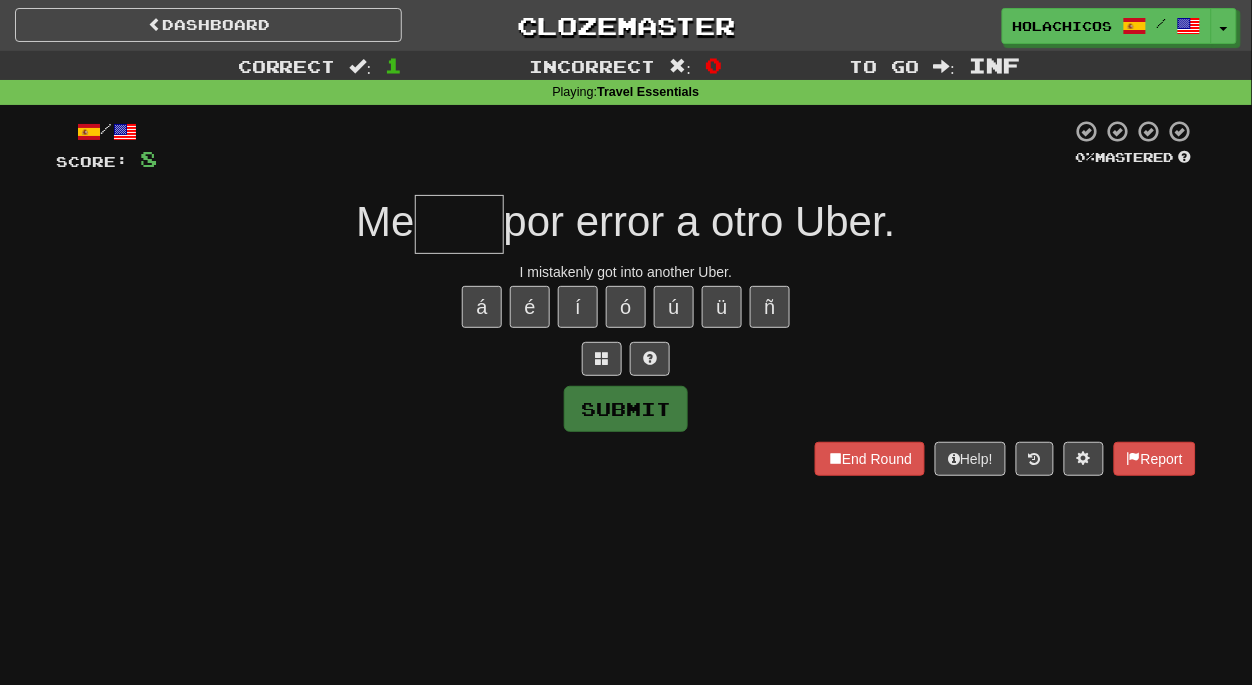 type on "*" 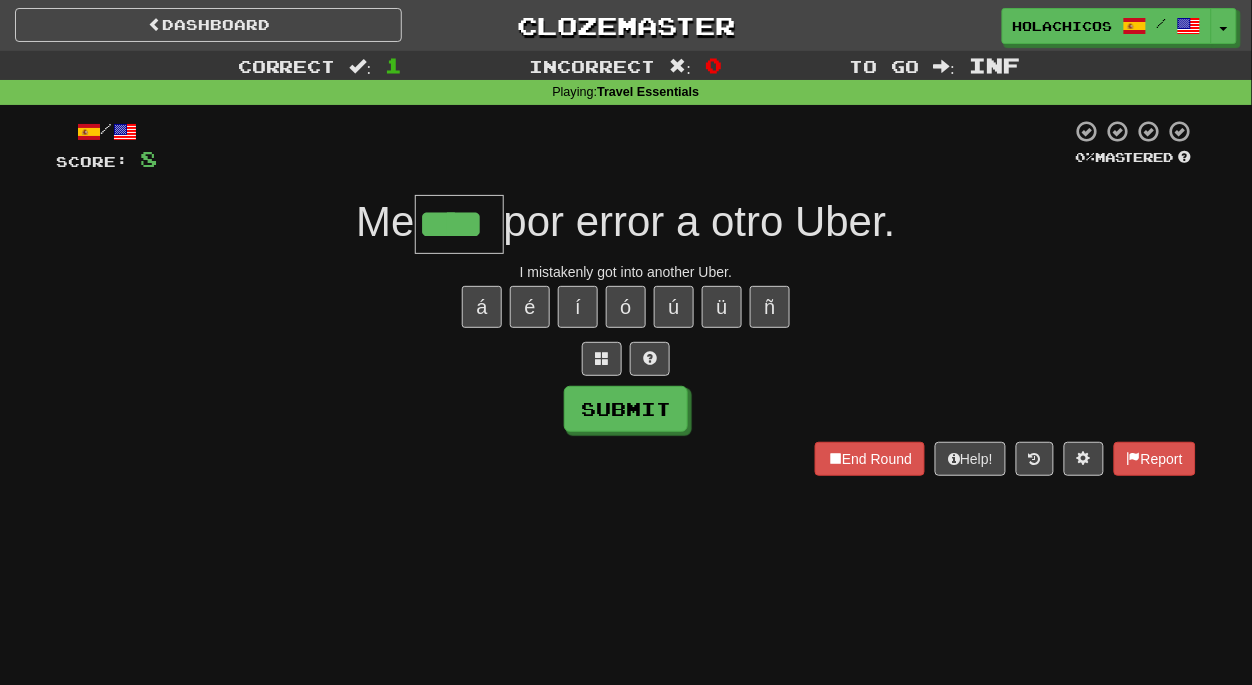 type on "****" 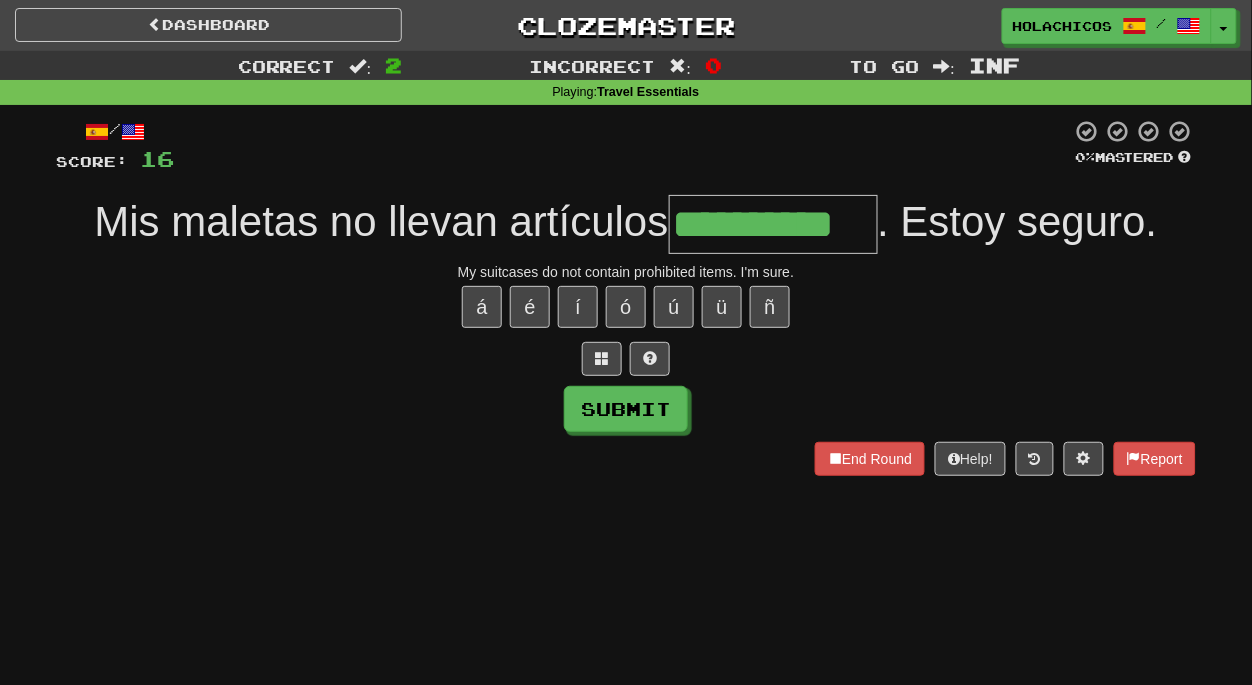 type on "**********" 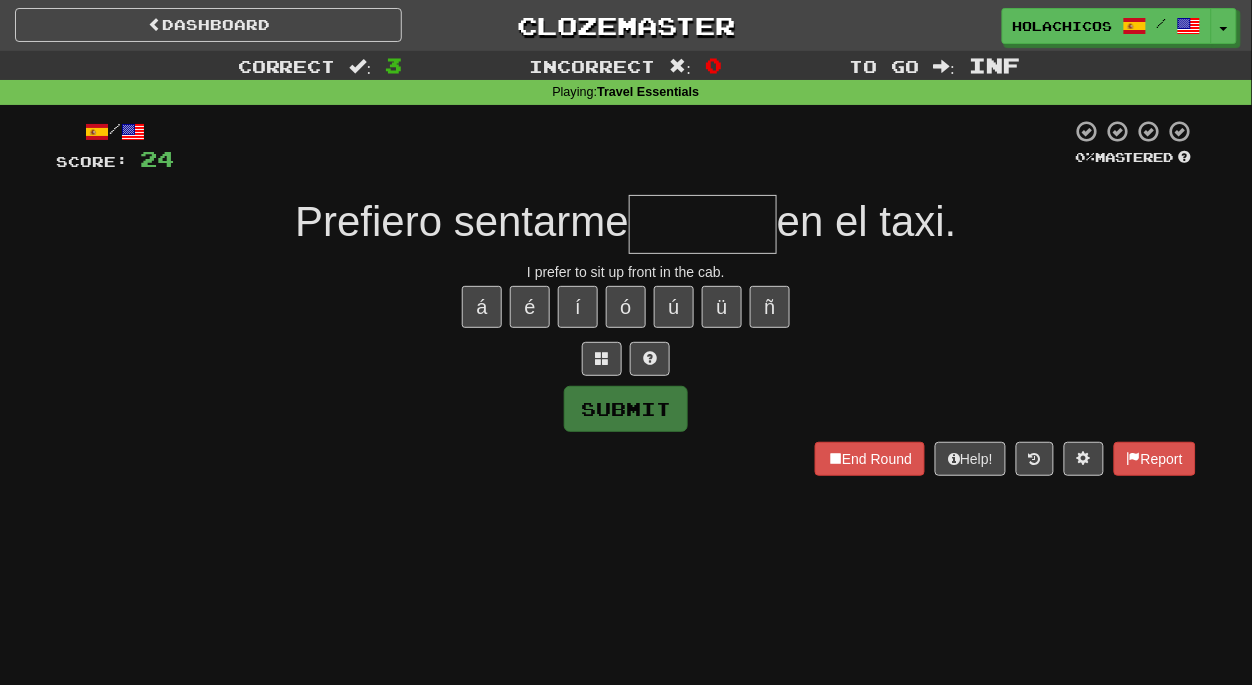 type on "*" 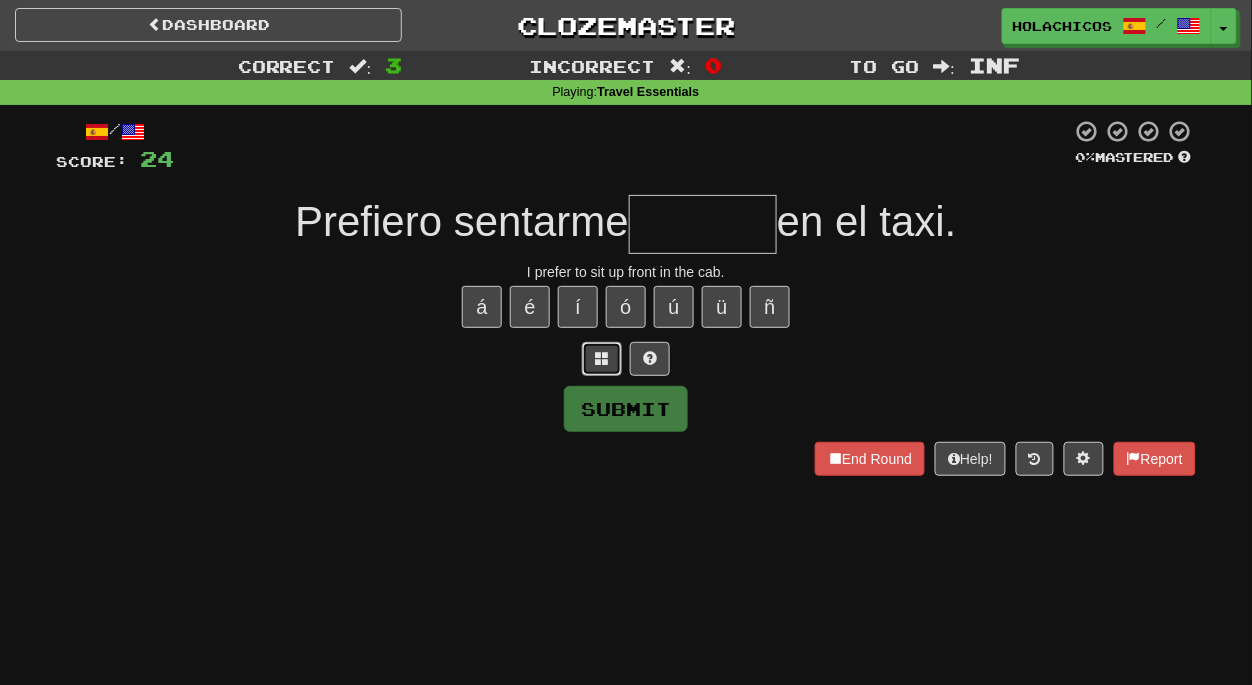click at bounding box center [602, 358] 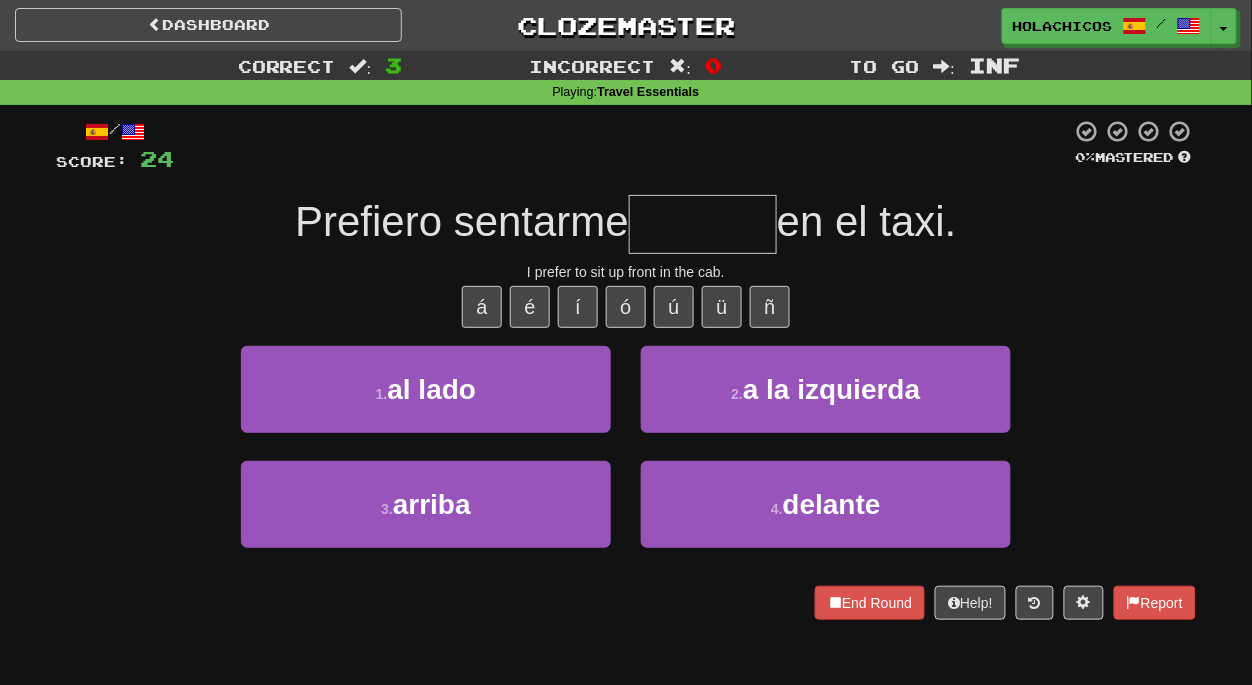 type on "*" 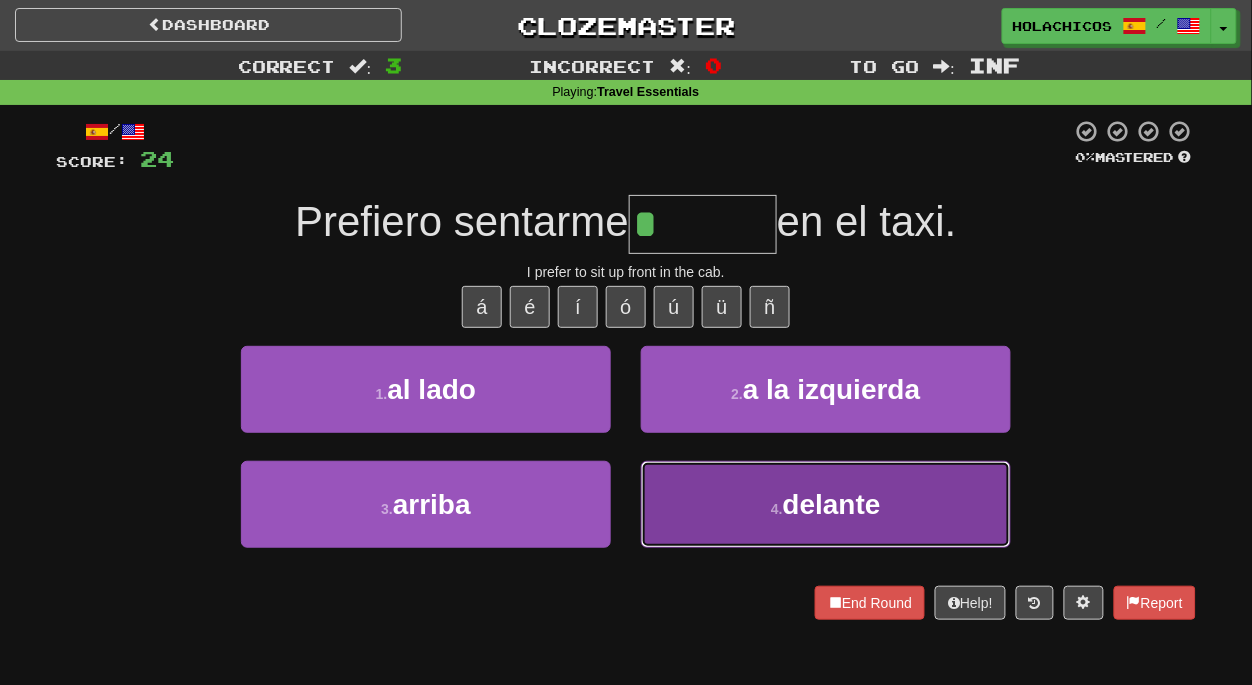click on "delante" at bounding box center [832, 504] 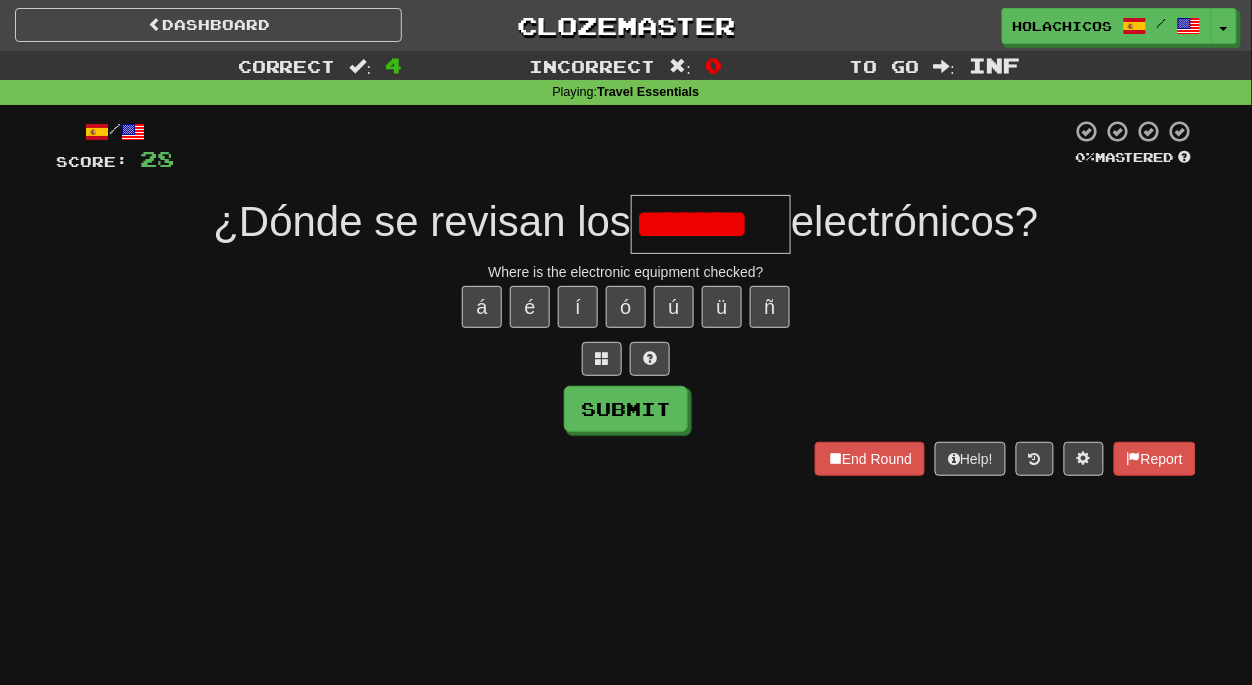 scroll, scrollTop: 0, scrollLeft: 0, axis: both 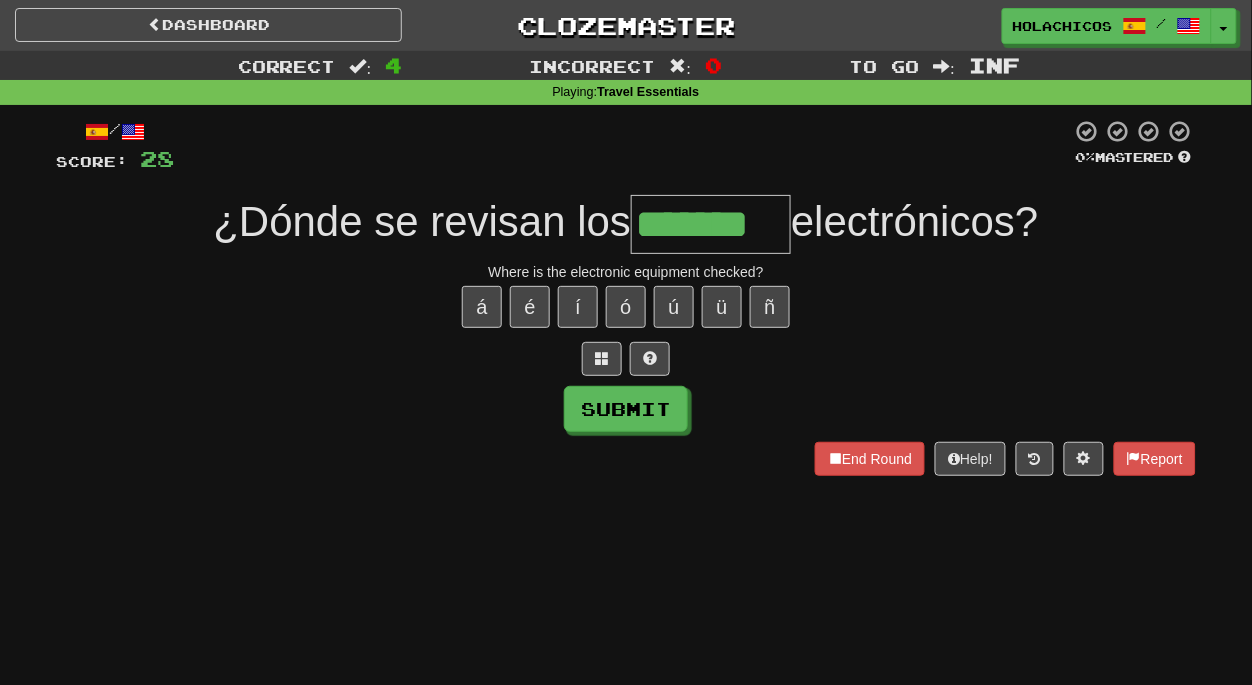 type on "*******" 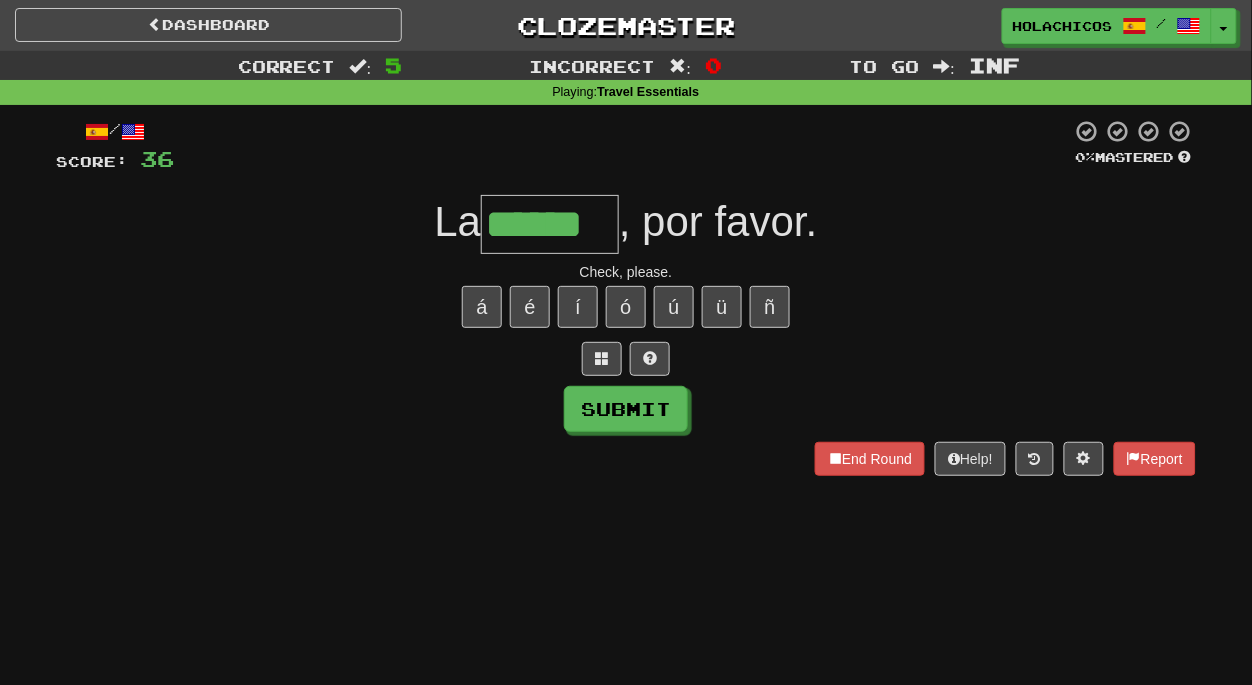 type on "******" 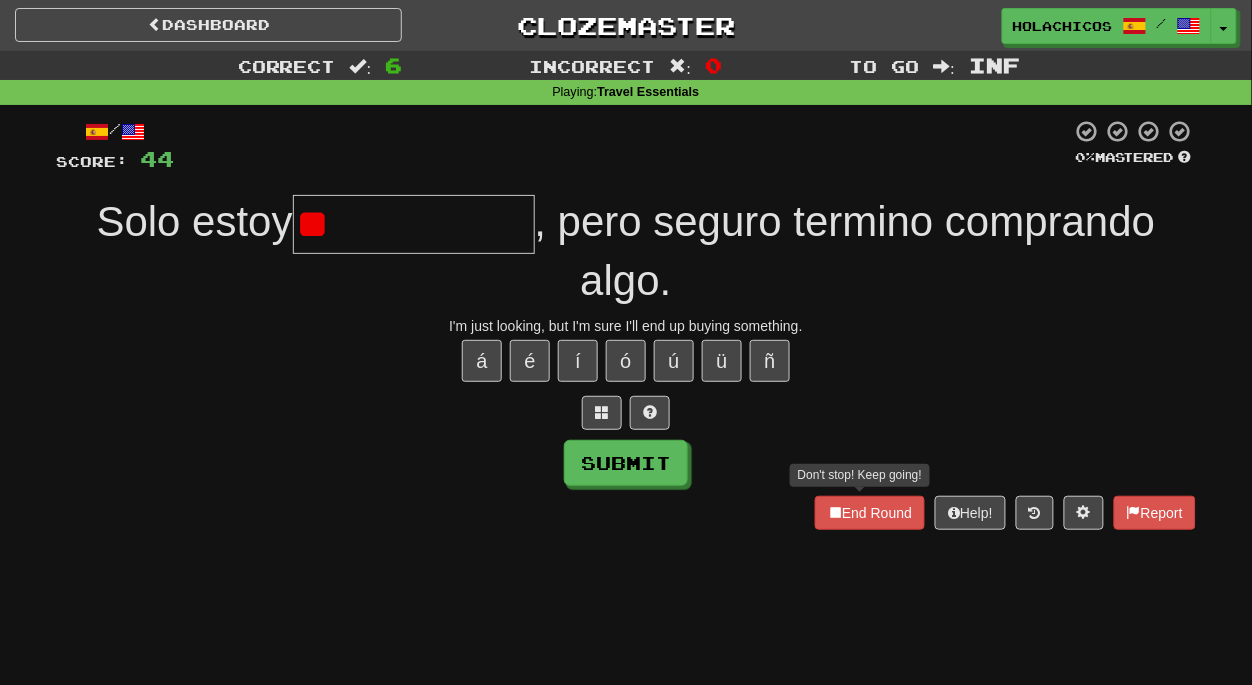 type on "*" 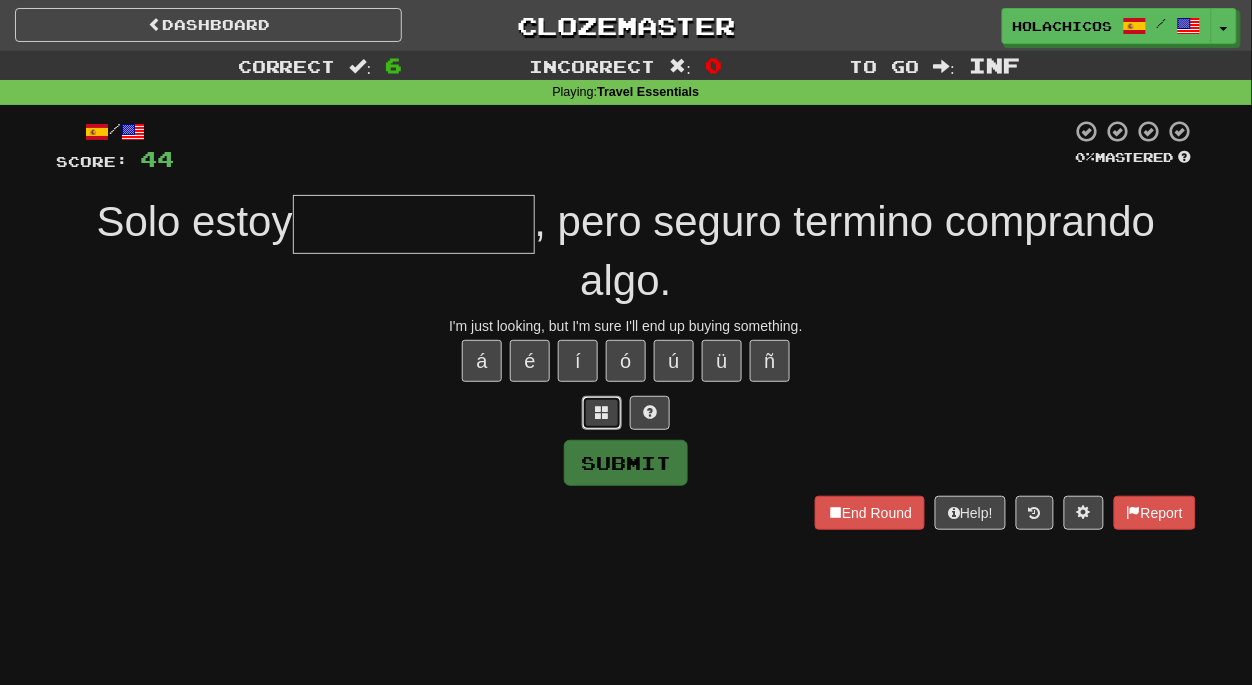 click at bounding box center (602, 412) 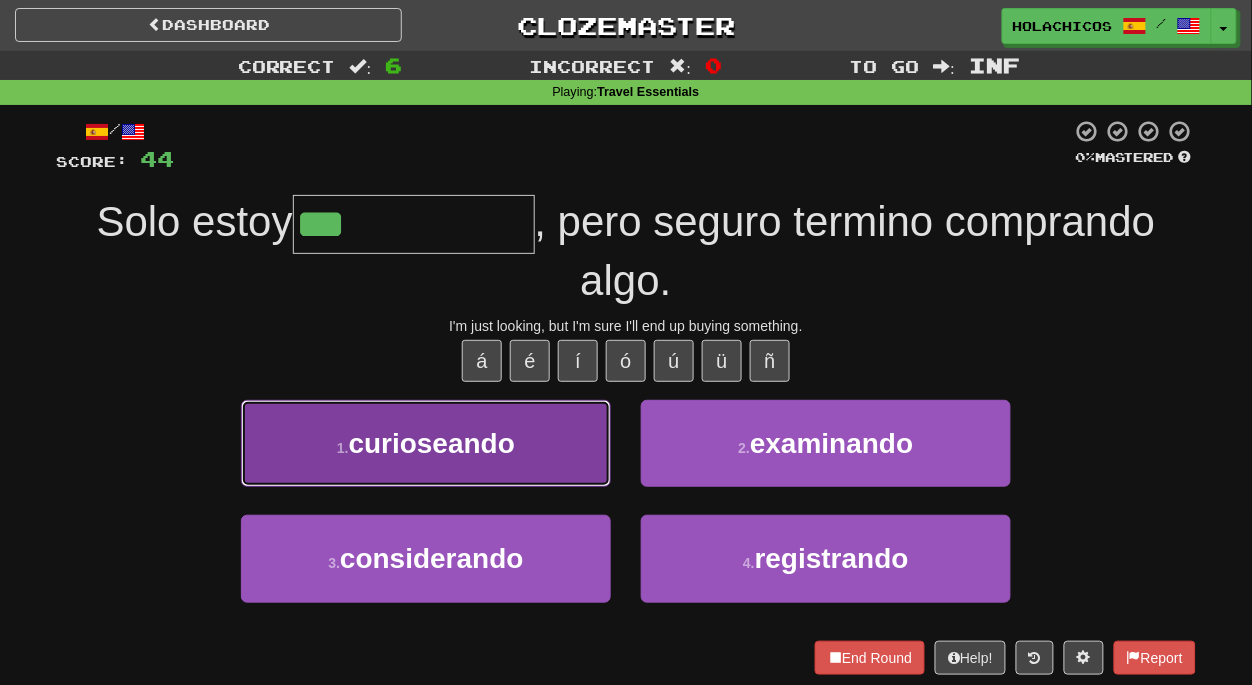 click on "curioseando" at bounding box center (432, 443) 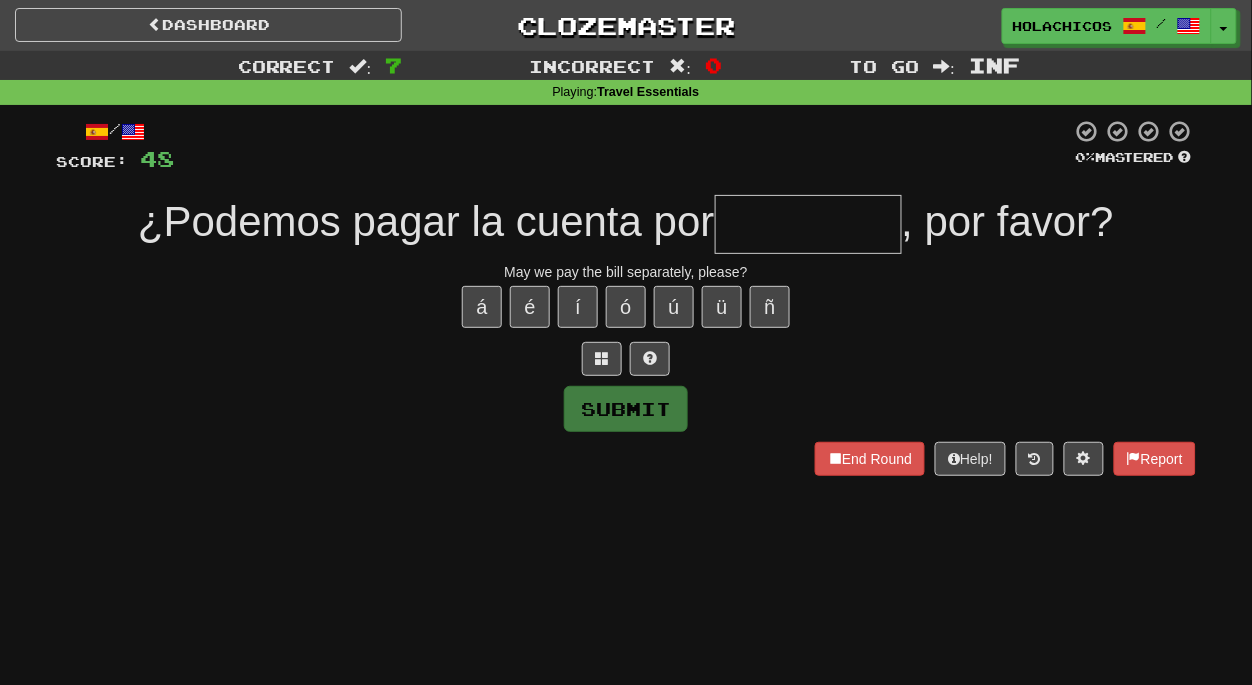 type on "*" 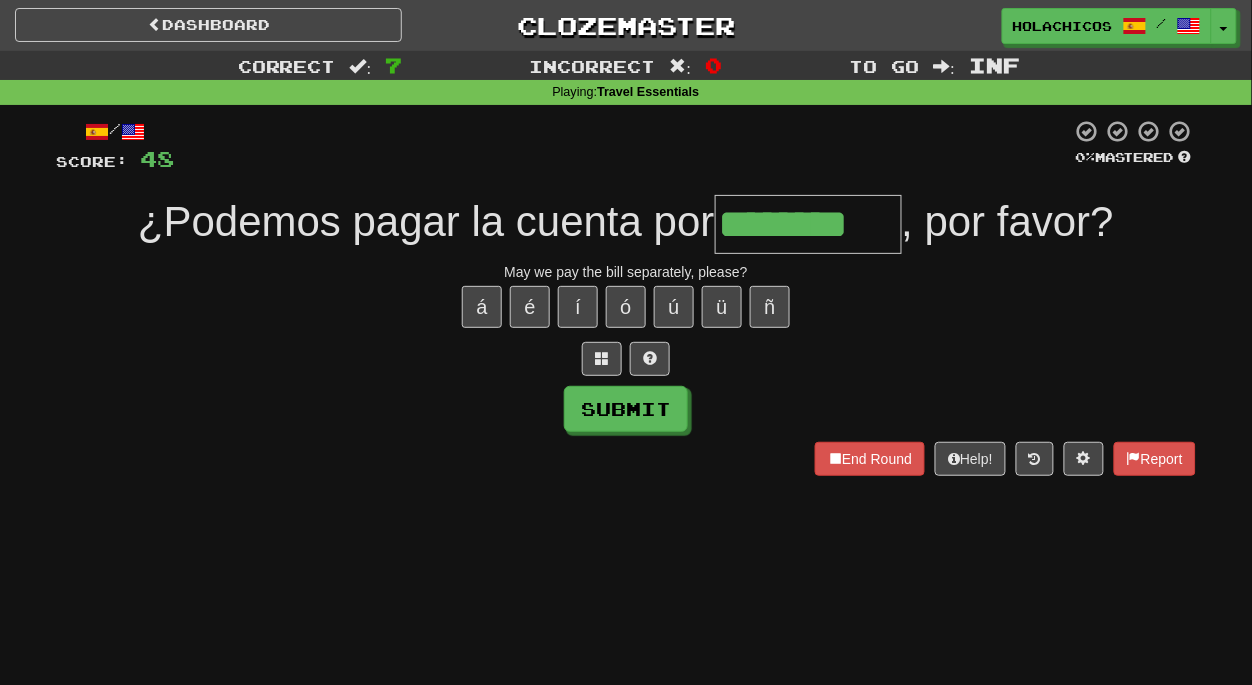 type on "********" 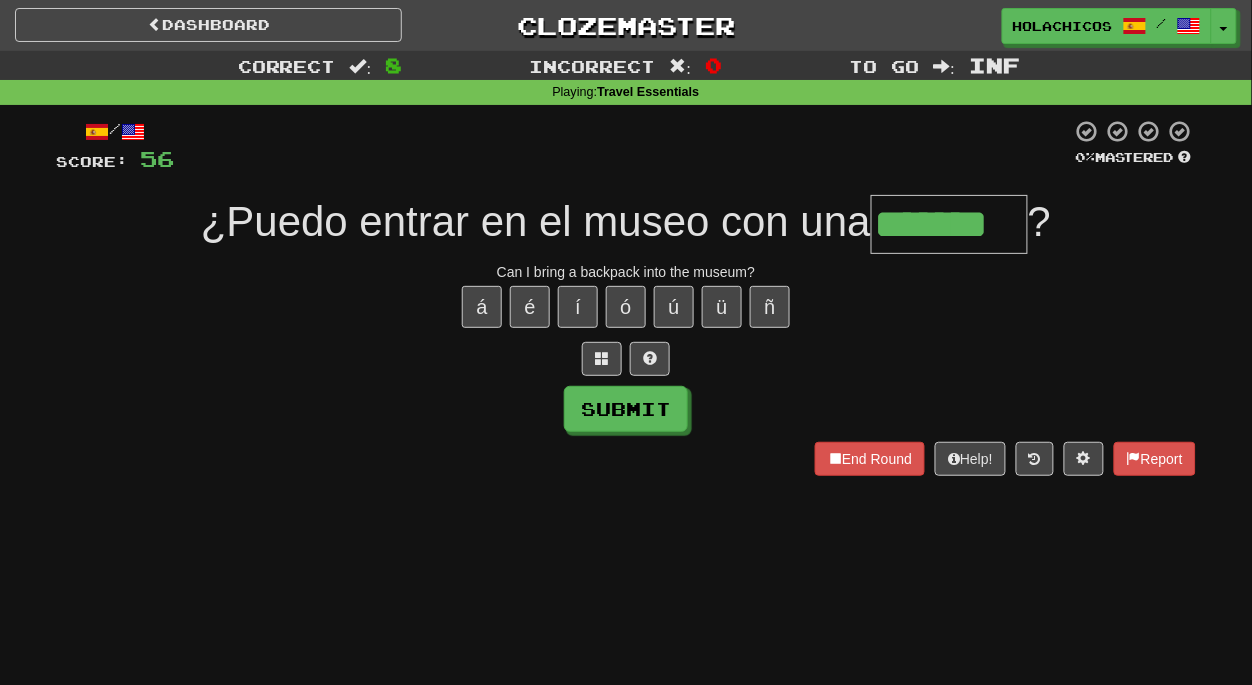 type on "*******" 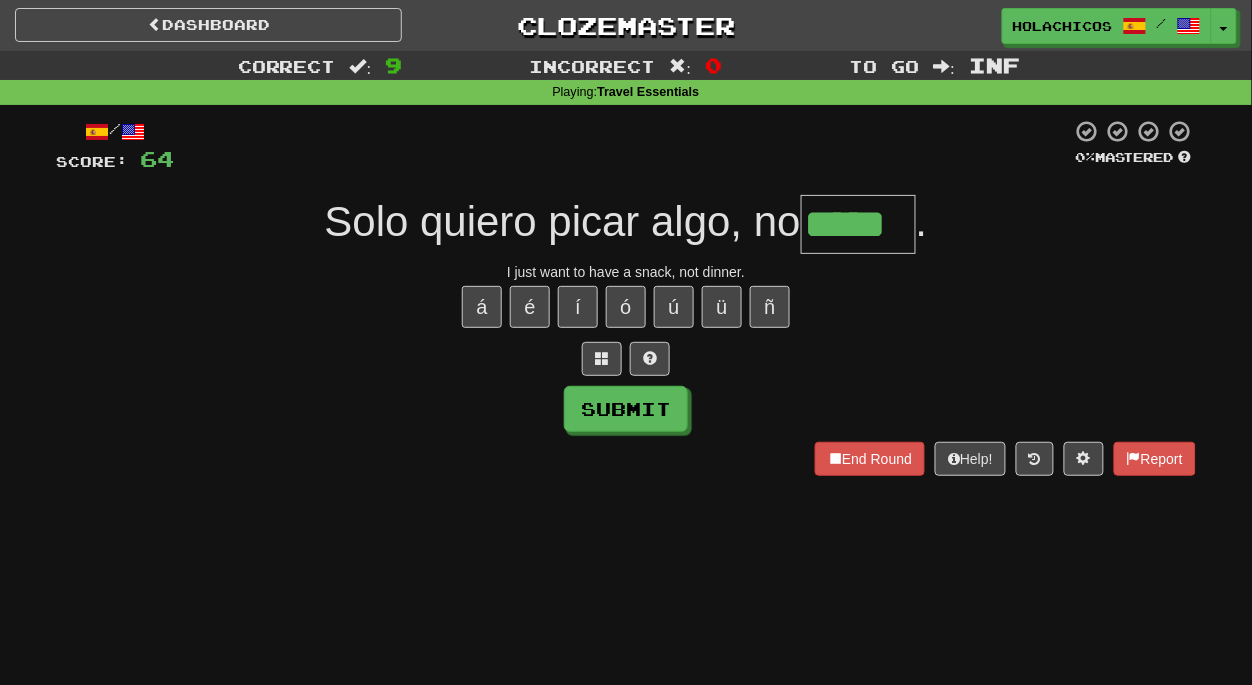 type on "*****" 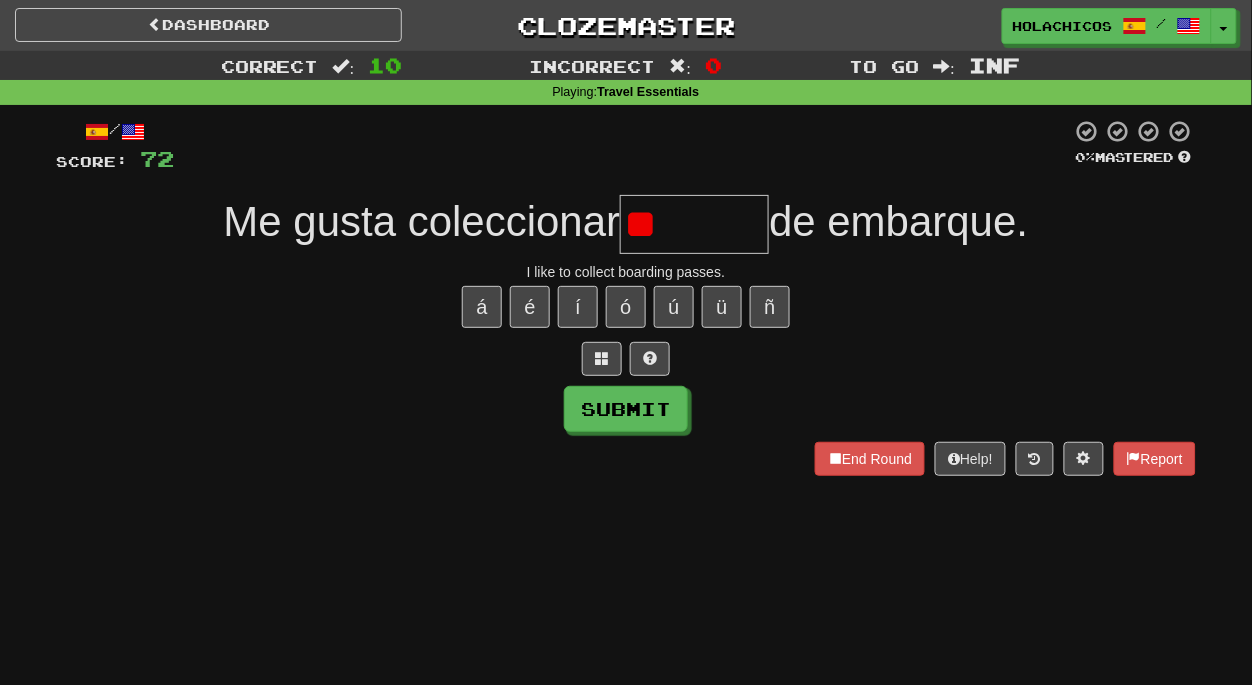 type on "*" 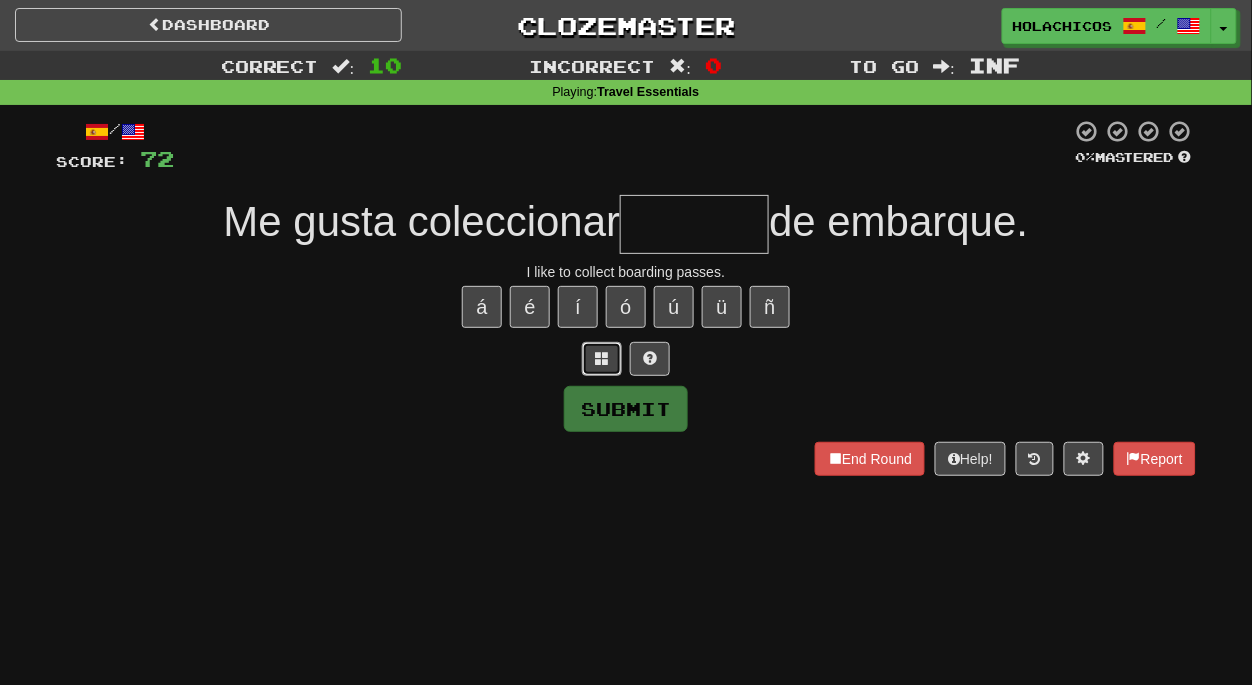 click at bounding box center [602, 358] 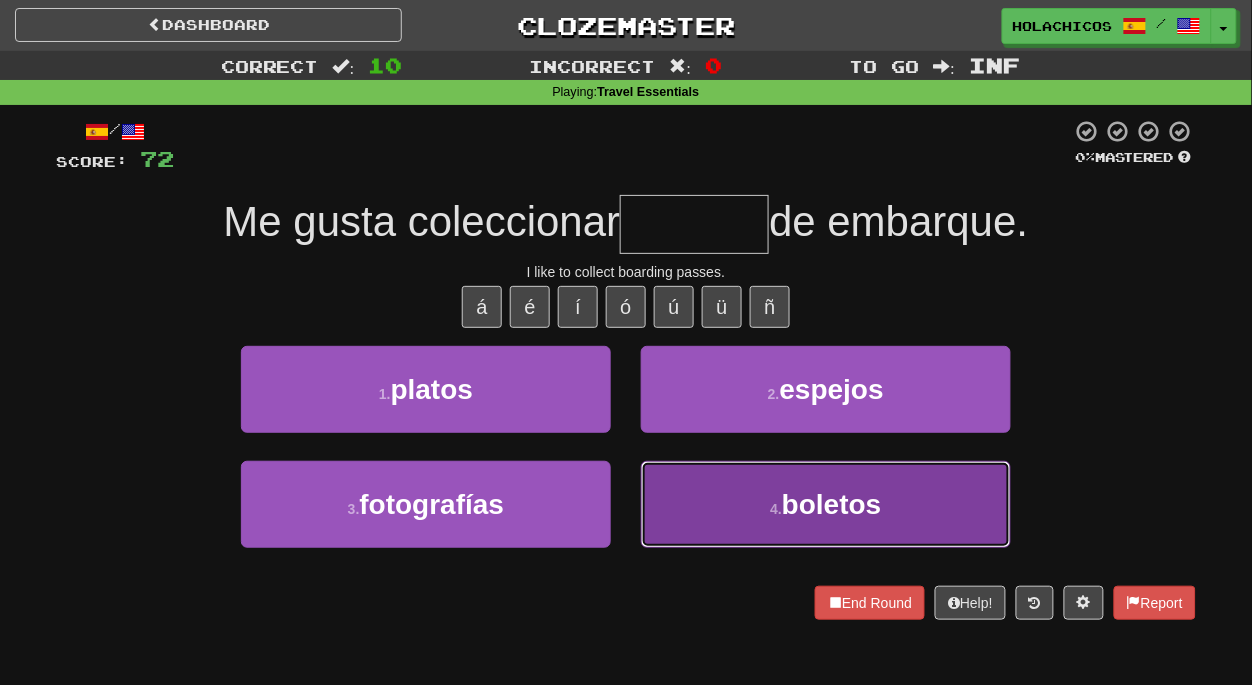 click on "4 ." at bounding box center (776, 509) 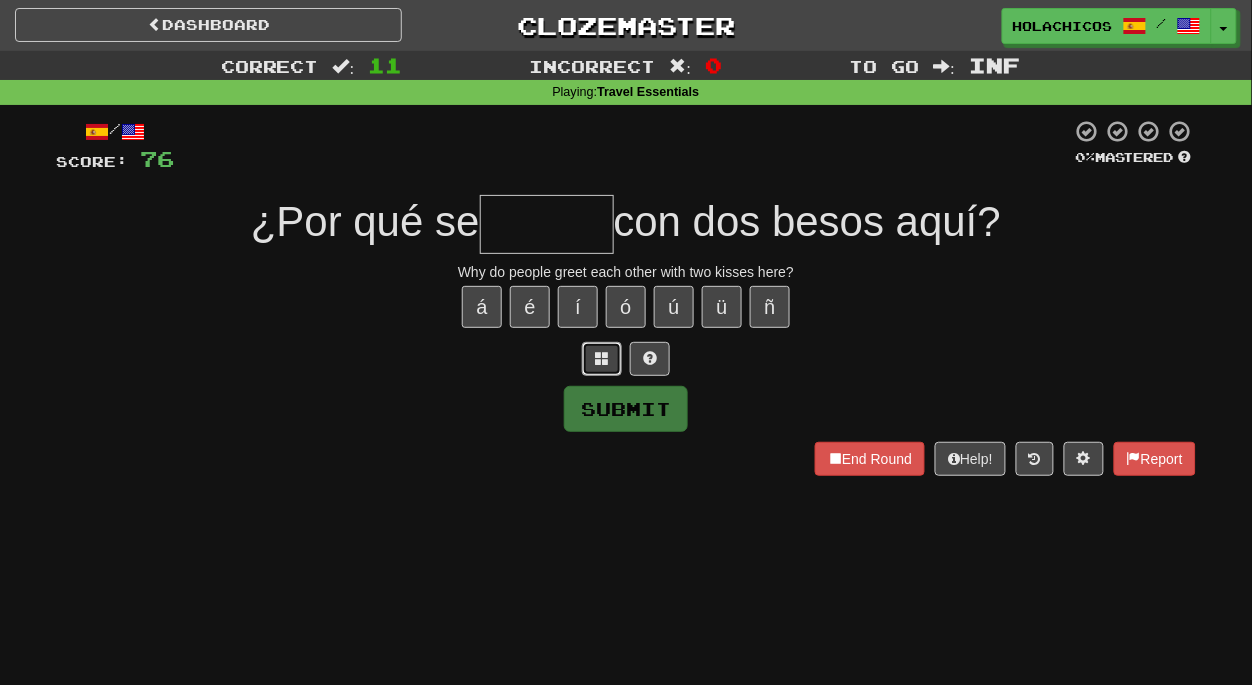 click at bounding box center (602, 358) 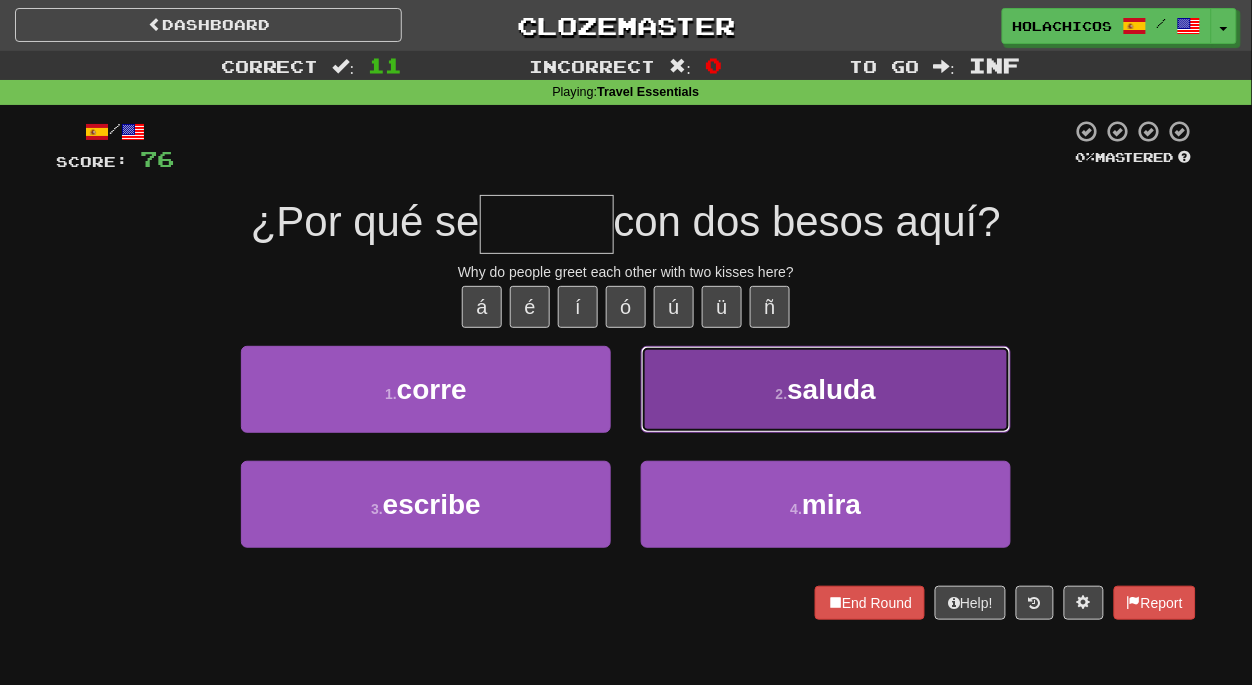 click on "2 .  saluda" at bounding box center [826, 389] 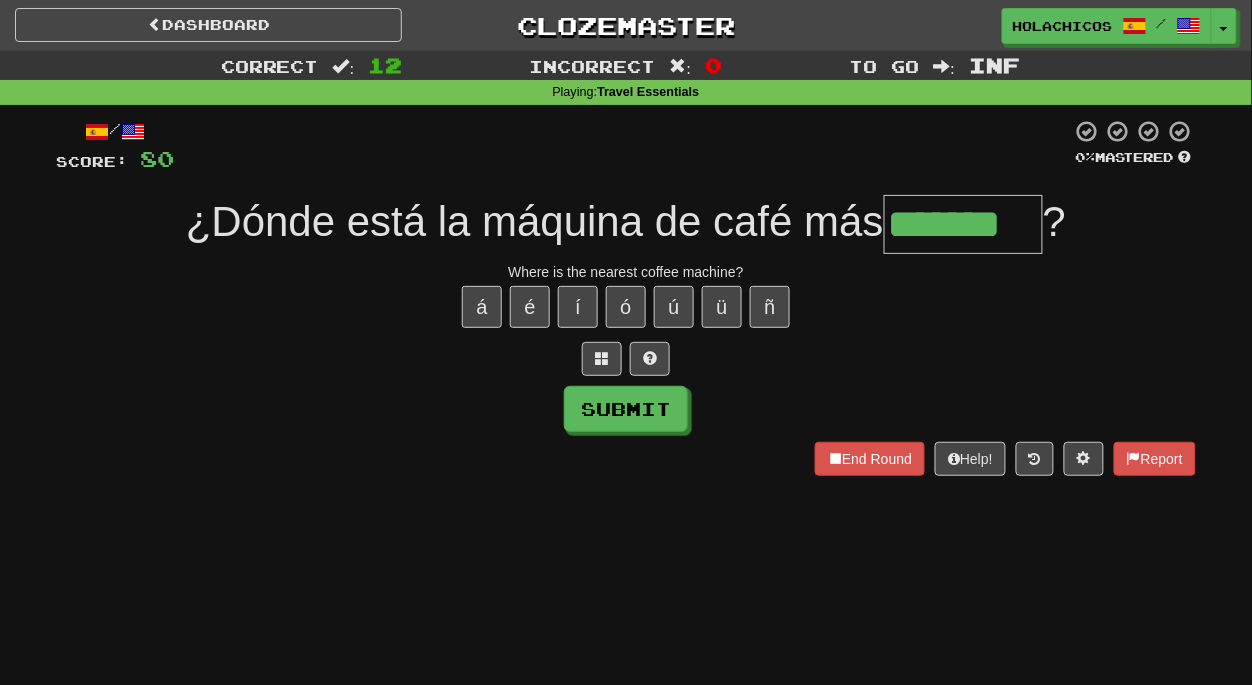 type on "*******" 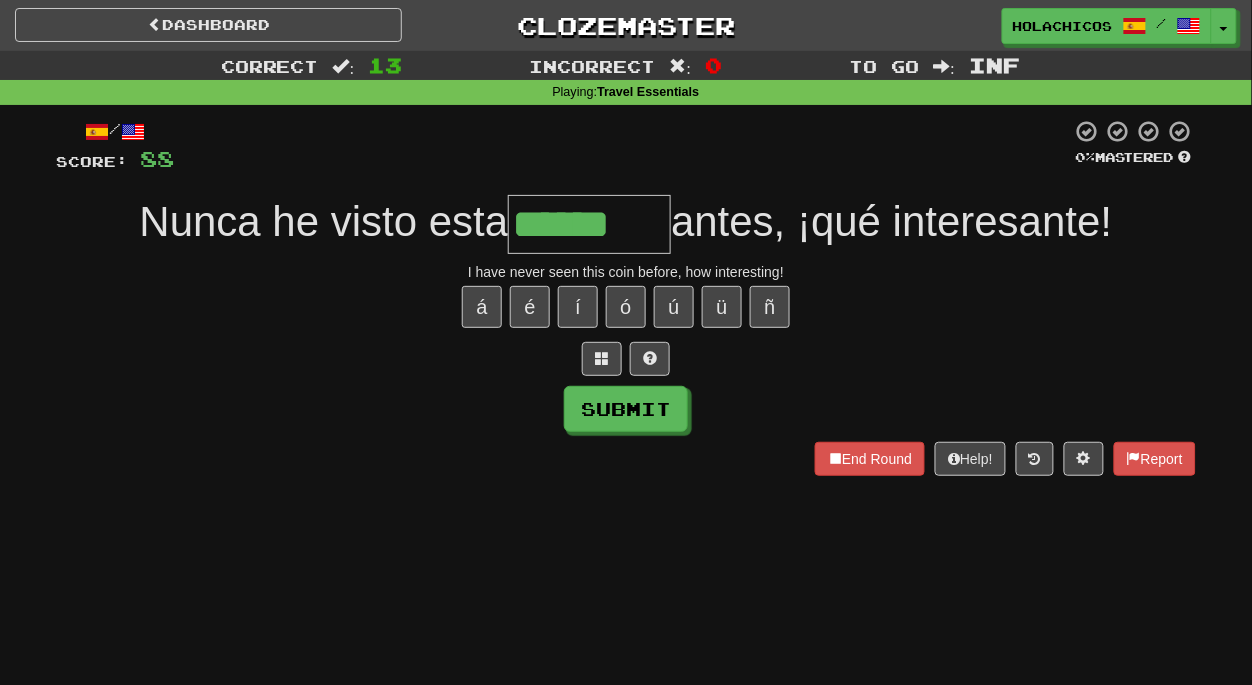 type on "******" 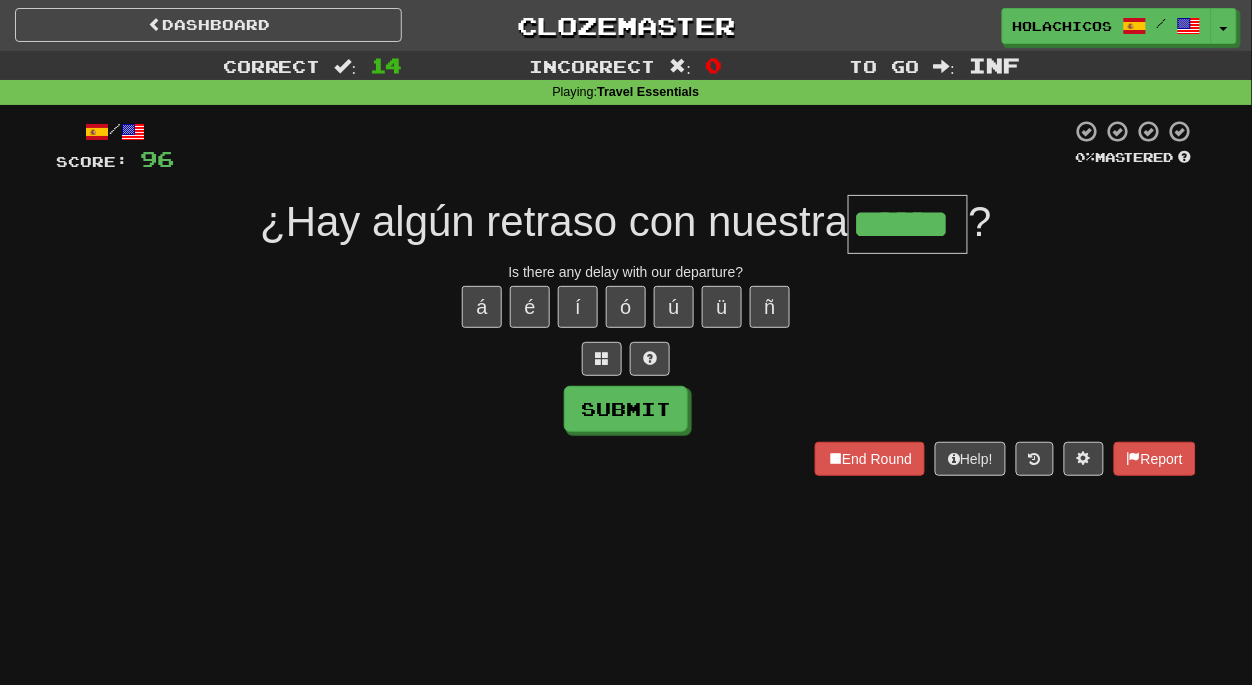 type on "******" 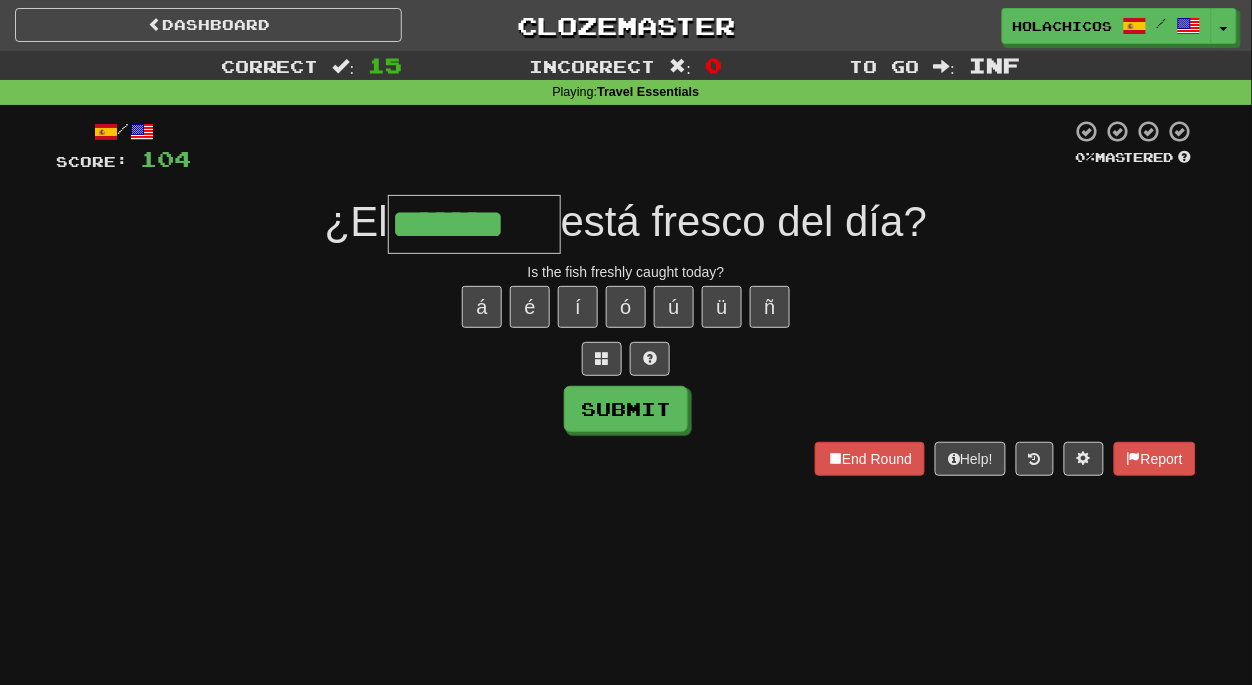 type on "*******" 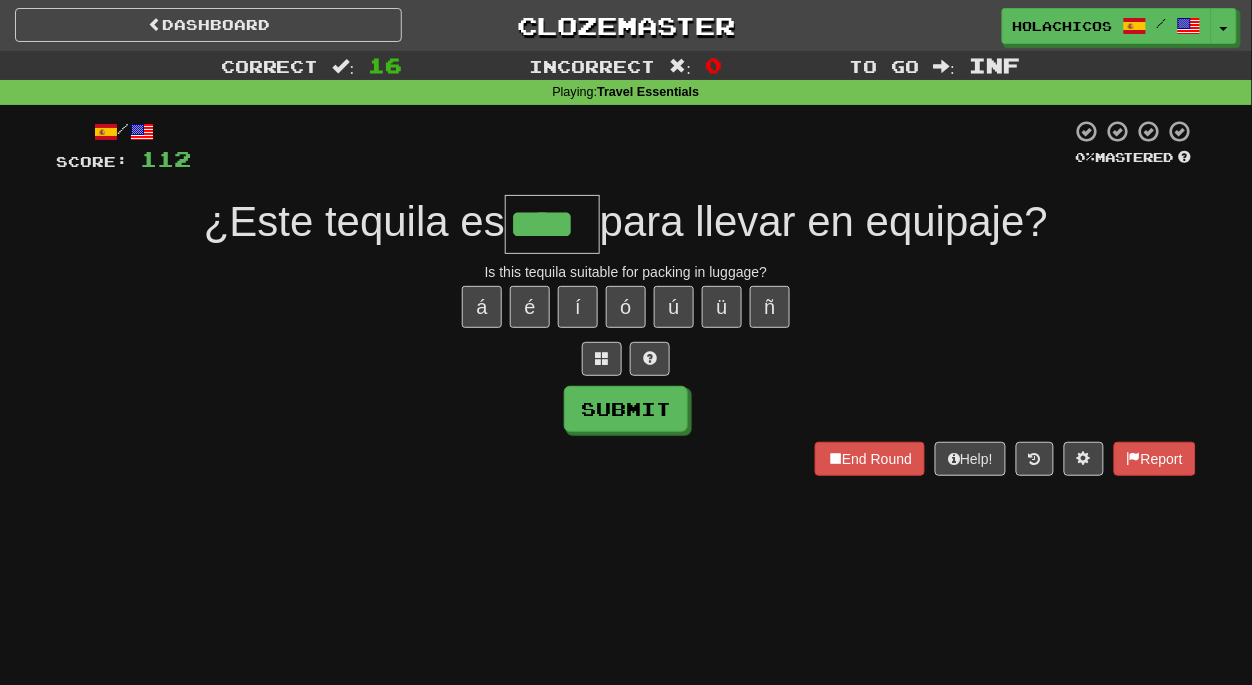 type on "****" 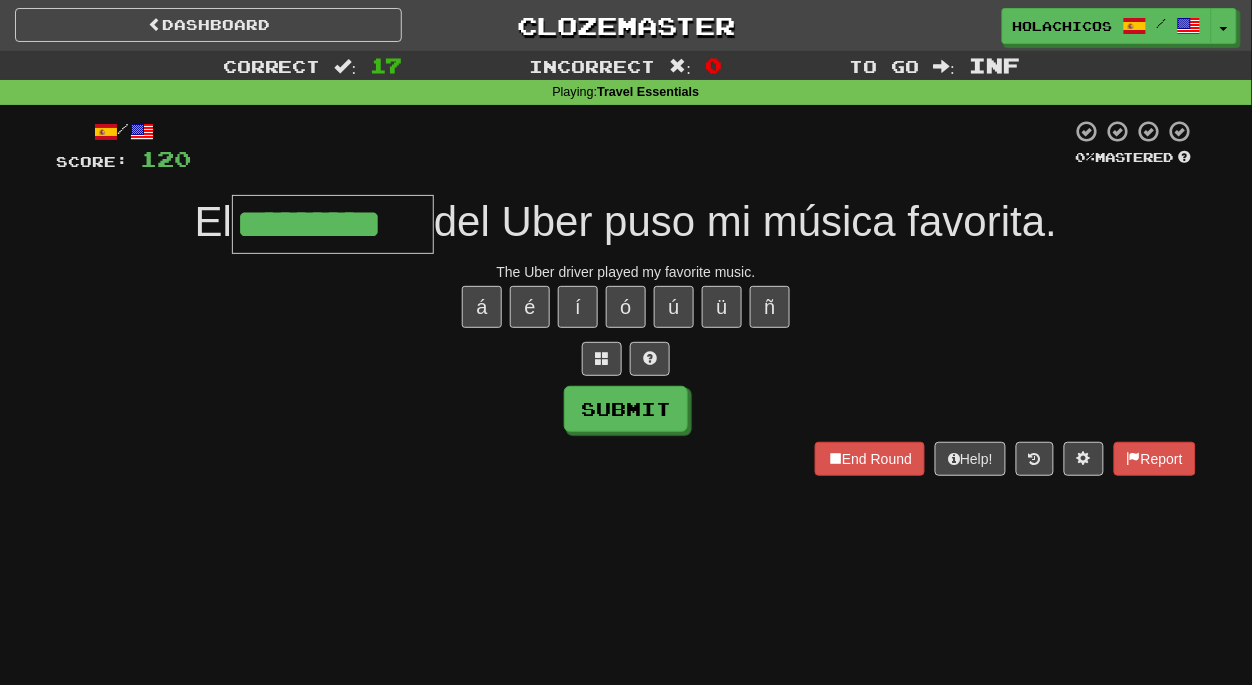 type on "*********" 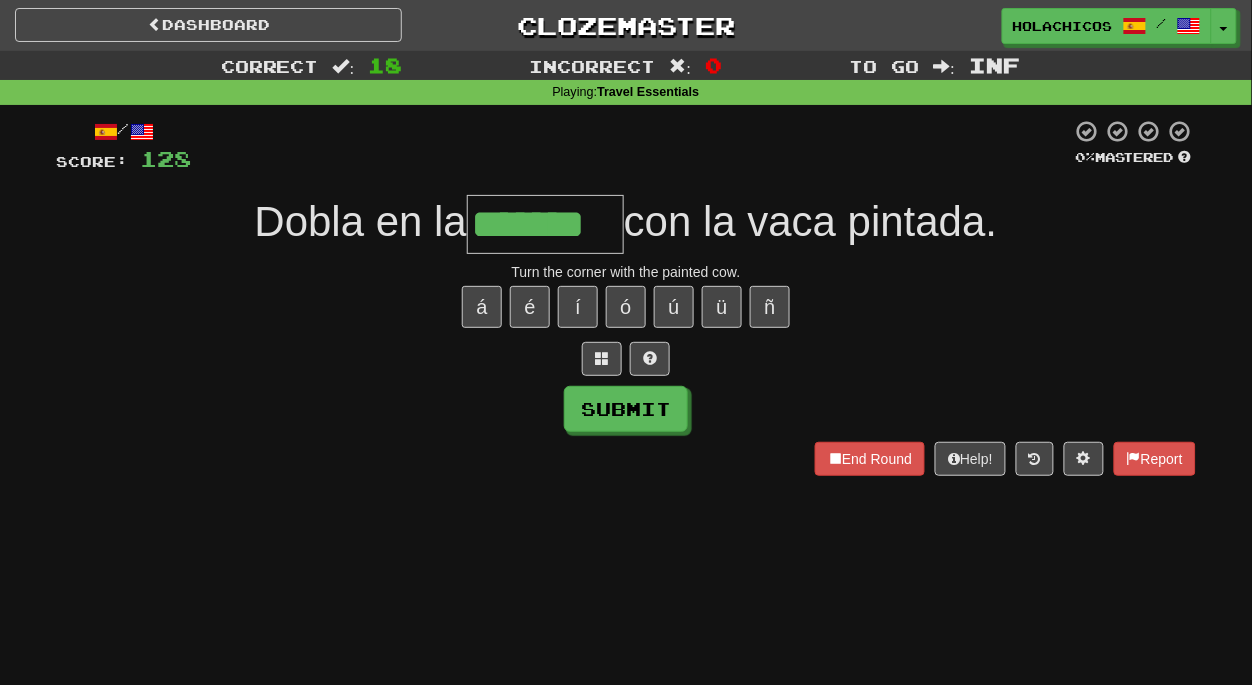 type on "*******" 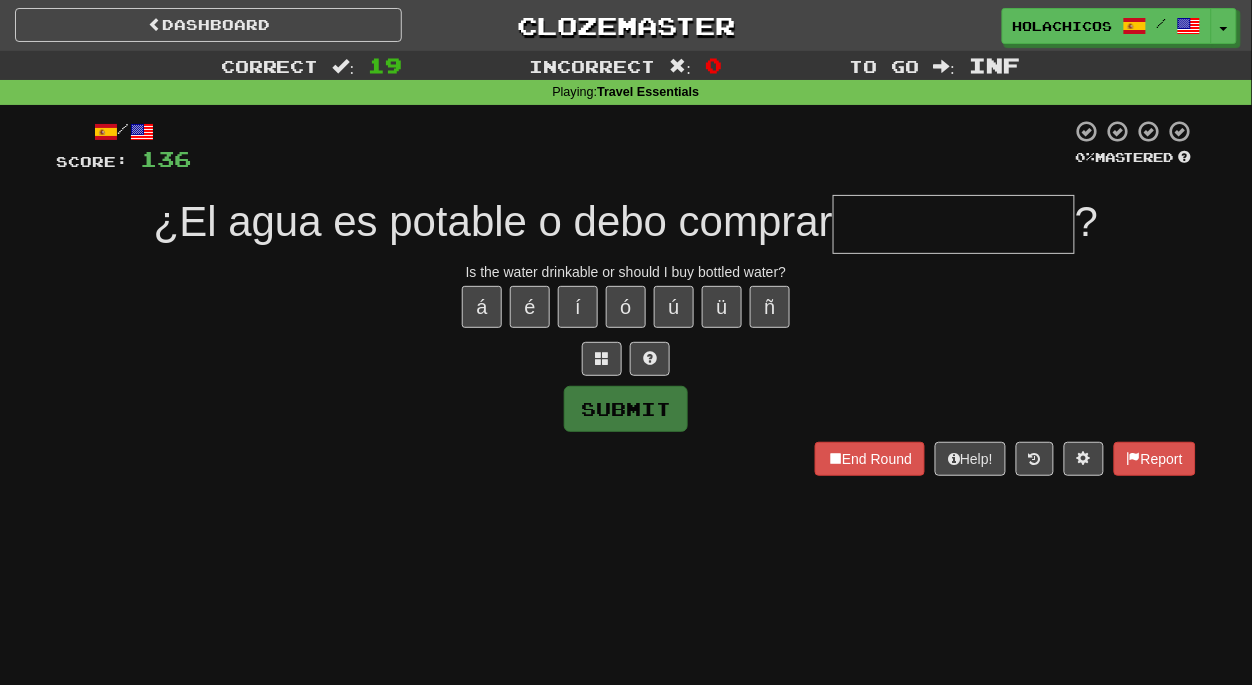 type on "*" 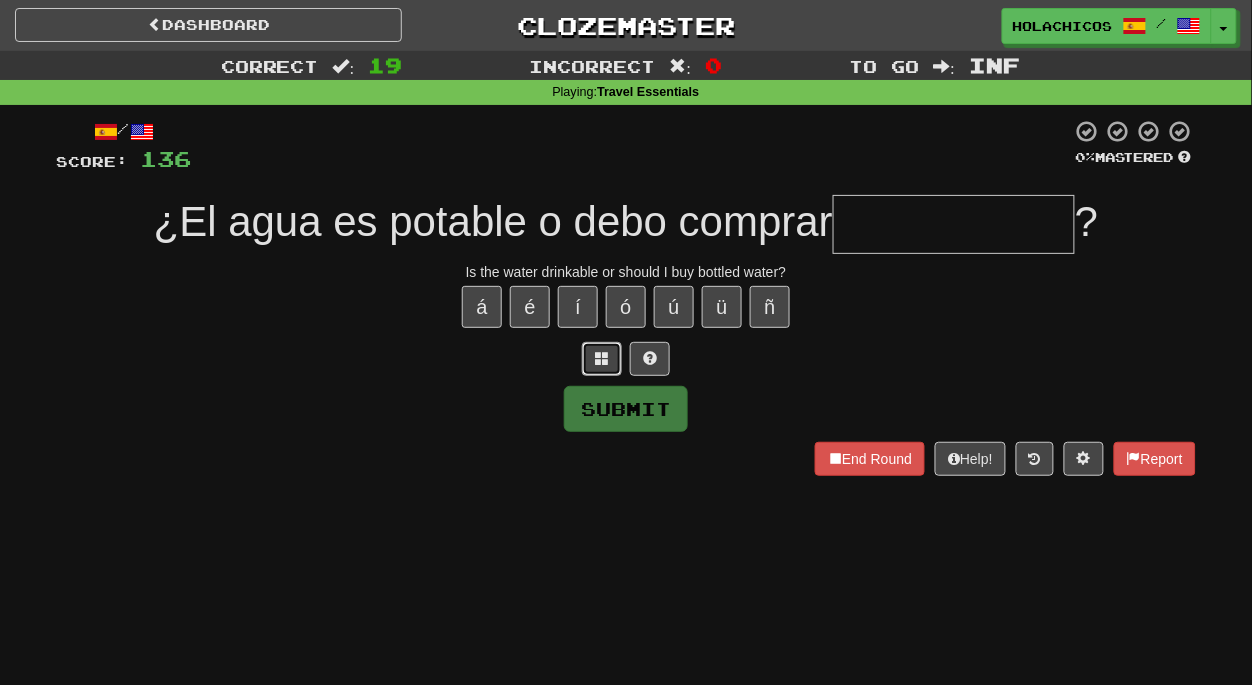 click at bounding box center [602, 358] 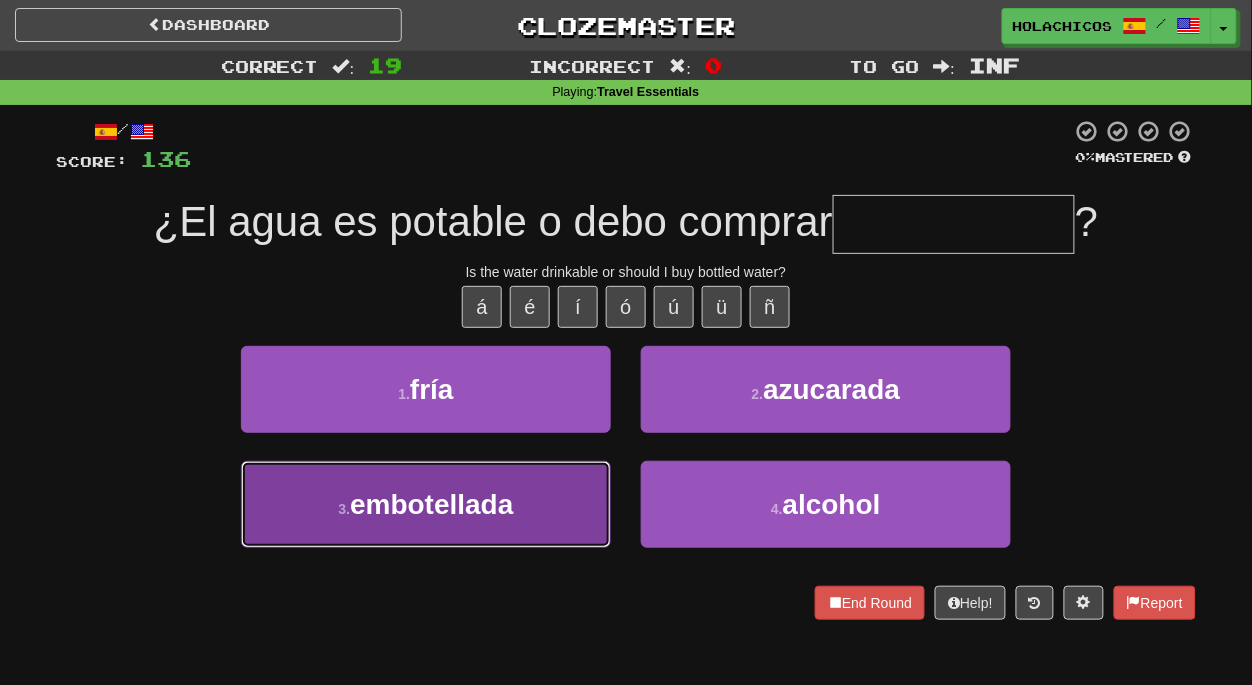 click on "embotellada" at bounding box center [431, 504] 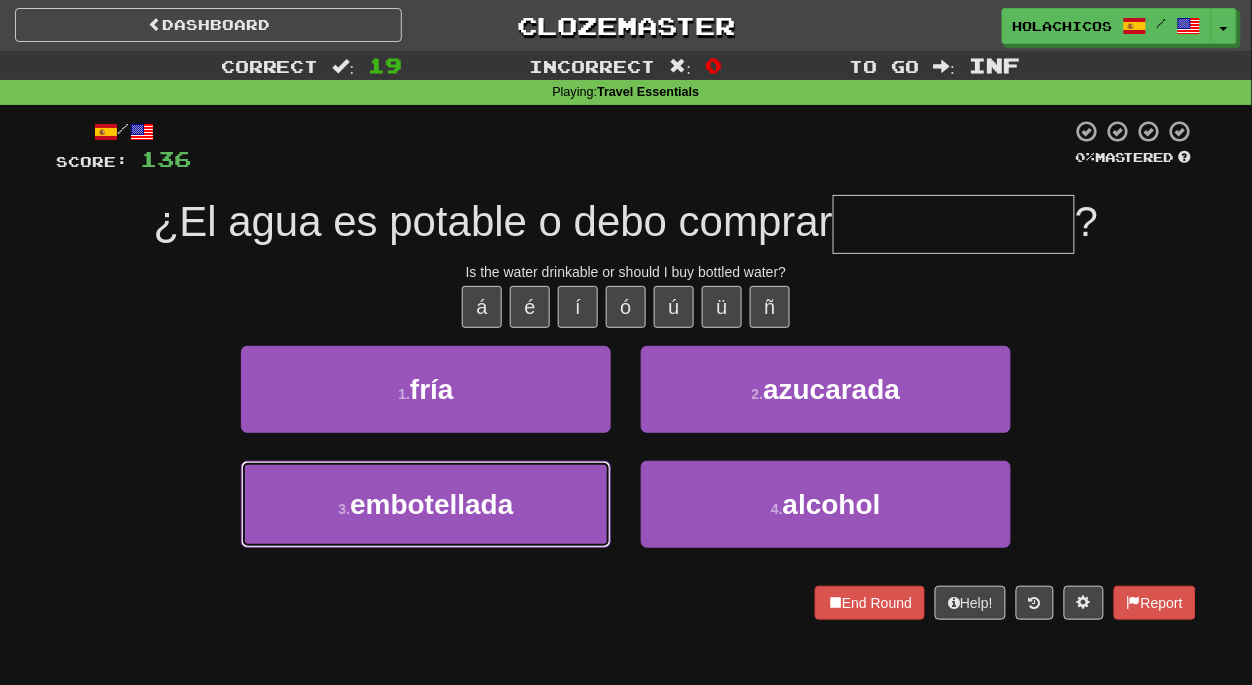 type on "**********" 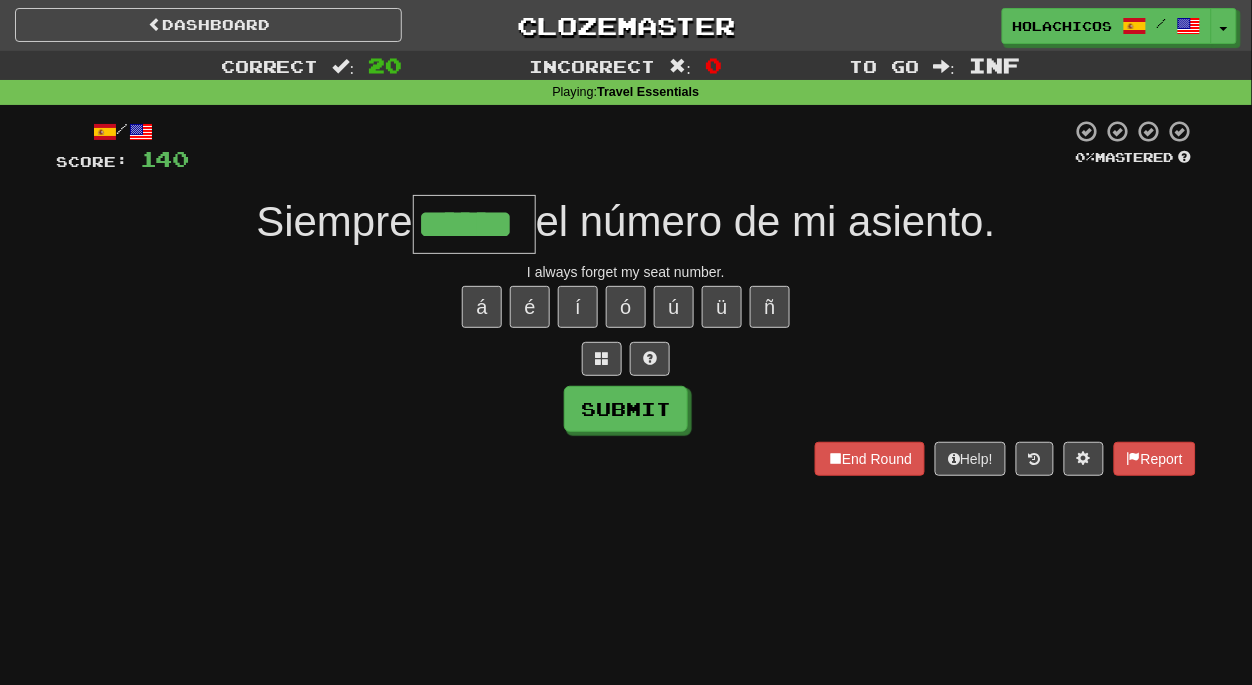 type on "******" 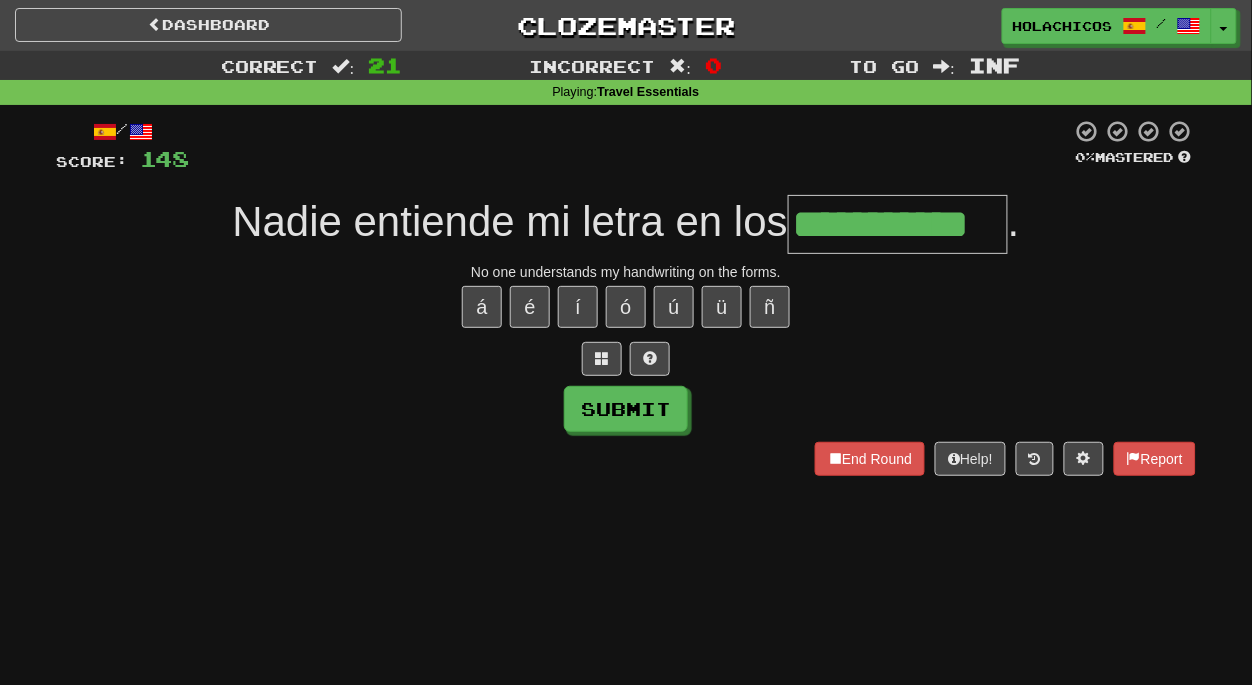 type on "**********" 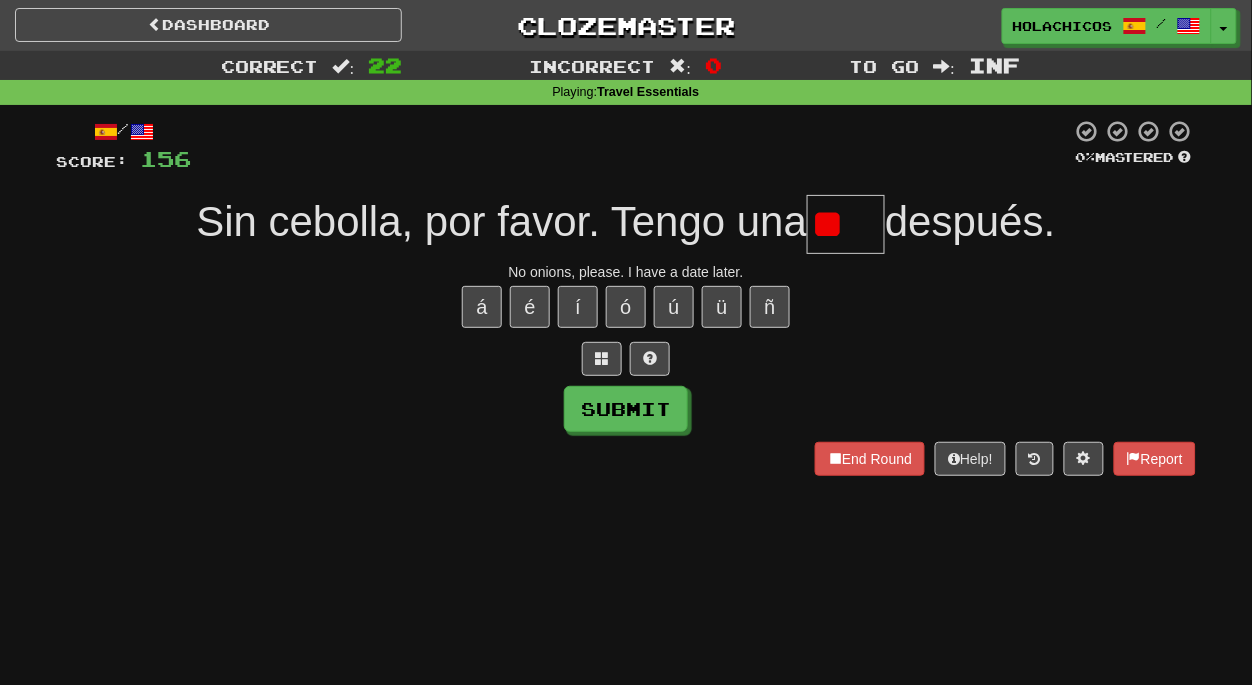 type on "*" 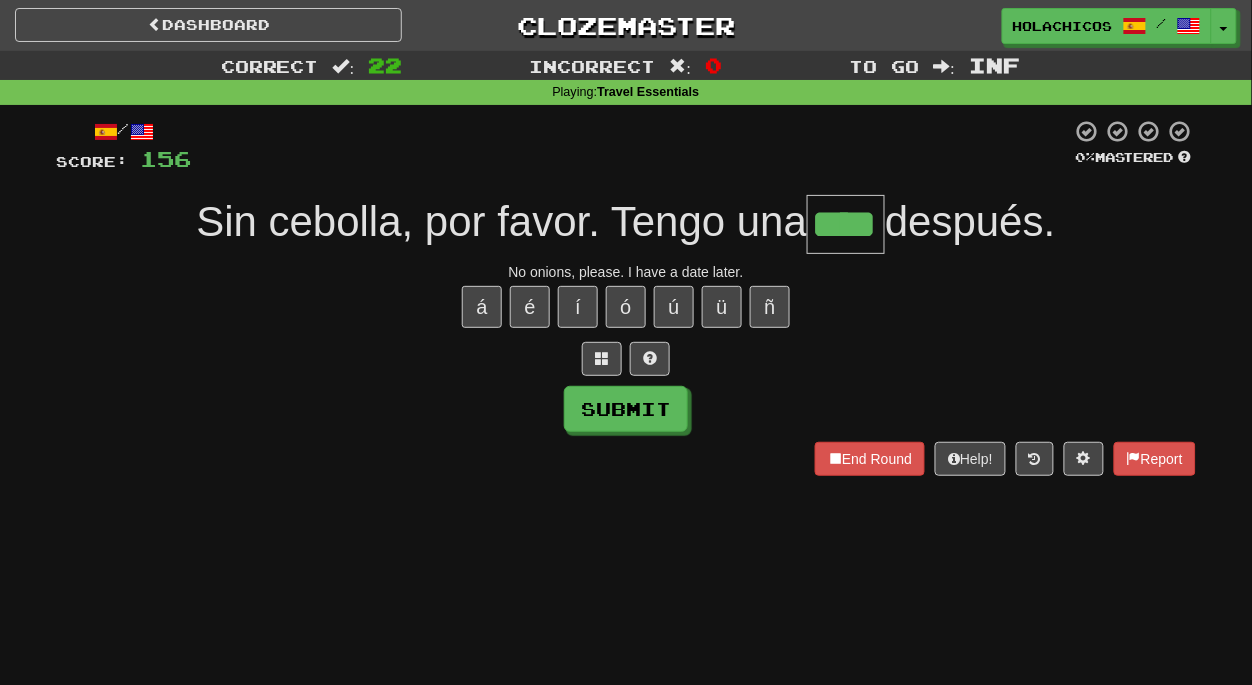 type on "****" 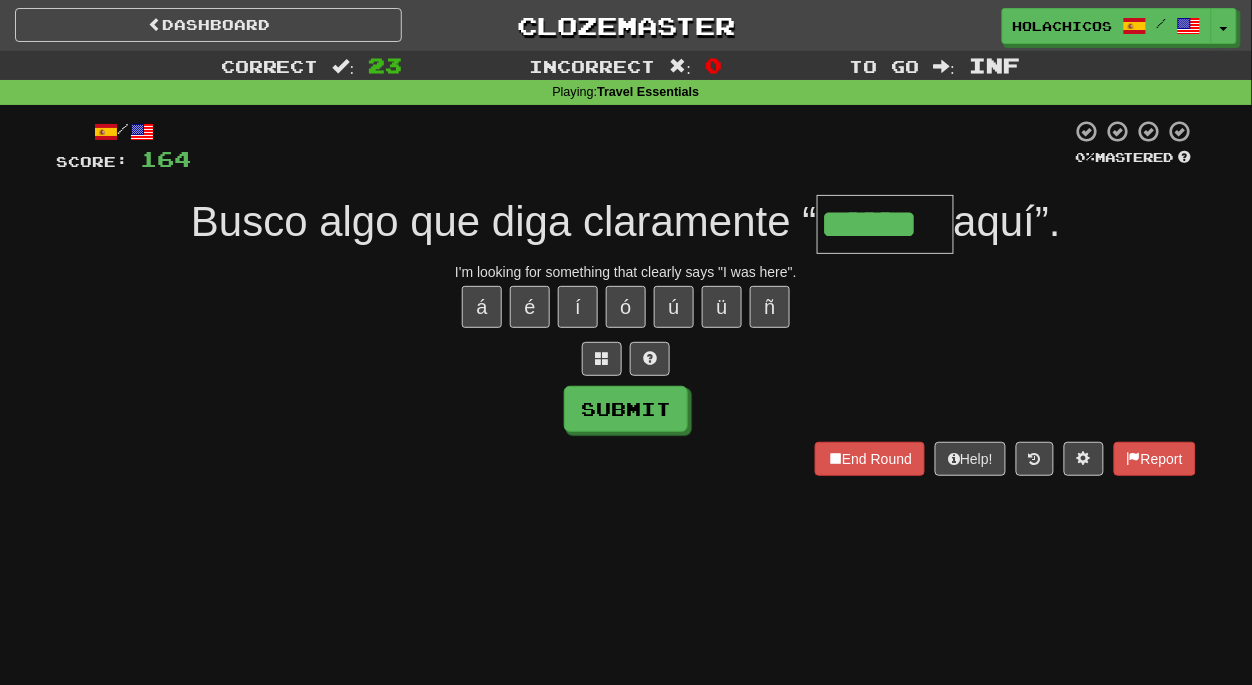 type on "******" 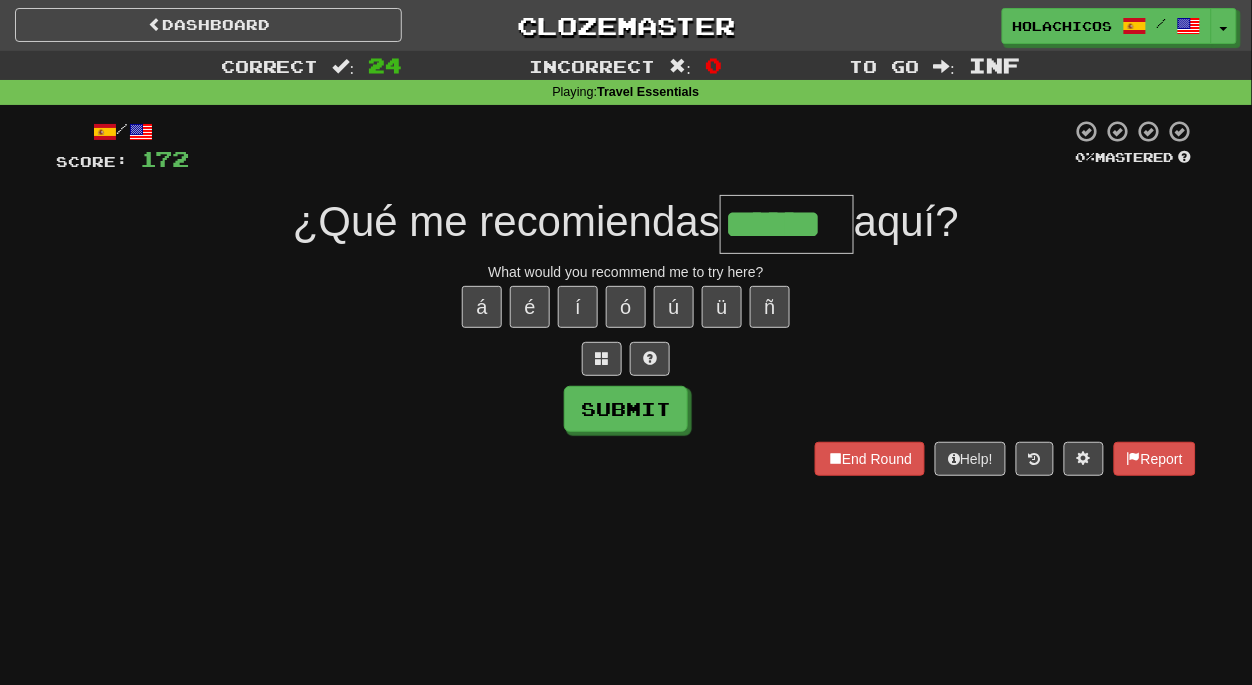 type on "******" 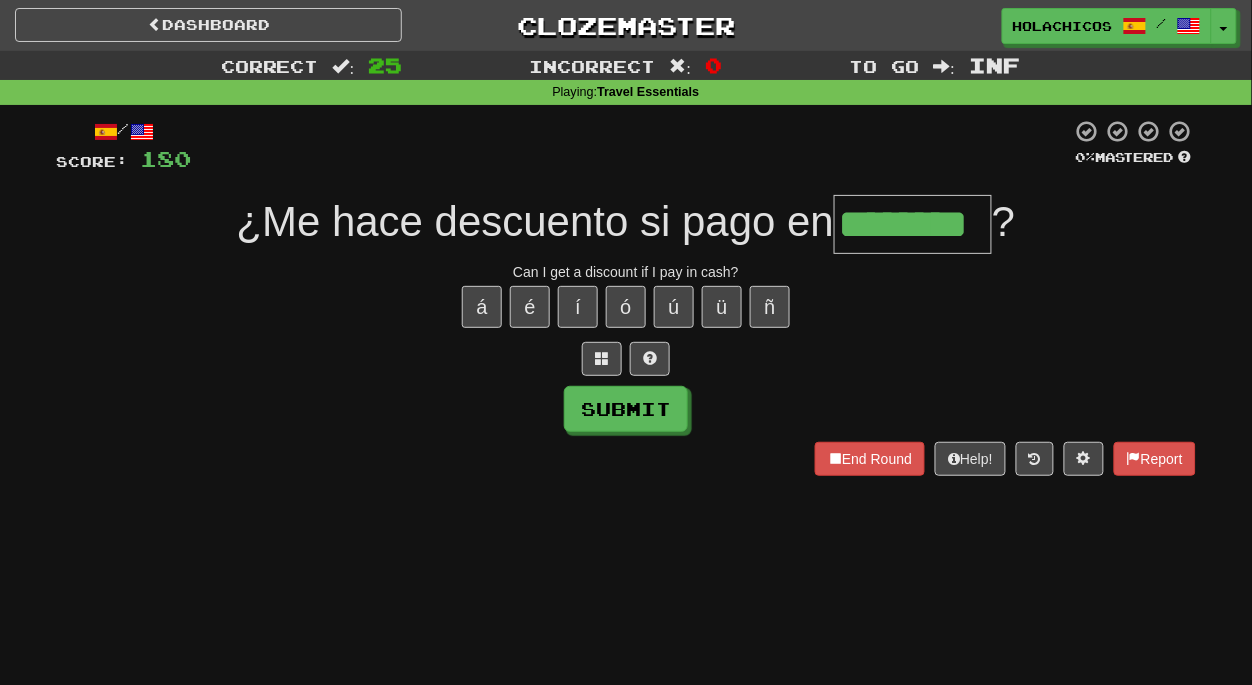 type on "********" 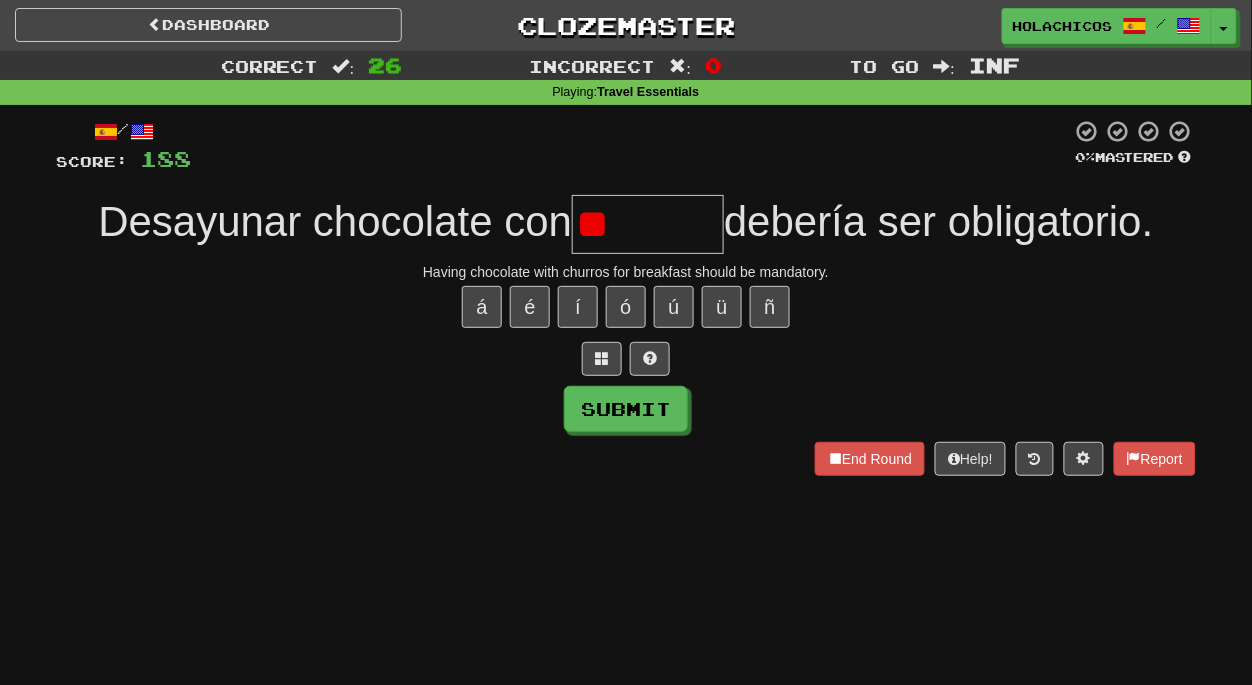type on "*" 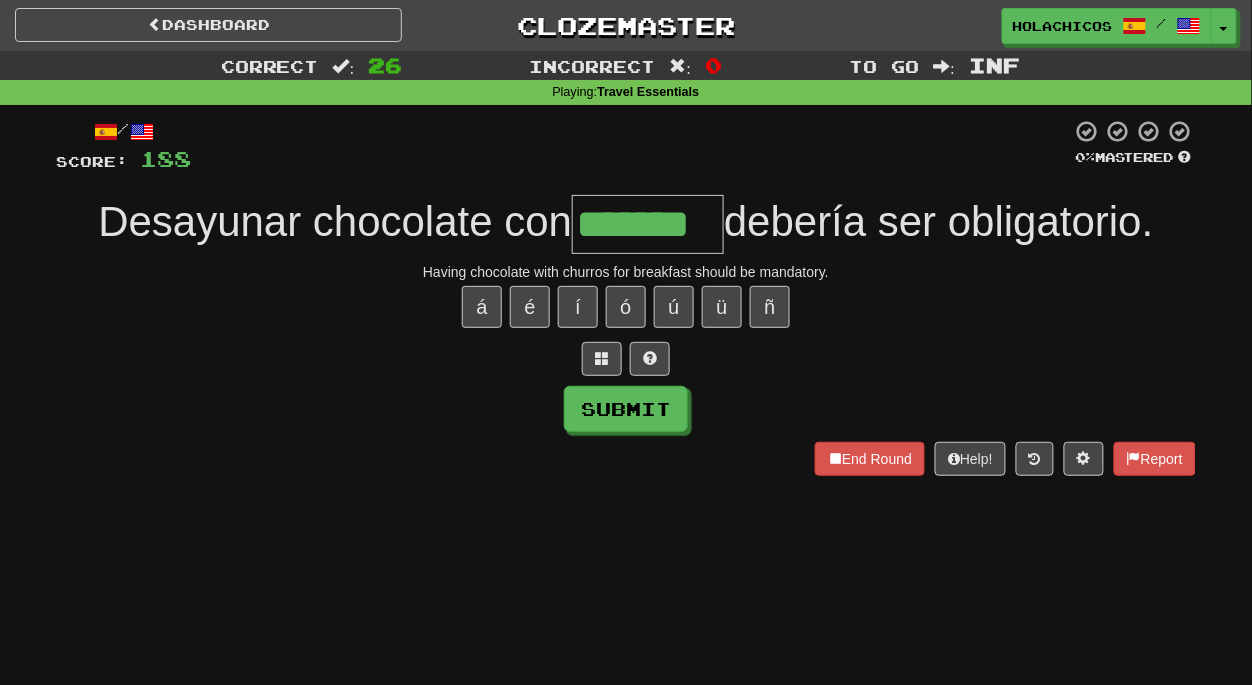 type on "*******" 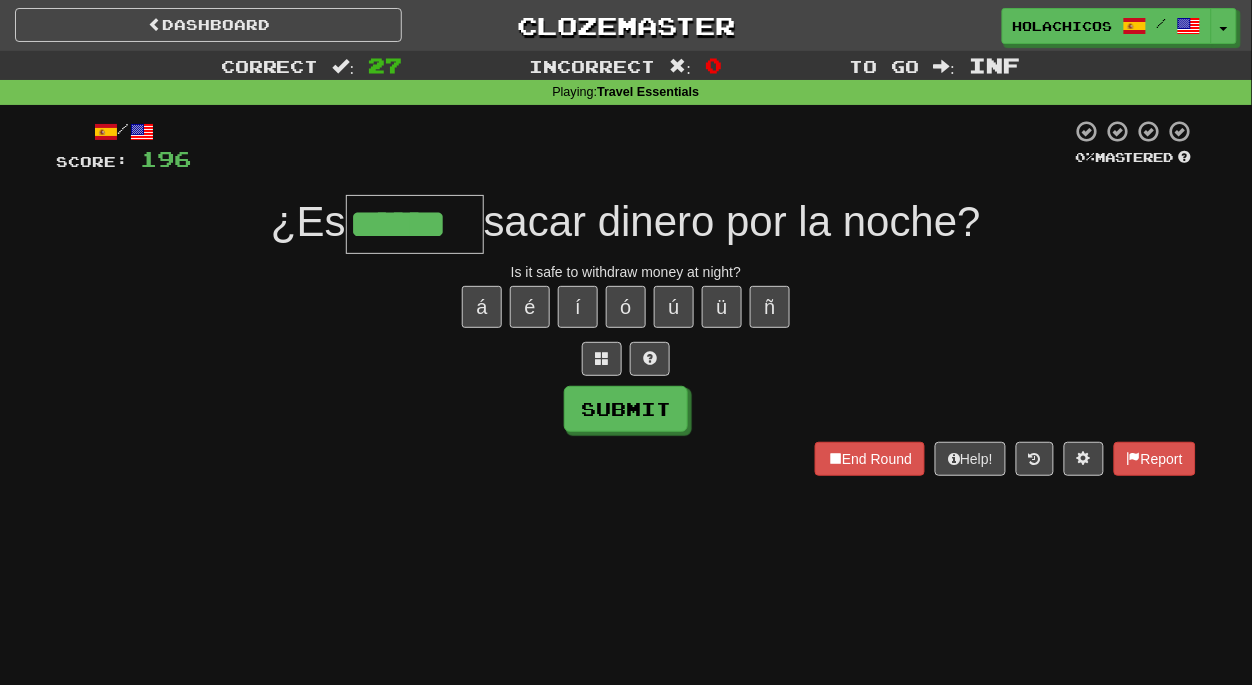 type on "******" 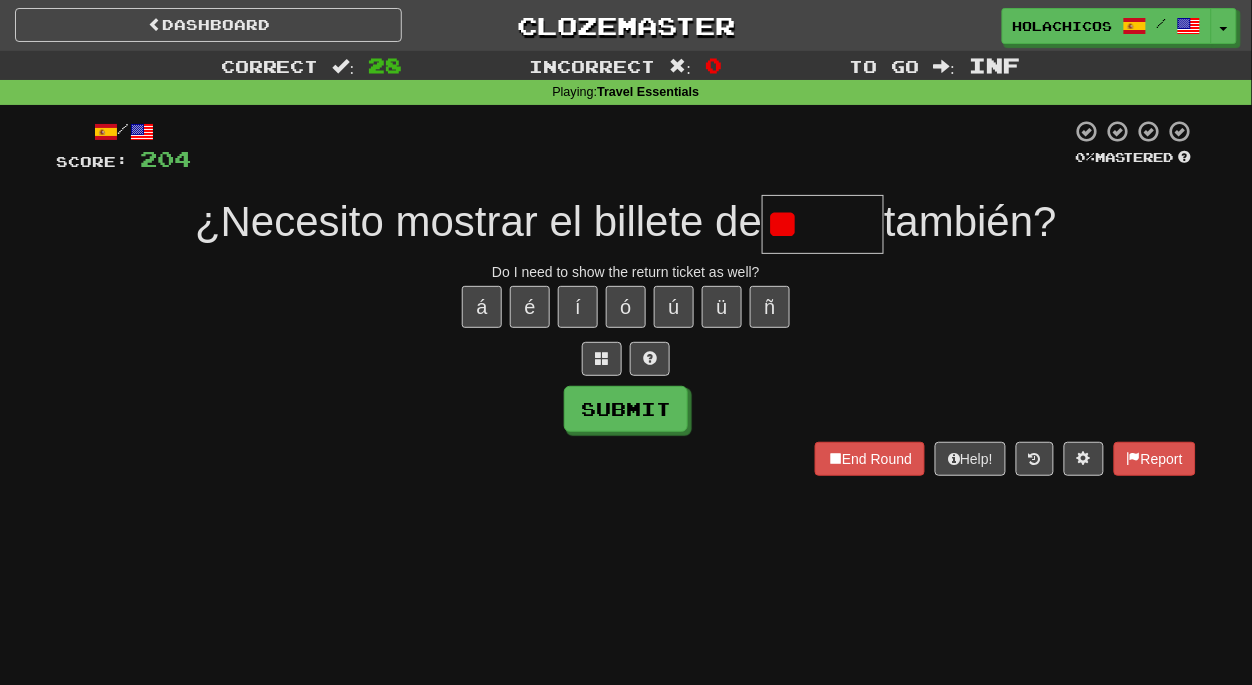type on "*" 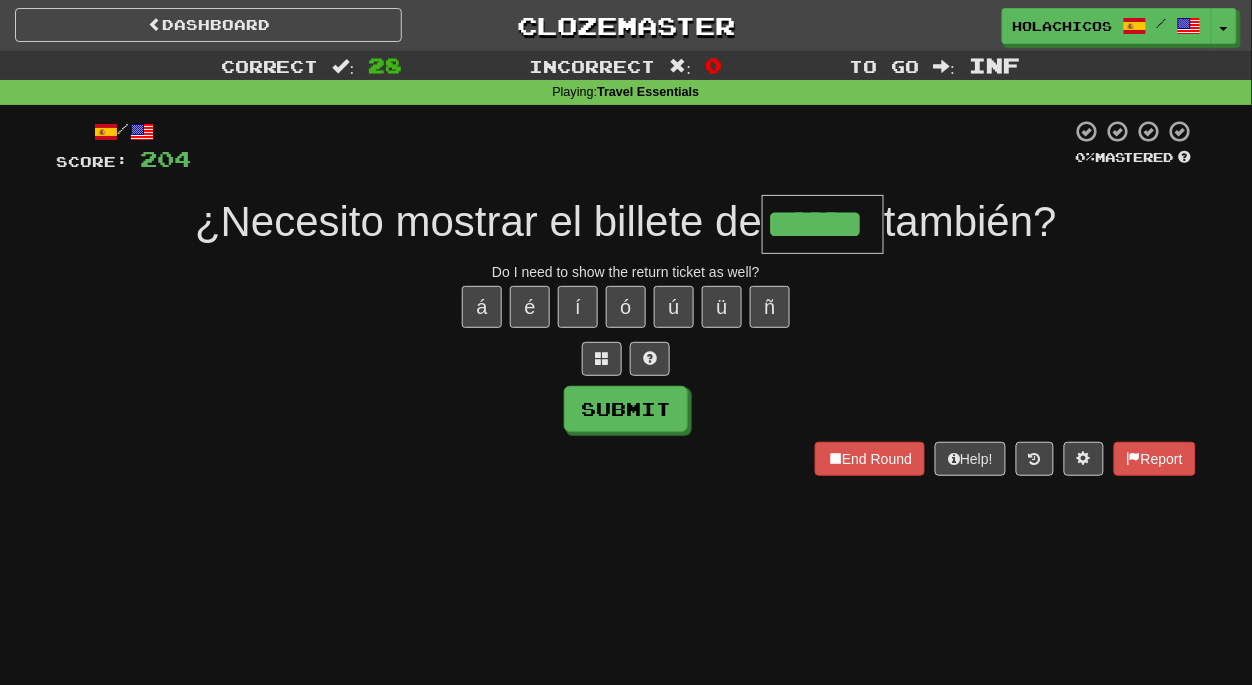 type on "******" 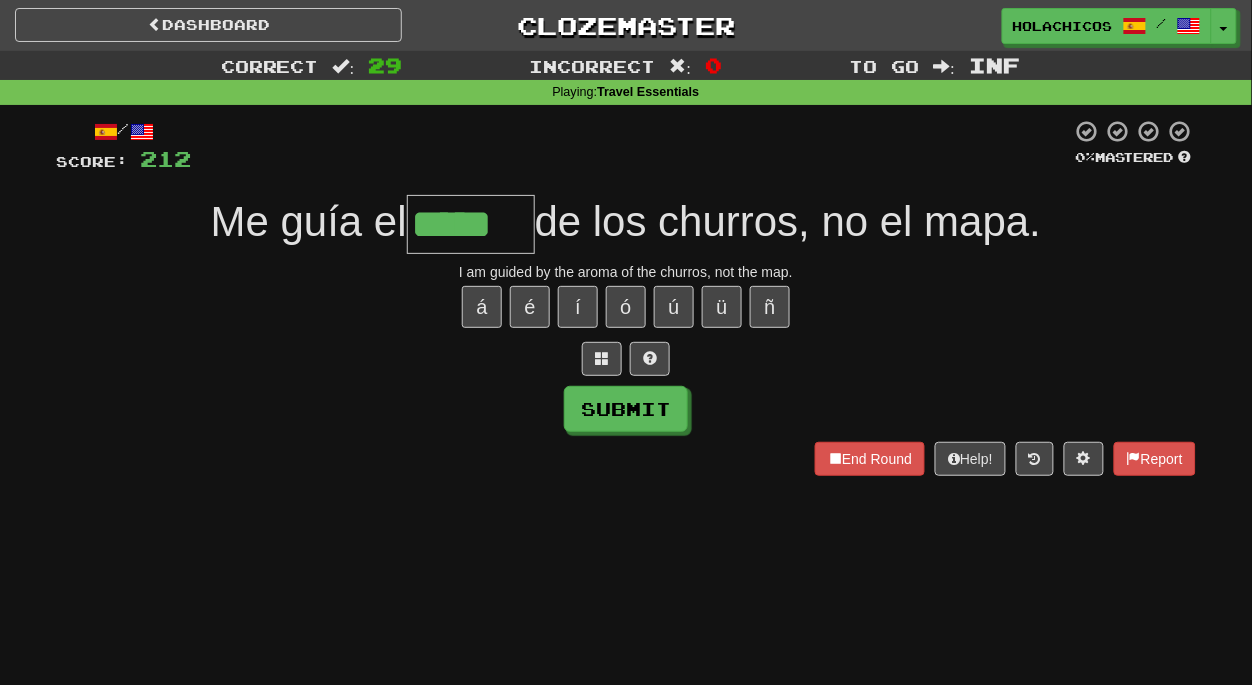 type on "*****" 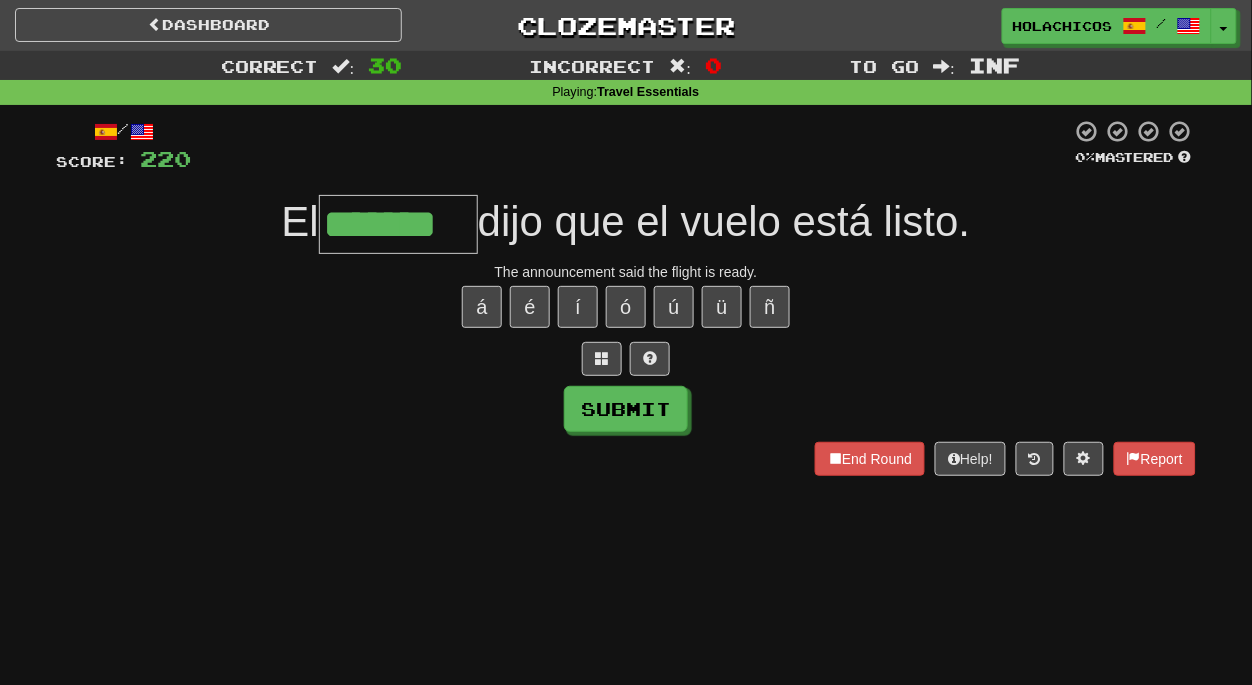 type on "*******" 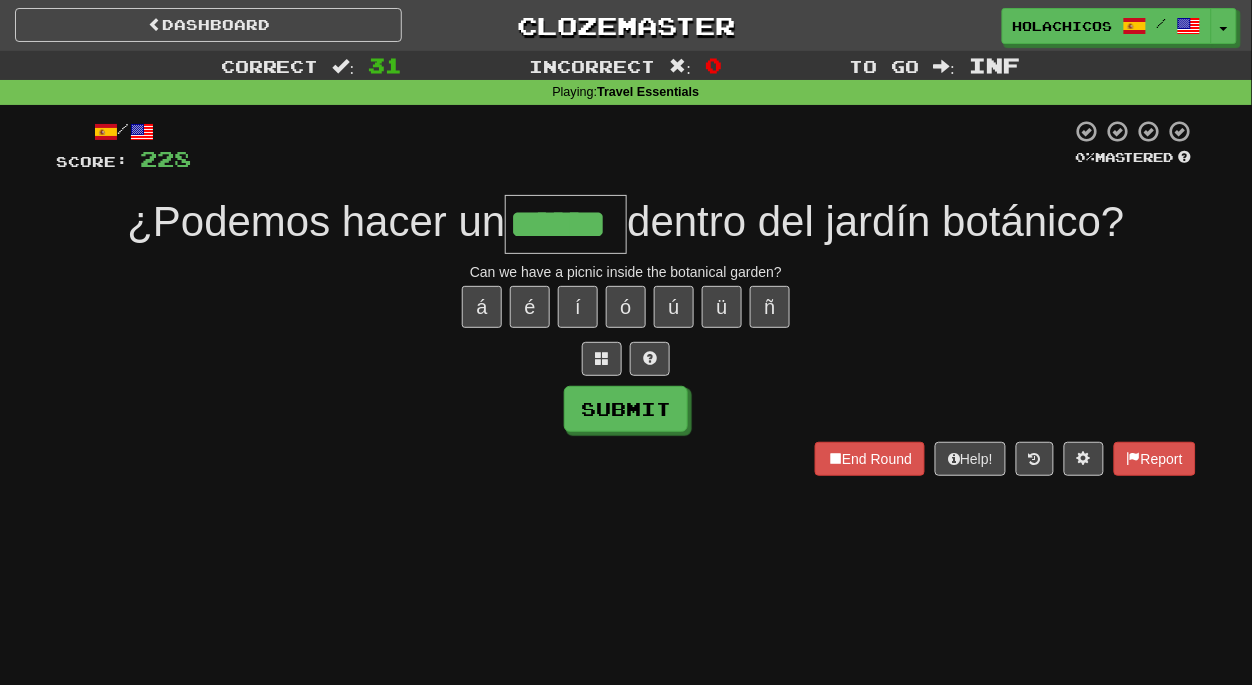 type on "******" 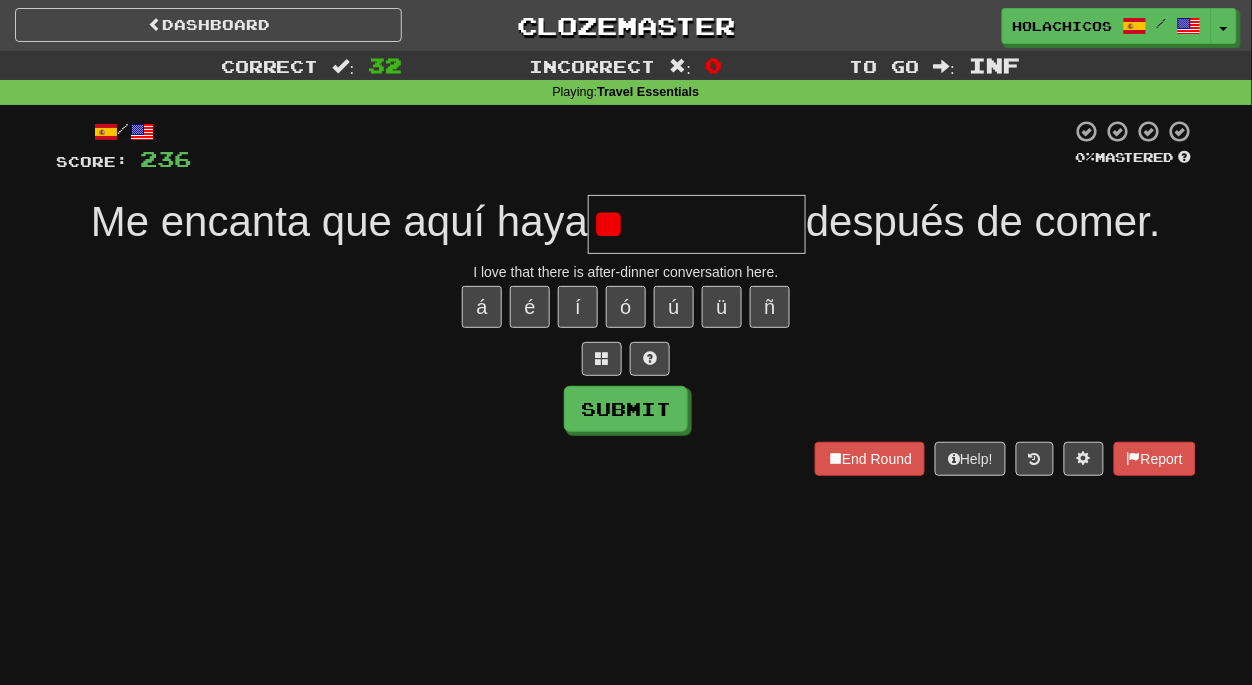 type on "*" 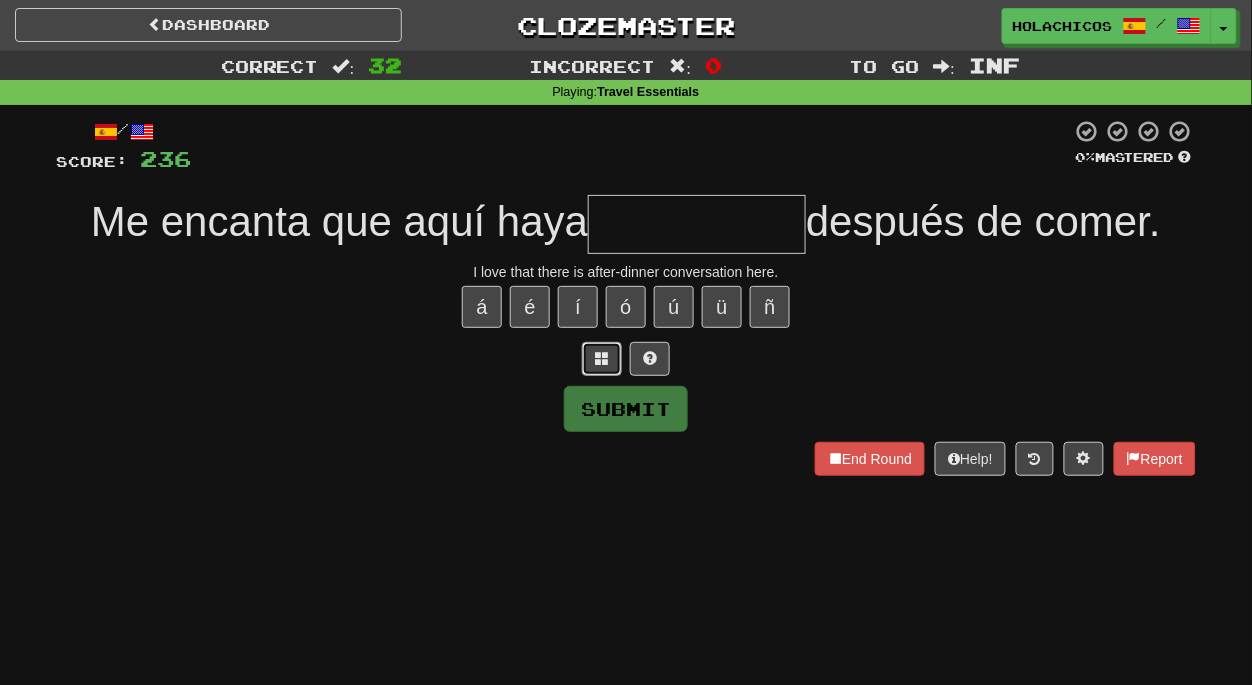 click at bounding box center [602, 359] 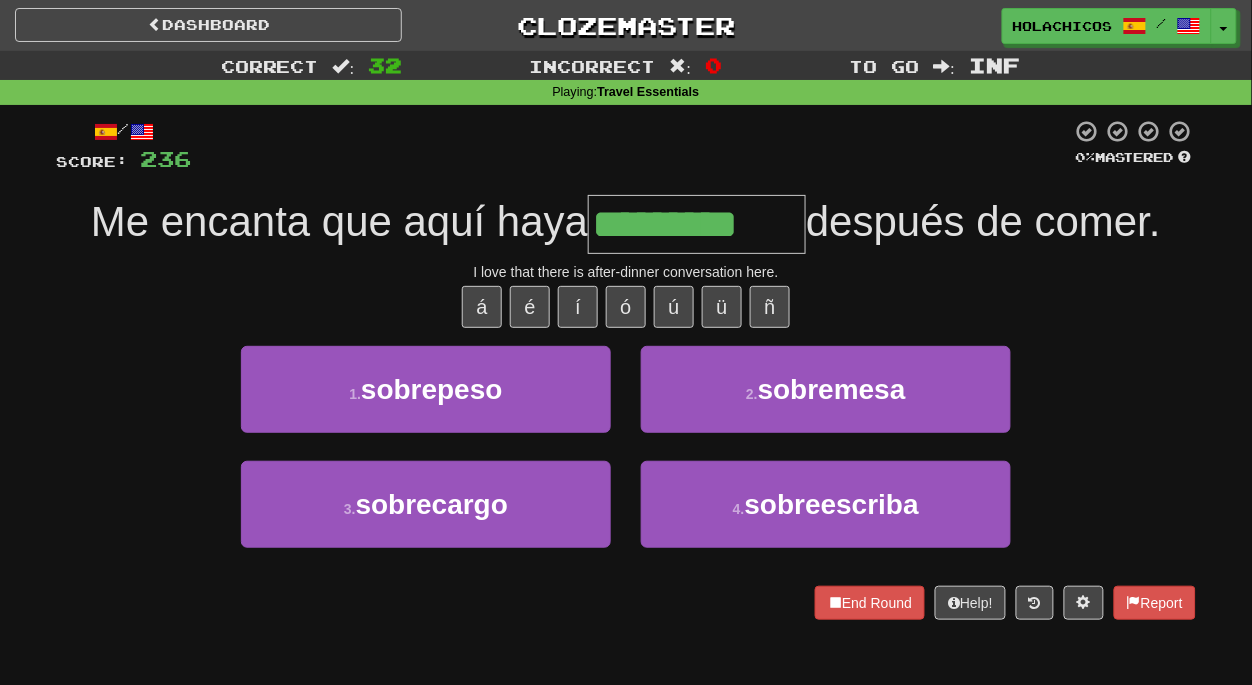type on "*********" 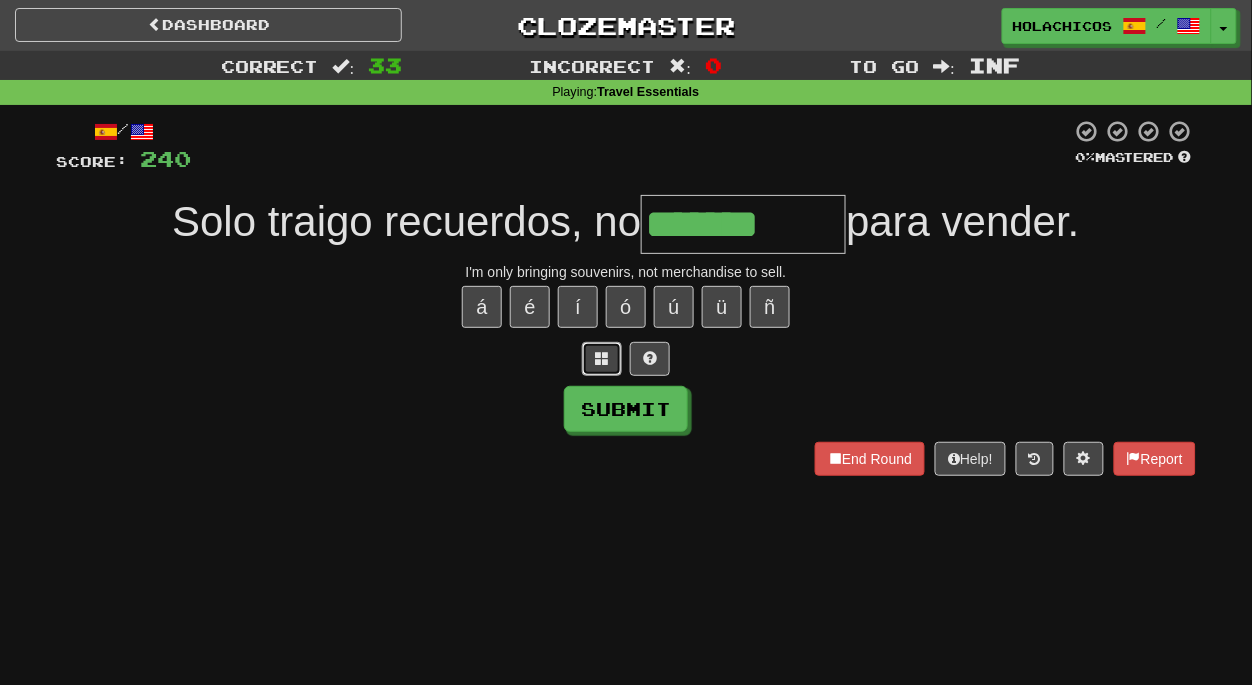 click at bounding box center [602, 358] 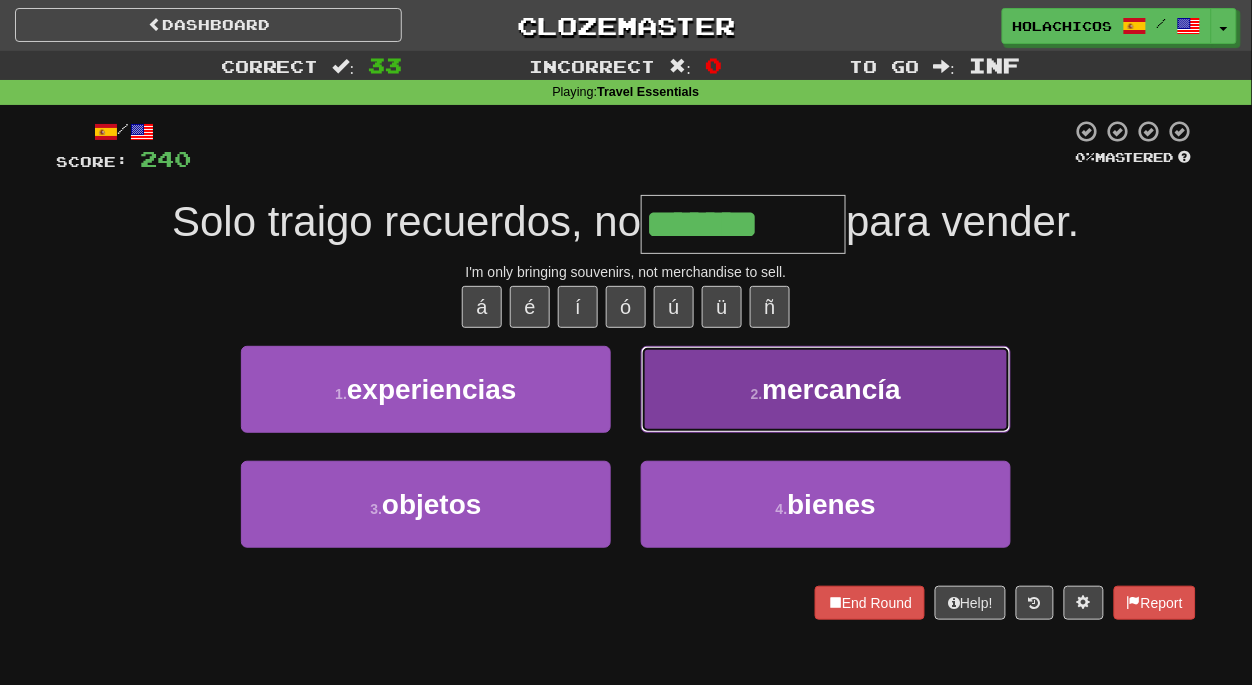 click on "2 .  mercancía" at bounding box center [826, 389] 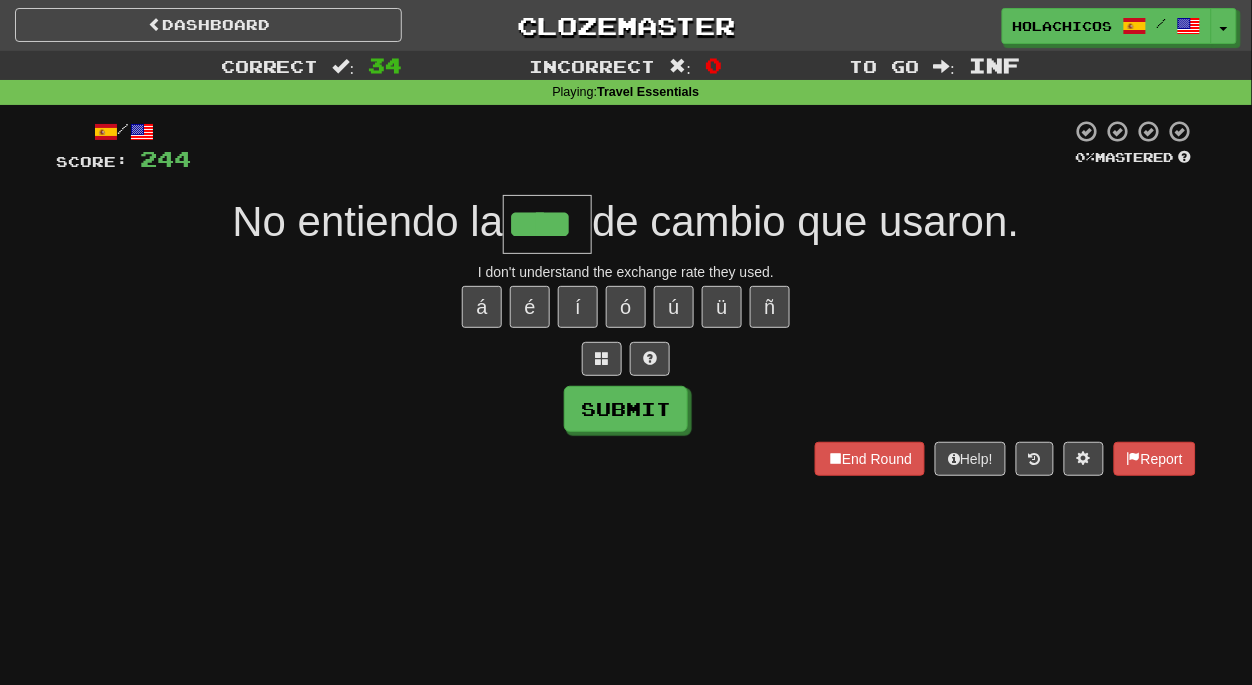 type on "****" 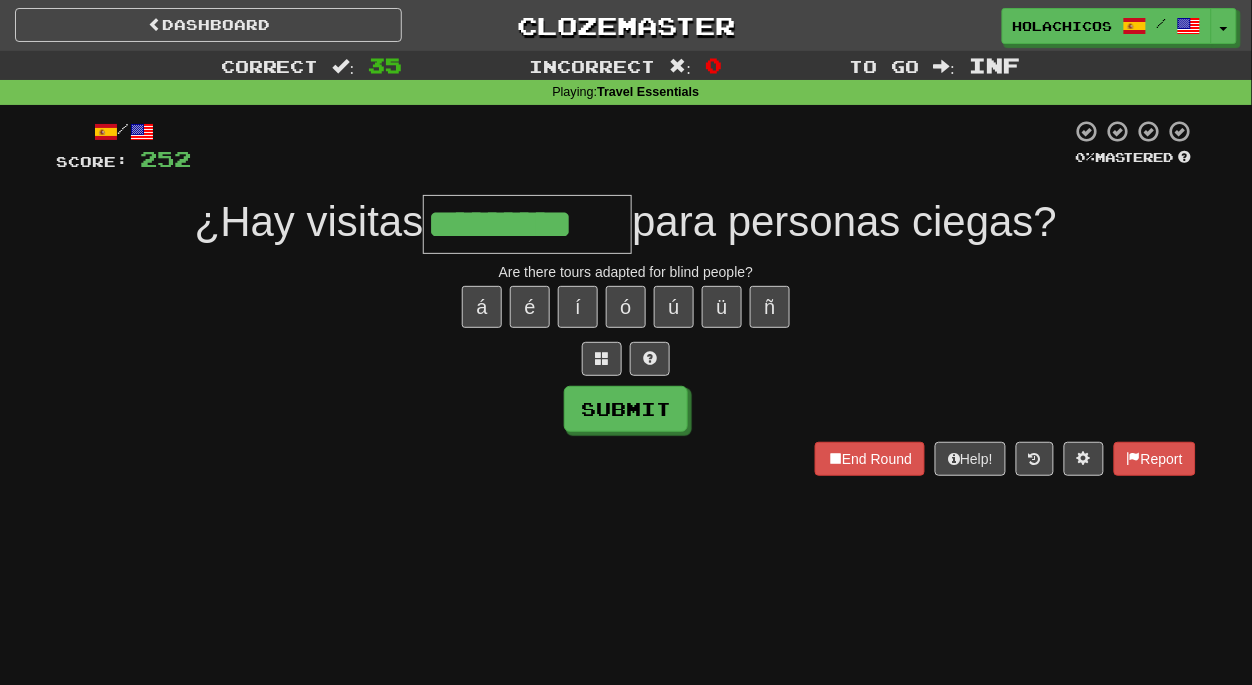 type on "*********" 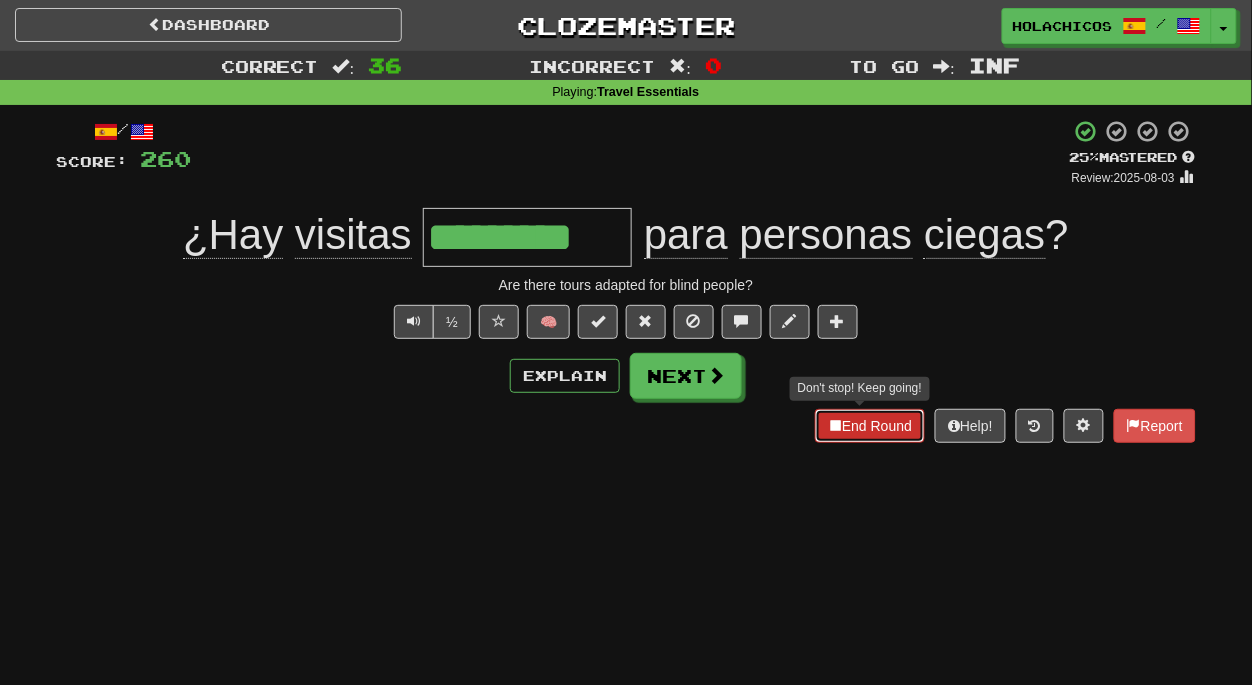 click on "End Round" at bounding box center [870, 426] 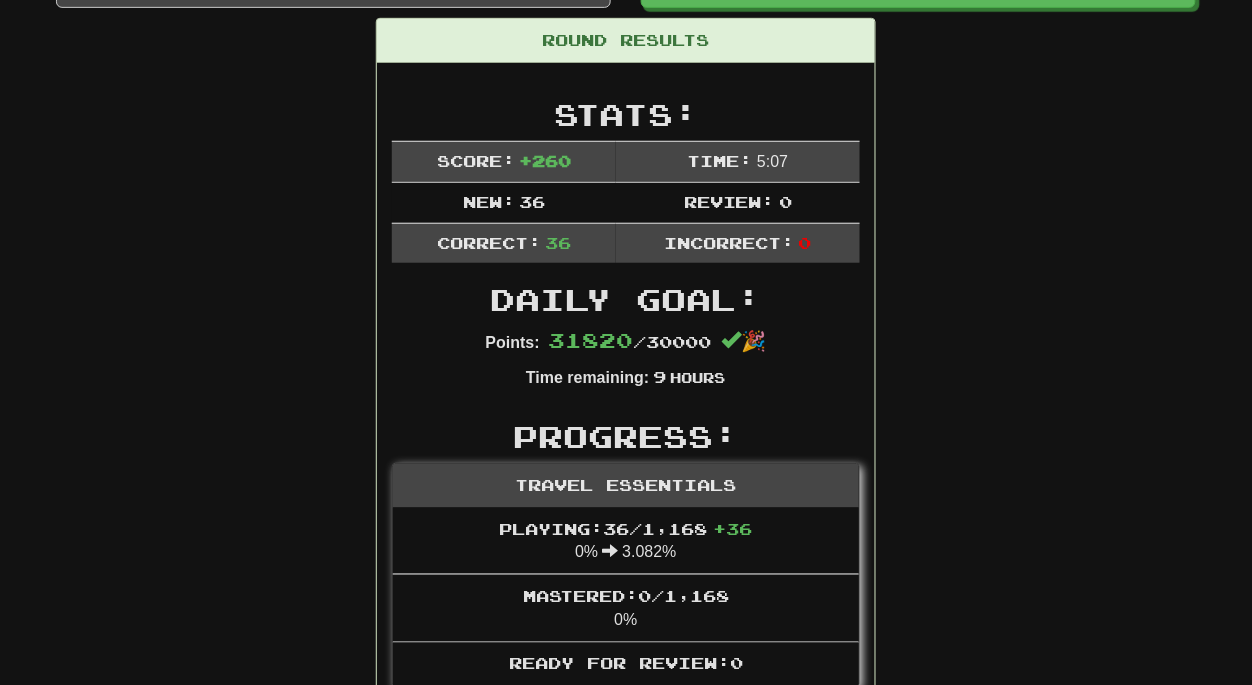scroll, scrollTop: 0, scrollLeft: 0, axis: both 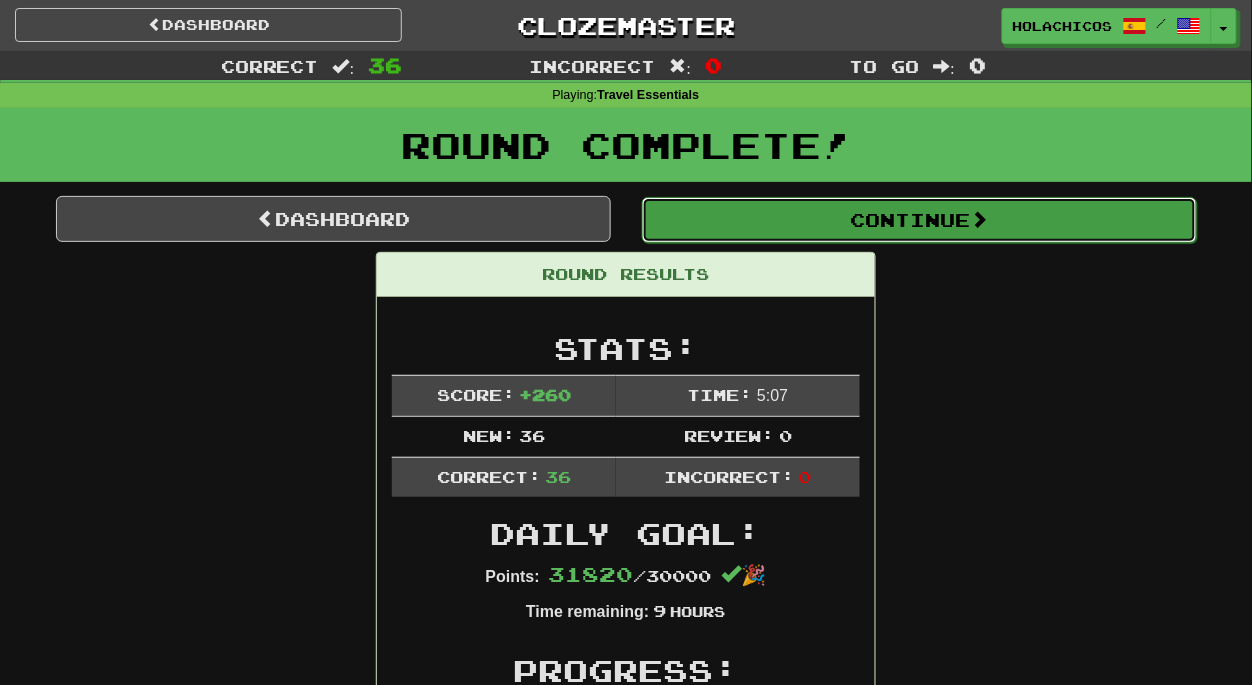 click on "Continue" at bounding box center (919, 220) 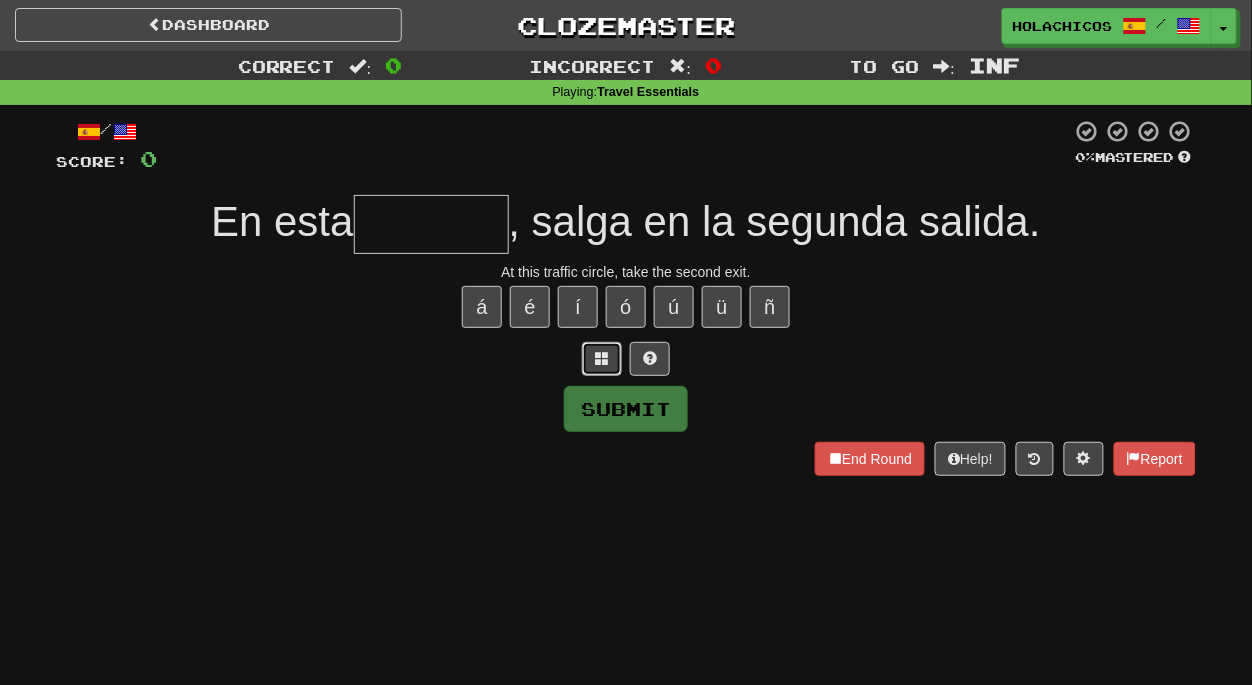 click at bounding box center (602, 359) 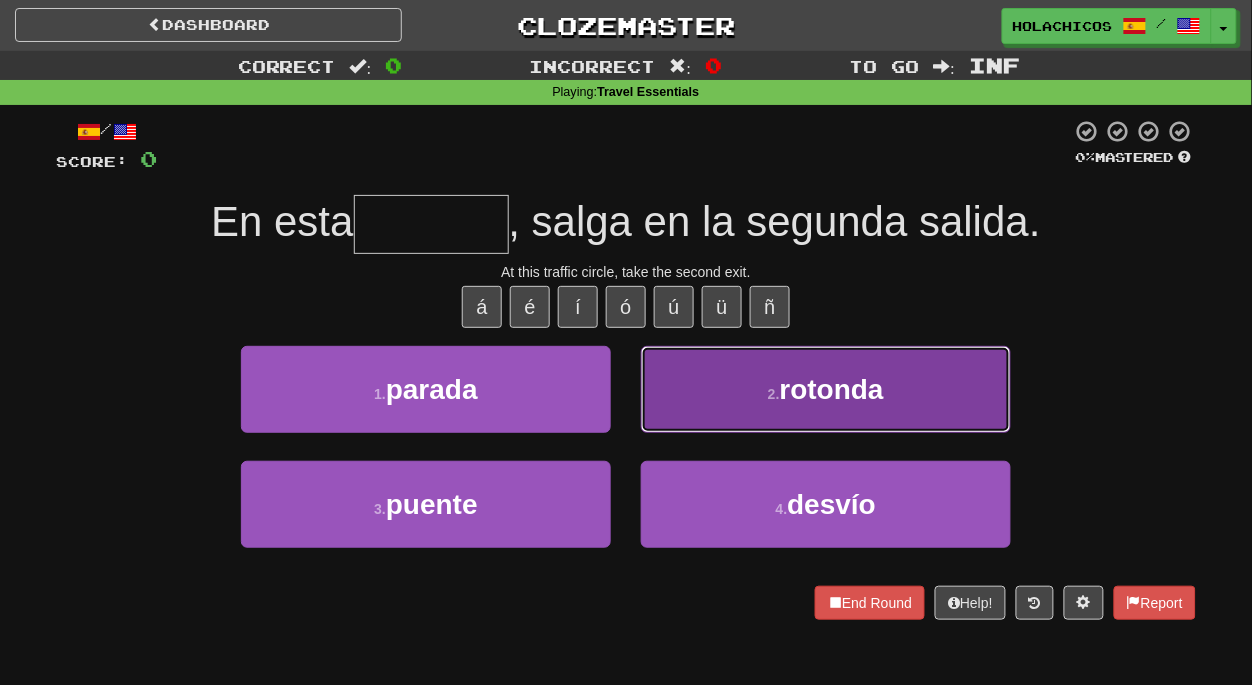 click on "2 .  rotonda" at bounding box center (826, 389) 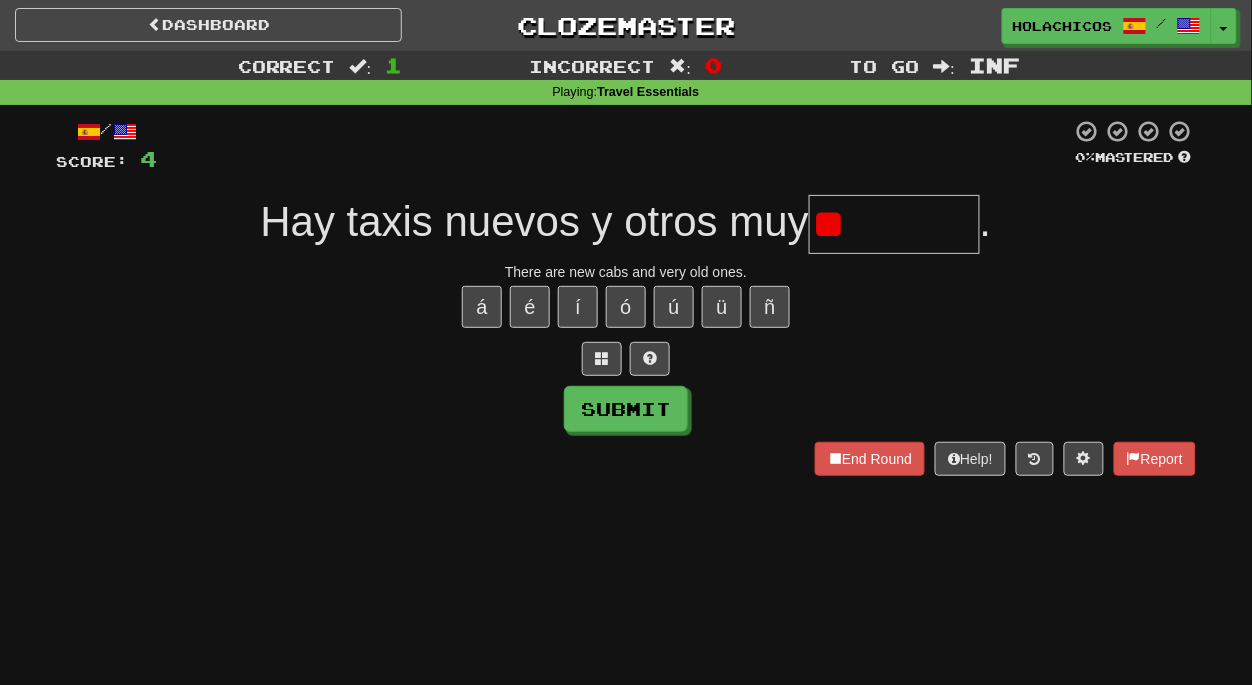 type on "*" 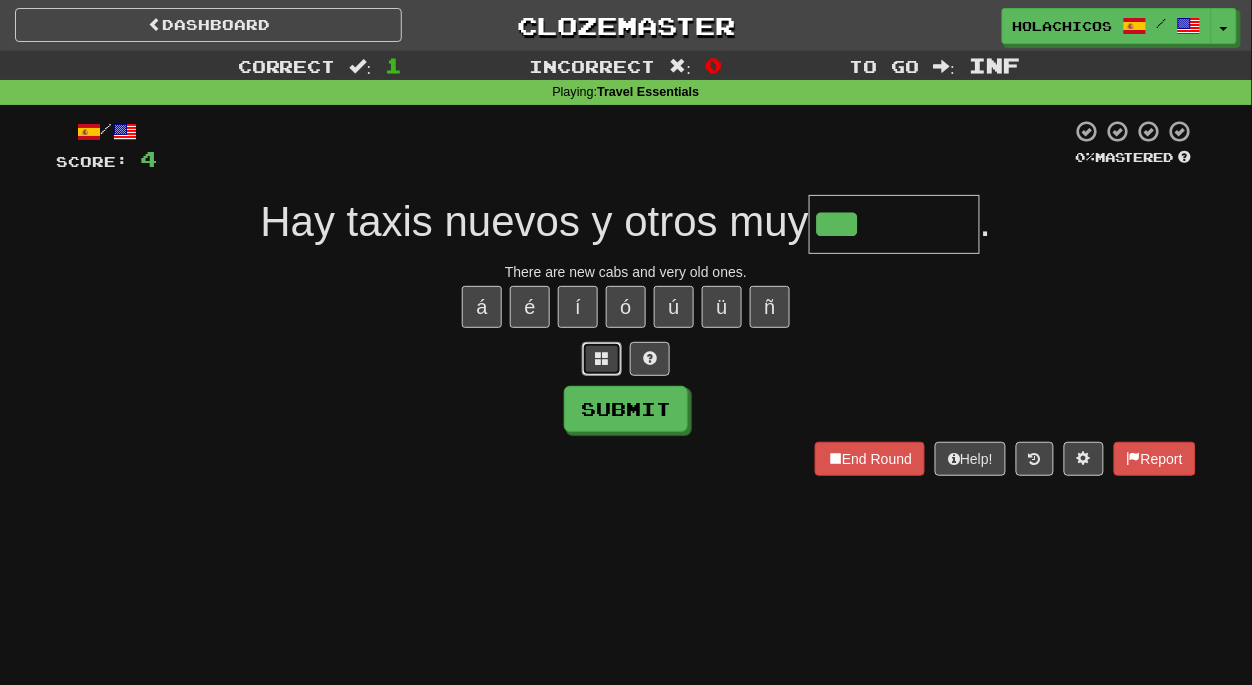 click at bounding box center (602, 358) 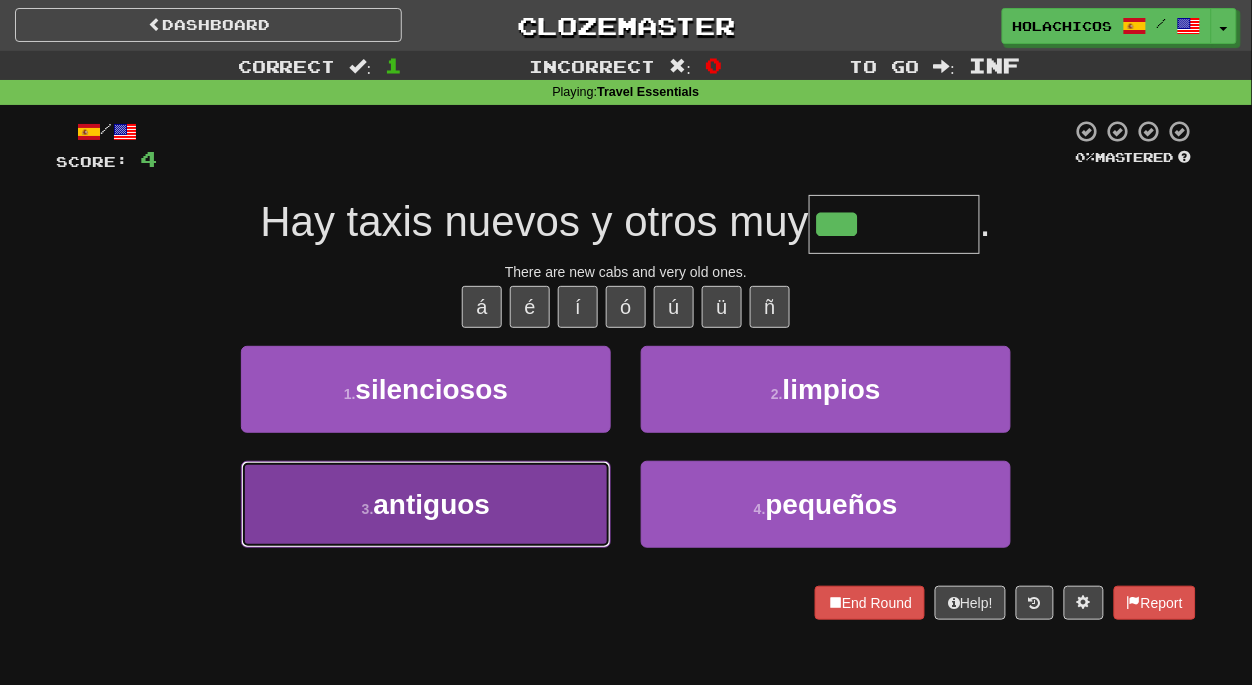 click on "3 .  antiguos" at bounding box center (426, 504) 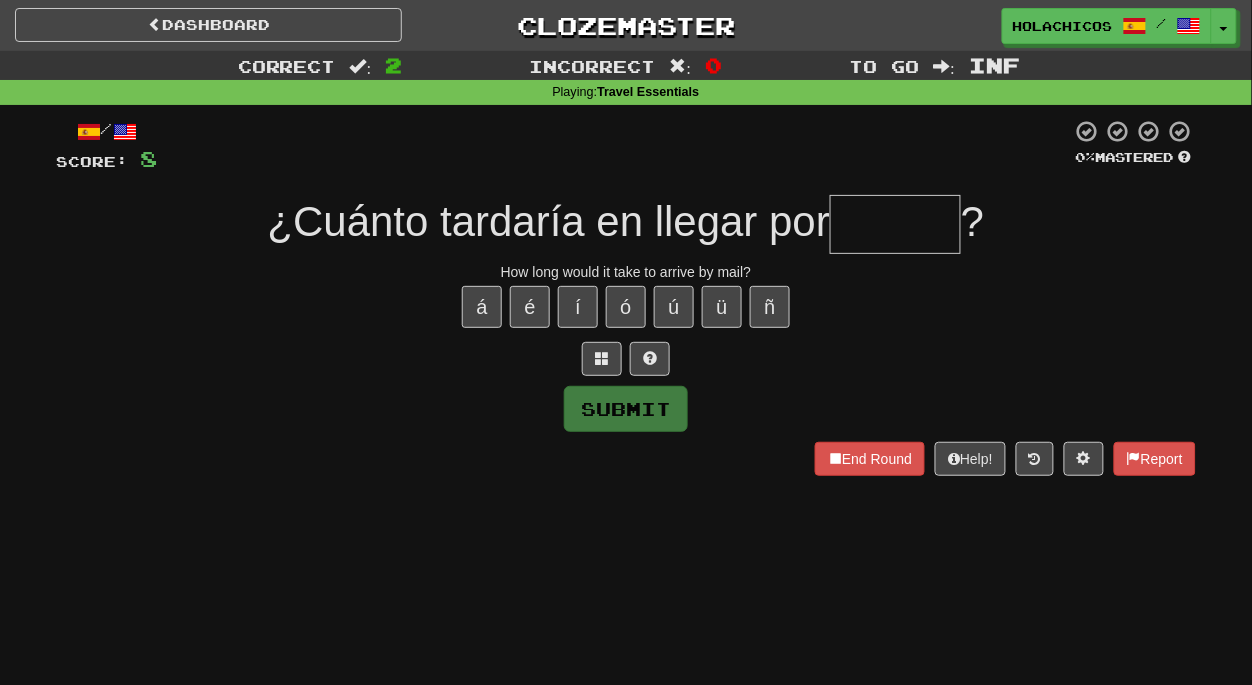 type on "*" 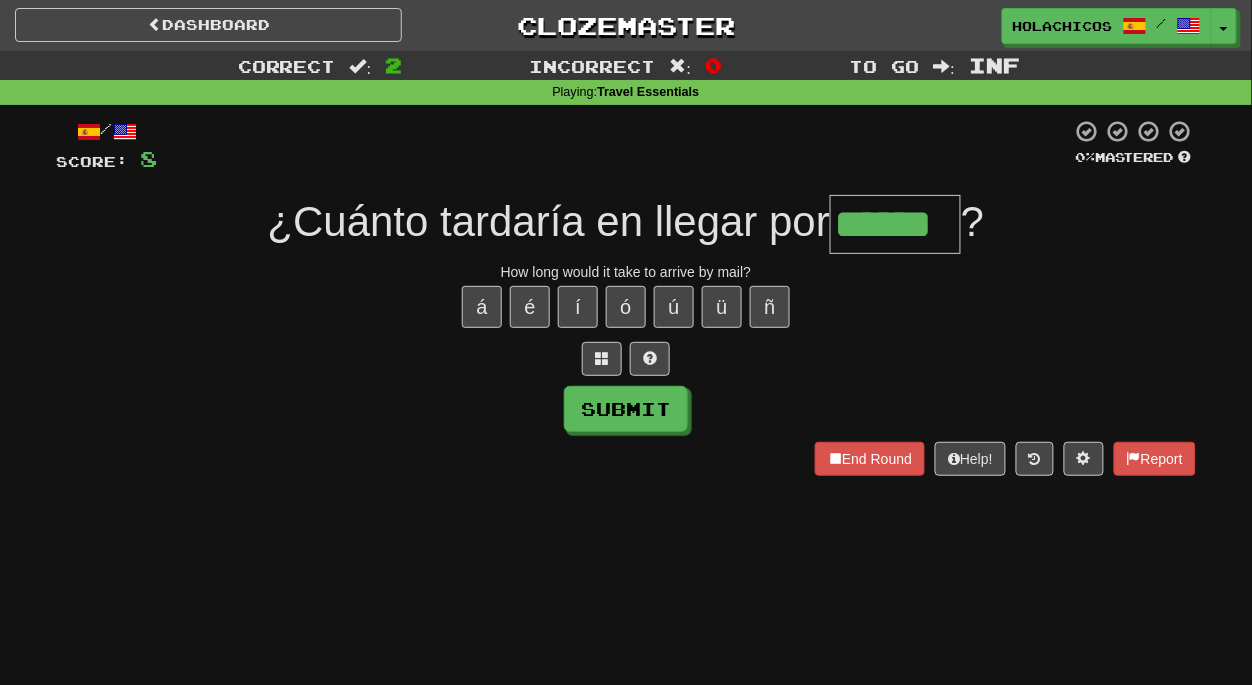 type on "******" 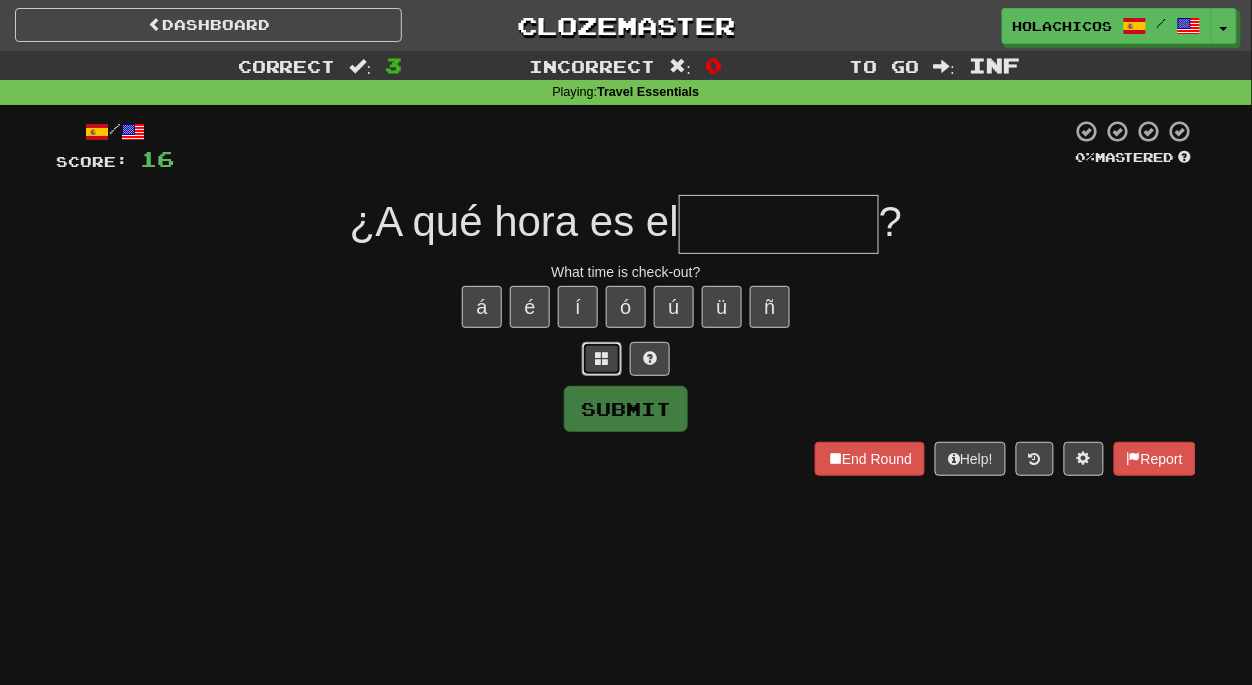 click at bounding box center (602, 358) 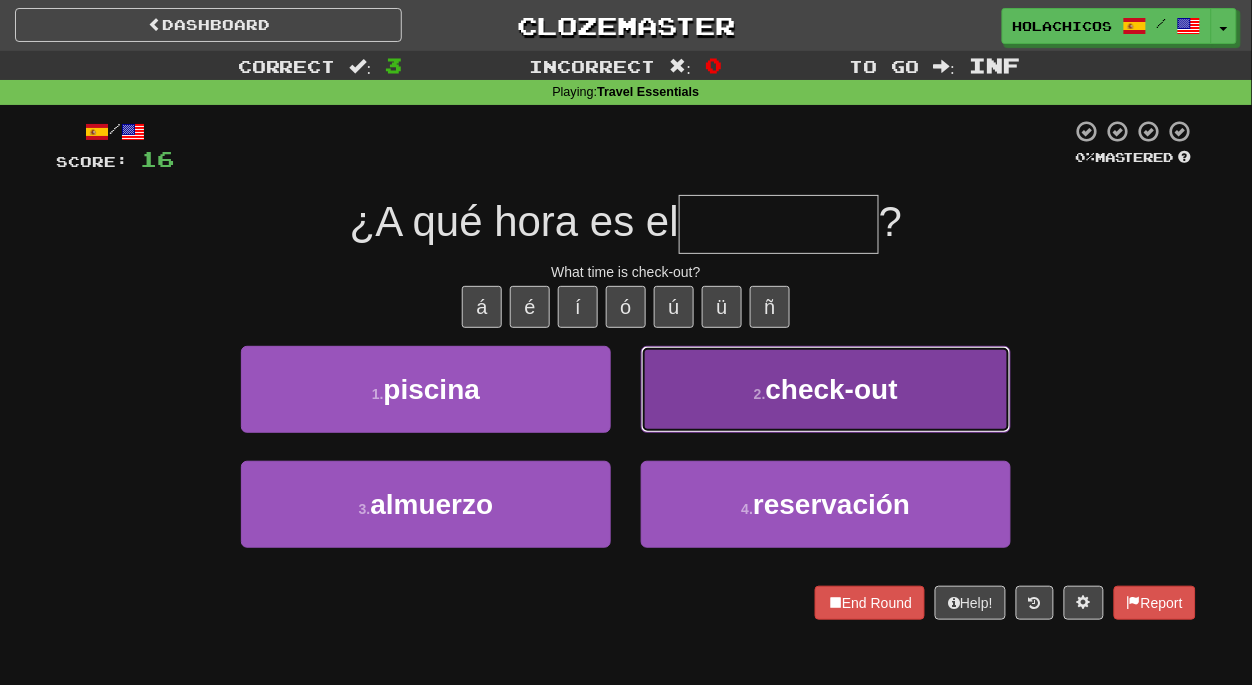 click on "2 .  check-out" at bounding box center [826, 389] 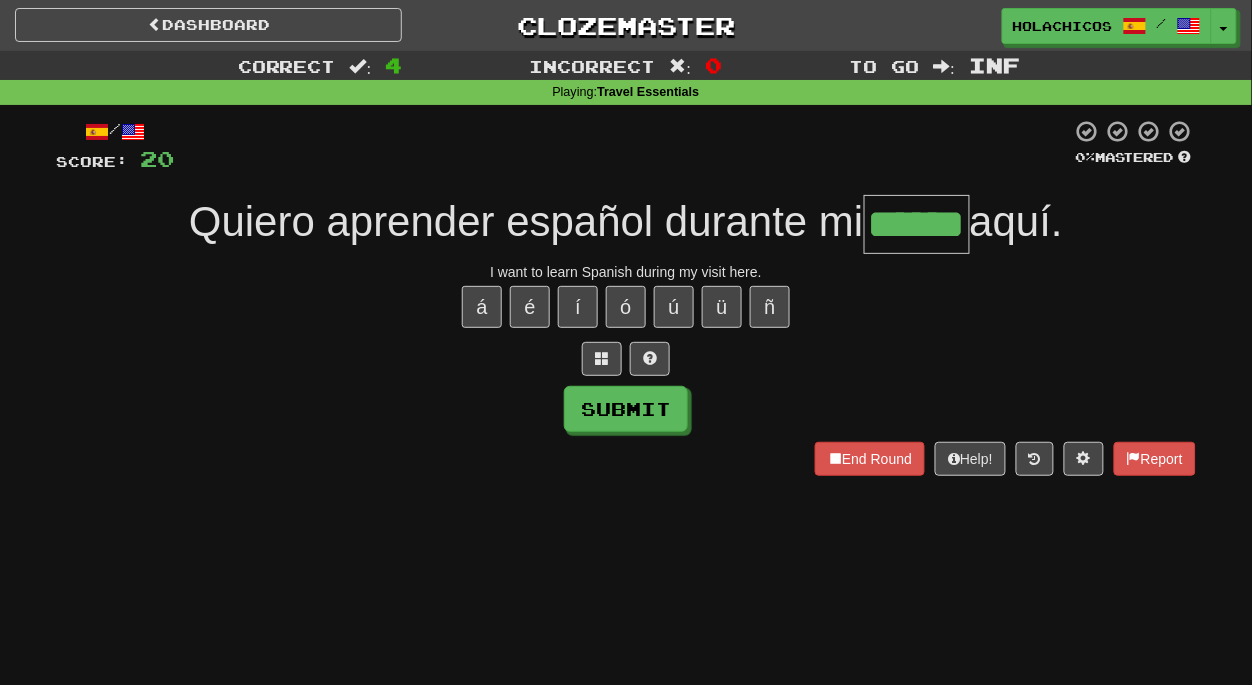 type on "******" 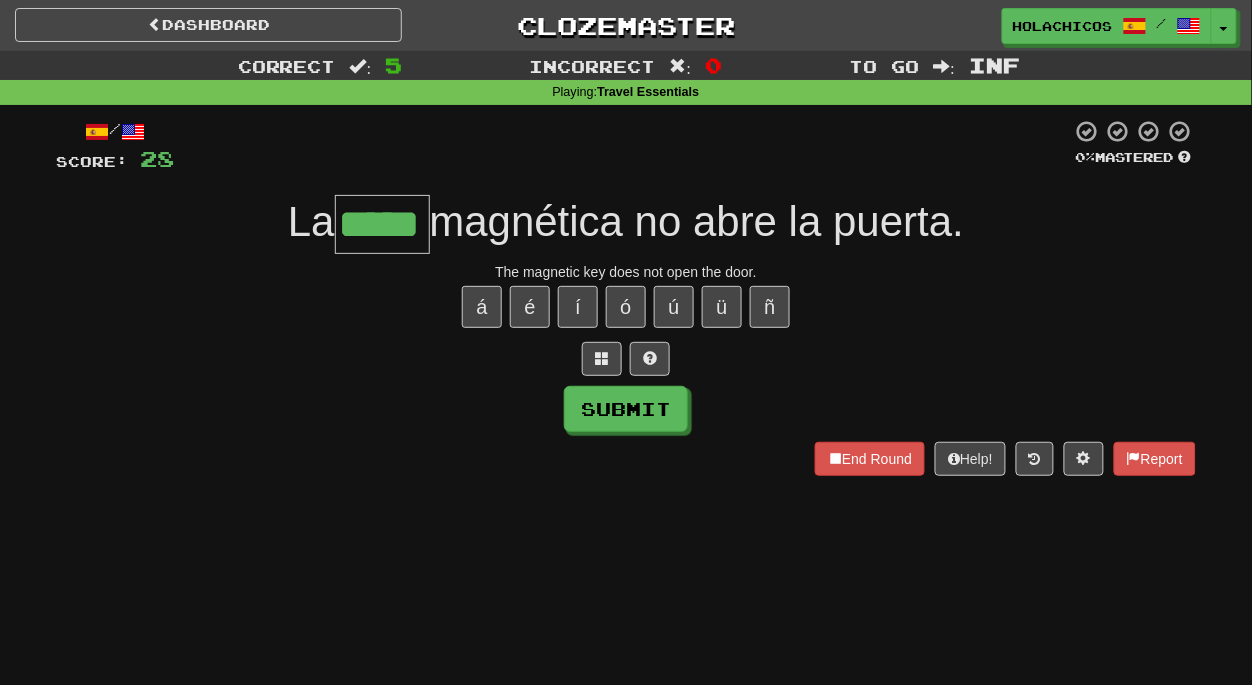 type on "*****" 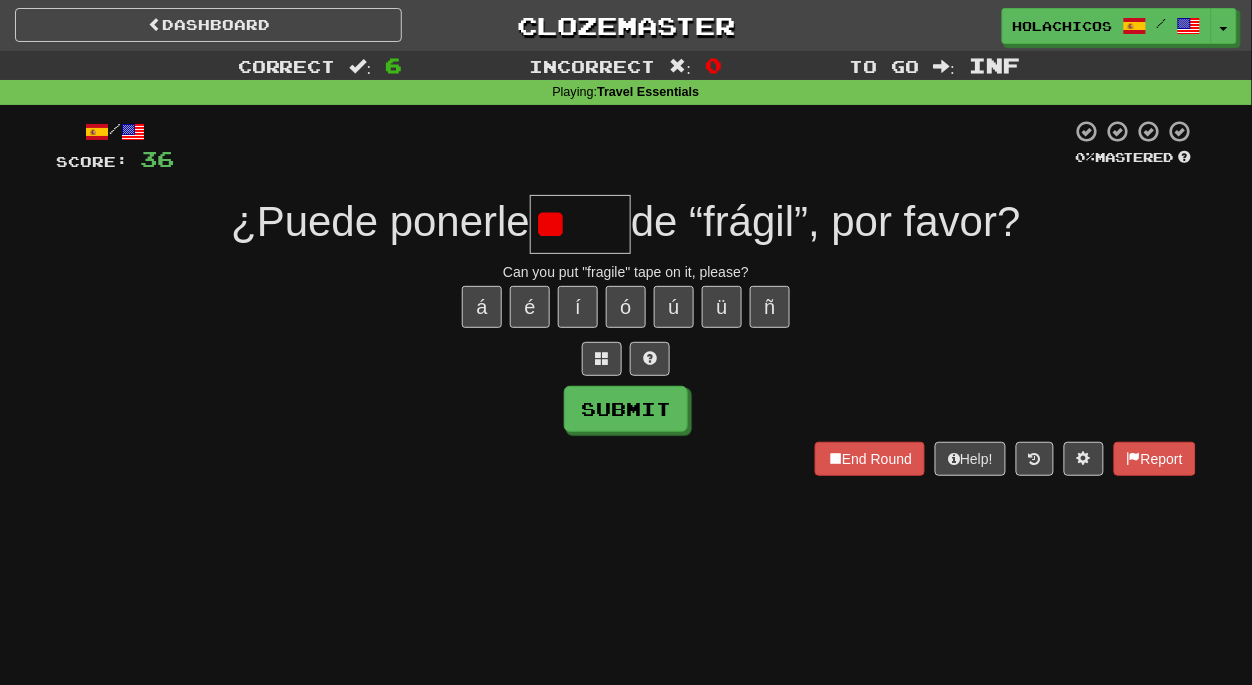 type on "*" 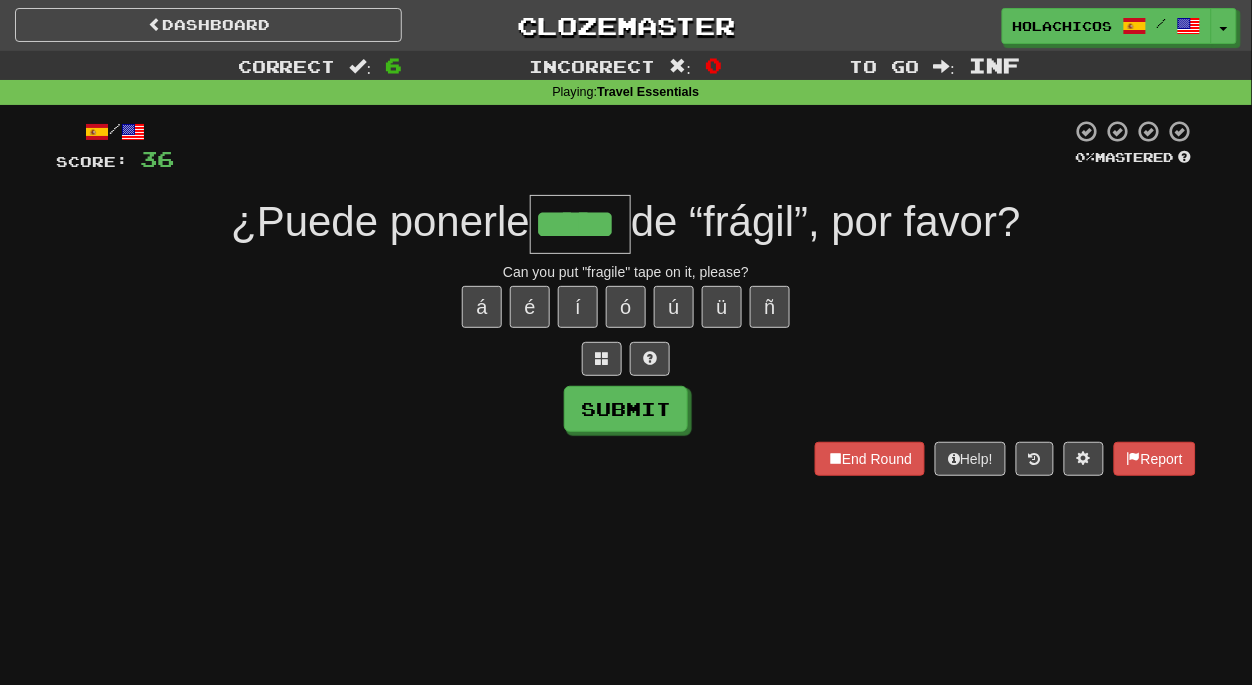 type on "*****" 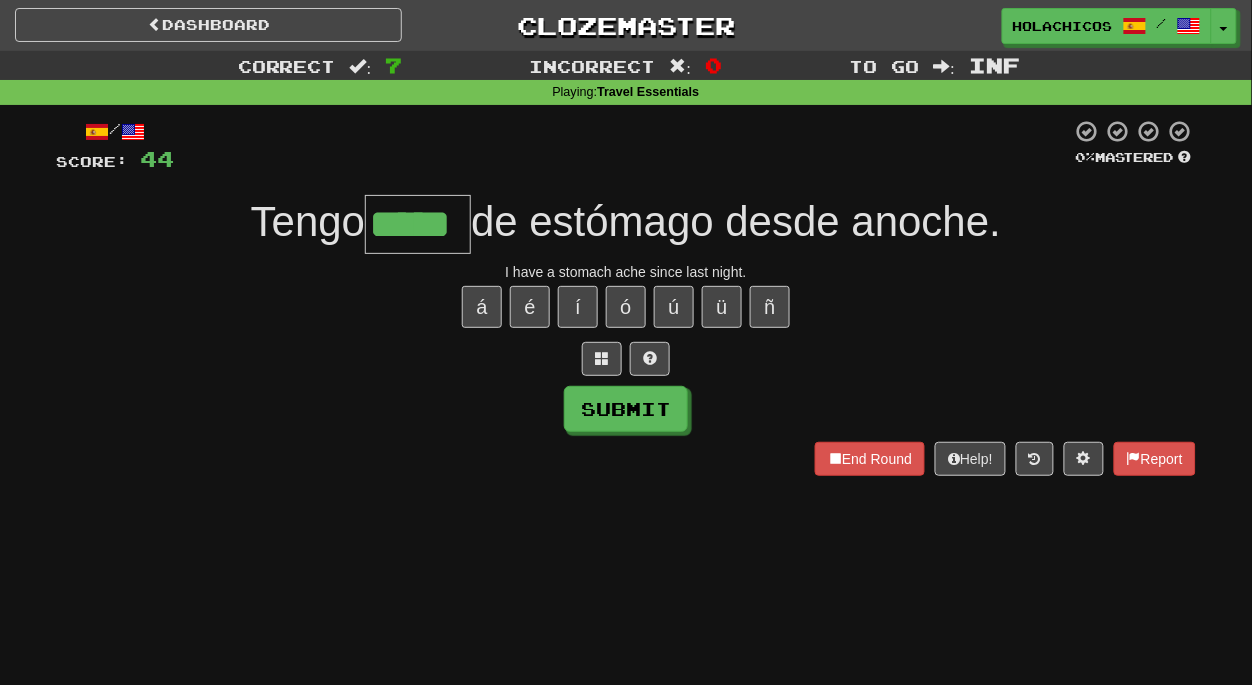 type on "*****" 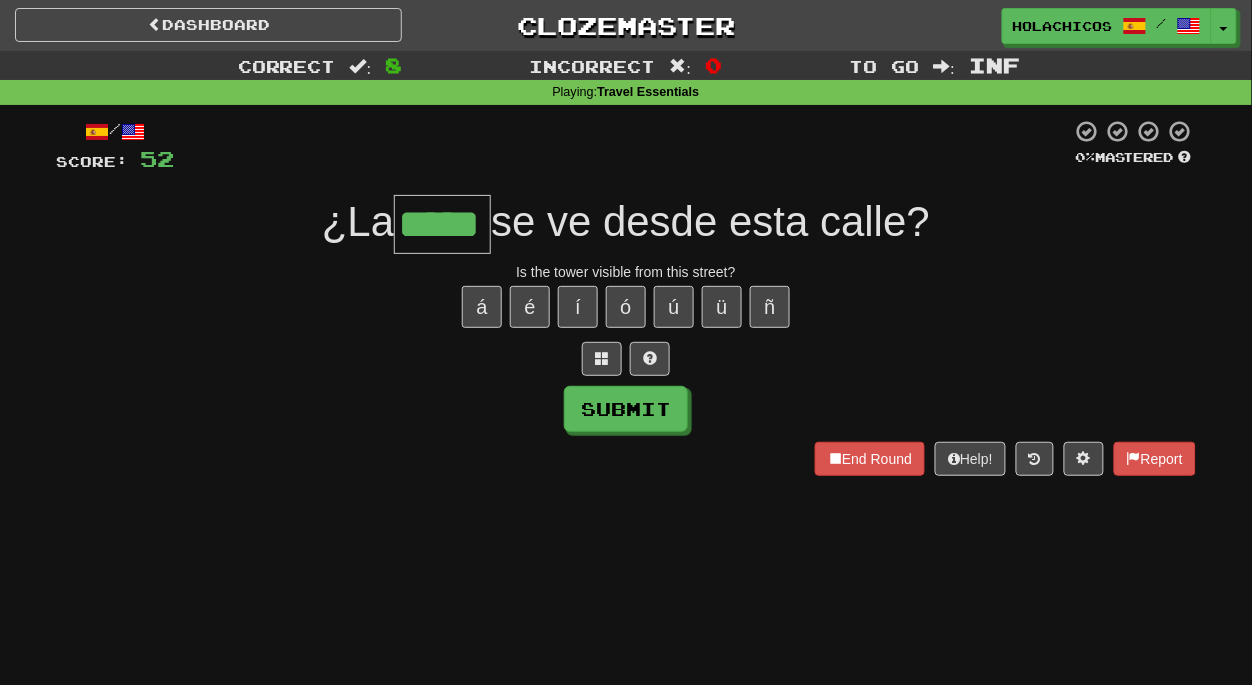 type on "*****" 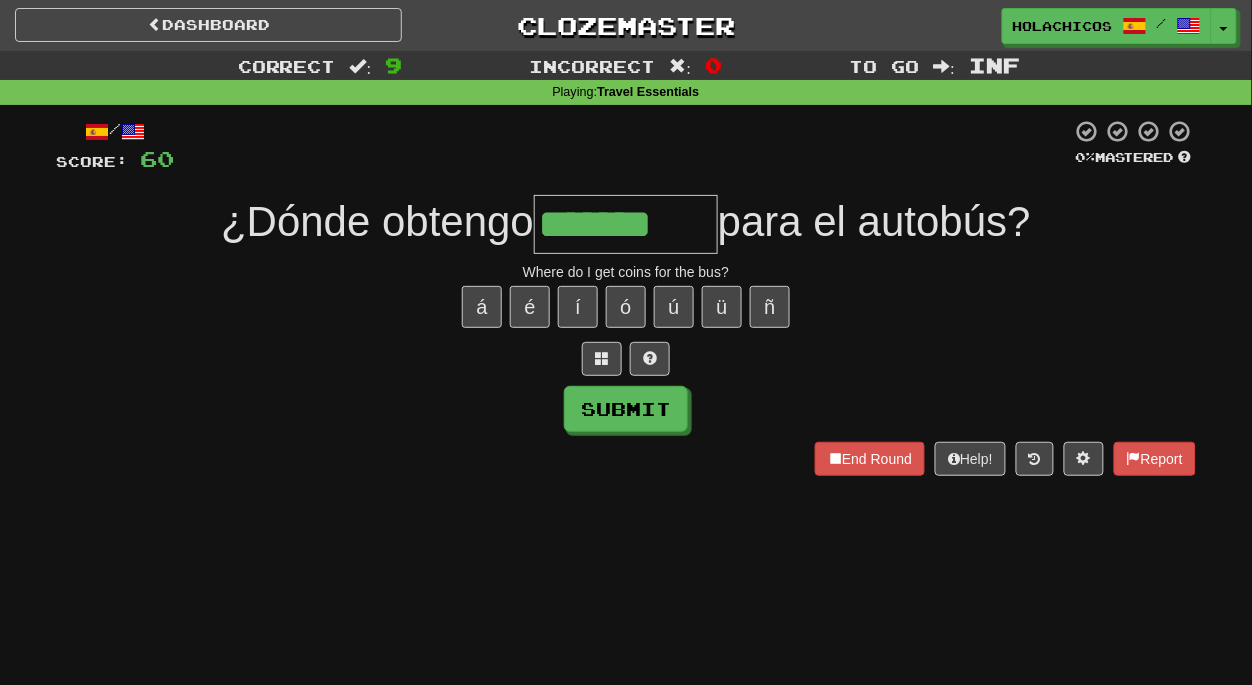 type on "*******" 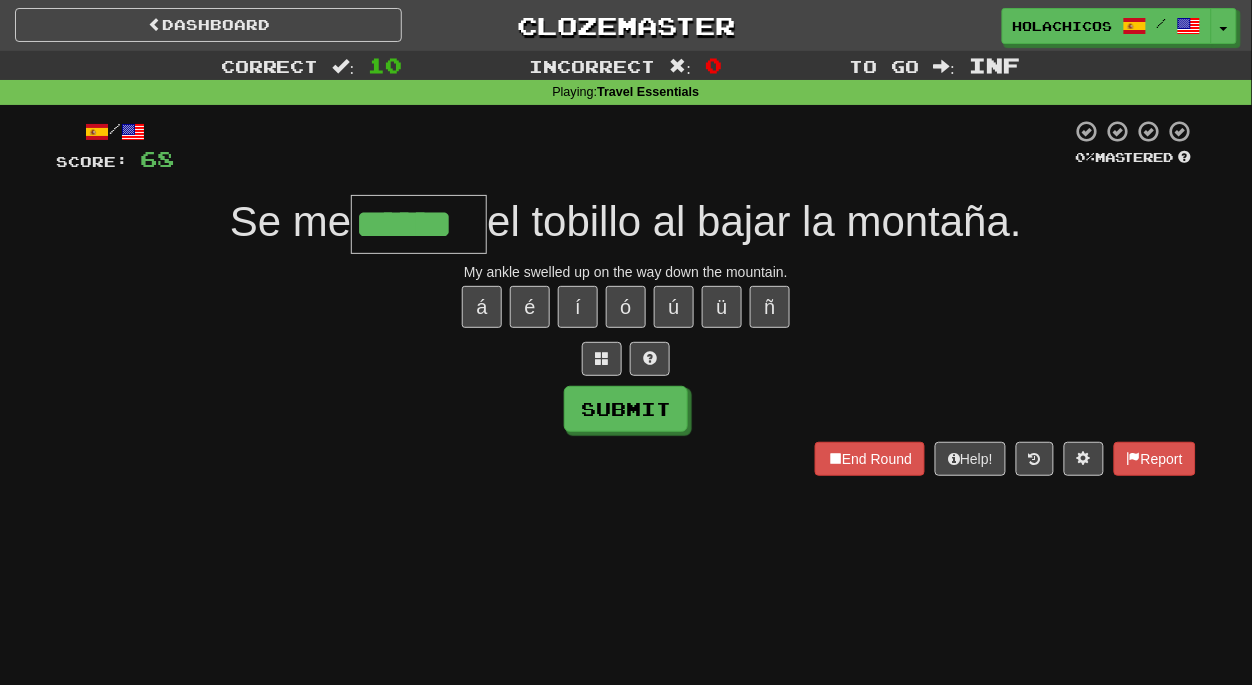 type on "******" 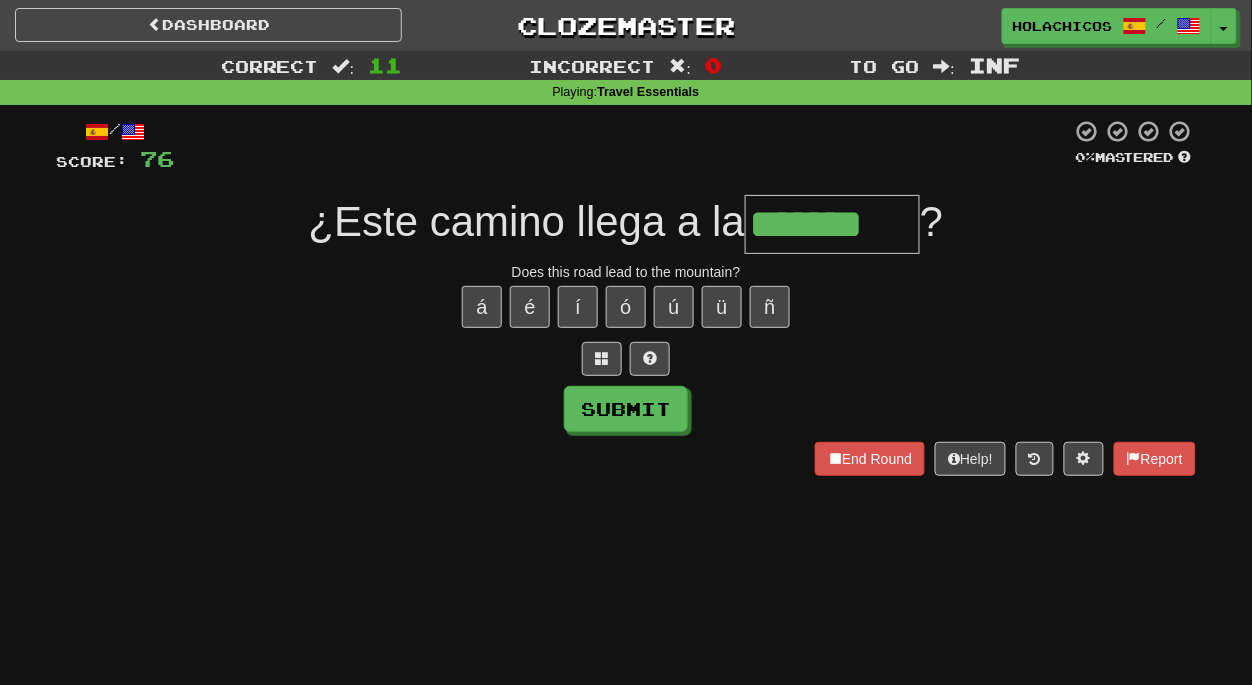 type on "*******" 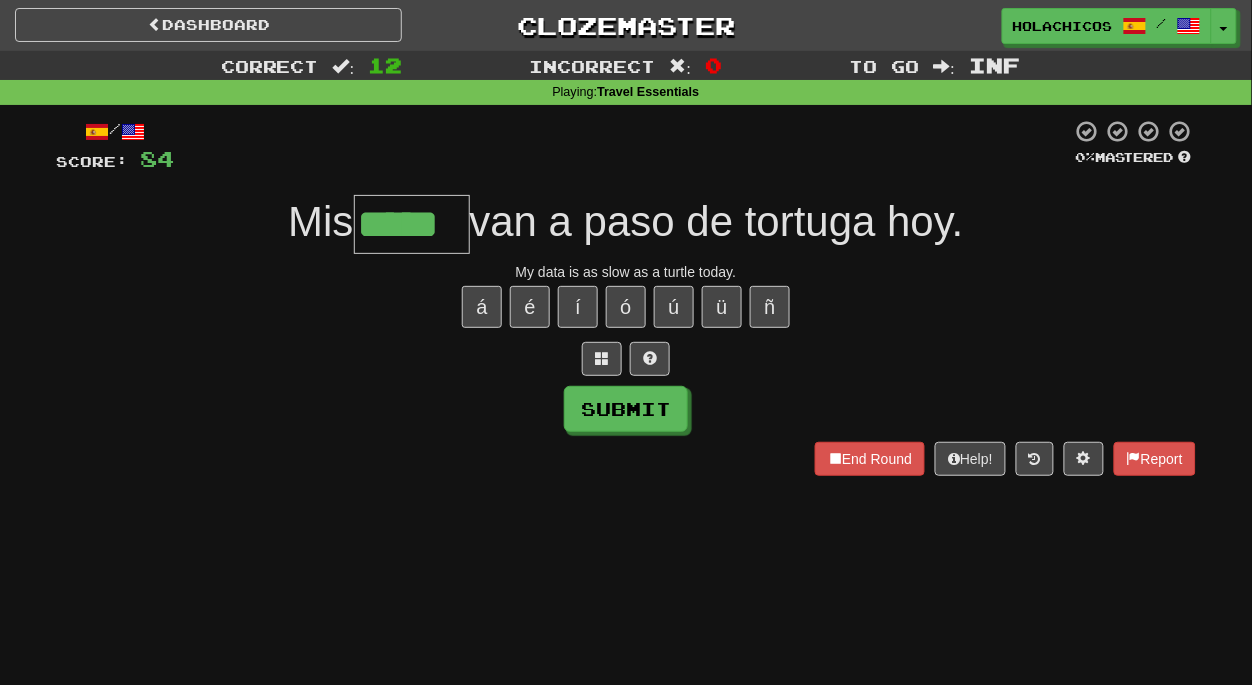type on "*****" 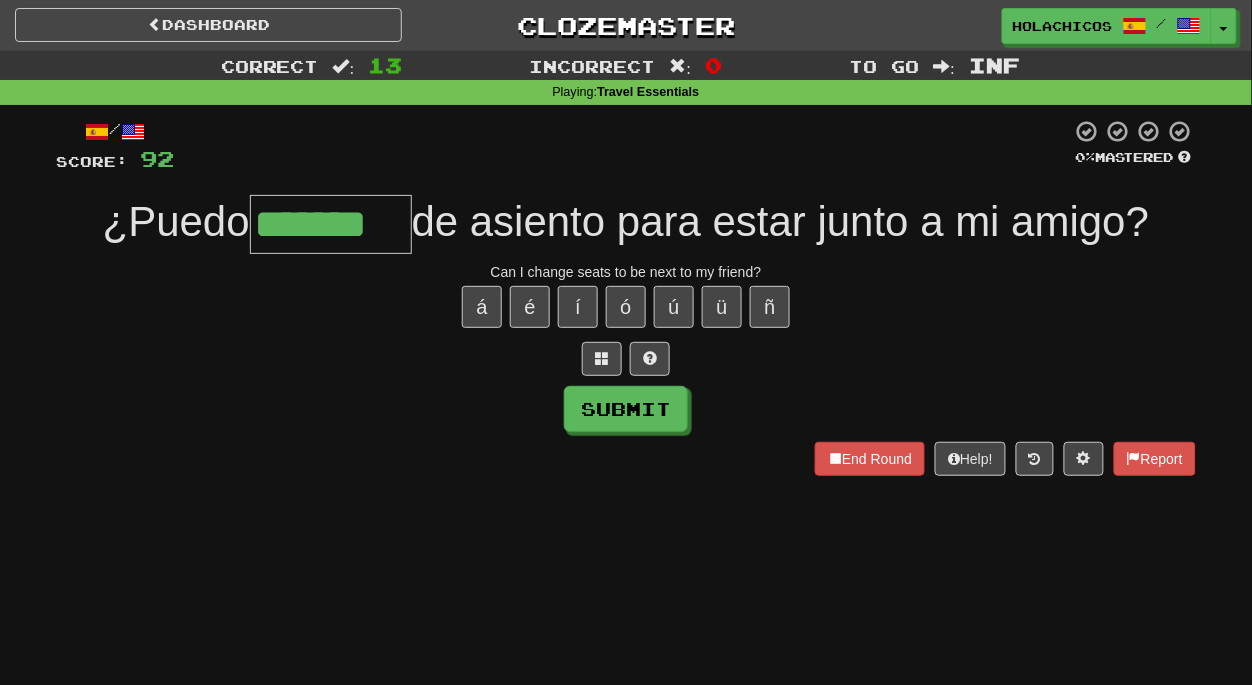 type on "*******" 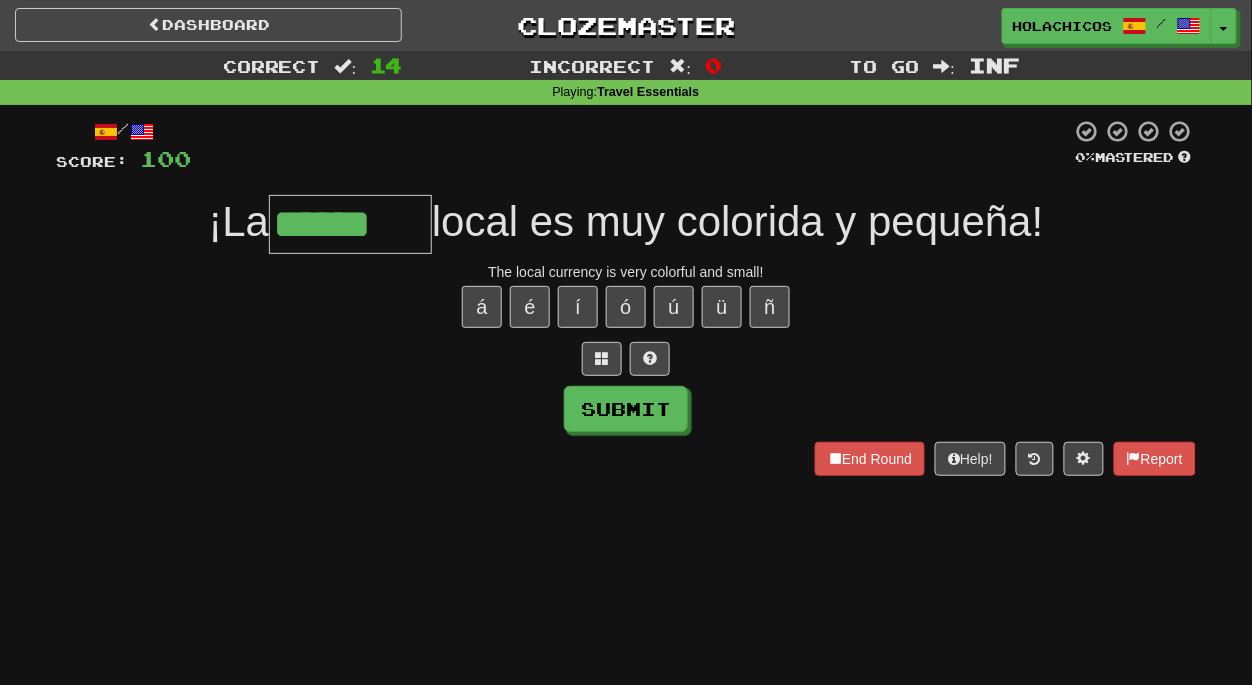 type on "******" 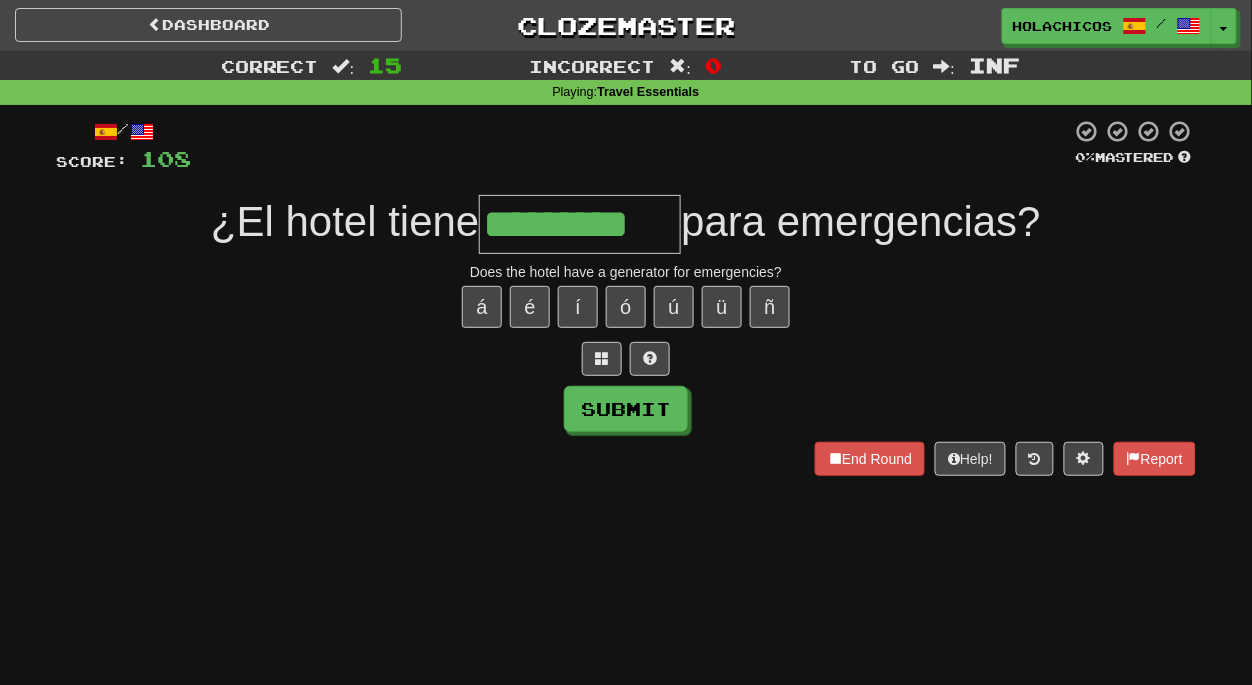 type on "*********" 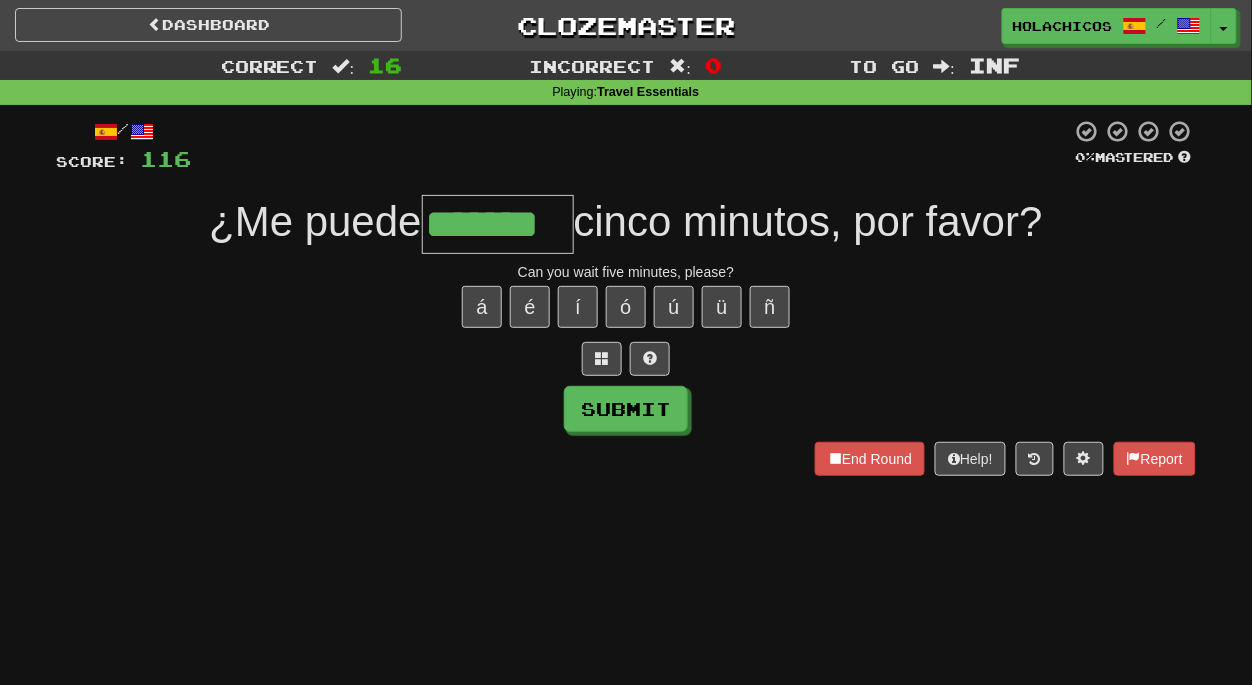 type on "*******" 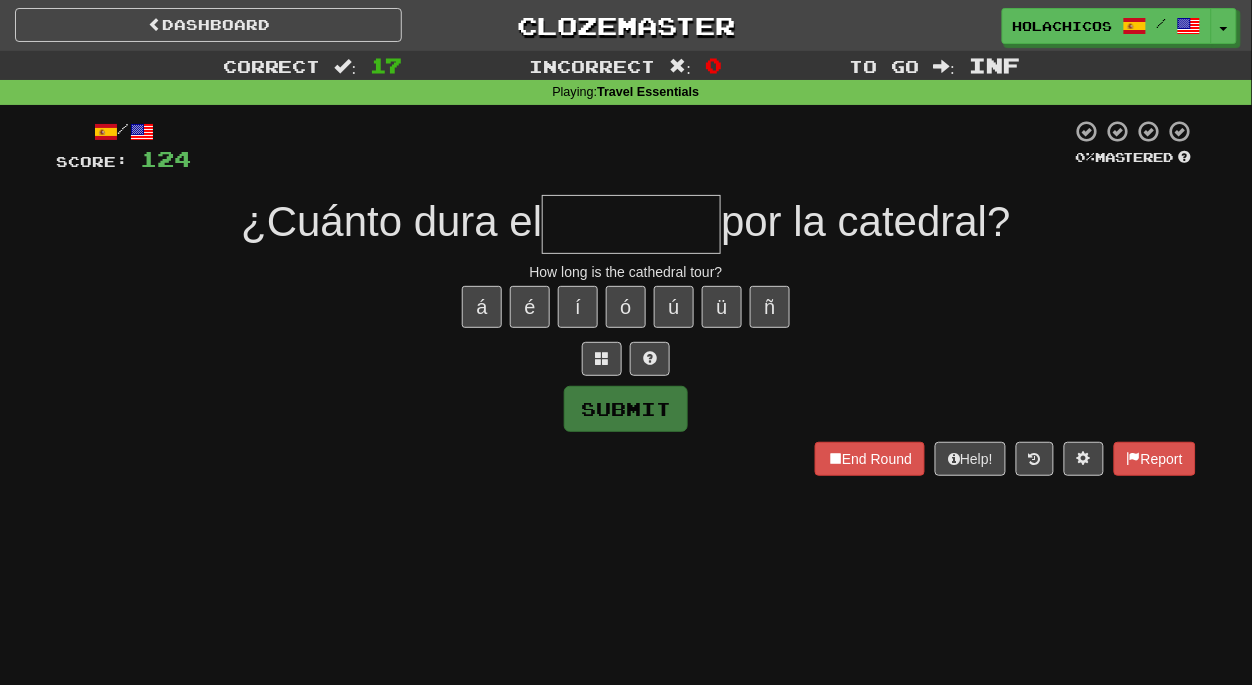 type on "*" 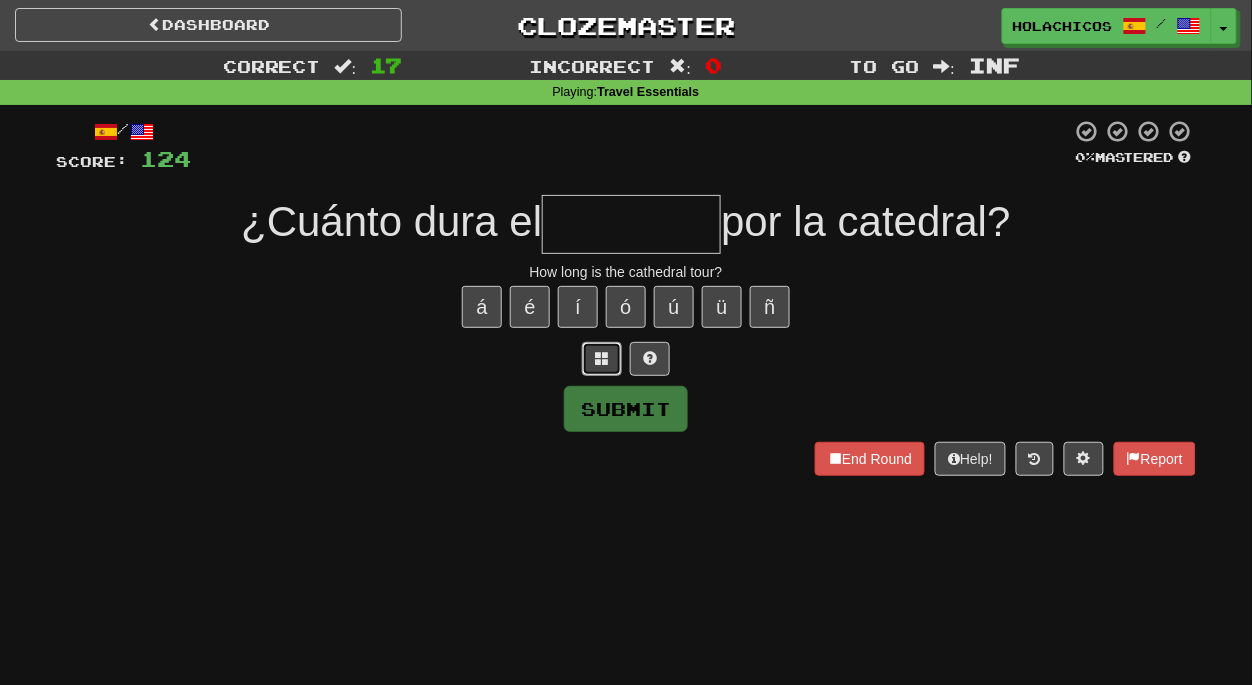 click at bounding box center (602, 358) 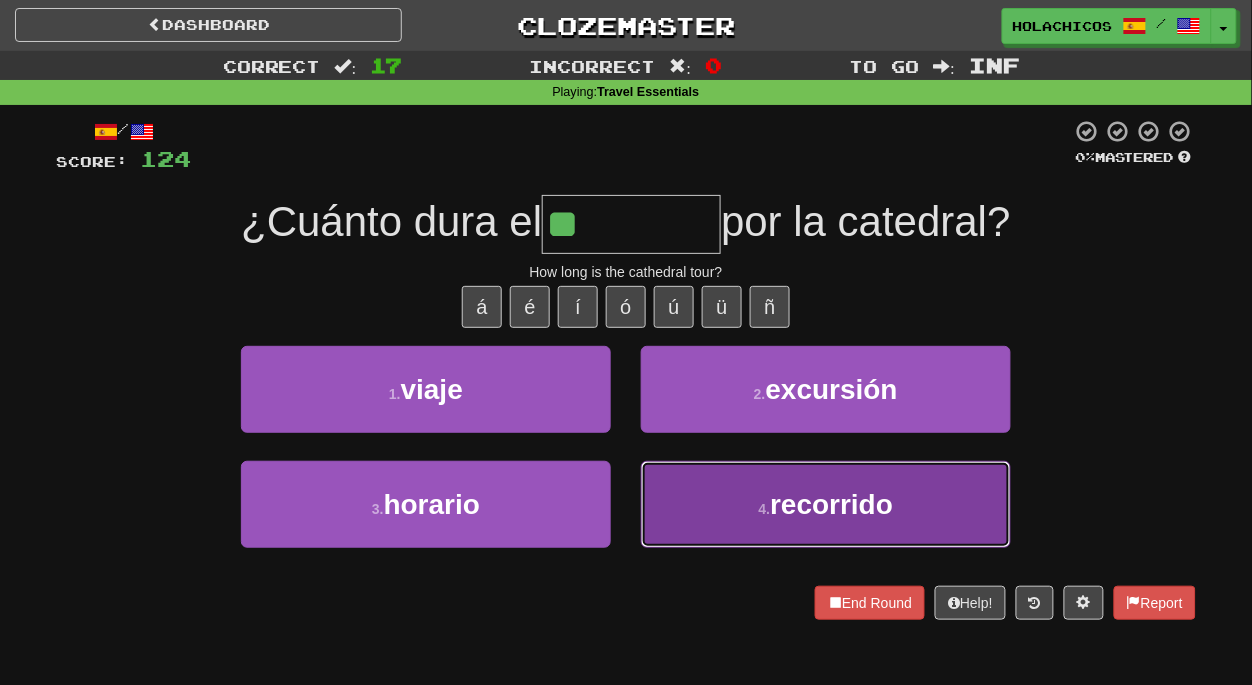 click on "recorrido" at bounding box center [831, 504] 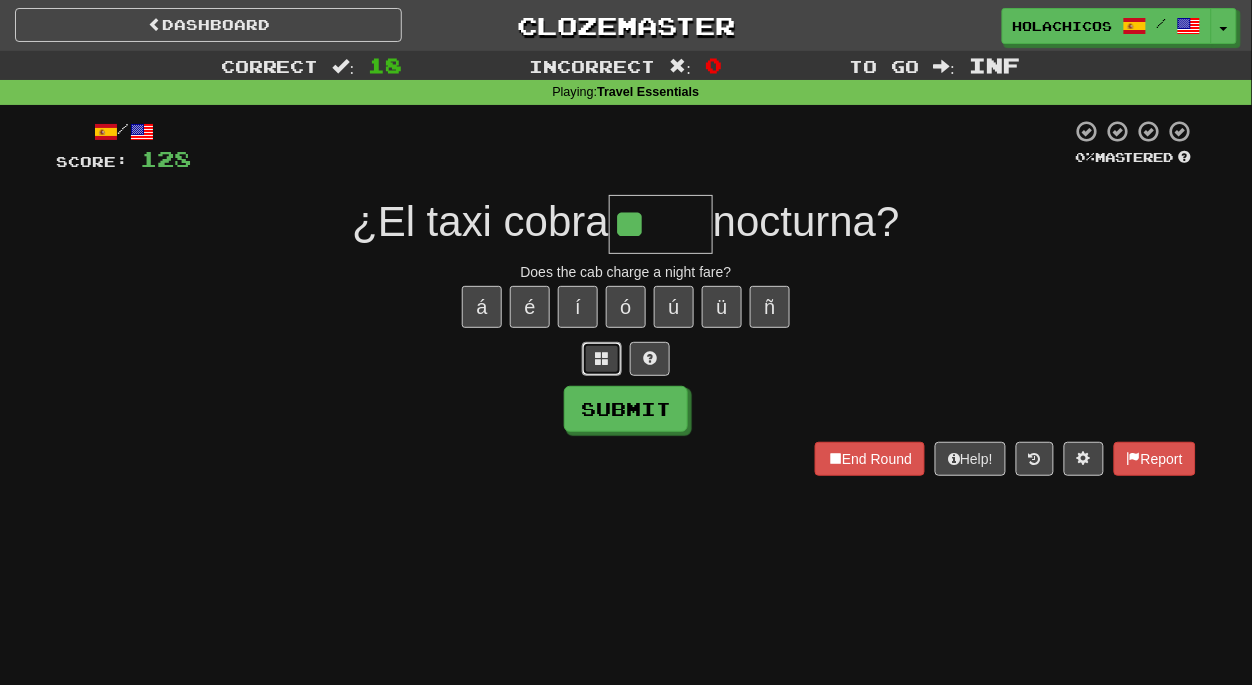 click at bounding box center (602, 359) 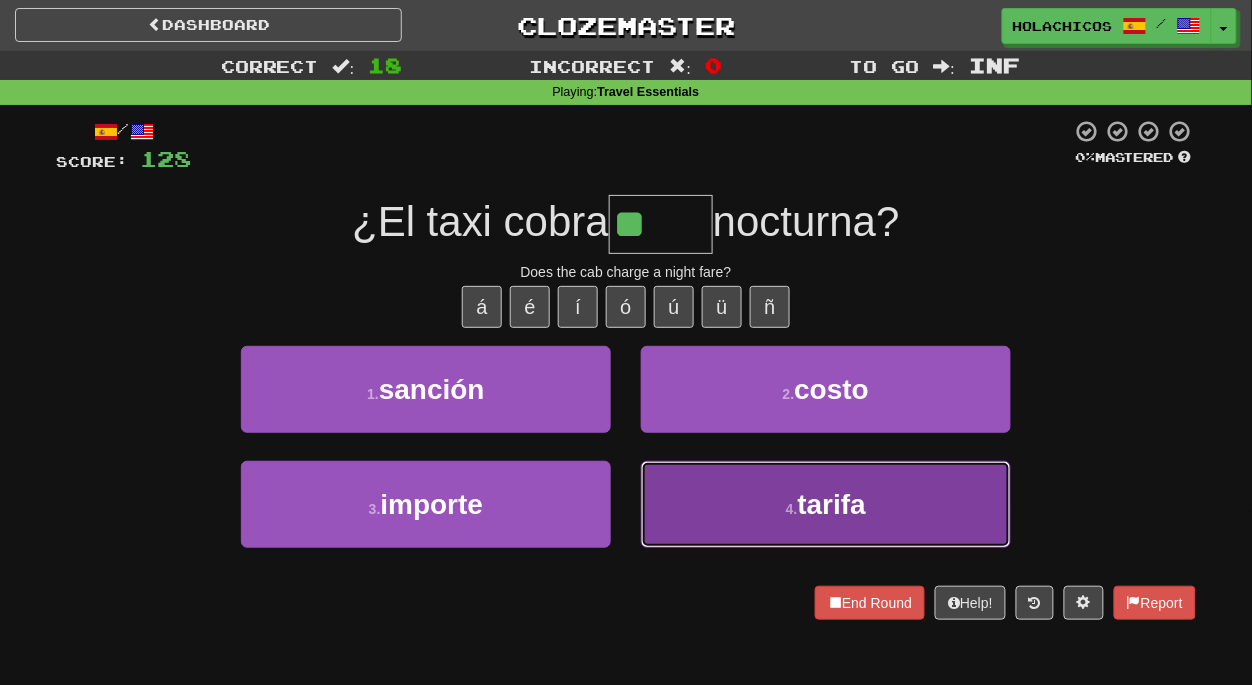 click on "4 .  tarifa" at bounding box center (826, 504) 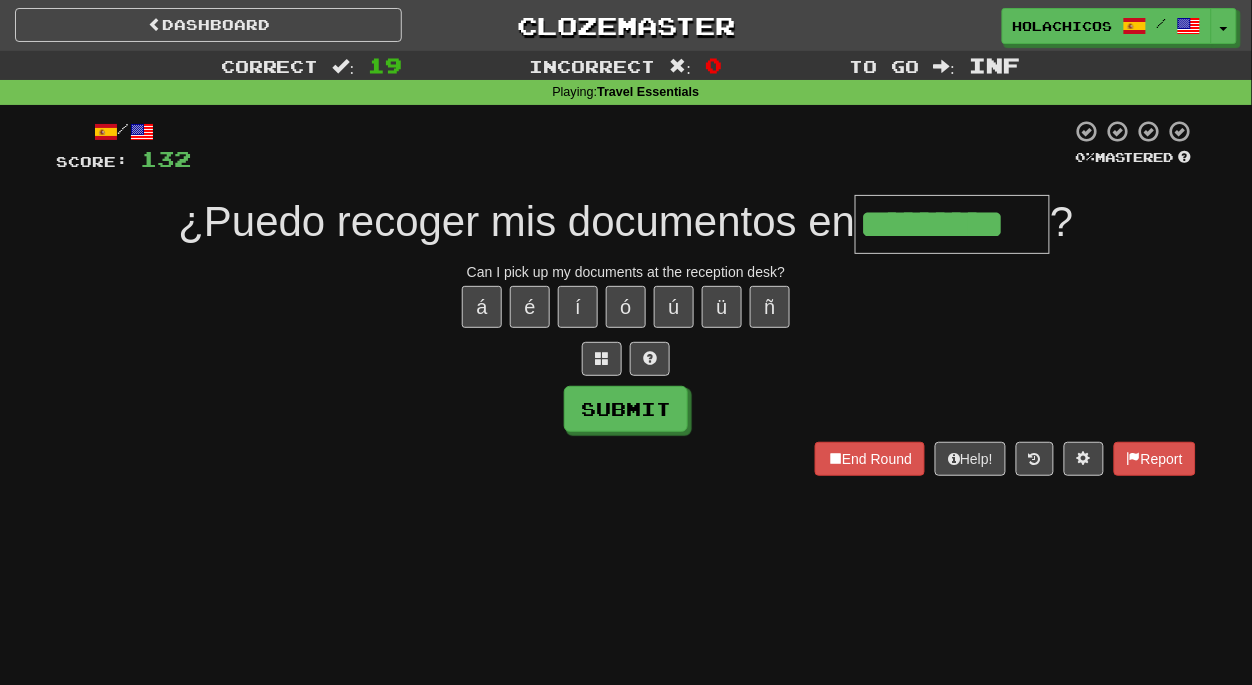 type on "*********" 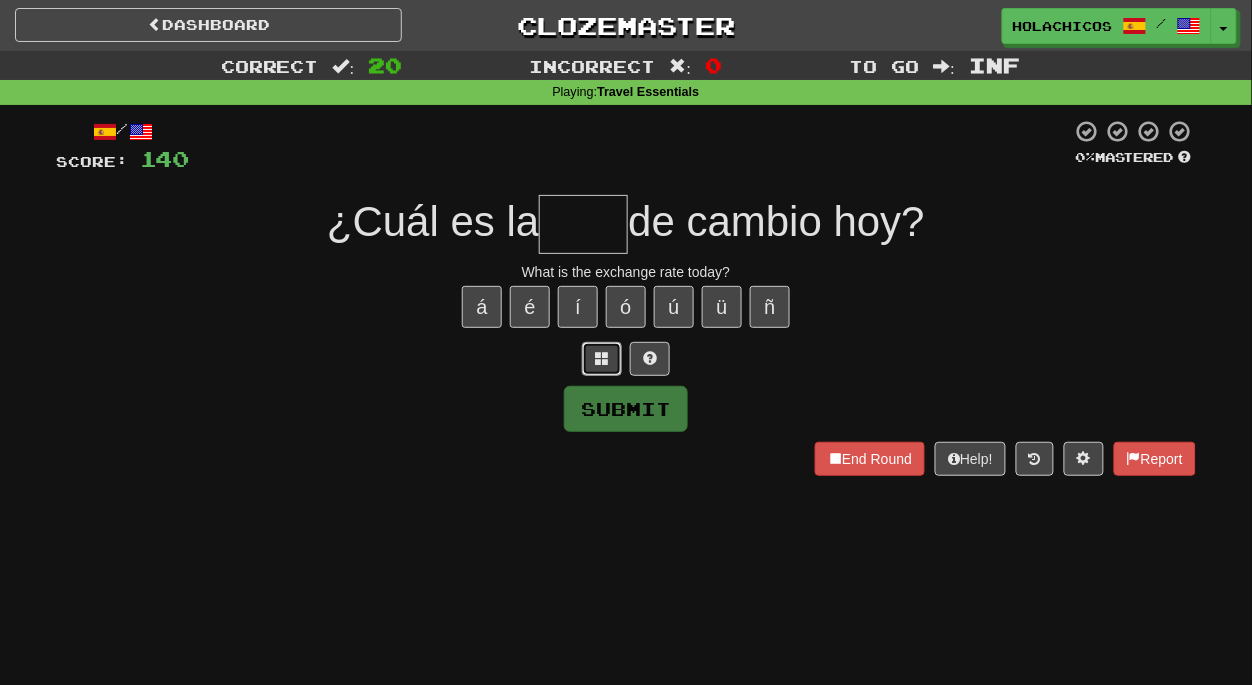 click at bounding box center (602, 359) 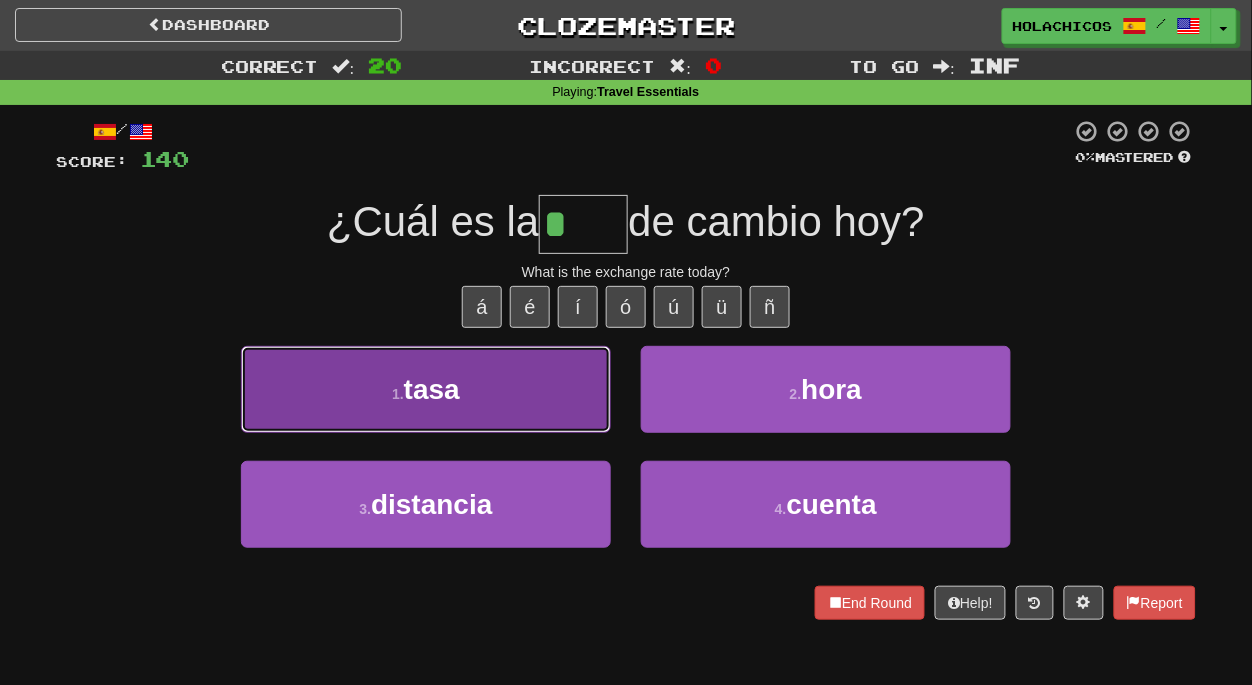 click on "1 .  tasa" at bounding box center [426, 389] 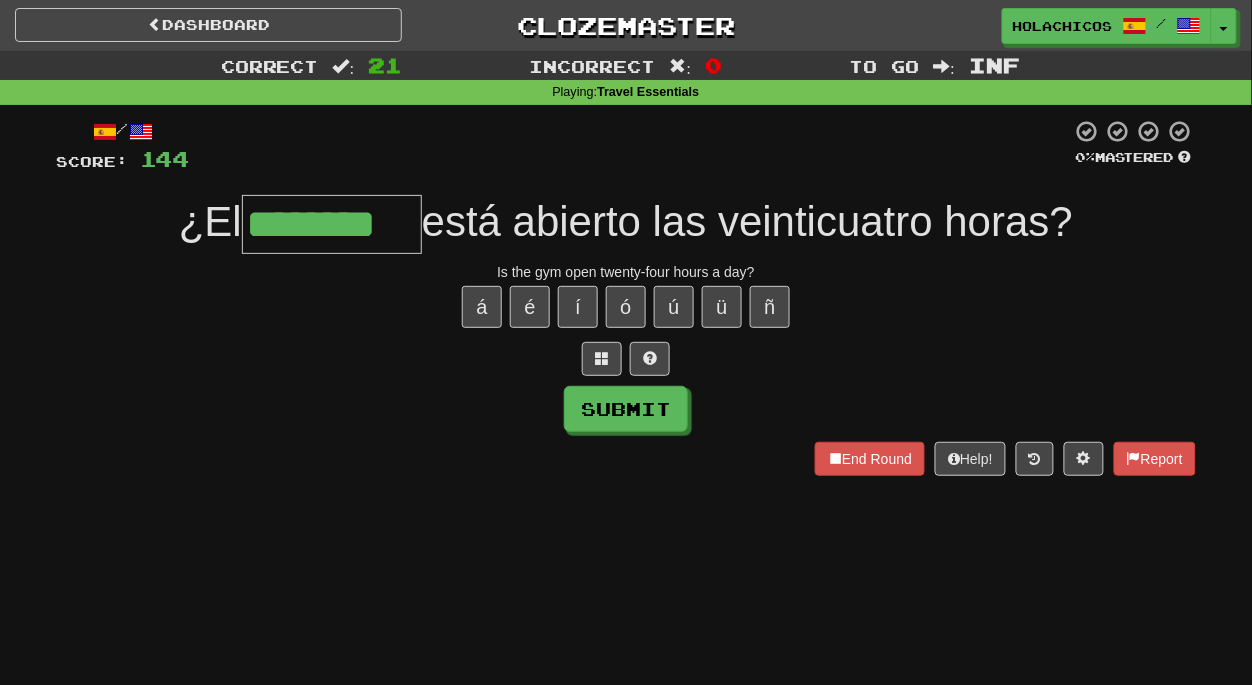 type on "********" 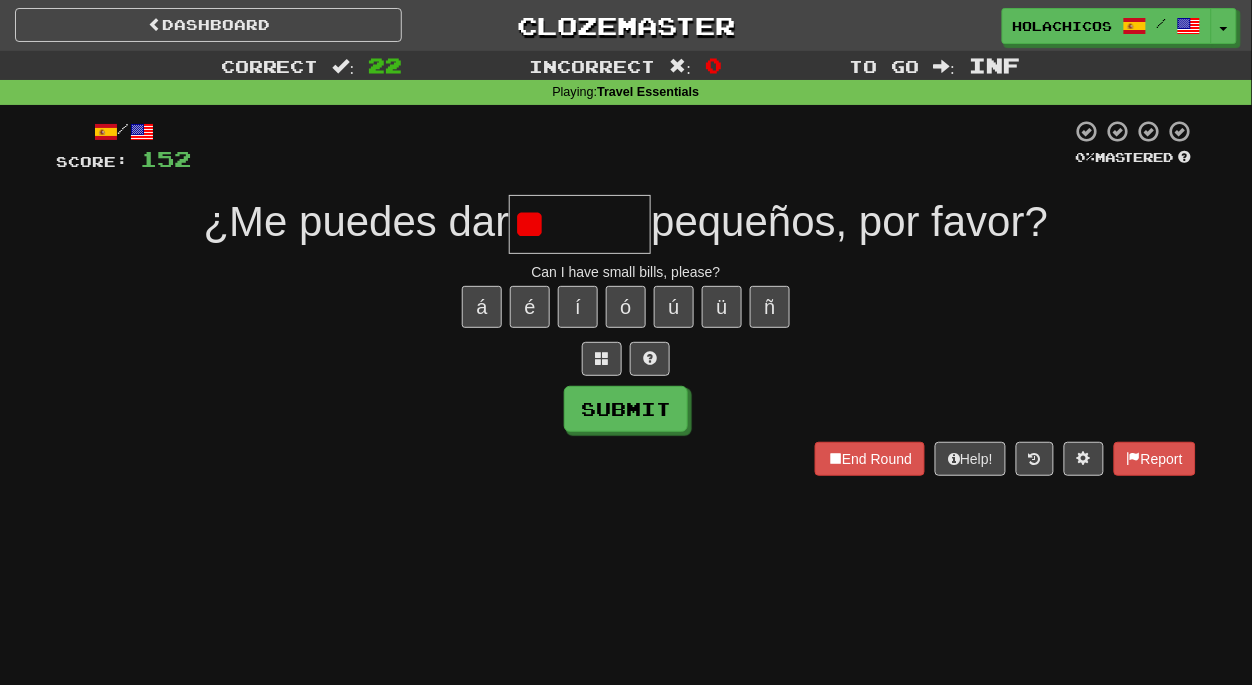 type on "*" 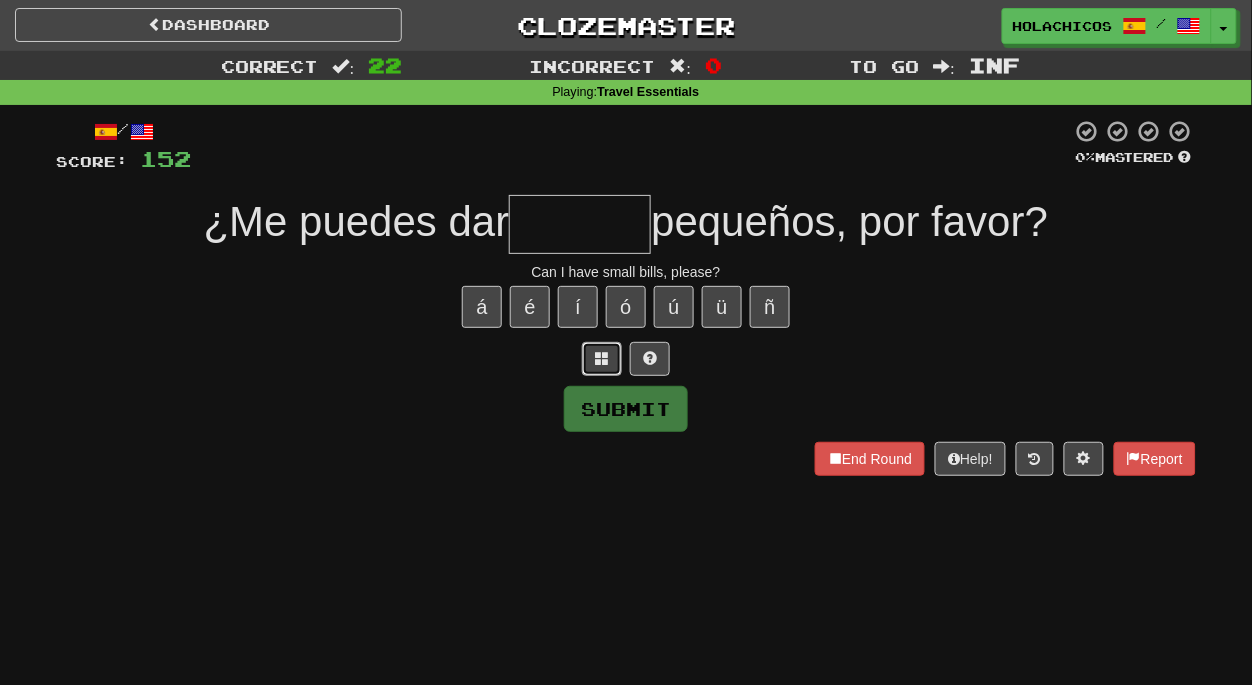 click at bounding box center (602, 358) 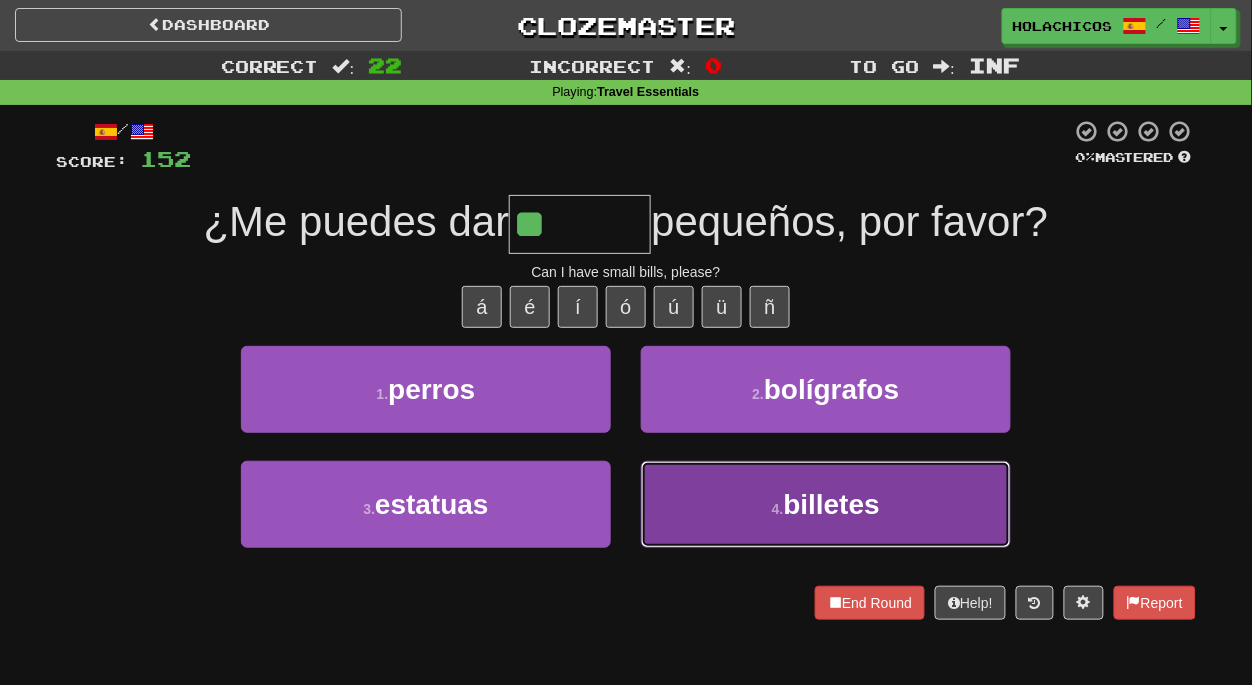 click on "billetes" at bounding box center [832, 504] 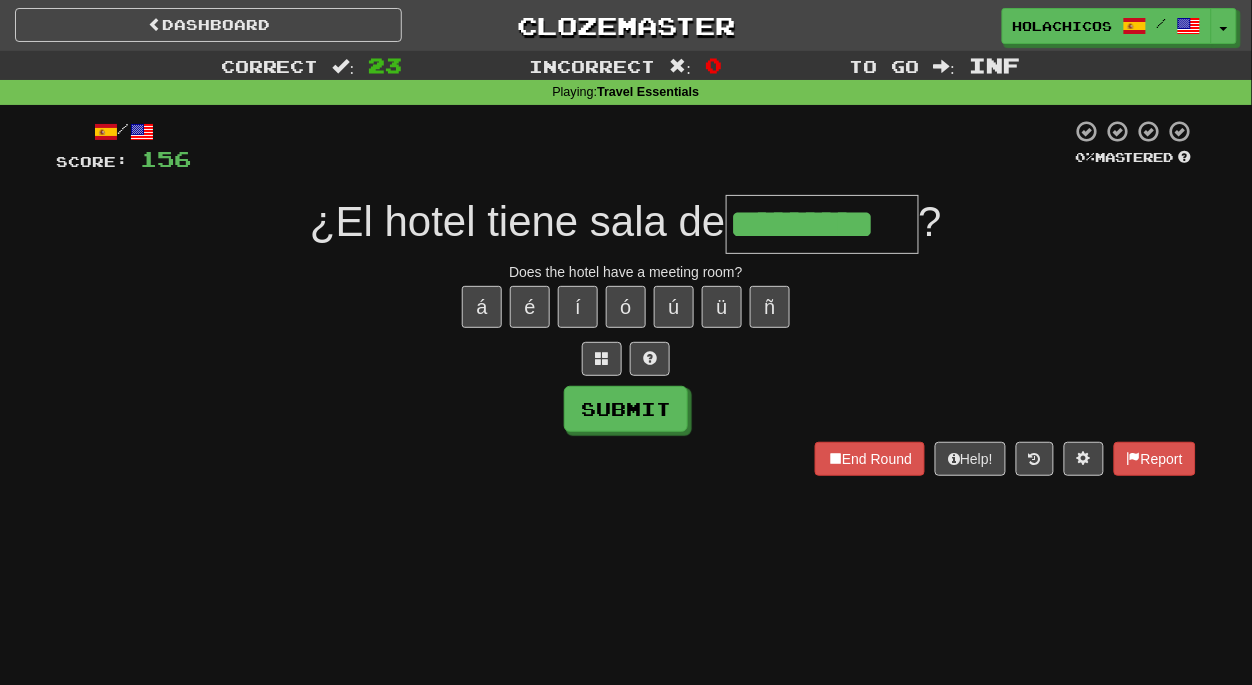 type on "*********" 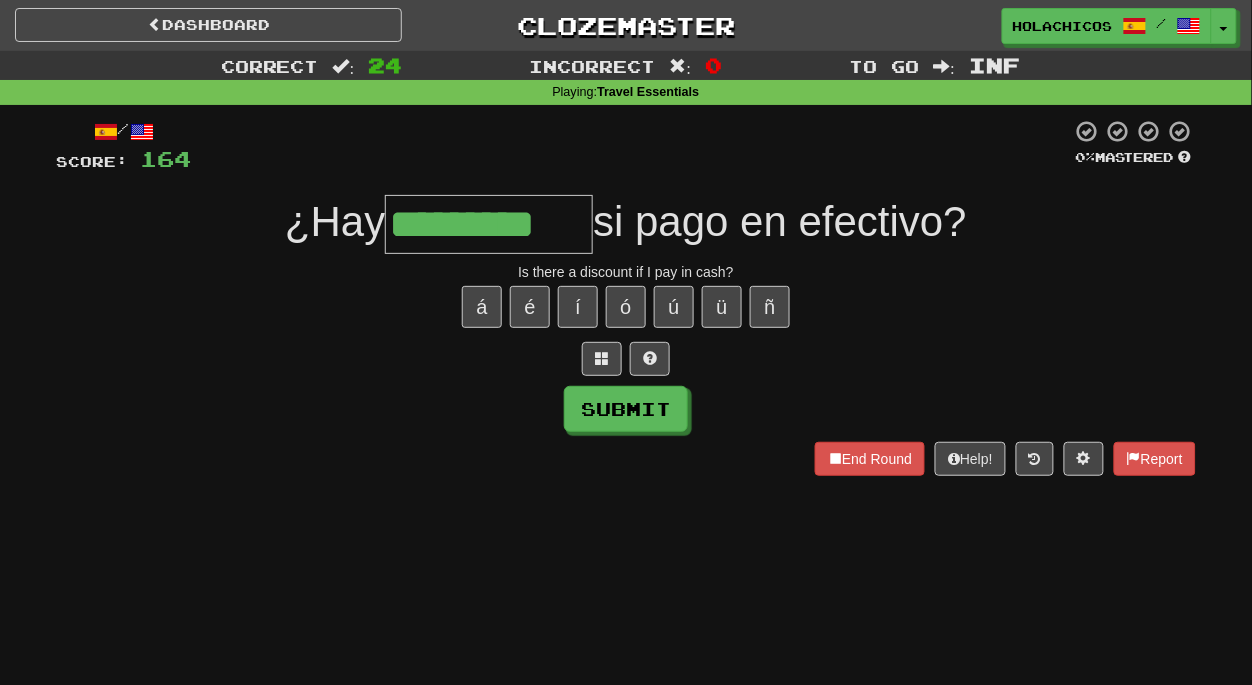 type on "*********" 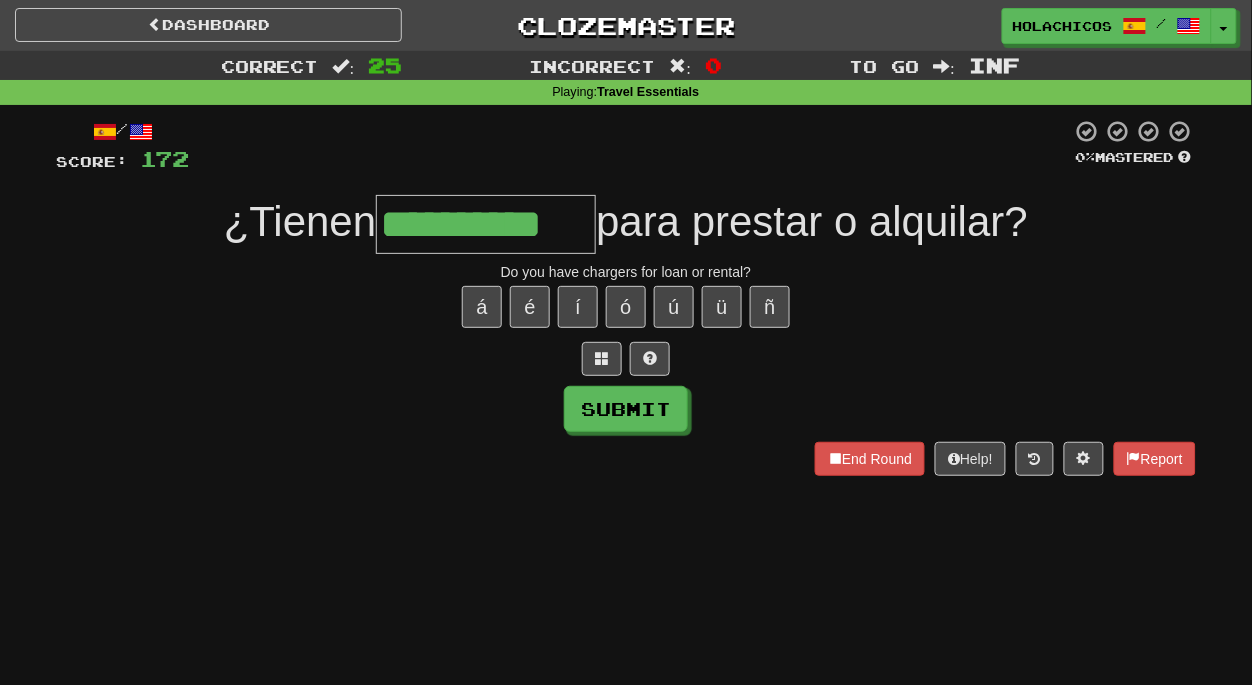 type on "**********" 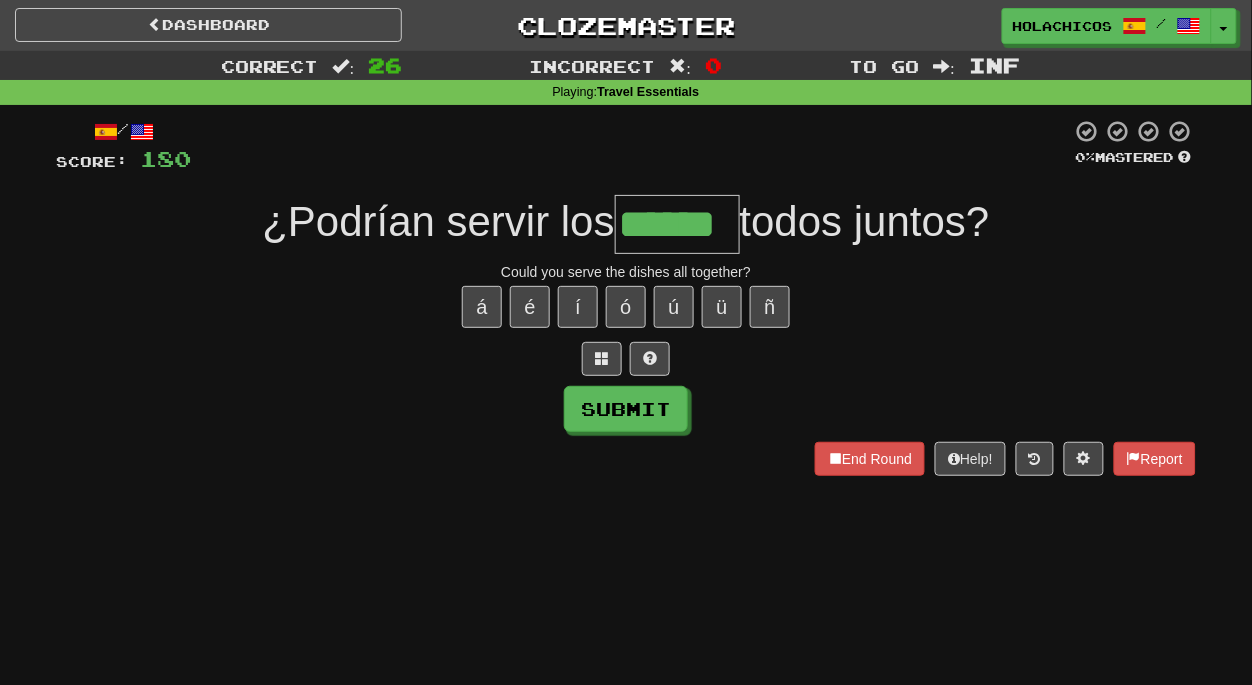 type on "******" 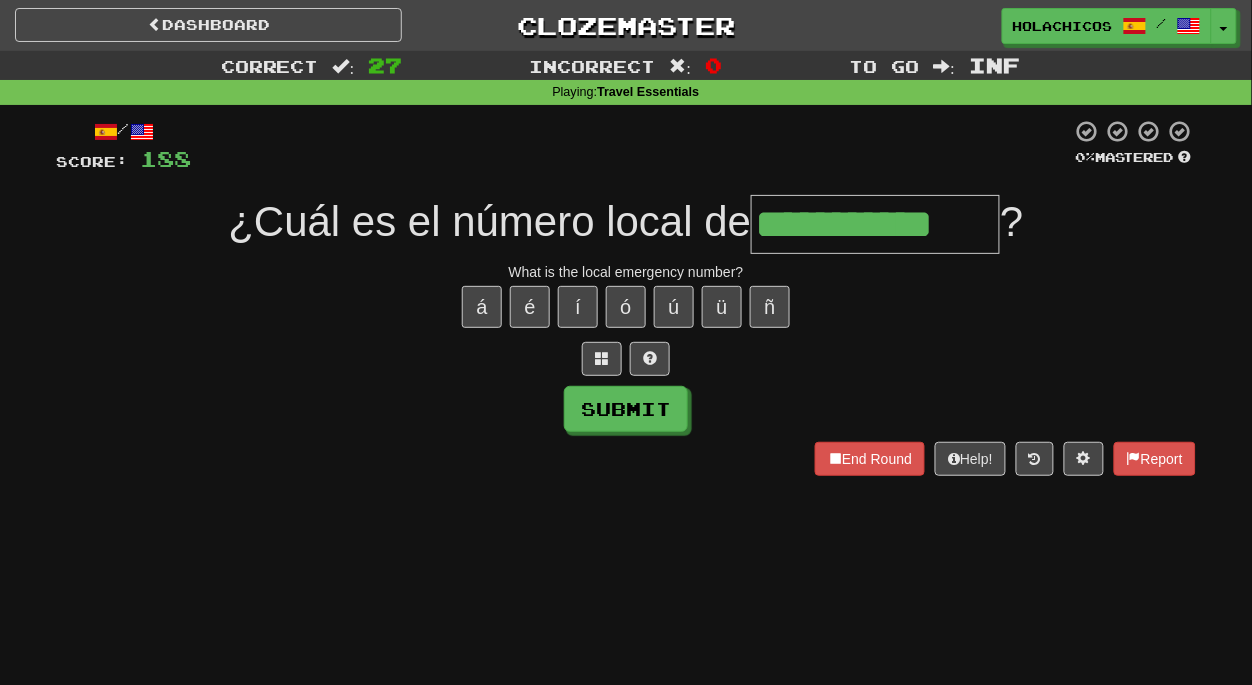 type on "**********" 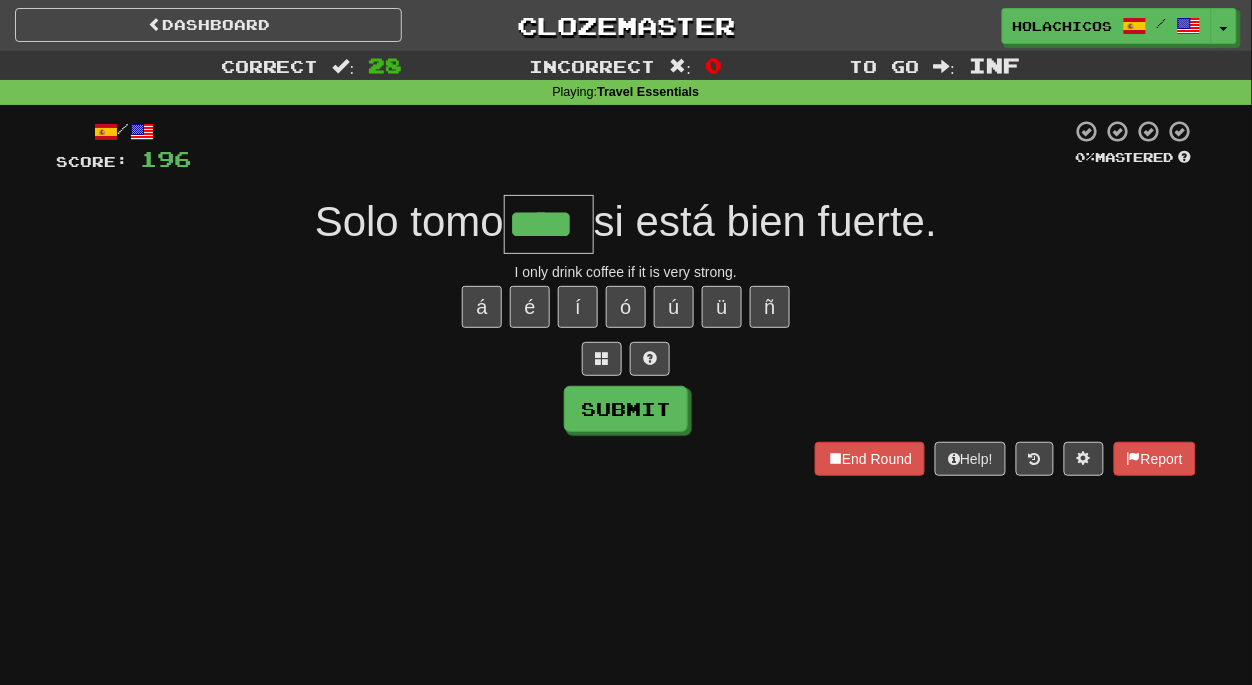 type on "****" 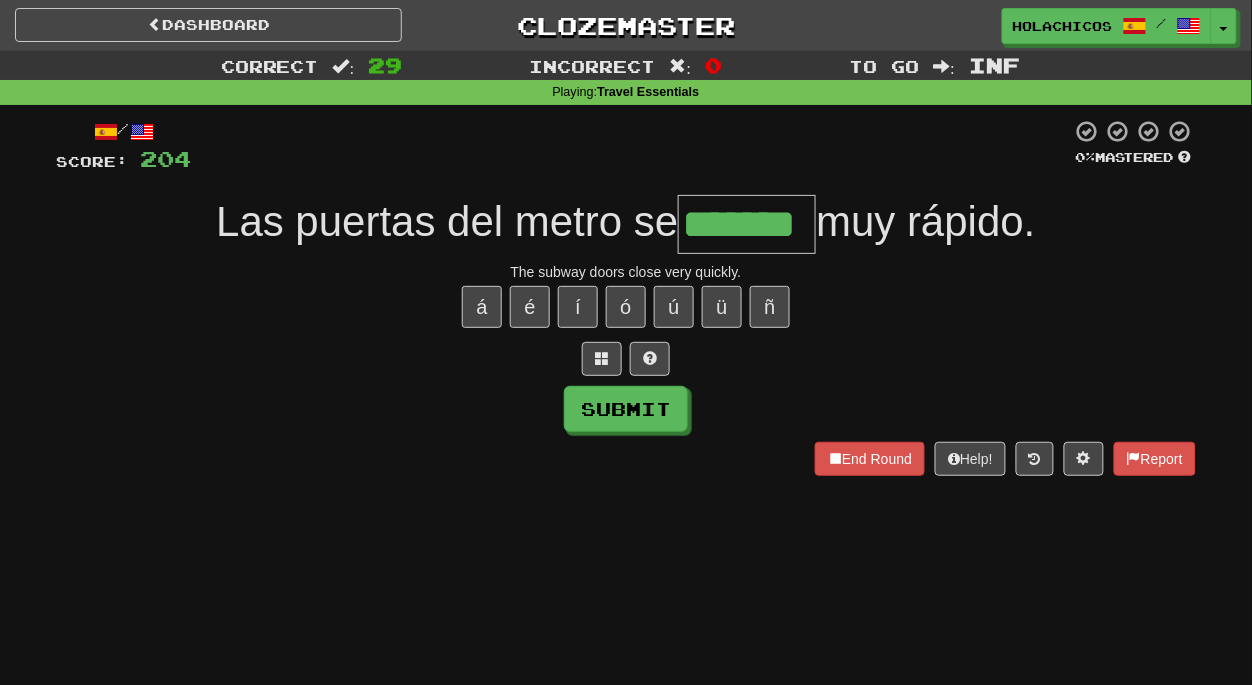 type on "*******" 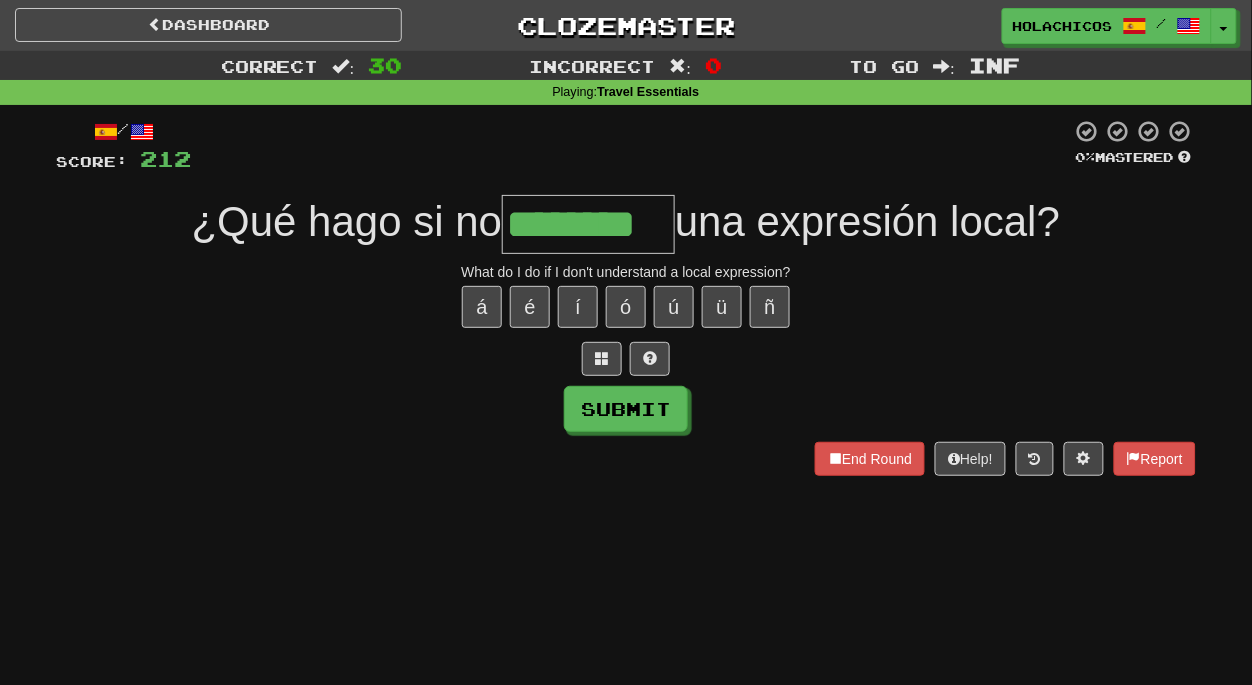 type on "********" 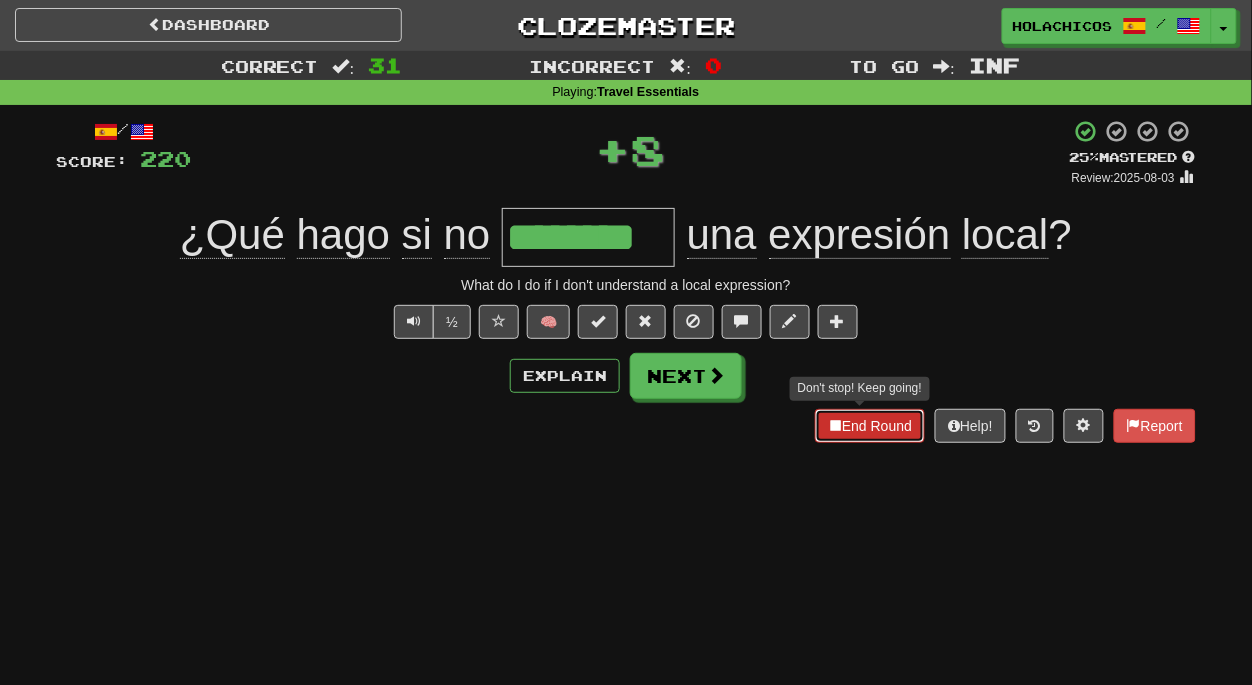 click on "End Round" at bounding box center (870, 426) 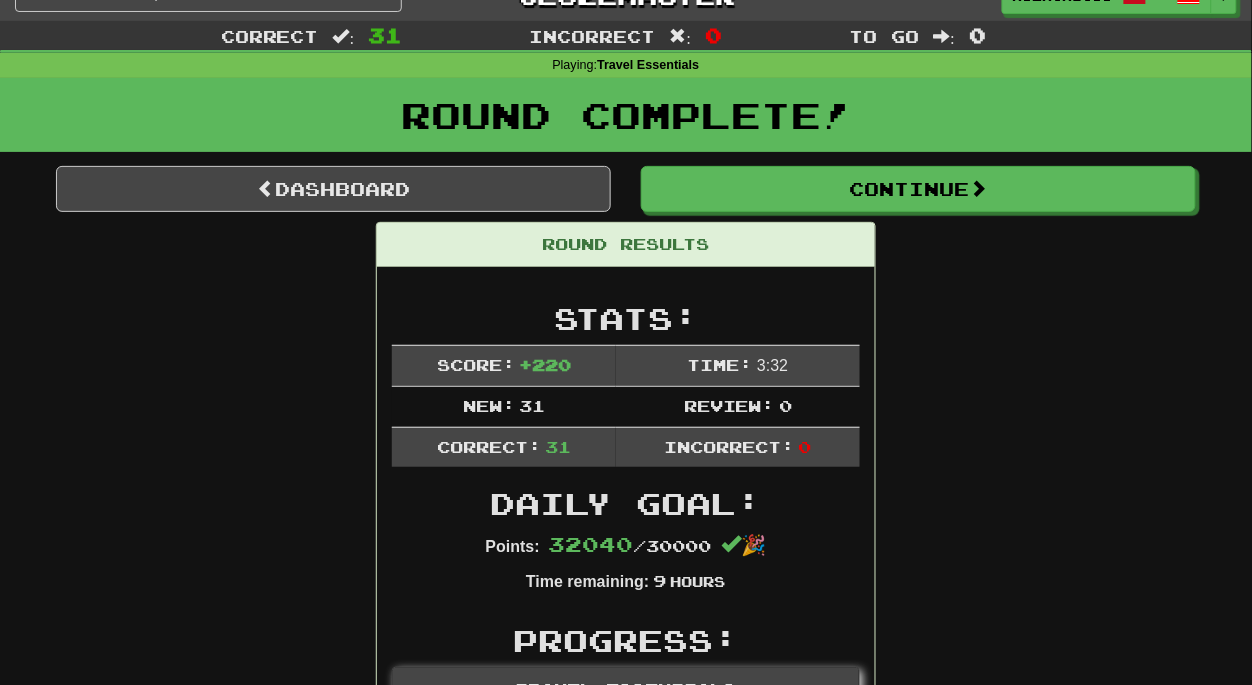 scroll, scrollTop: 12, scrollLeft: 0, axis: vertical 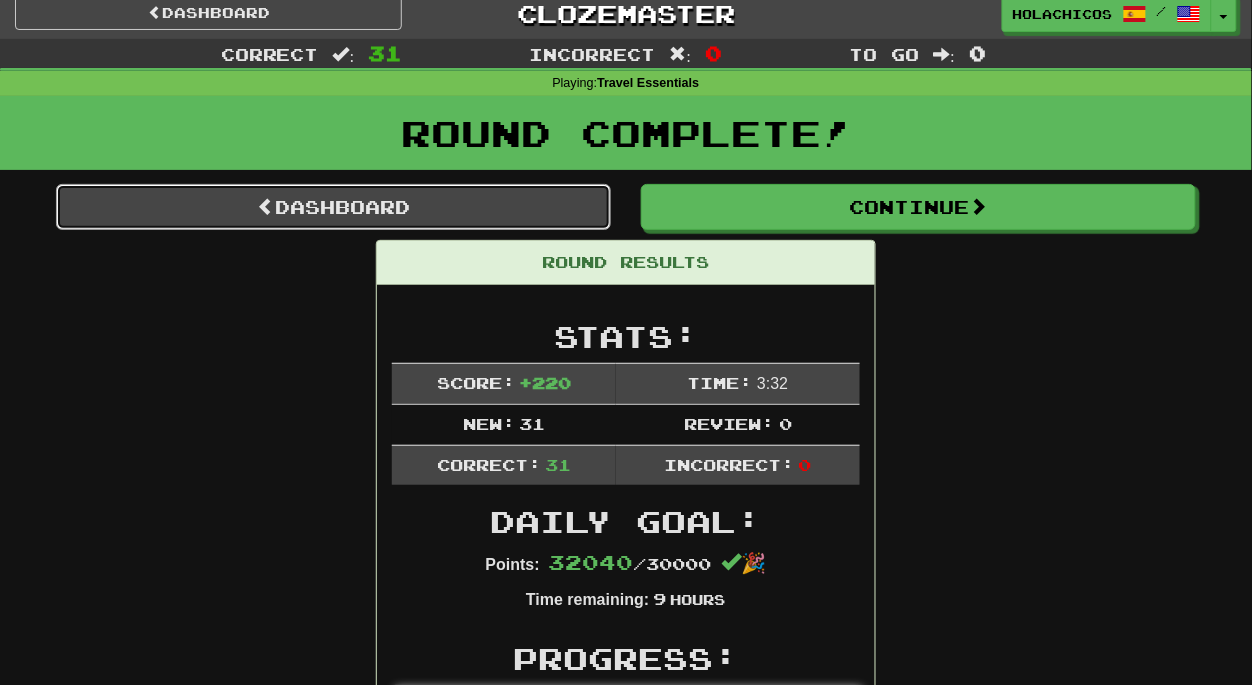 click on "Dashboard" at bounding box center (333, 207) 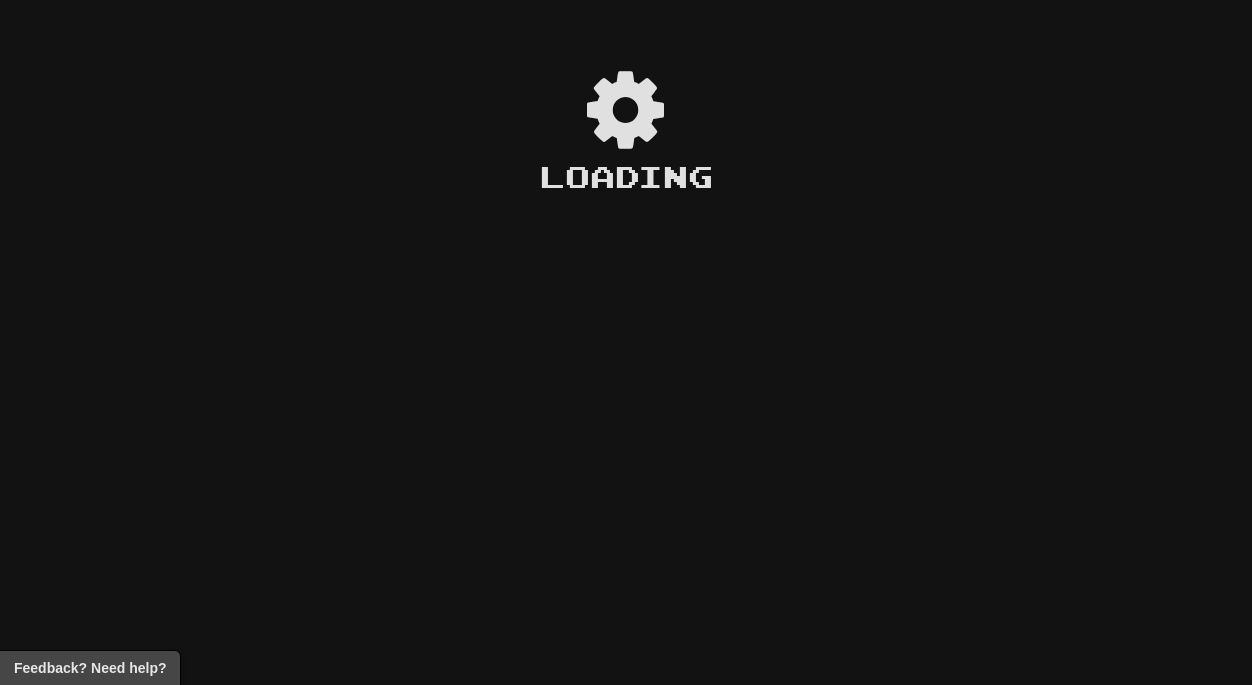 scroll, scrollTop: 0, scrollLeft: 0, axis: both 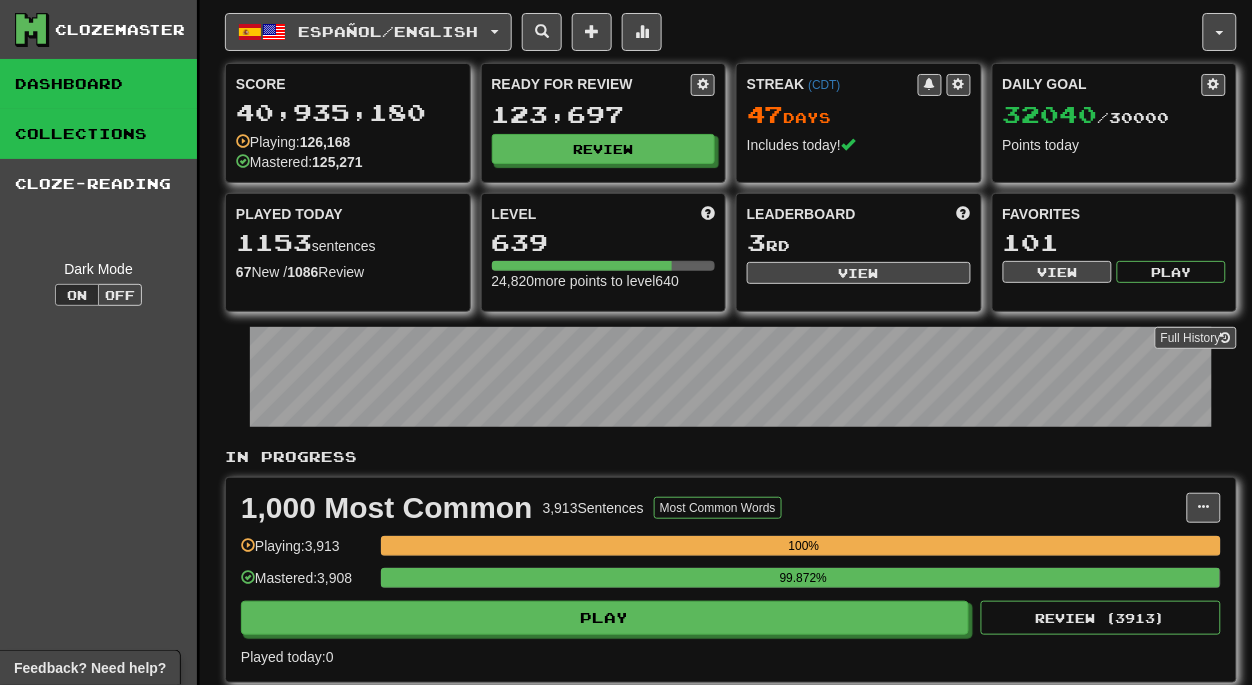 click on "Collections" at bounding box center [98, 134] 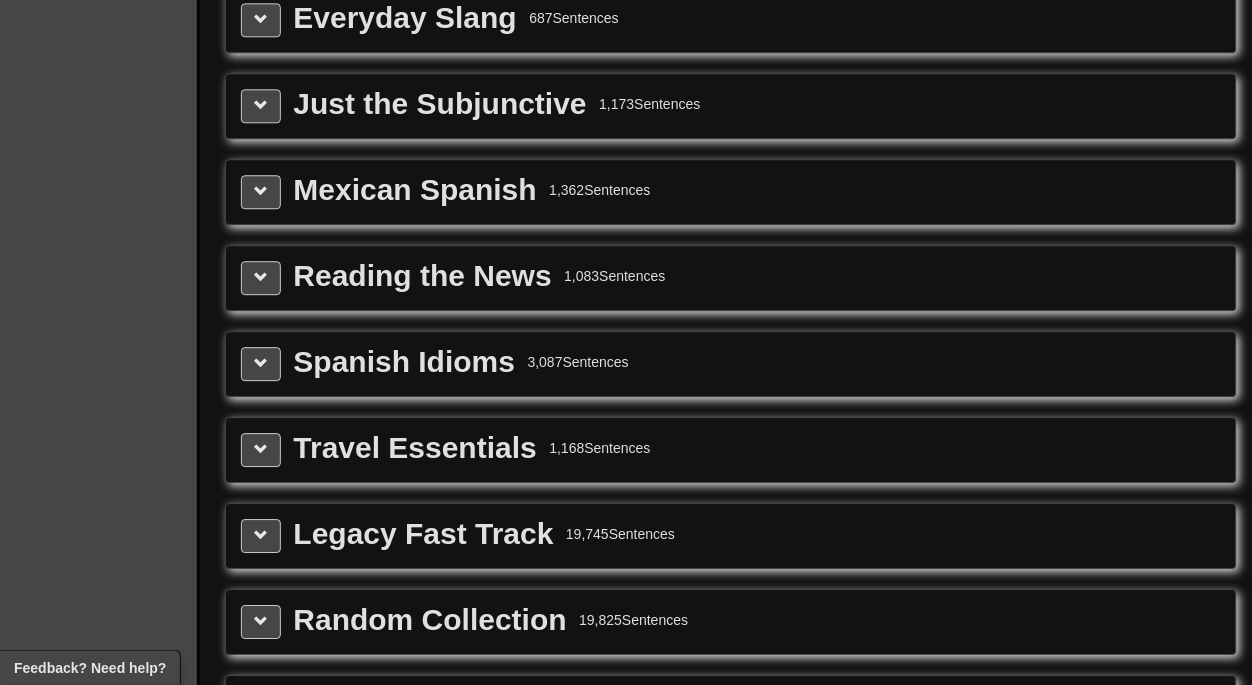 scroll, scrollTop: 2821, scrollLeft: 0, axis: vertical 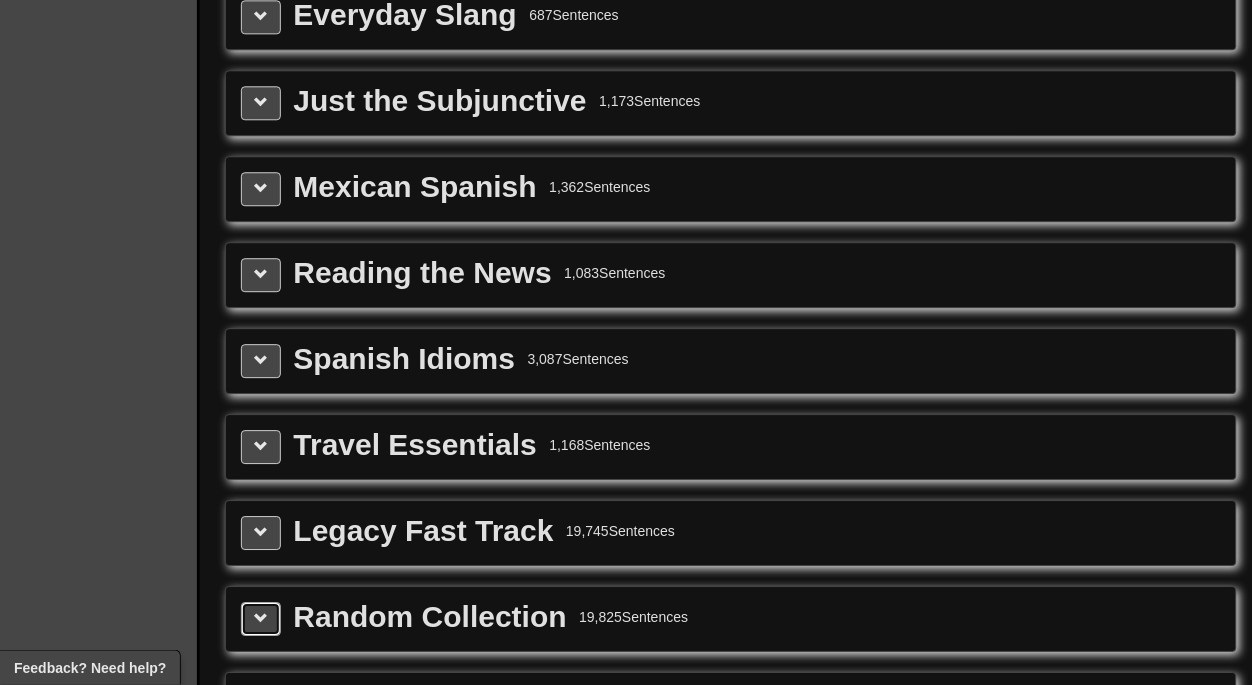 click at bounding box center (261, 618) 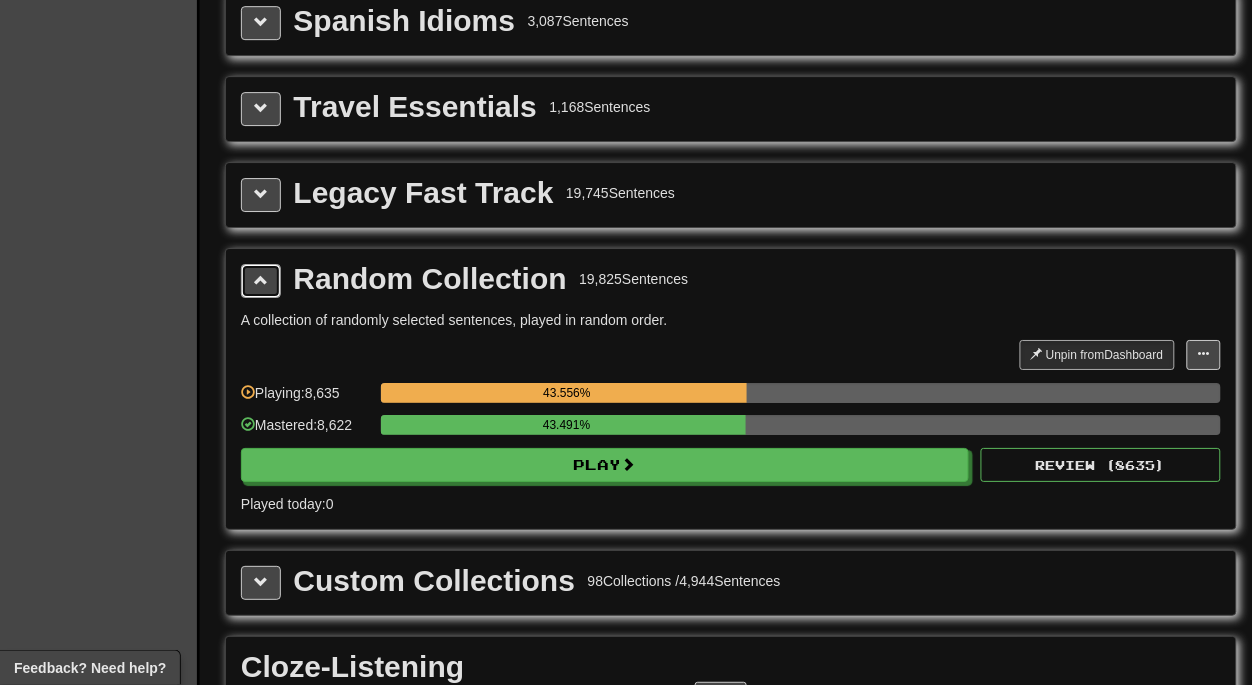 scroll, scrollTop: 3178, scrollLeft: 0, axis: vertical 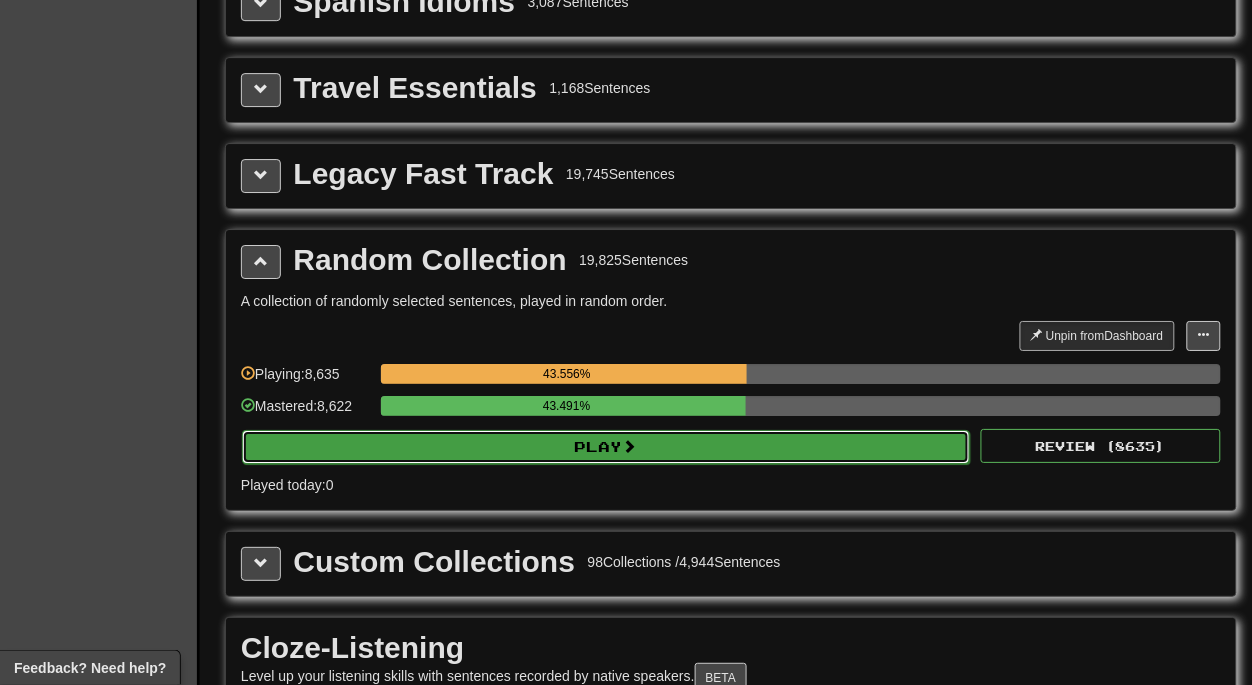 click on "Play" at bounding box center (606, 447) 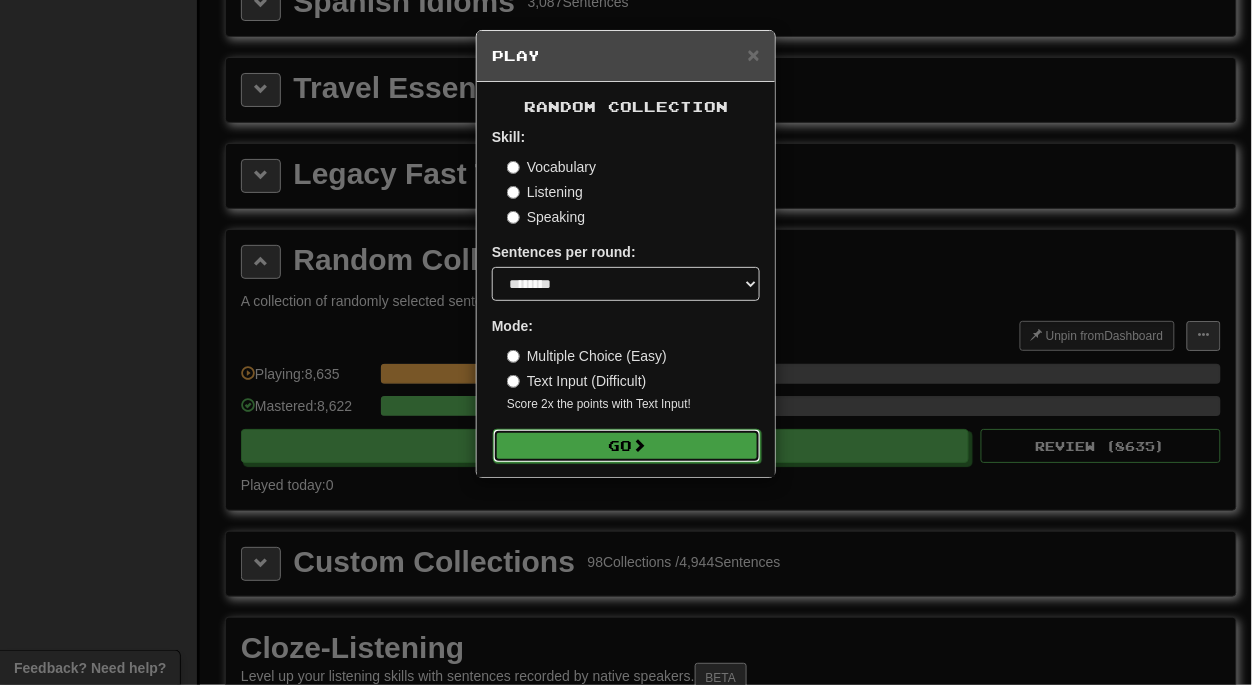 click on "Go" at bounding box center (627, 446) 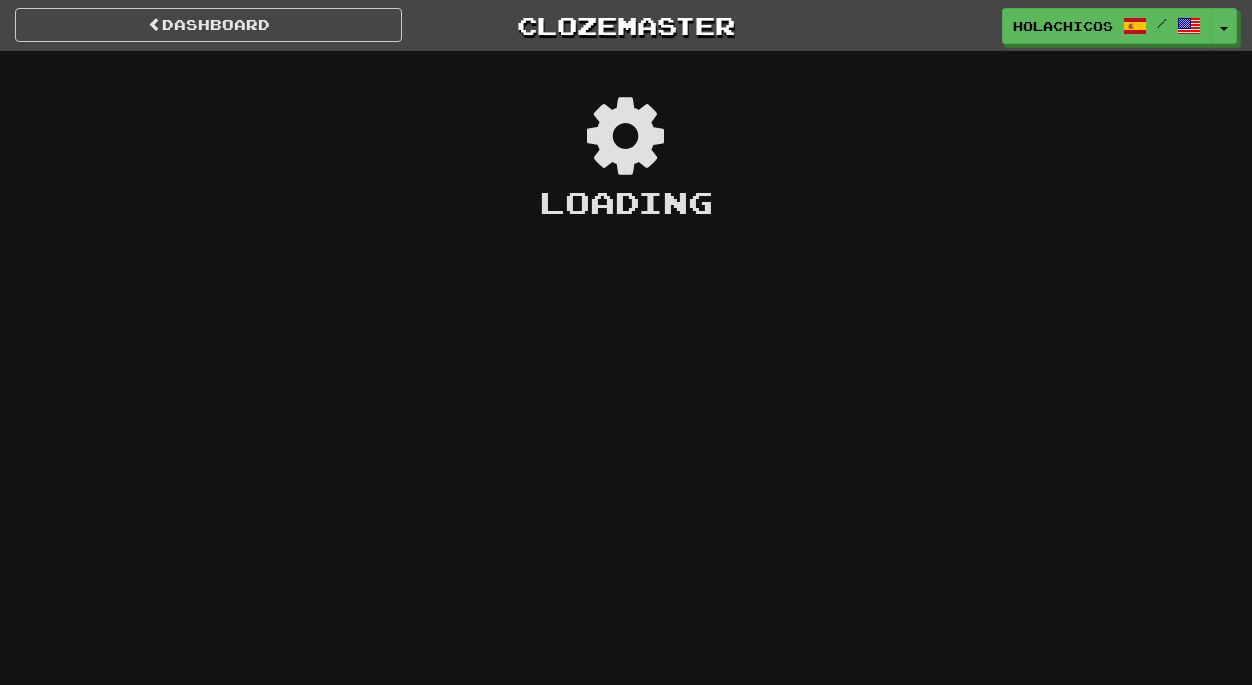 scroll, scrollTop: 0, scrollLeft: 0, axis: both 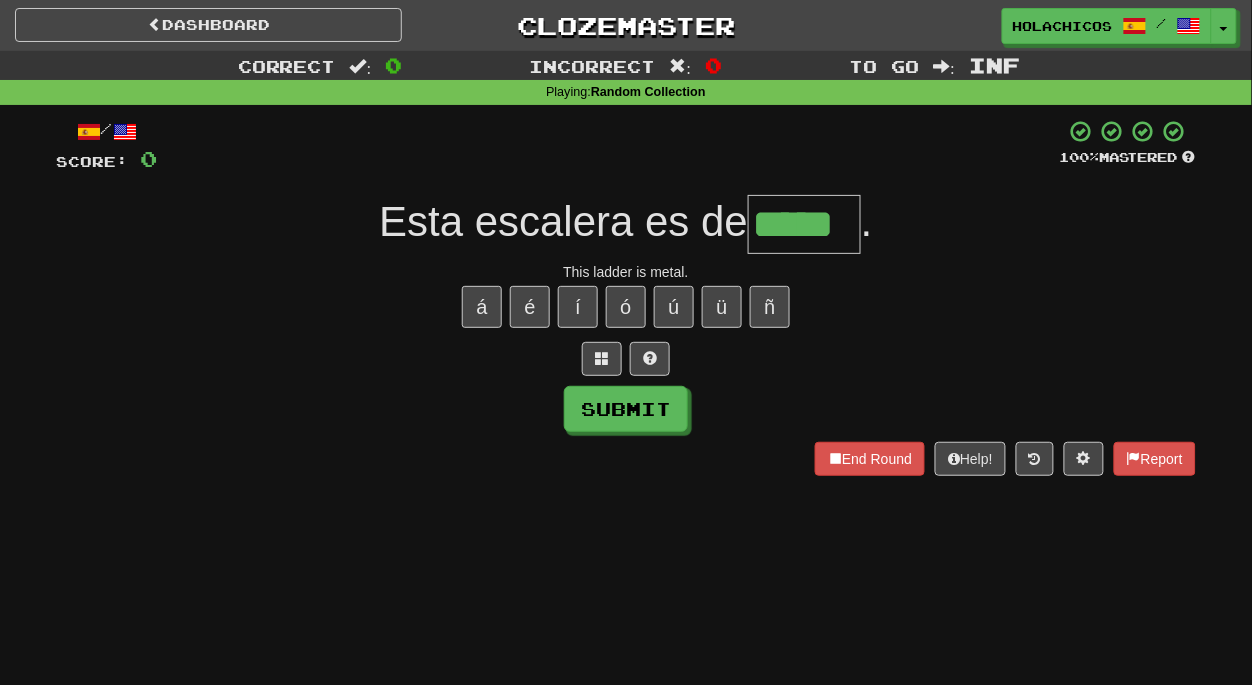 type on "*****" 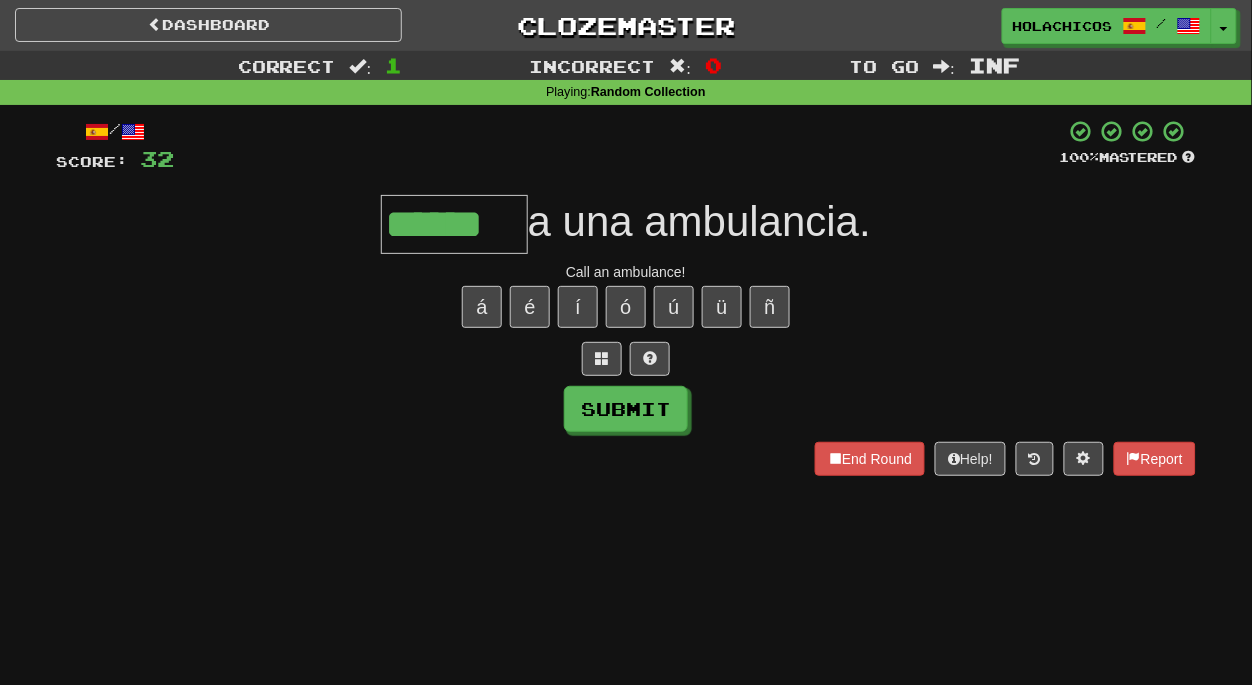 type on "******" 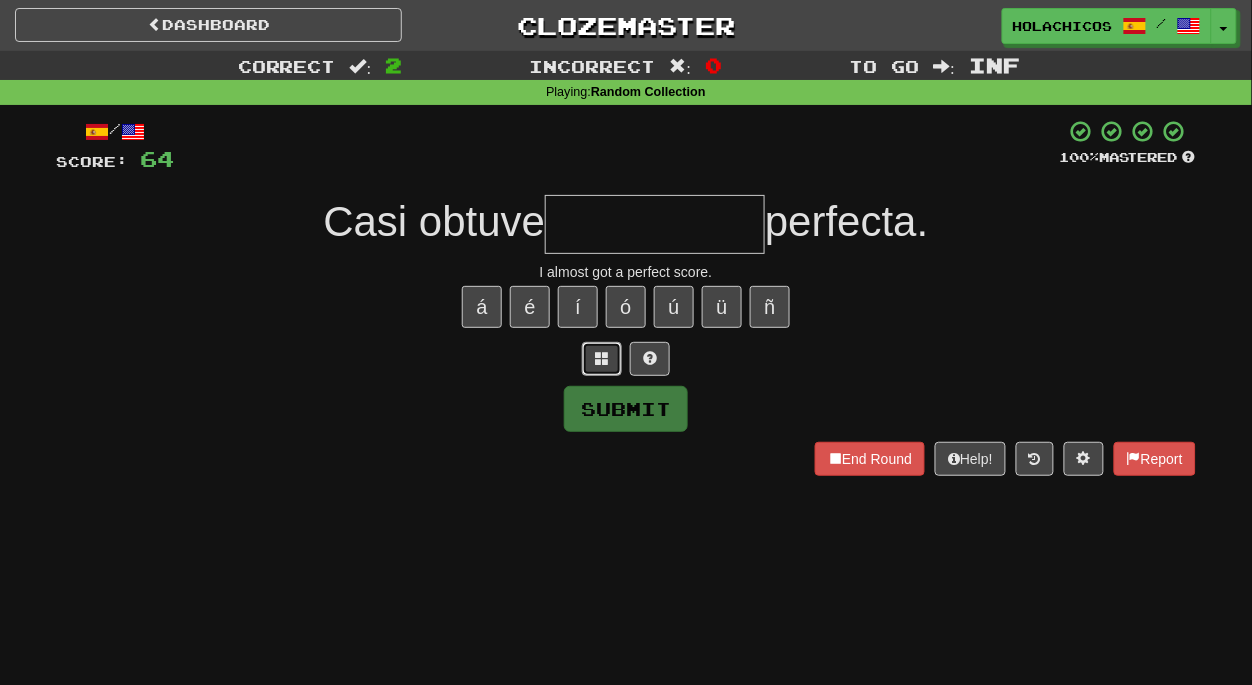 click at bounding box center [602, 359] 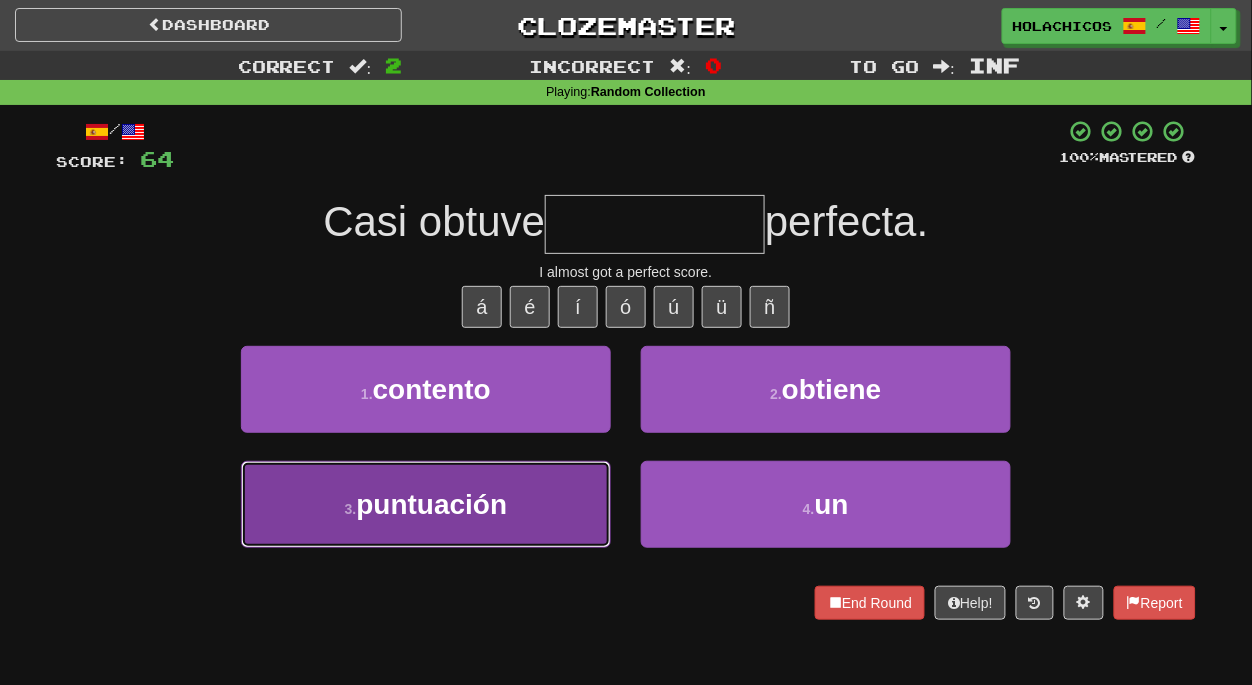 click on "3 .  puntuación" at bounding box center (426, 504) 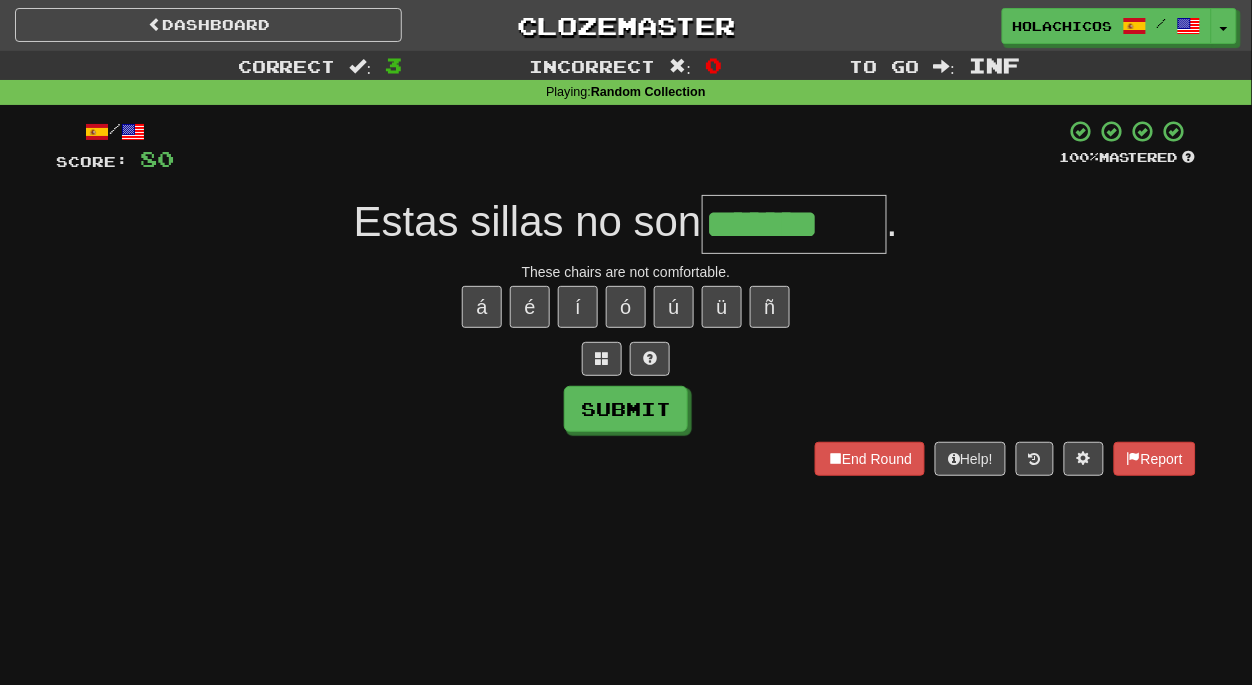 type on "*******" 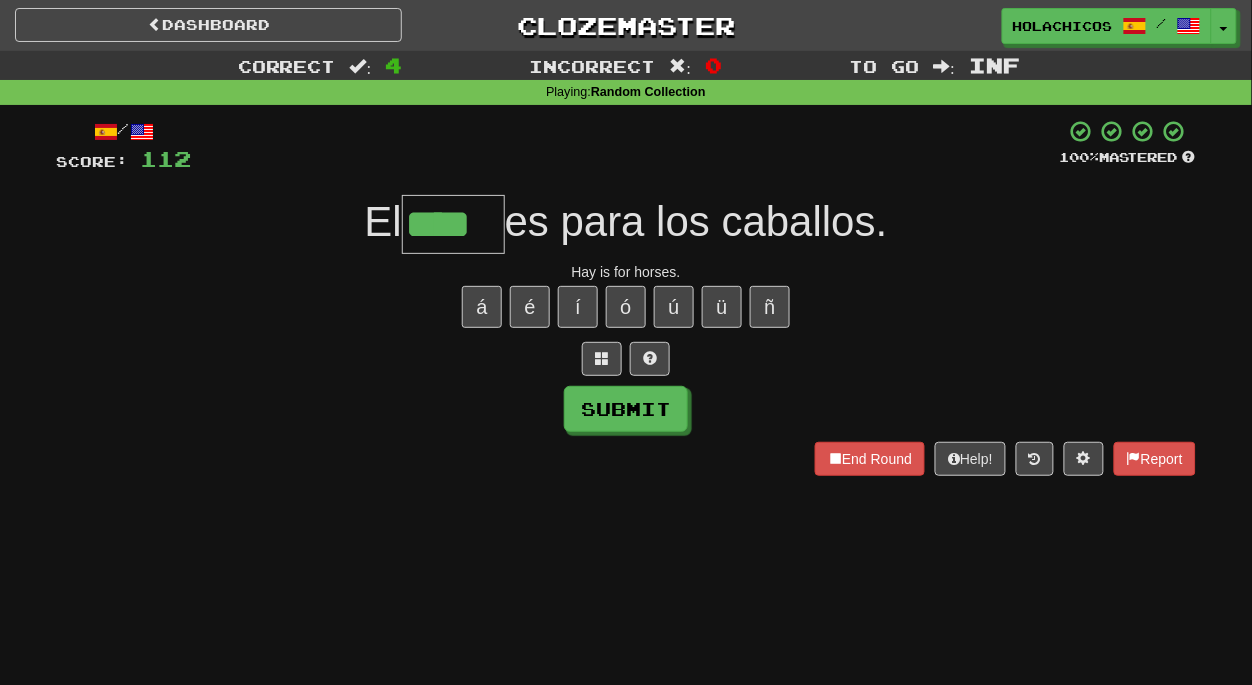 type on "****" 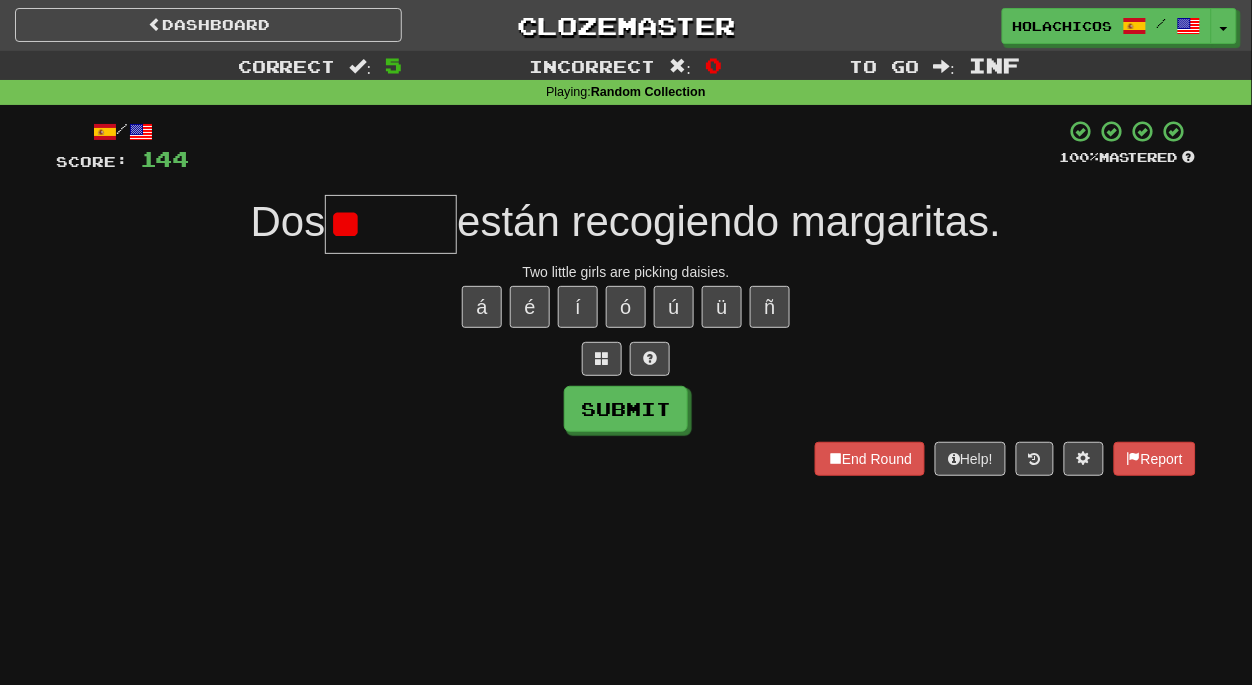 type on "*" 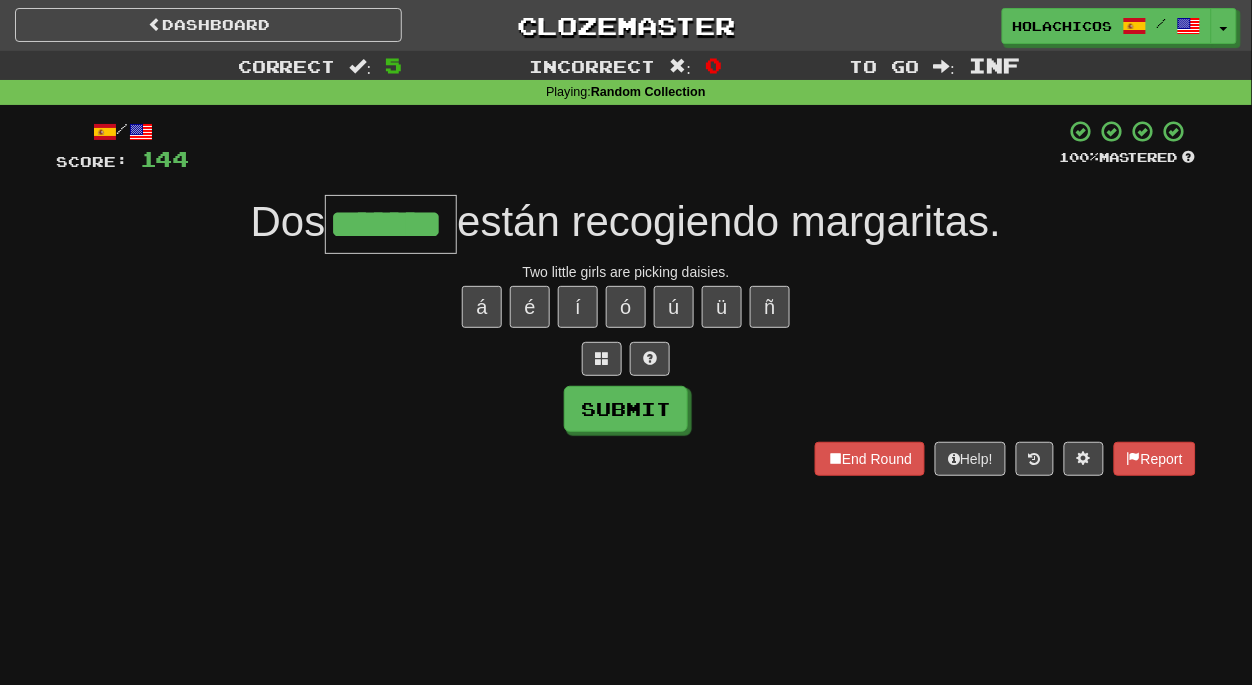 type on "*******" 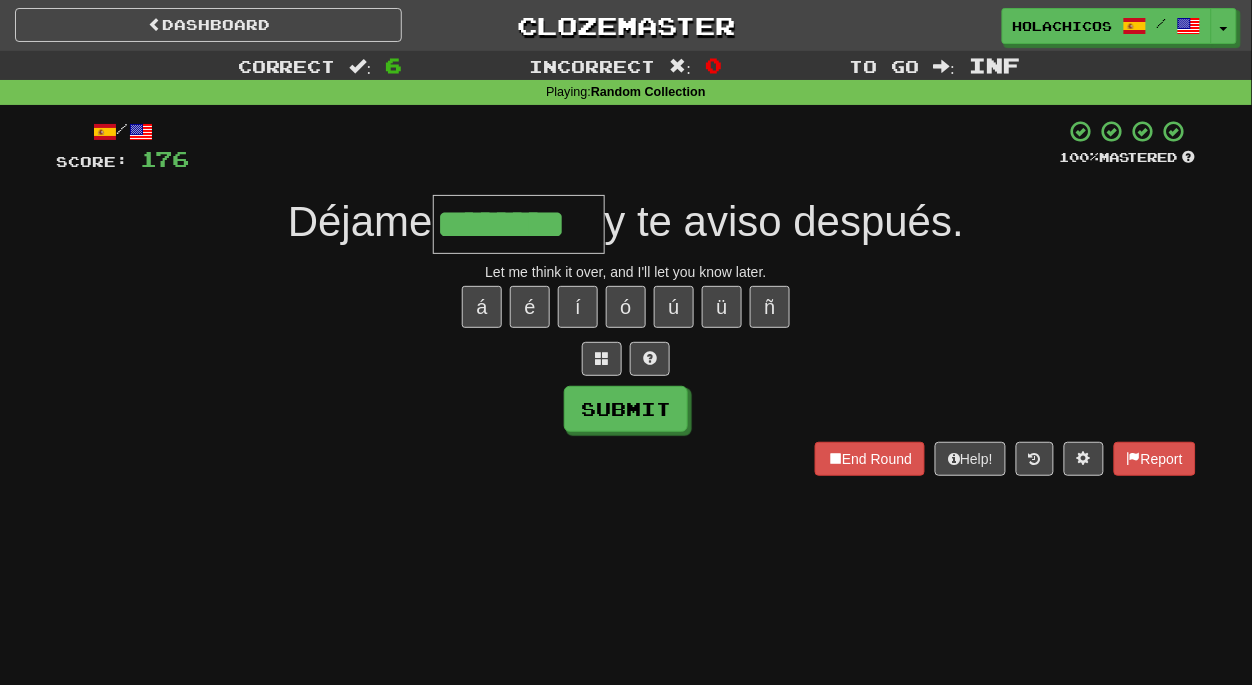 type on "********" 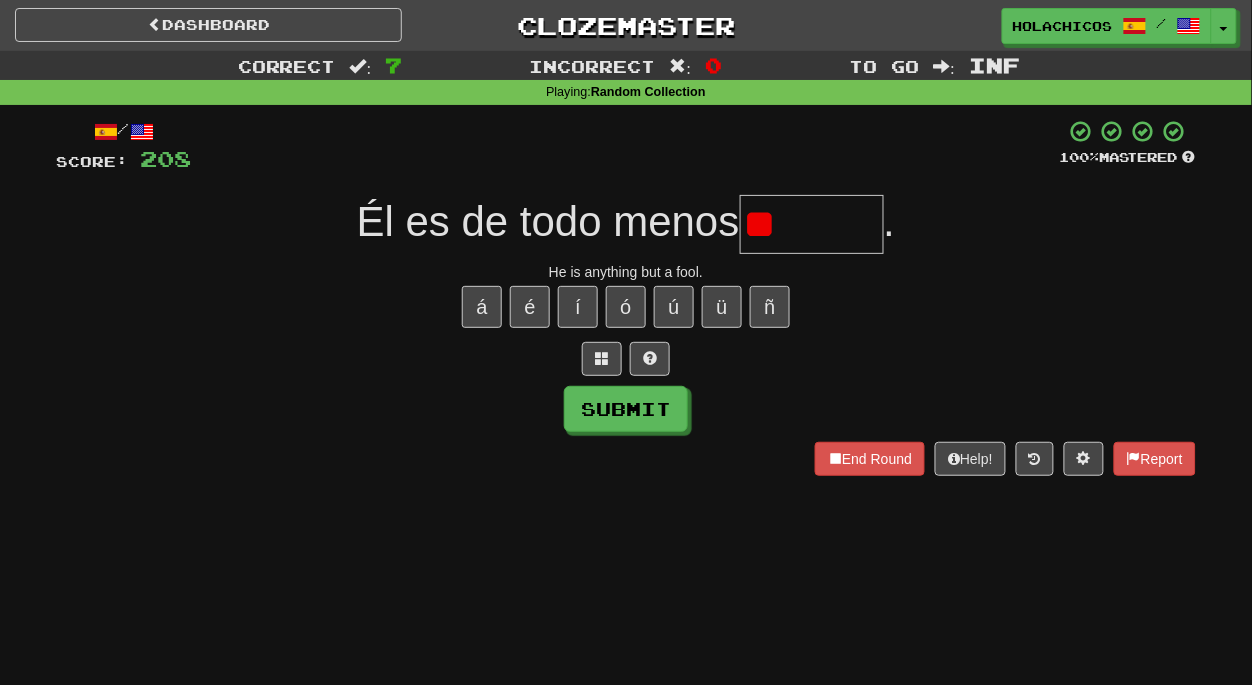 type on "*" 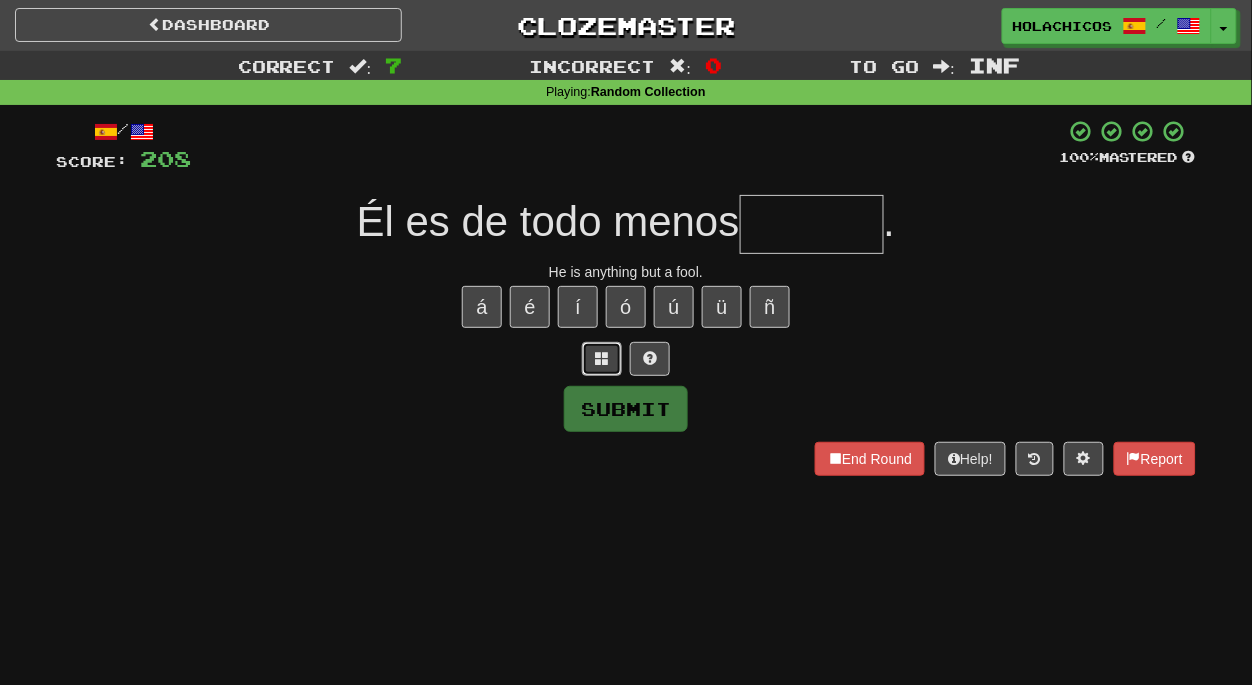 click at bounding box center [602, 358] 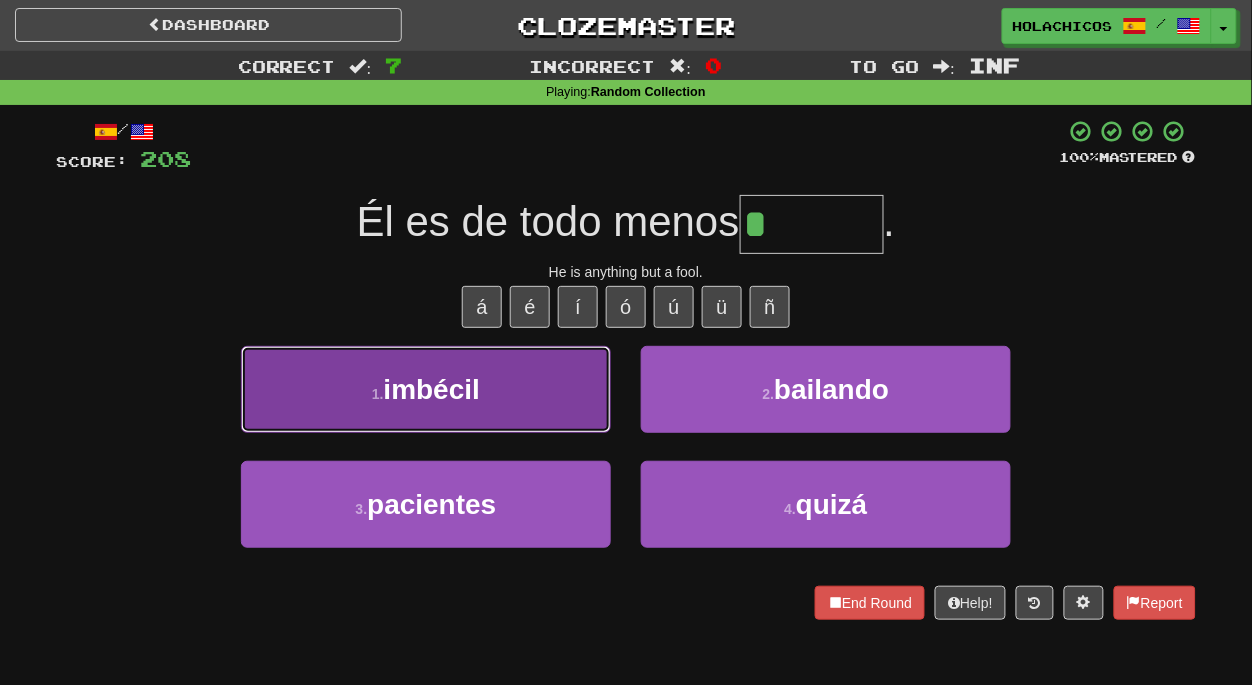 click on "1 .  imbécil" at bounding box center [426, 389] 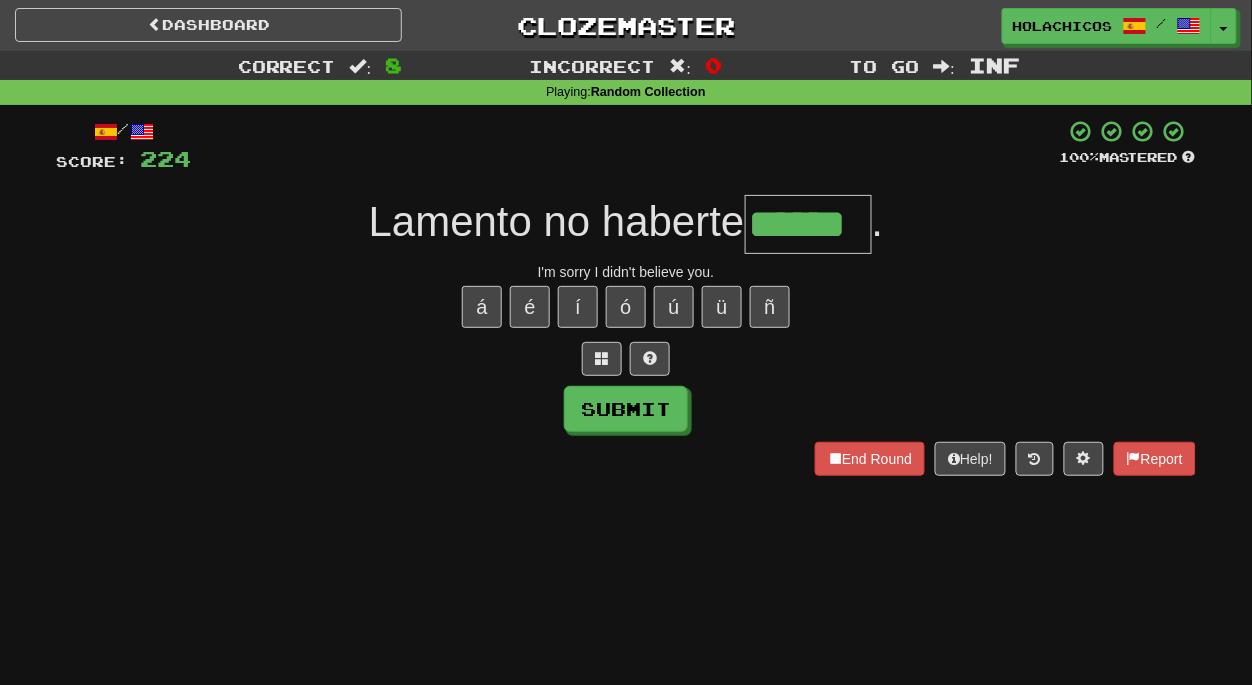type on "******" 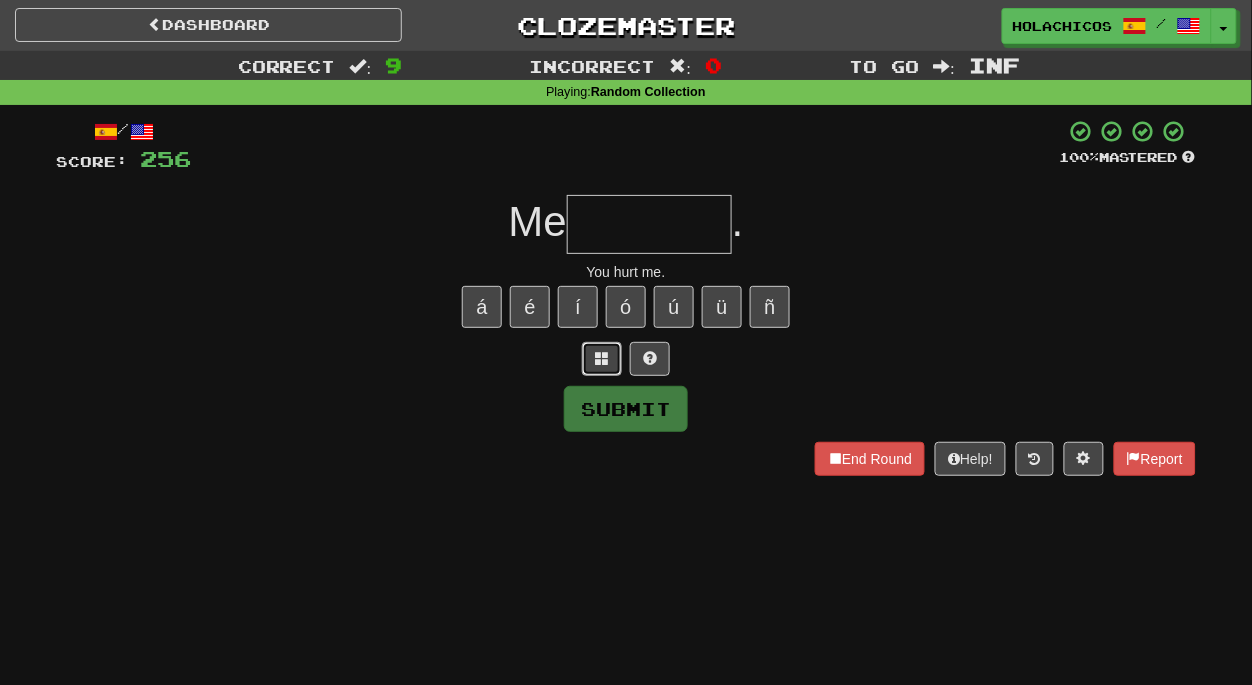 click at bounding box center [602, 358] 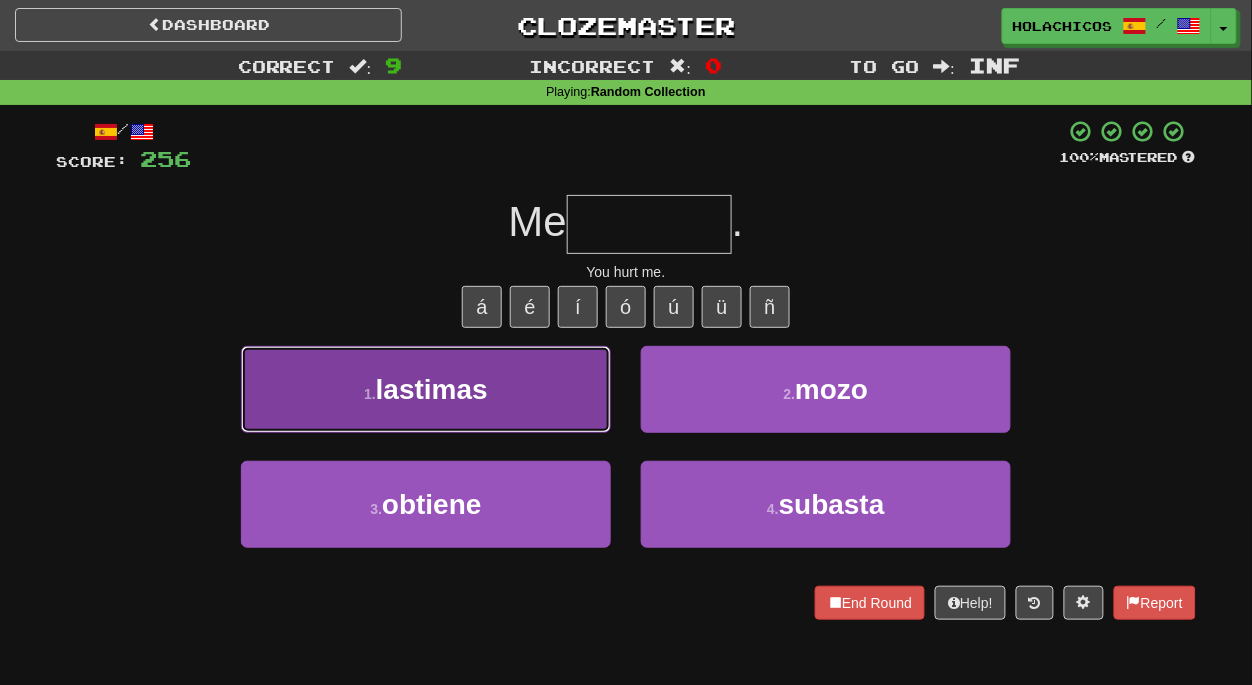 click on "lastimas" at bounding box center [432, 389] 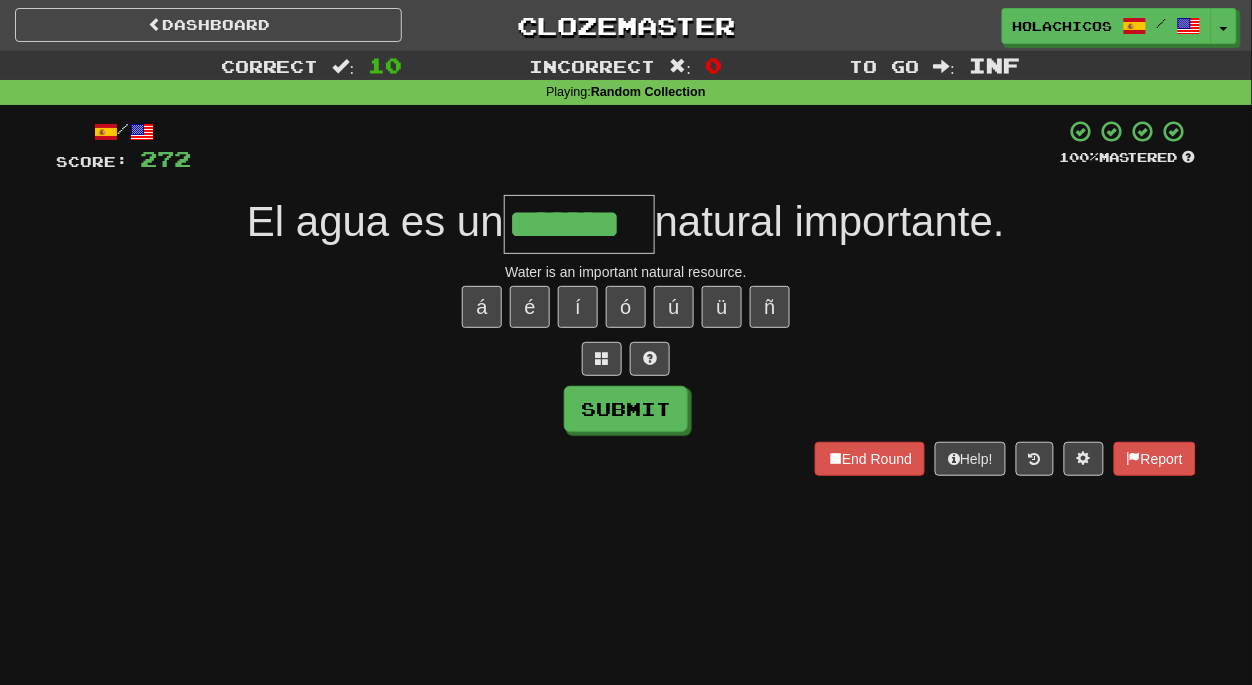 type on "*******" 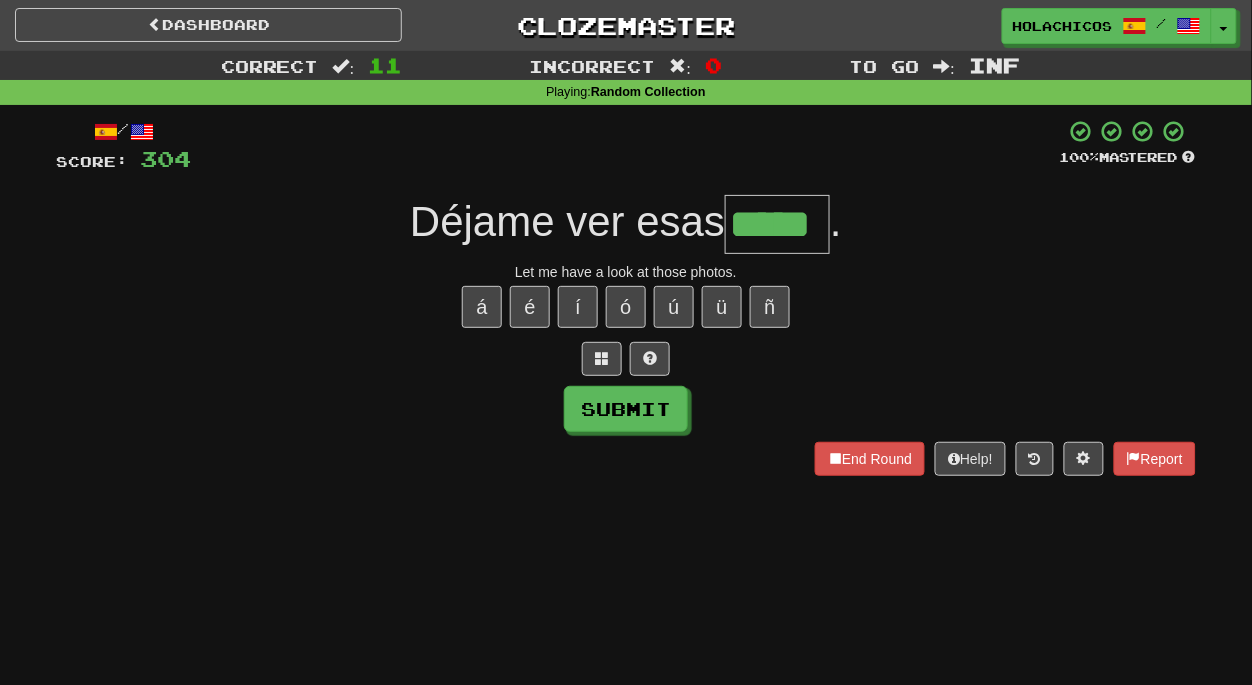 type on "*****" 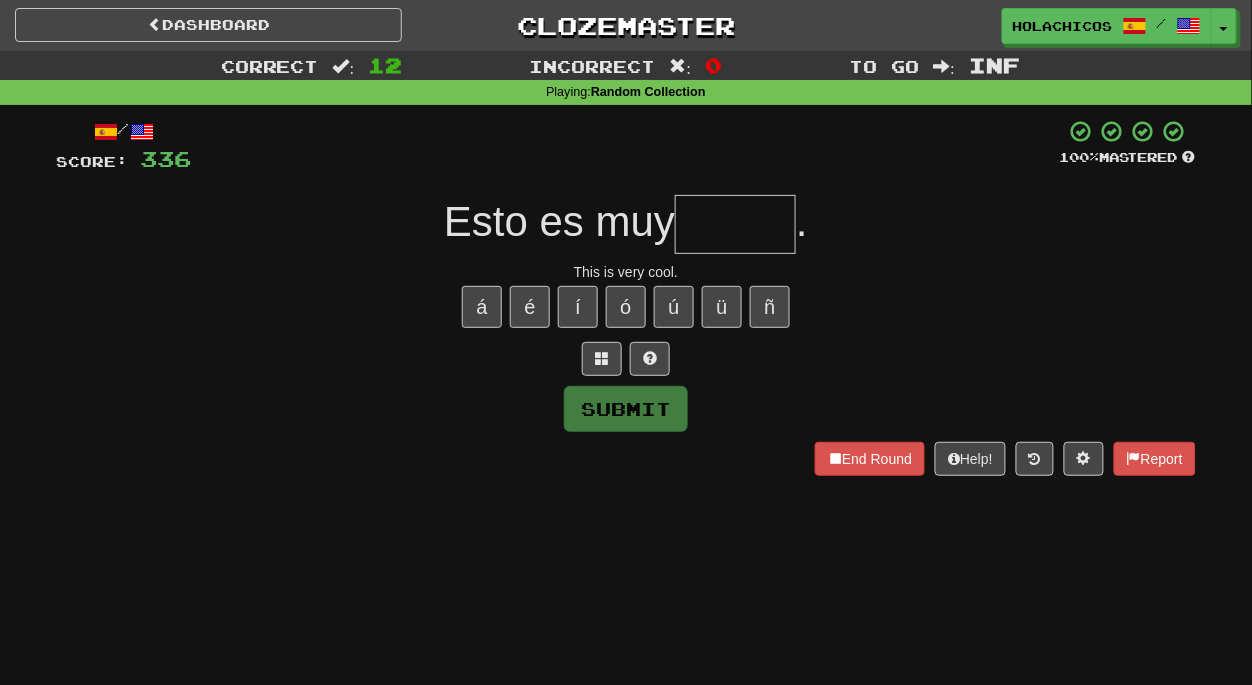 type on "*" 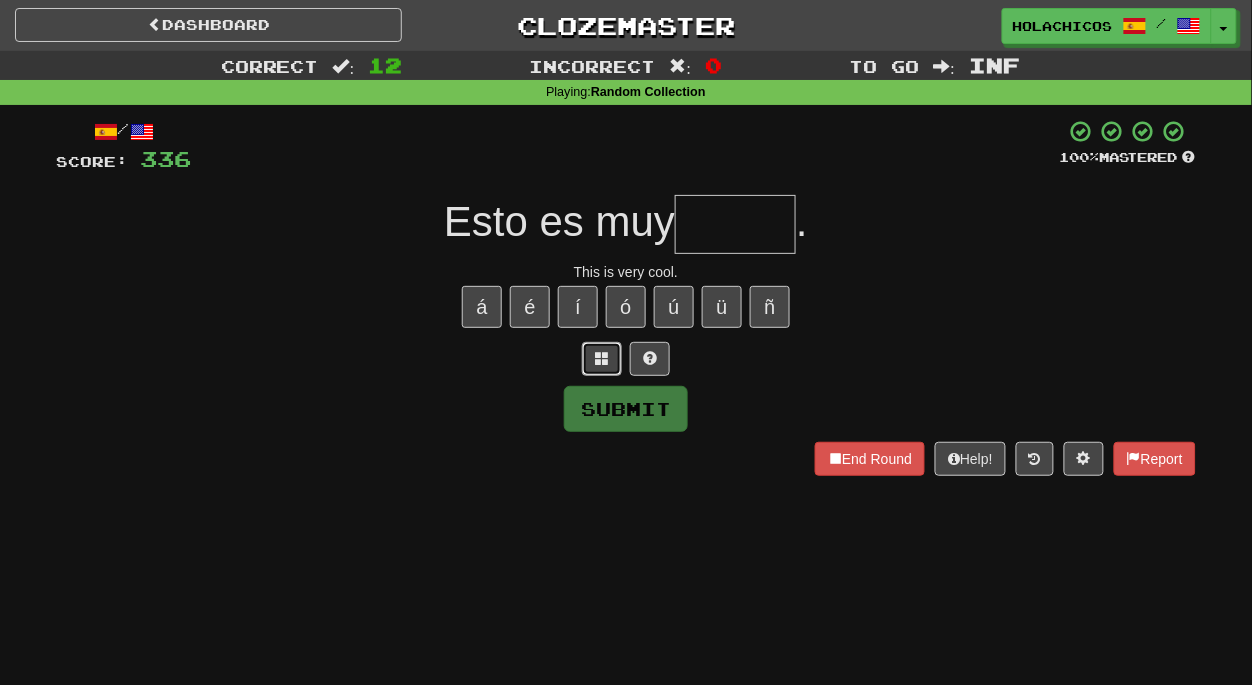 click at bounding box center (602, 358) 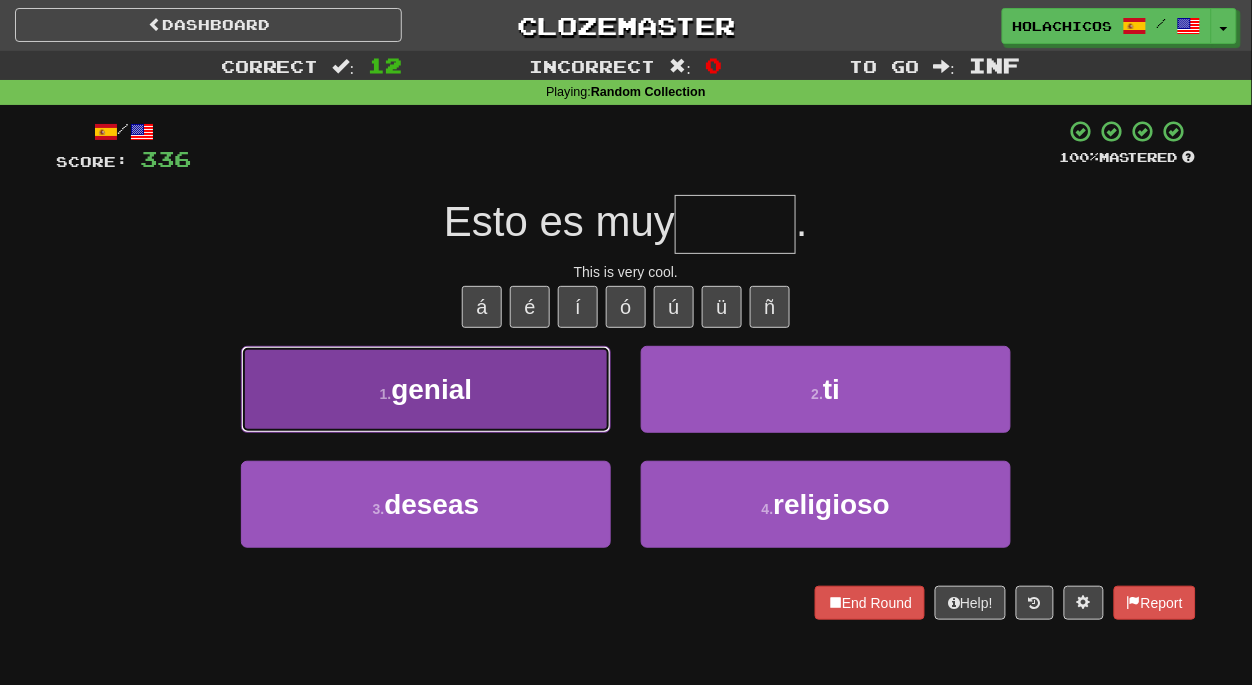click on "1 .  genial" at bounding box center [426, 389] 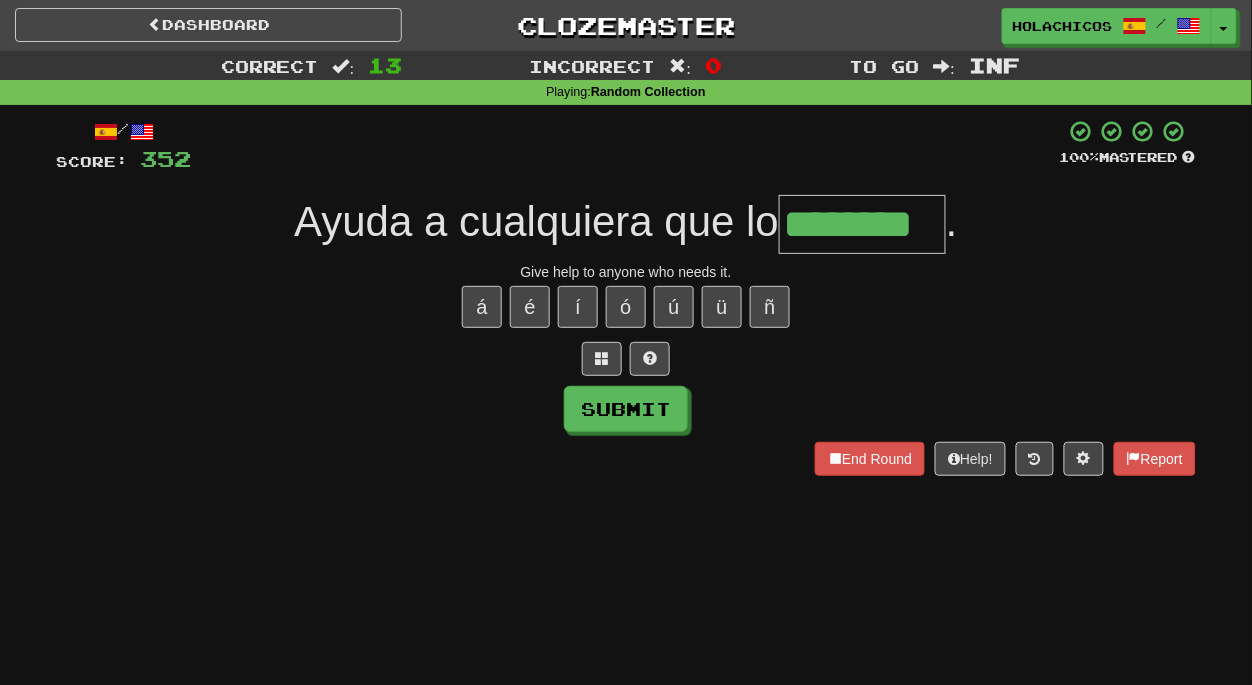 type on "********" 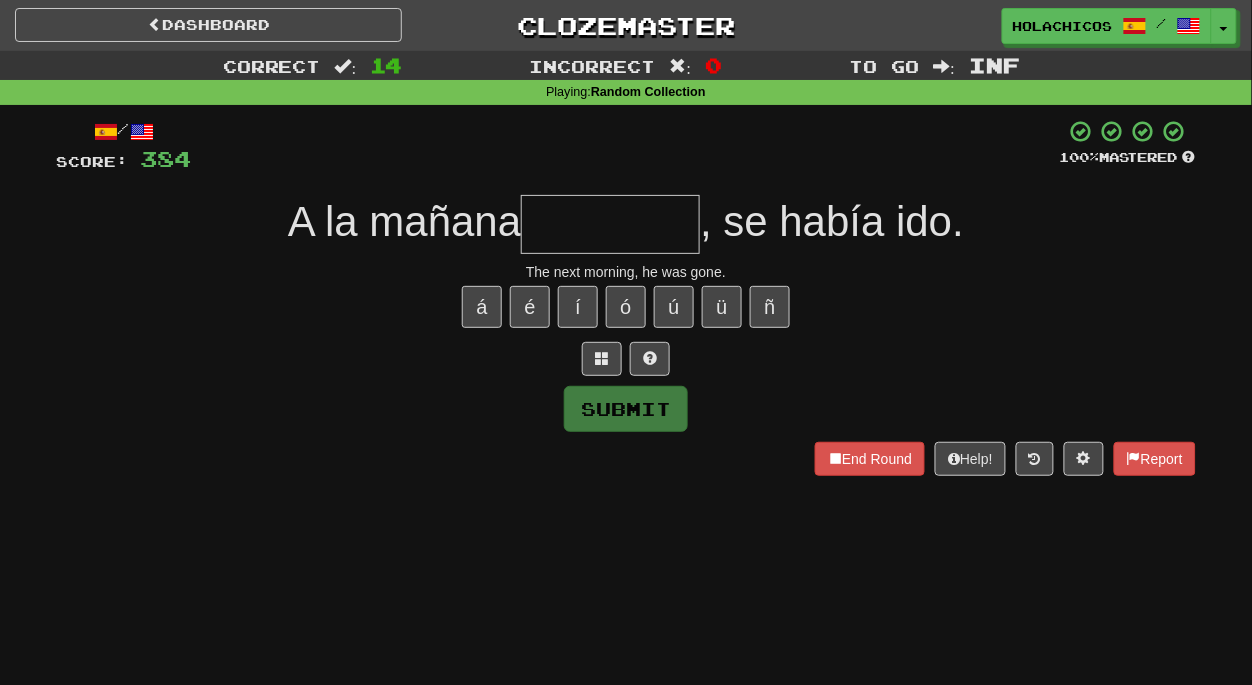 type on "*" 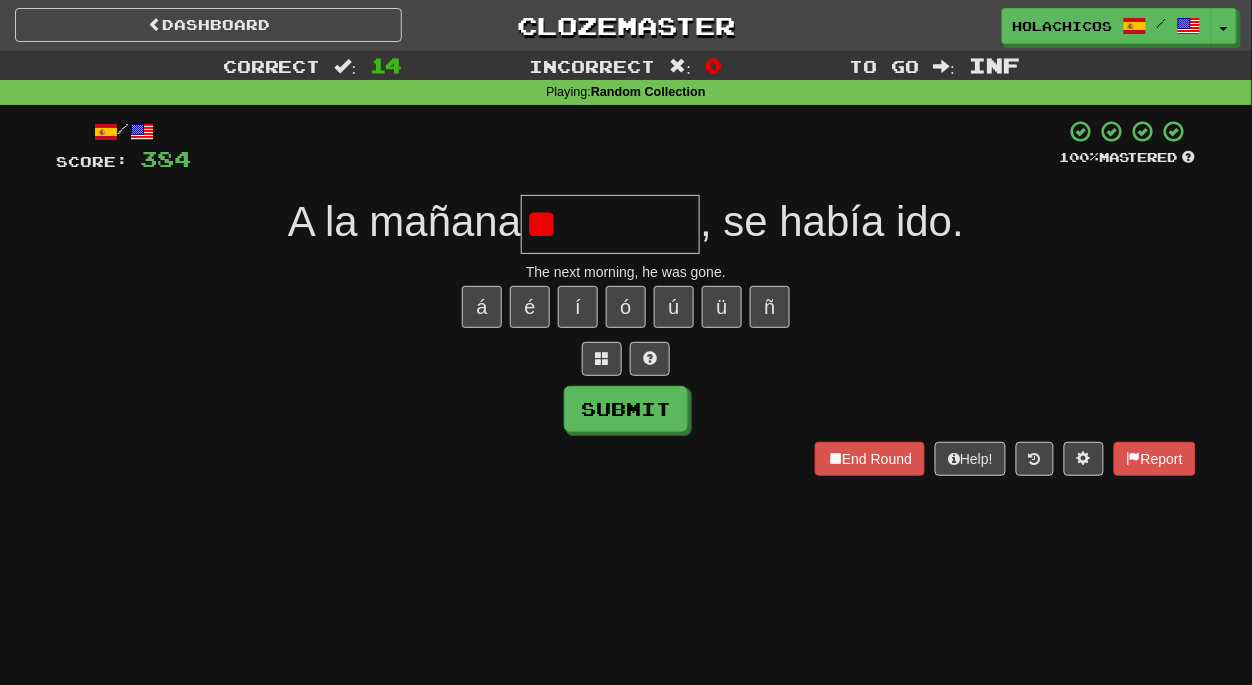 type on "*" 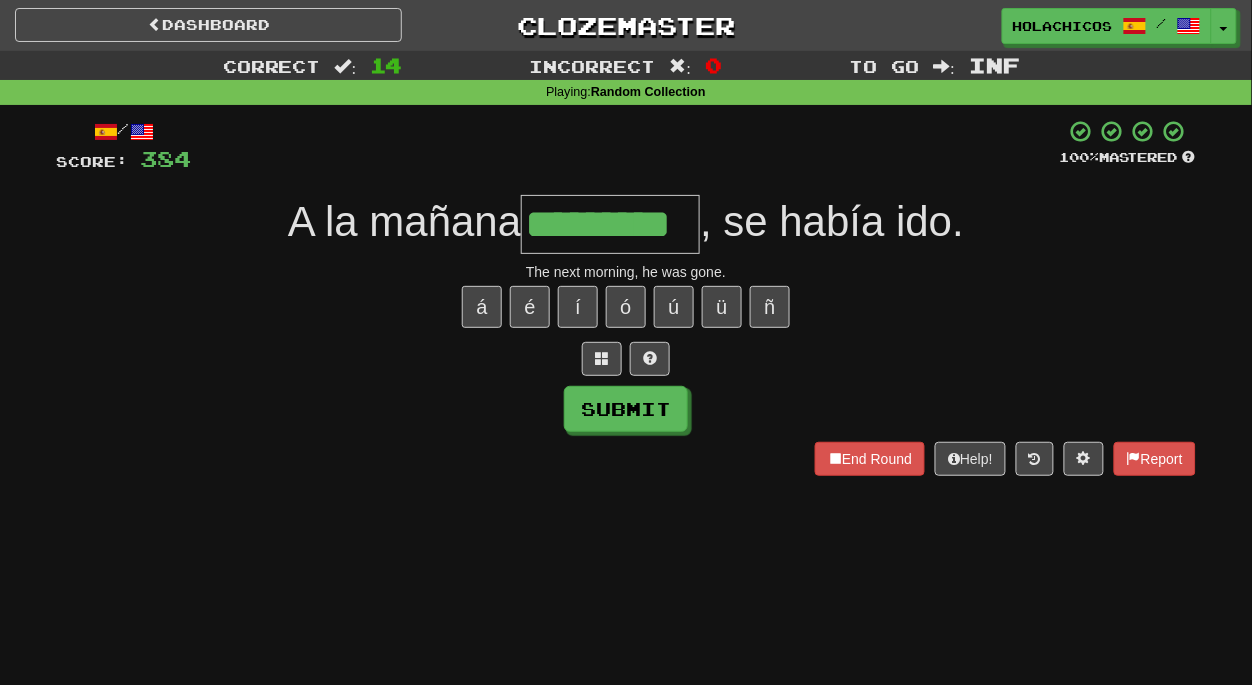 type on "*********" 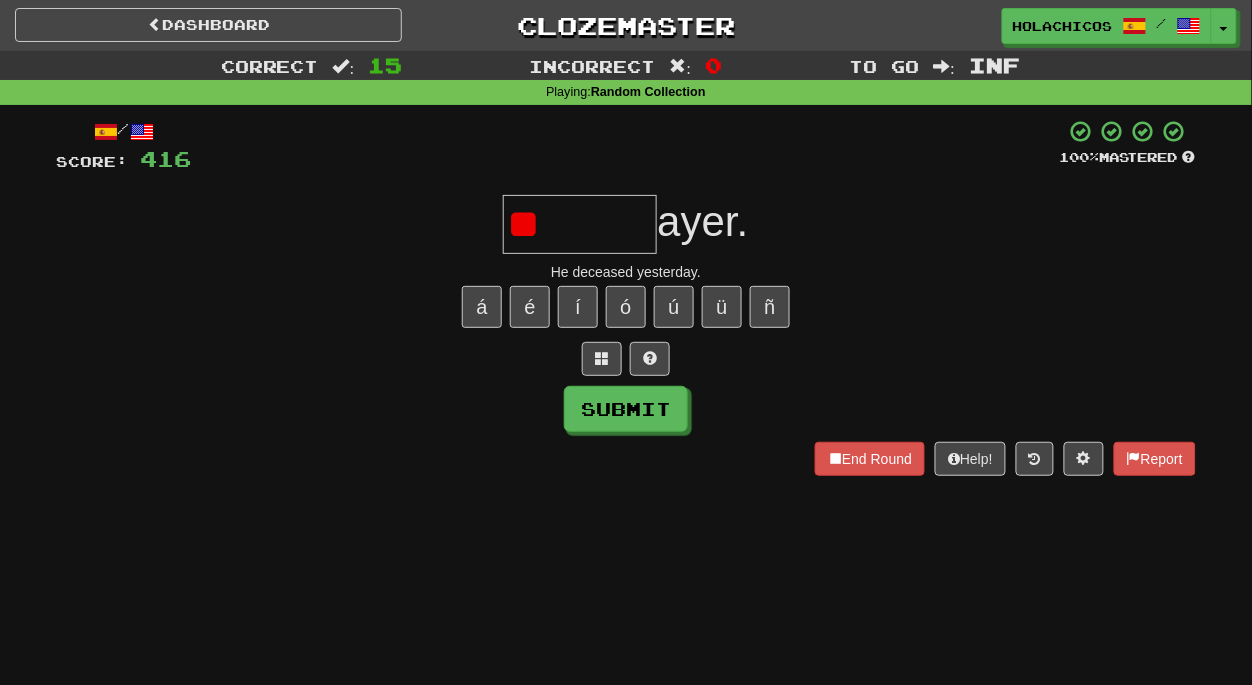 type on "*" 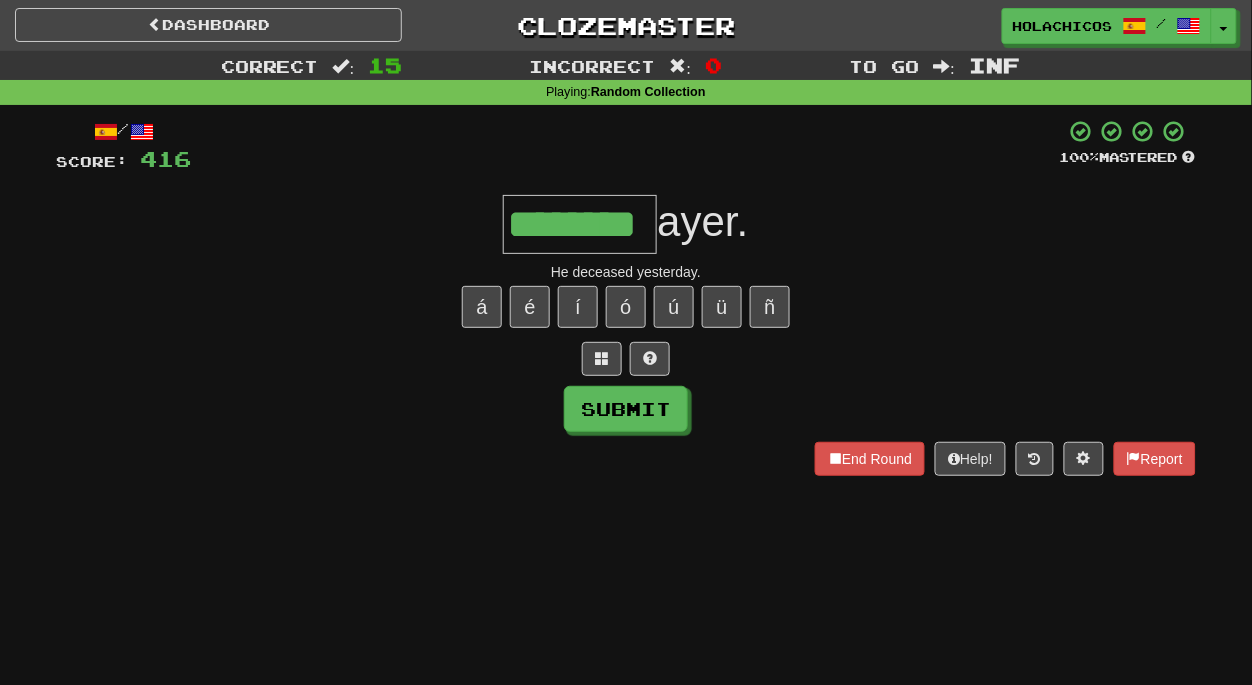type on "********" 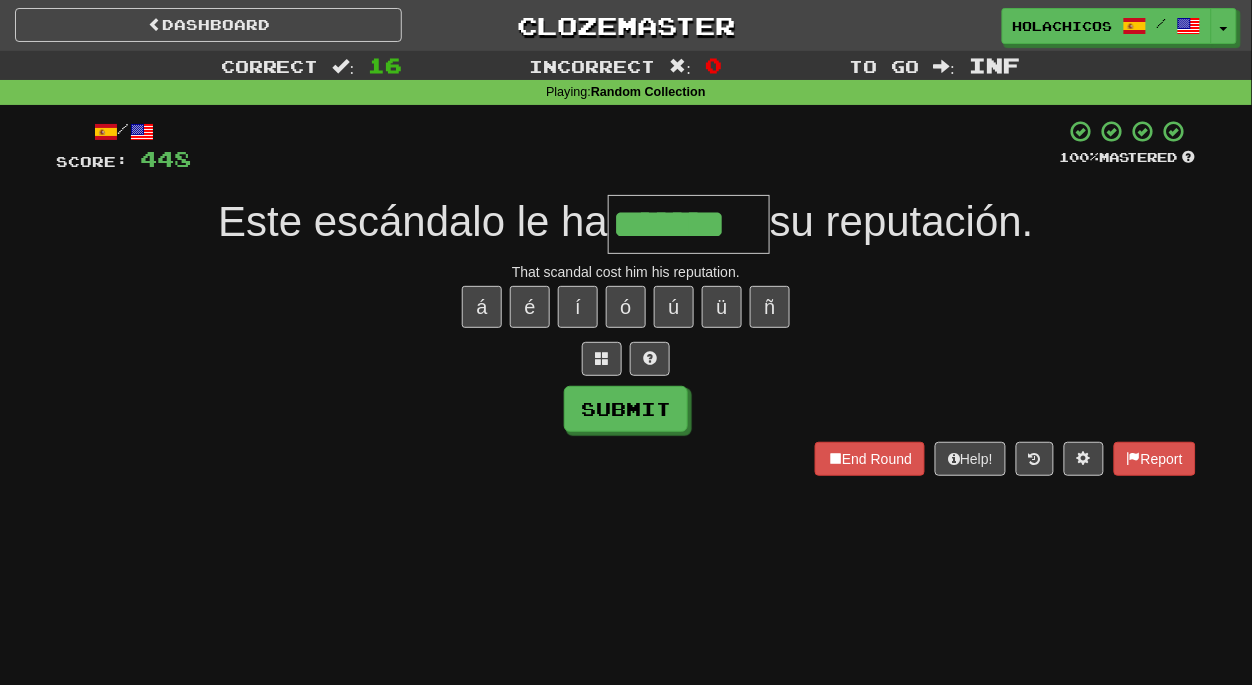 type on "*******" 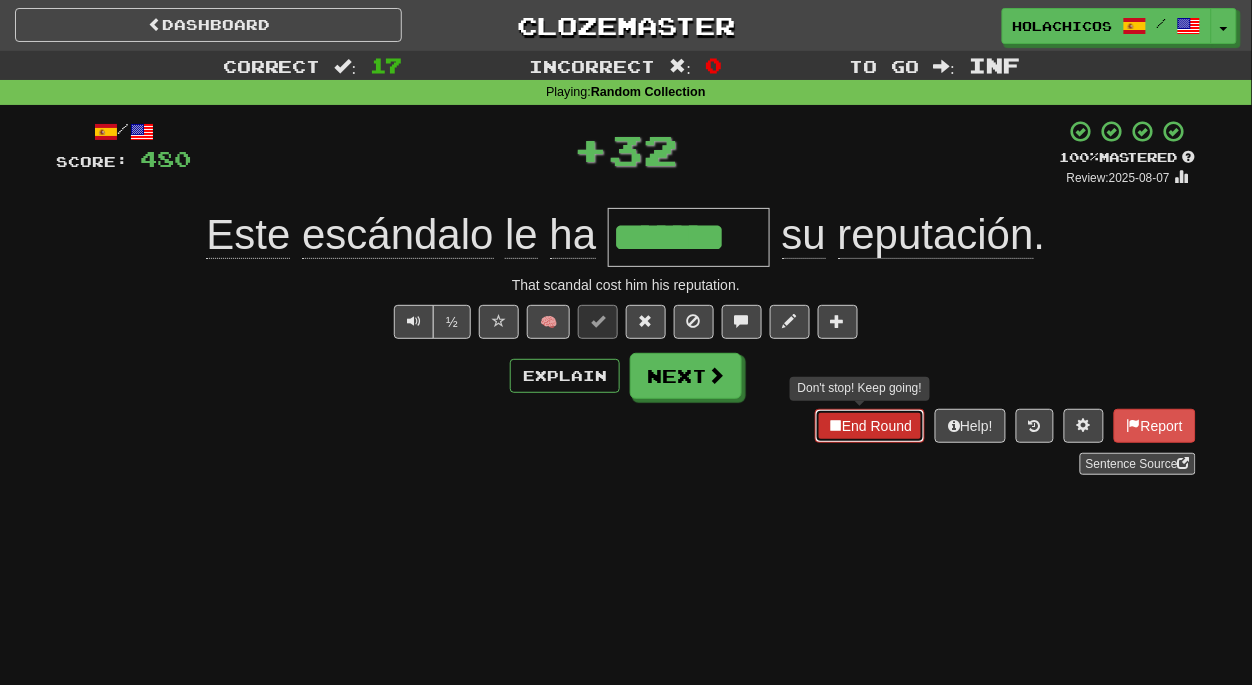 click on "End Round" at bounding box center (870, 426) 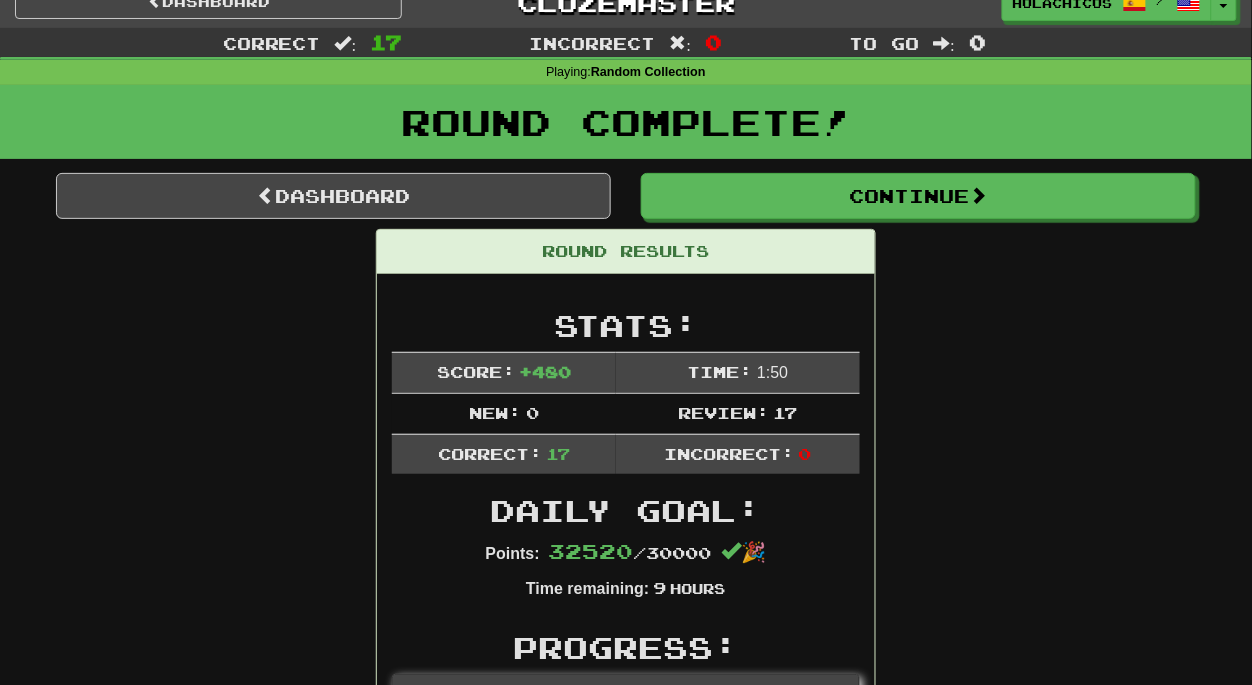 scroll, scrollTop: 0, scrollLeft: 0, axis: both 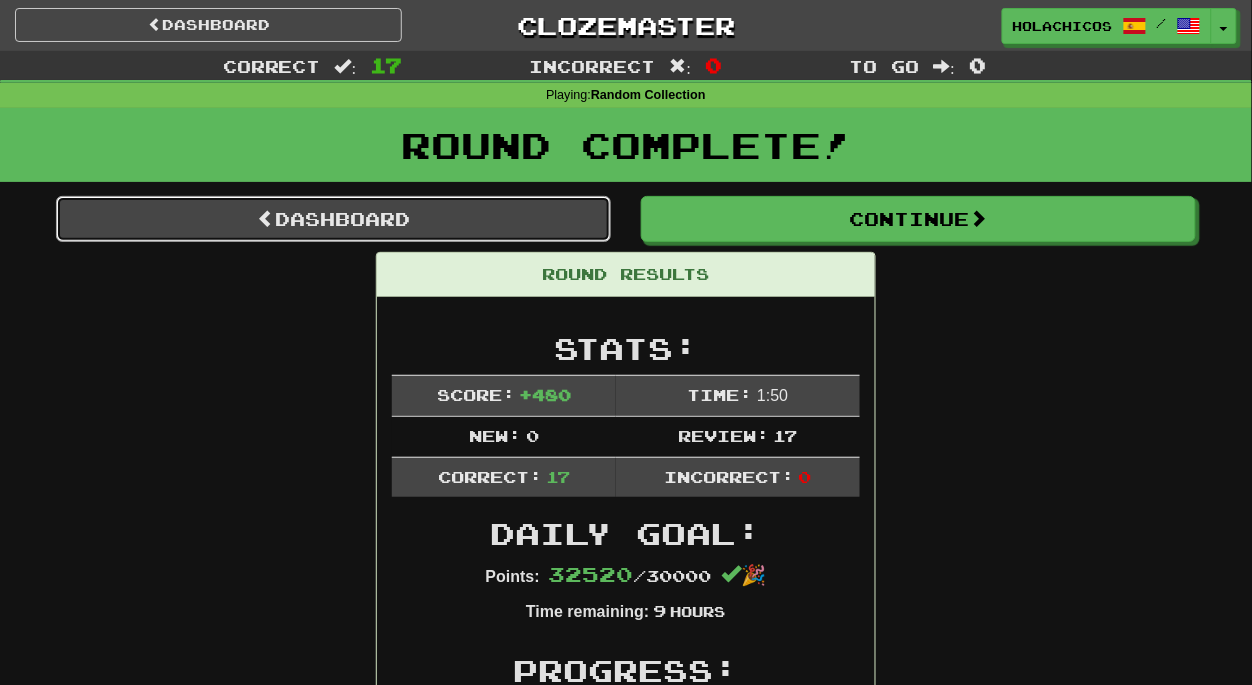 click on "Dashboard" at bounding box center (333, 219) 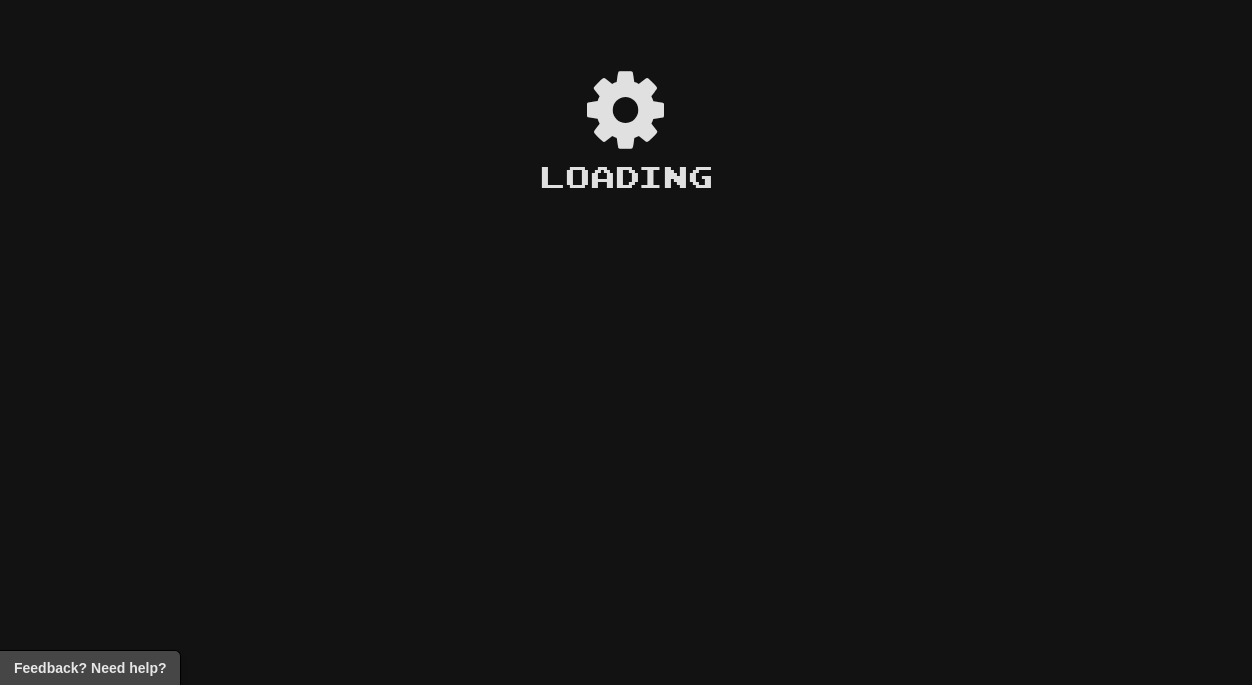 scroll, scrollTop: 0, scrollLeft: 0, axis: both 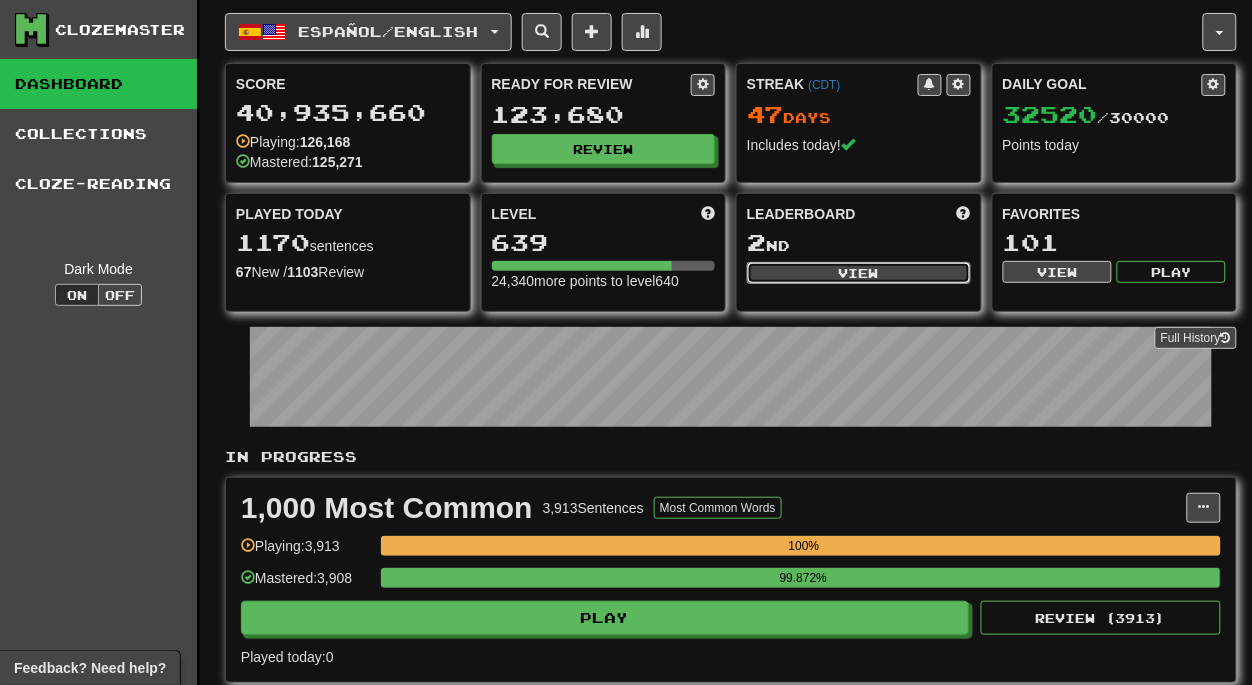click on "View" at bounding box center (859, 273) 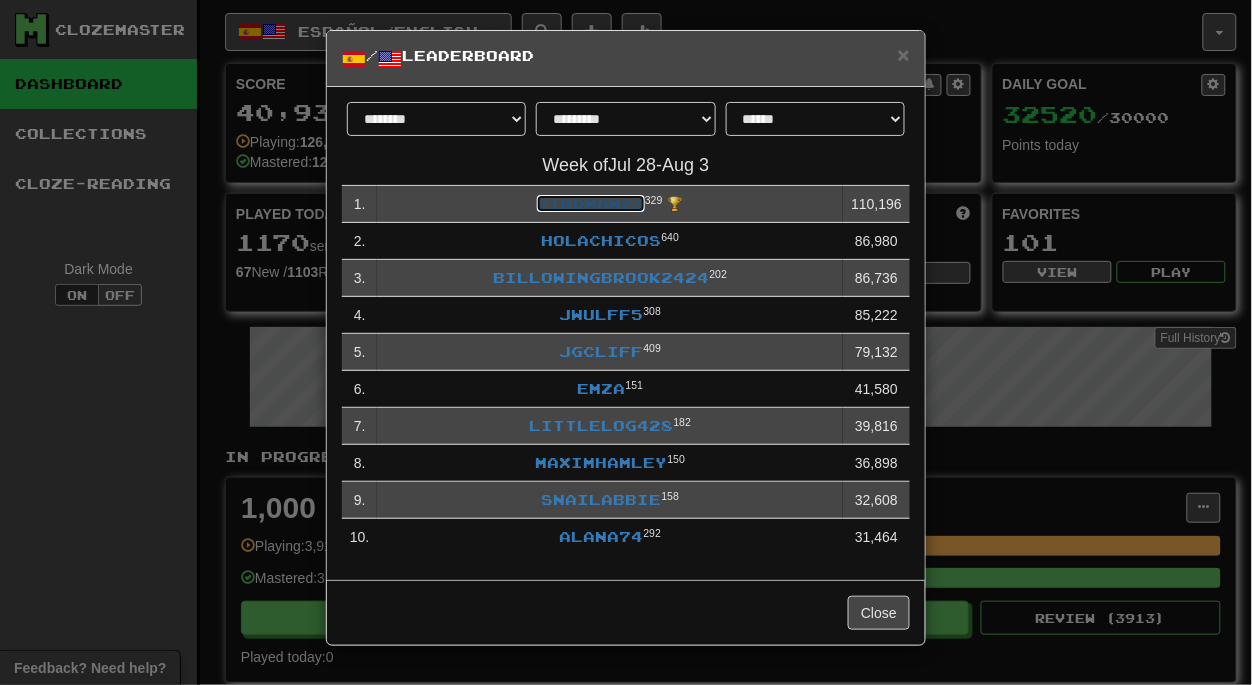 click on "birdman23" at bounding box center (591, 203) 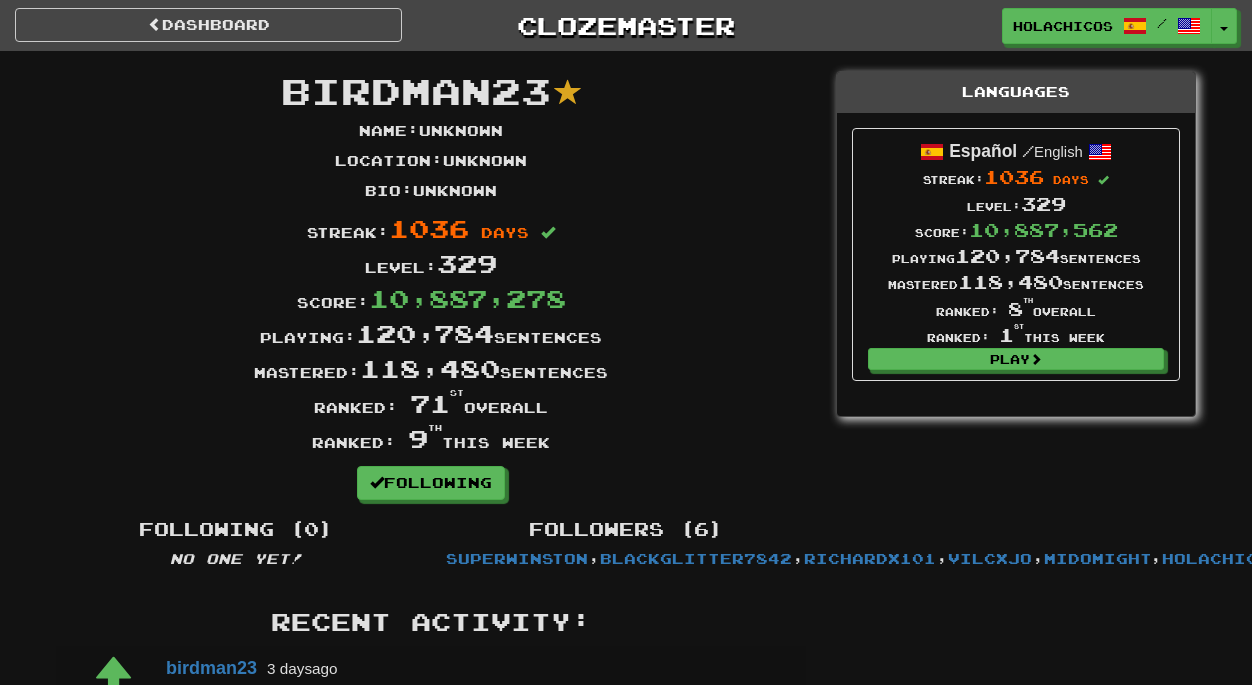 scroll, scrollTop: 0, scrollLeft: 0, axis: both 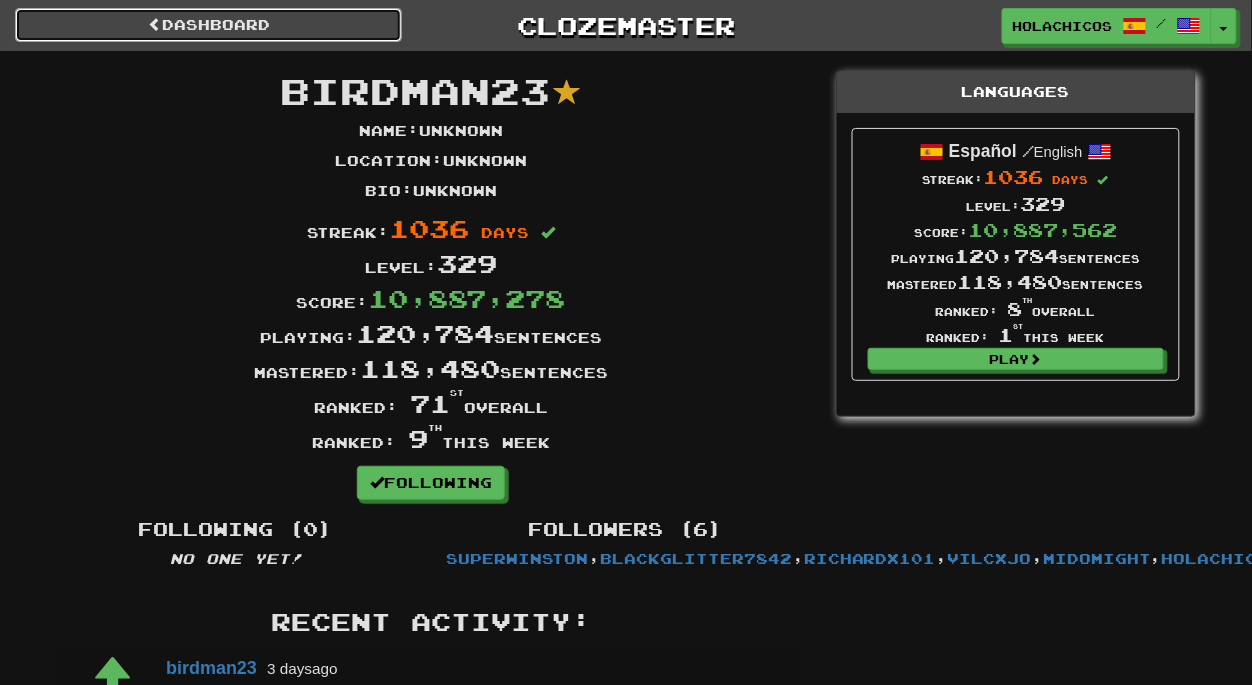 click on "Dashboard" at bounding box center [208, 25] 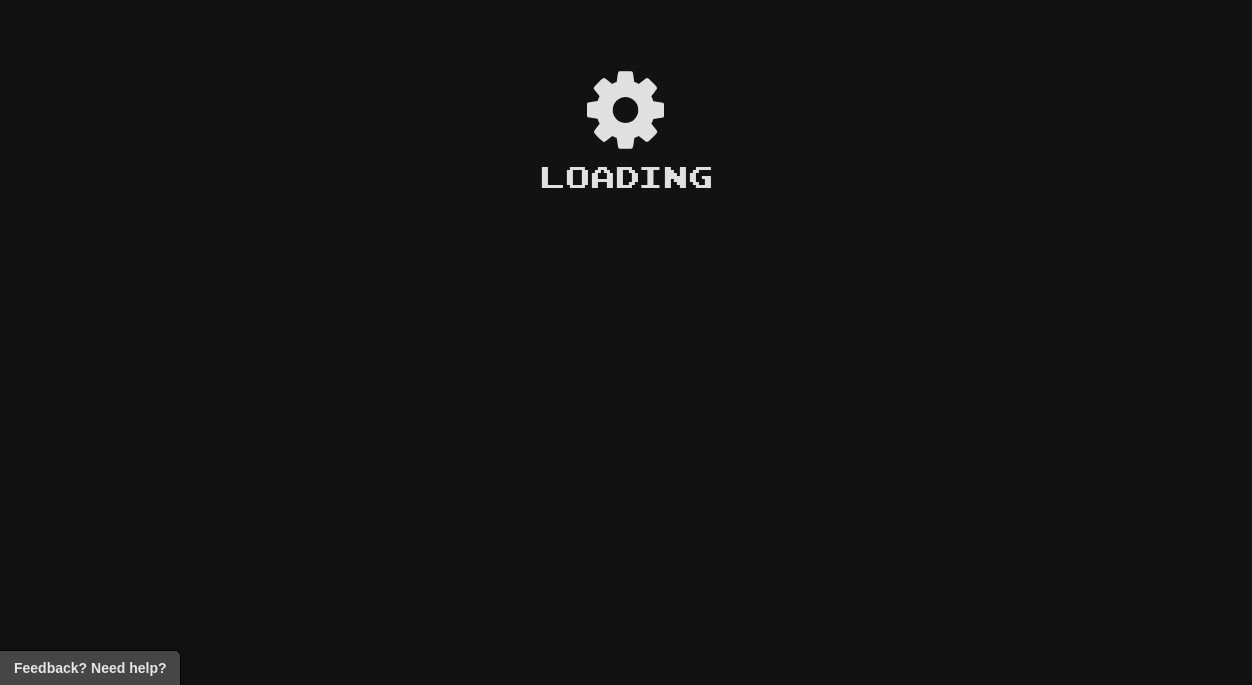 scroll, scrollTop: 0, scrollLeft: 0, axis: both 